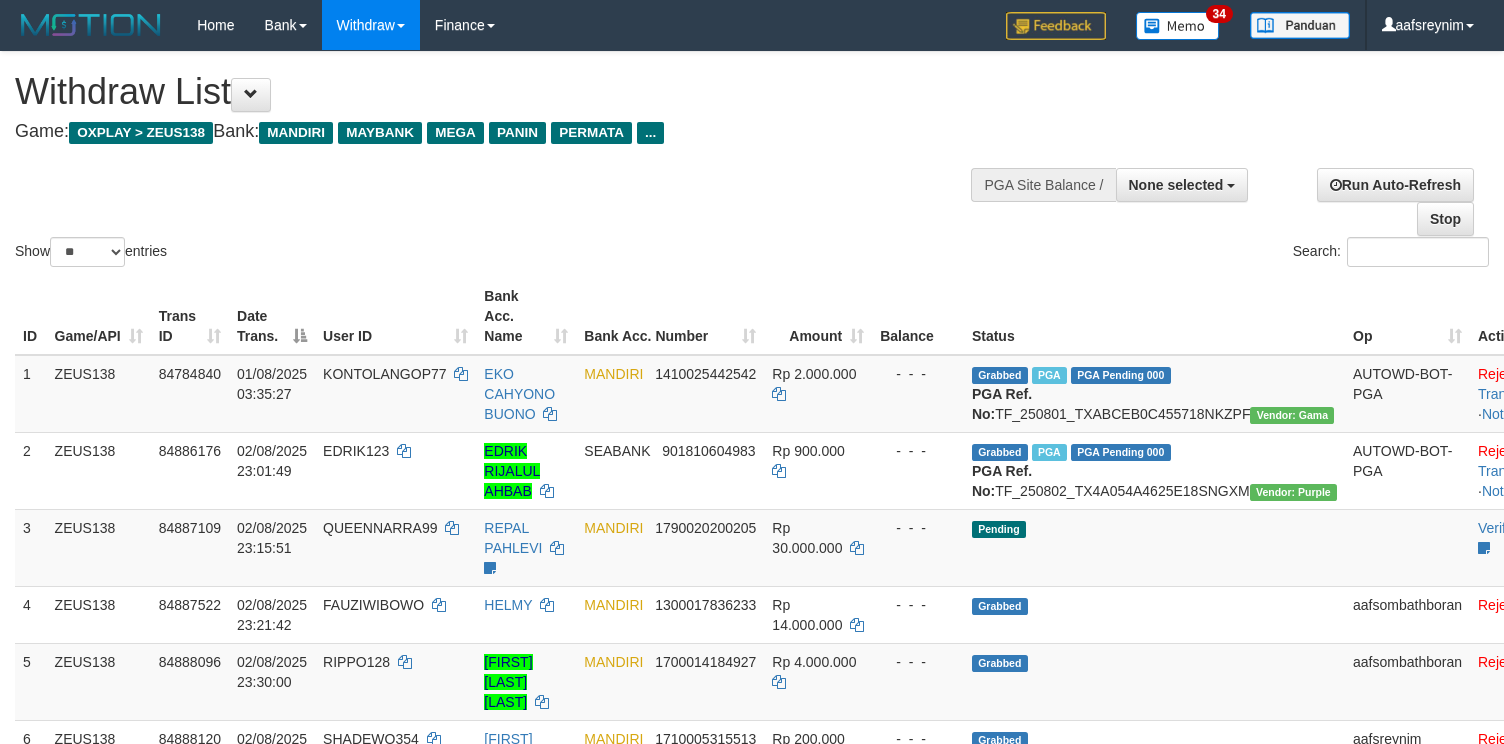 select 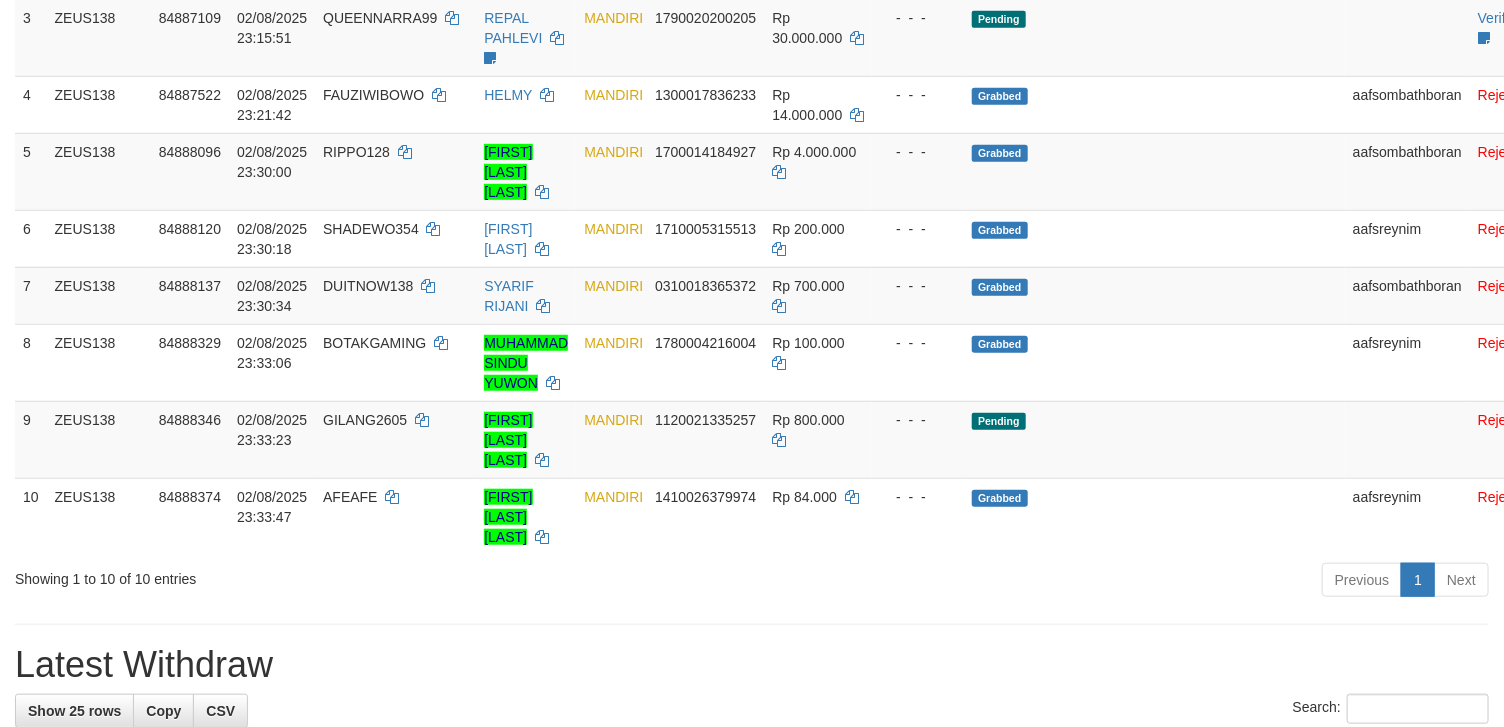 scroll, scrollTop: 454, scrollLeft: 0, axis: vertical 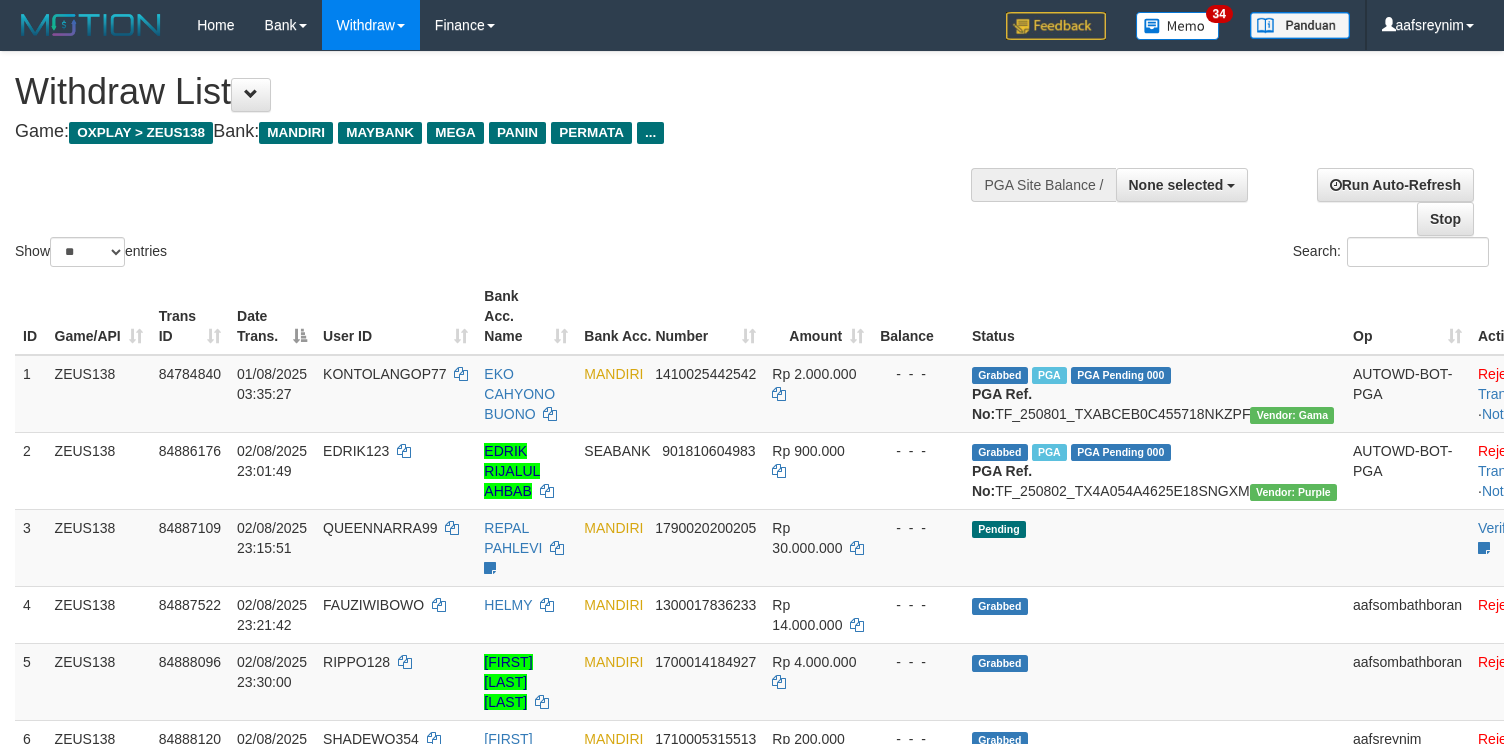 select 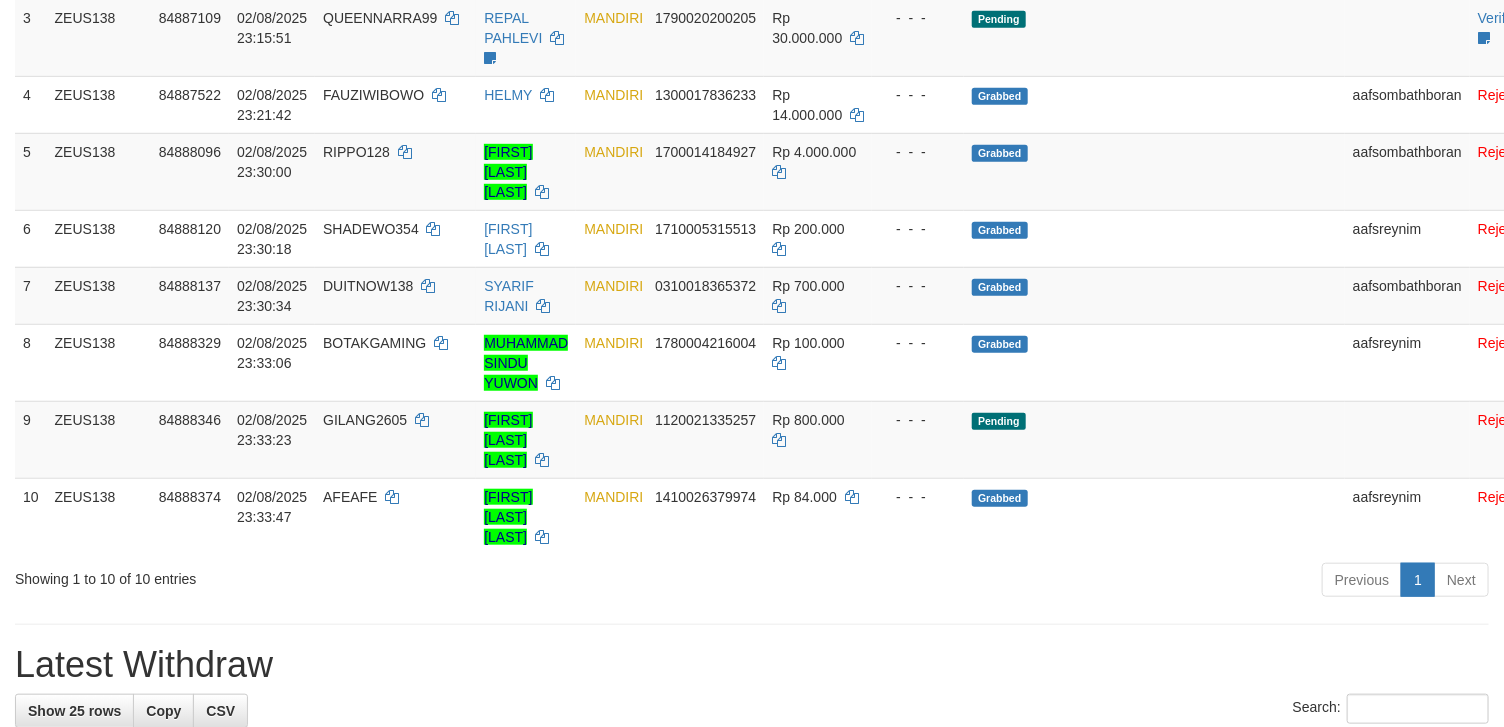 scroll, scrollTop: 454, scrollLeft: 0, axis: vertical 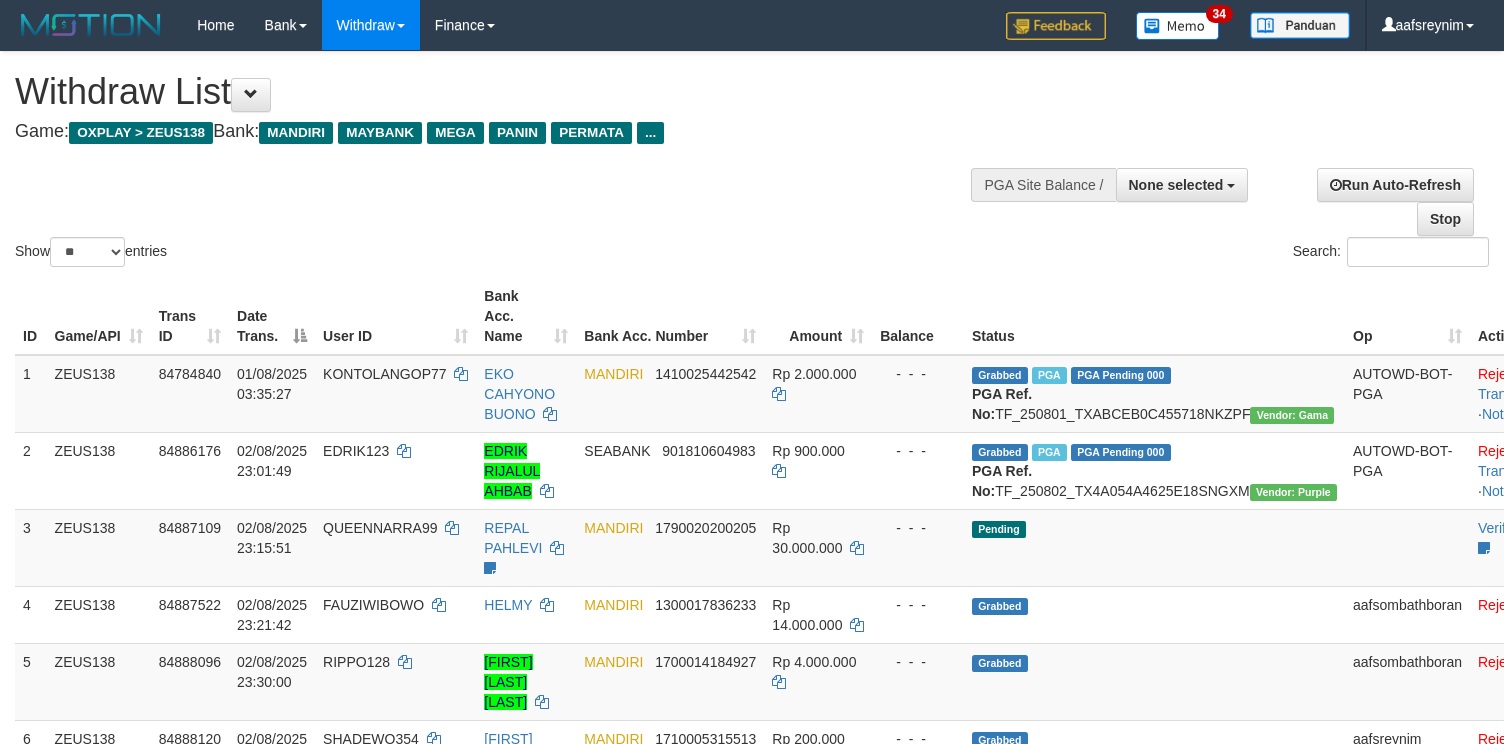 select 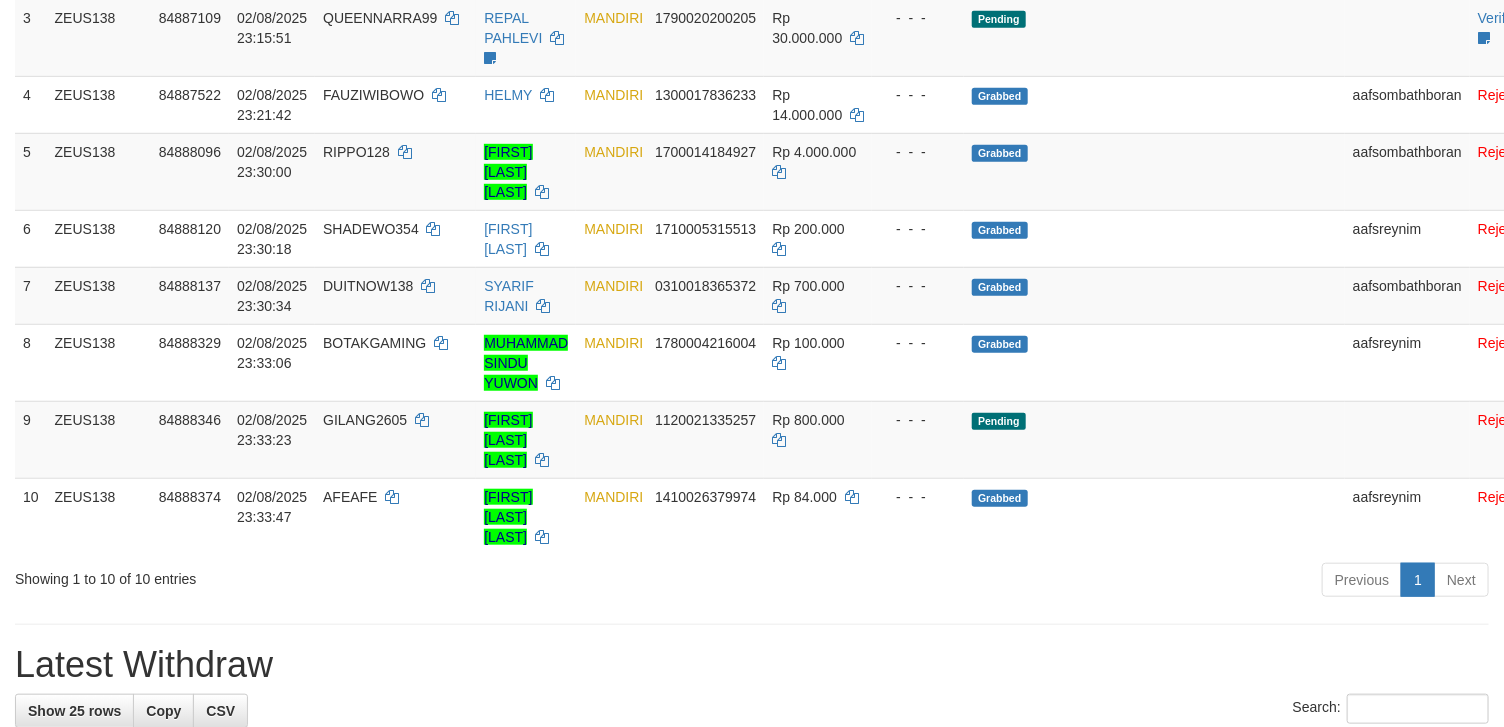 scroll, scrollTop: 454, scrollLeft: 0, axis: vertical 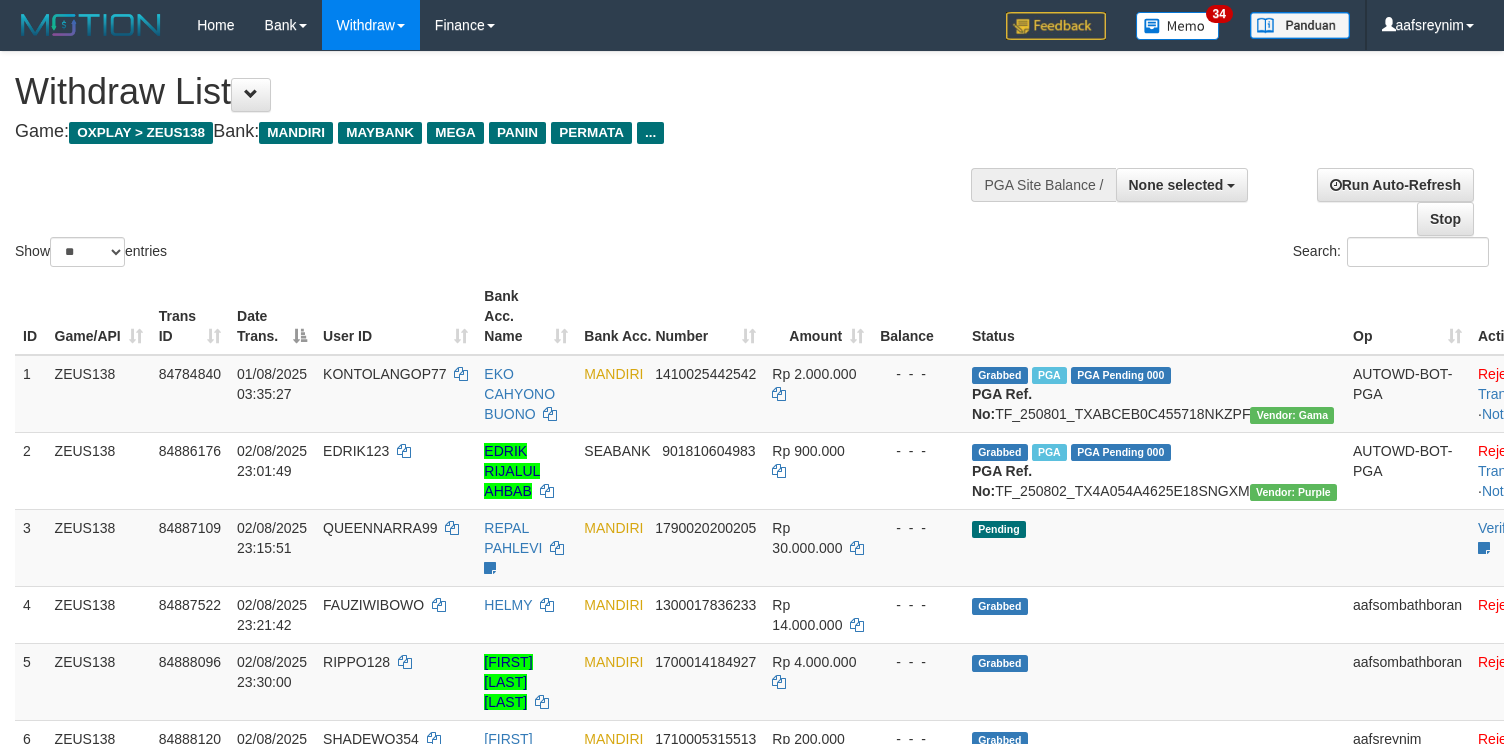 select 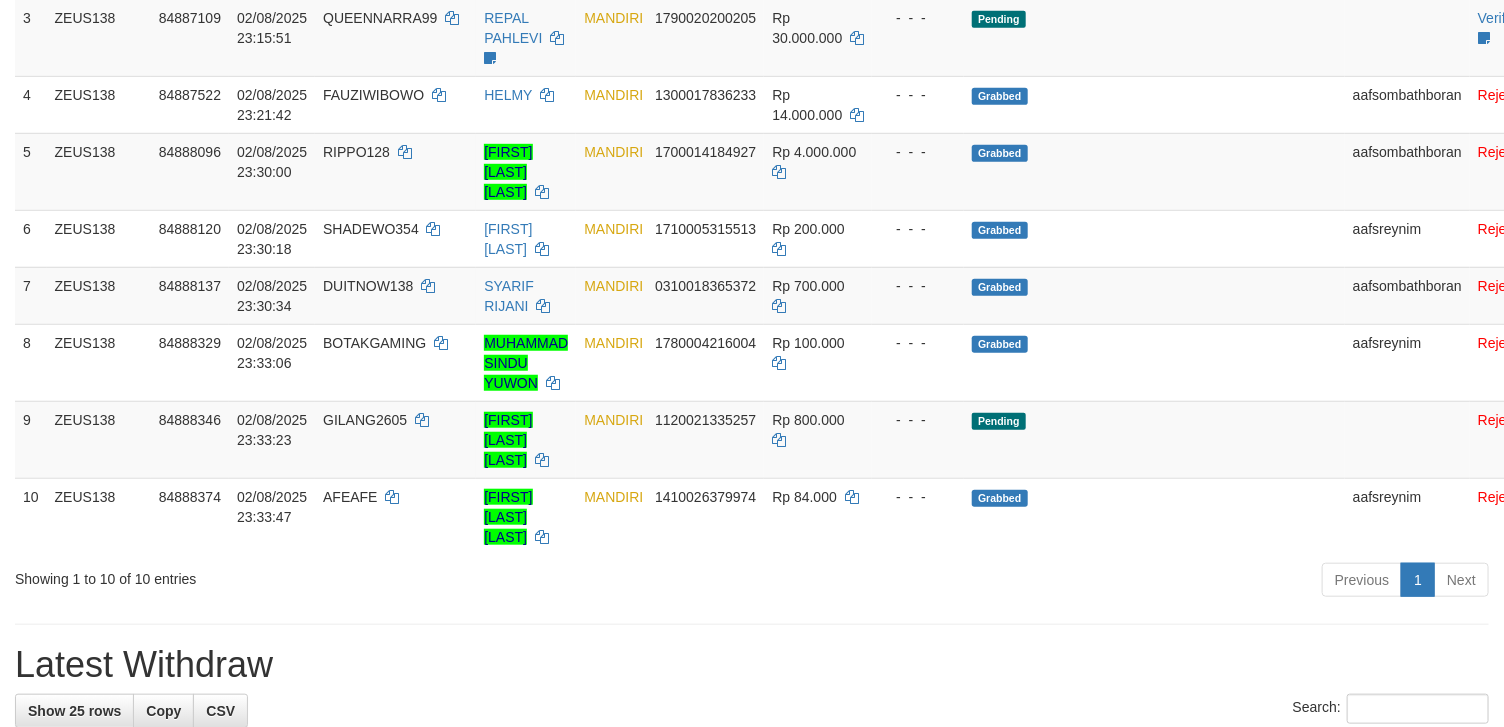 scroll, scrollTop: 454, scrollLeft: 0, axis: vertical 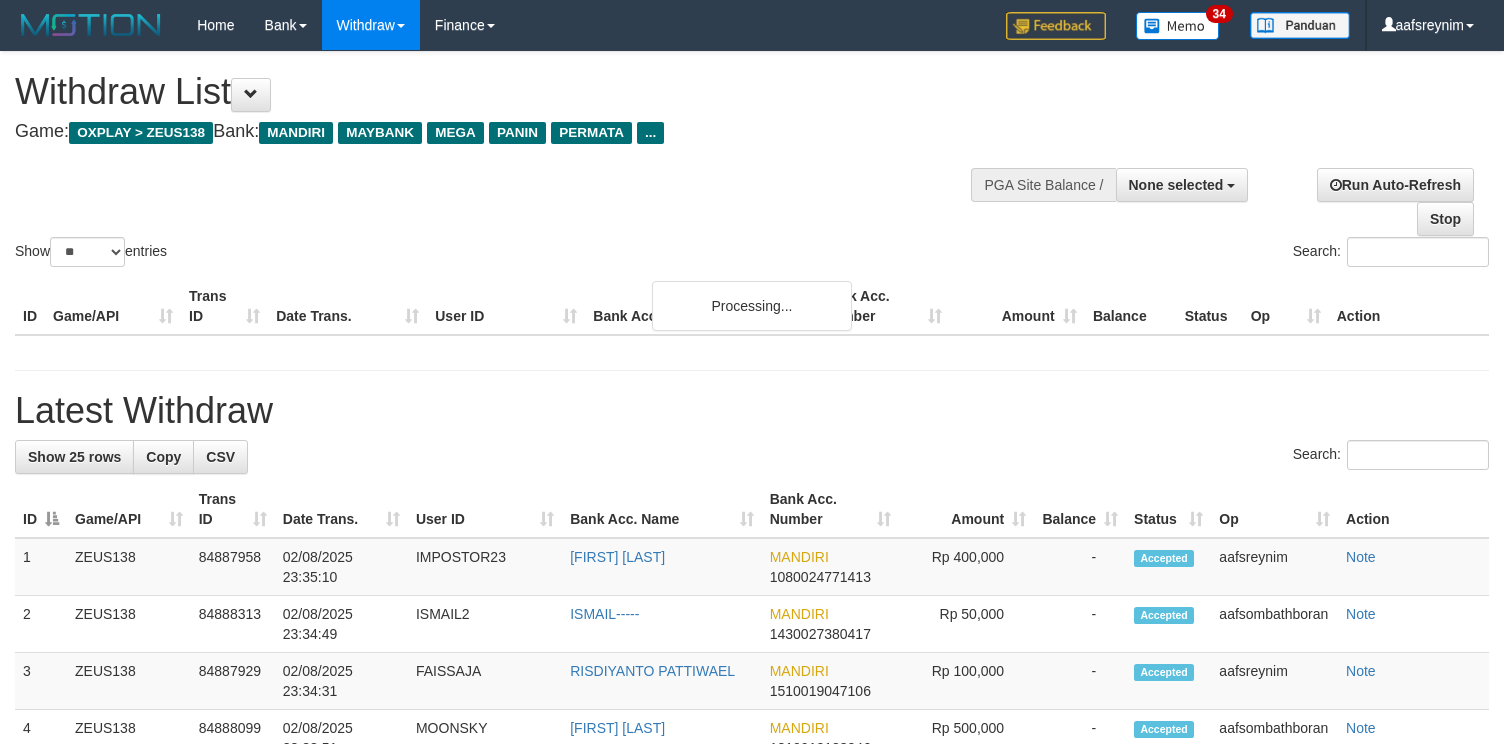 select 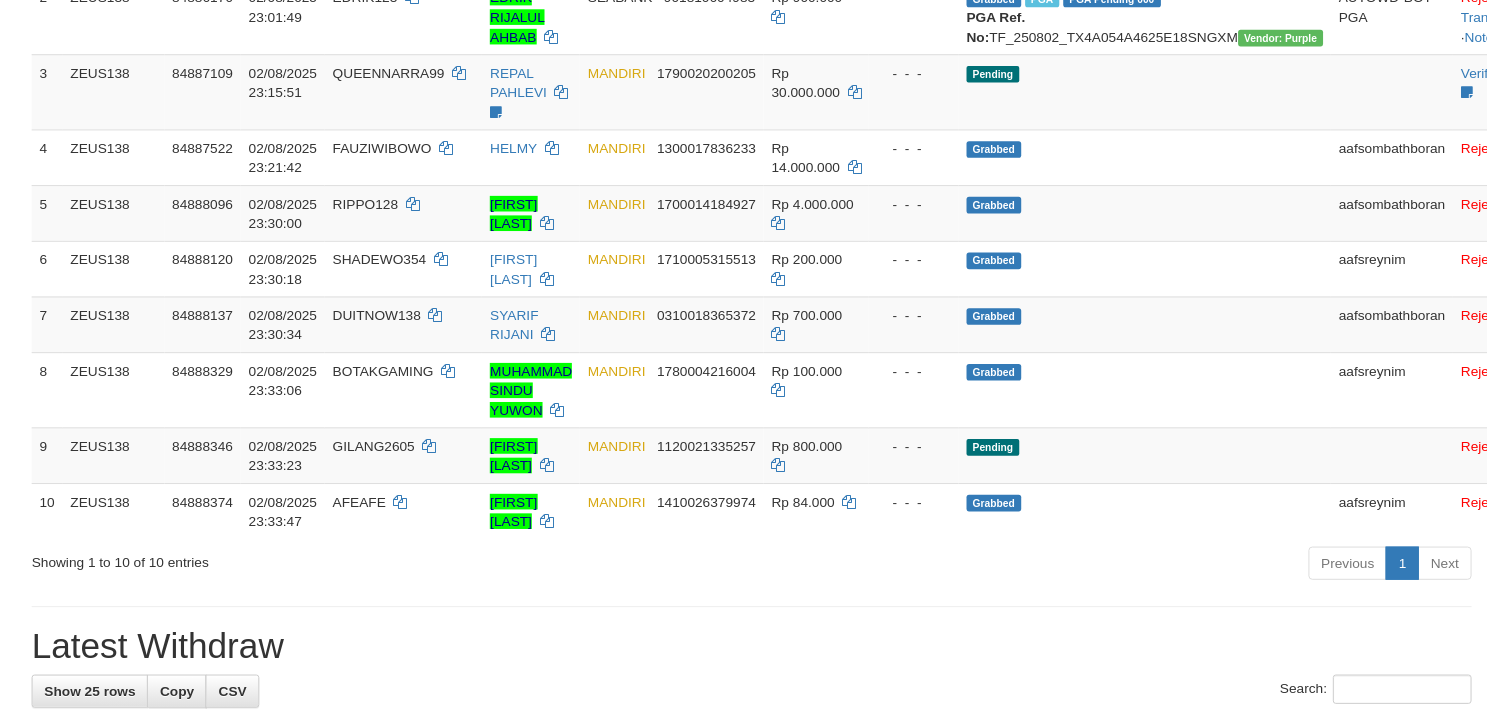 scroll, scrollTop: 1261, scrollLeft: 0, axis: vertical 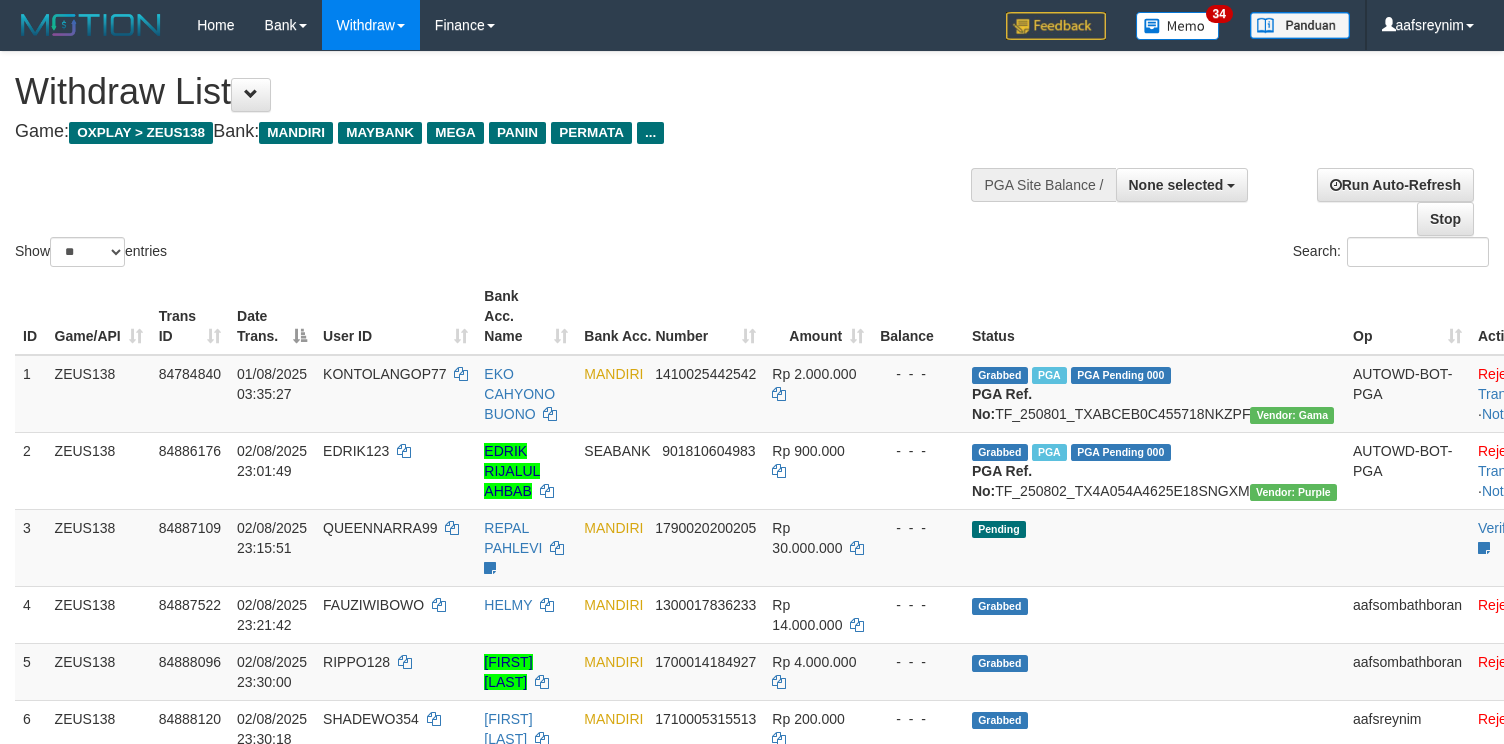 select 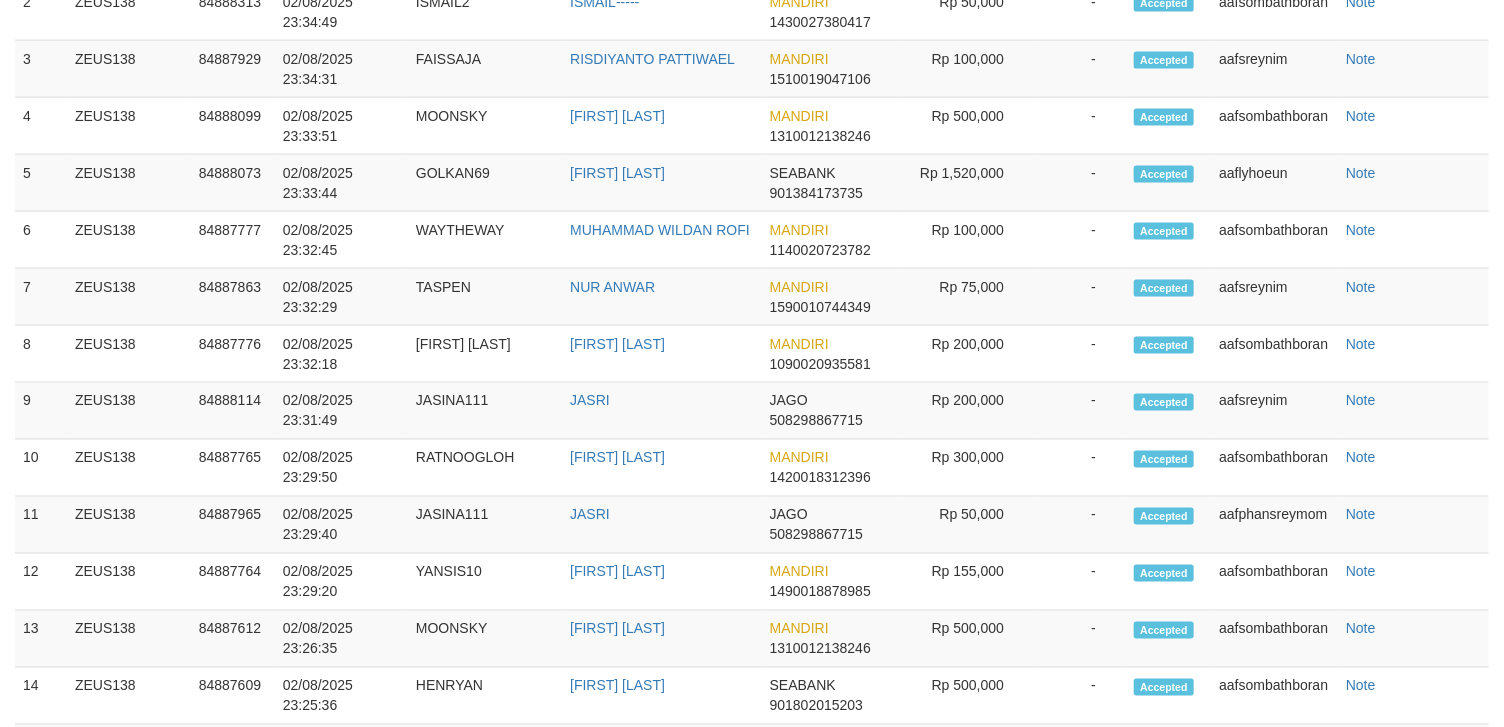 scroll, scrollTop: 1261, scrollLeft: 0, axis: vertical 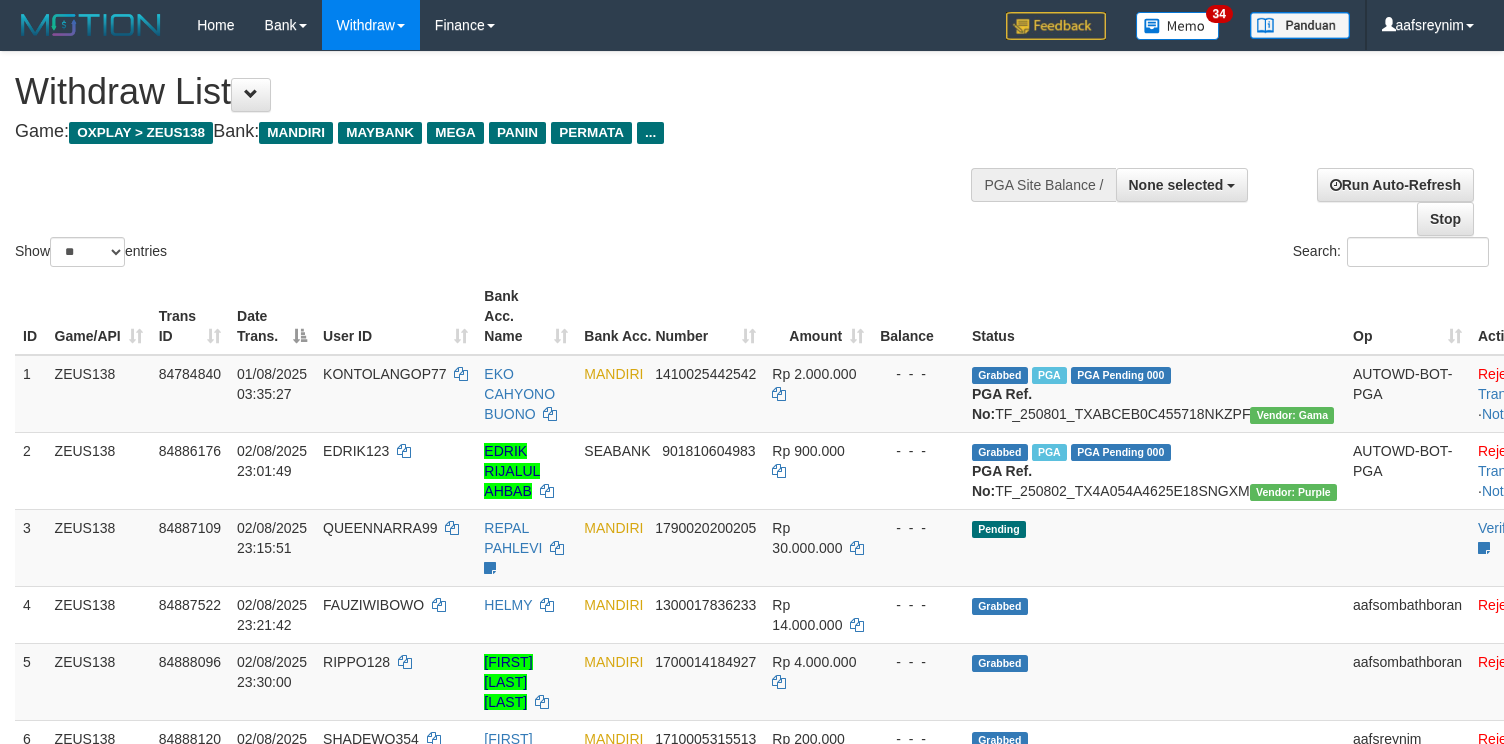 select 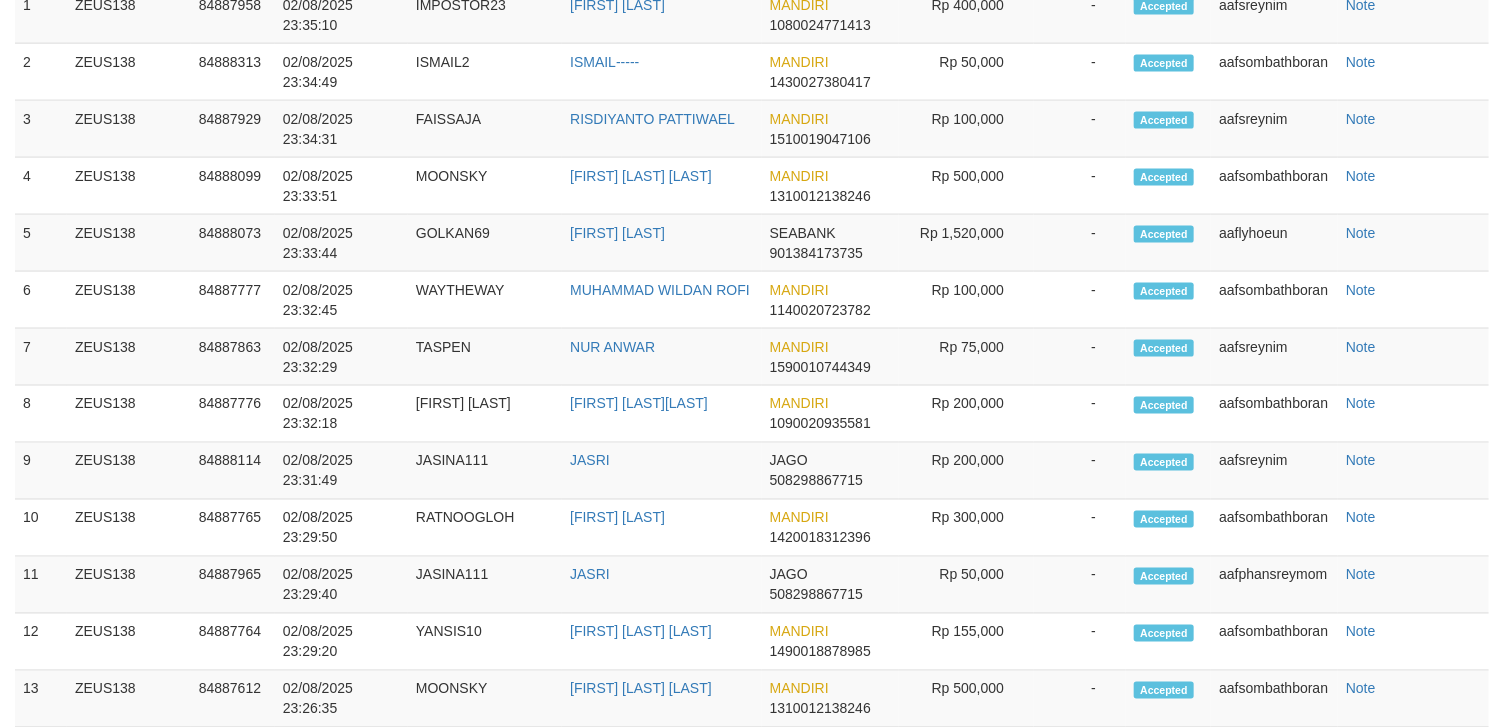 scroll, scrollTop: 1261, scrollLeft: 0, axis: vertical 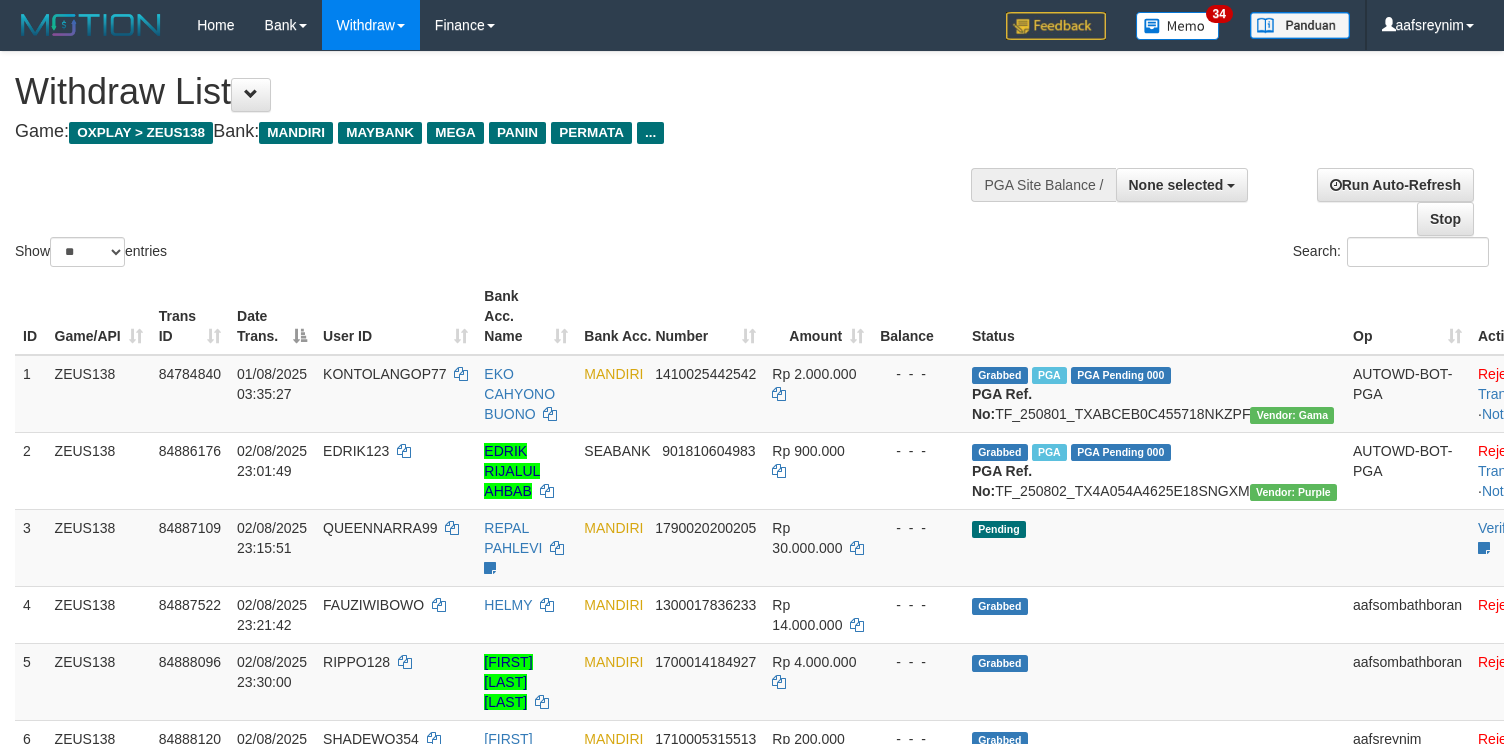 select 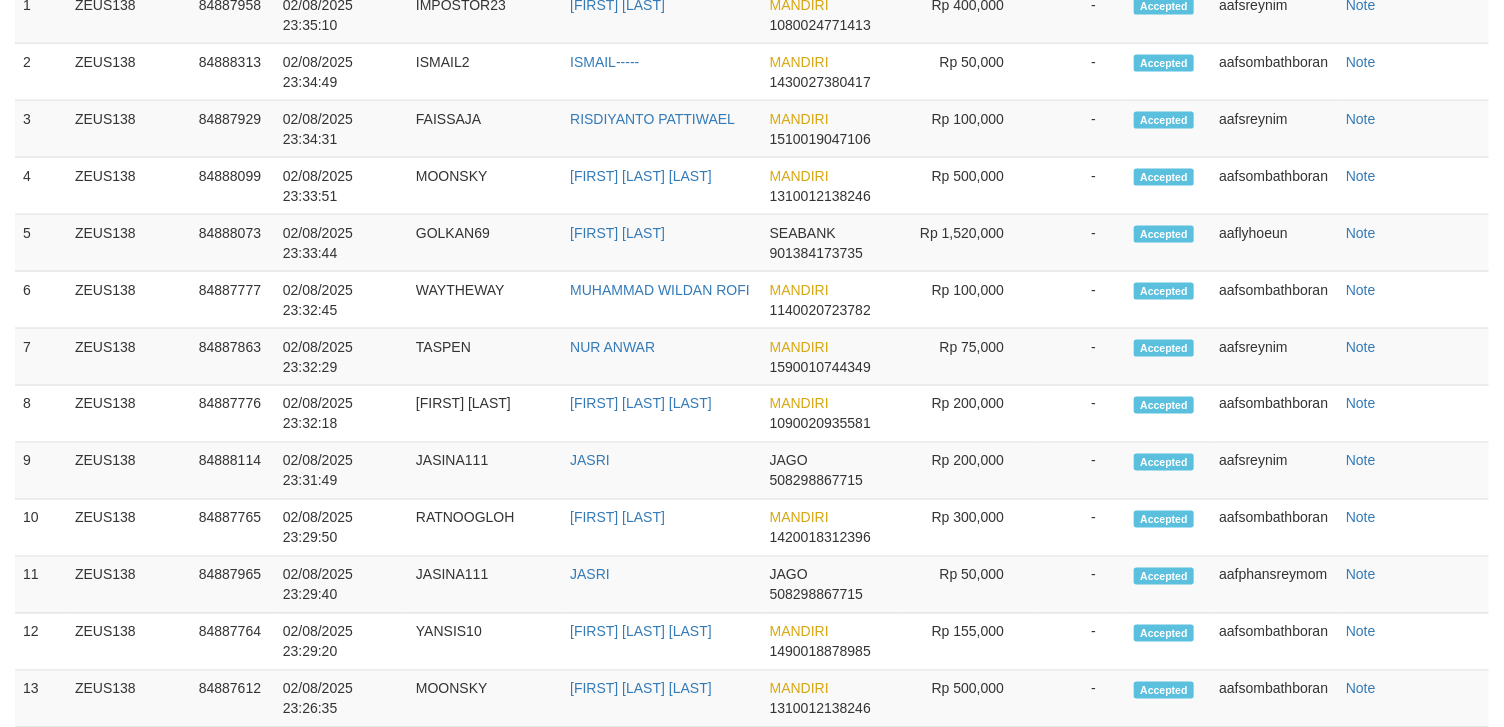 scroll, scrollTop: 1261, scrollLeft: 0, axis: vertical 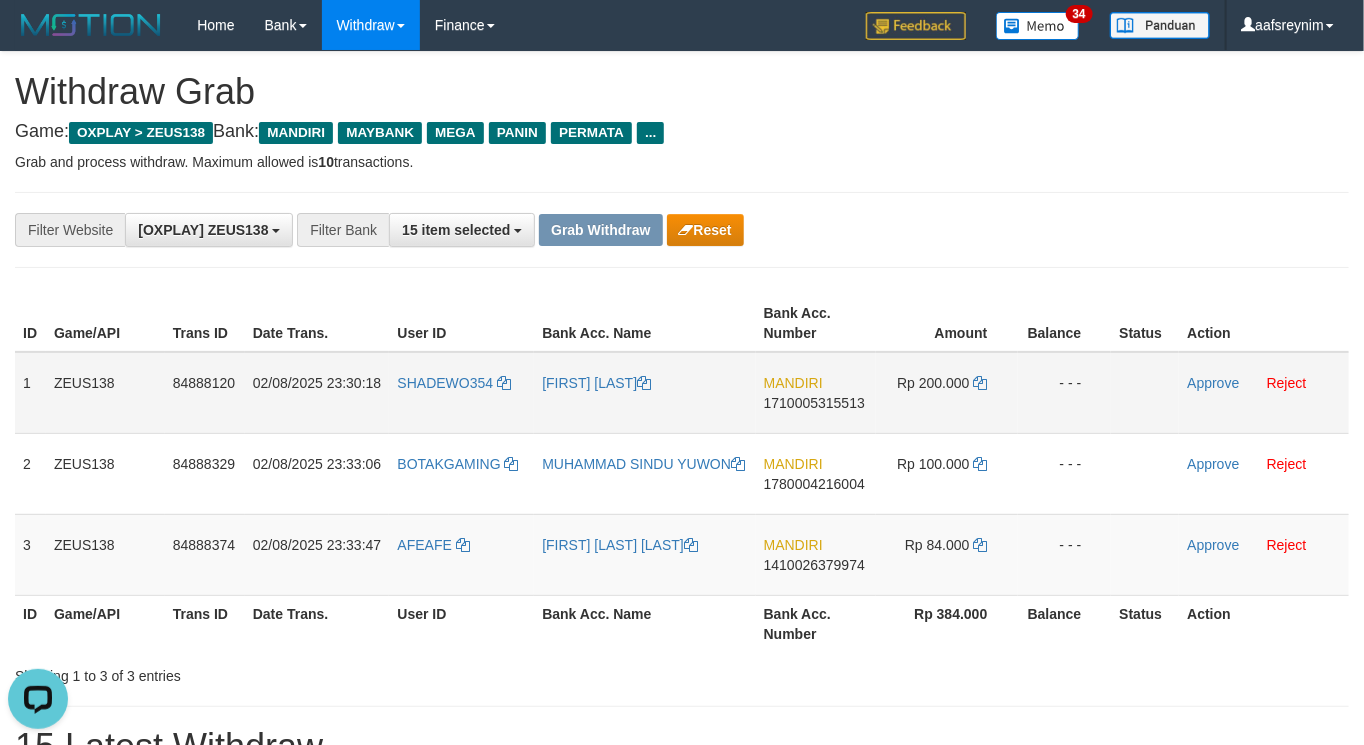 click on "MANDIRI
1710005315513" at bounding box center (816, 393) 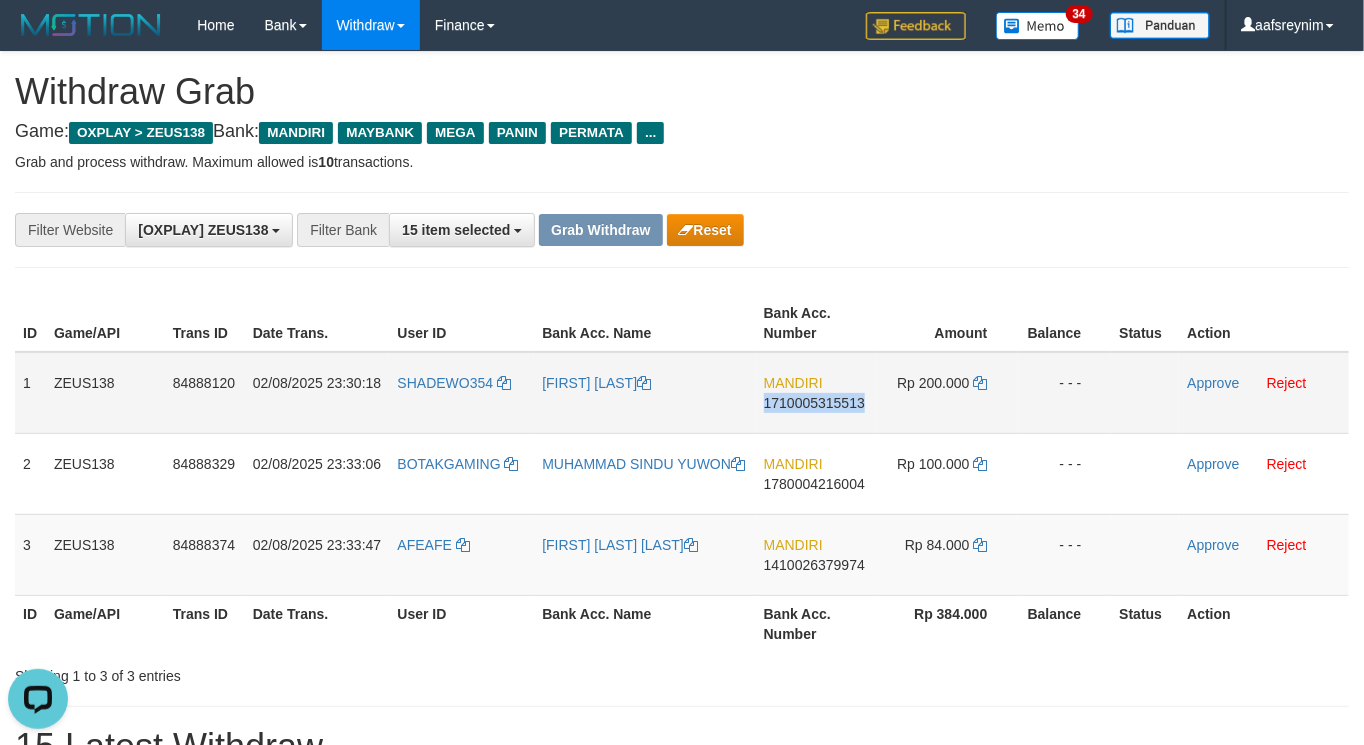 copy on "1710005315513" 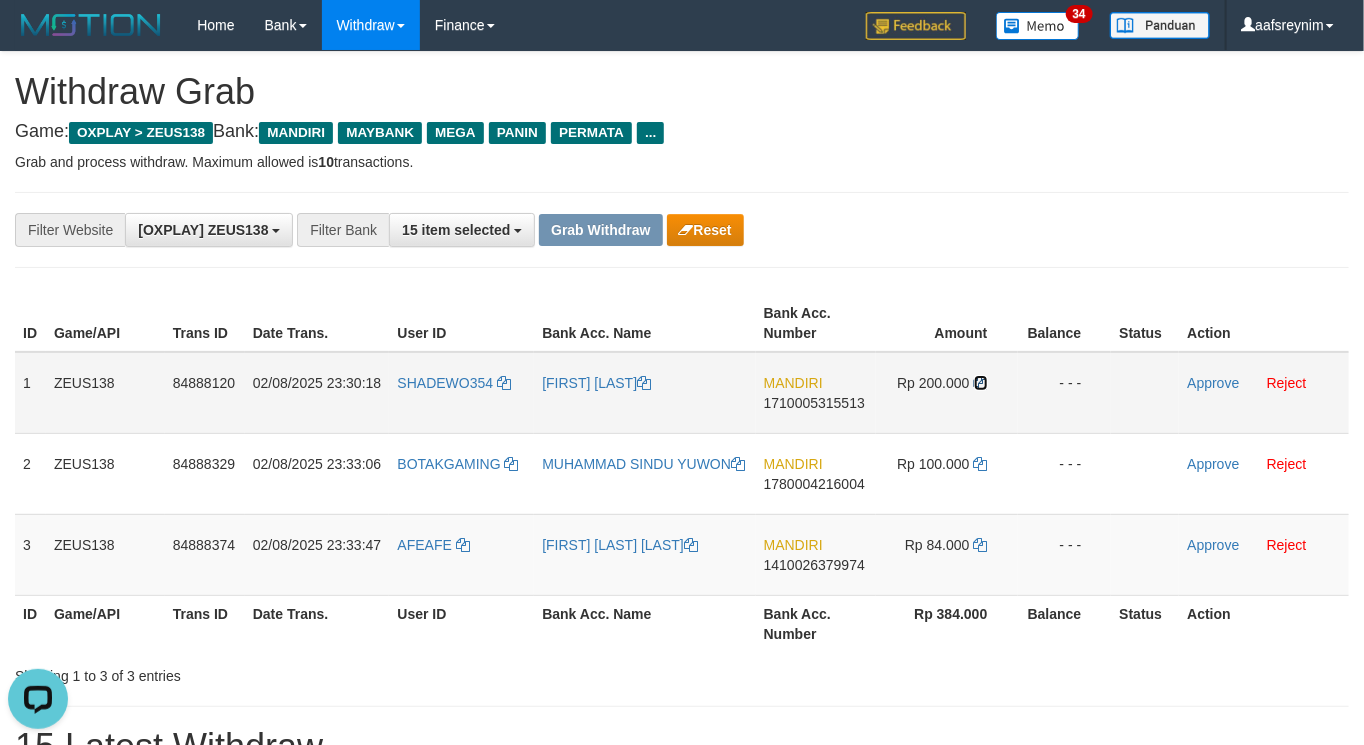 click at bounding box center [981, 383] 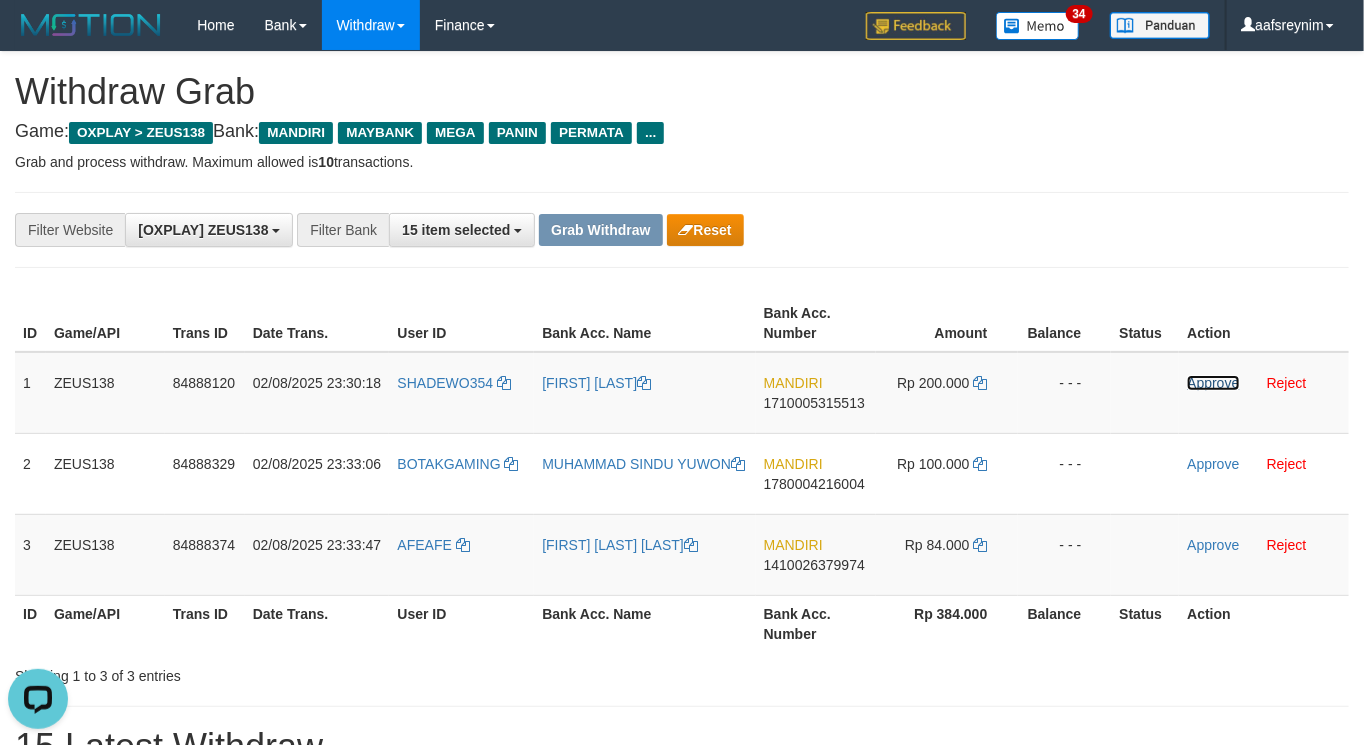 drag, startPoint x: 1205, startPoint y: 377, endPoint x: 784, endPoint y: 228, distance: 446.5893 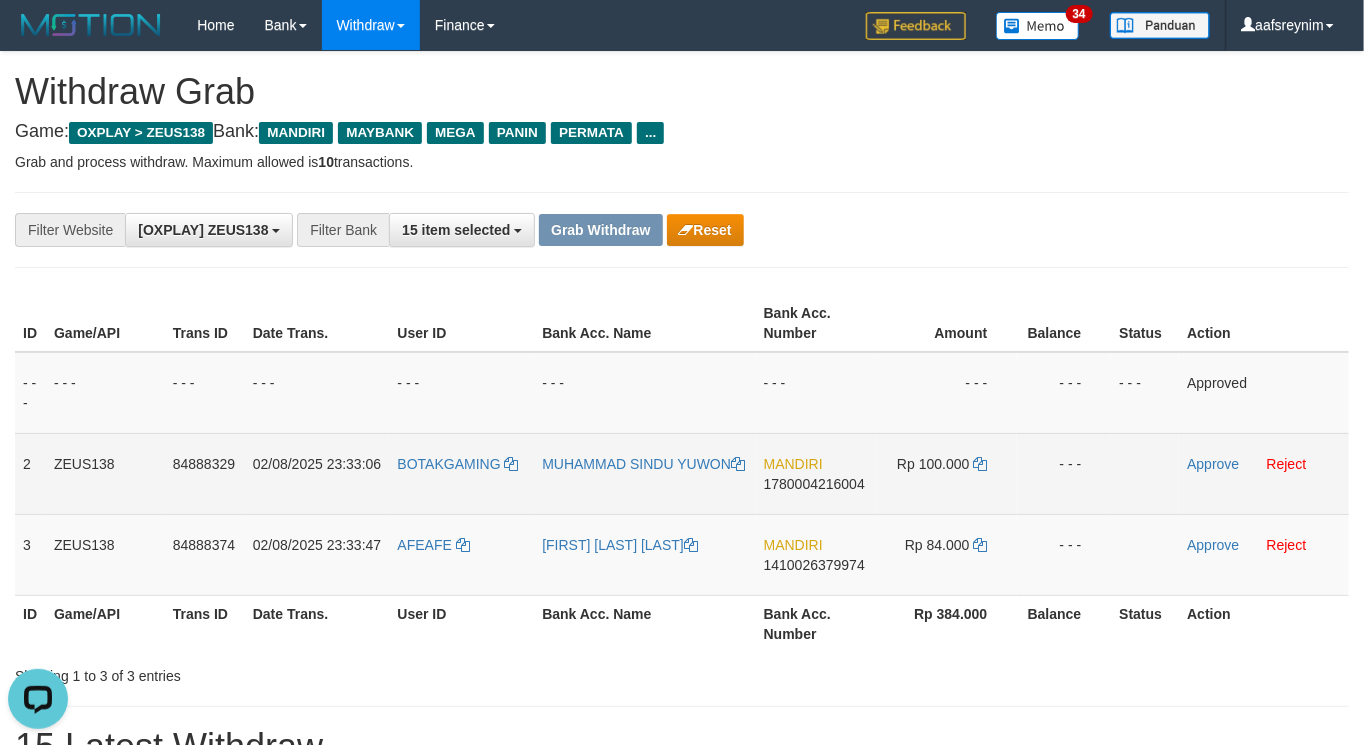 click on "MANDIRI
1780004216004" at bounding box center [816, 473] 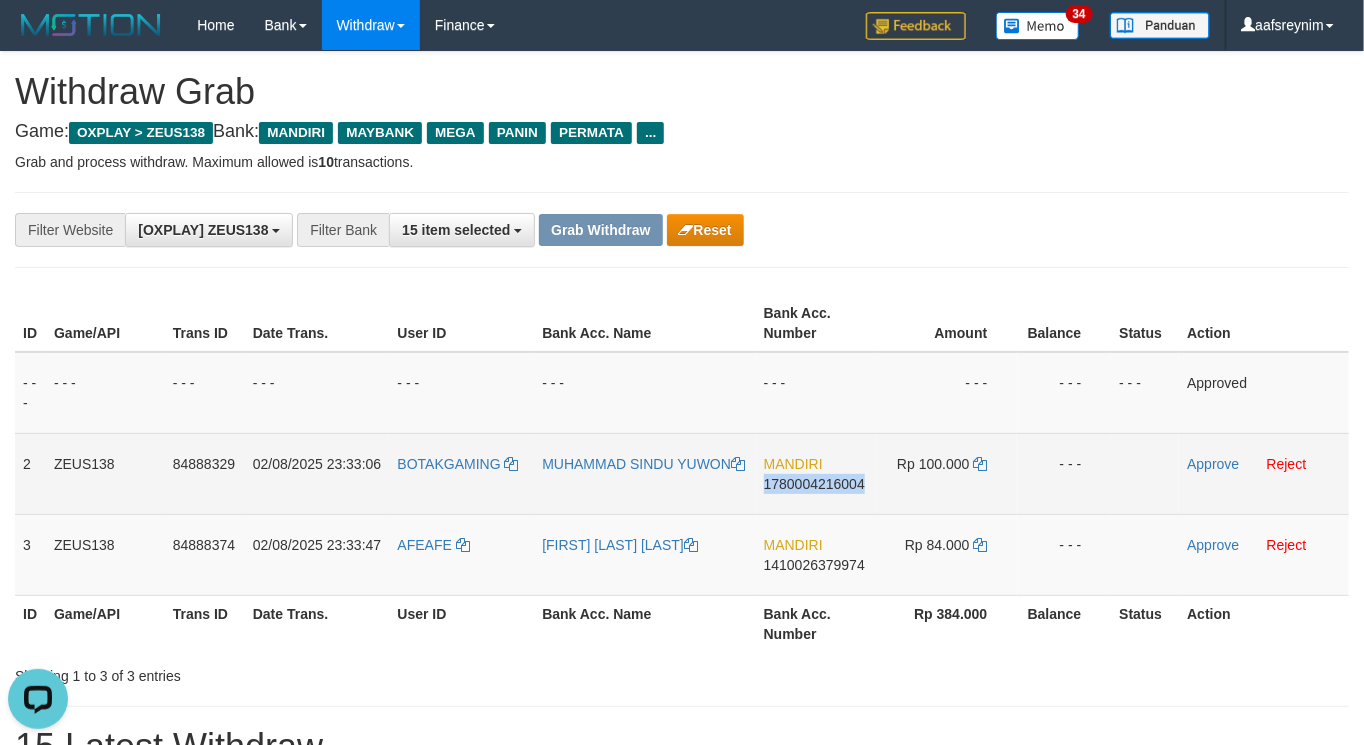 click on "MANDIRI
1780004216004" at bounding box center (816, 473) 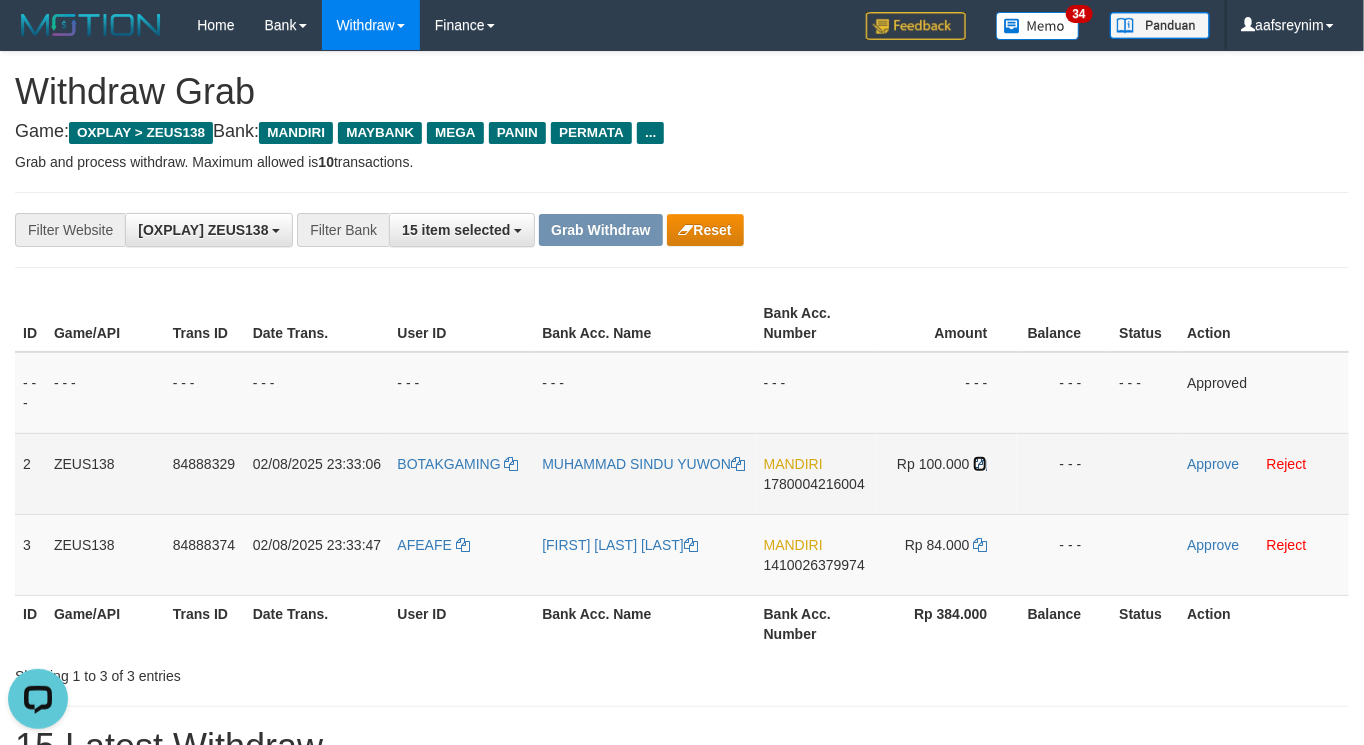 click at bounding box center [980, 464] 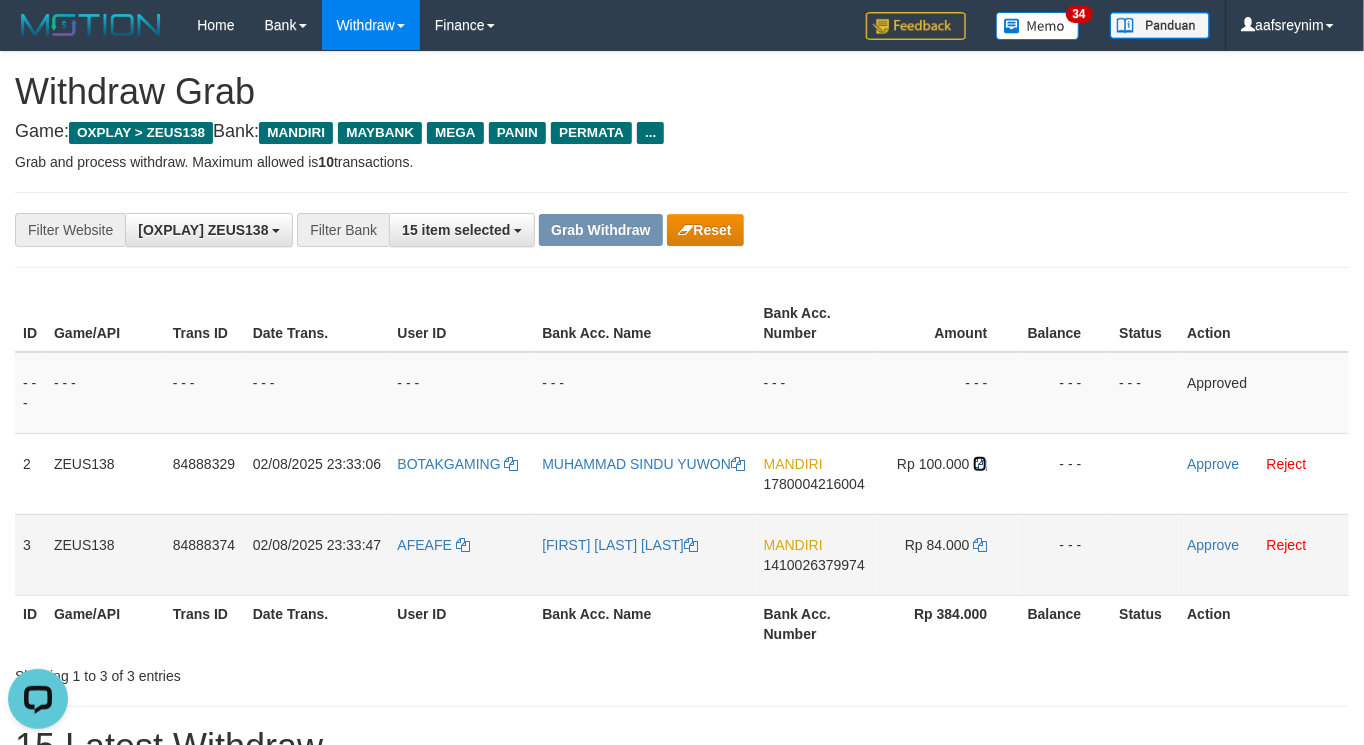 drag, startPoint x: 982, startPoint y: 460, endPoint x: 1151, endPoint y: 536, distance: 185.30246 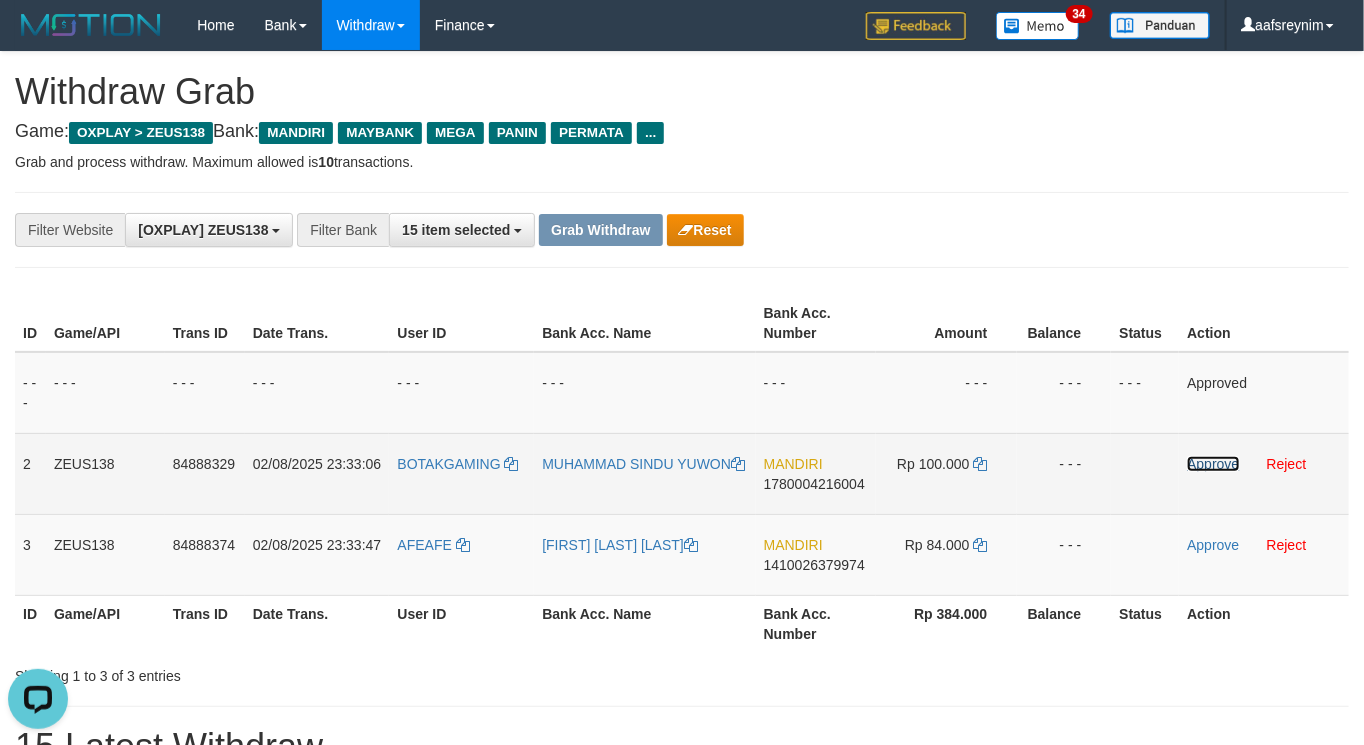 click on "Approve" at bounding box center (1213, 464) 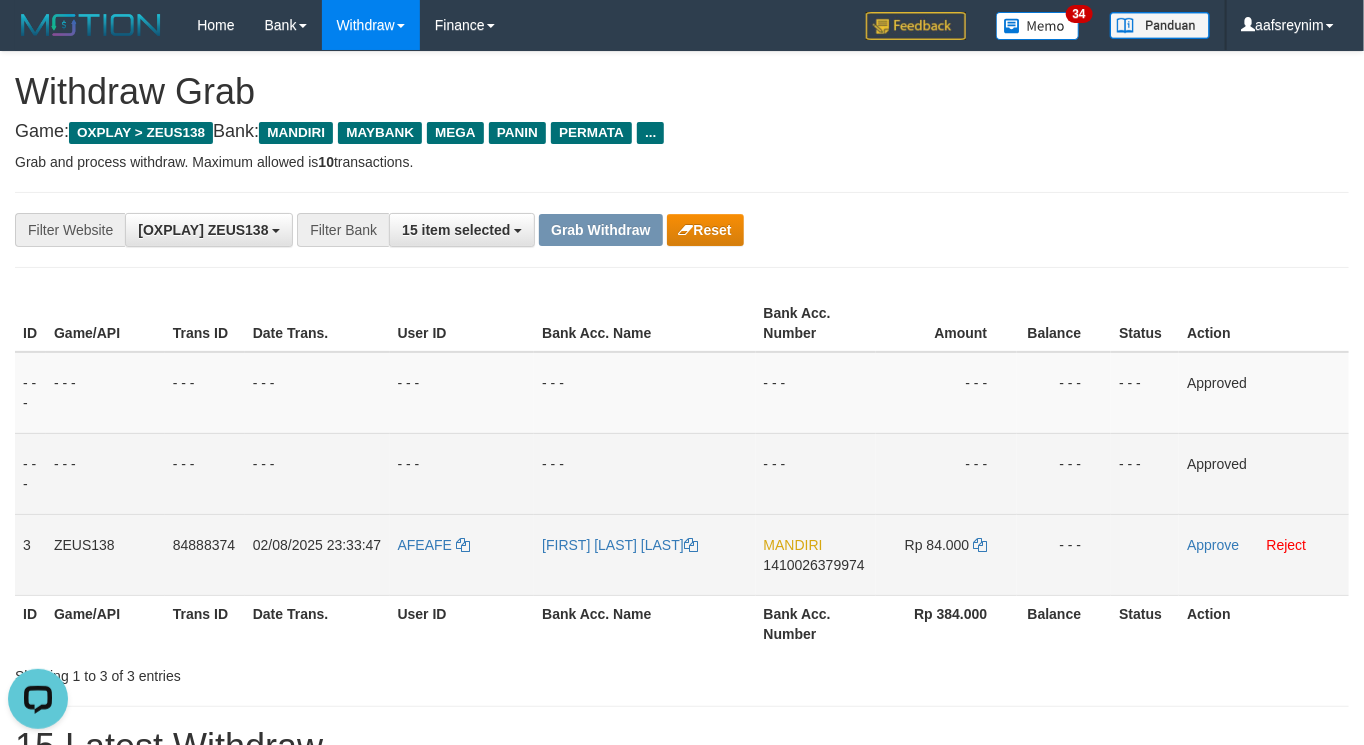 click on "MANDIRI
1410026379974" at bounding box center [816, 554] 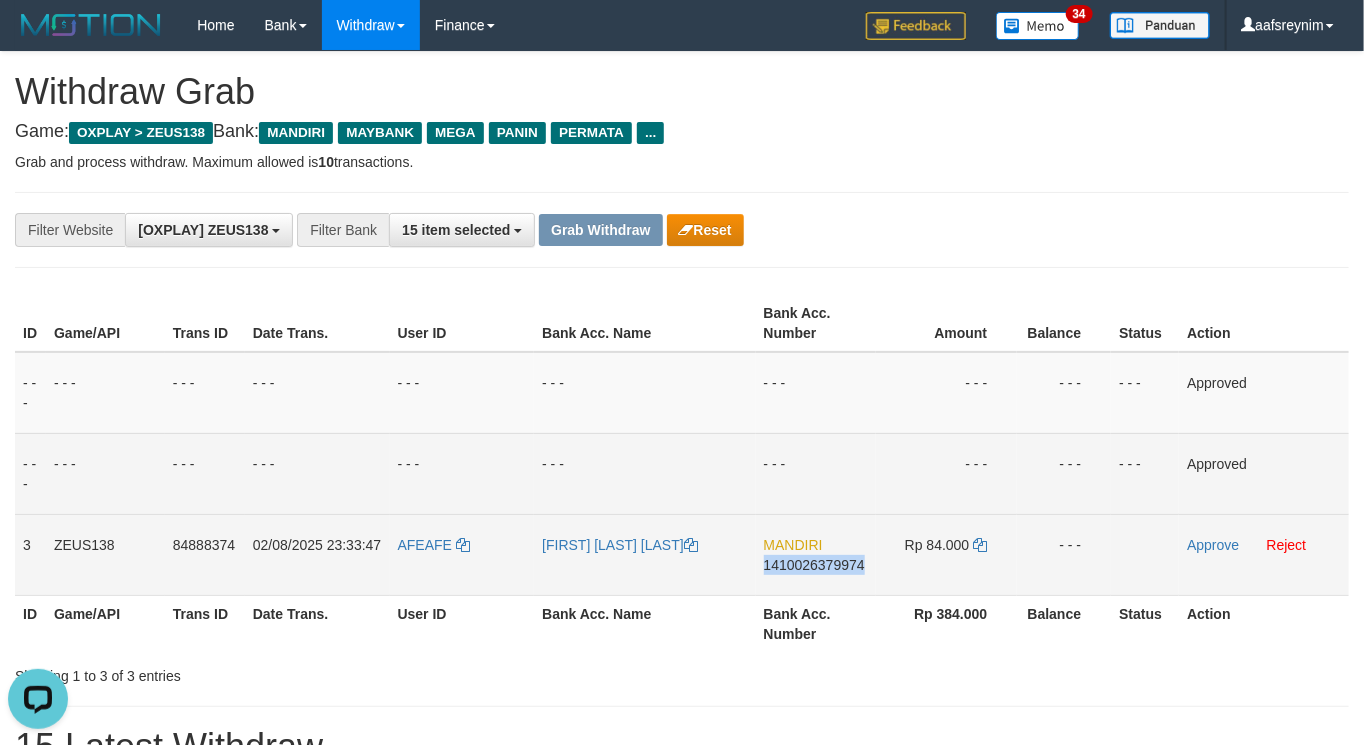 click on "MANDIRI
1410026379974" at bounding box center (816, 554) 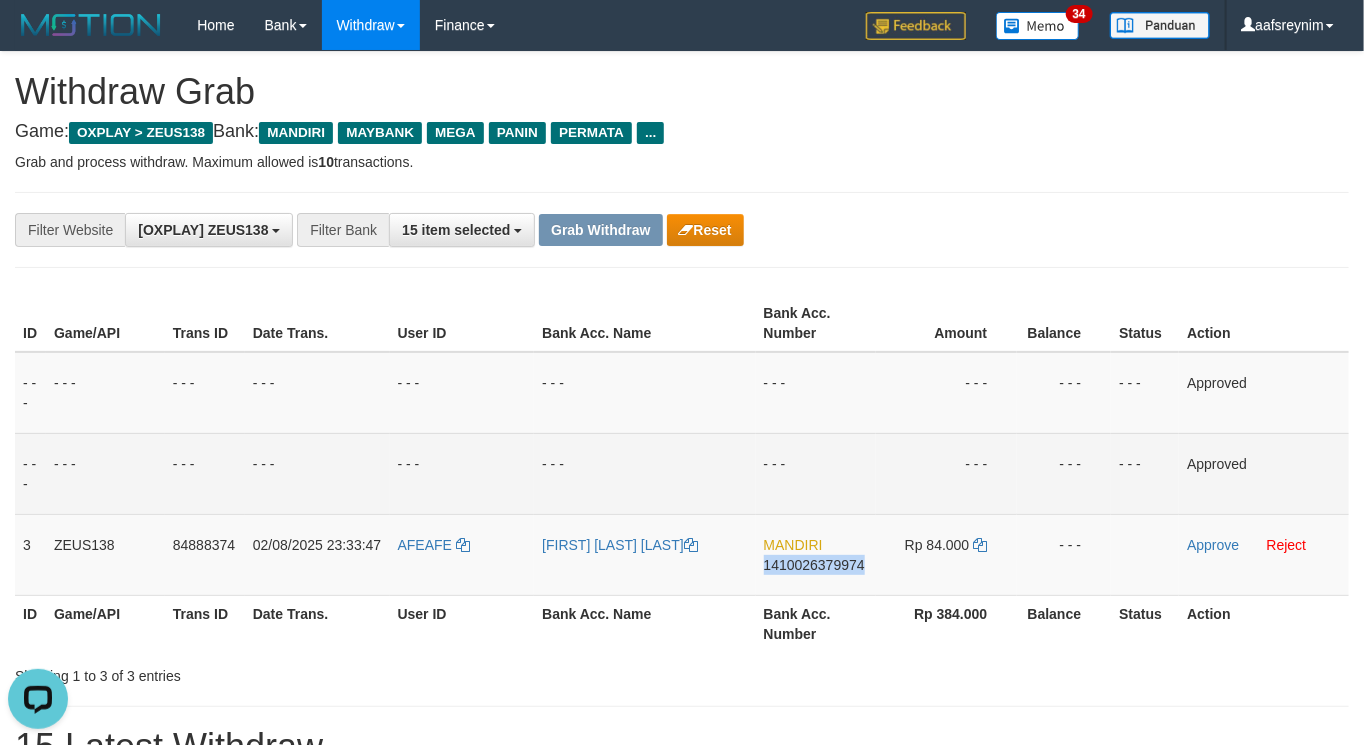 copy on "1410026379974" 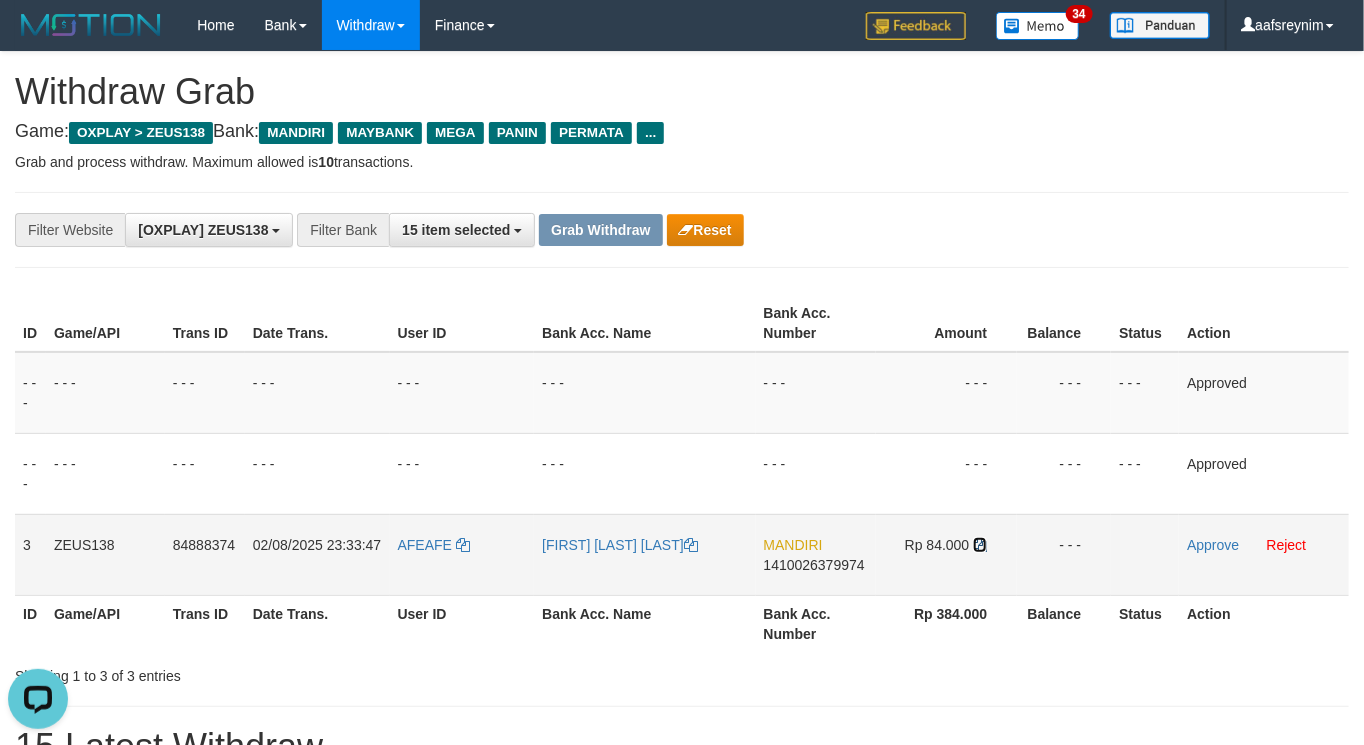 click at bounding box center [980, 545] 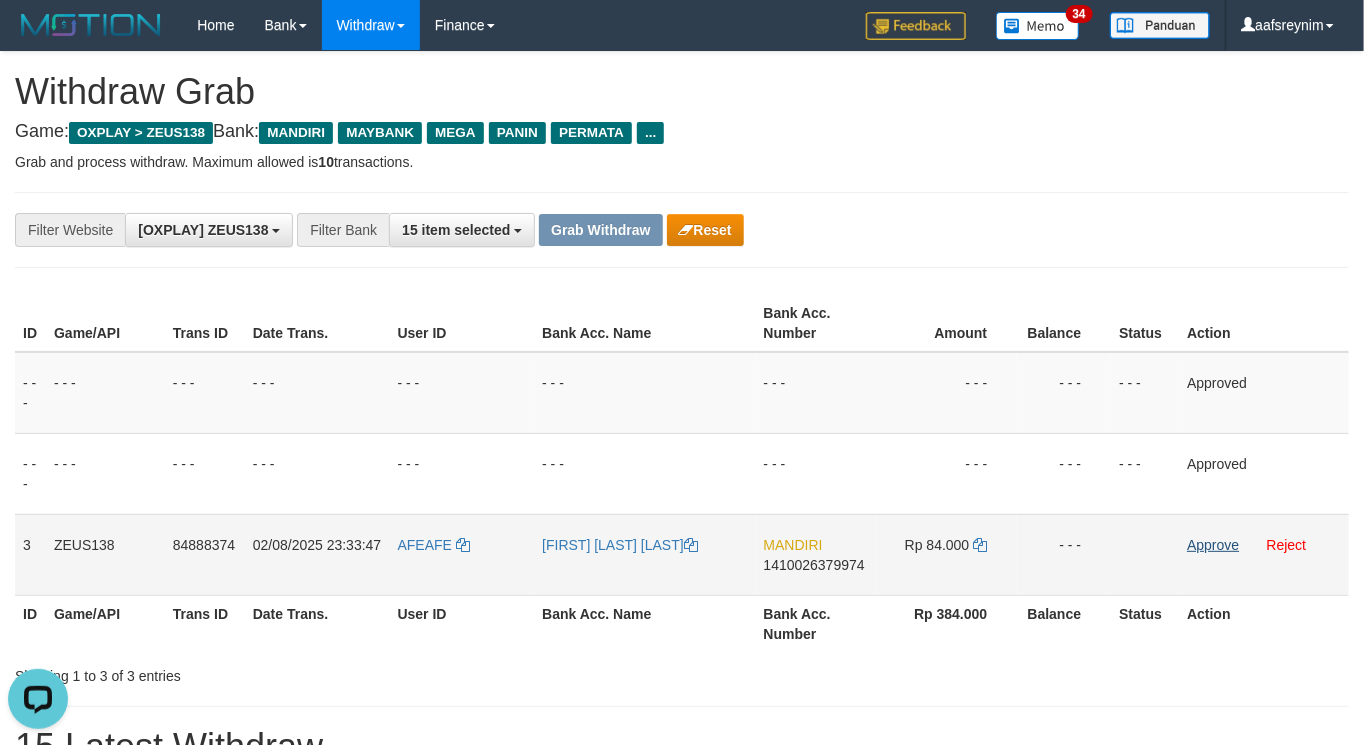 drag, startPoint x: 1210, startPoint y: 533, endPoint x: 1208, endPoint y: 544, distance: 11.18034 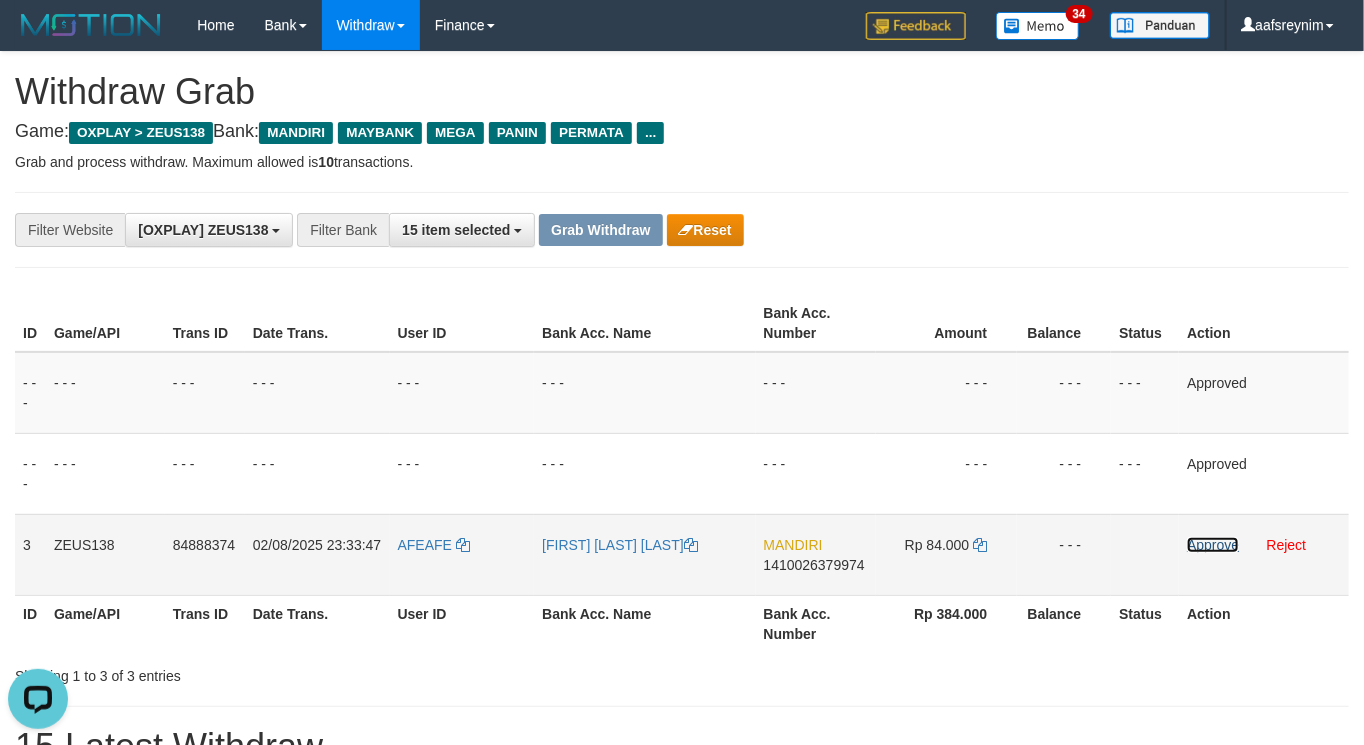 click on "Approve" at bounding box center [1213, 545] 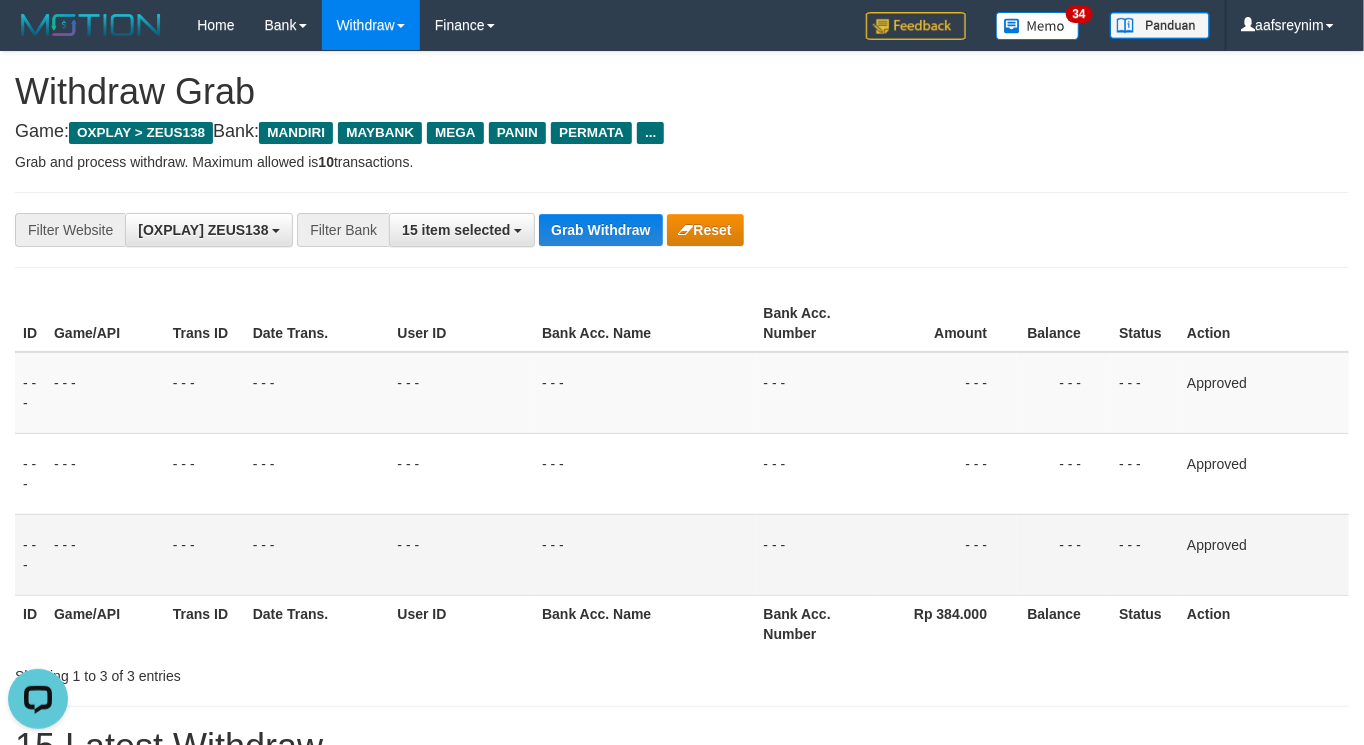 click on "Withdraw Grab" at bounding box center [682, 92] 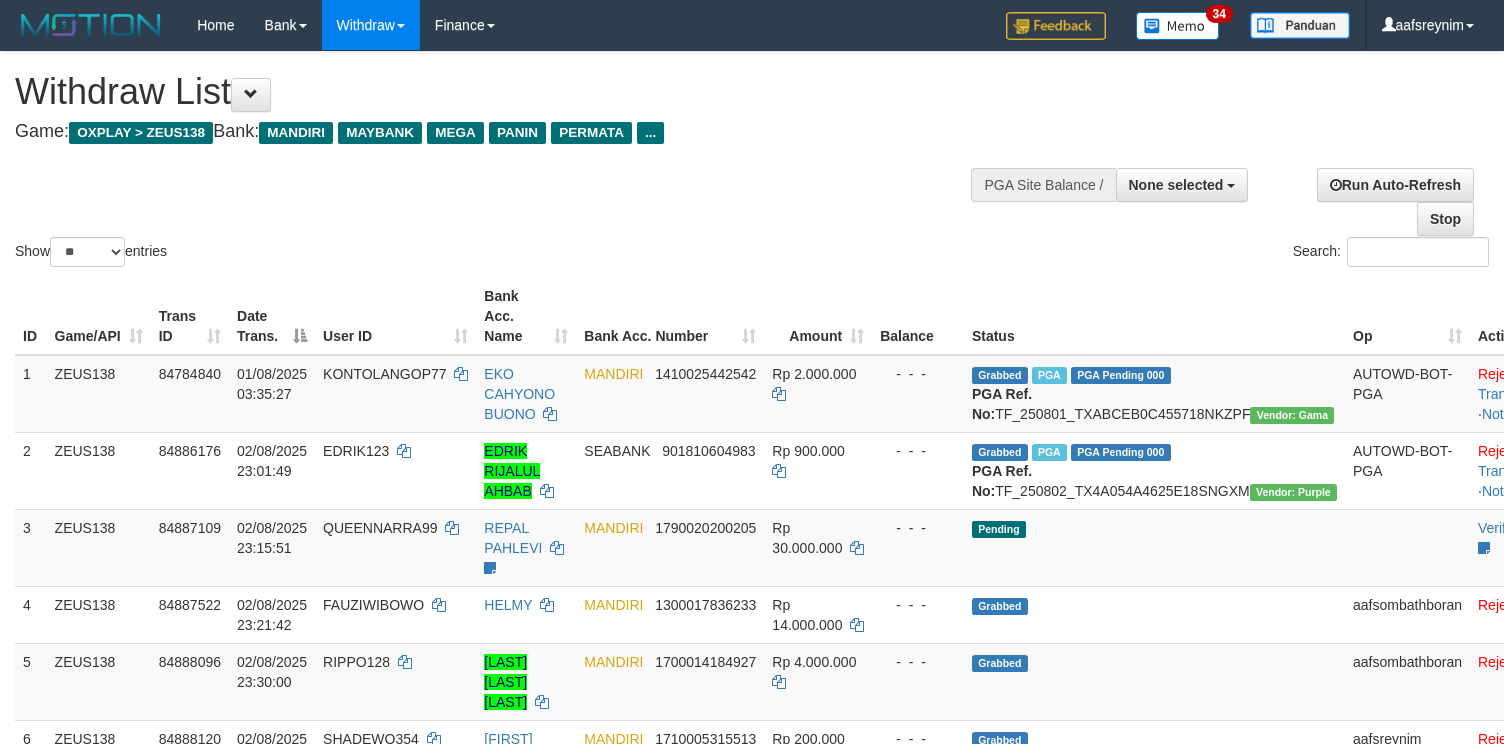 select 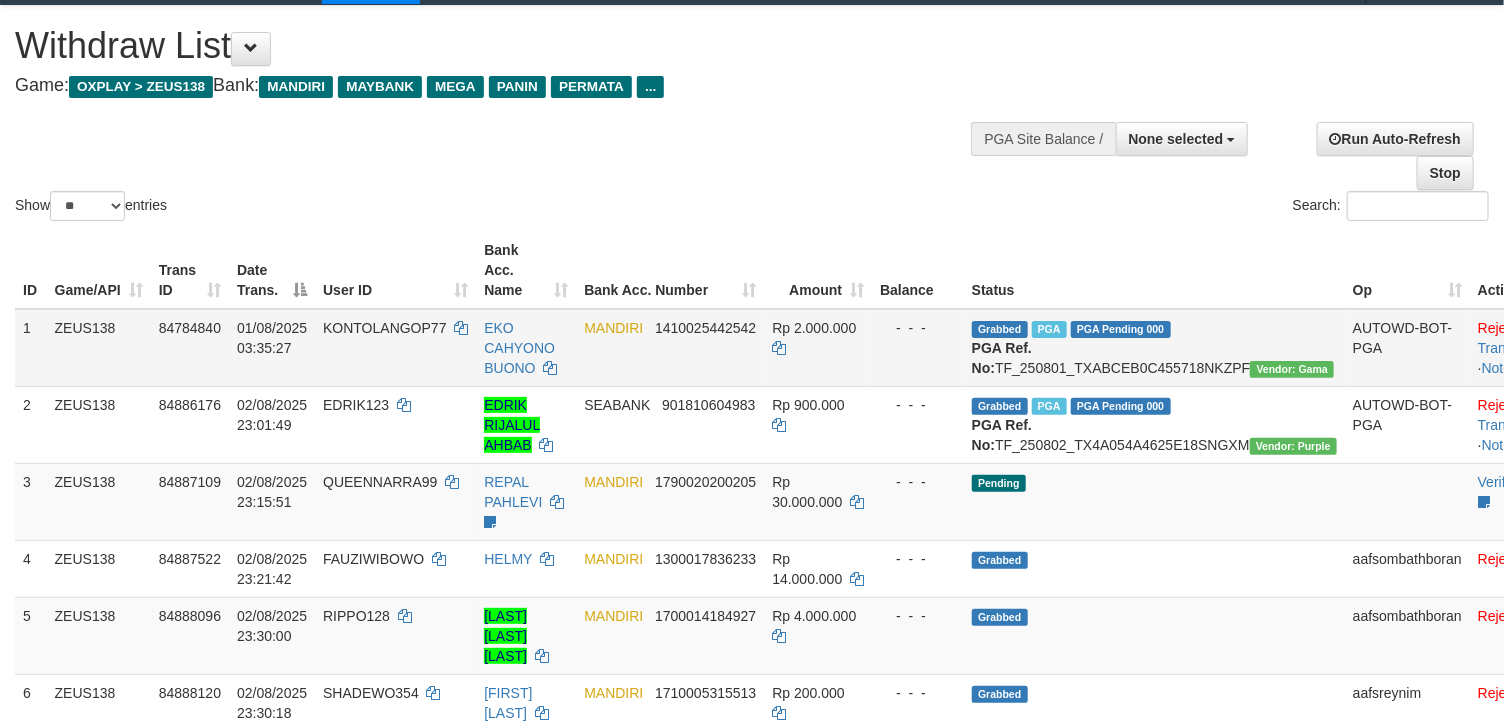 scroll, scrollTop: 0, scrollLeft: 0, axis: both 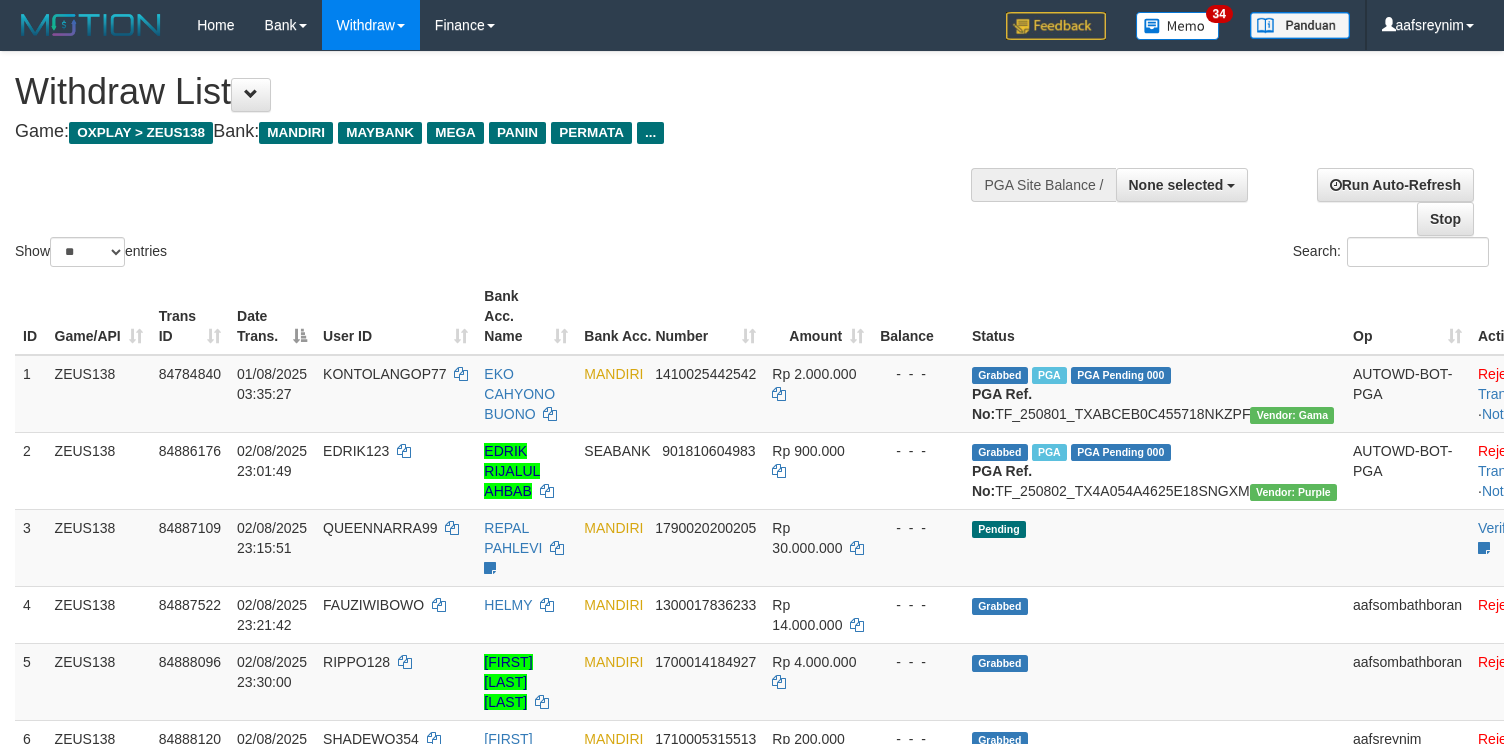 select 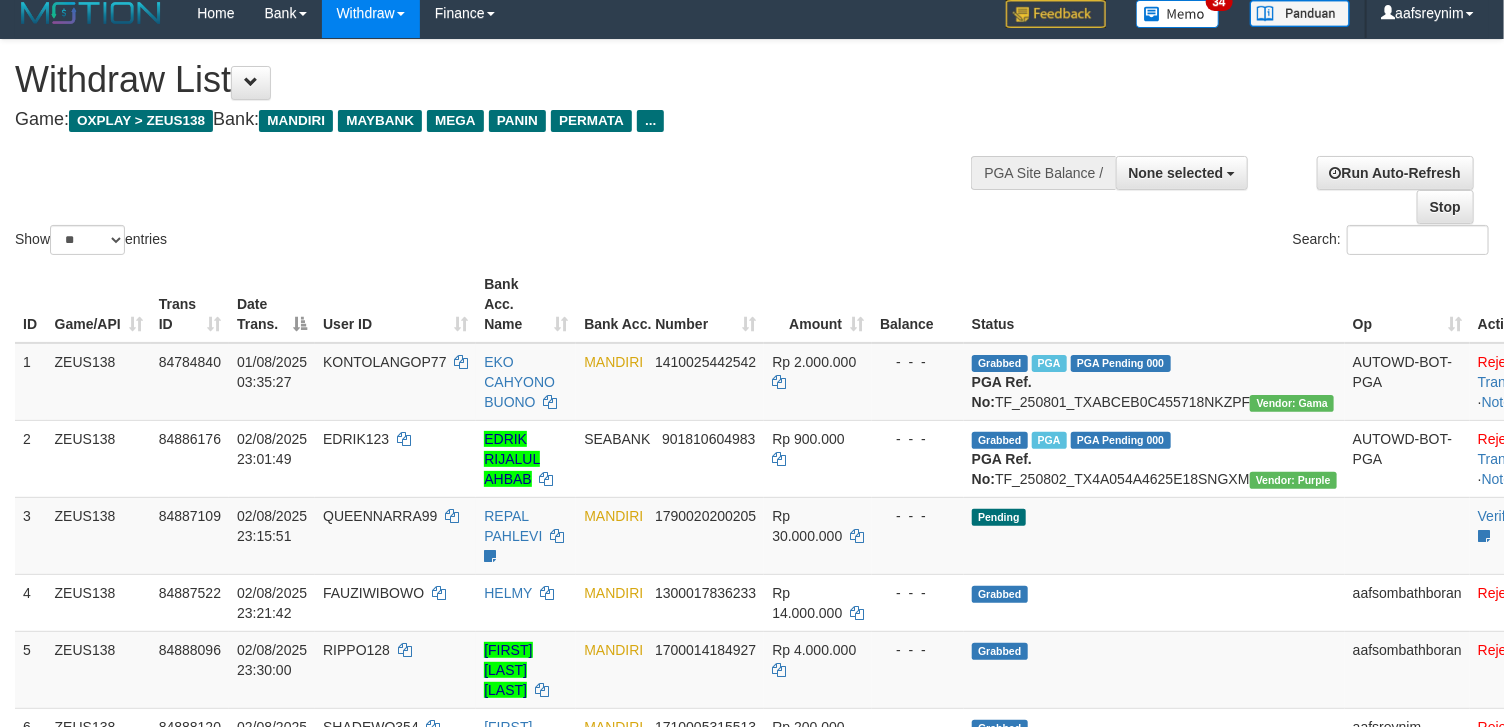 scroll, scrollTop: 0, scrollLeft: 0, axis: both 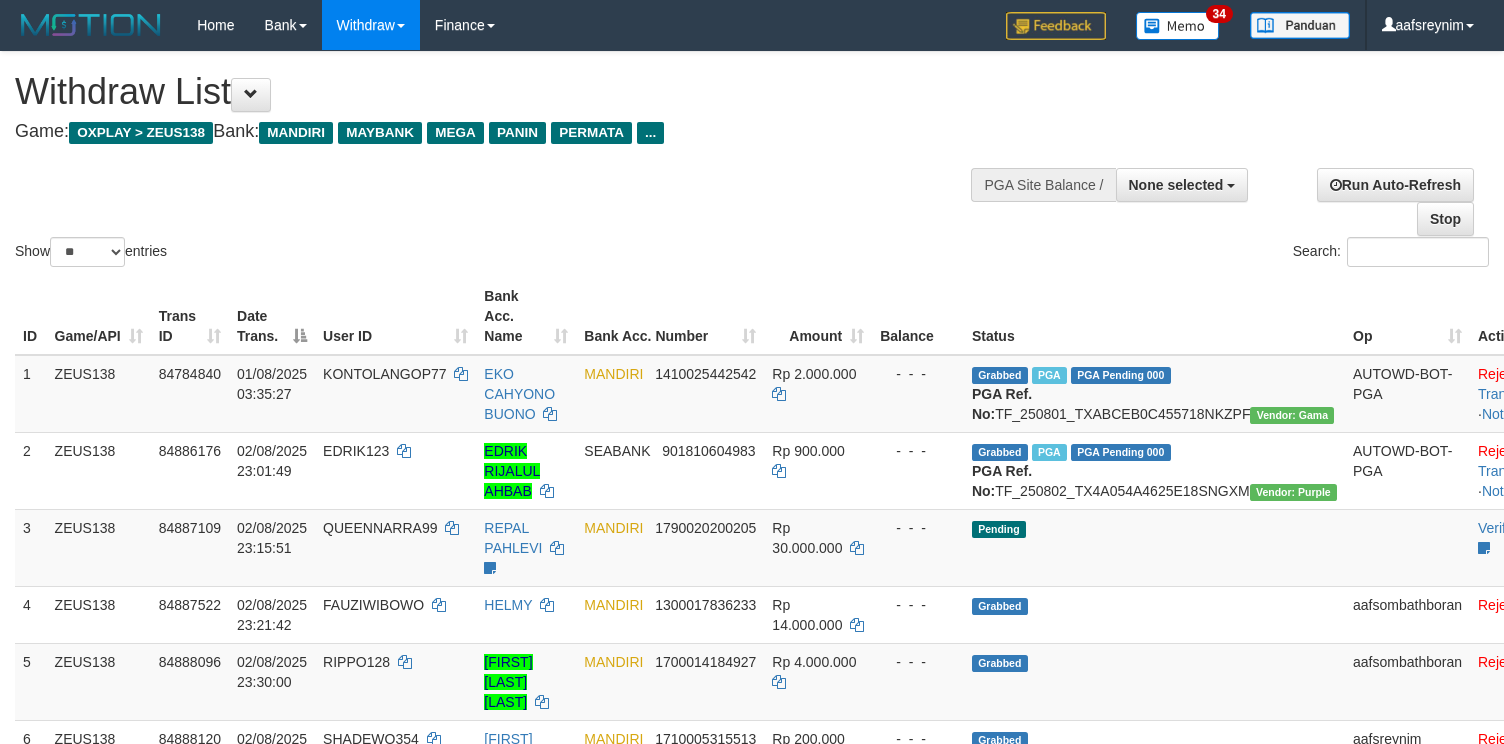 select 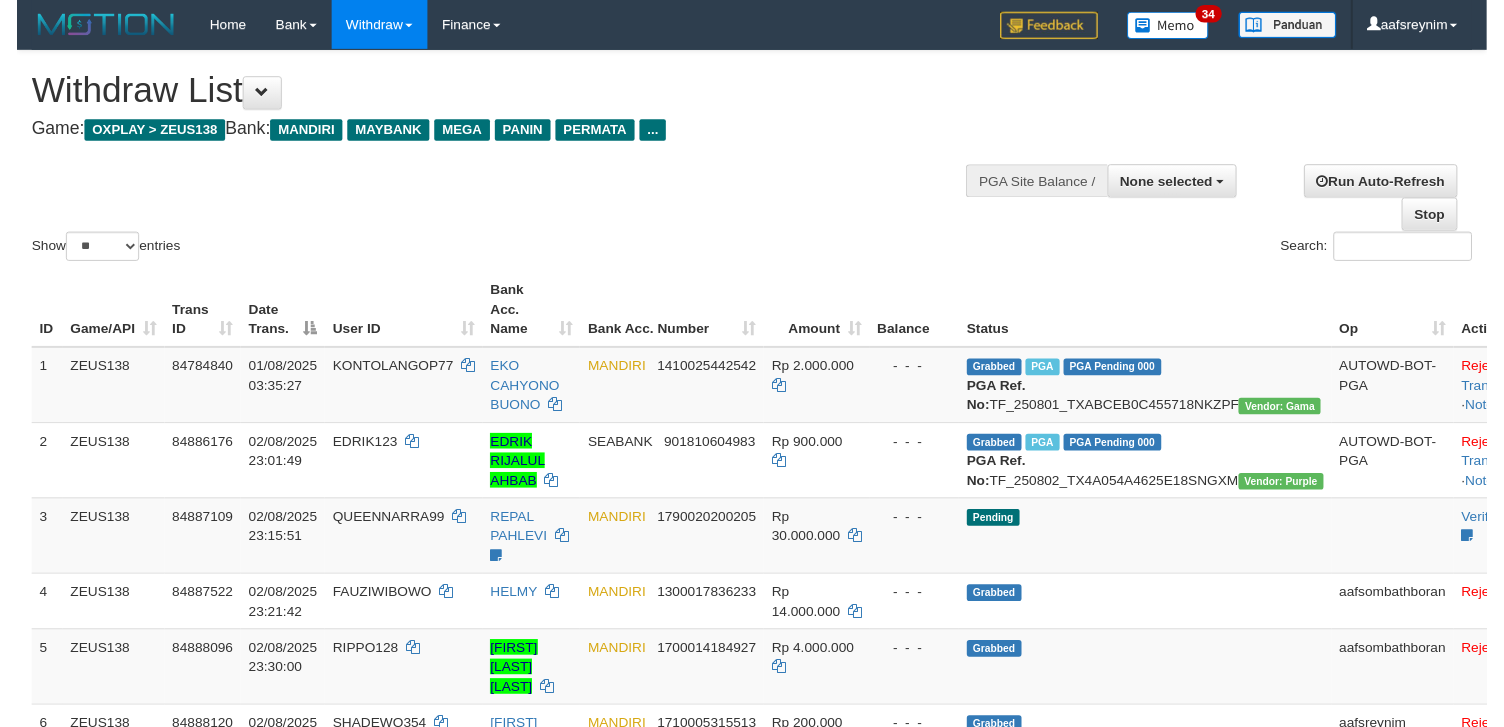 scroll, scrollTop: 225, scrollLeft: 0, axis: vertical 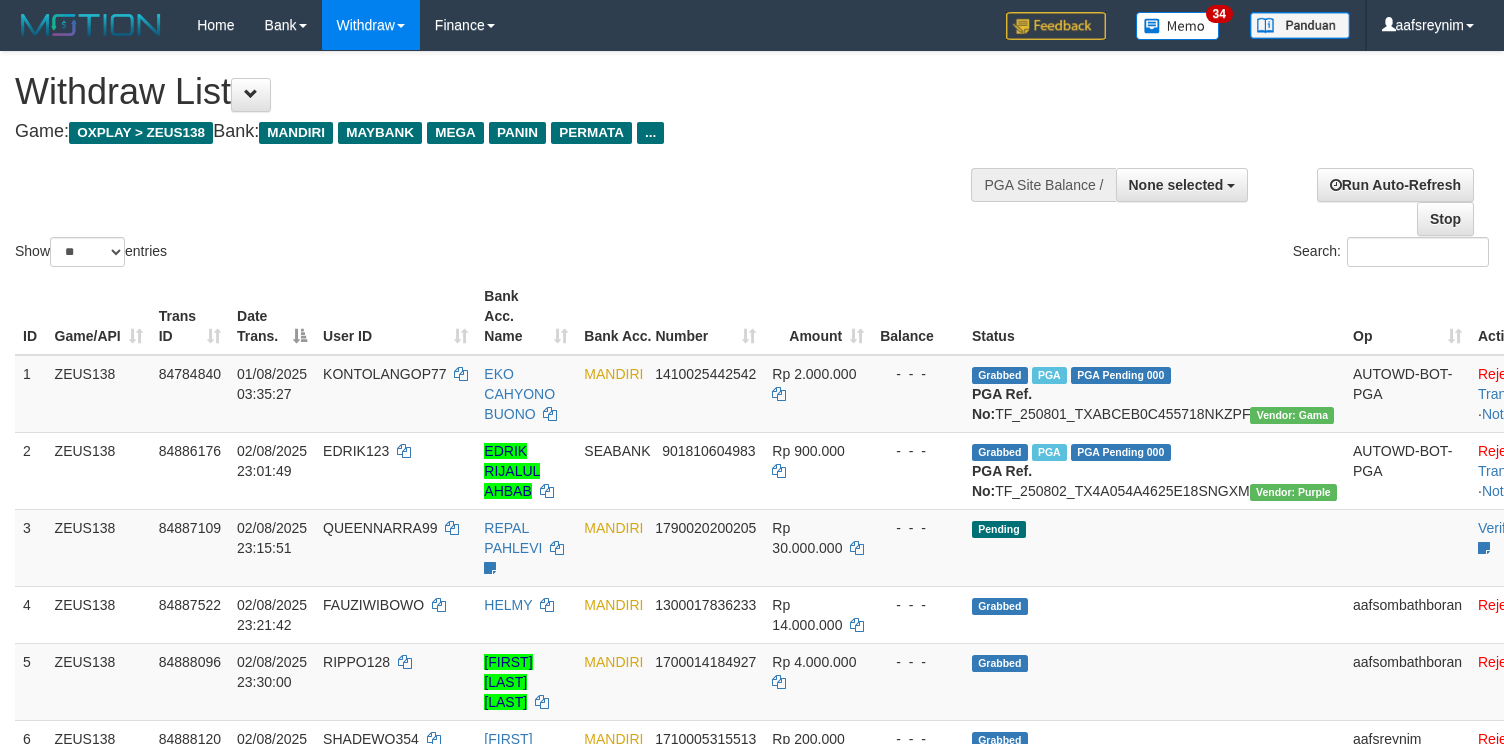 select 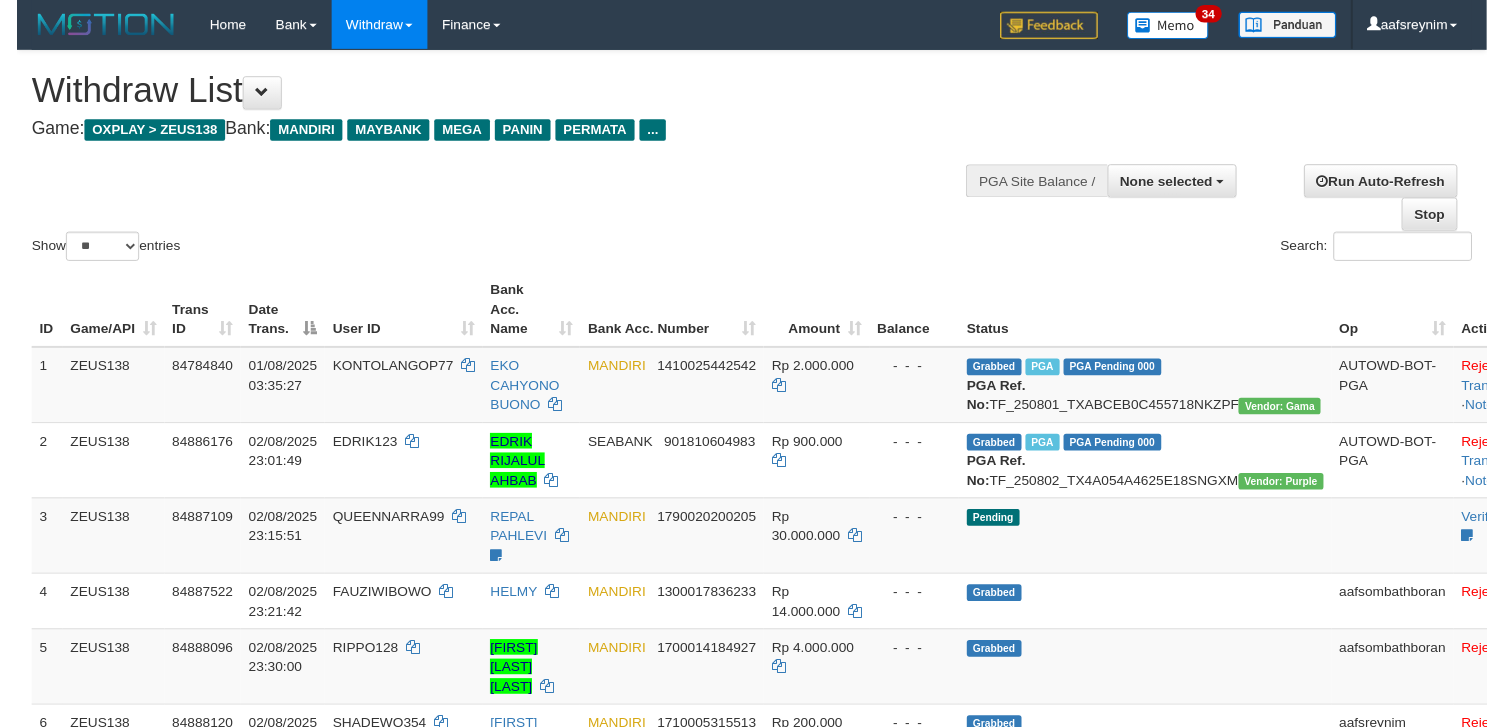 scroll, scrollTop: 308, scrollLeft: 0, axis: vertical 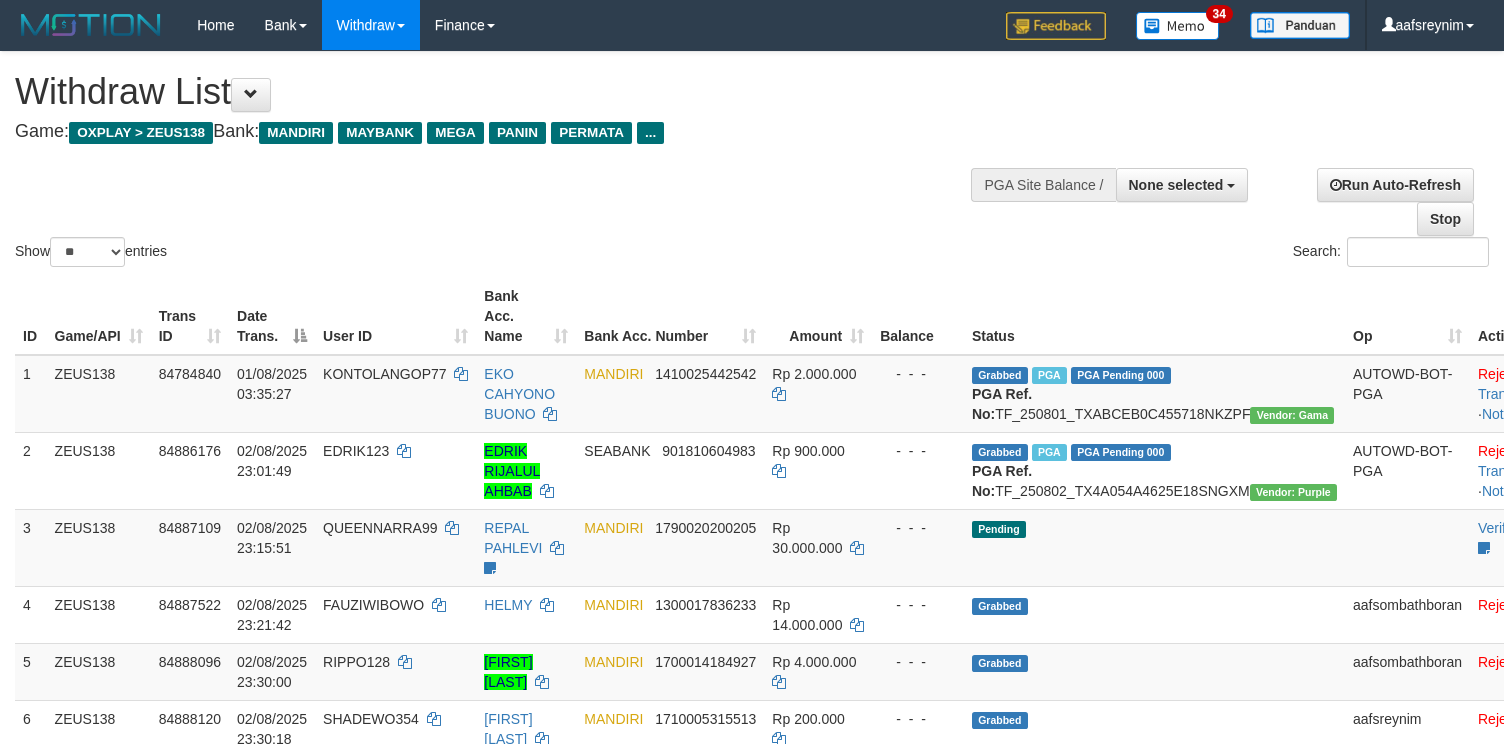 select 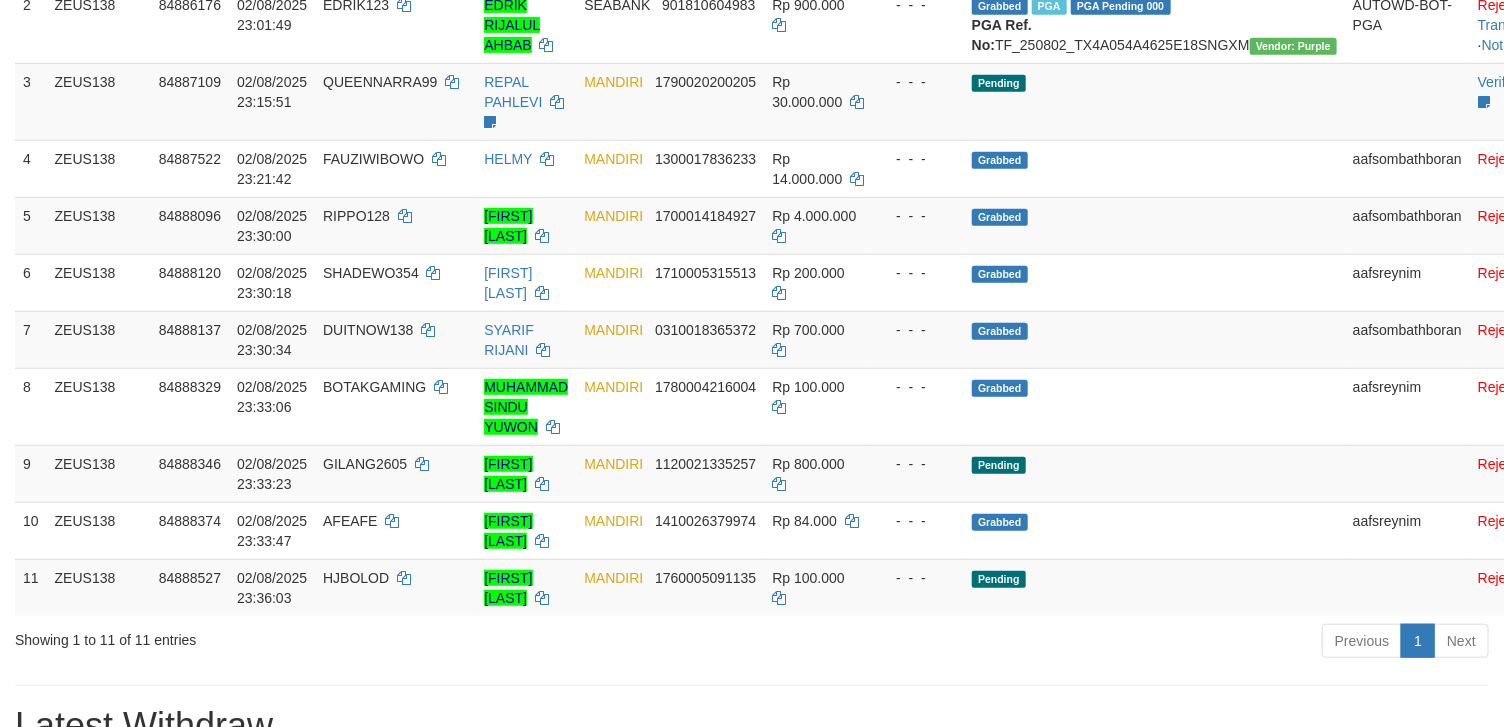 scroll, scrollTop: 308, scrollLeft: 0, axis: vertical 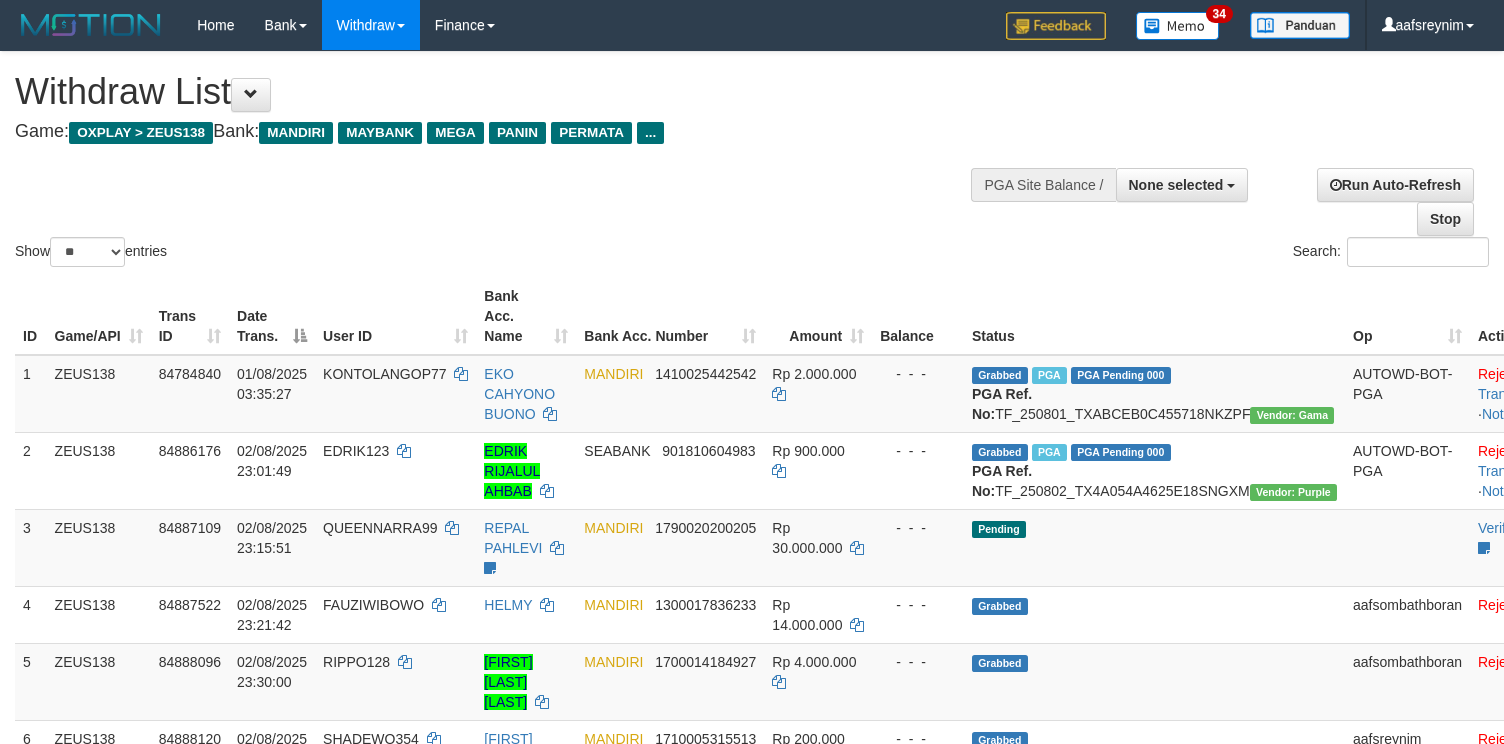 select 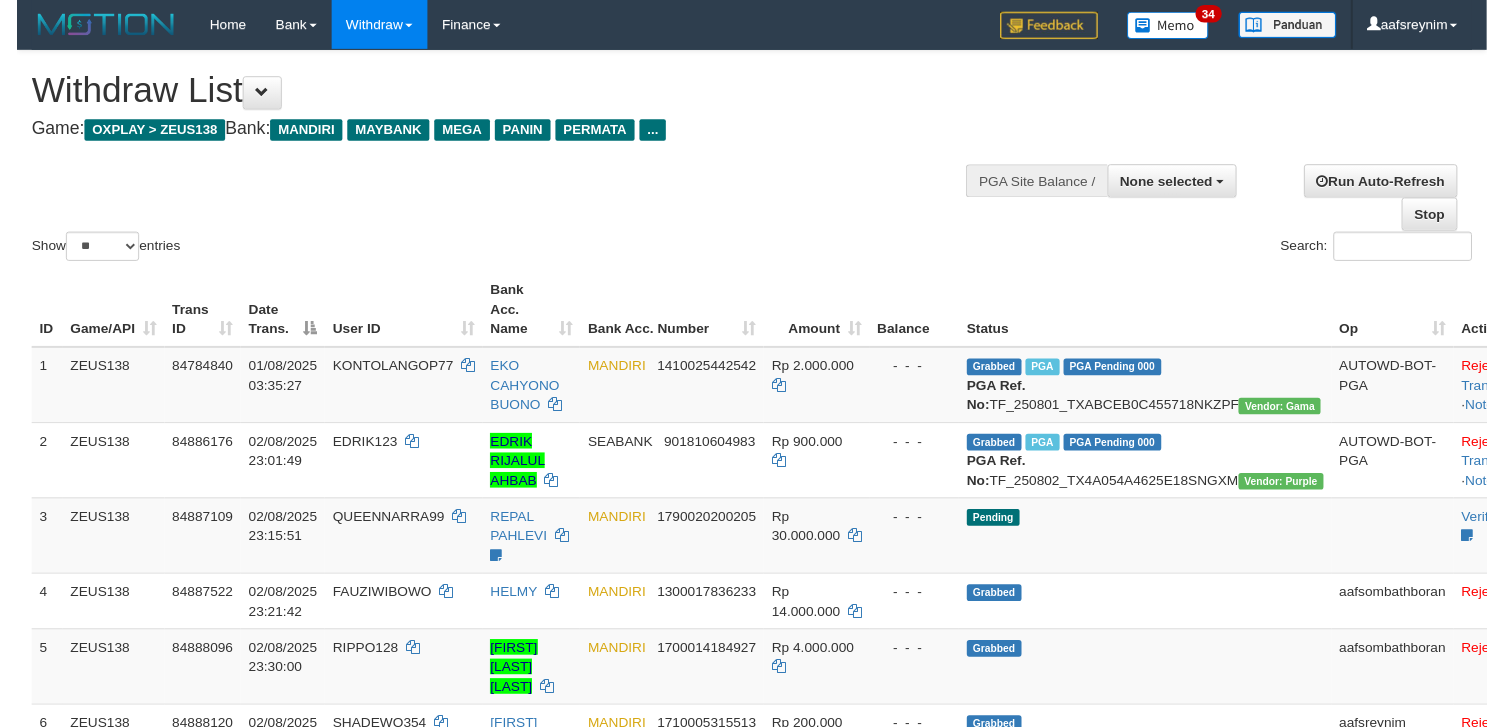 scroll, scrollTop: 237, scrollLeft: 0, axis: vertical 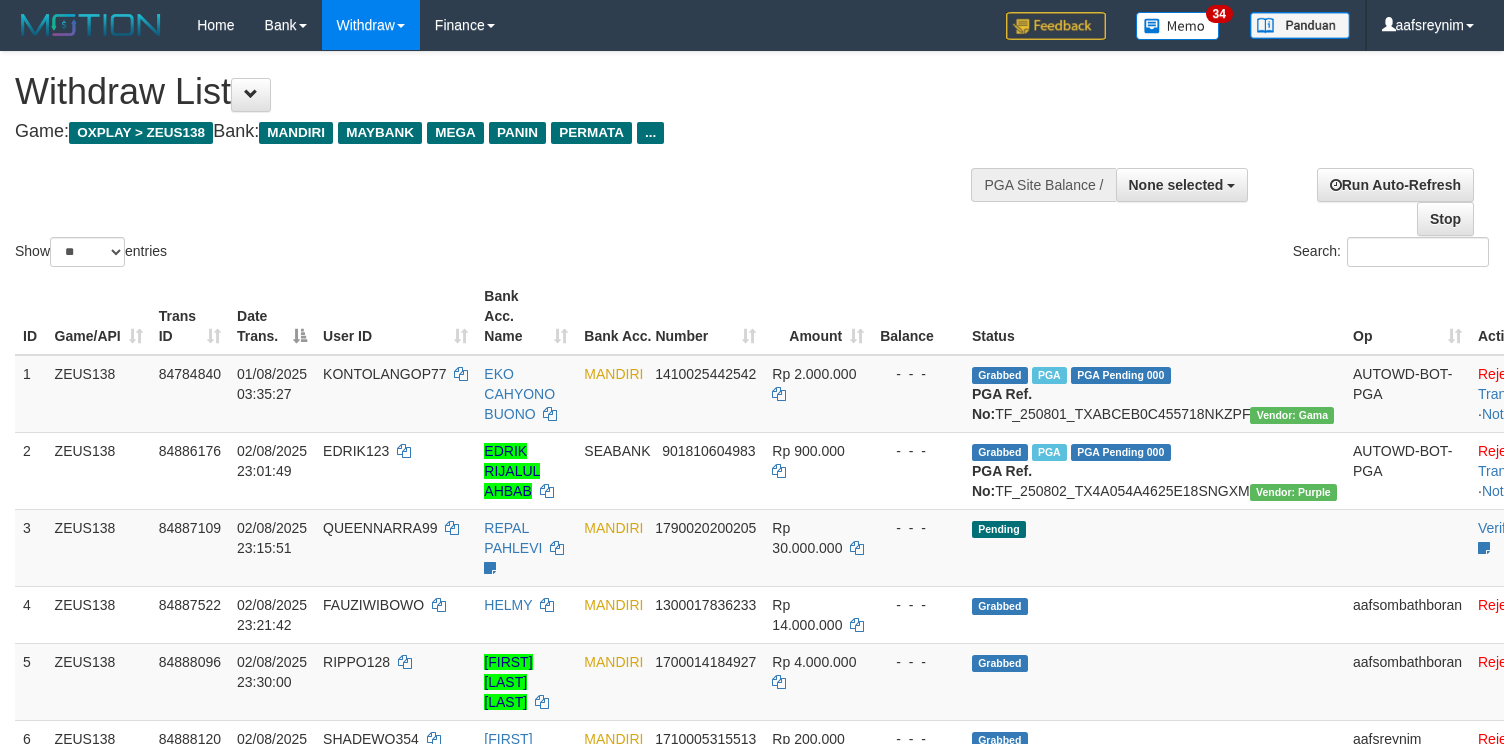 select 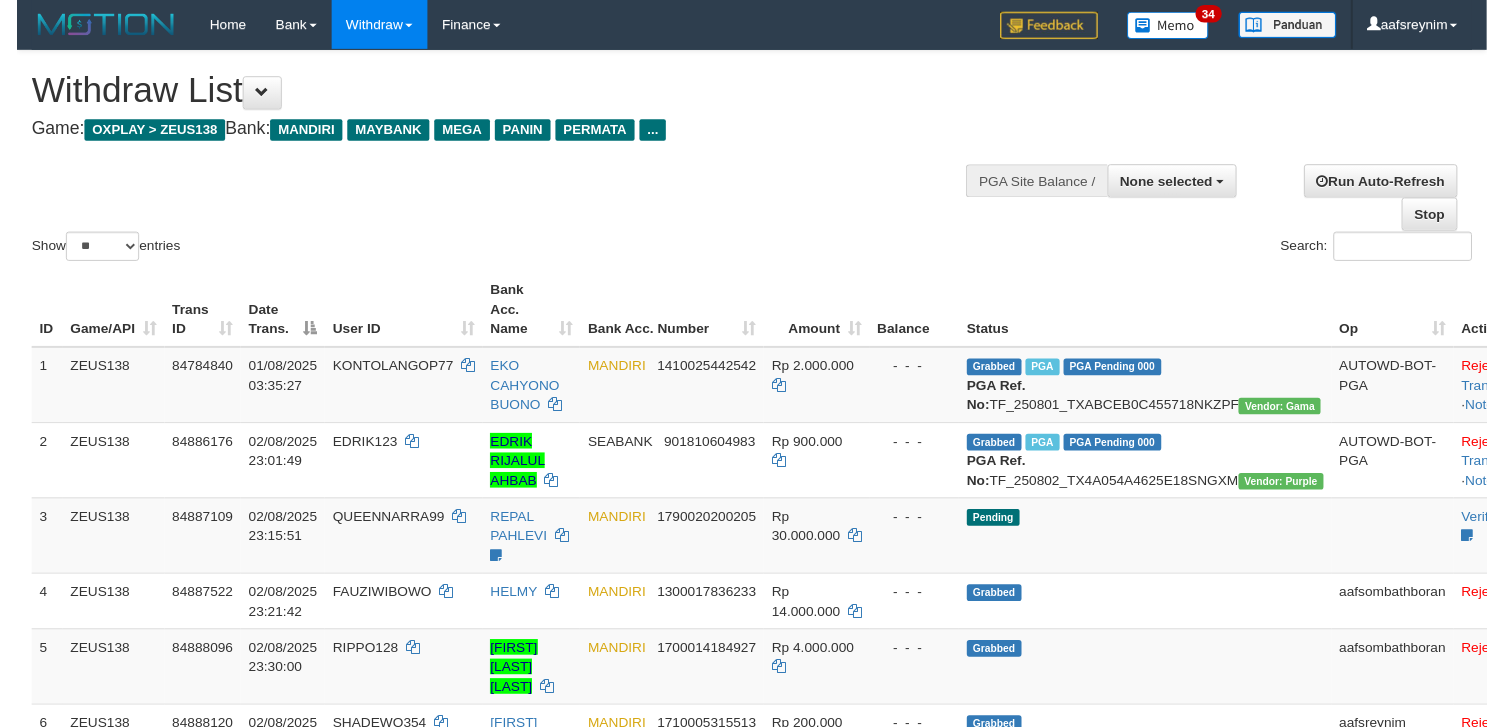 scroll, scrollTop: 321, scrollLeft: 0, axis: vertical 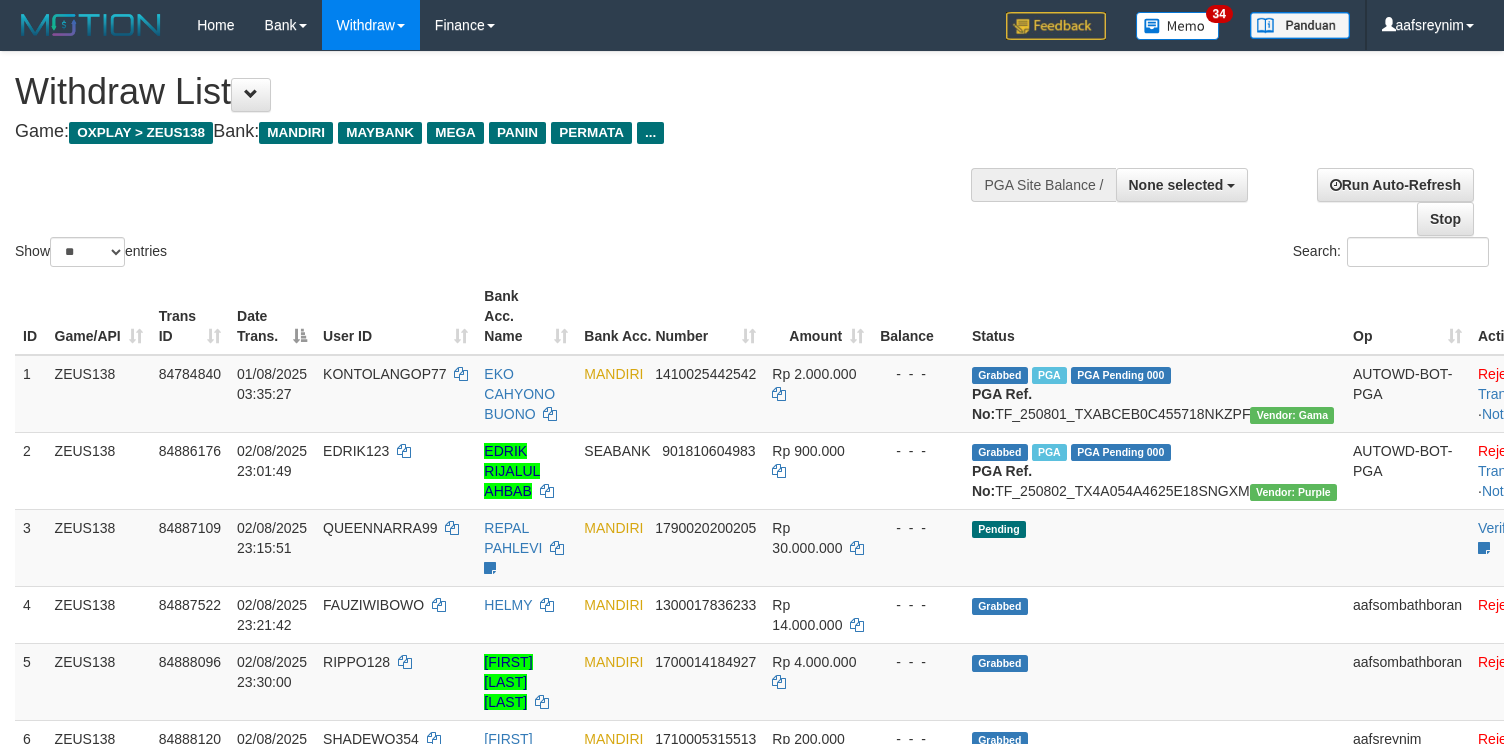 select 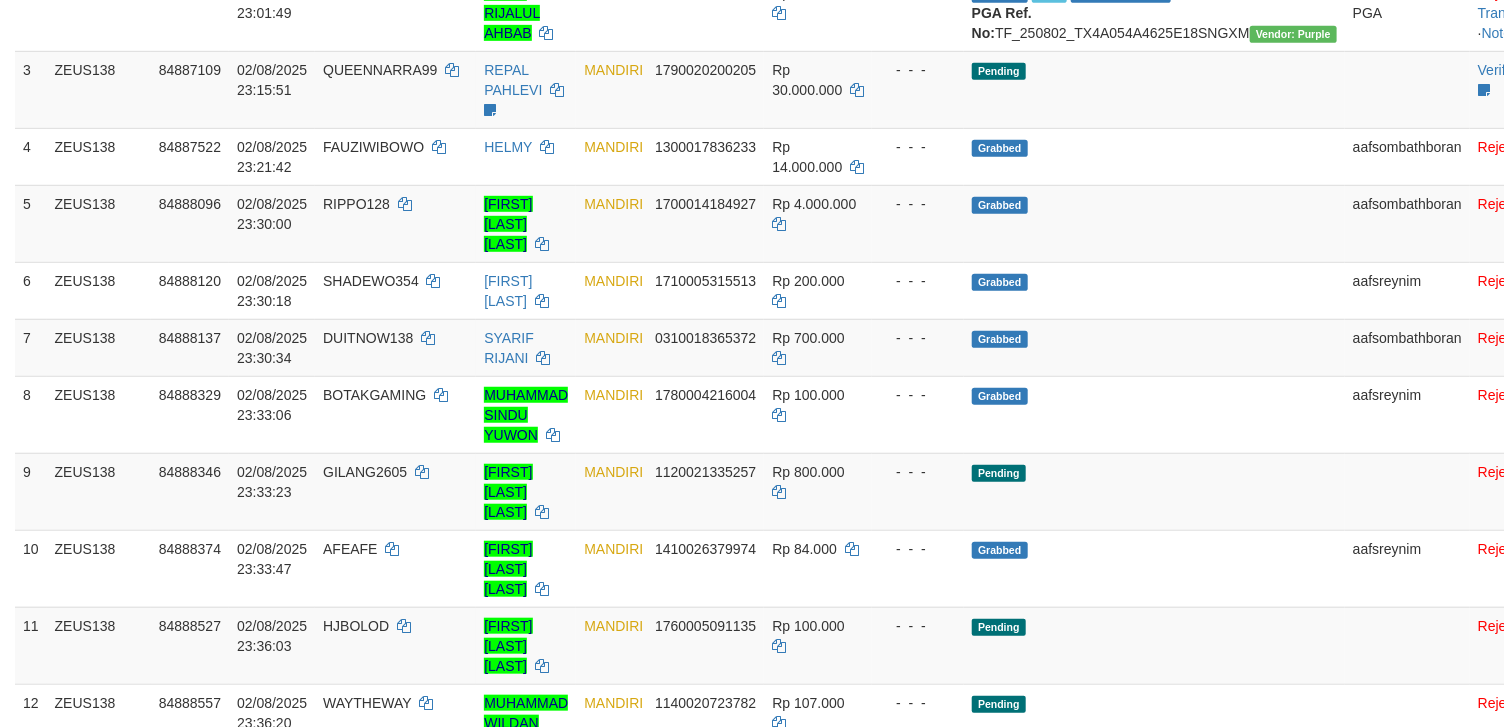scroll, scrollTop: 321, scrollLeft: 0, axis: vertical 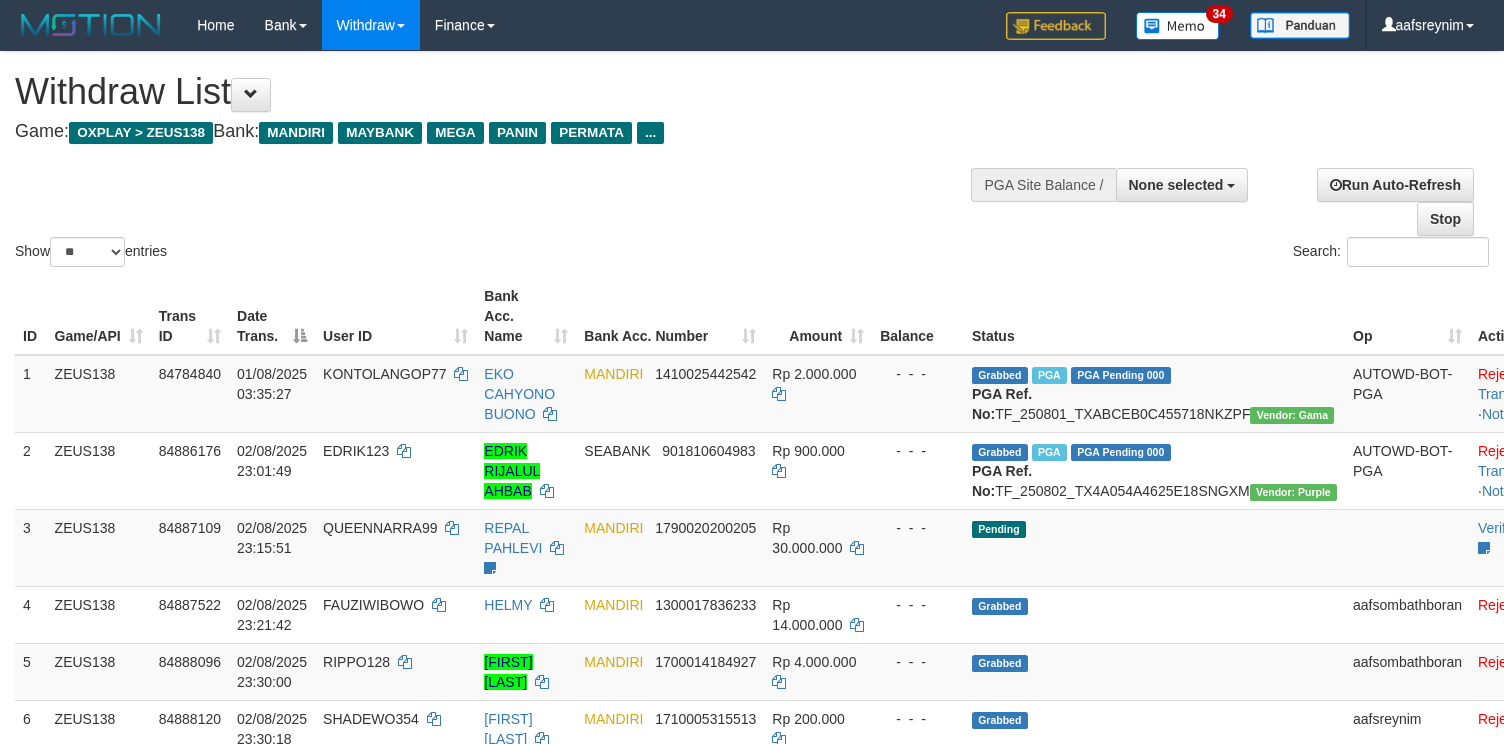 select 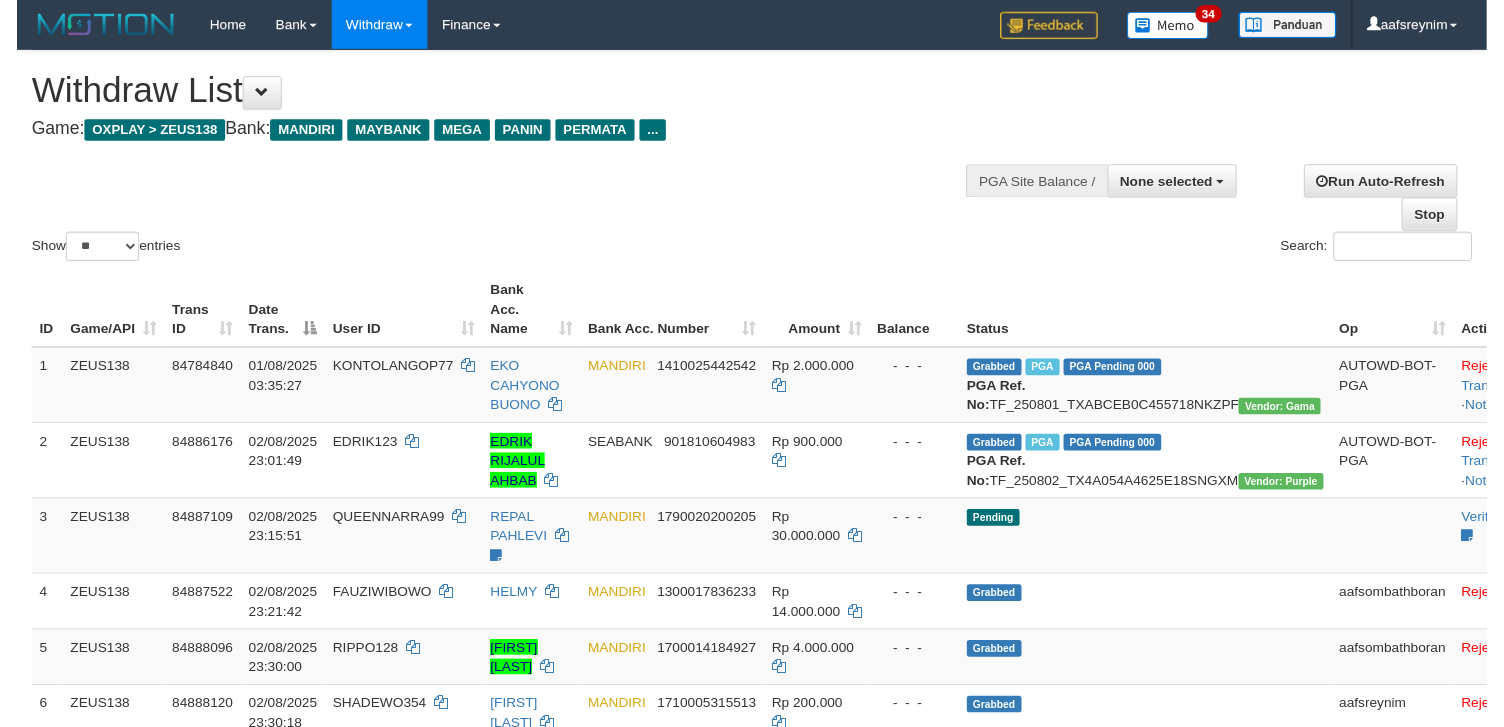 scroll, scrollTop: 250, scrollLeft: 0, axis: vertical 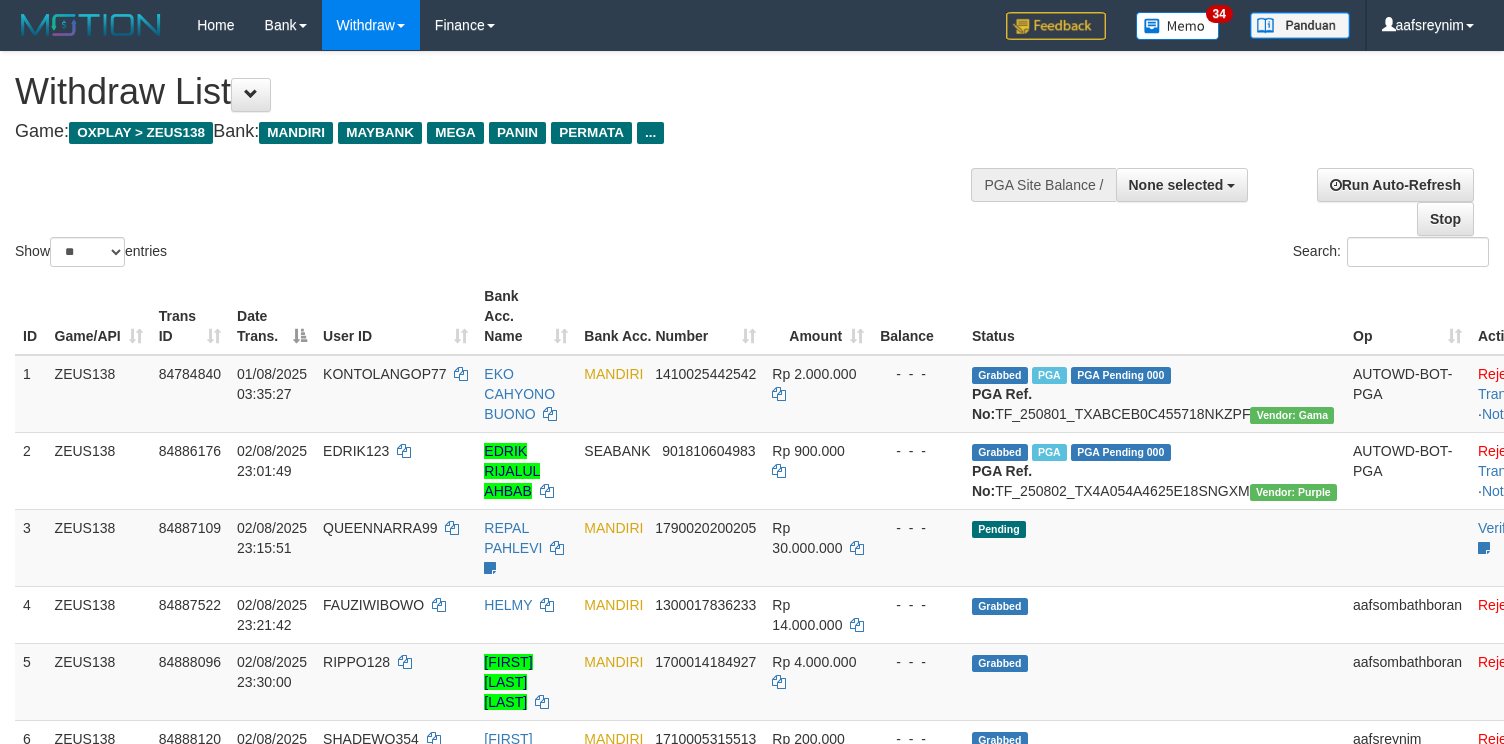 select 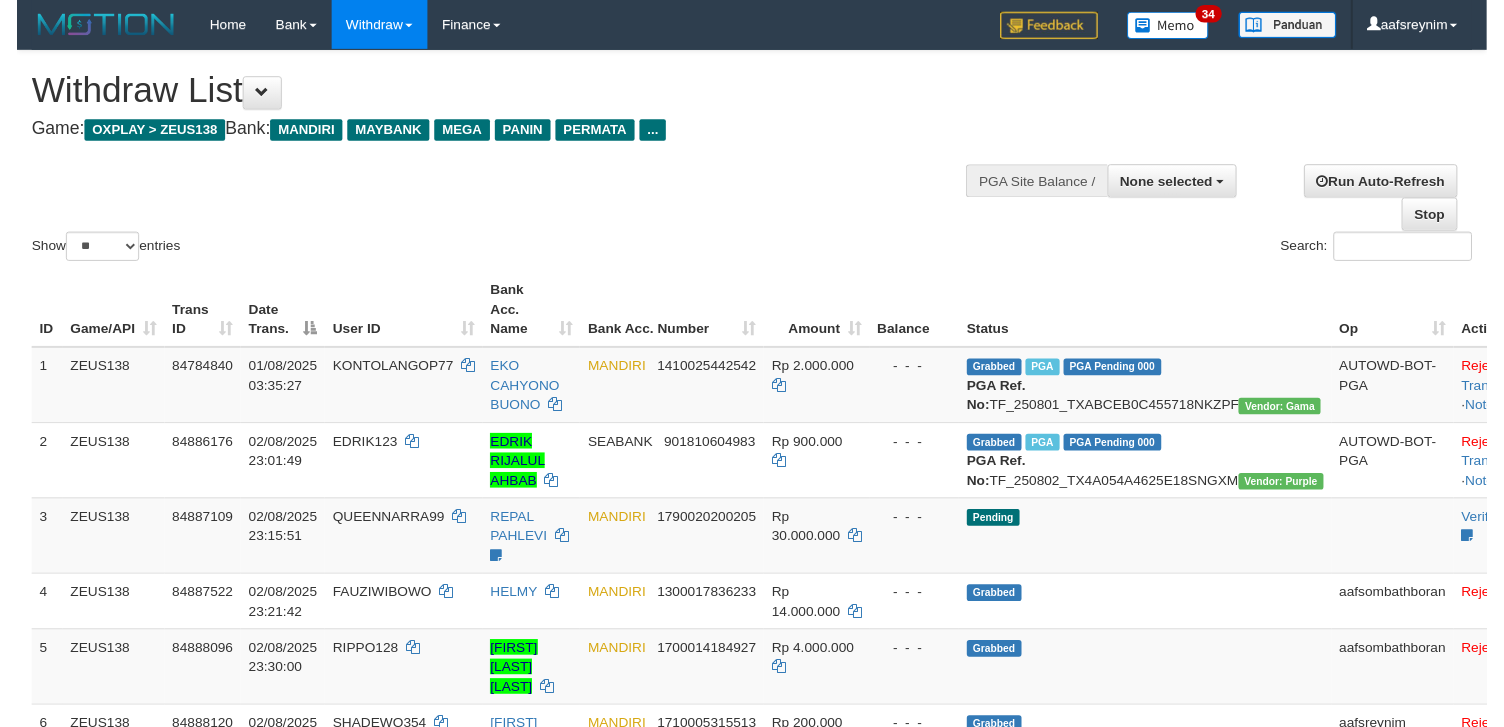 scroll, scrollTop: 333, scrollLeft: 0, axis: vertical 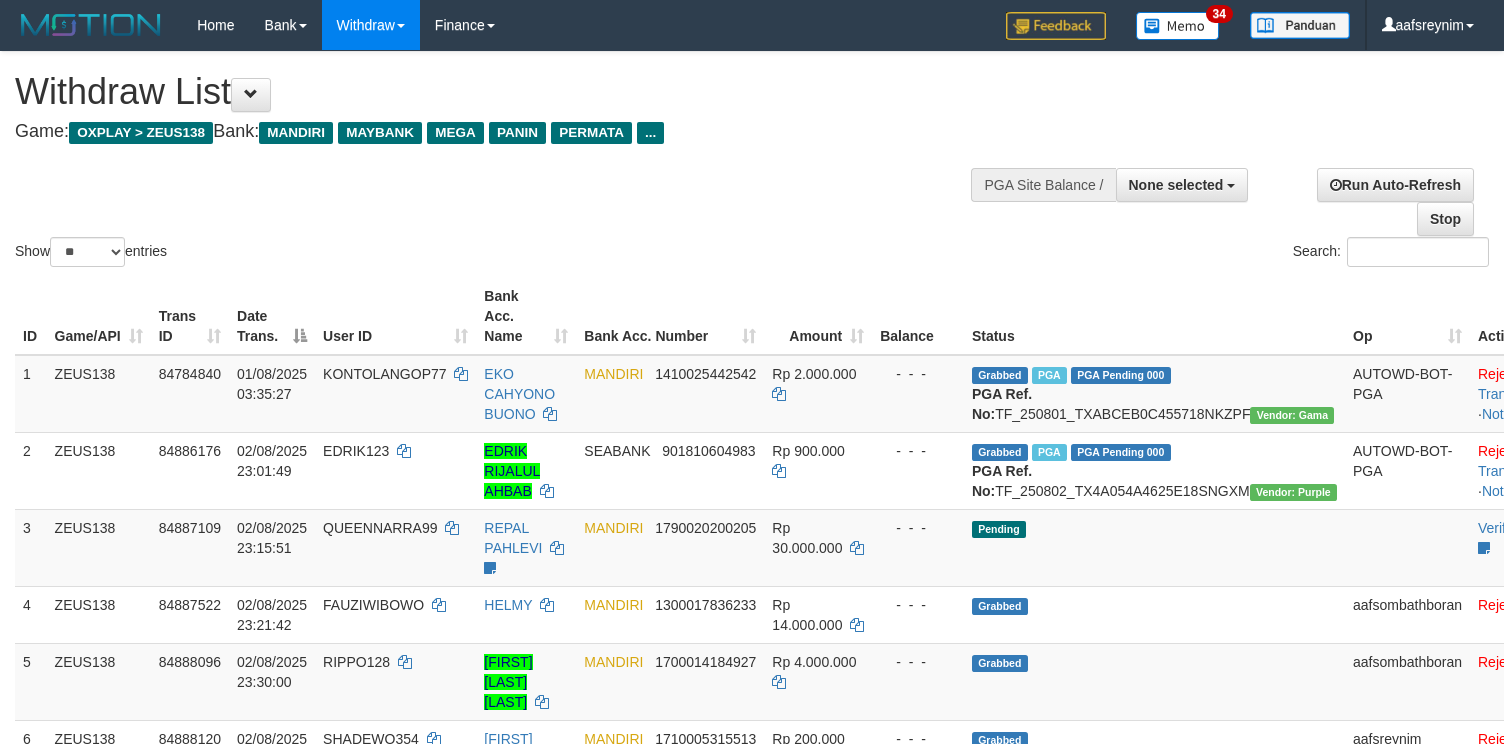 select 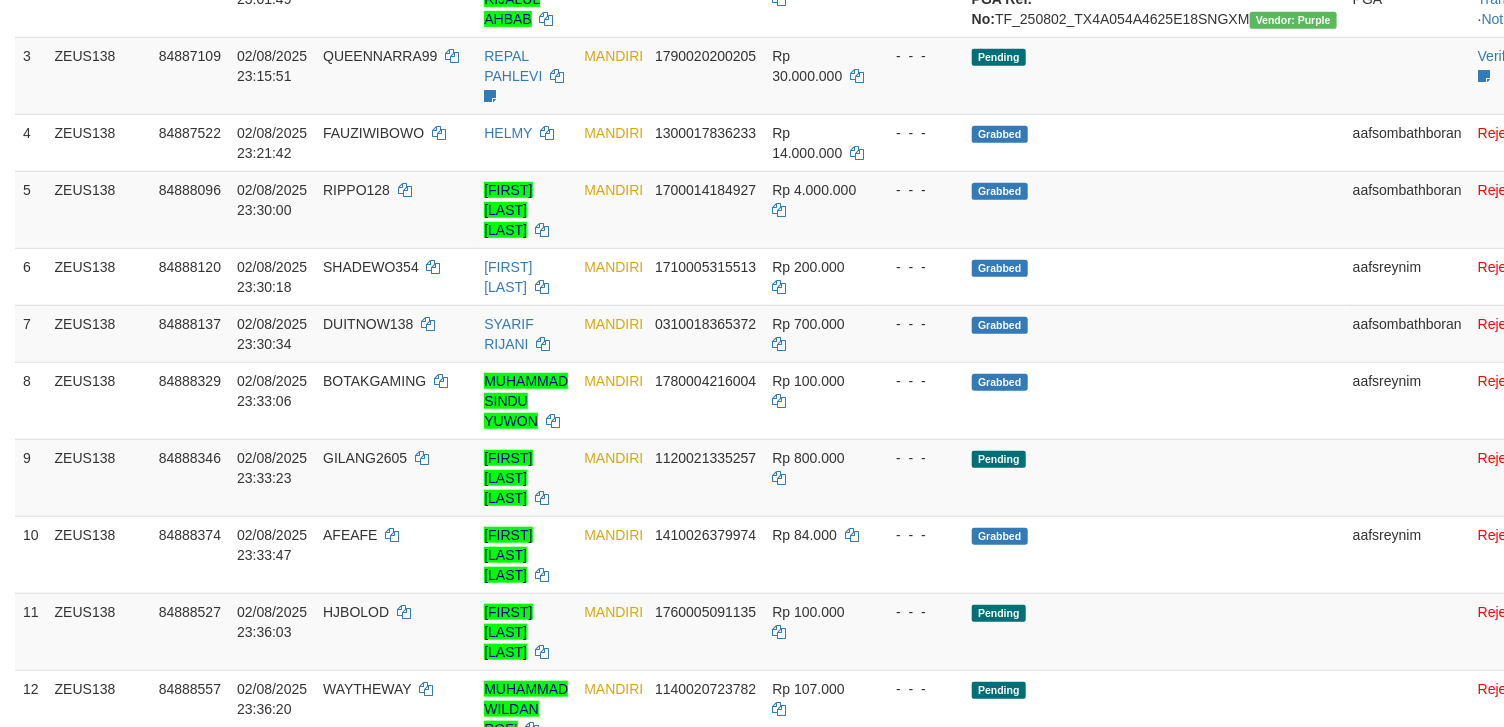 scroll, scrollTop: 333, scrollLeft: 0, axis: vertical 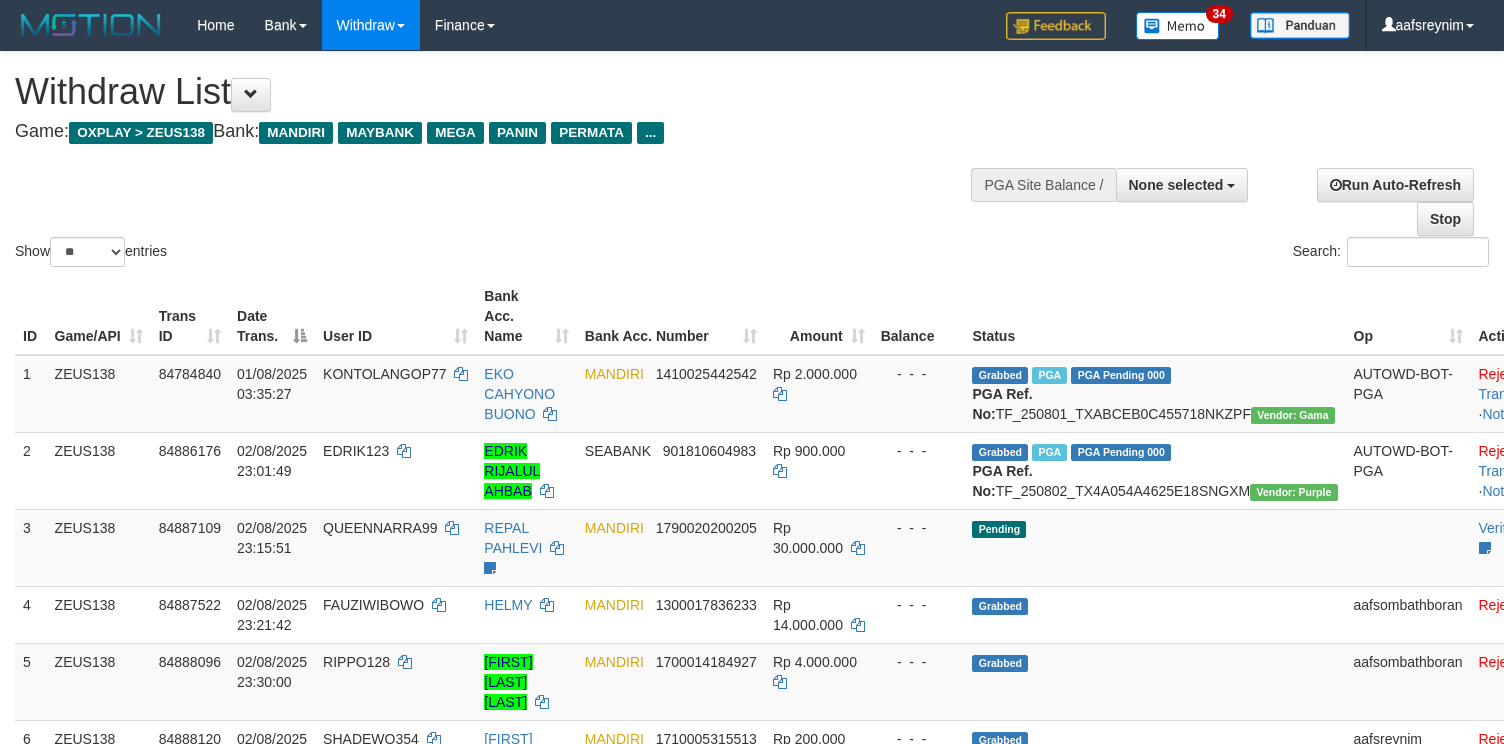 select 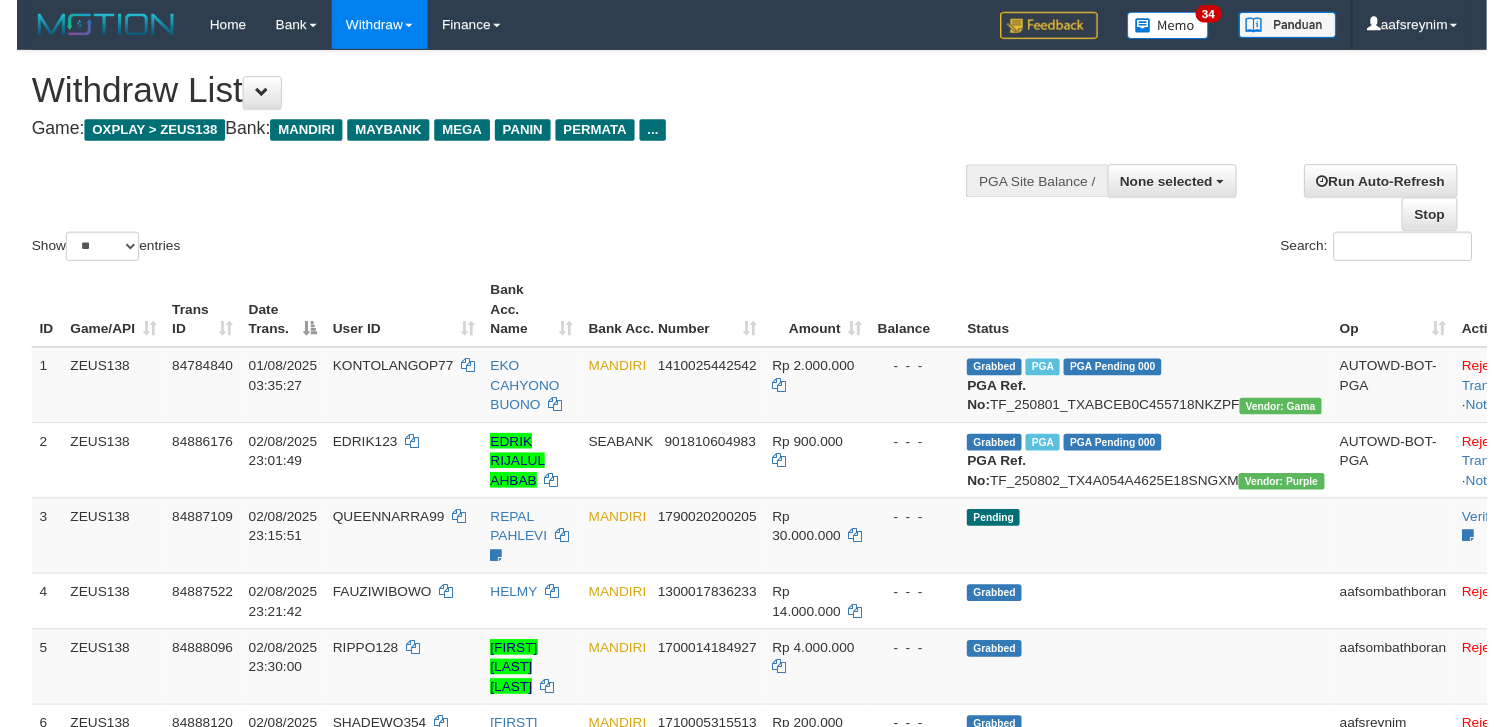 scroll, scrollTop: 292, scrollLeft: 0, axis: vertical 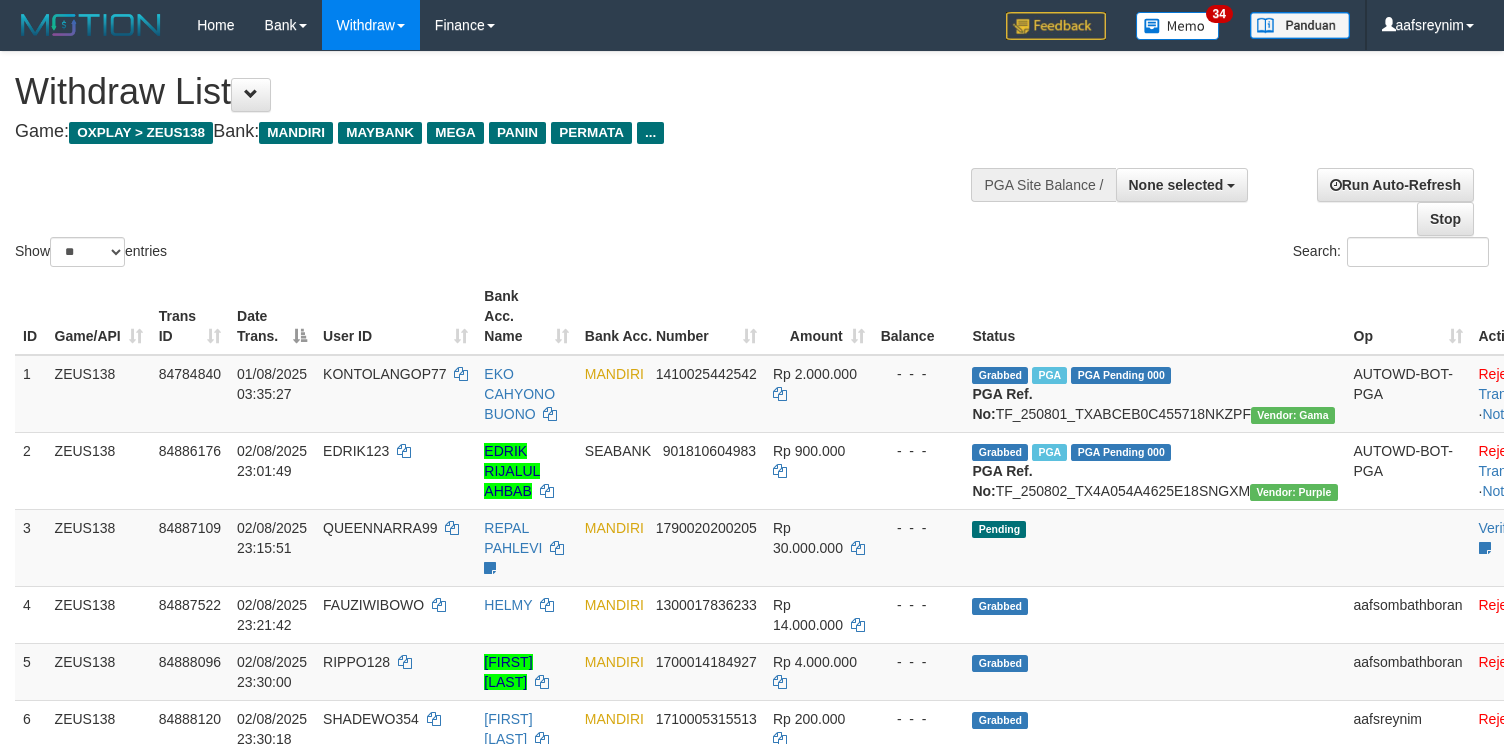 select 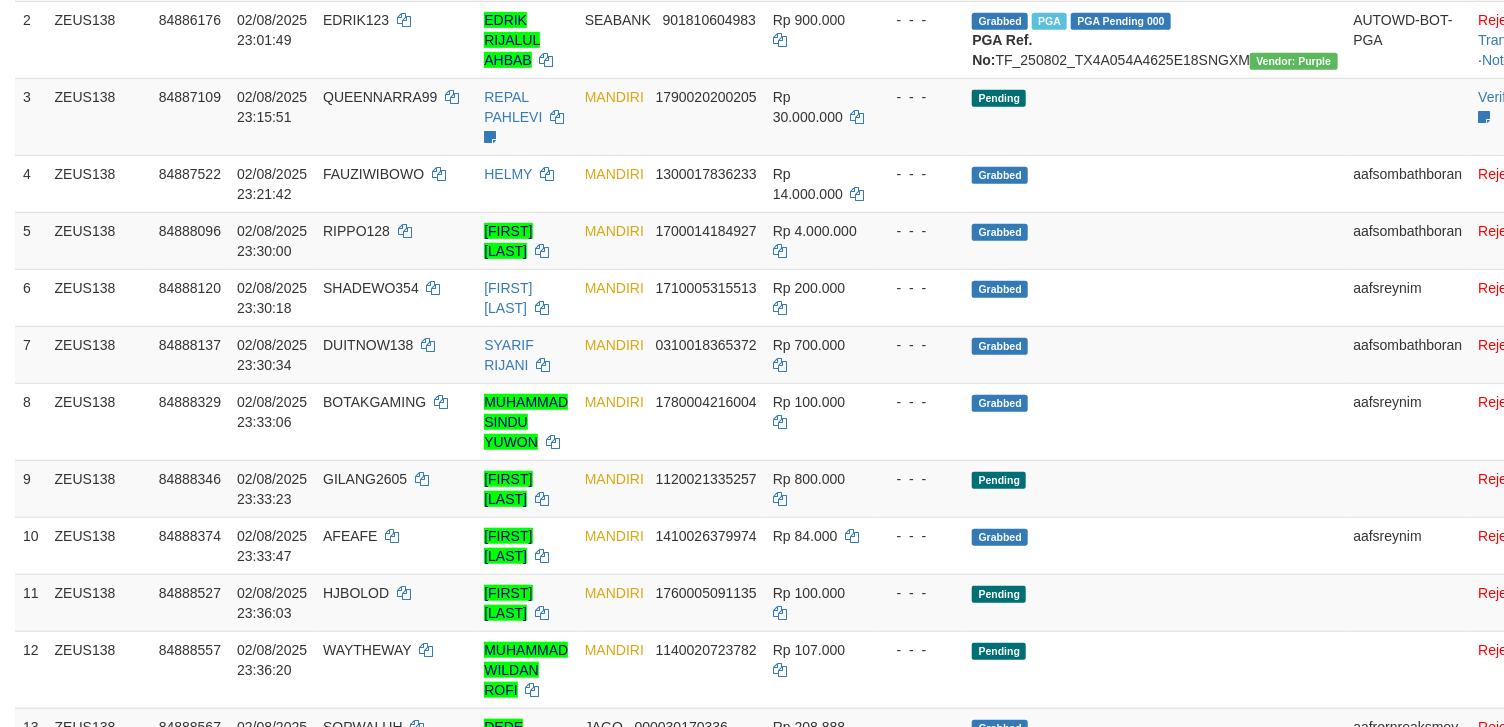 scroll, scrollTop: 292, scrollLeft: 0, axis: vertical 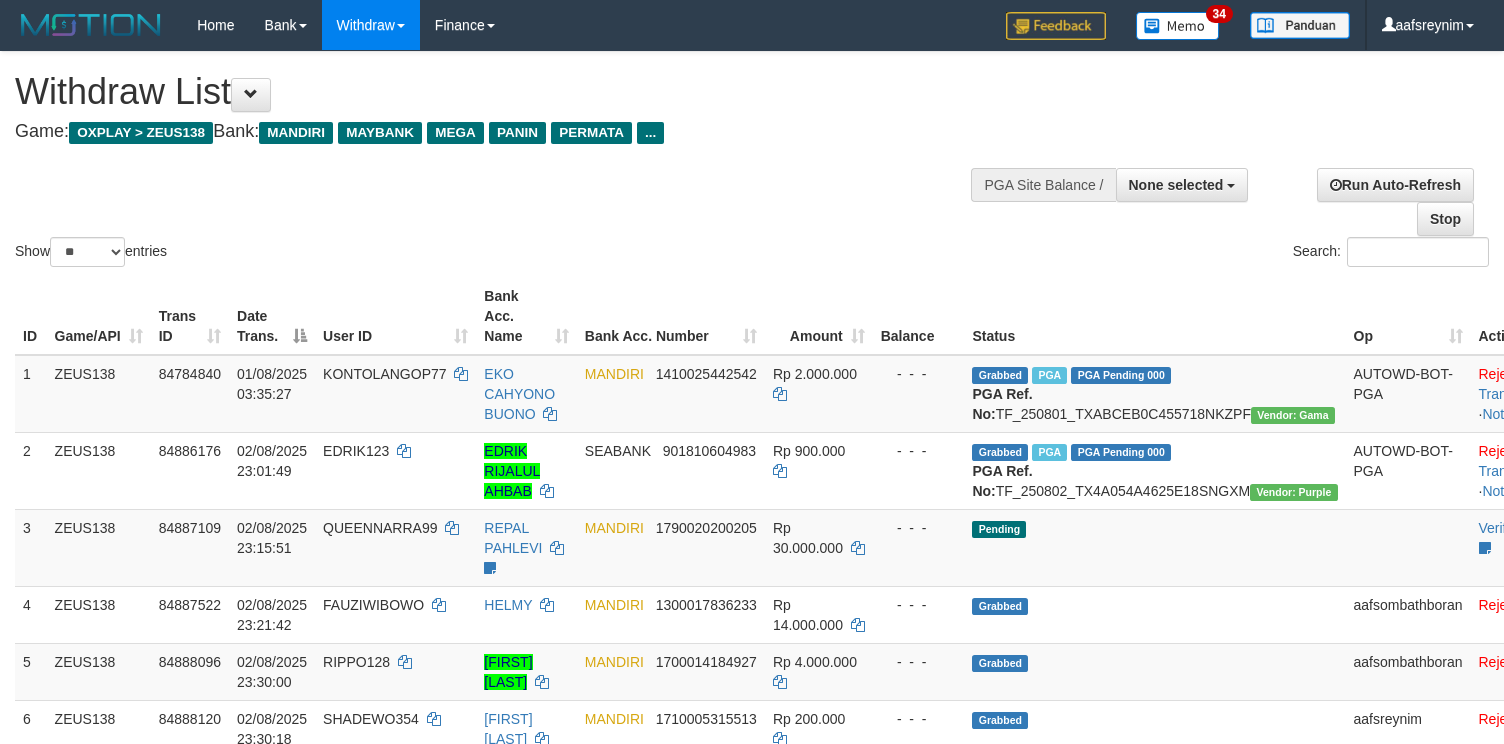 select 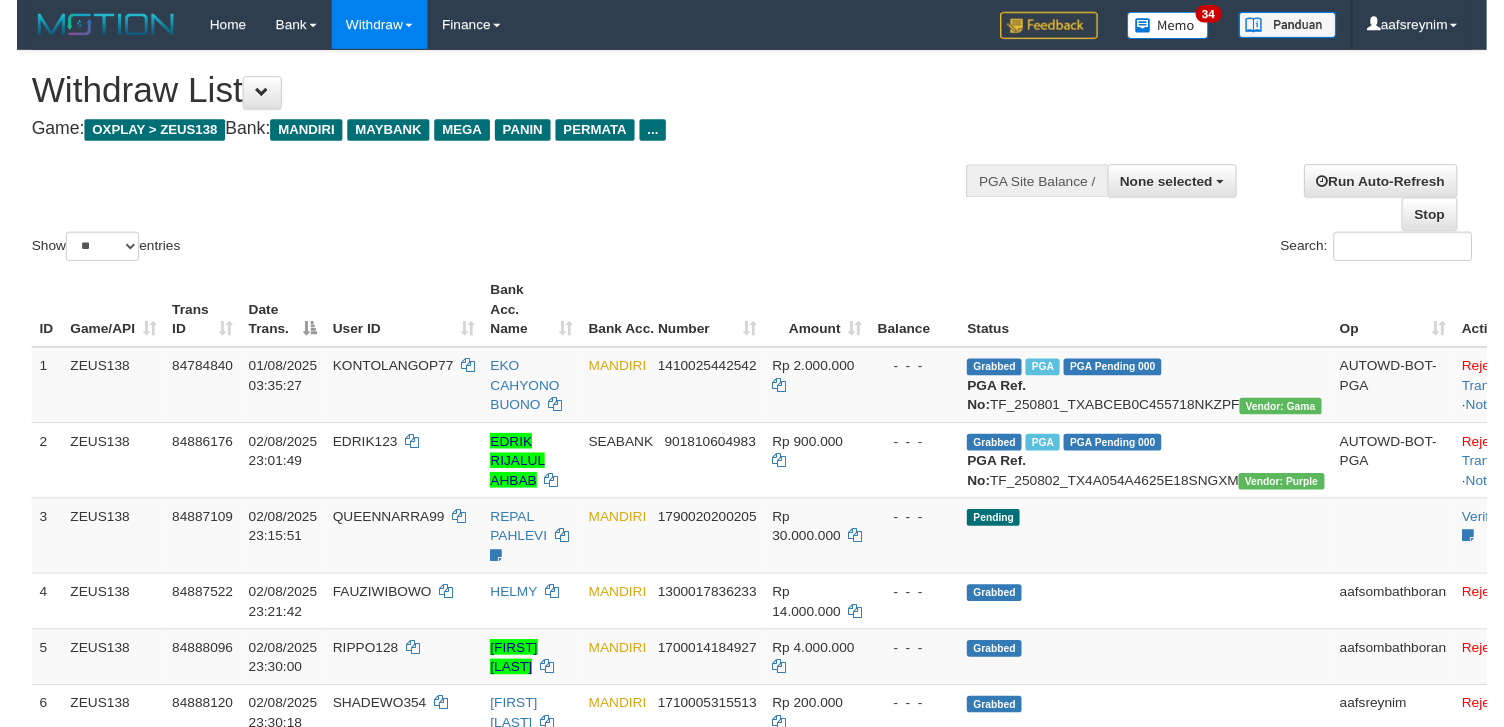 scroll, scrollTop: 221, scrollLeft: 0, axis: vertical 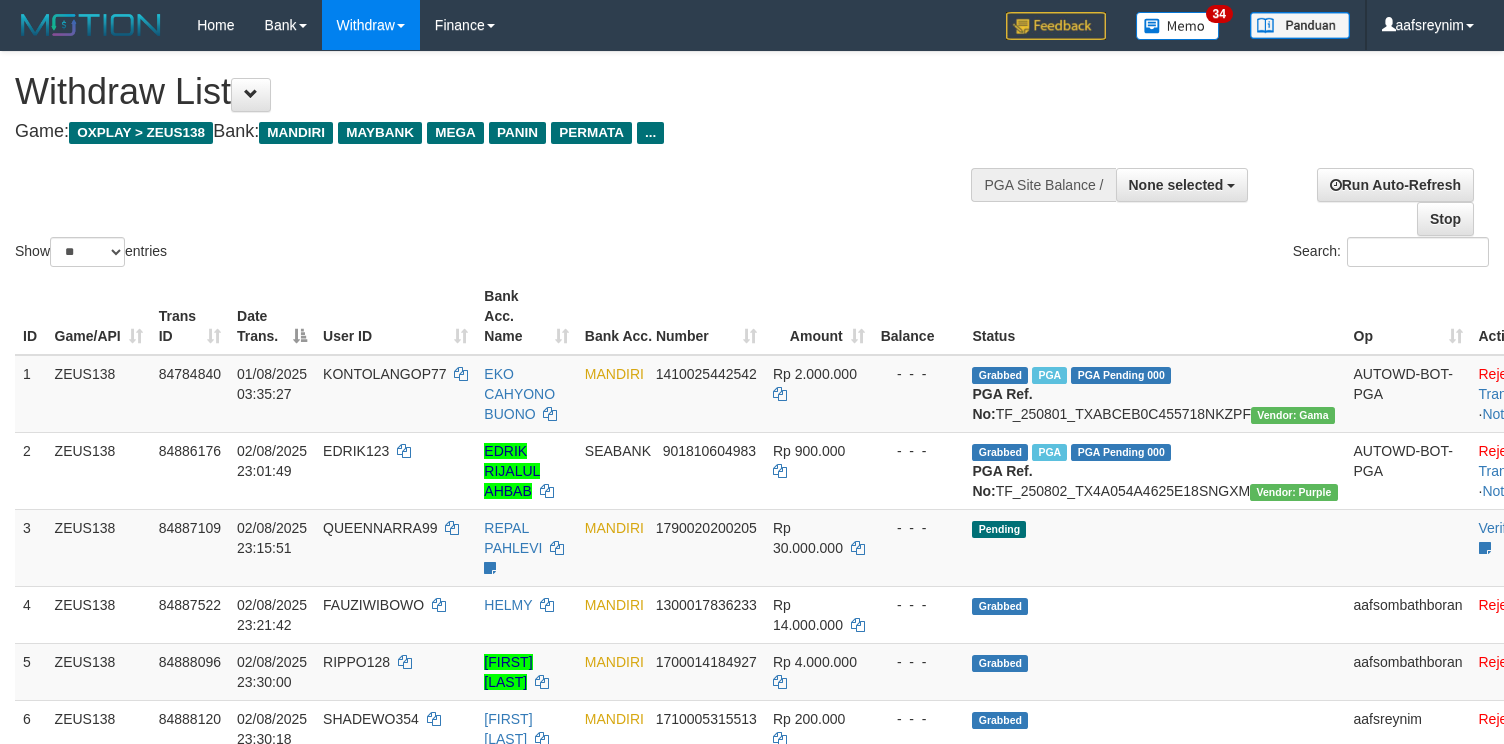 select 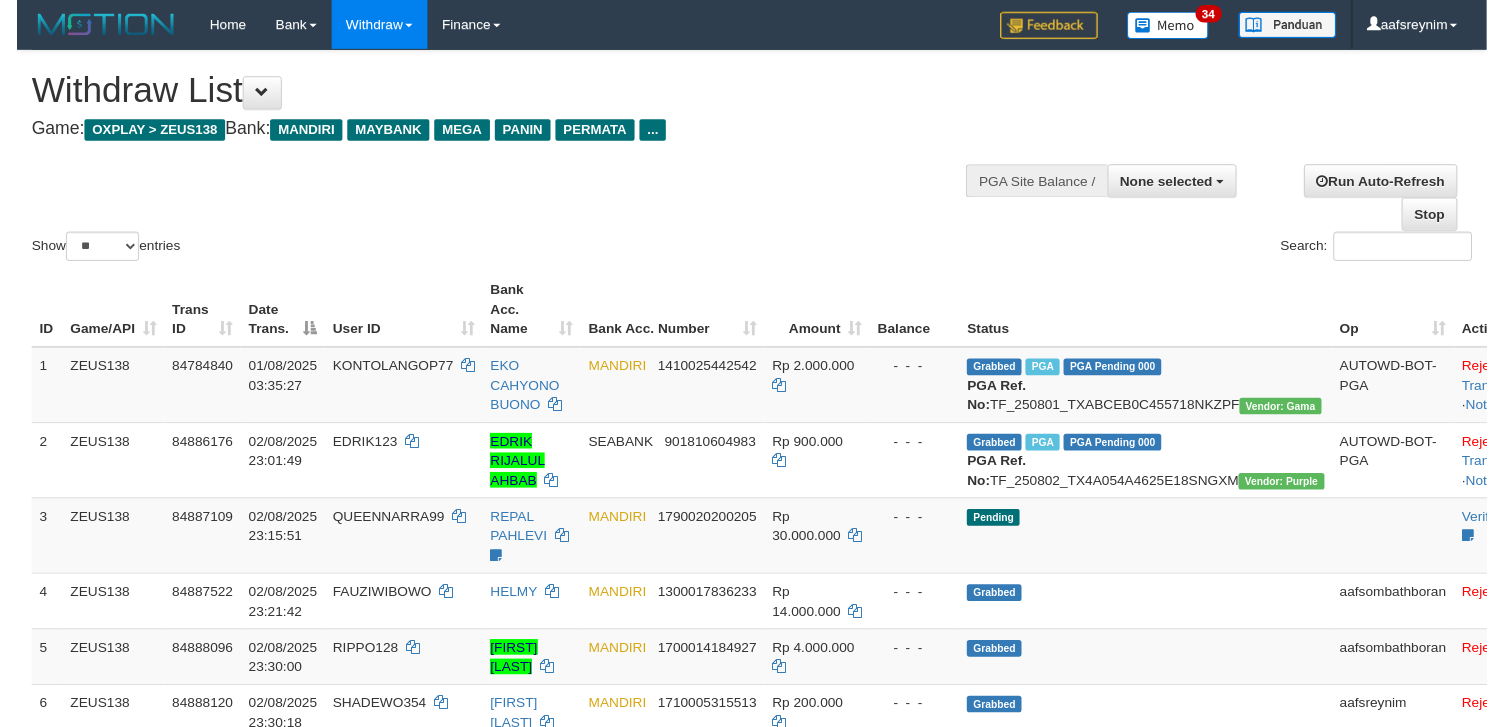 scroll, scrollTop: 304, scrollLeft: 0, axis: vertical 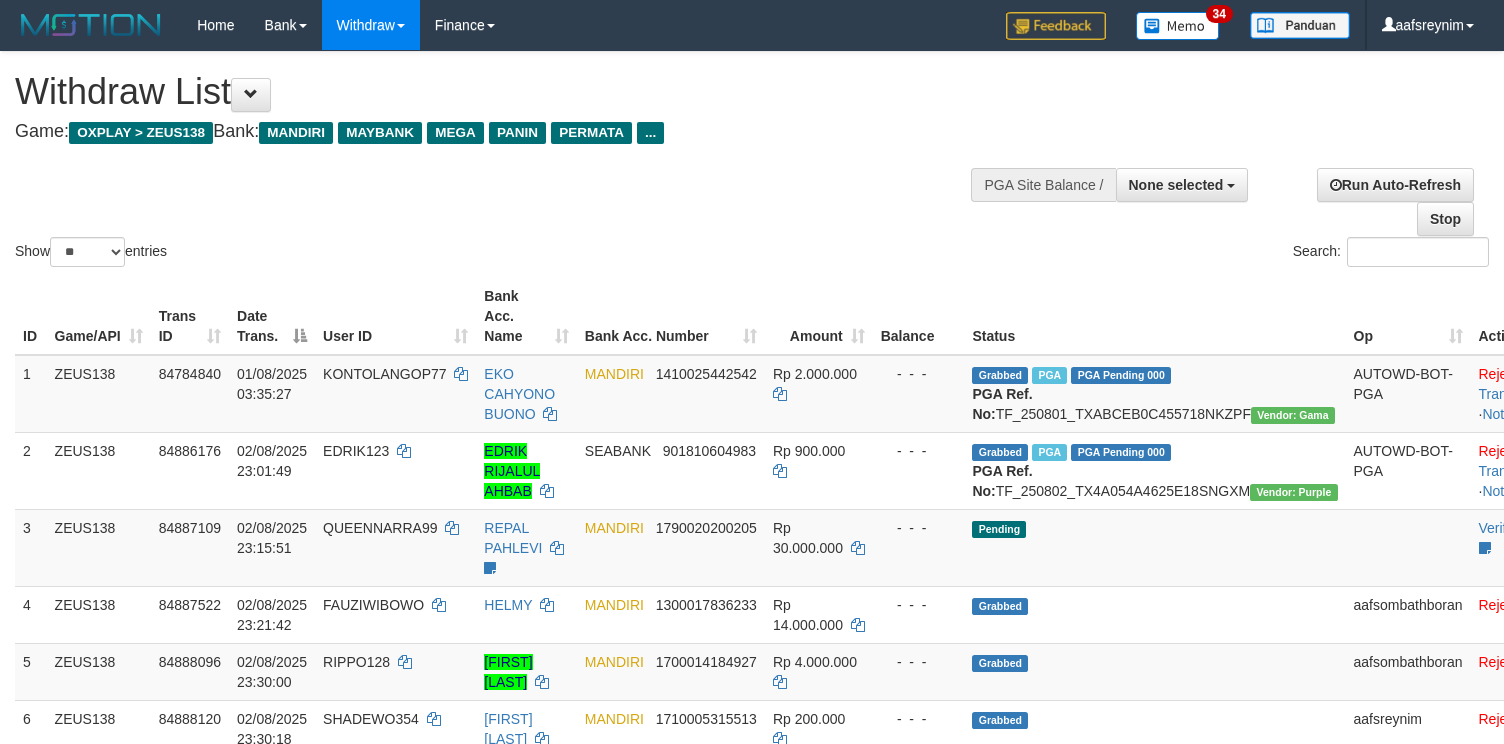 select 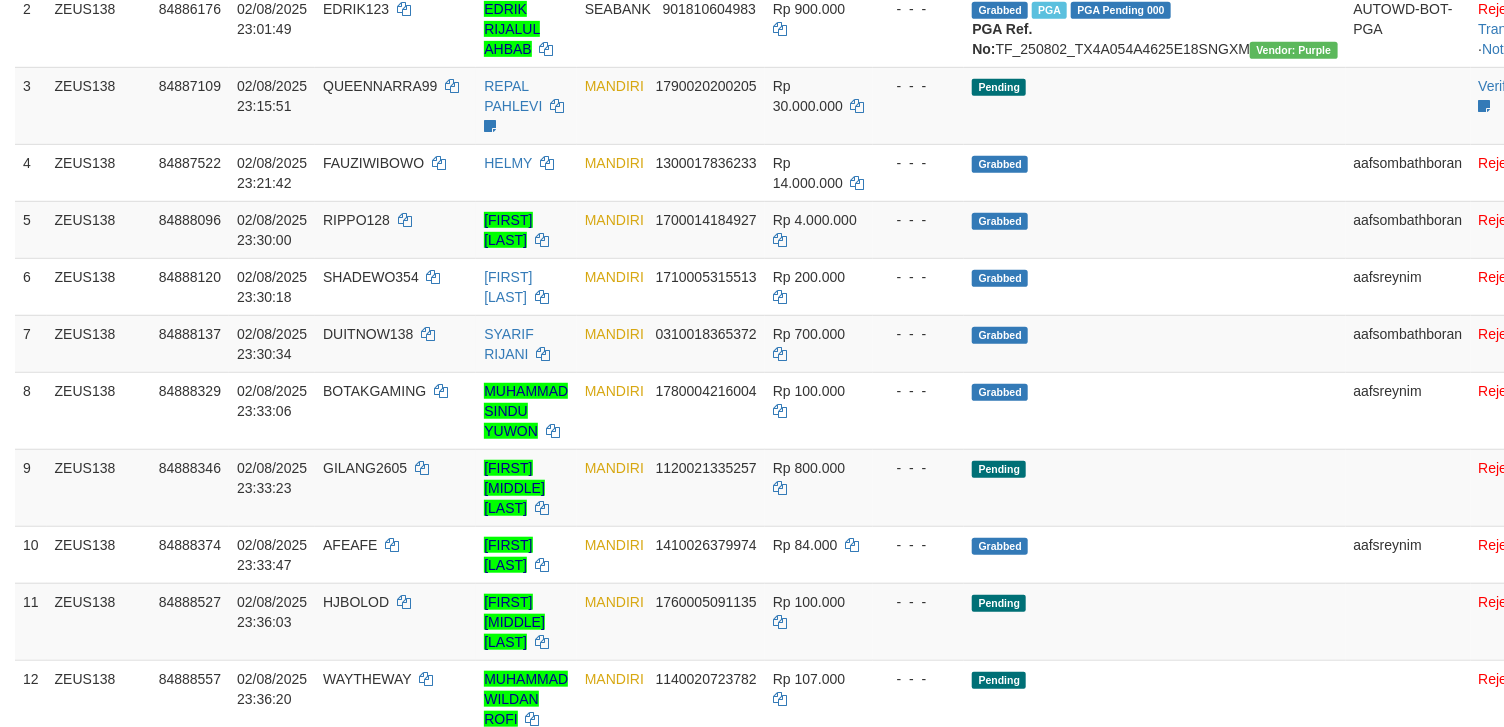 scroll, scrollTop: 304, scrollLeft: 0, axis: vertical 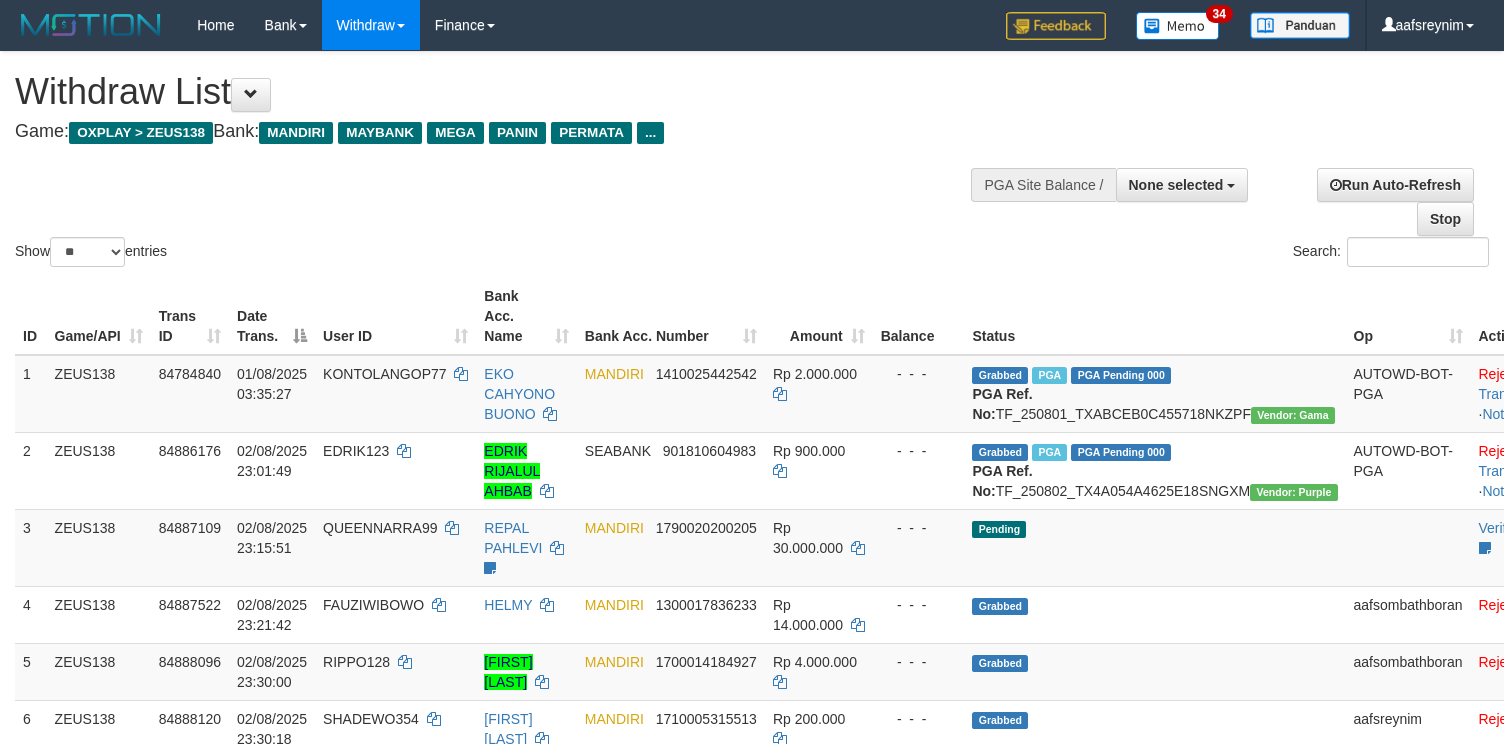 select 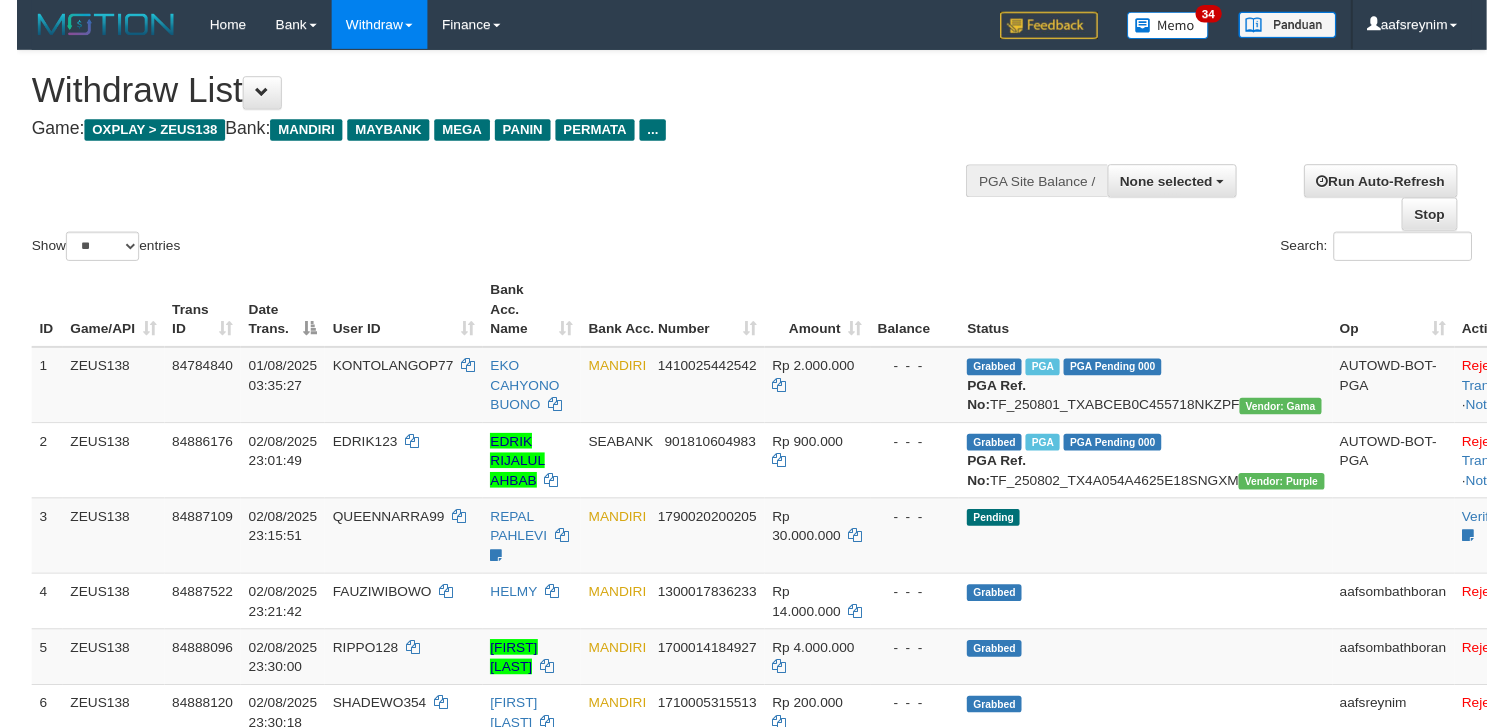 scroll, scrollTop: 233, scrollLeft: 0, axis: vertical 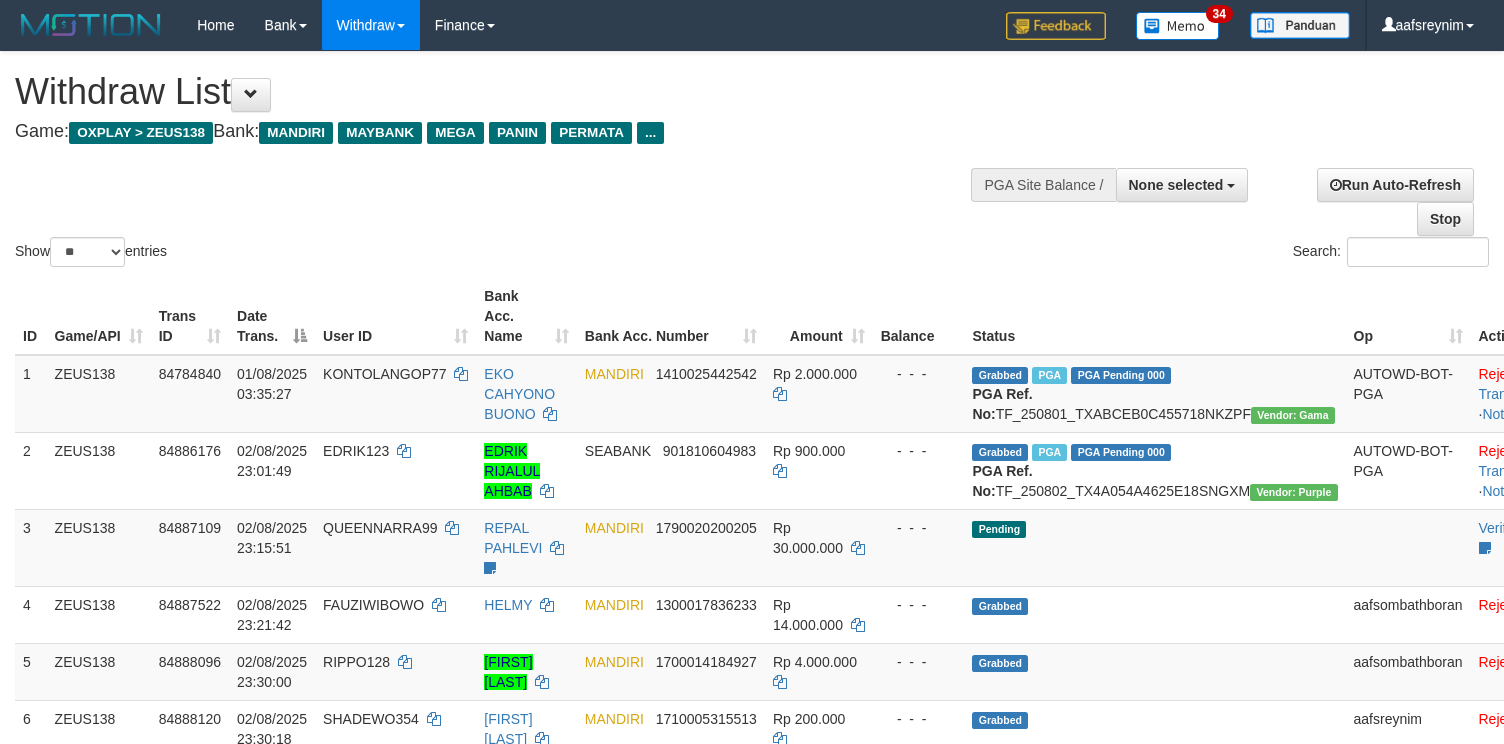 select 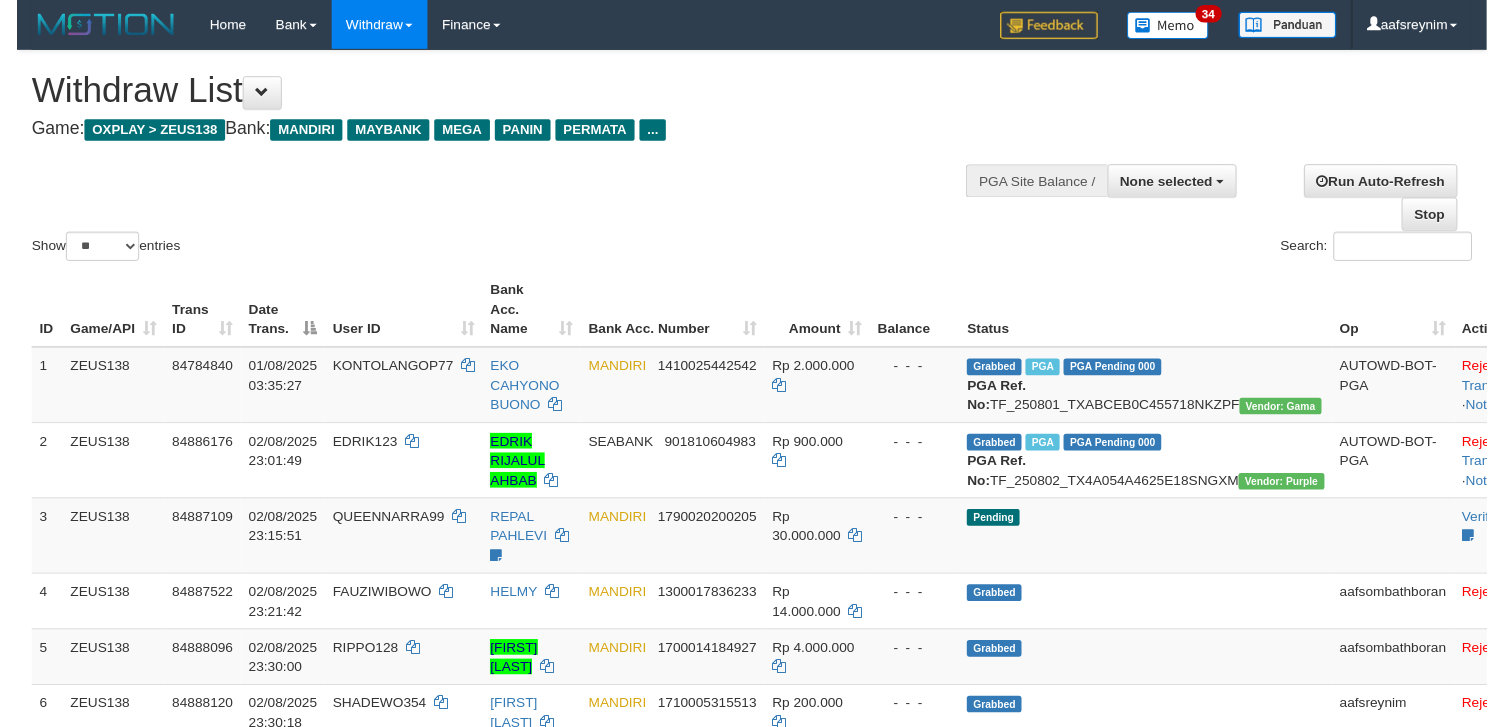 scroll, scrollTop: 316, scrollLeft: 0, axis: vertical 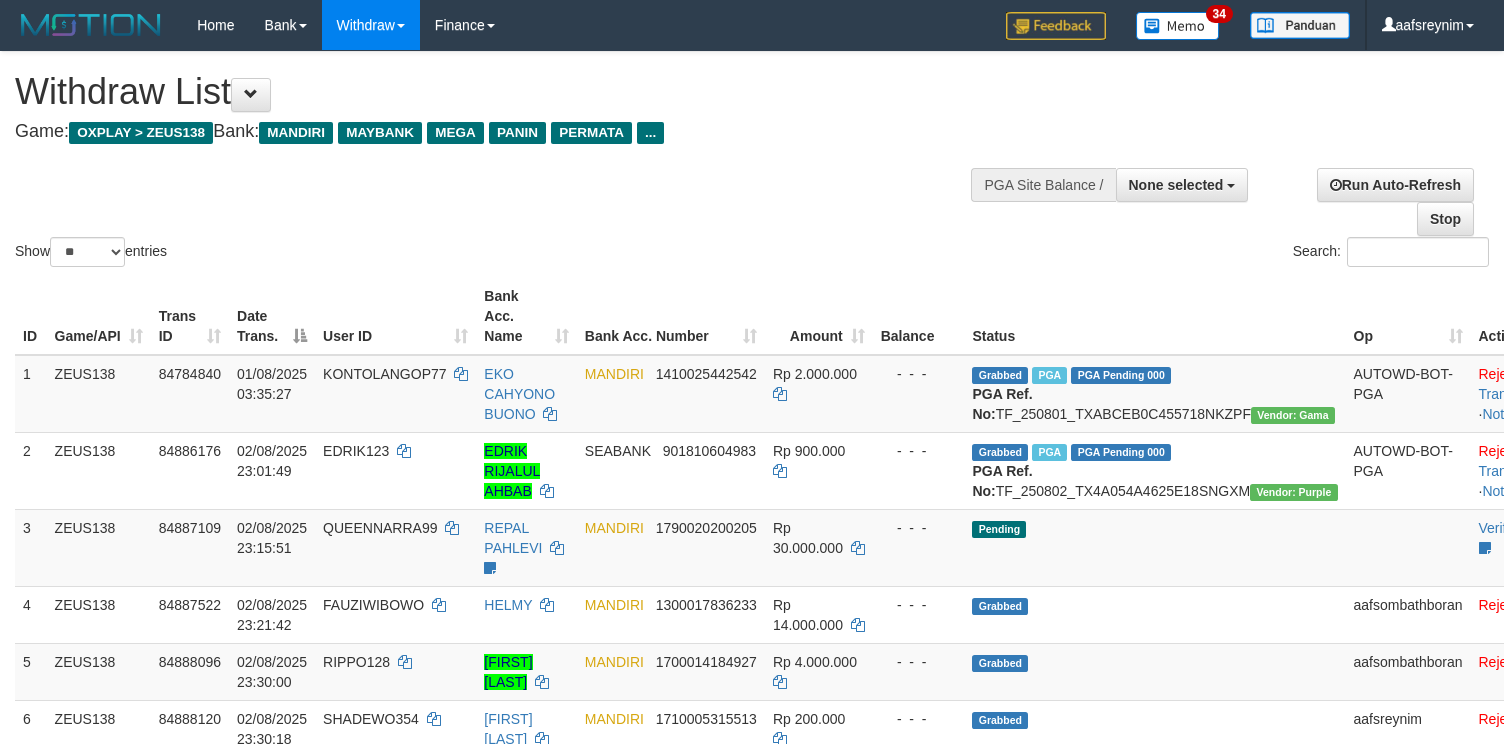 select 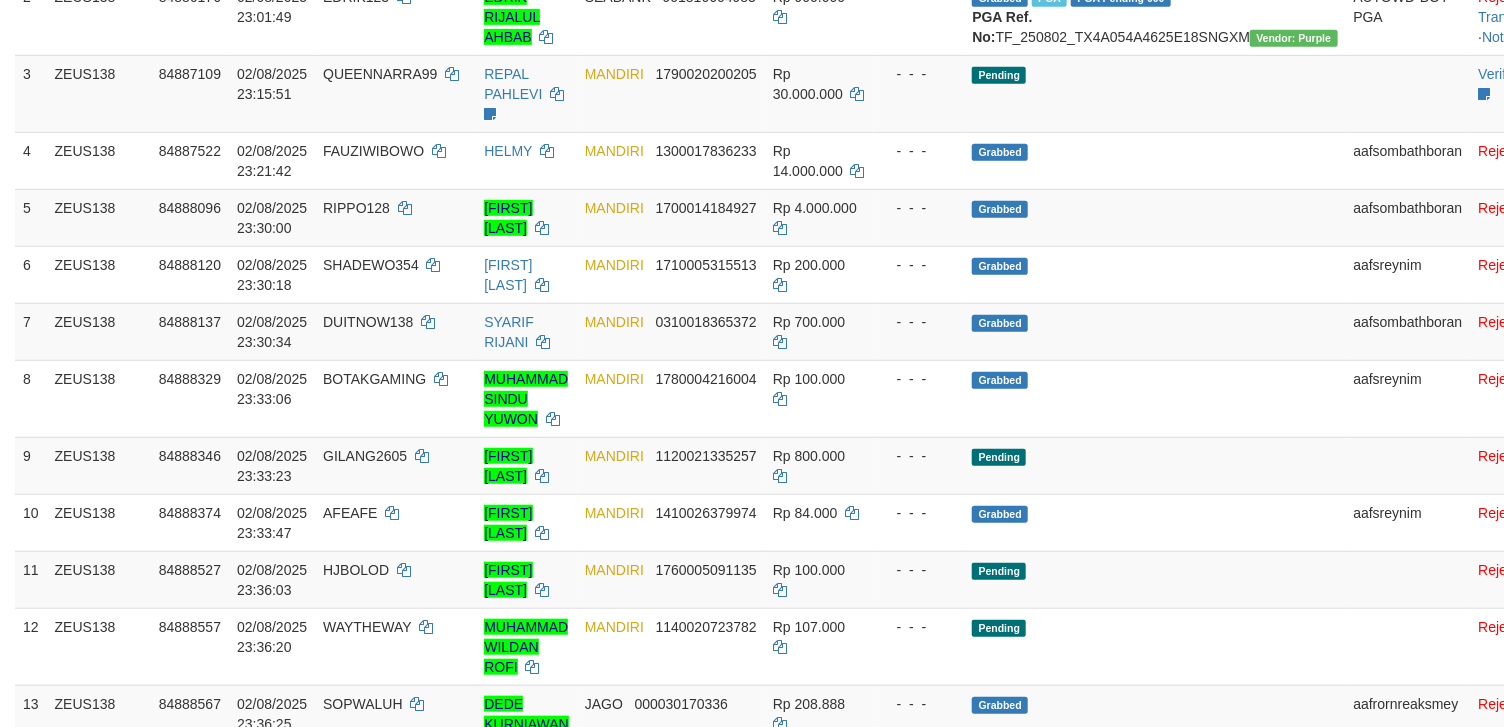 scroll, scrollTop: 316, scrollLeft: 0, axis: vertical 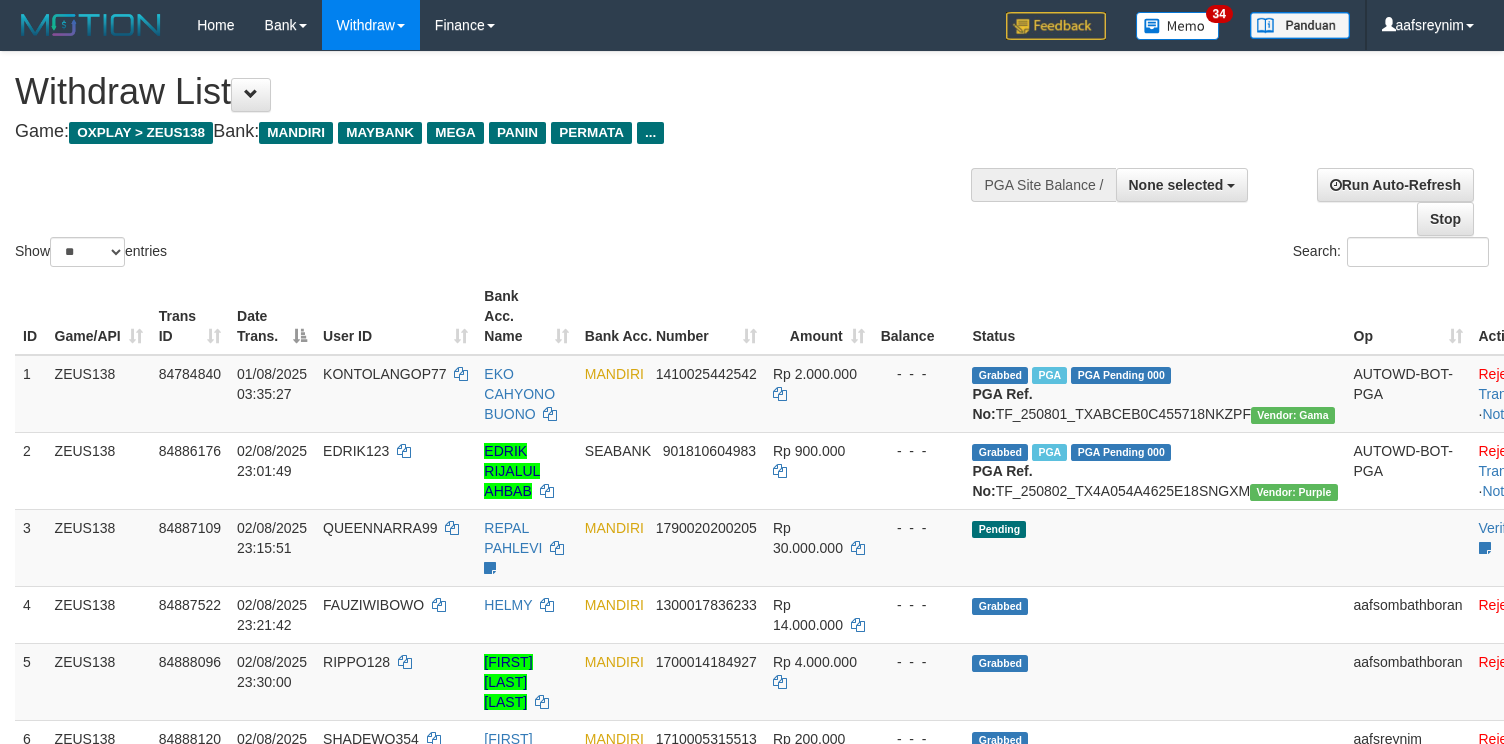 select 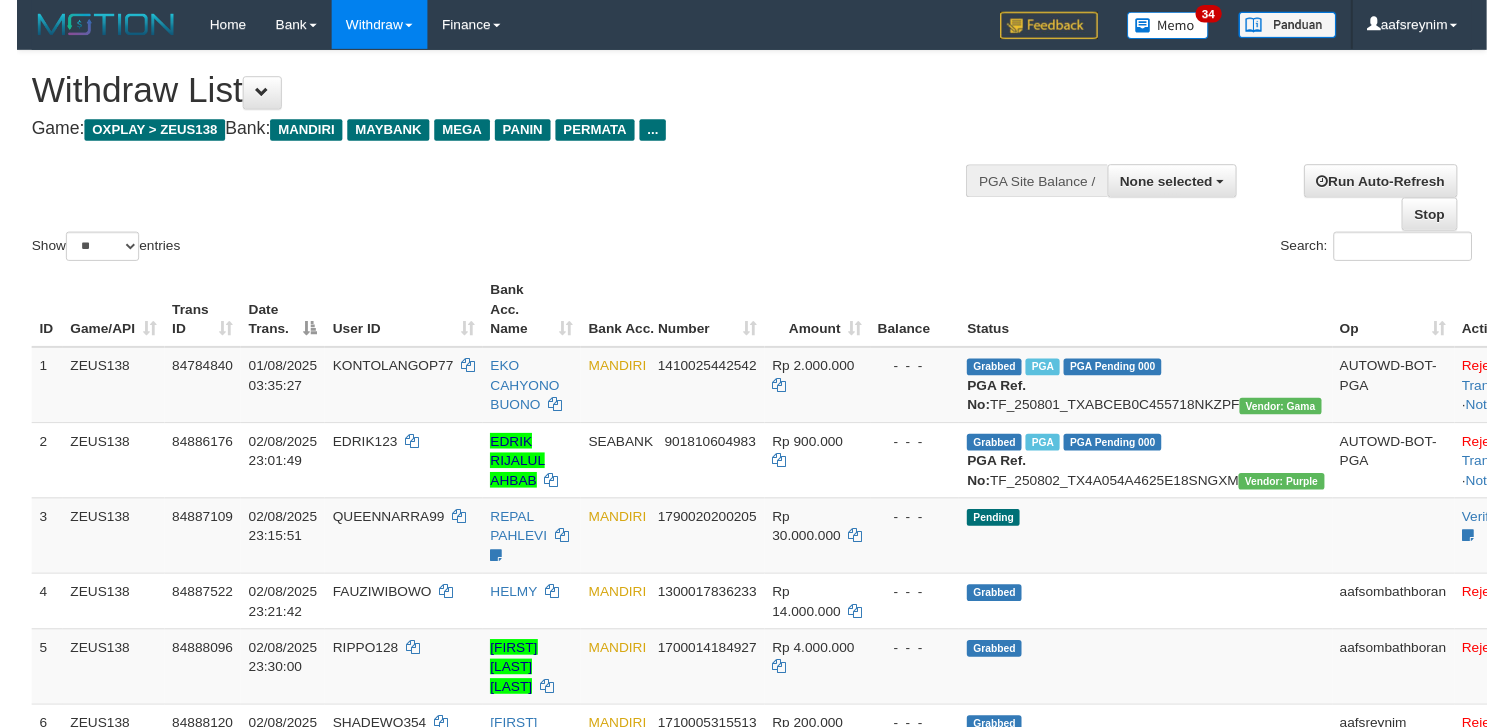 scroll, scrollTop: 245, scrollLeft: 0, axis: vertical 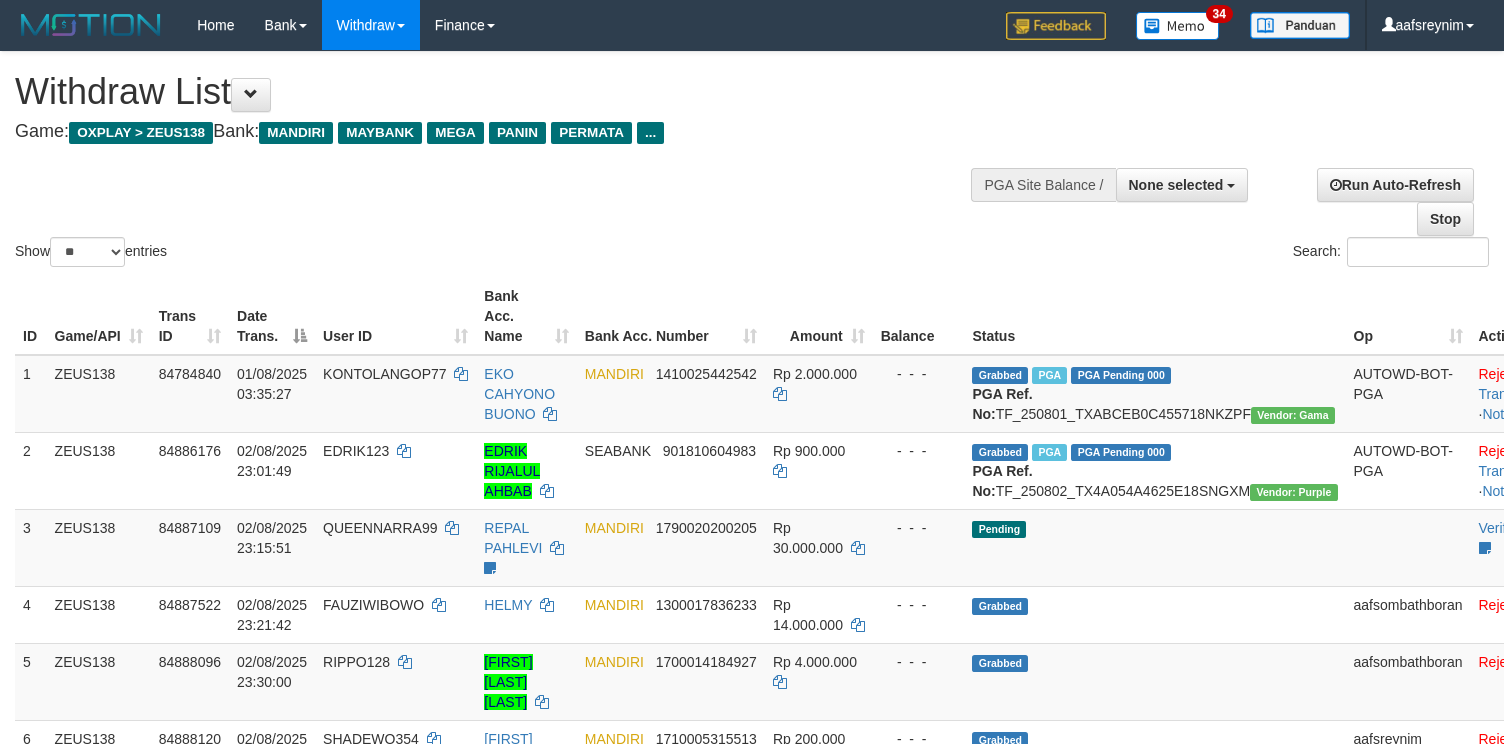 select 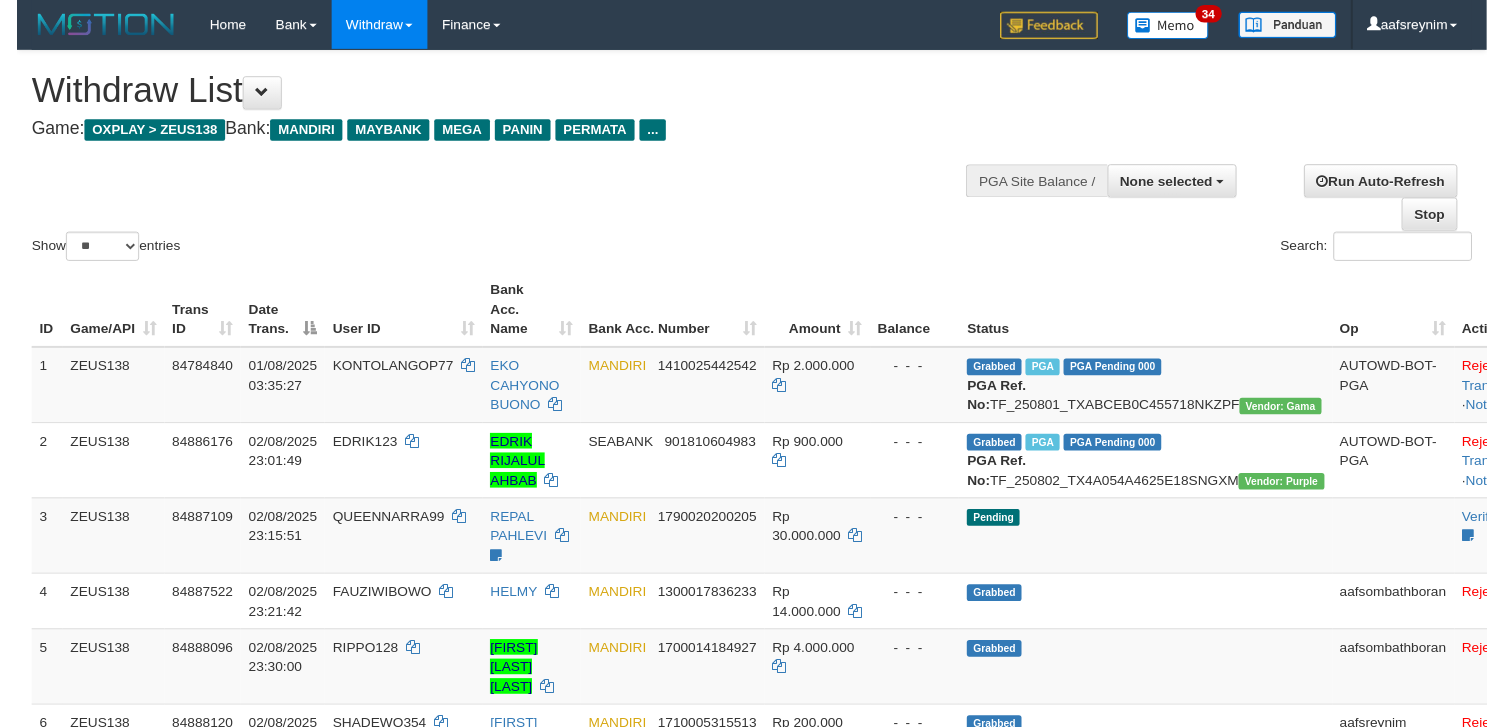 scroll, scrollTop: 328, scrollLeft: 0, axis: vertical 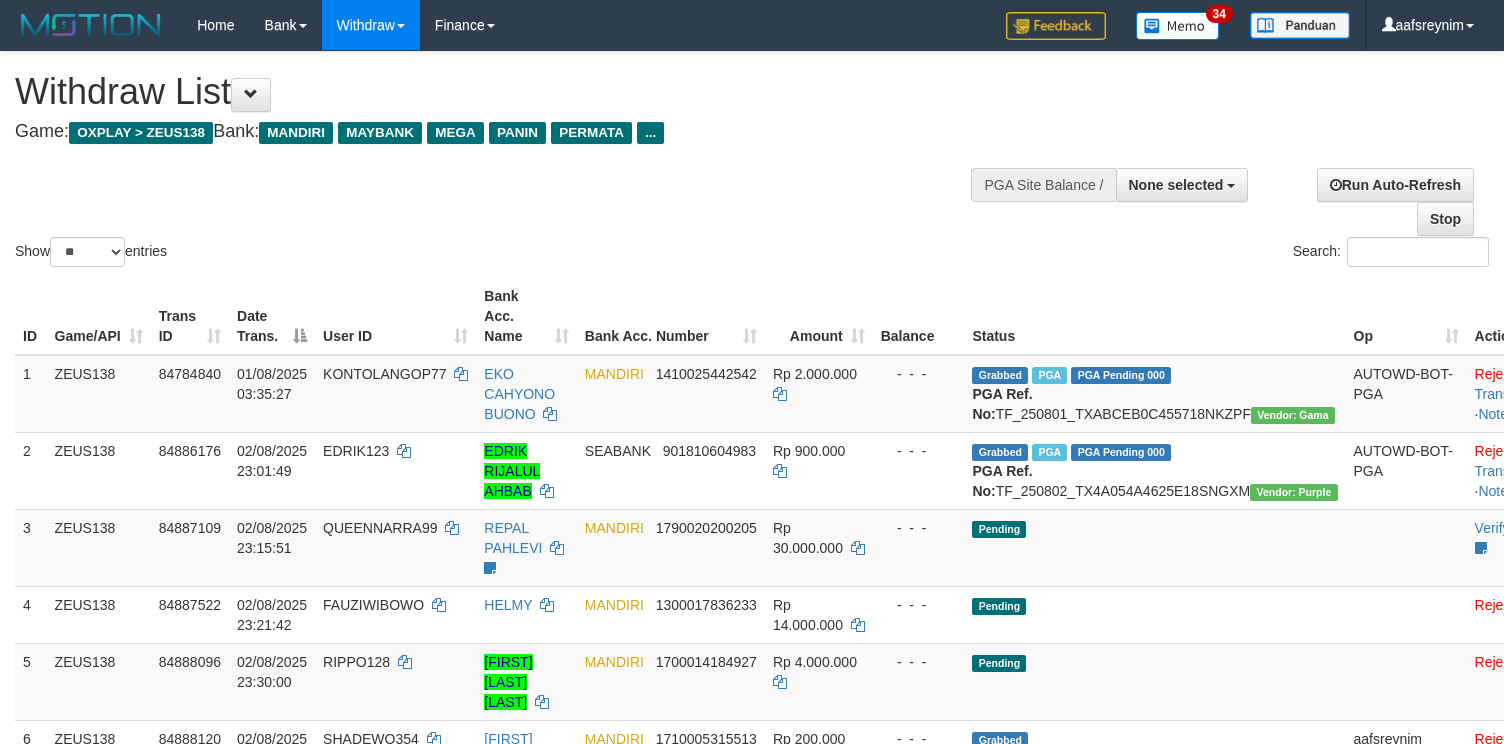 select 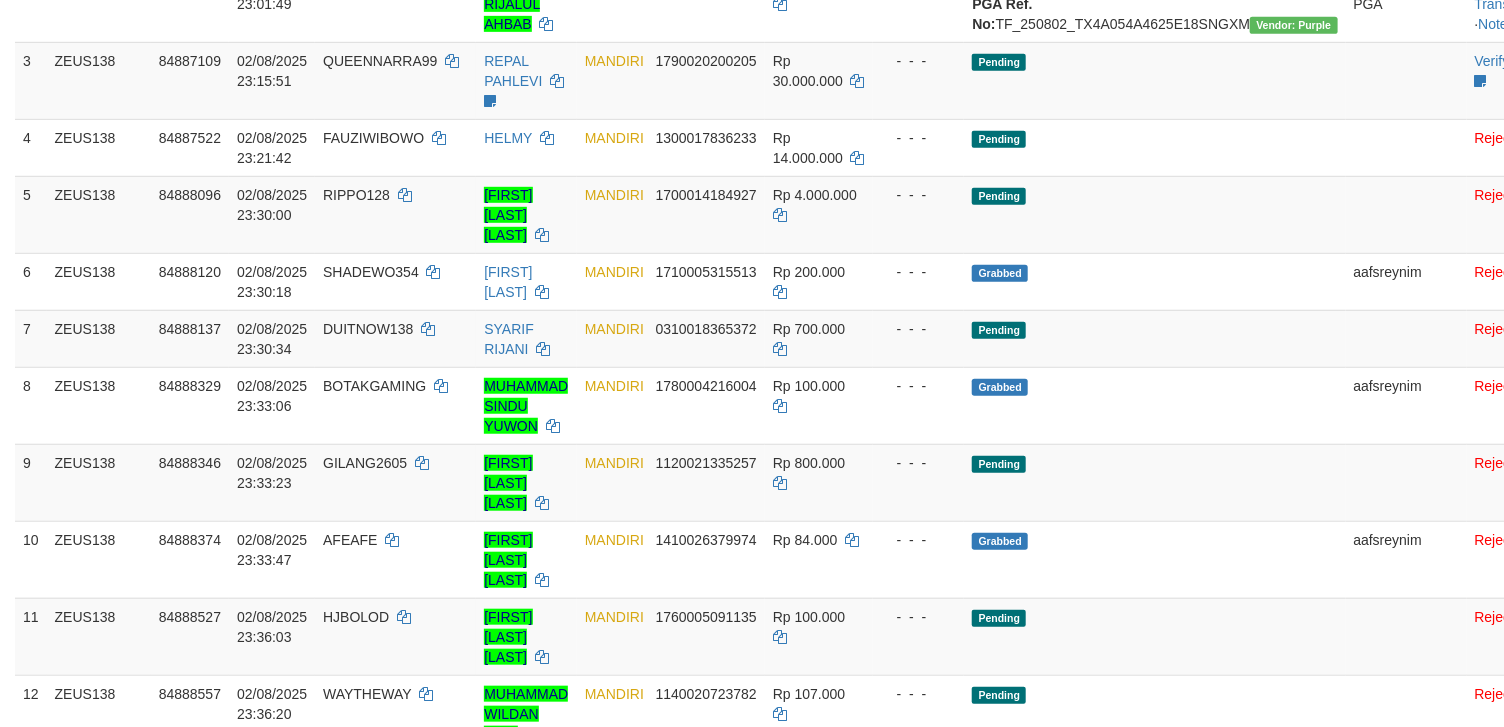 scroll, scrollTop: 328, scrollLeft: 0, axis: vertical 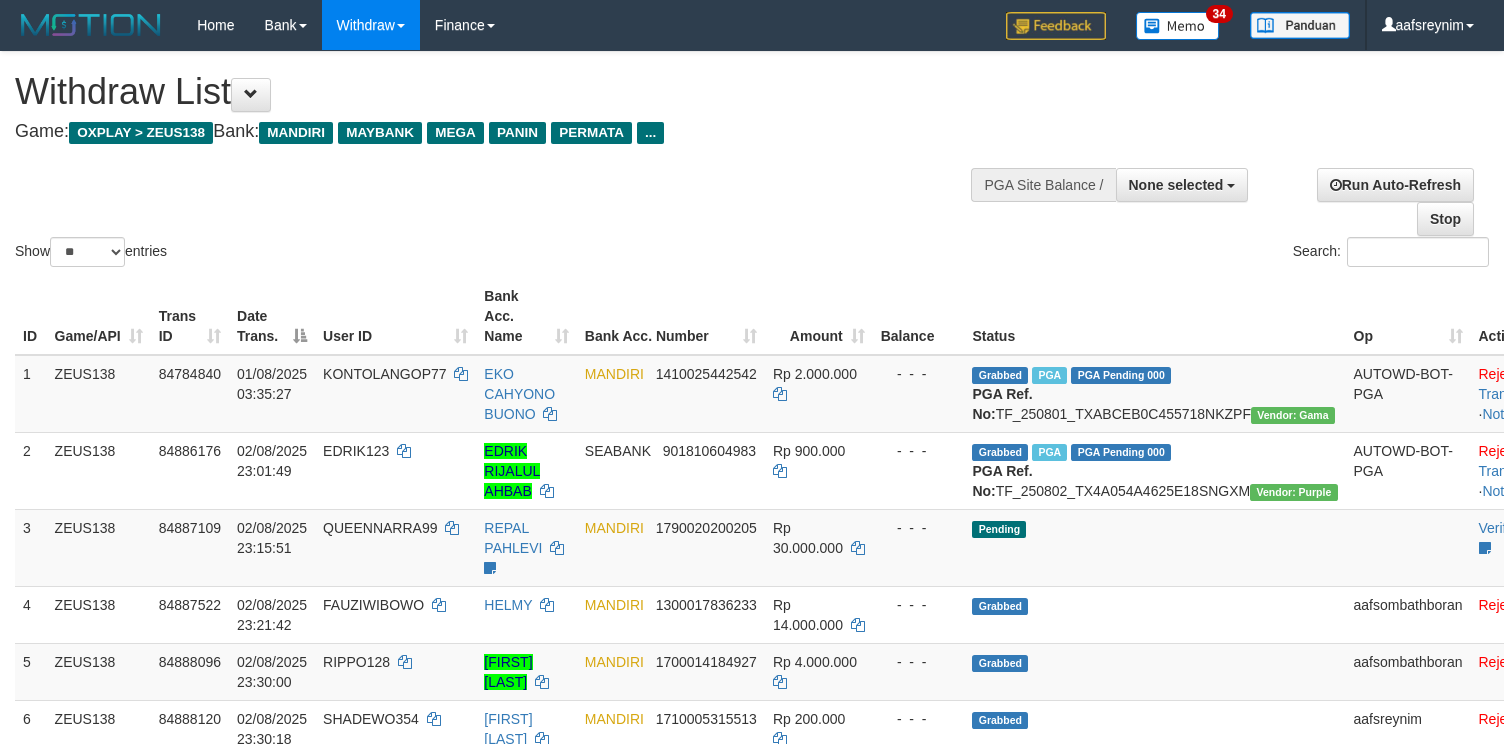 select 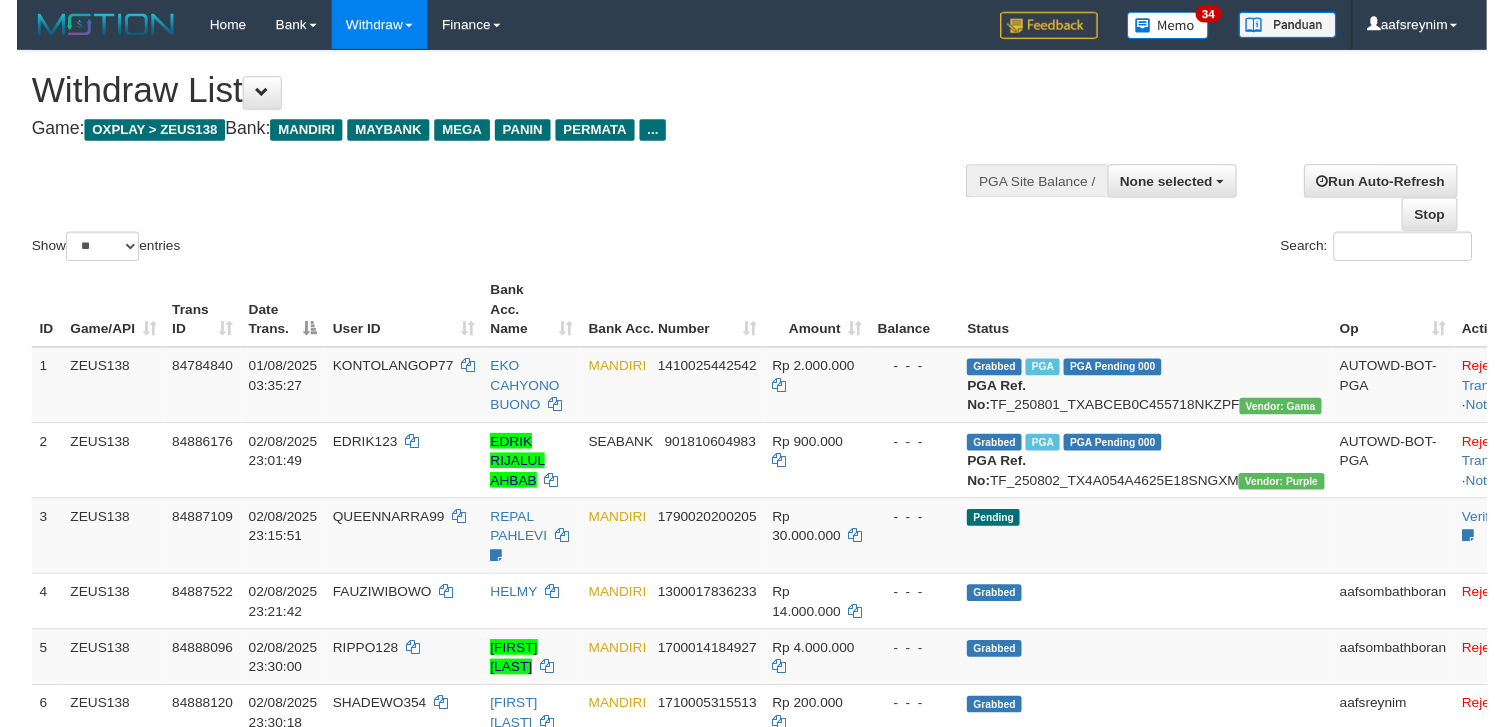 scroll, scrollTop: 287, scrollLeft: 0, axis: vertical 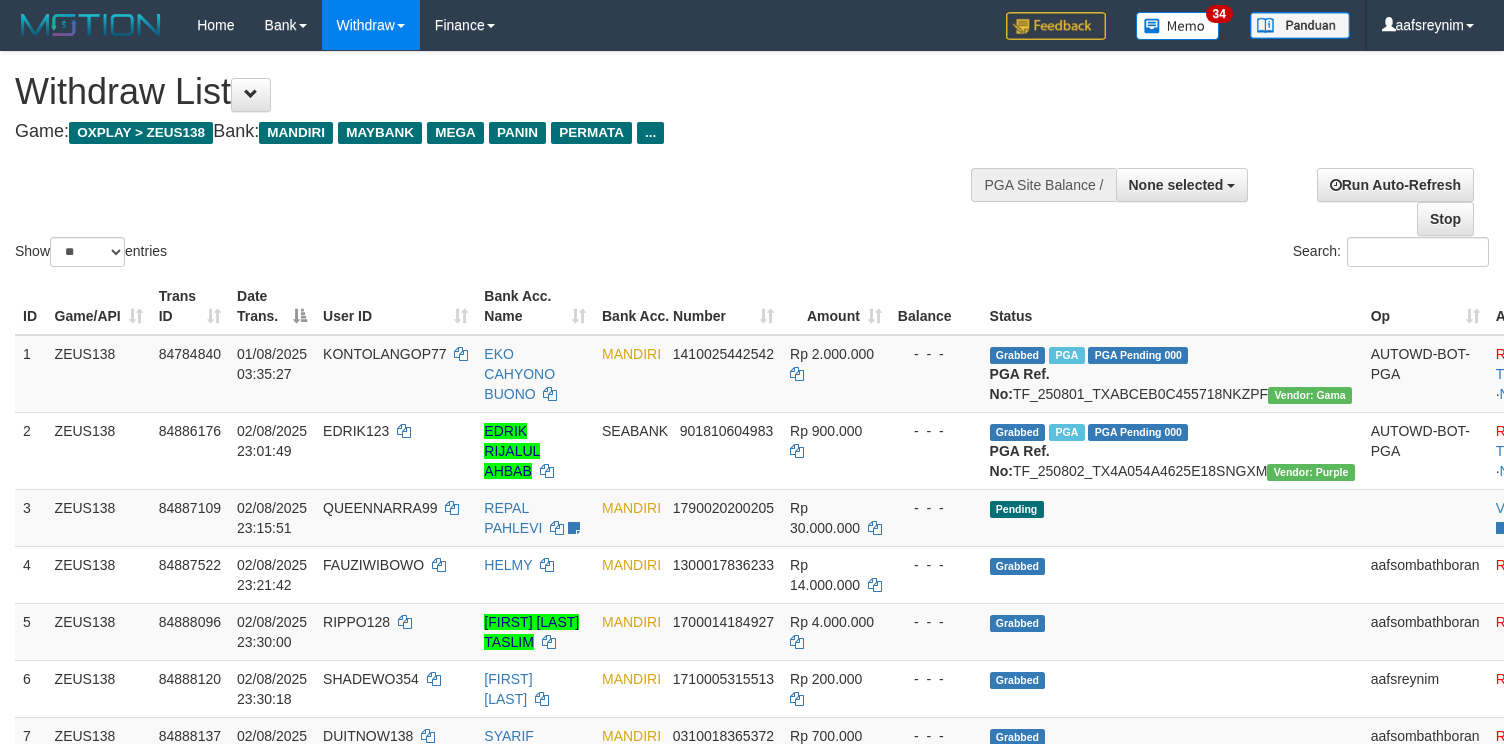 select 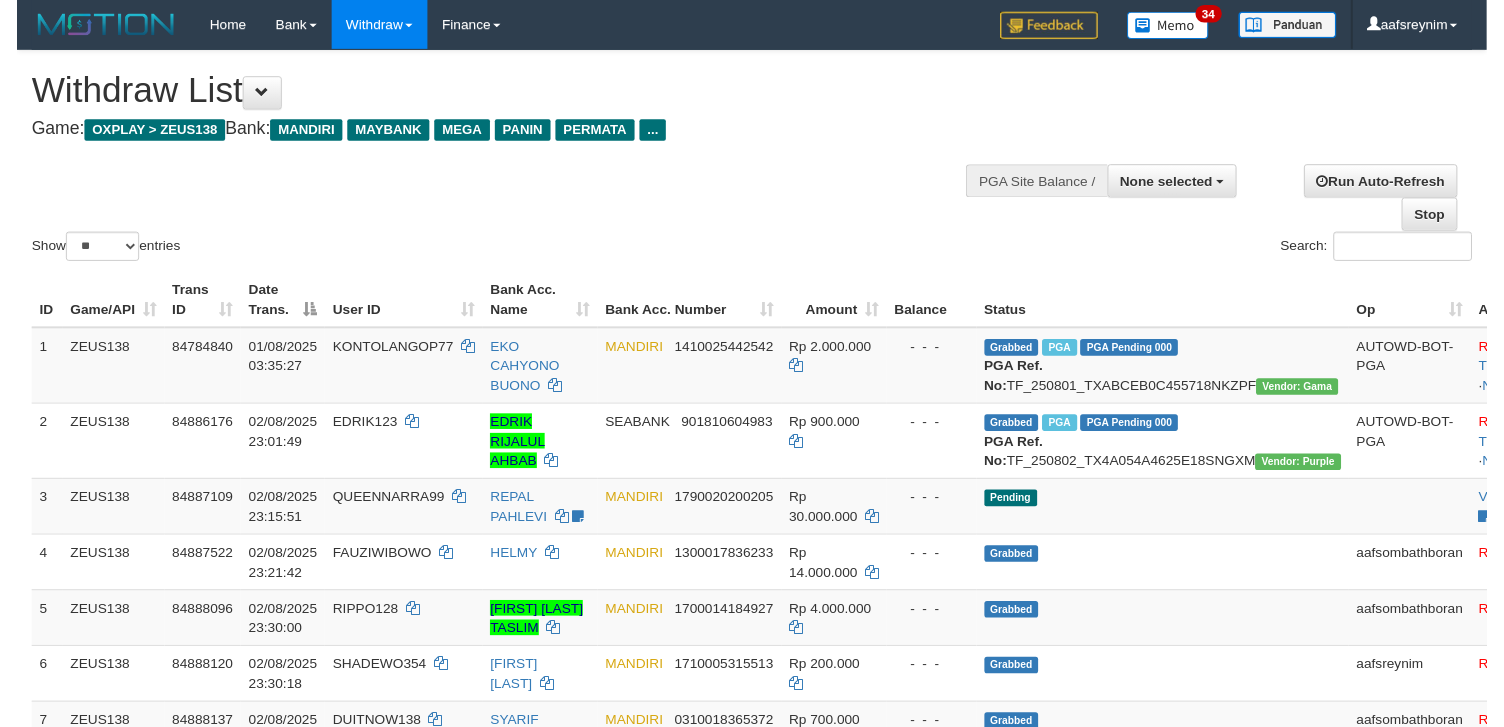 scroll, scrollTop: 1556, scrollLeft: 0, axis: vertical 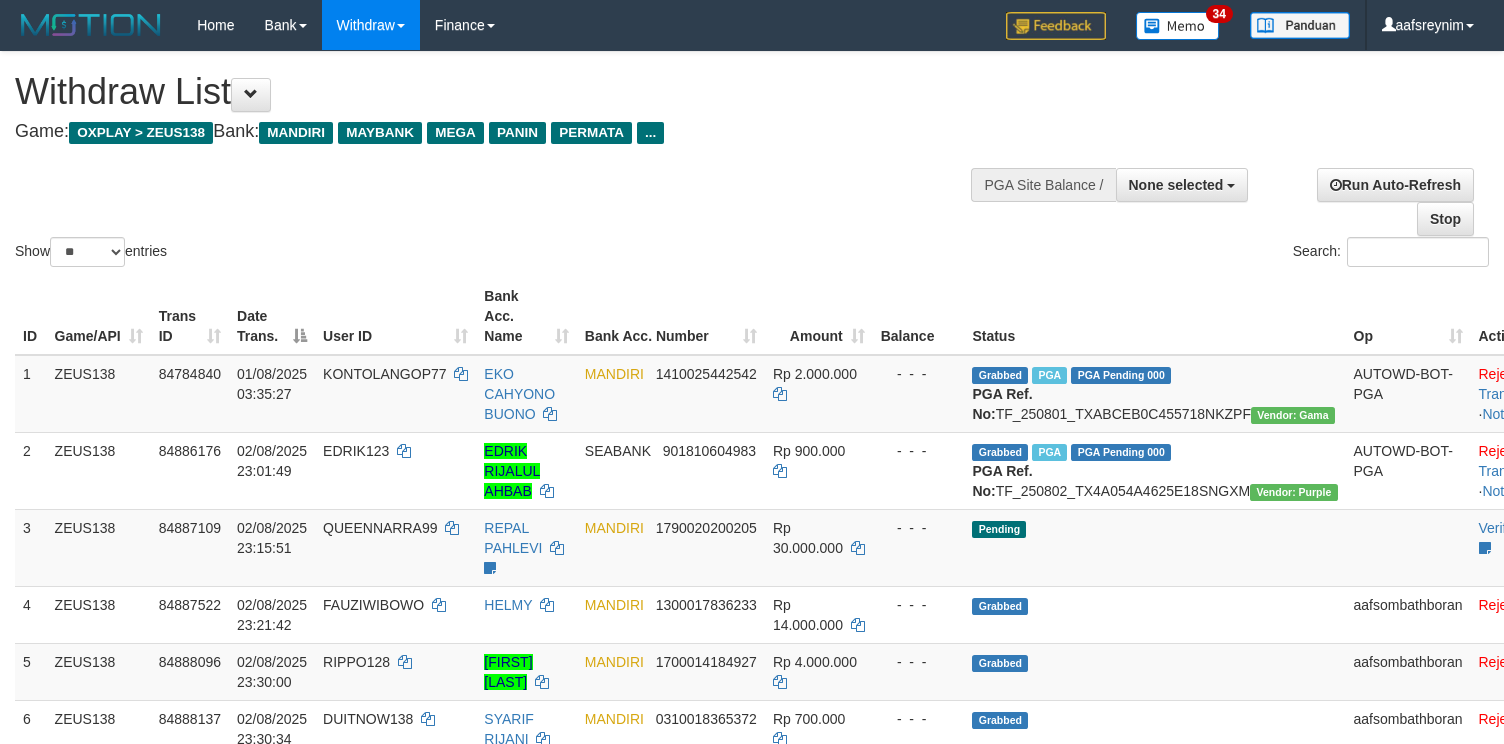 select 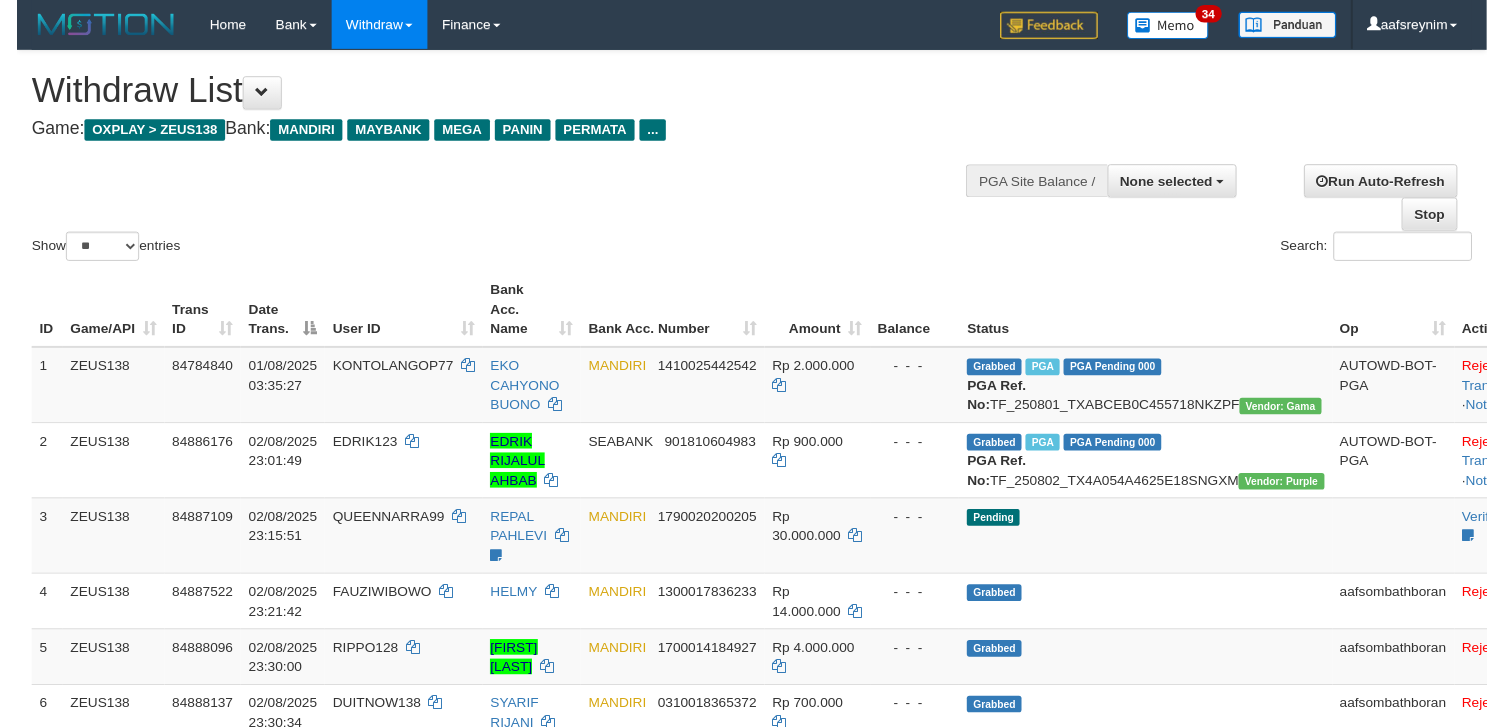 scroll, scrollTop: 273, scrollLeft: 0, axis: vertical 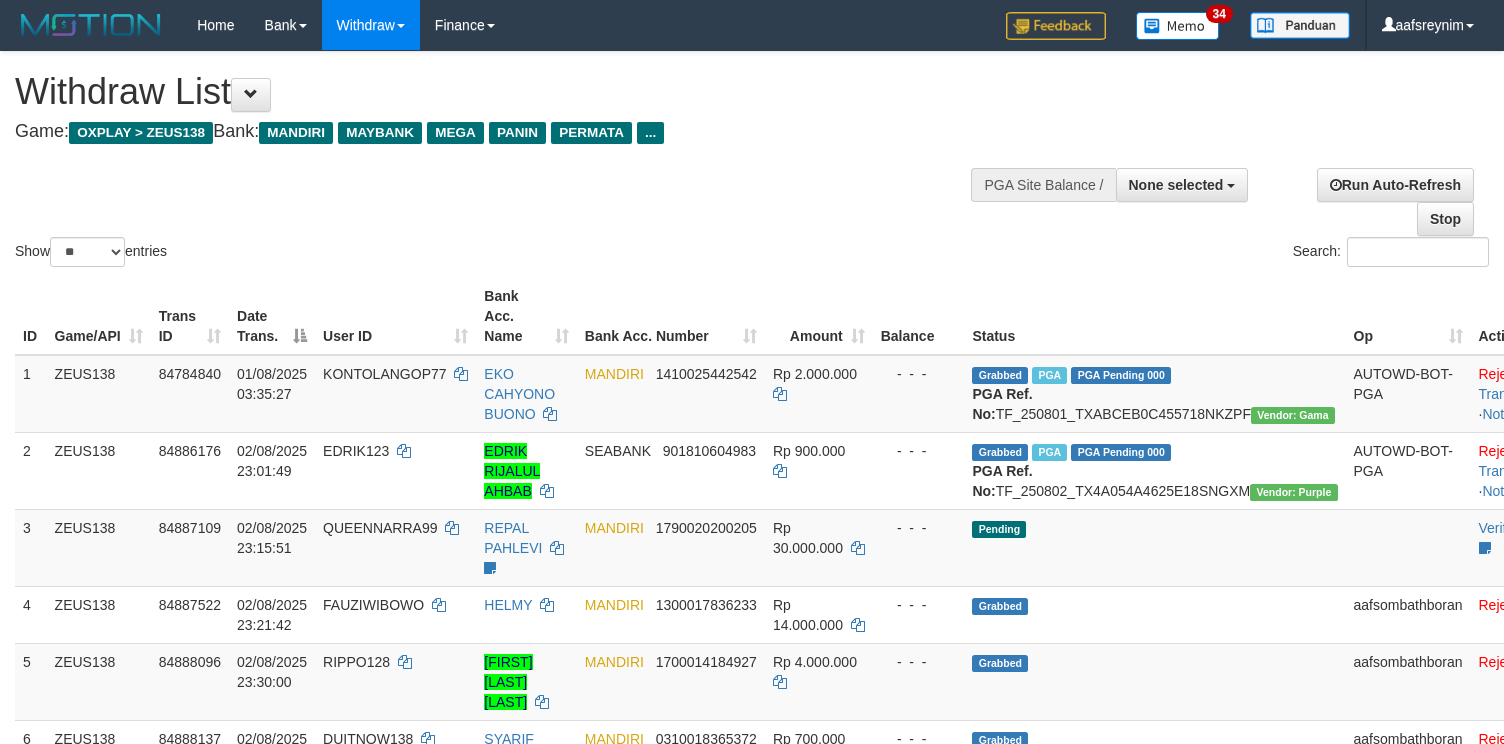 select 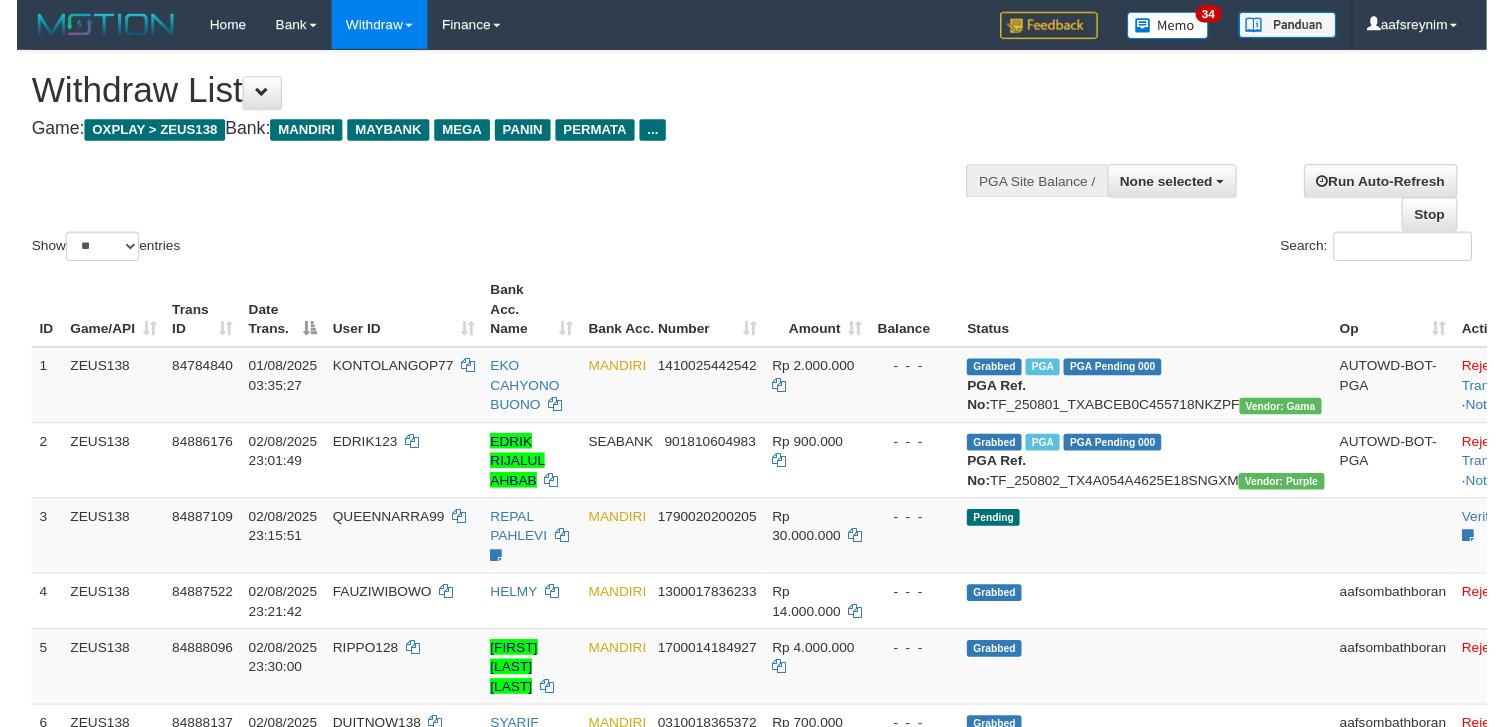 scroll, scrollTop: 356, scrollLeft: 0, axis: vertical 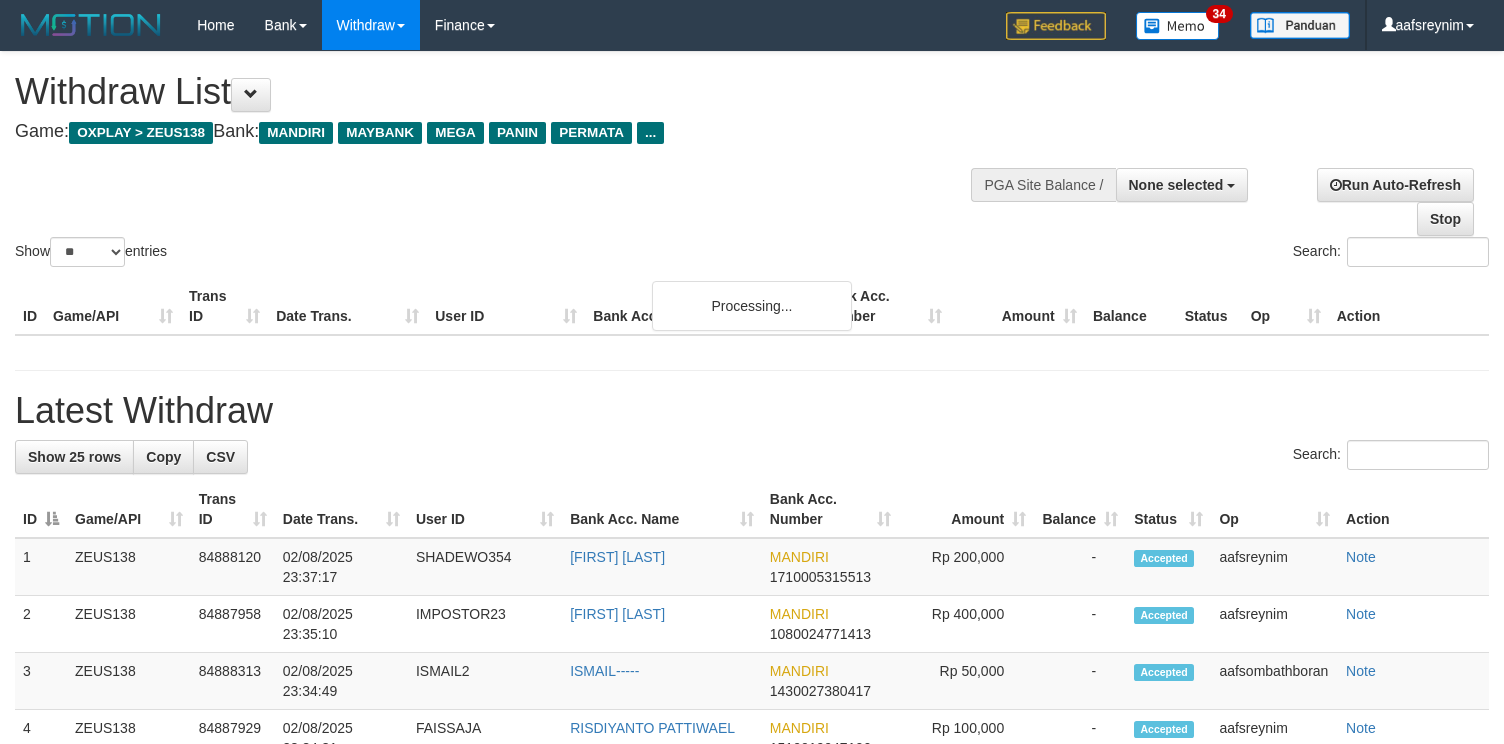 select 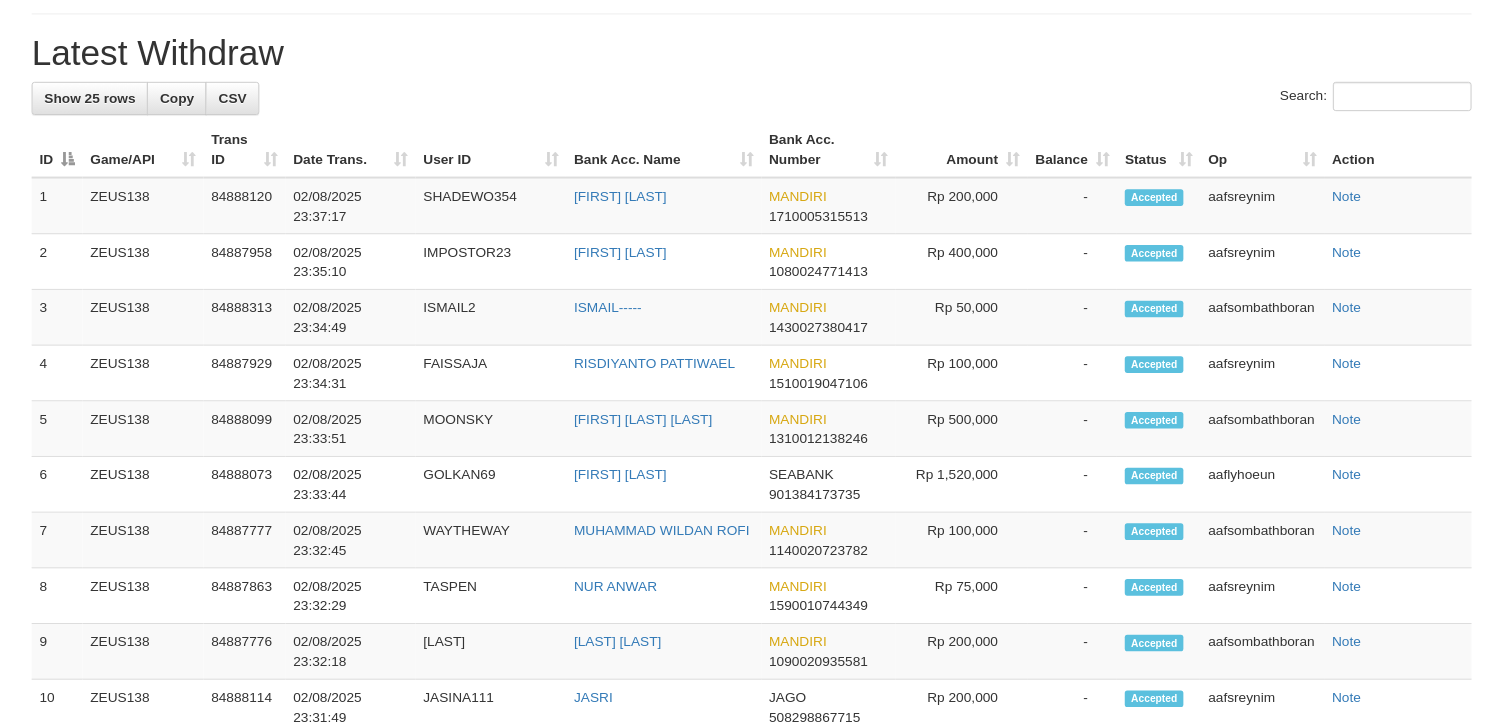 scroll, scrollTop: 1431, scrollLeft: 0, axis: vertical 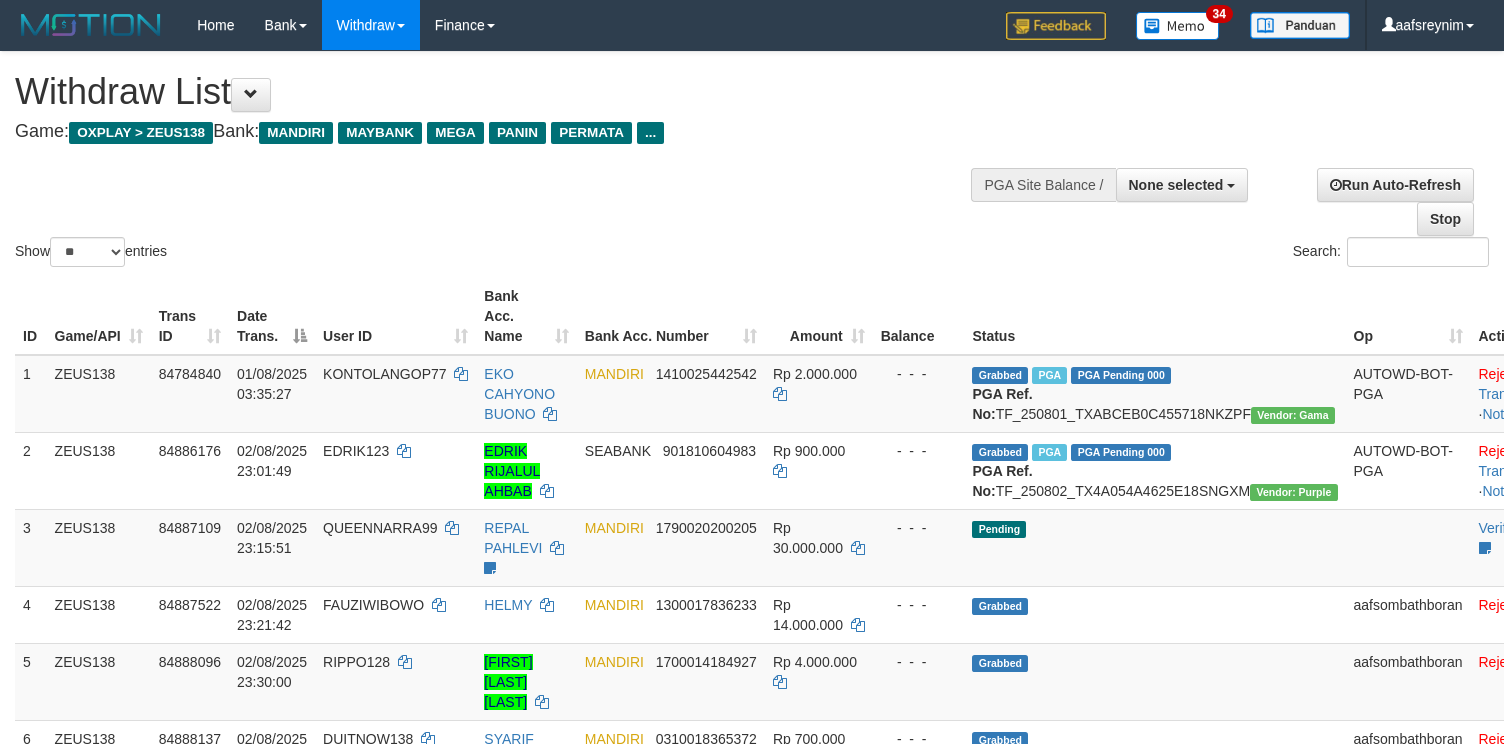 select 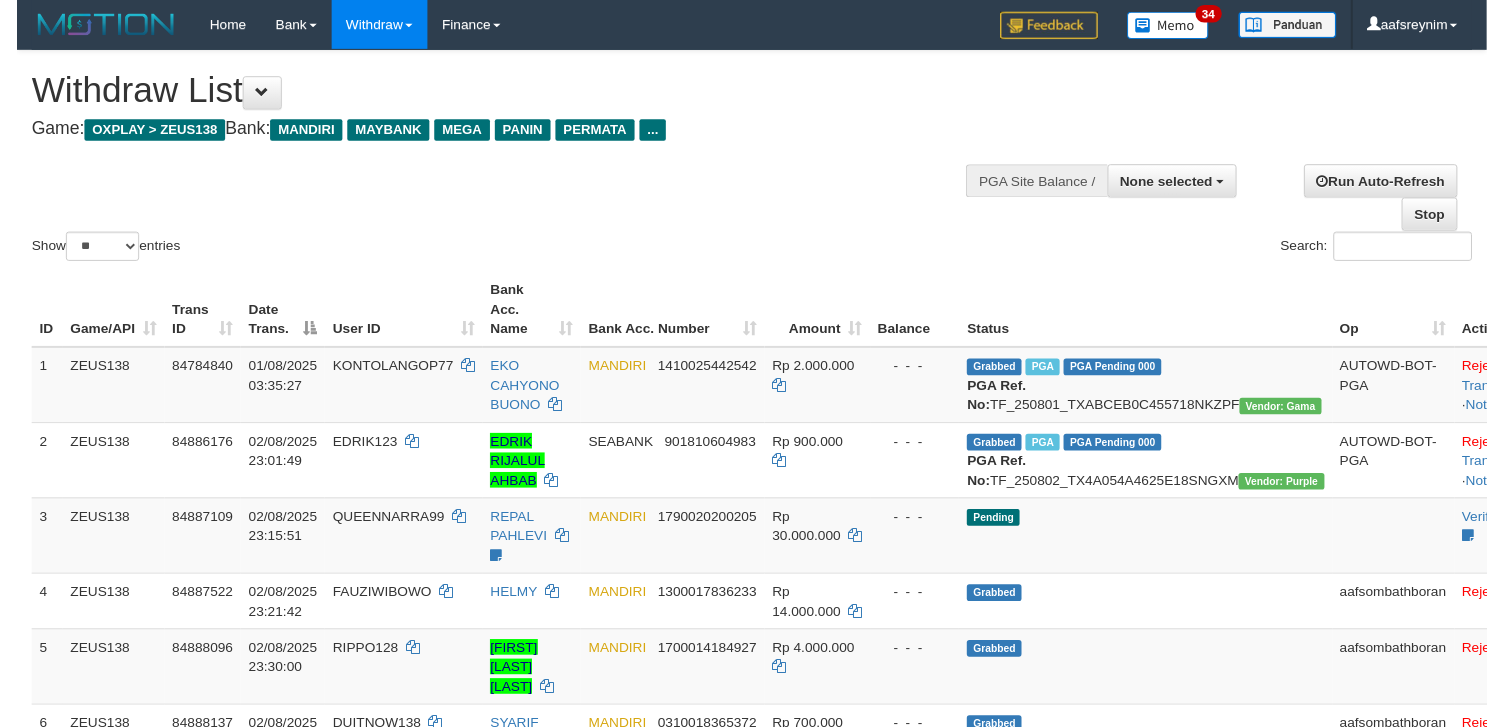 scroll, scrollTop: 302, scrollLeft: 0, axis: vertical 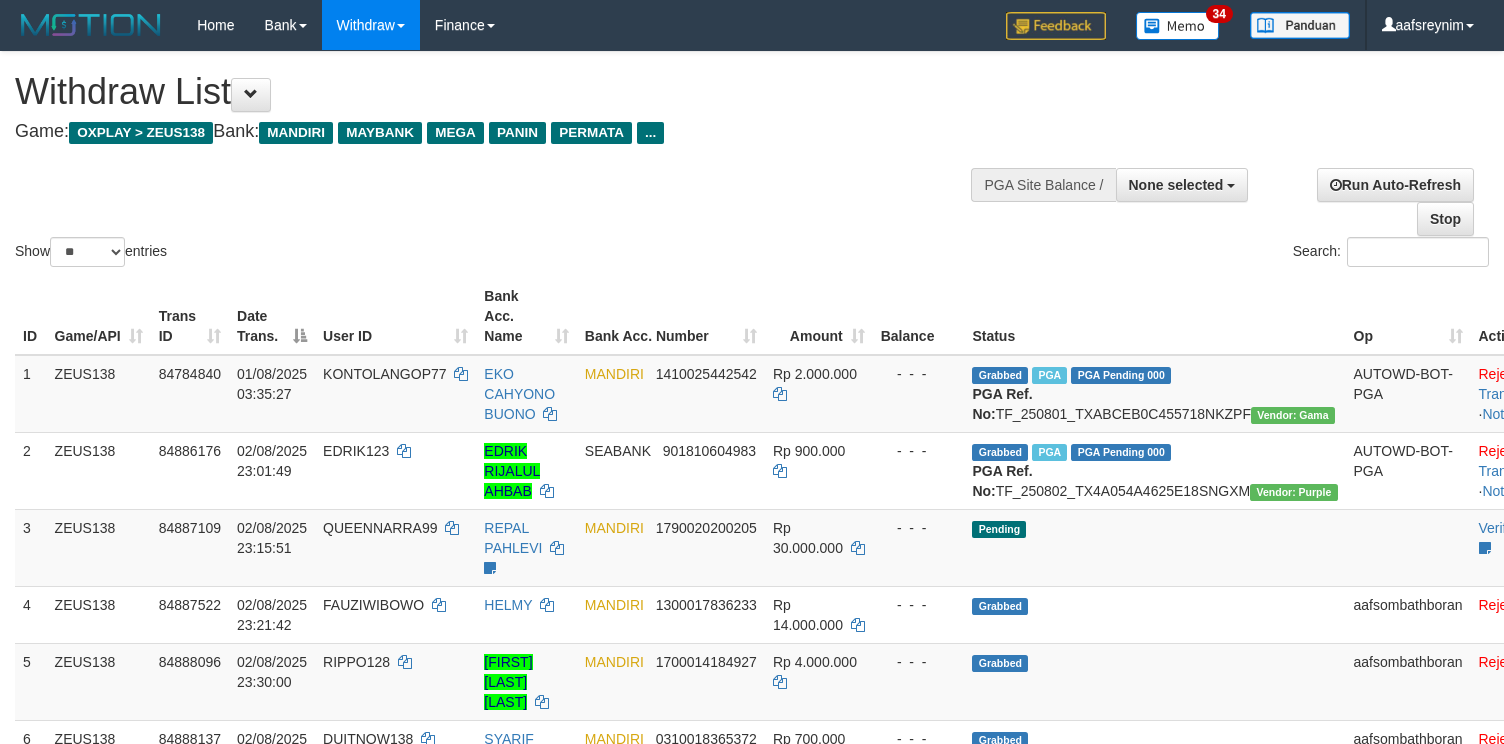 select 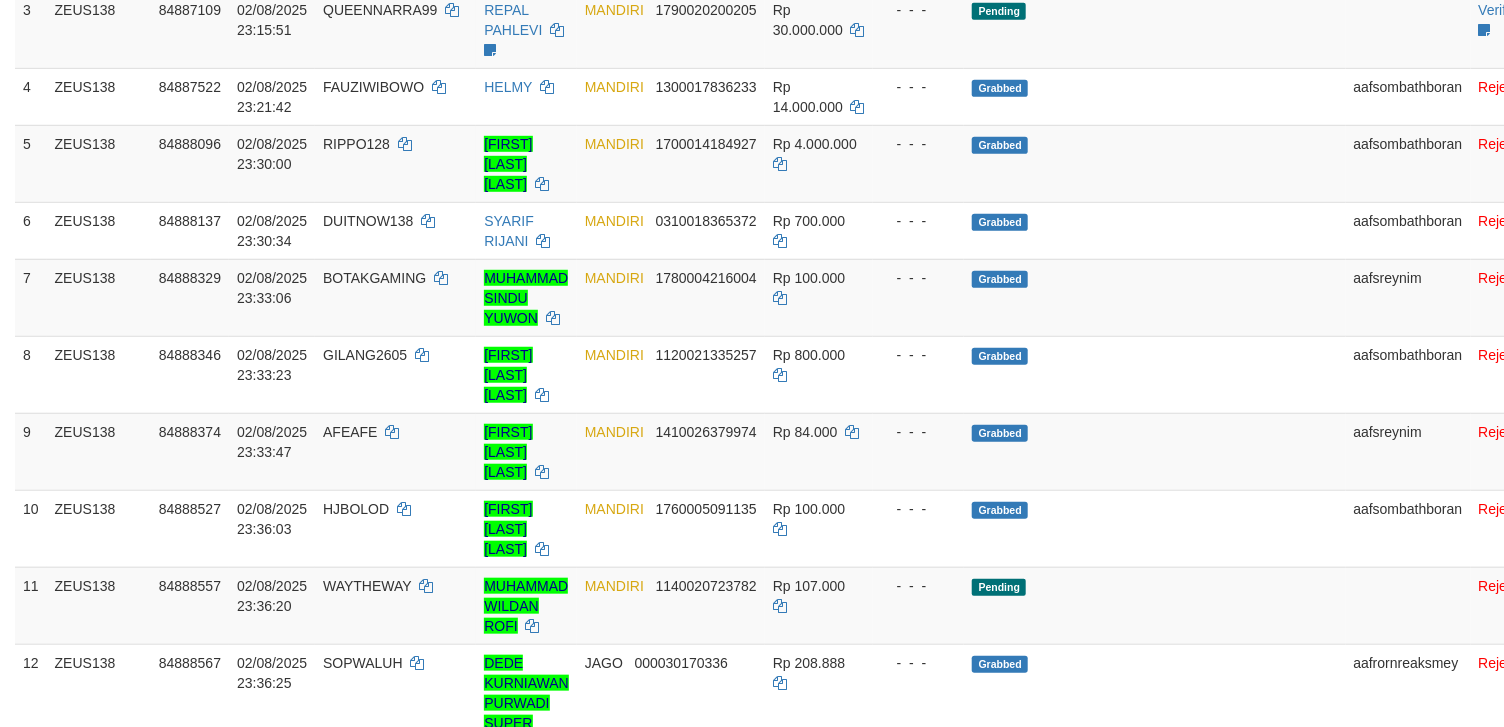 scroll, scrollTop: 302, scrollLeft: 0, axis: vertical 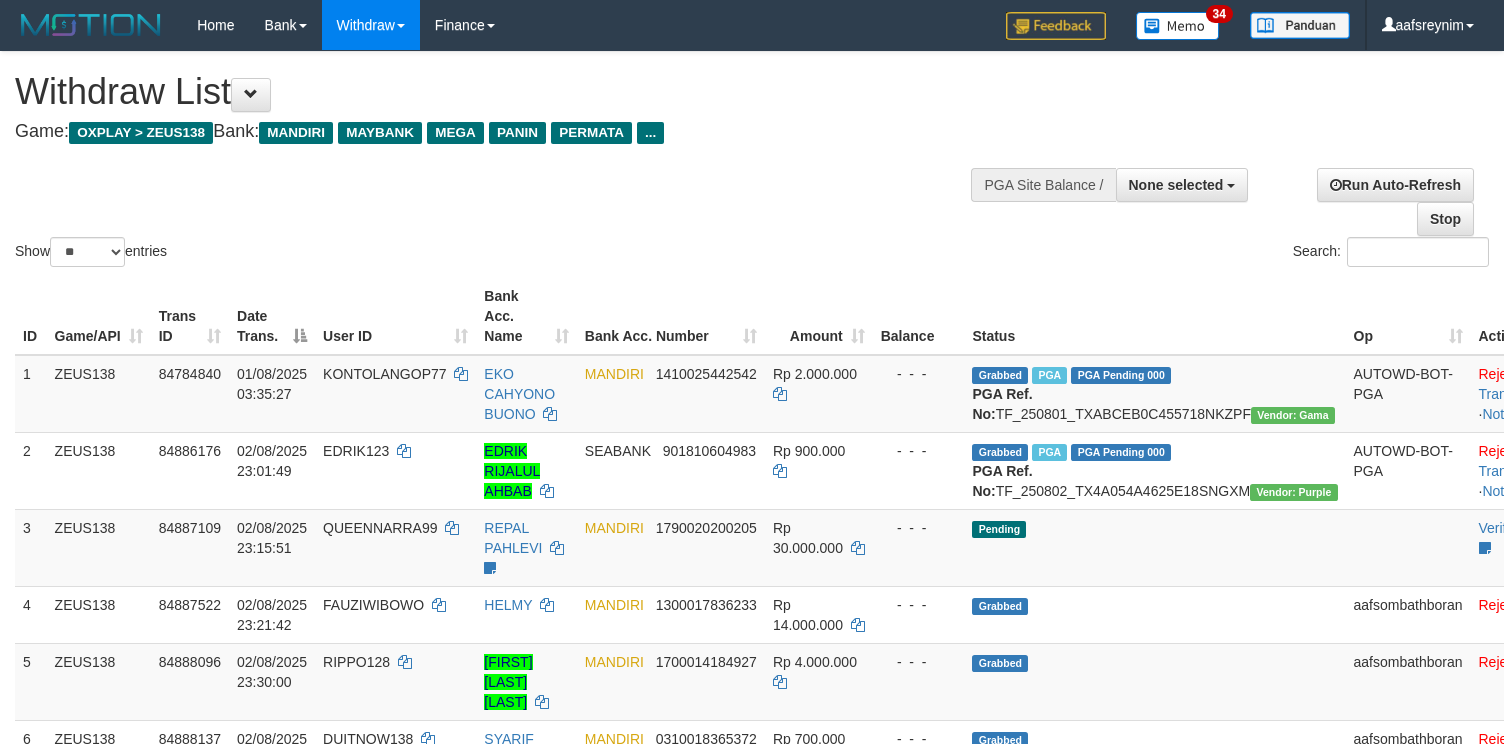 select 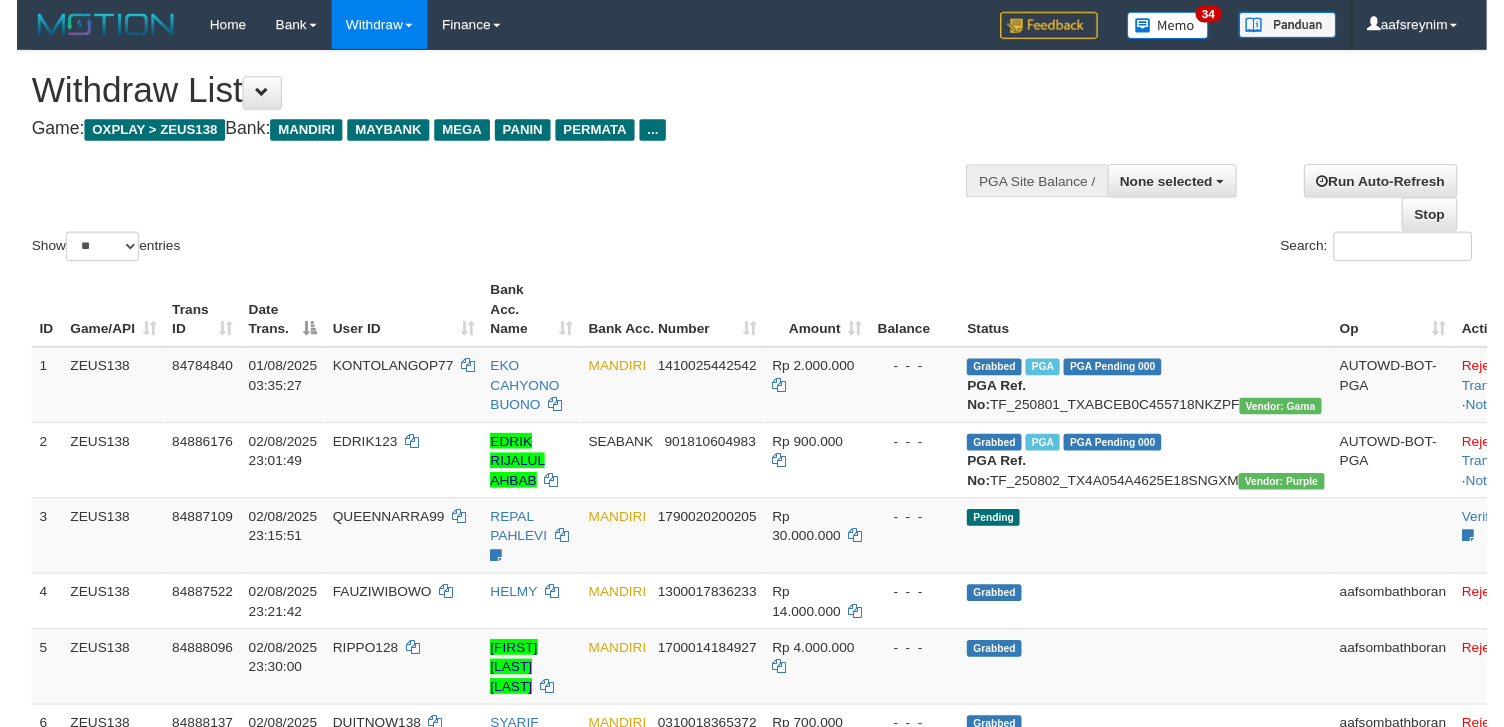 scroll, scrollTop: 231, scrollLeft: 0, axis: vertical 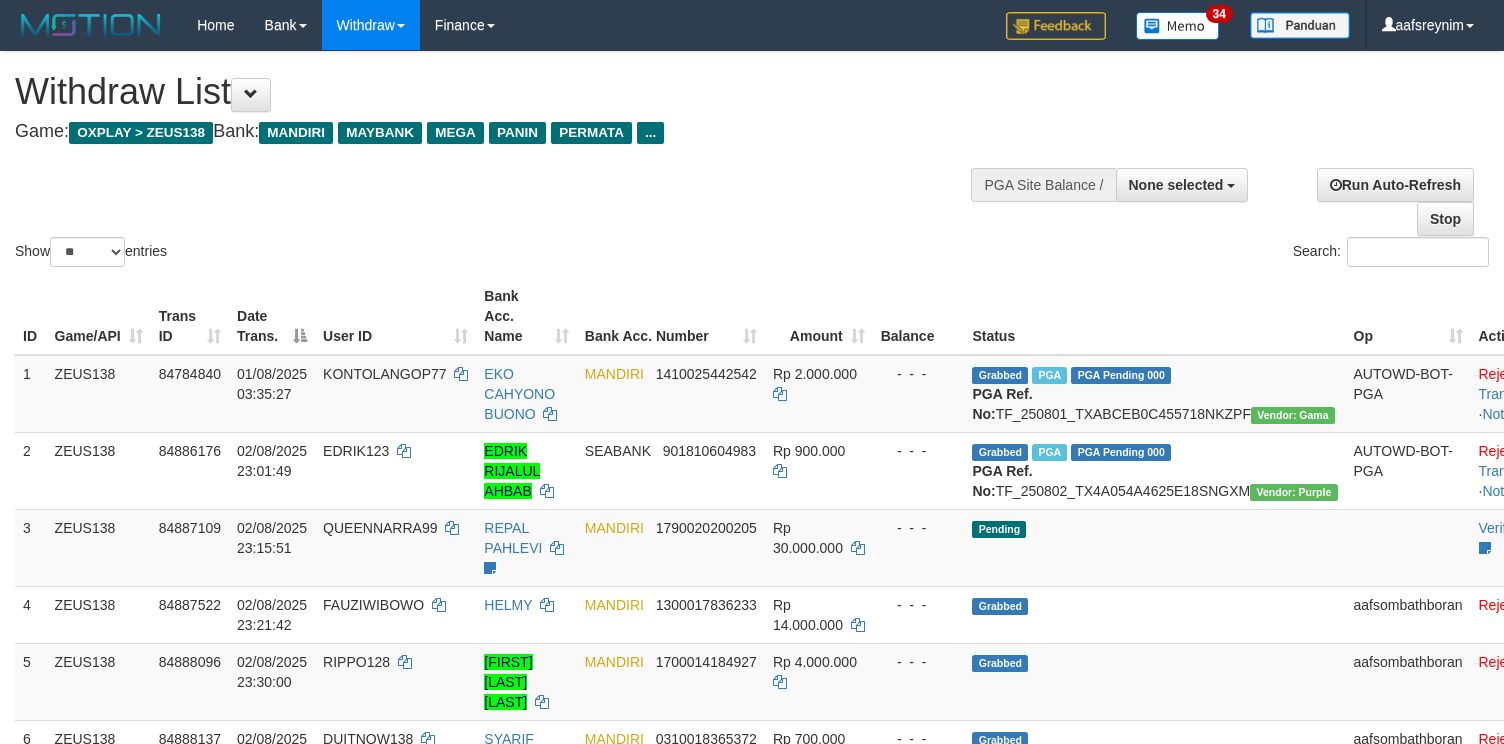 select 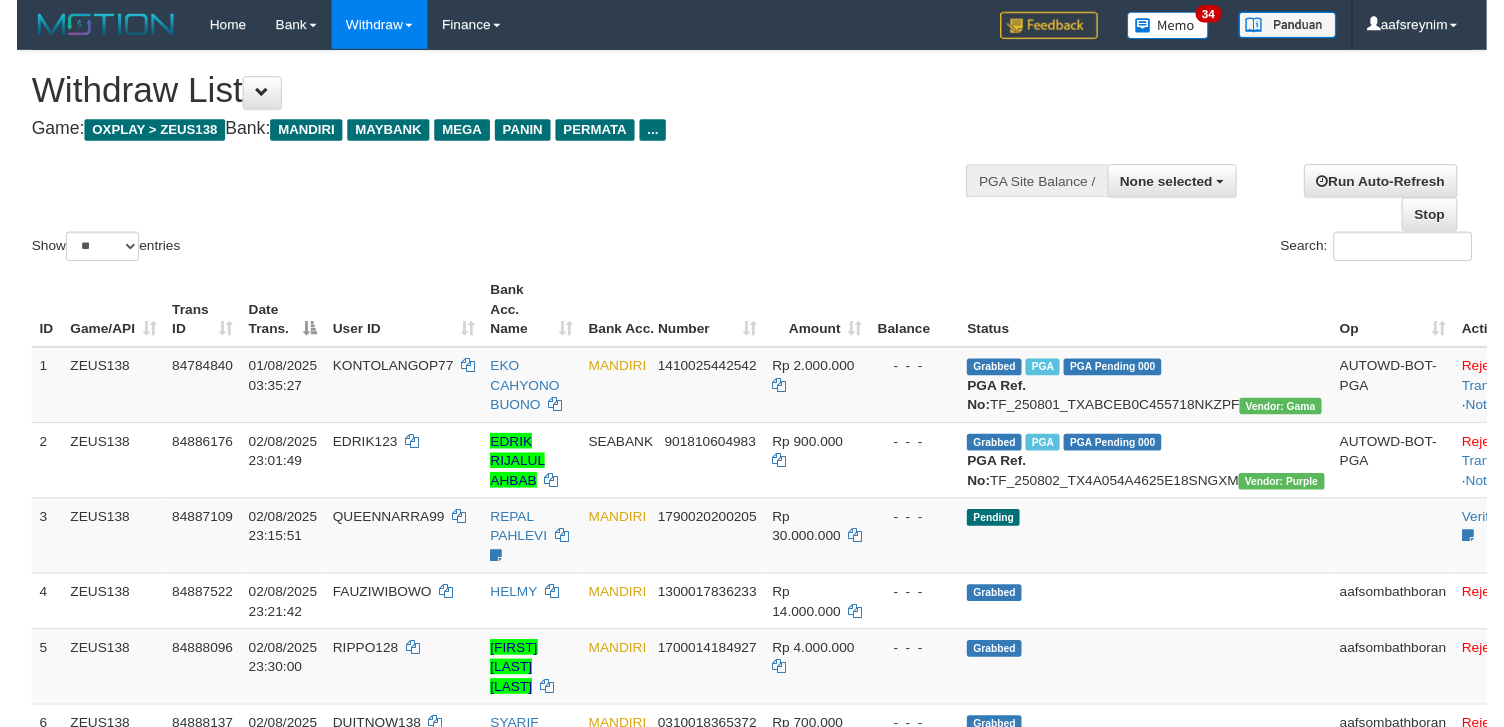 scroll, scrollTop: 314, scrollLeft: 0, axis: vertical 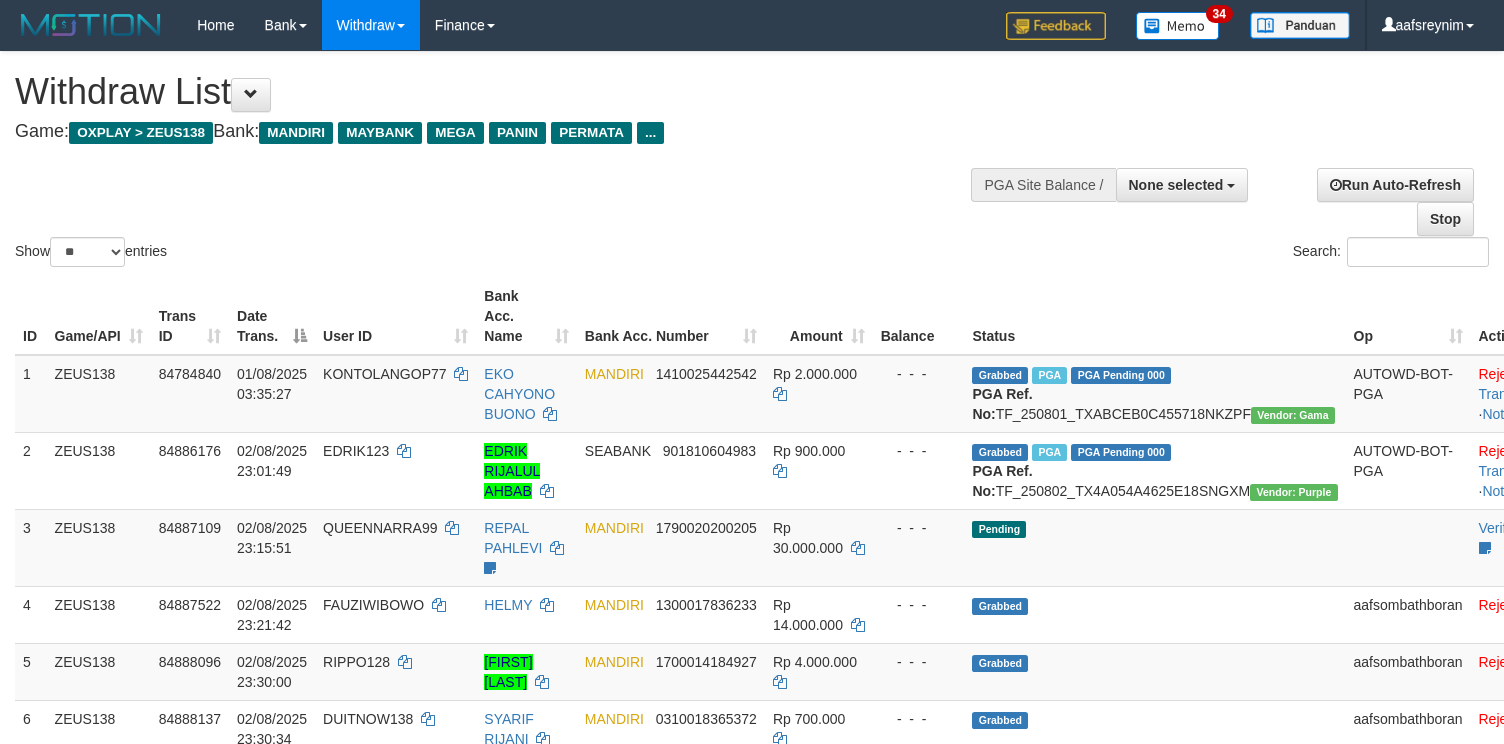 select 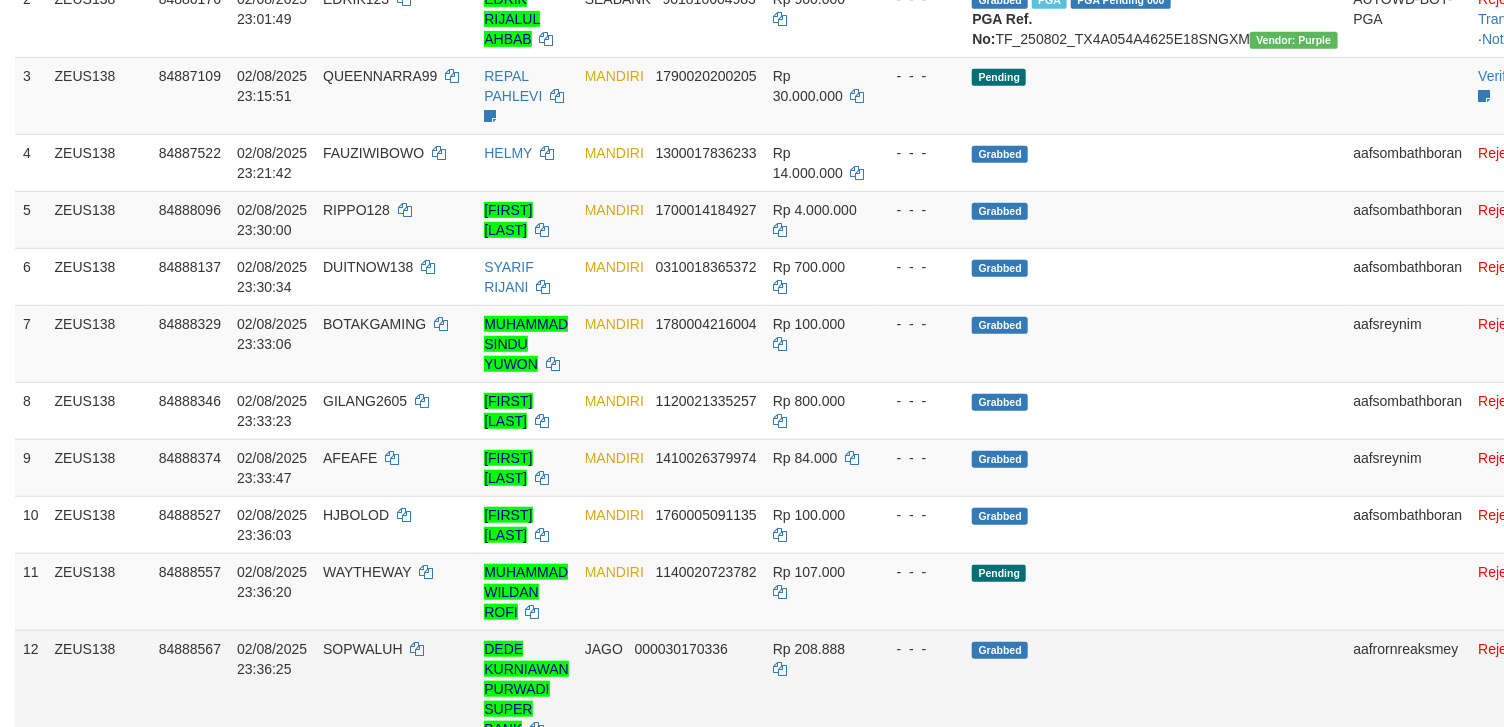 scroll, scrollTop: 314, scrollLeft: 0, axis: vertical 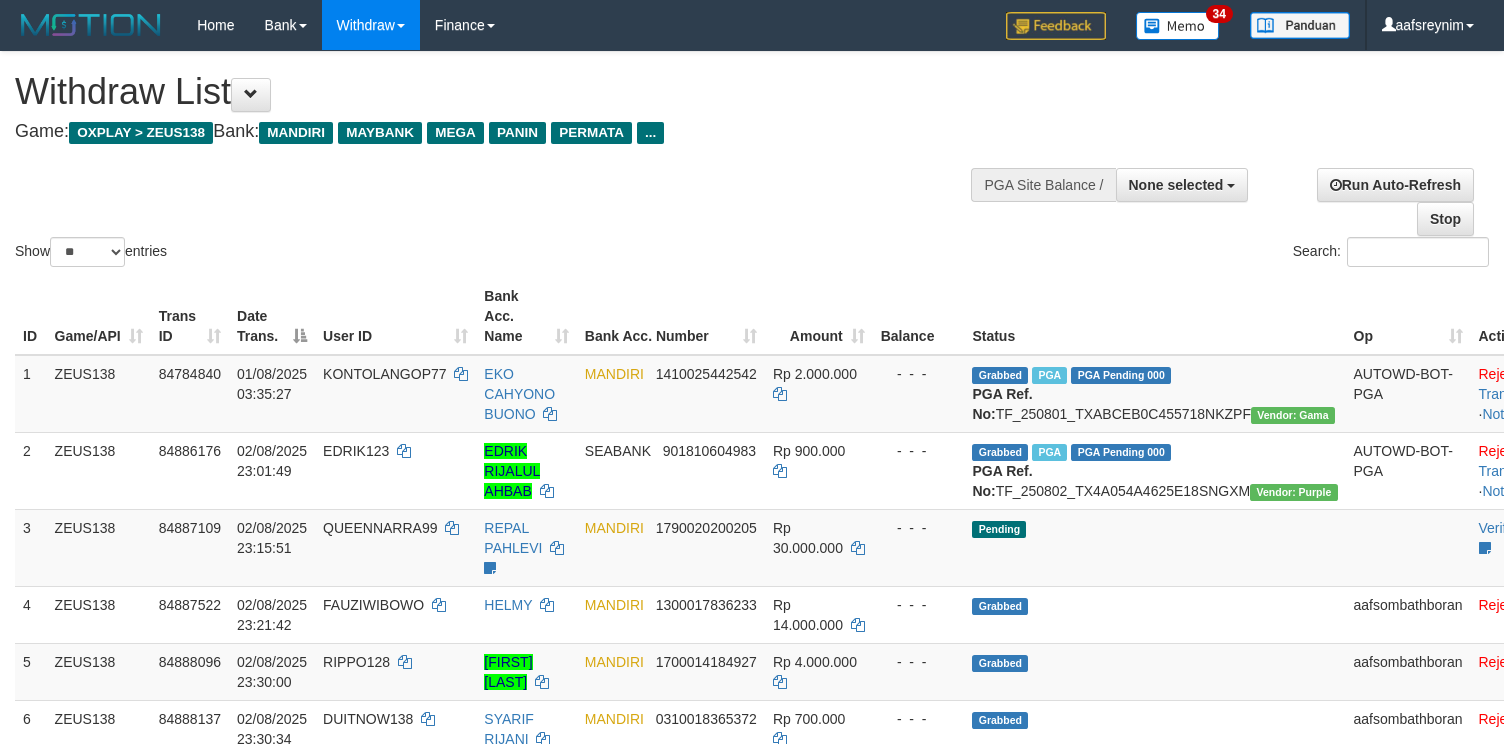 select 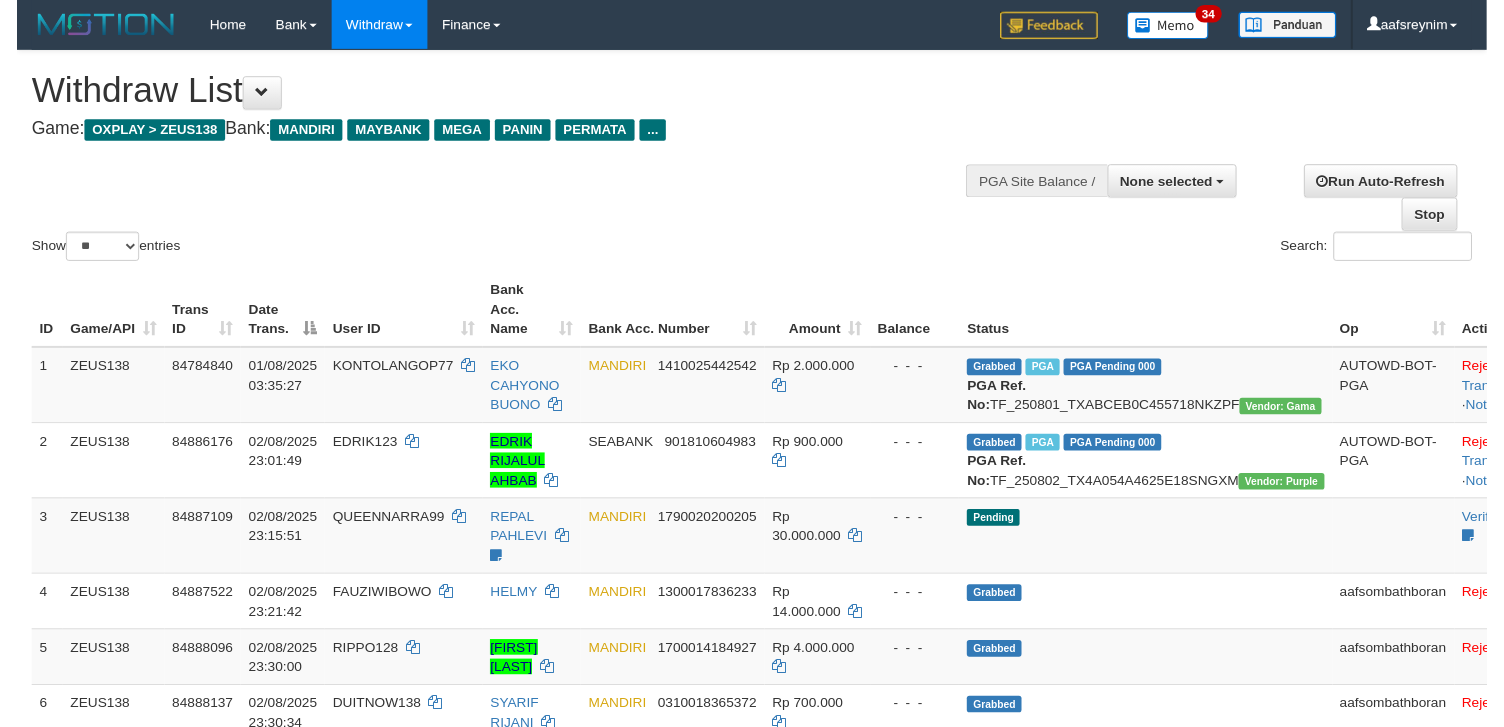 scroll, scrollTop: 243, scrollLeft: 0, axis: vertical 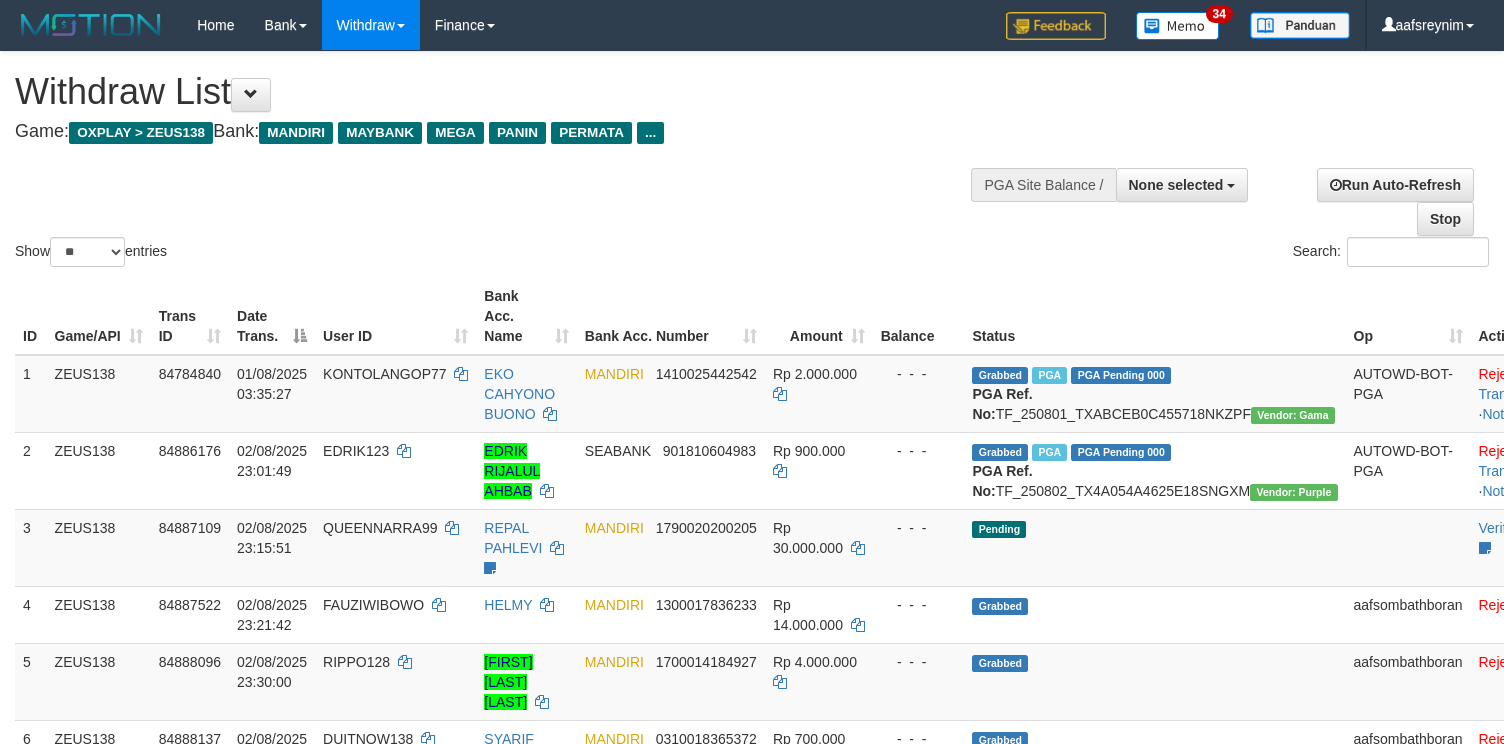 select 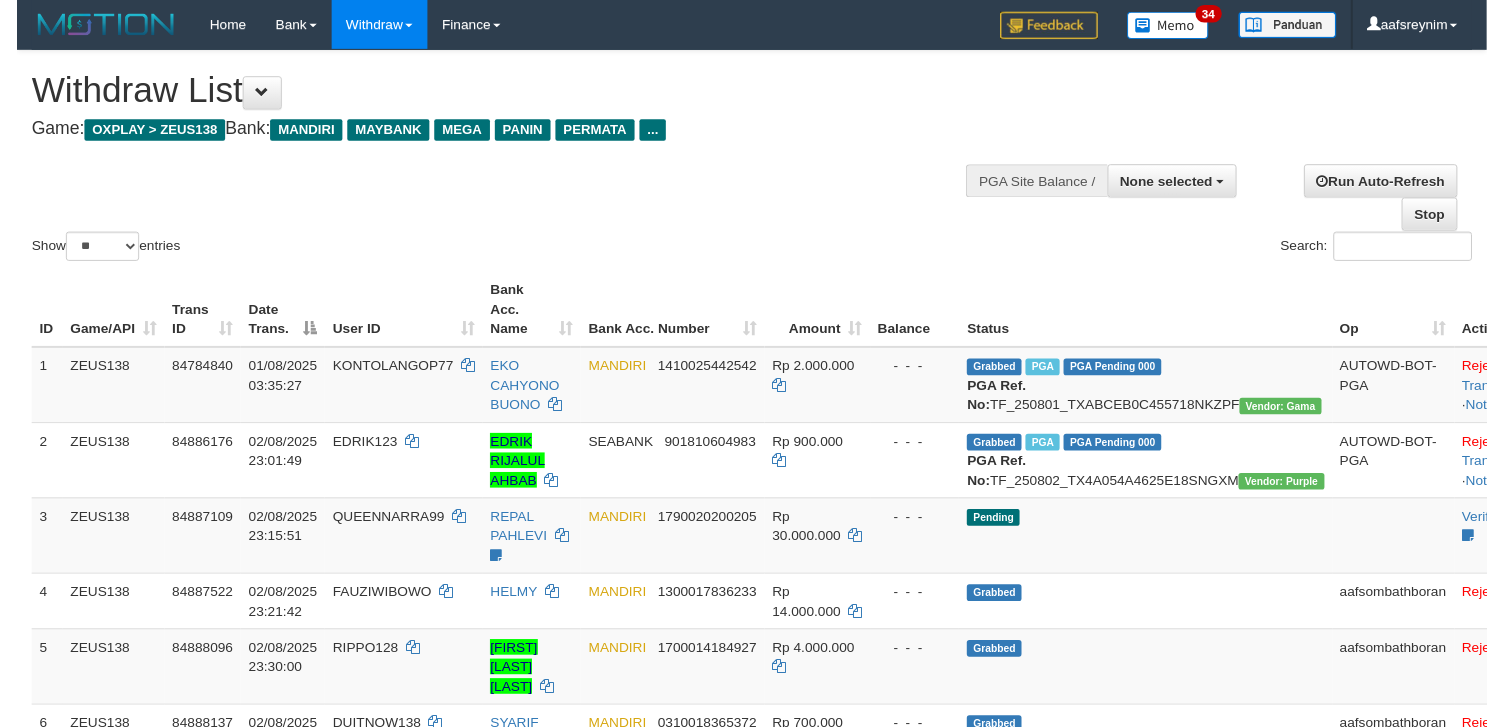 scroll, scrollTop: 326, scrollLeft: 0, axis: vertical 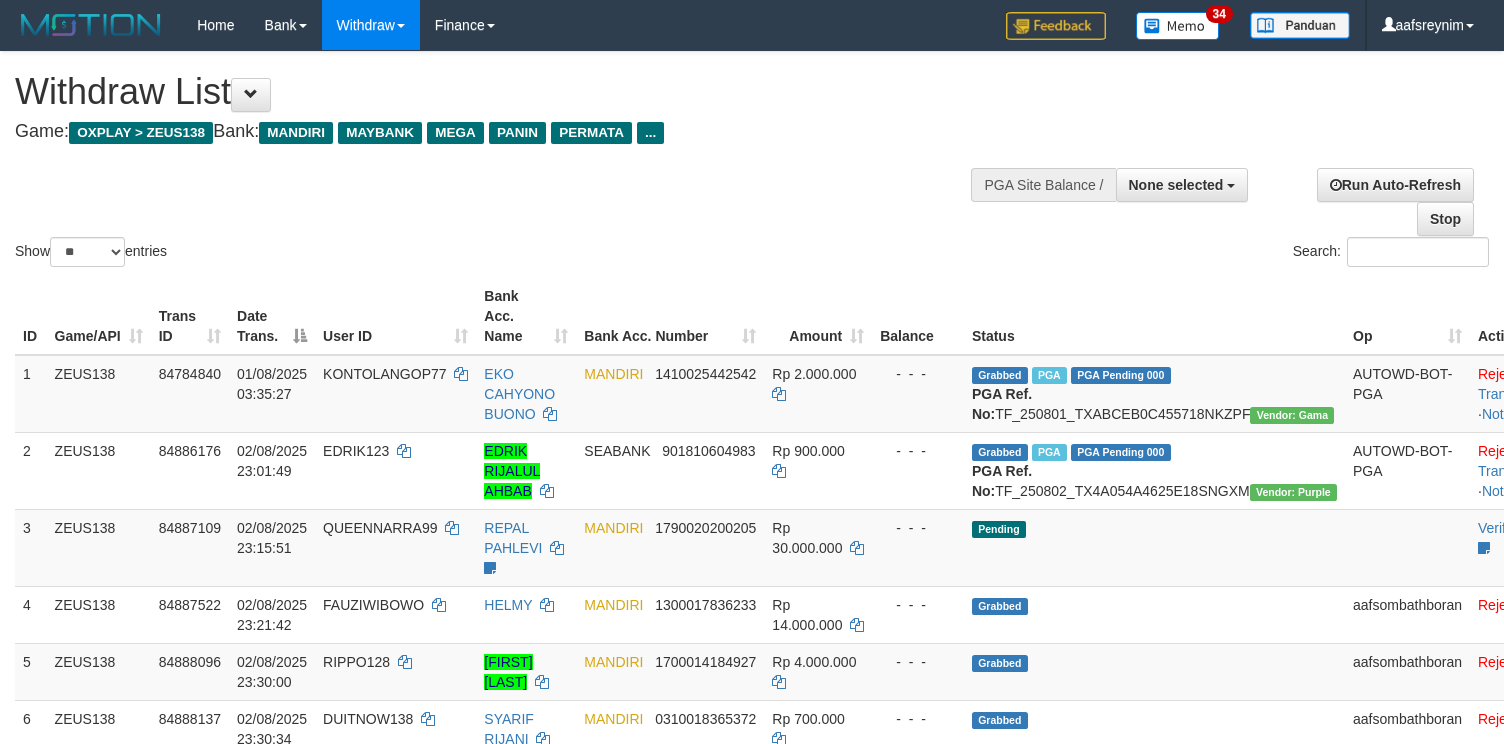 select 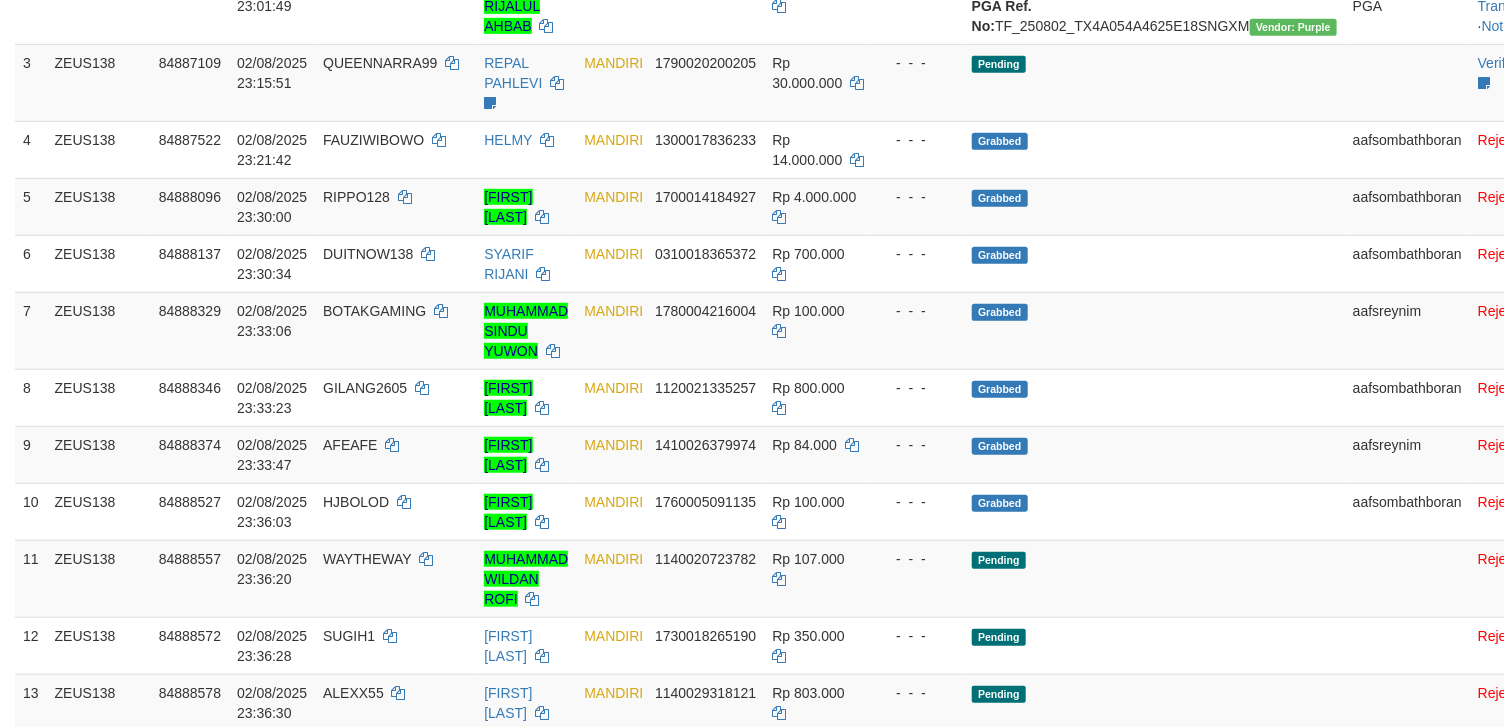 scroll, scrollTop: 326, scrollLeft: 0, axis: vertical 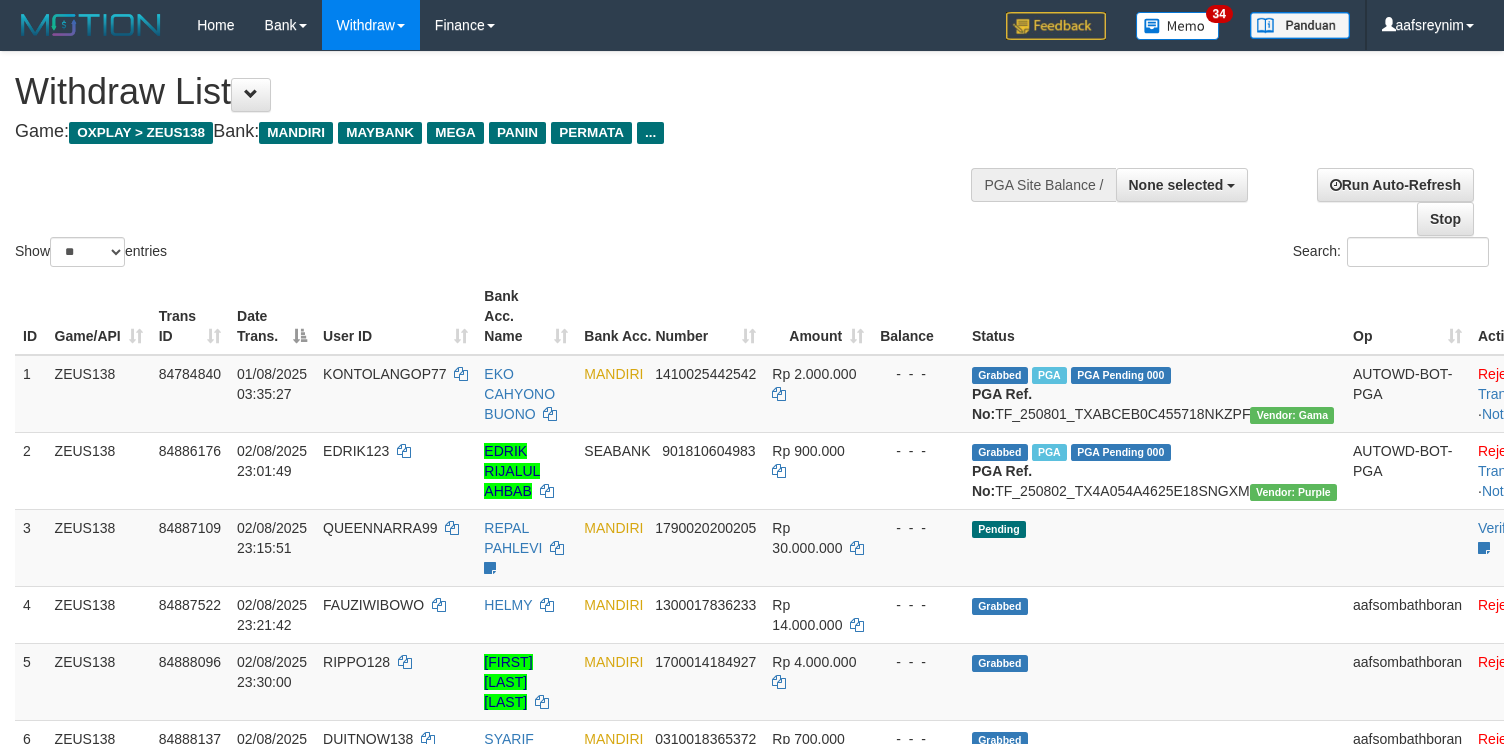select 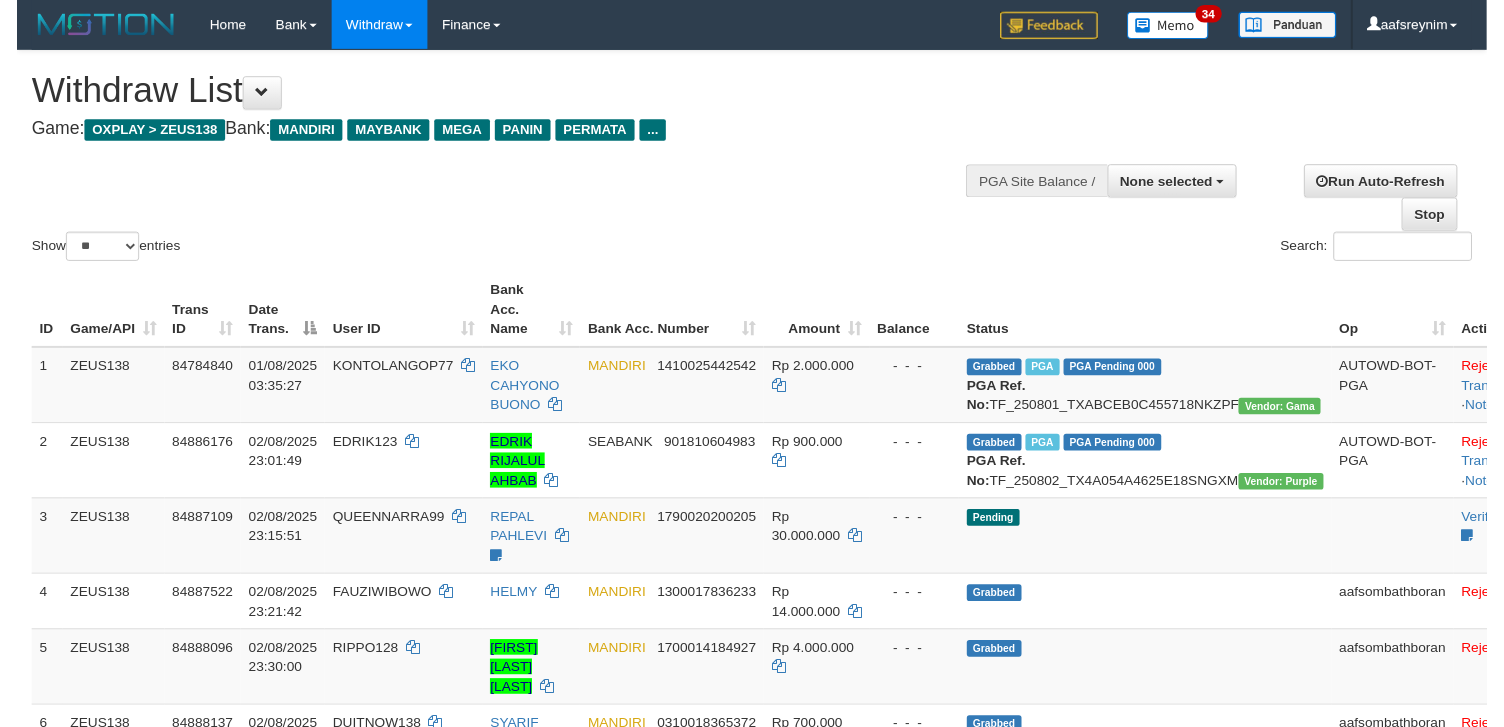 scroll, scrollTop: 285, scrollLeft: 0, axis: vertical 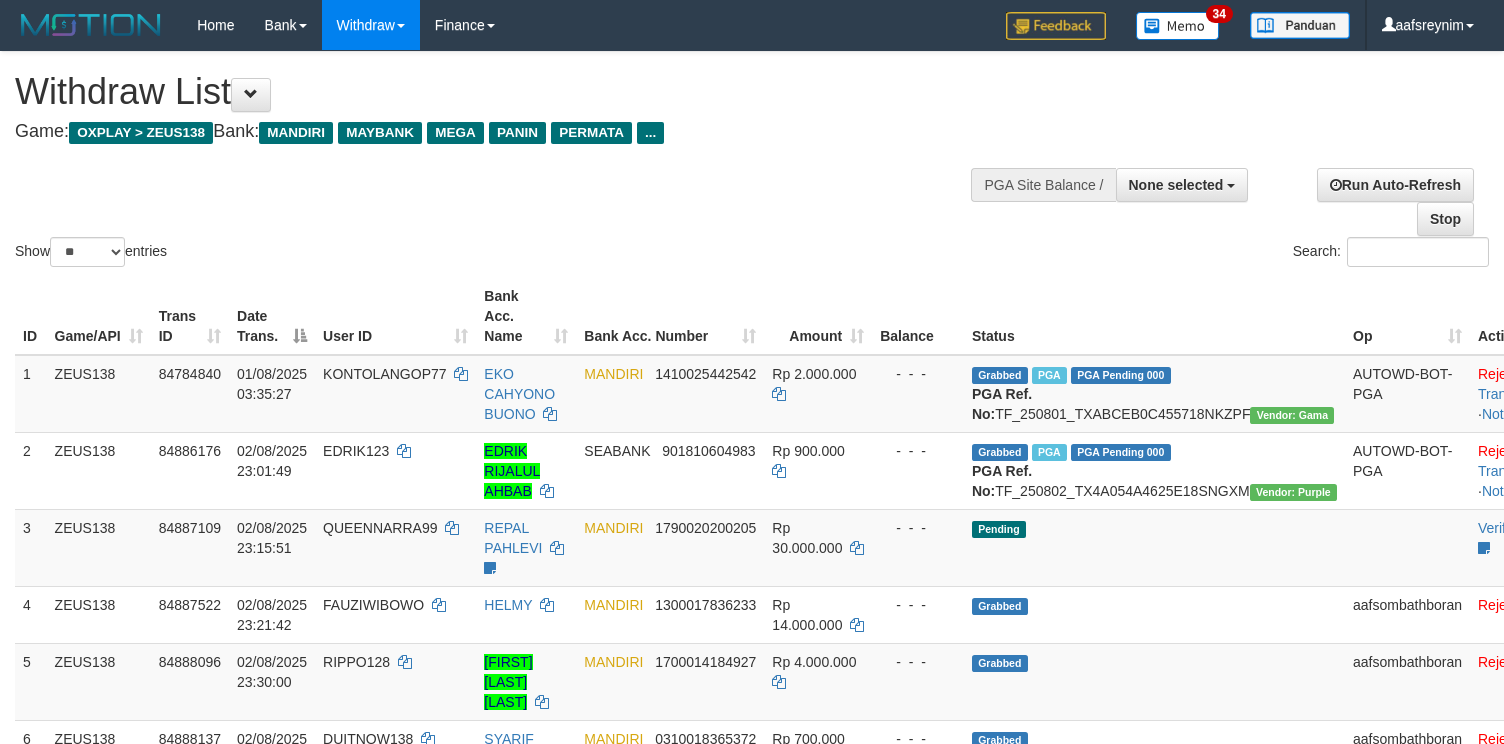 select 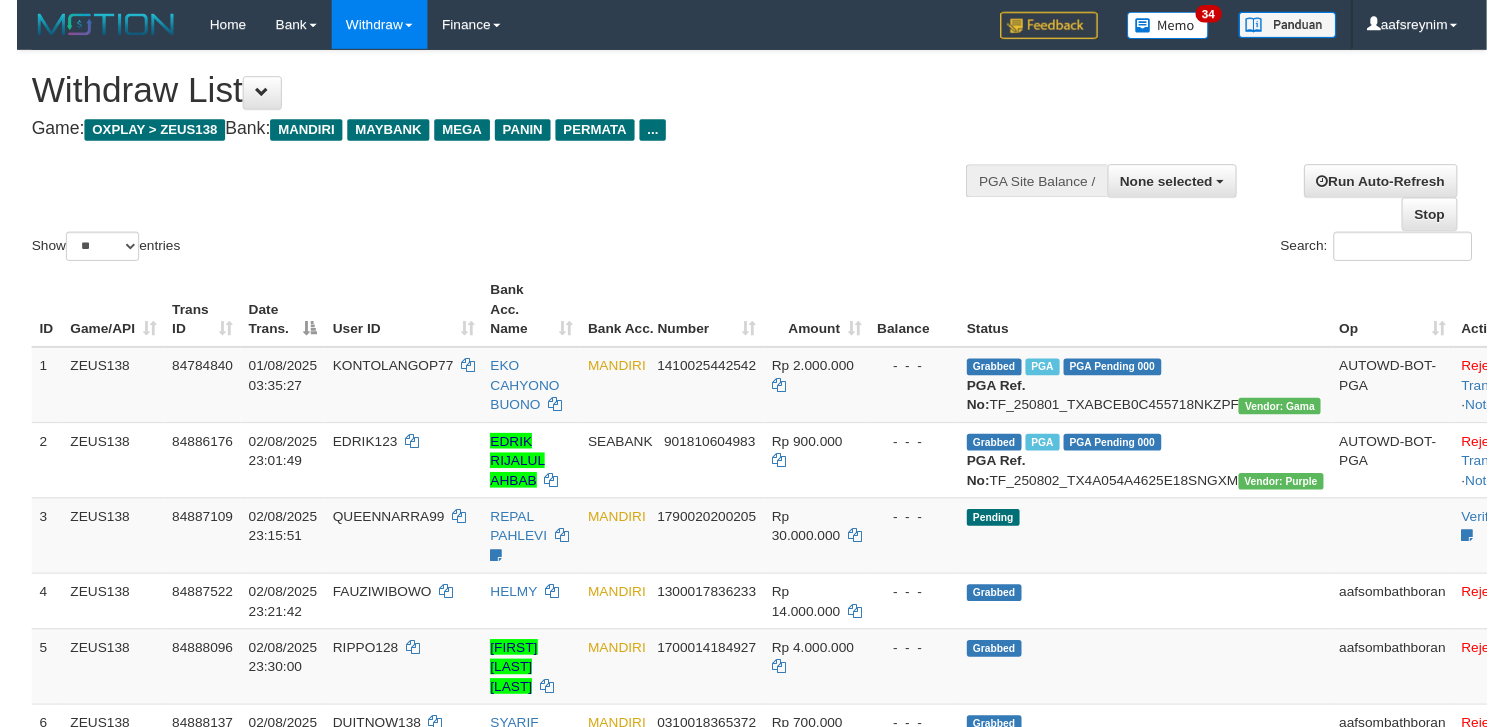 scroll, scrollTop: 1381, scrollLeft: 0, axis: vertical 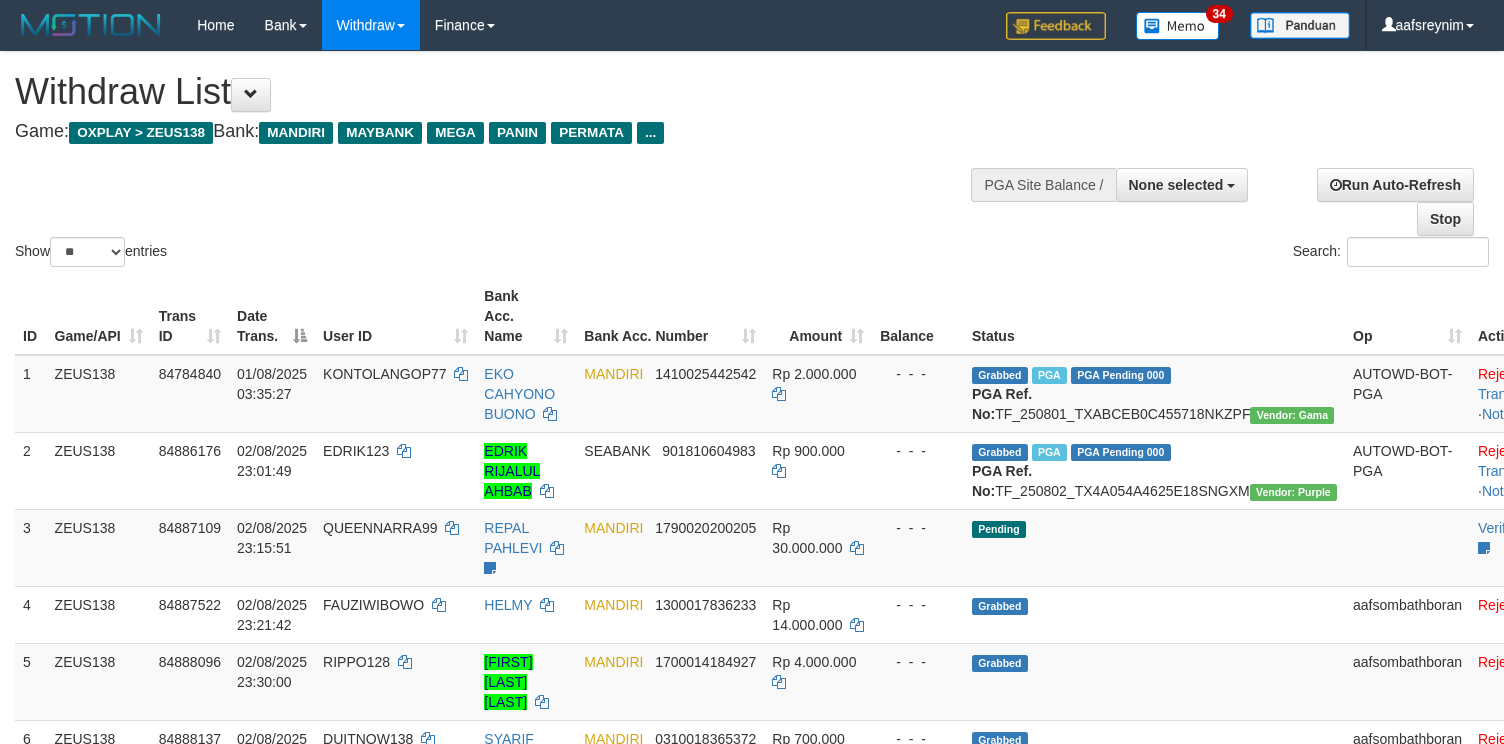 select 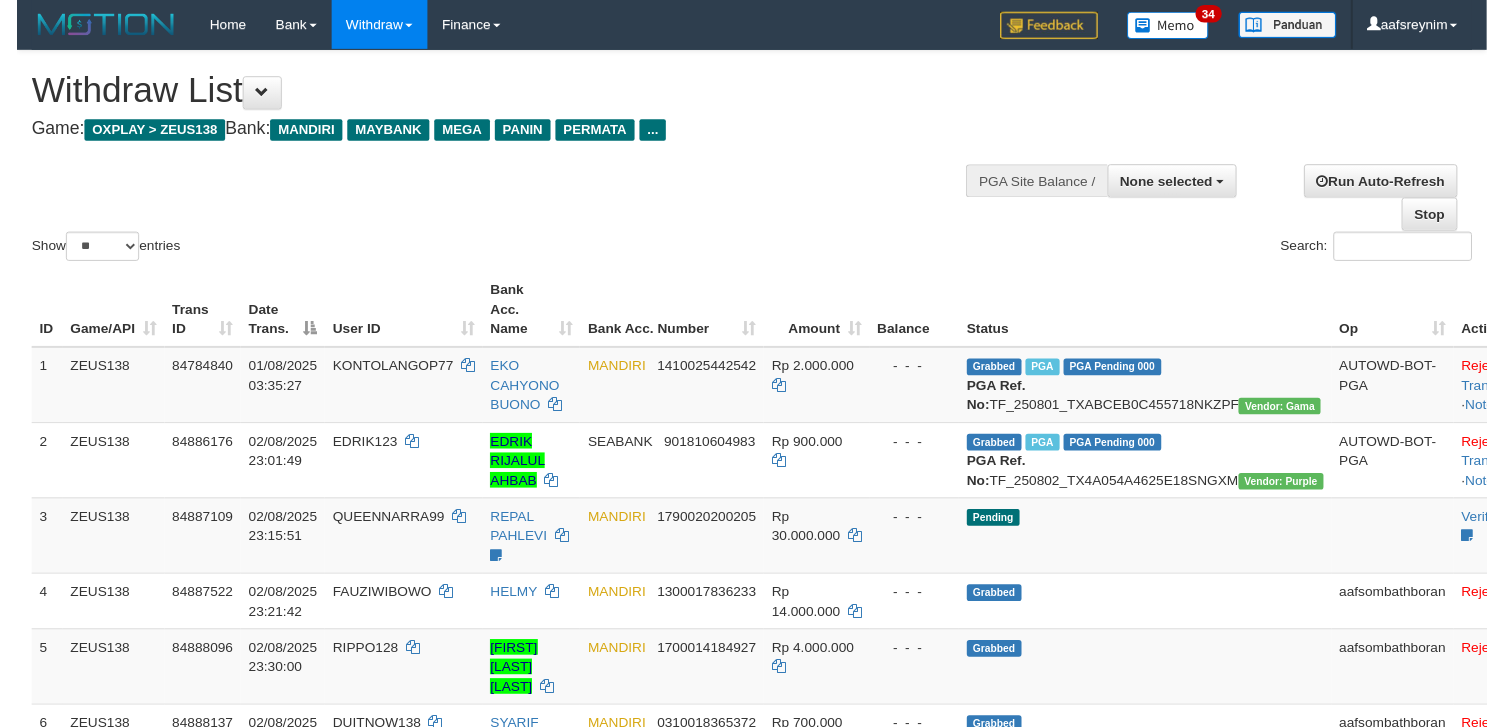 scroll, scrollTop: 271, scrollLeft: 0, axis: vertical 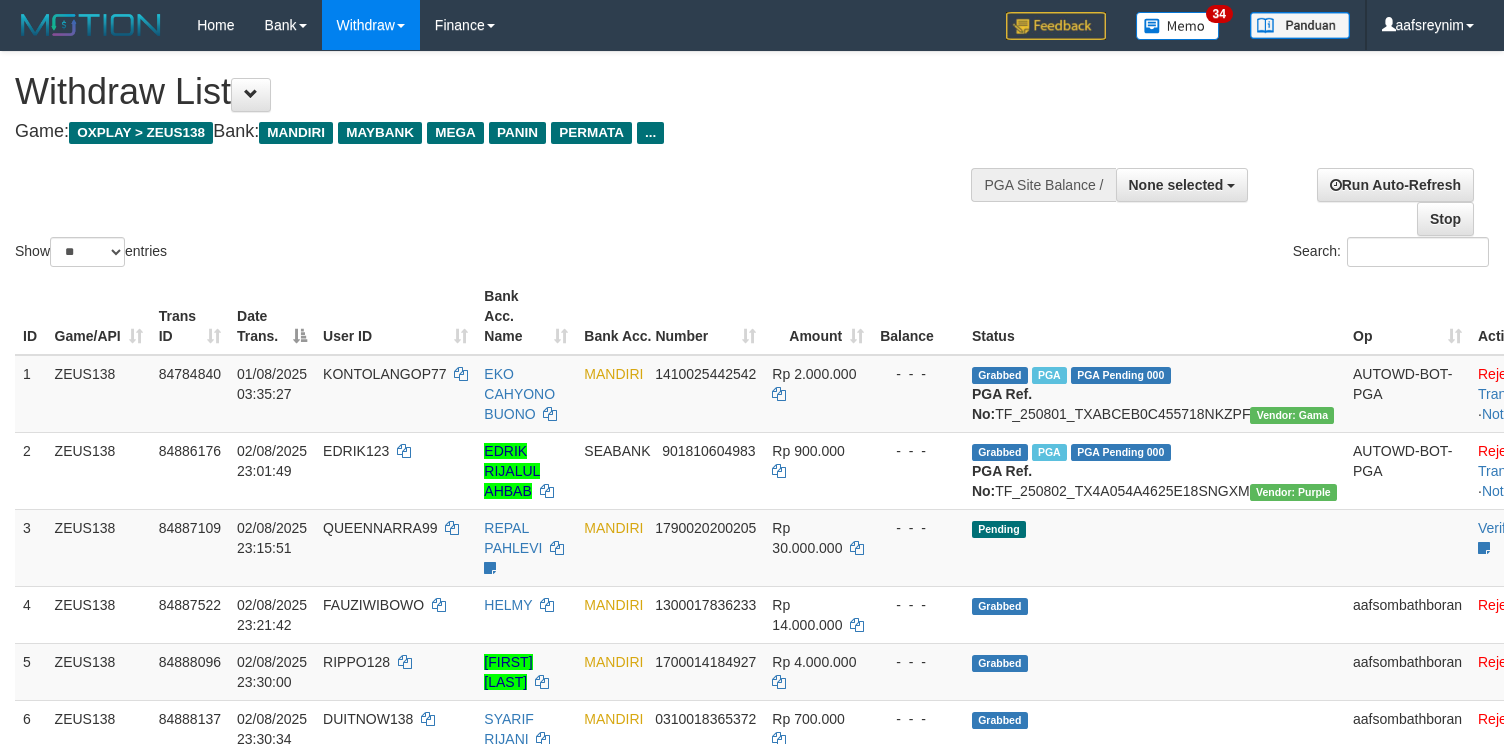 select 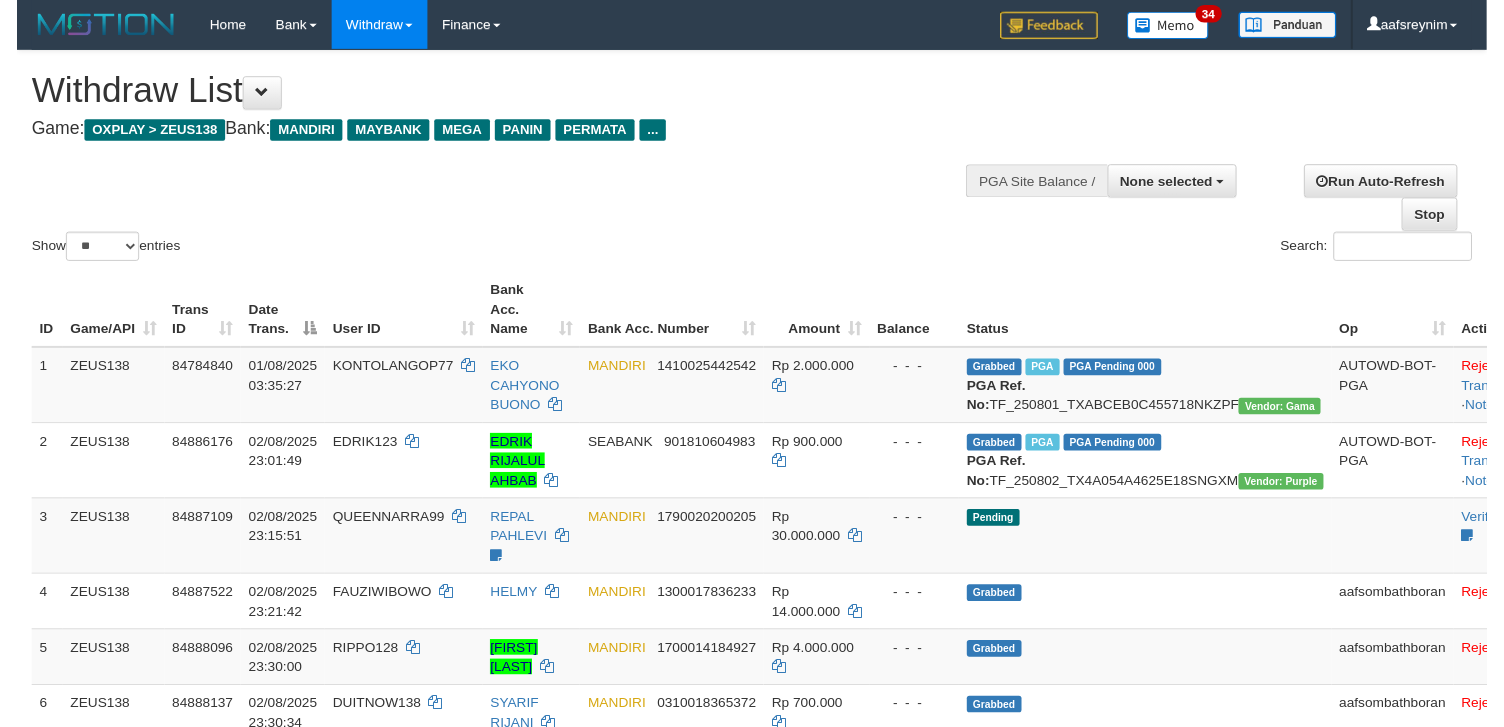 scroll, scrollTop: 354, scrollLeft: 0, axis: vertical 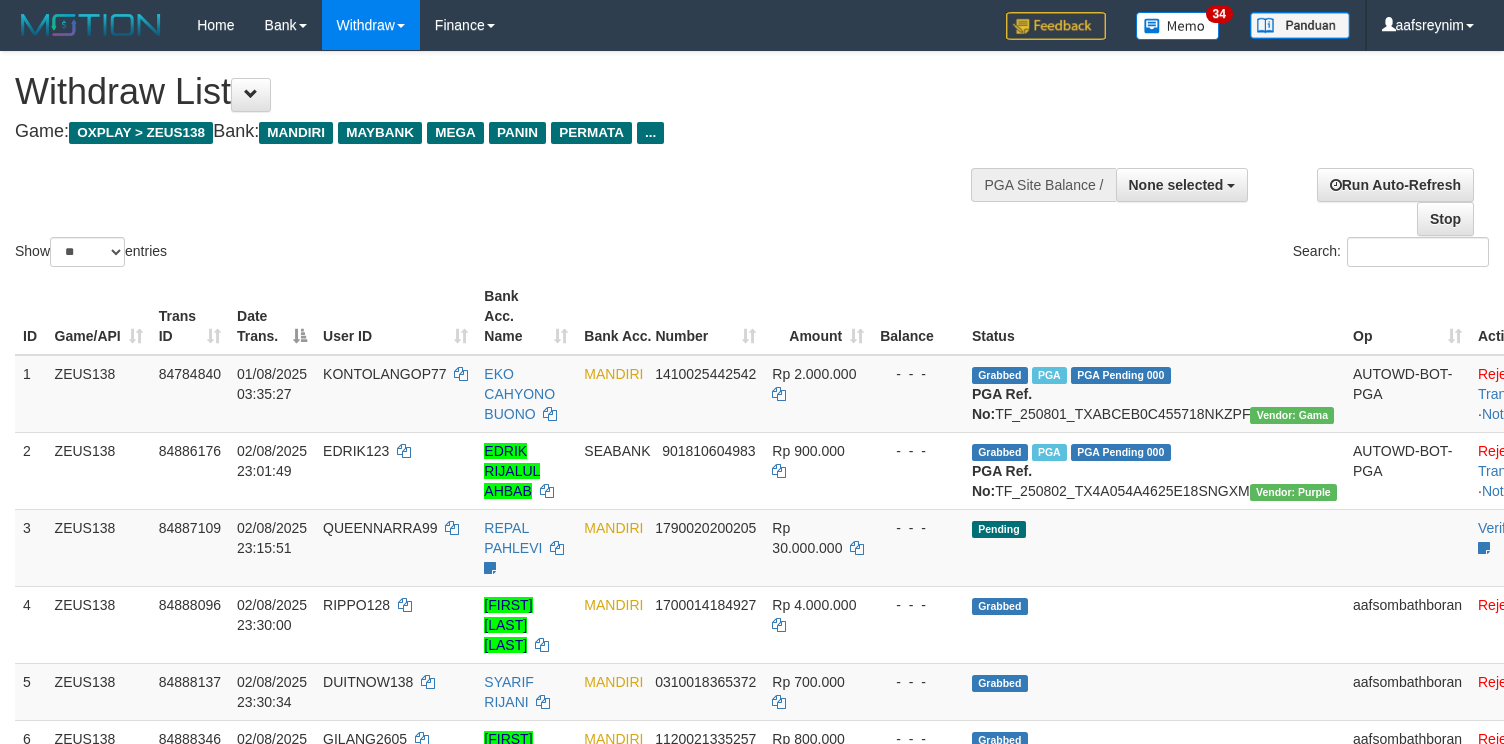 select 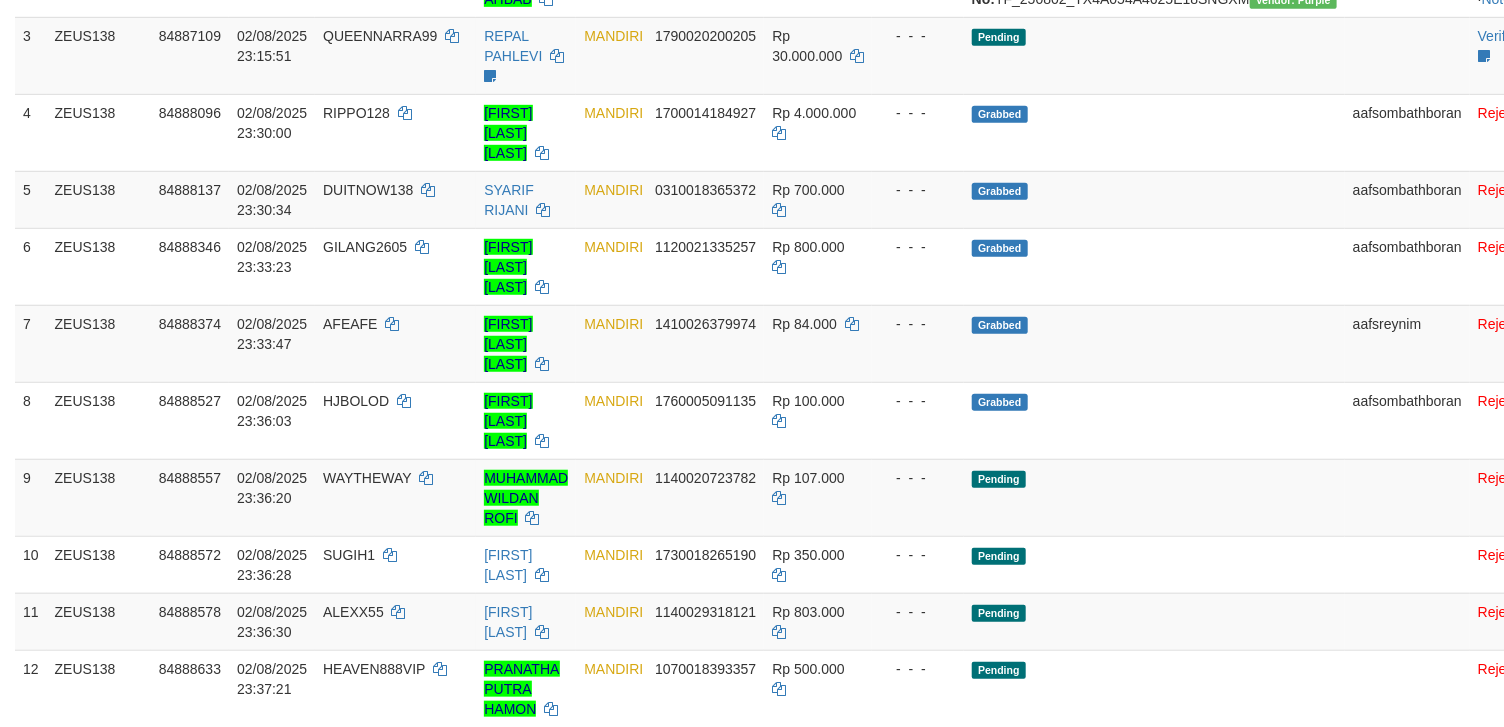 scroll, scrollTop: 354, scrollLeft: 0, axis: vertical 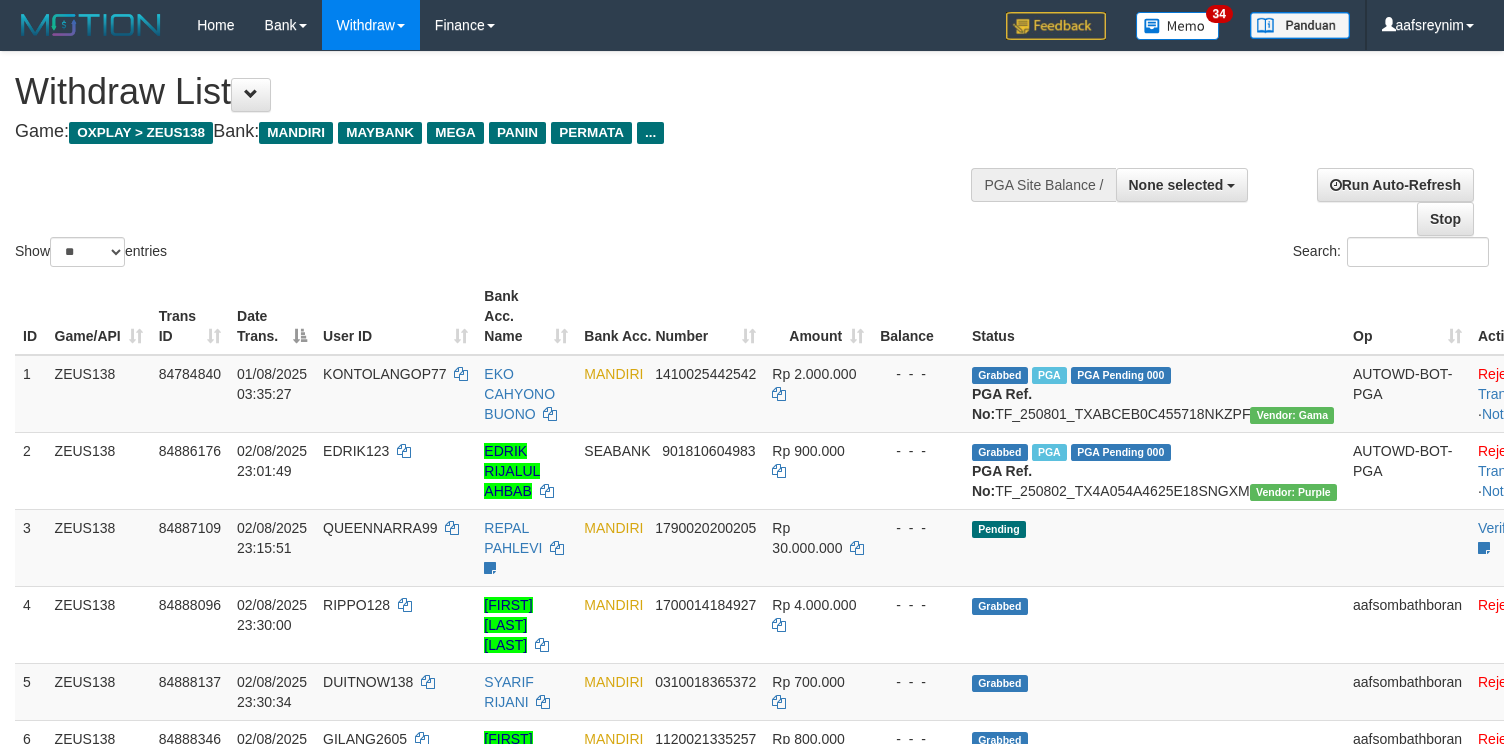 select 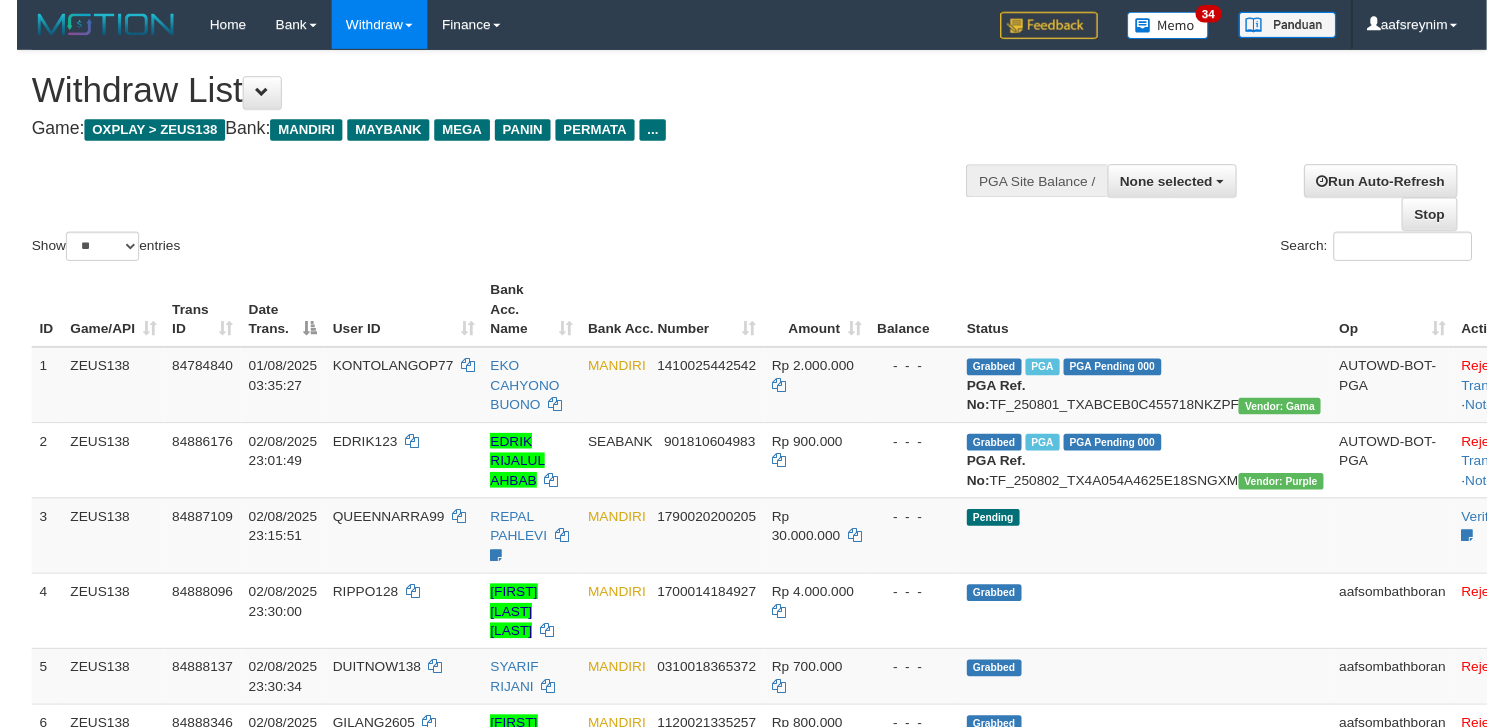 scroll, scrollTop: 354, scrollLeft: 0, axis: vertical 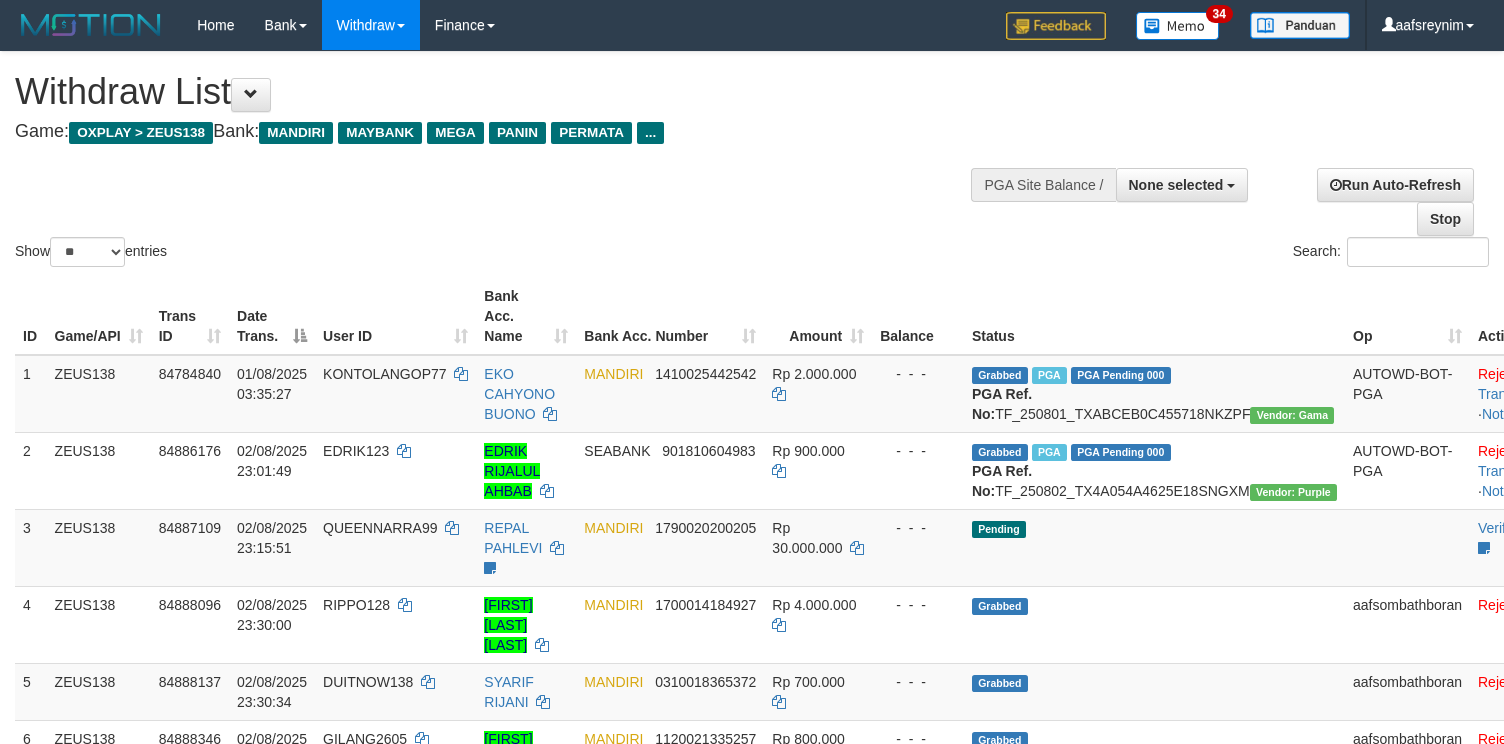 select 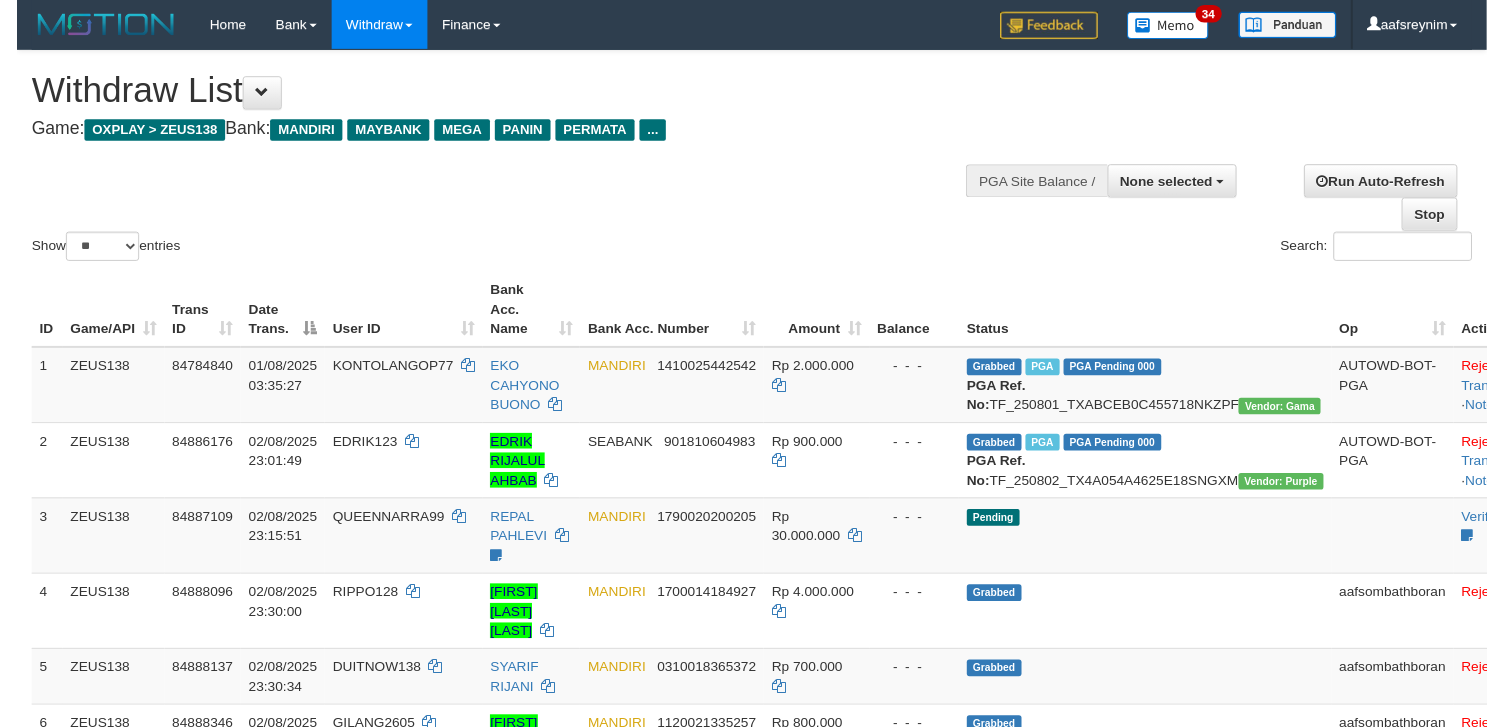 scroll, scrollTop: 354, scrollLeft: 0, axis: vertical 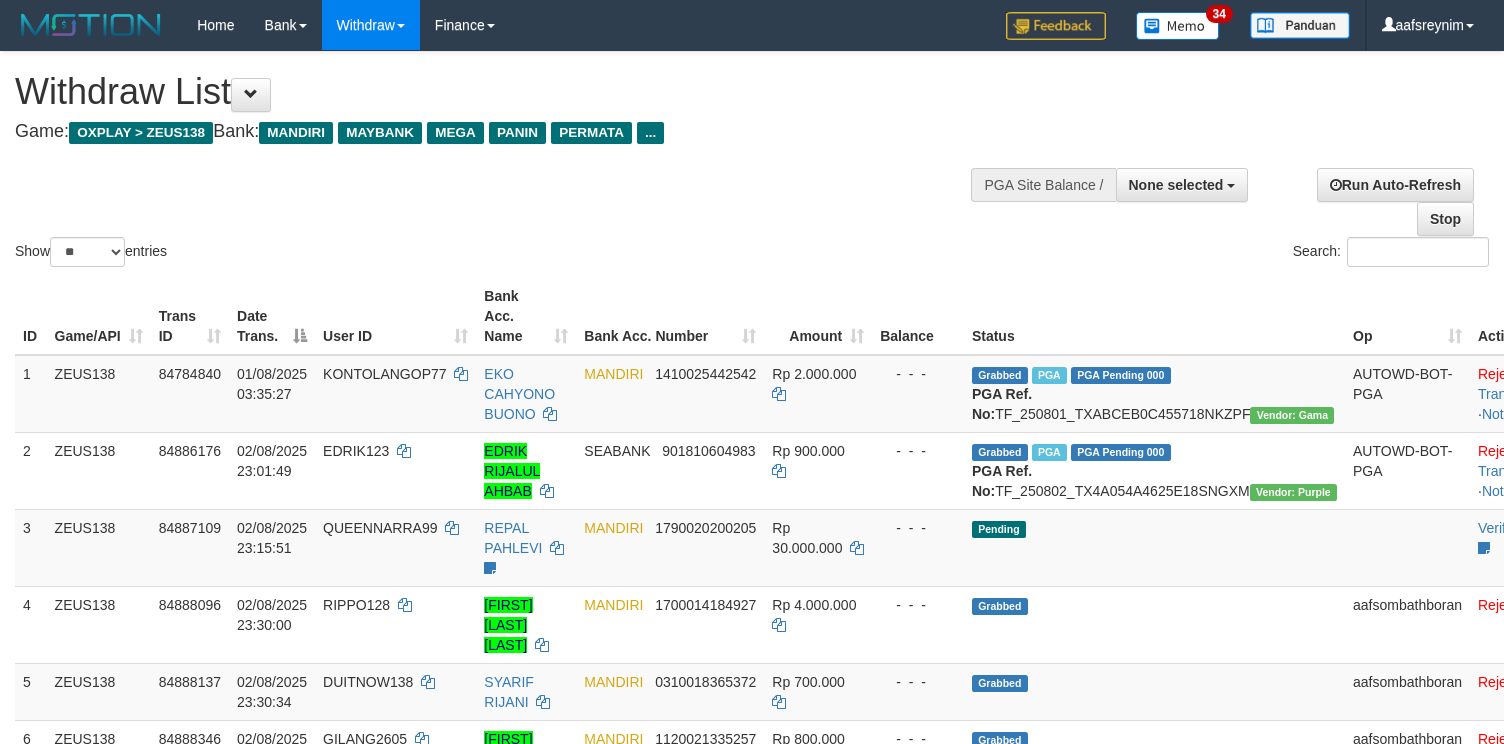 select 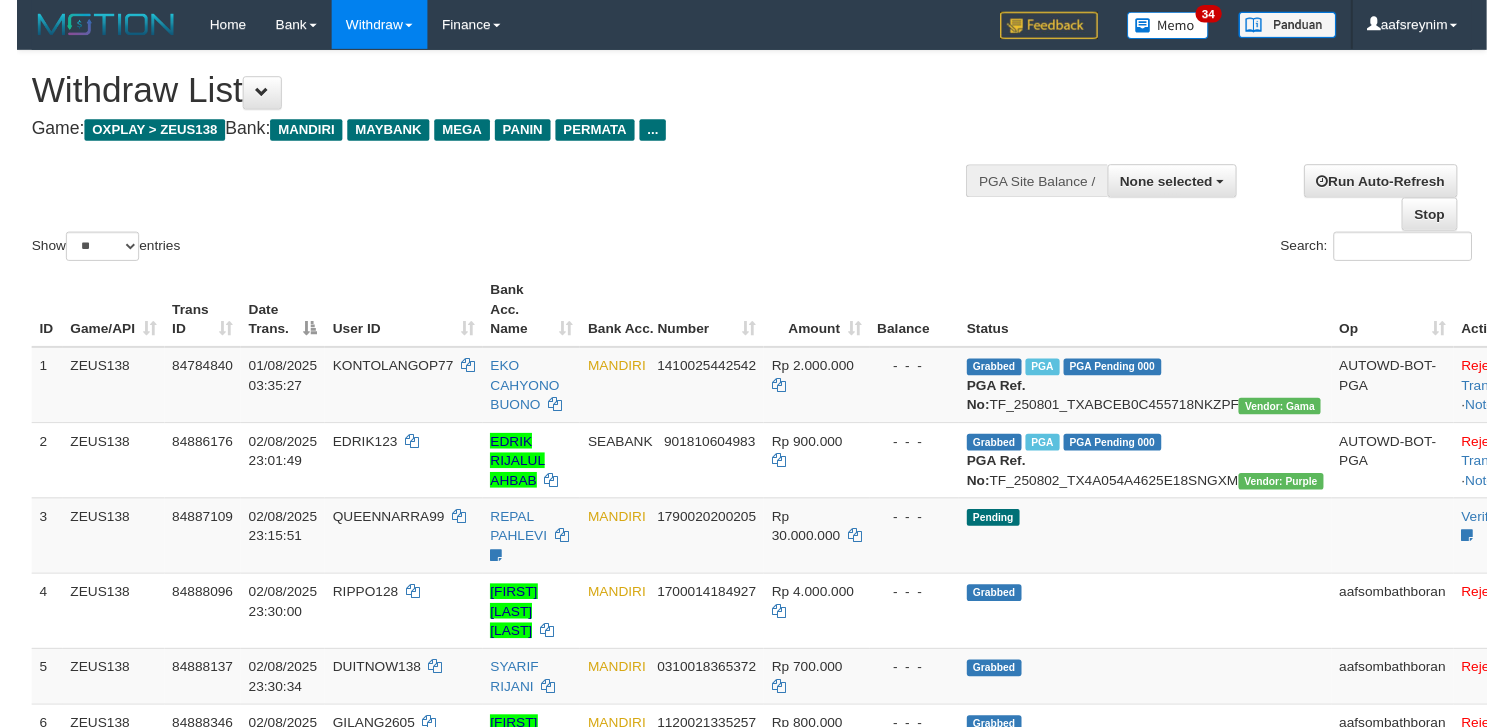 scroll, scrollTop: 354, scrollLeft: 0, axis: vertical 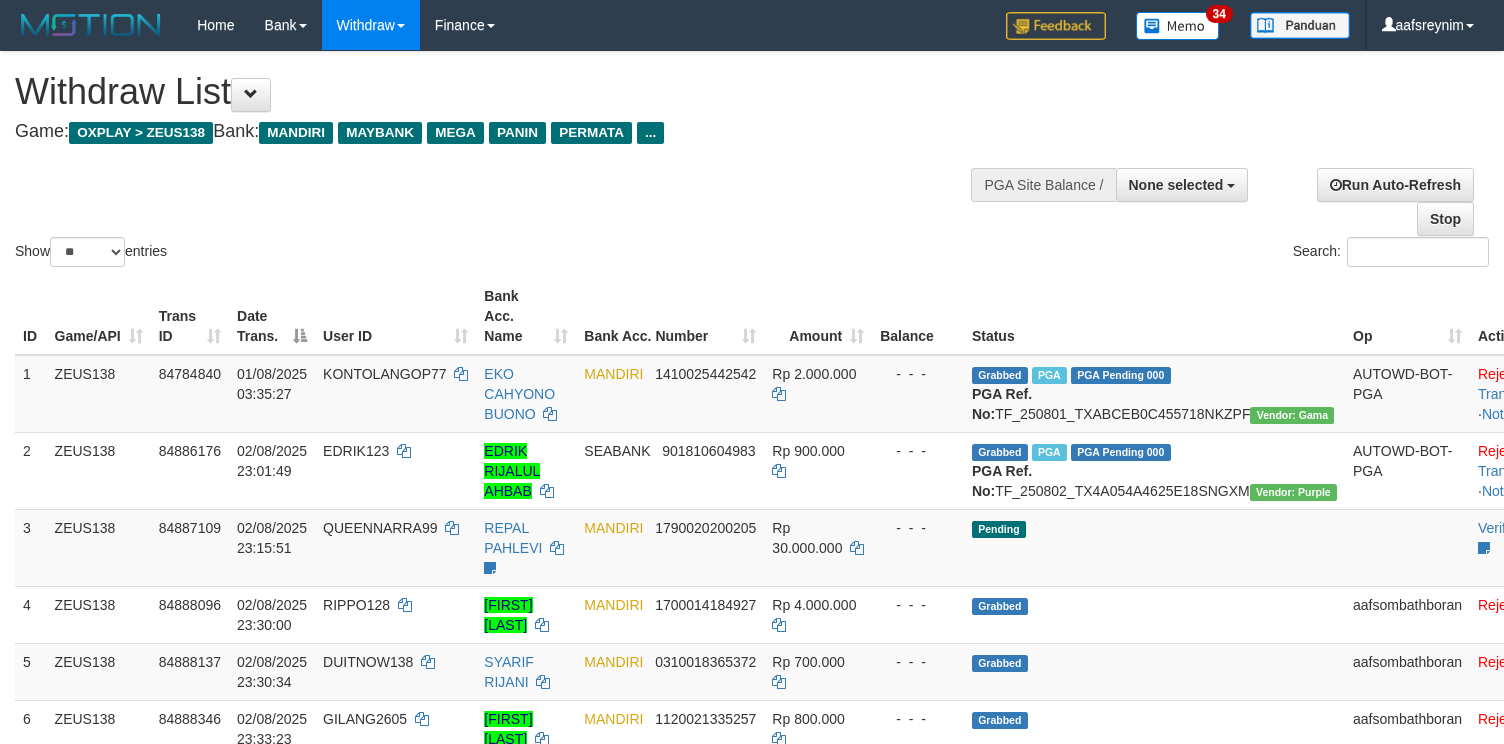 select 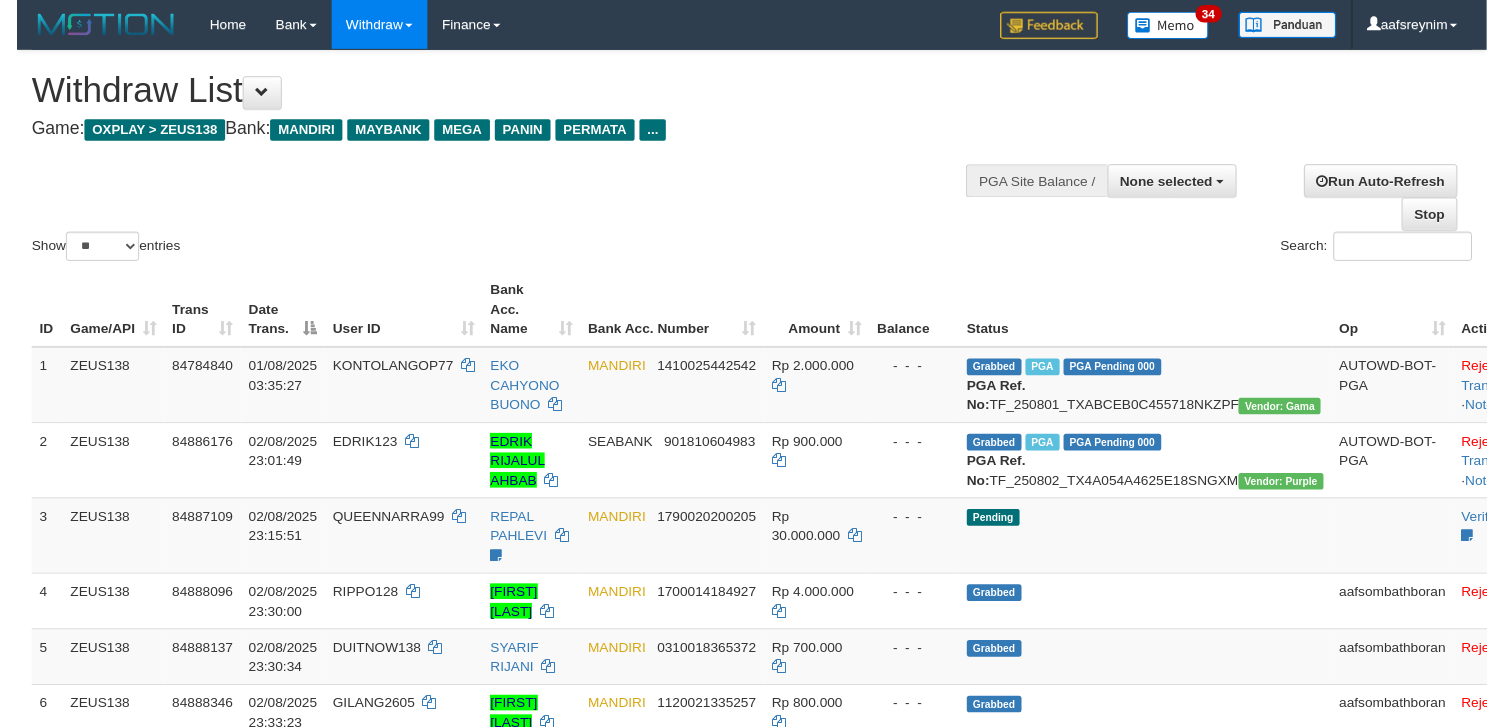 scroll, scrollTop: 354, scrollLeft: 0, axis: vertical 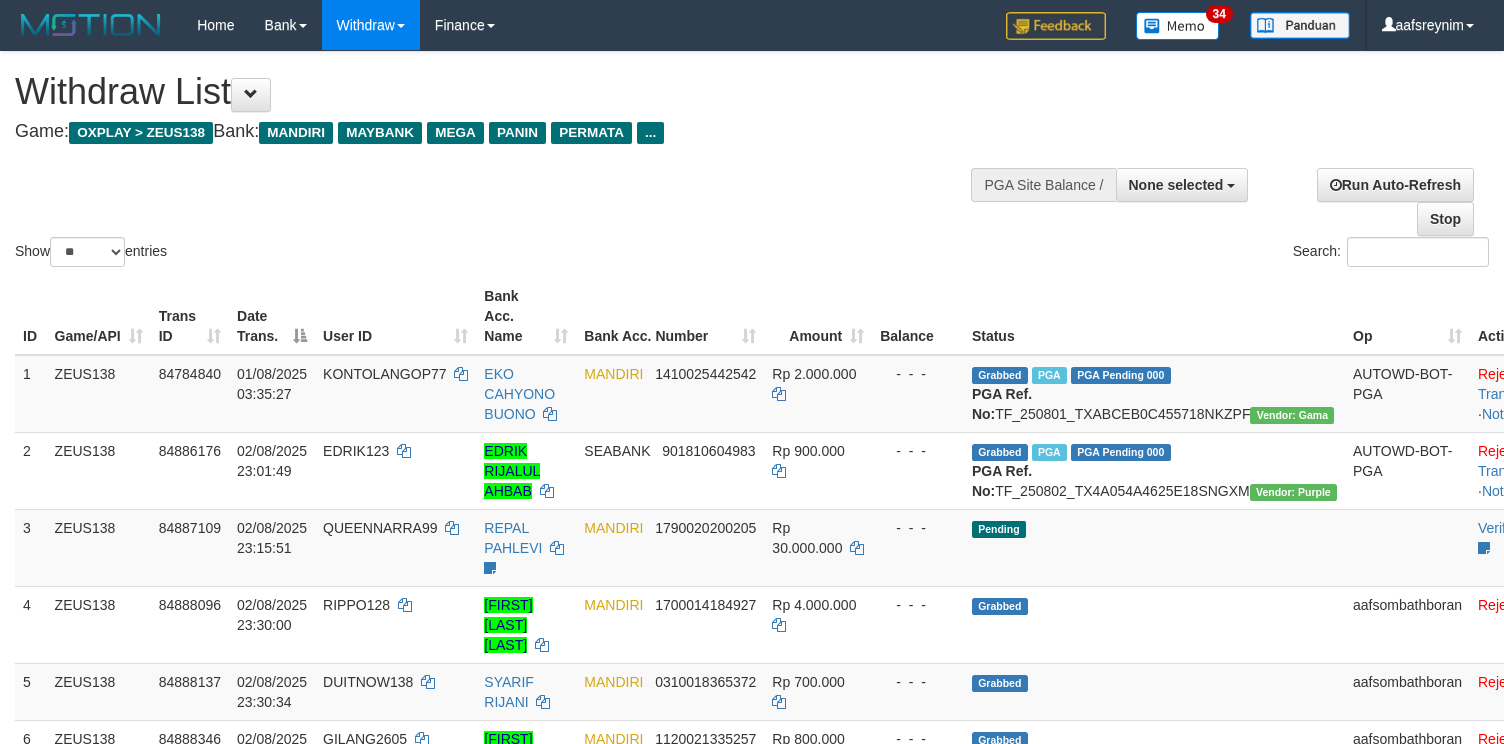 select 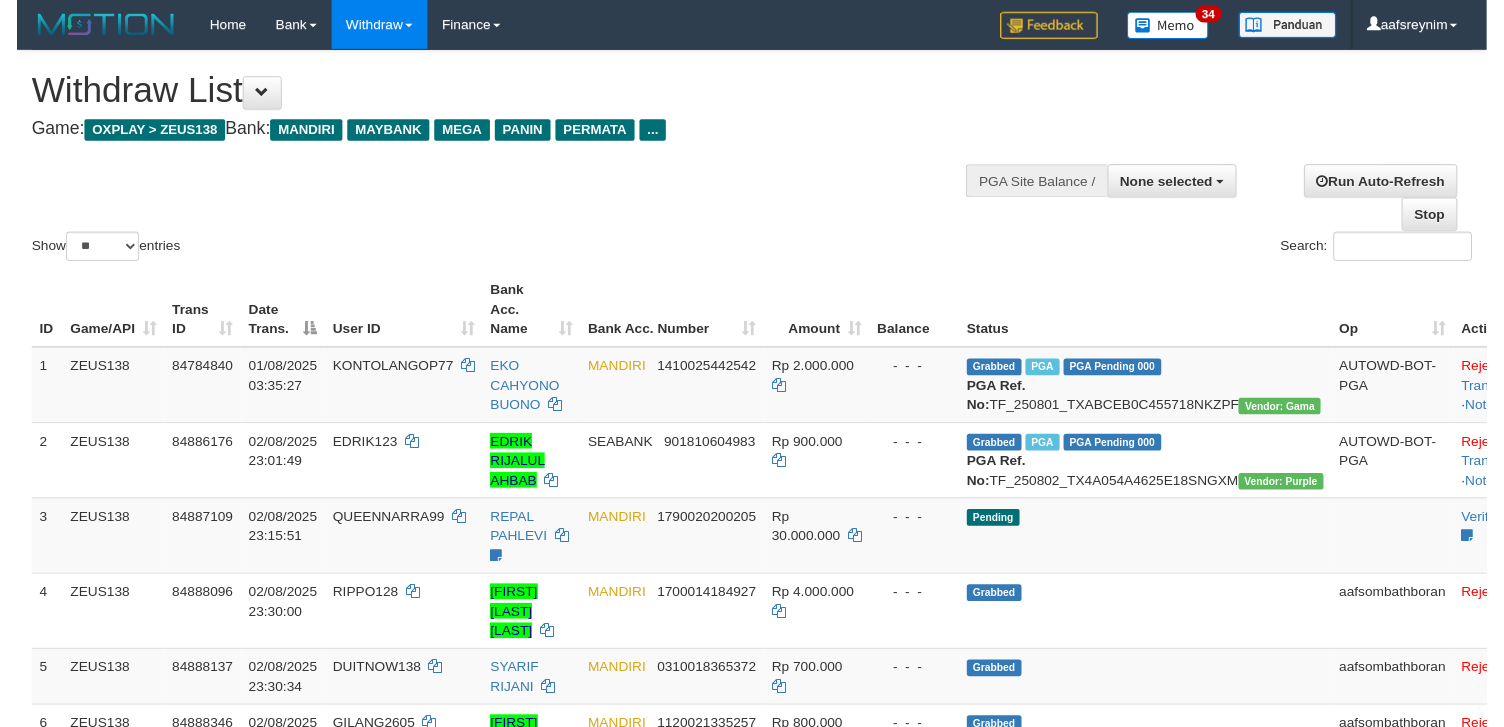 scroll, scrollTop: 354, scrollLeft: 0, axis: vertical 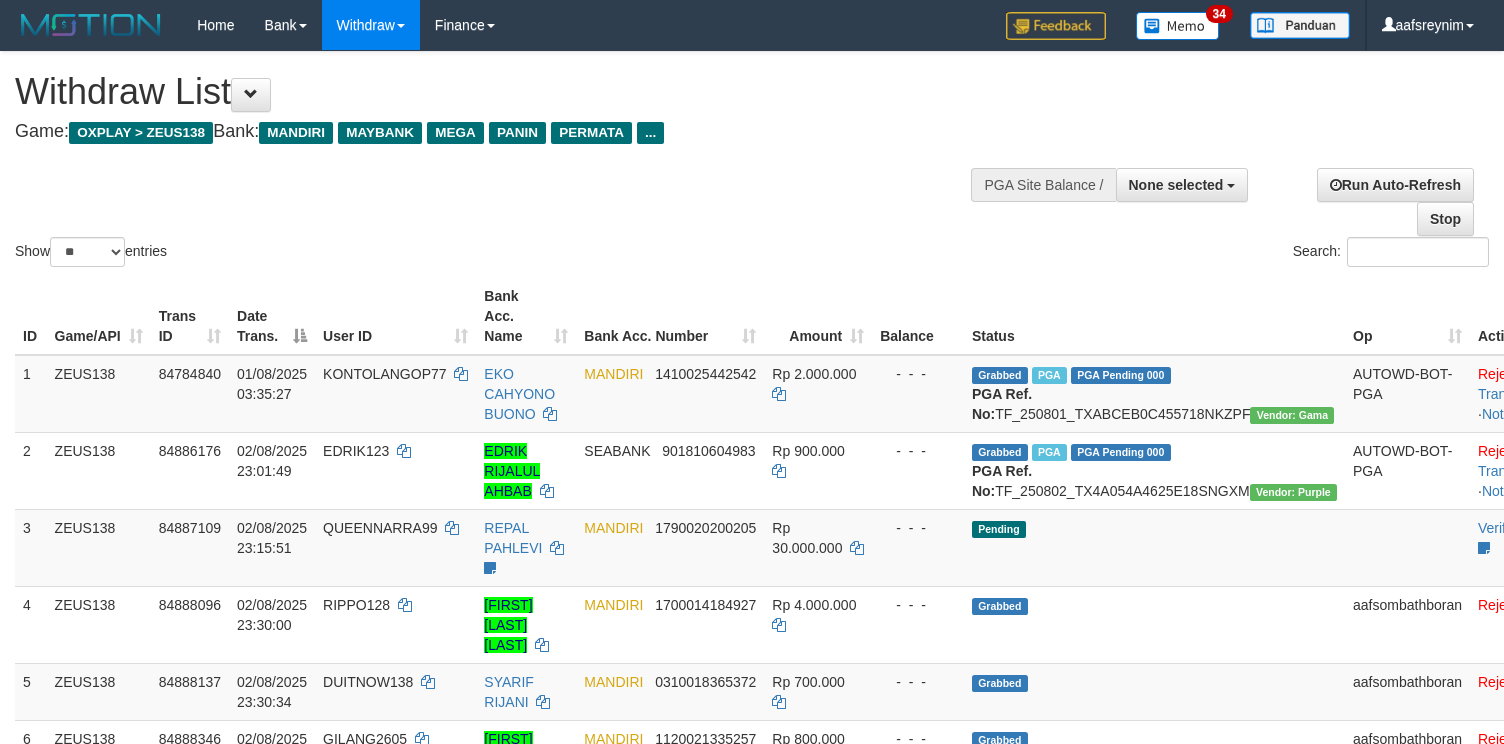 select 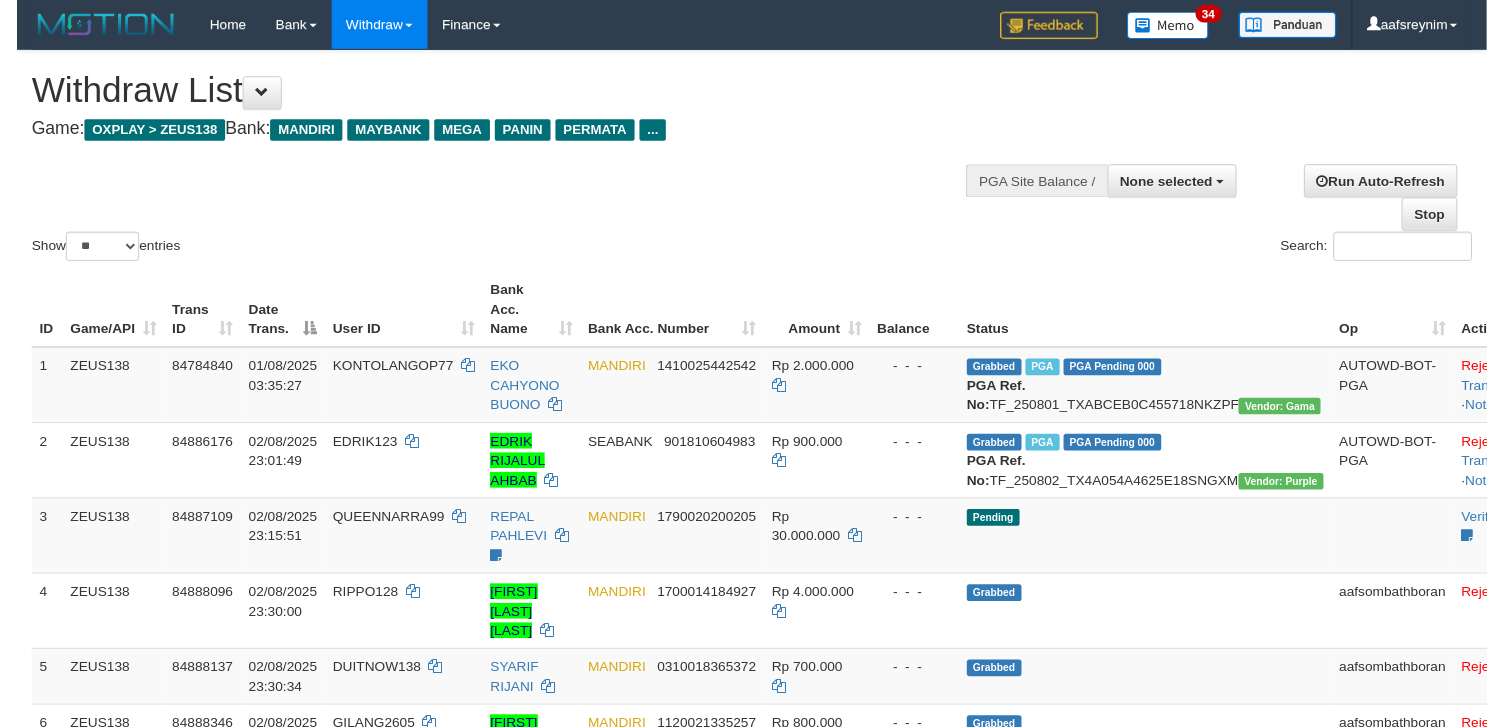 scroll, scrollTop: 354, scrollLeft: 0, axis: vertical 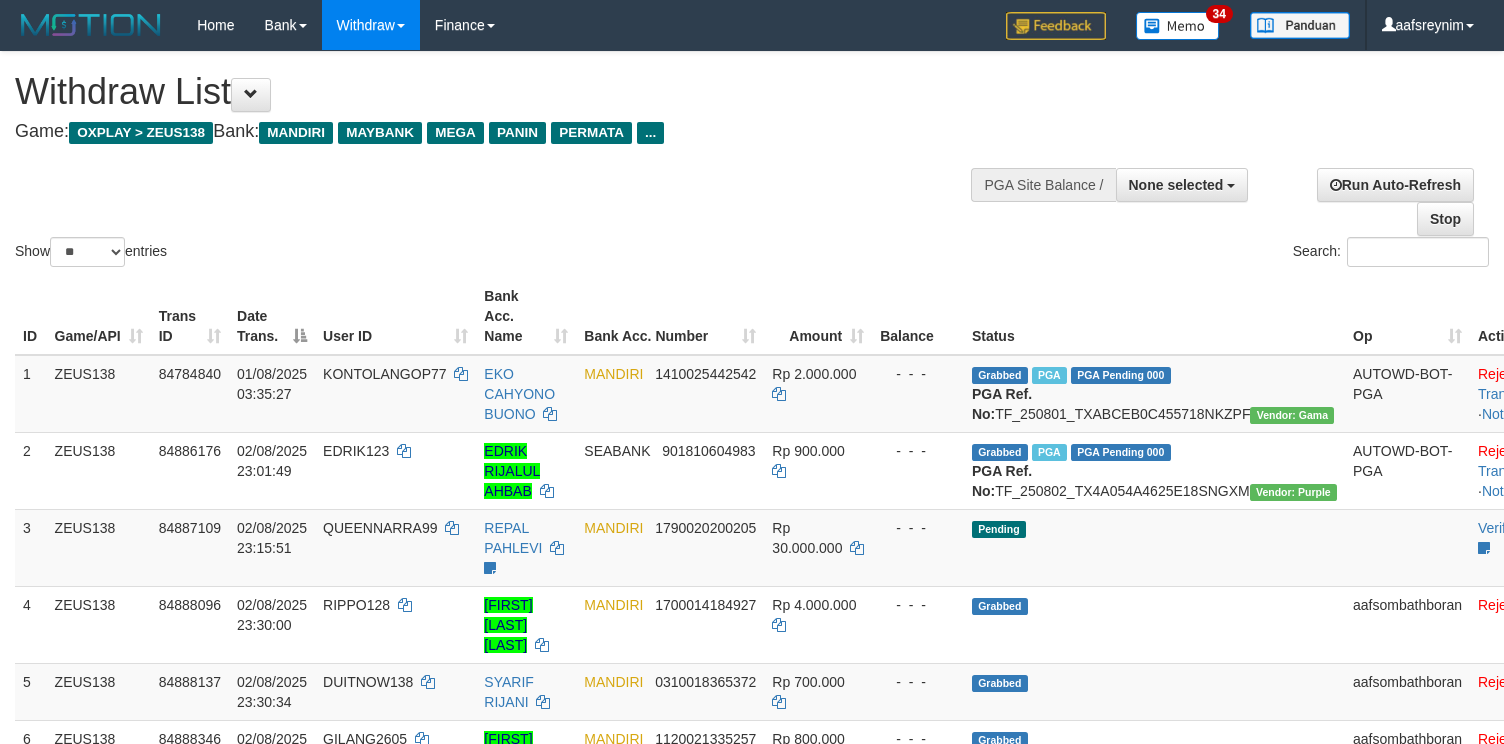 select 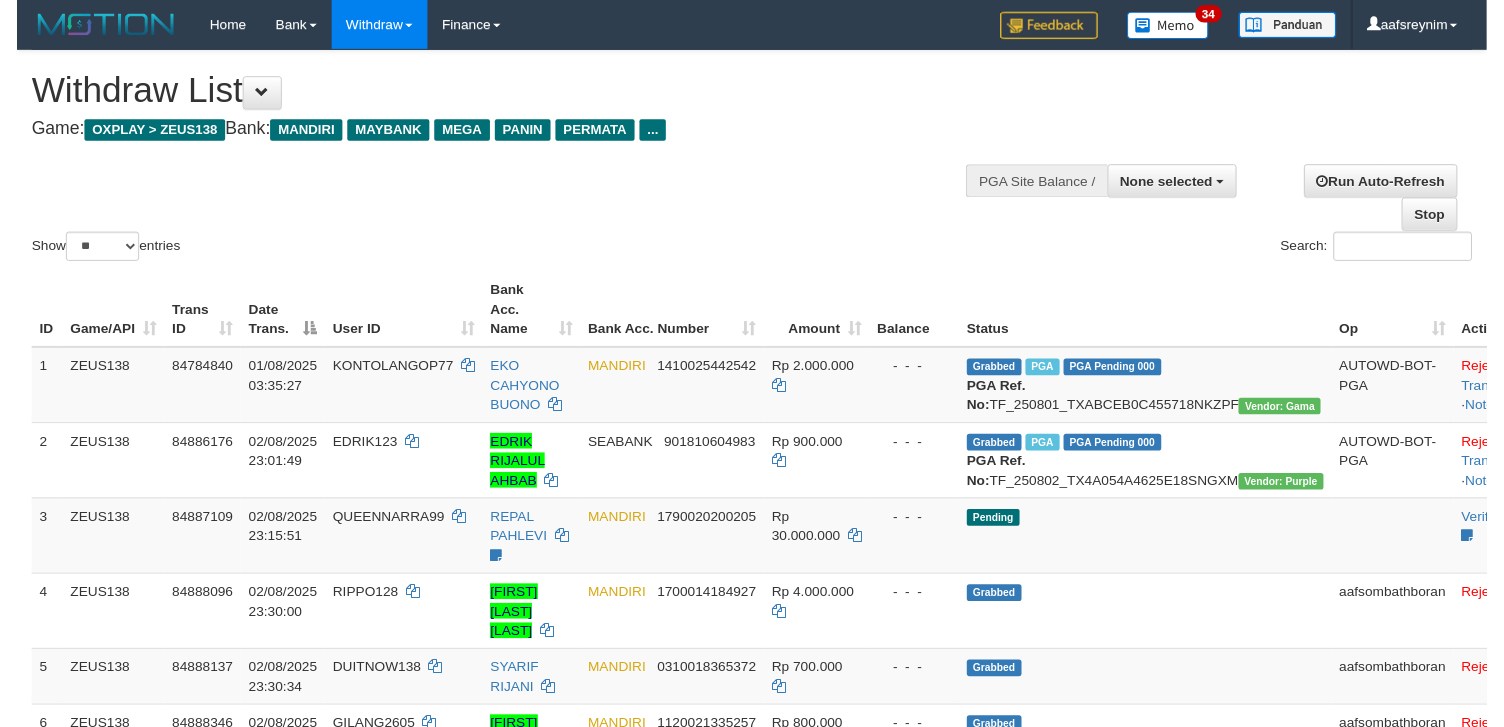 scroll, scrollTop: 354, scrollLeft: 0, axis: vertical 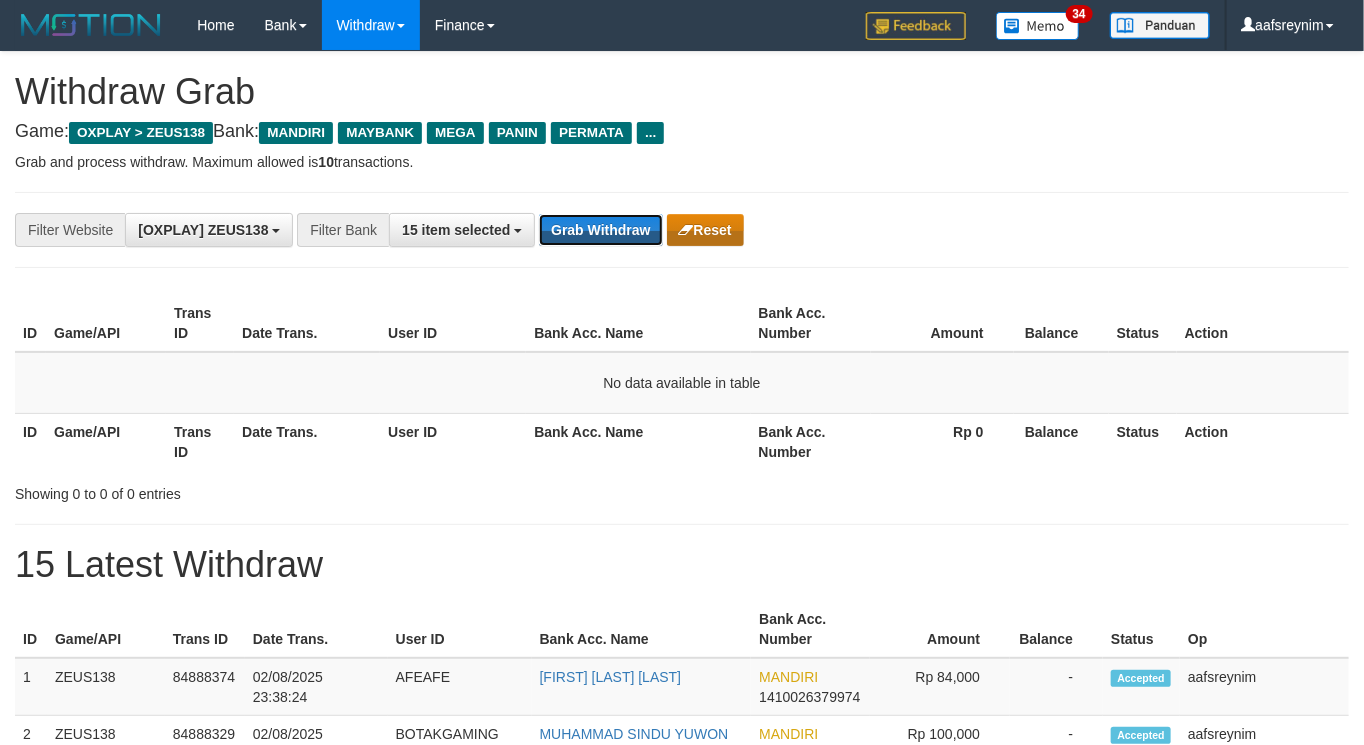 drag, startPoint x: 592, startPoint y: 234, endPoint x: 680, endPoint y: 238, distance: 88.09086 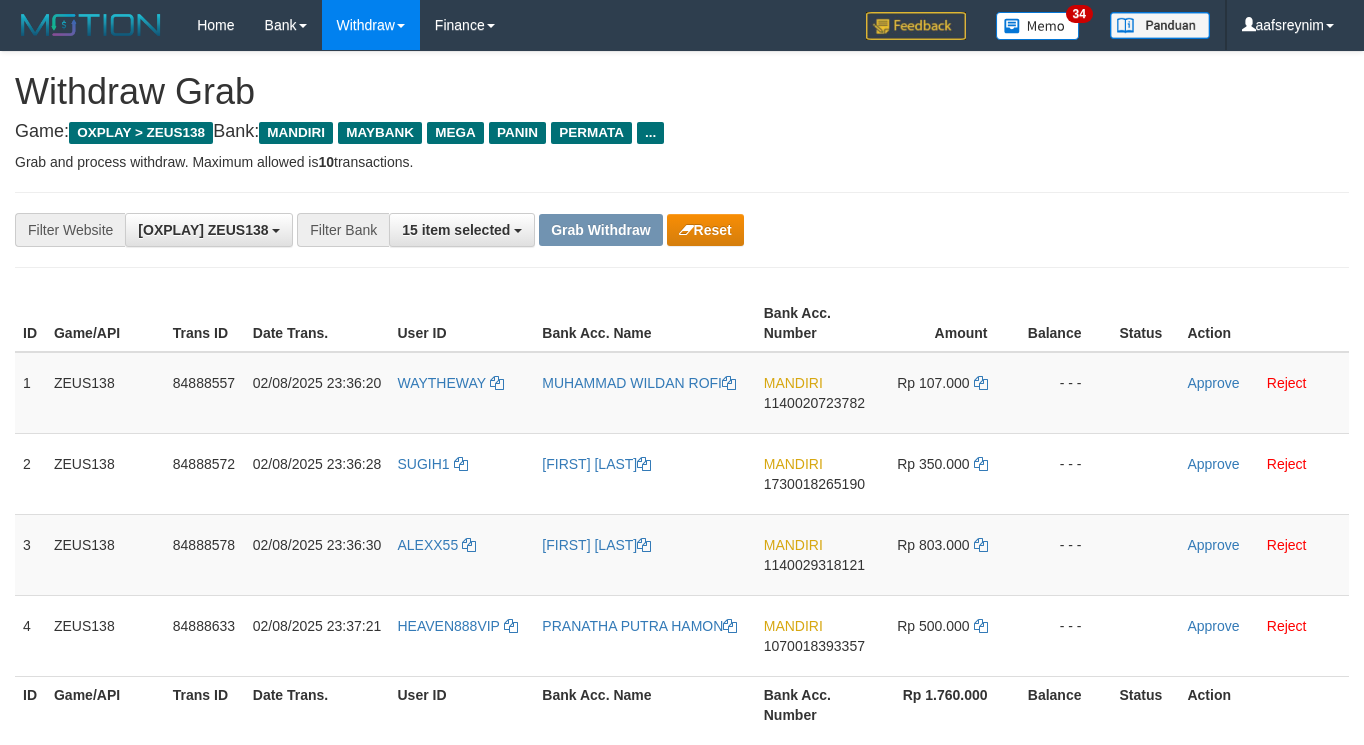 scroll, scrollTop: 0, scrollLeft: 0, axis: both 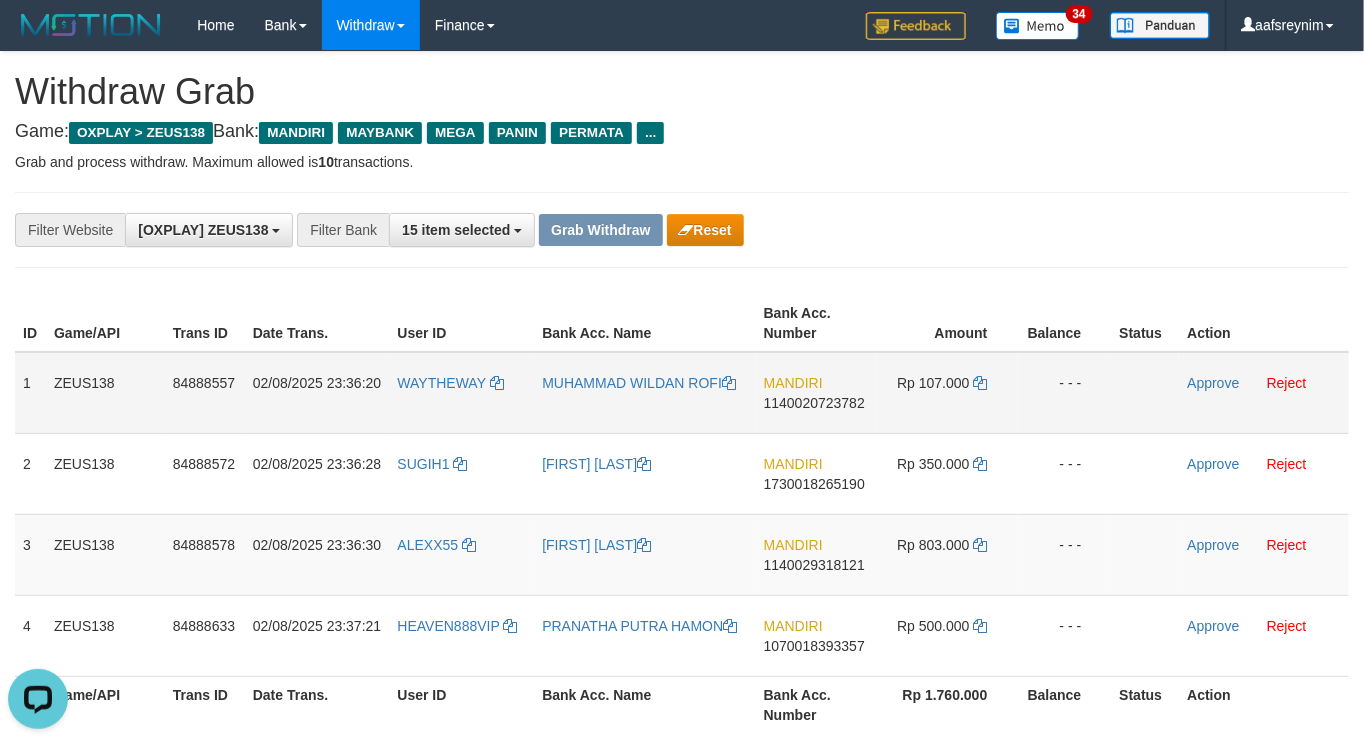 click on "WAYTHEWAY" at bounding box center (461, 393) 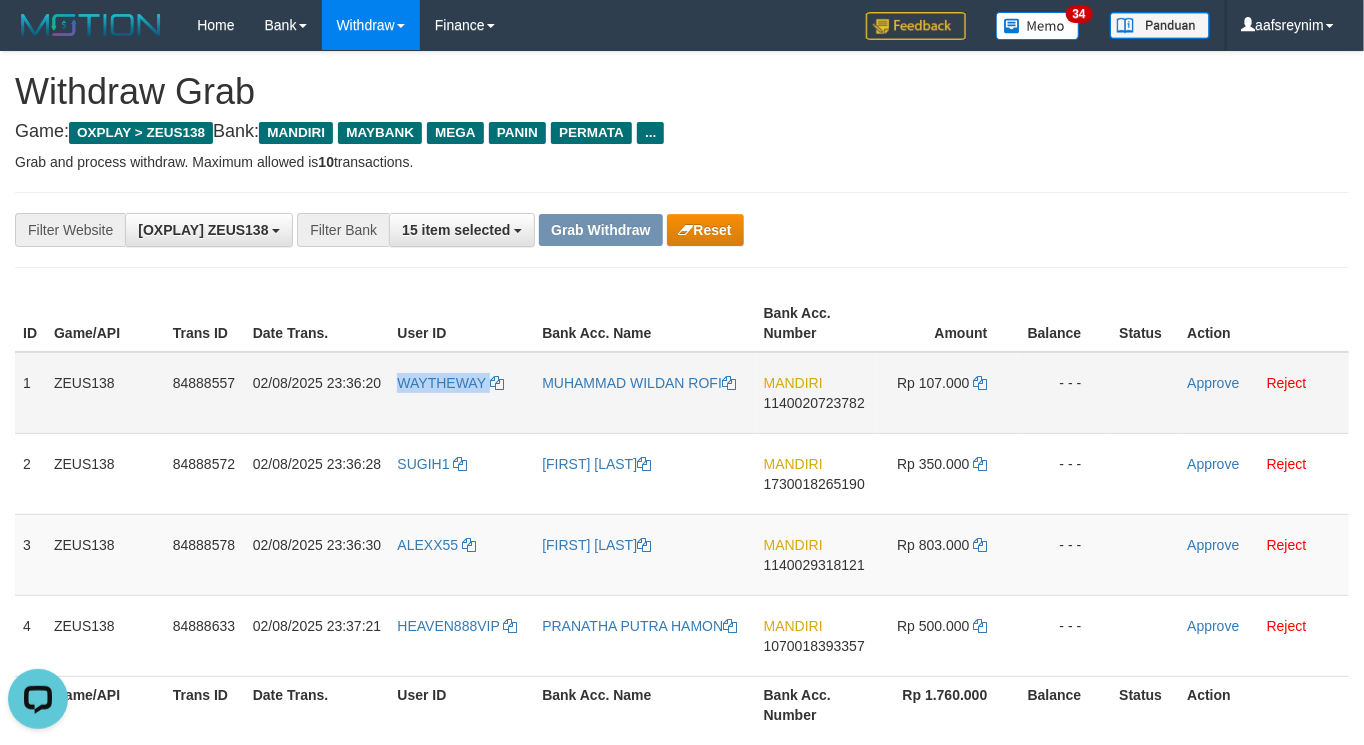 click on "WAYTHEWAY" at bounding box center (461, 393) 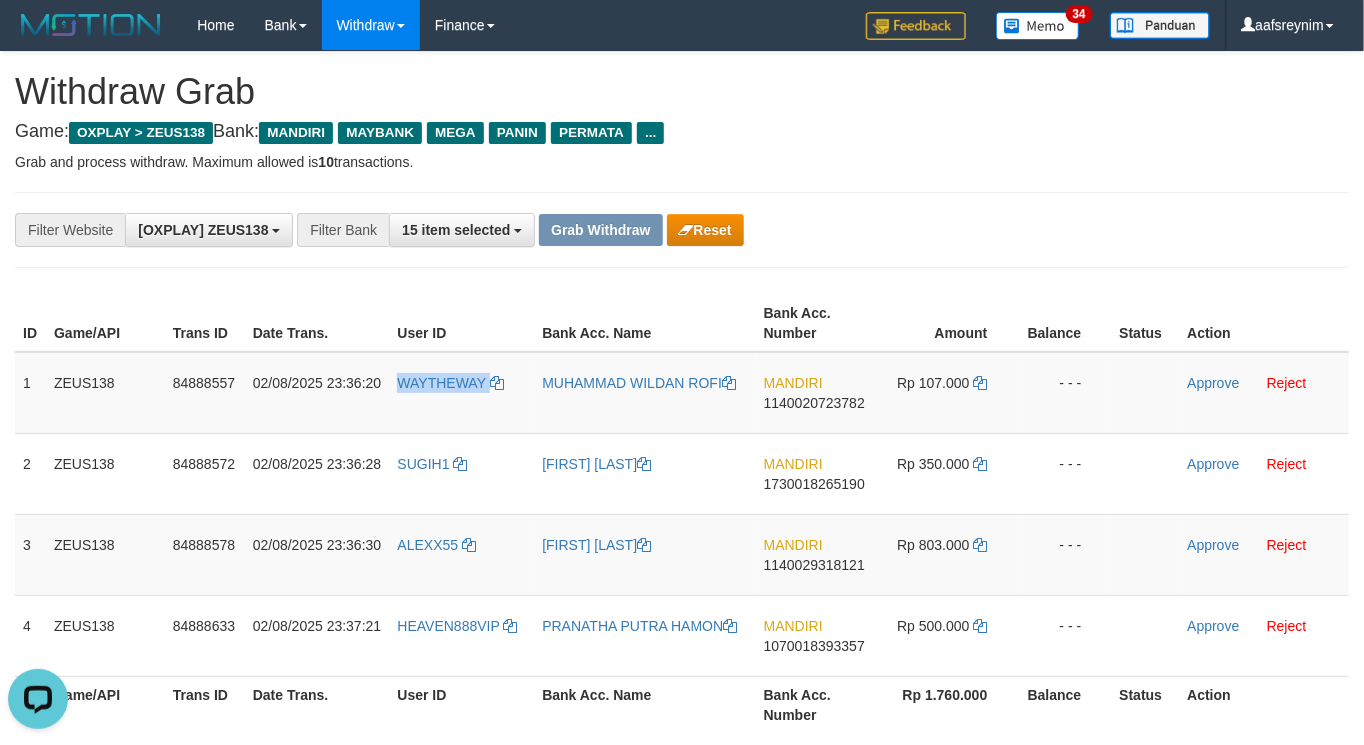 copy on "WAYTHEWAY" 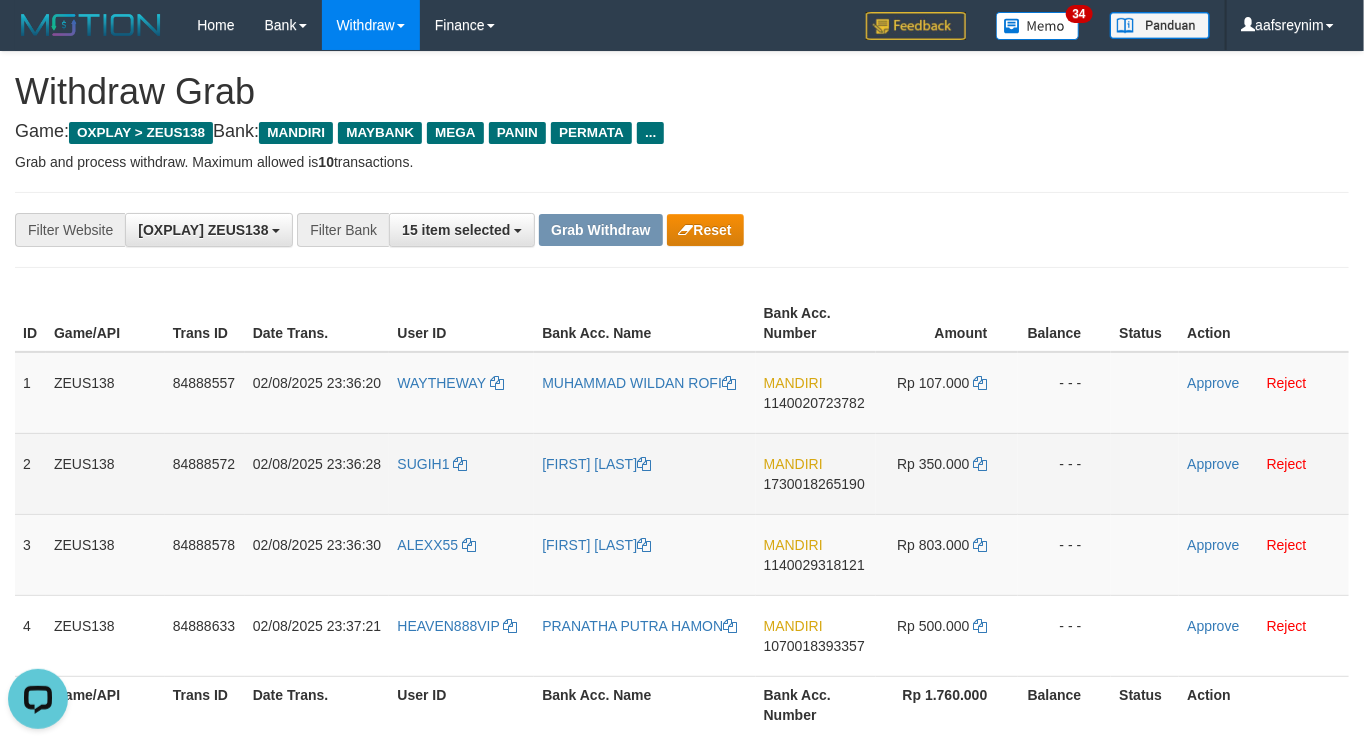 click on "SUGIH1" at bounding box center (461, 473) 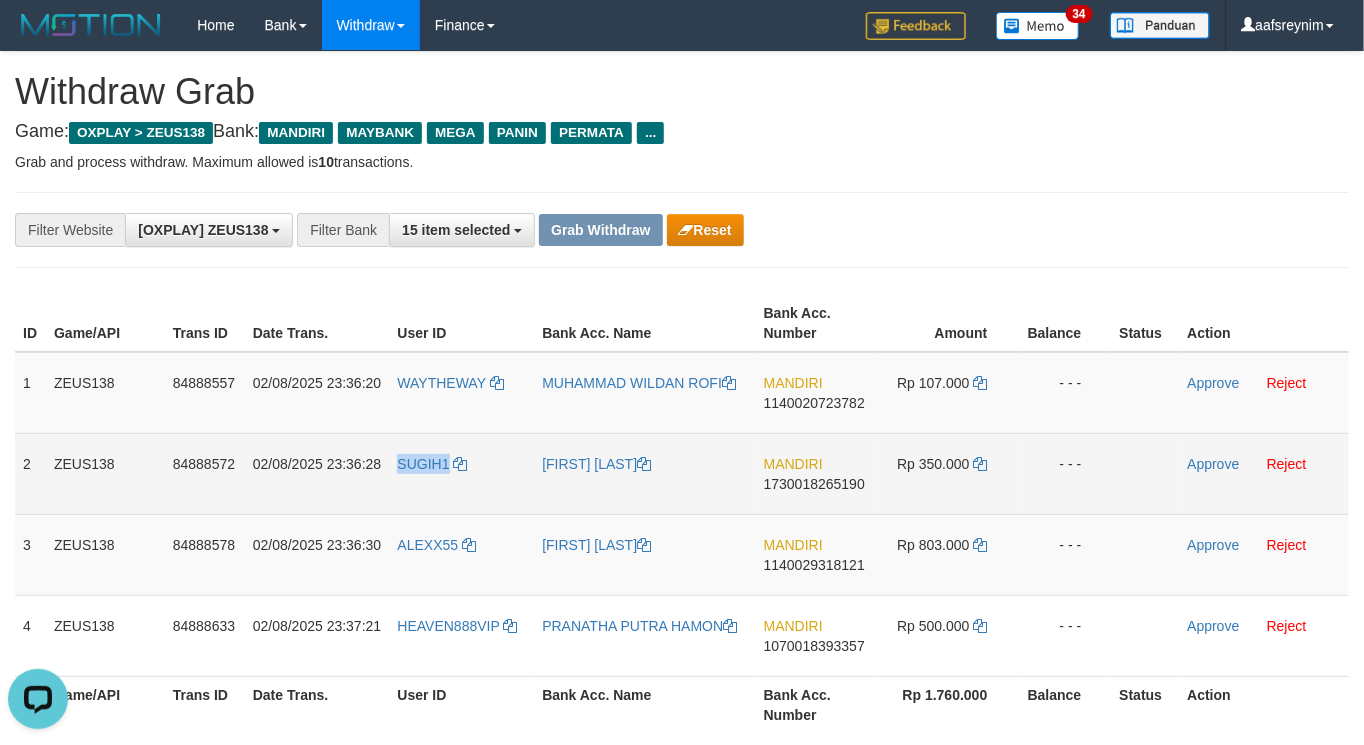 click on "SUGIH1" at bounding box center (461, 473) 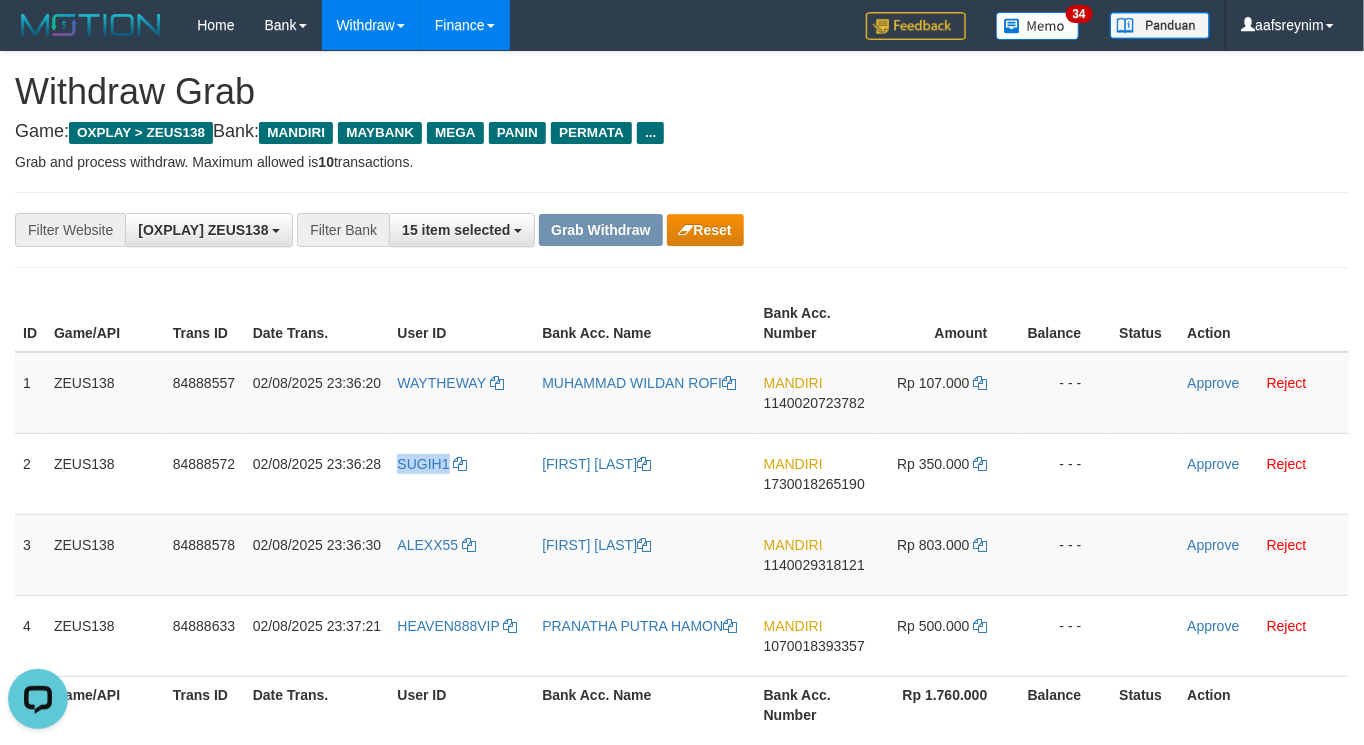 copy on "SUGIH1" 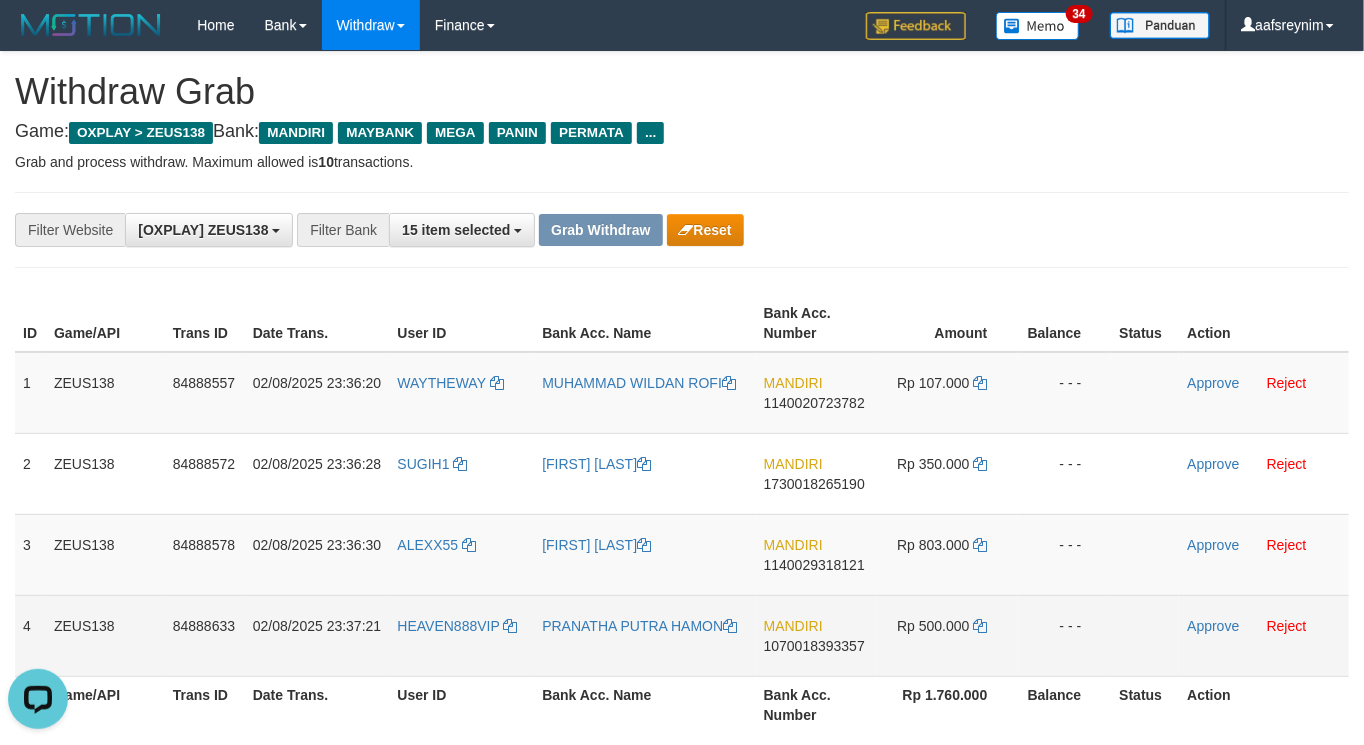 click on "HEAVEN888VIP" at bounding box center (461, 635) 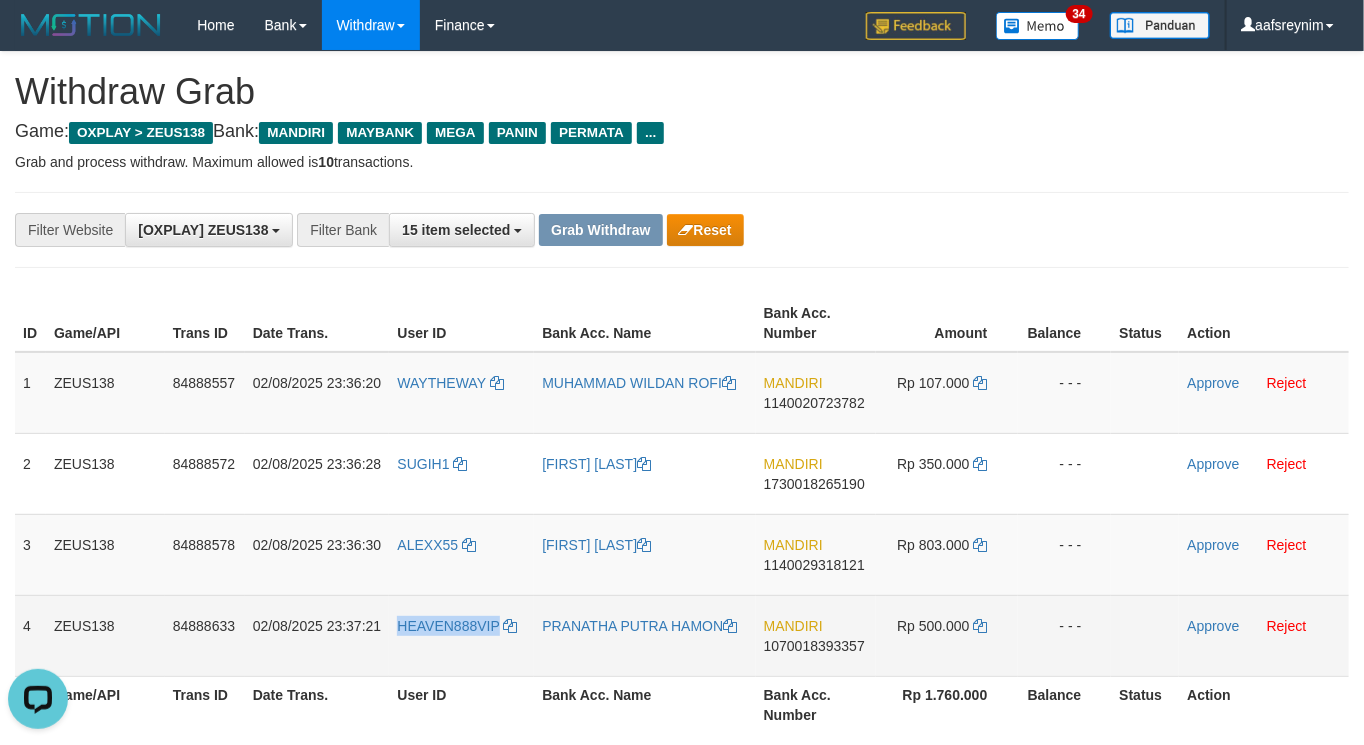 click on "HEAVEN888VIP" at bounding box center (461, 635) 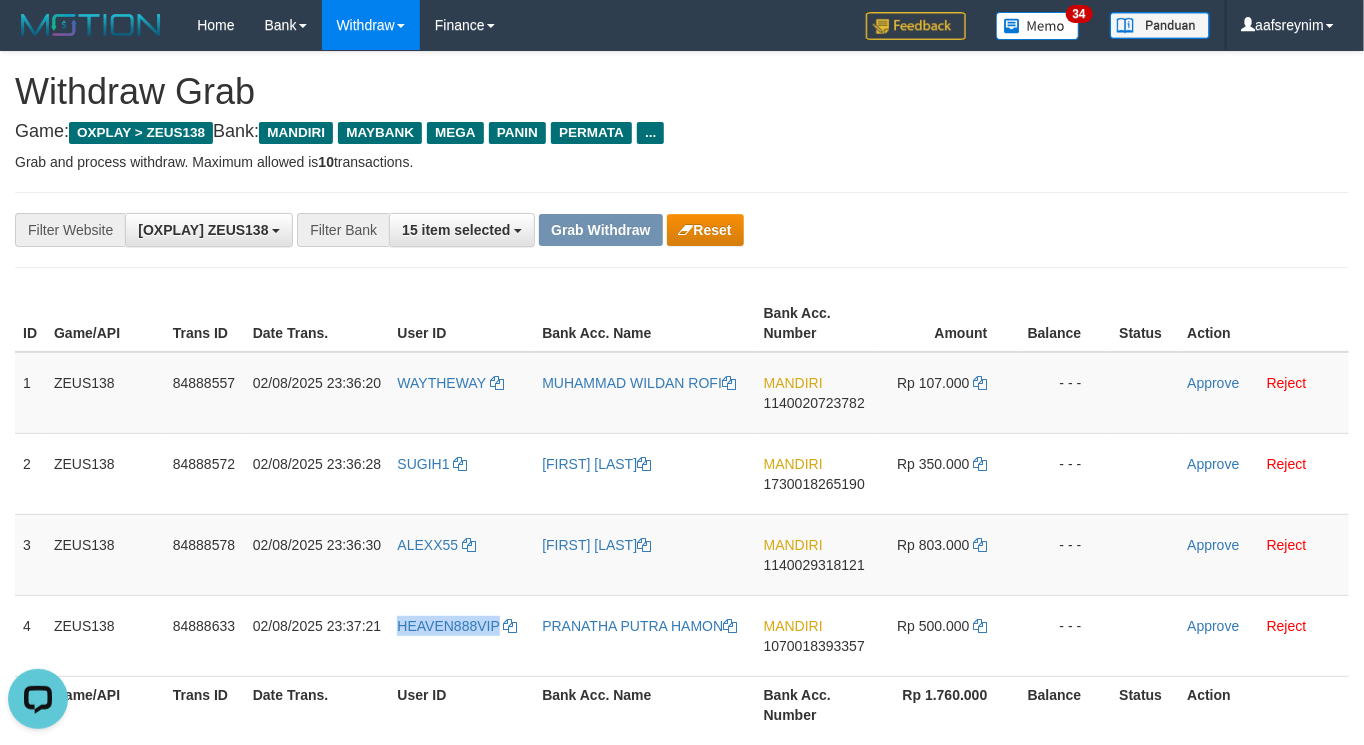 copy on "HEAVEN888VIP" 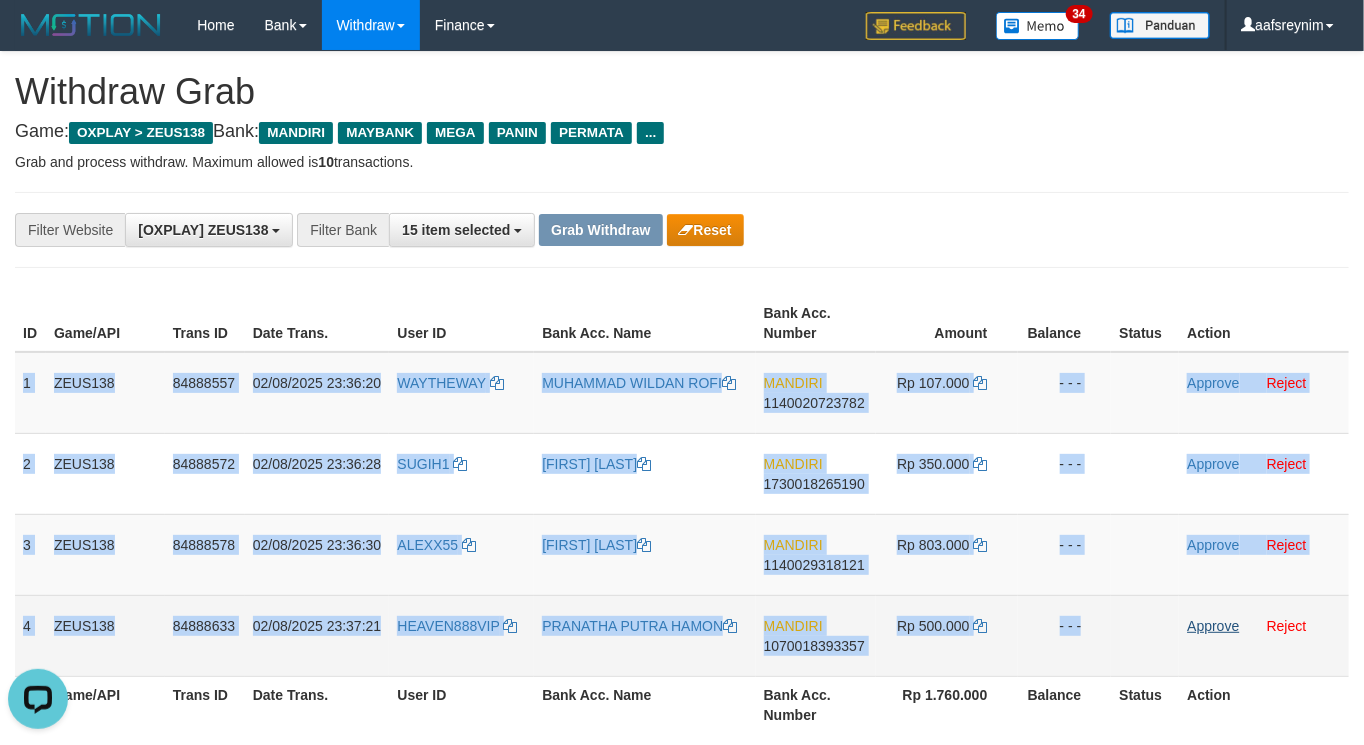 drag, startPoint x: 22, startPoint y: 375, endPoint x: 1238, endPoint y: 617, distance: 1239.8468 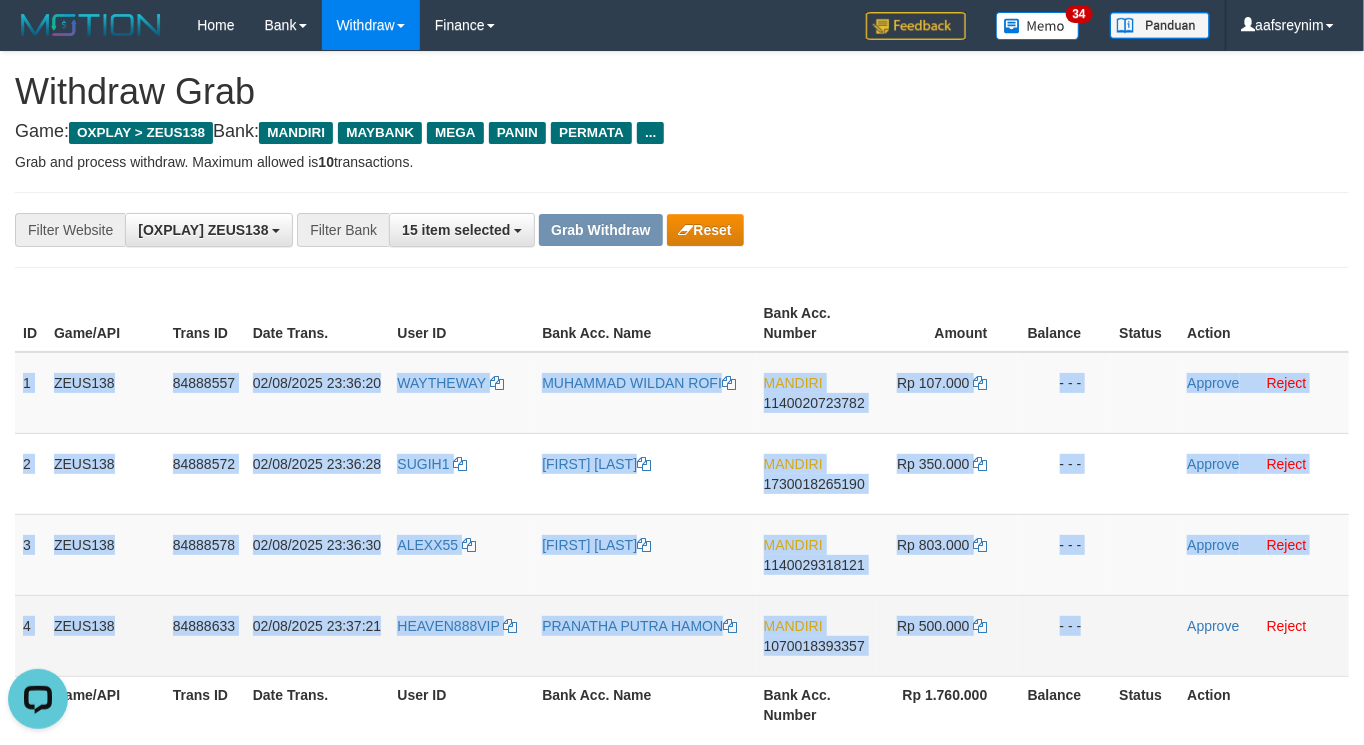 copy on "1
ZEUS138
84888557
02/08/2025 23:36:20
WAYTHEWAY
MUHAMMAD WILDAN ROFI
MANDIRI
1140020723782
Rp 107.000
- - -
Approve
Reject
2
ZEUS138
84888572
02/08/2025 23:36:28
SUGIH1
HEPNI KHUBAIBI
MANDIRI
1730018265190
Rp 350.000
- - -
Approve
Reject
3
ZEUS138
84888578
02/08/2025 23:36:30
ALEXX55
EGA SUDRAJAT
MANDIRI
1140029318121
Rp 803.000
- - -
Approve
Reject
4
ZEUS138
84888633
02/08/2025 23:37:21
HEAVEN888VIP
PRANATHA PUTRA HAMON
MANDIRI
1070018393357
Rp 500.000
- - -" 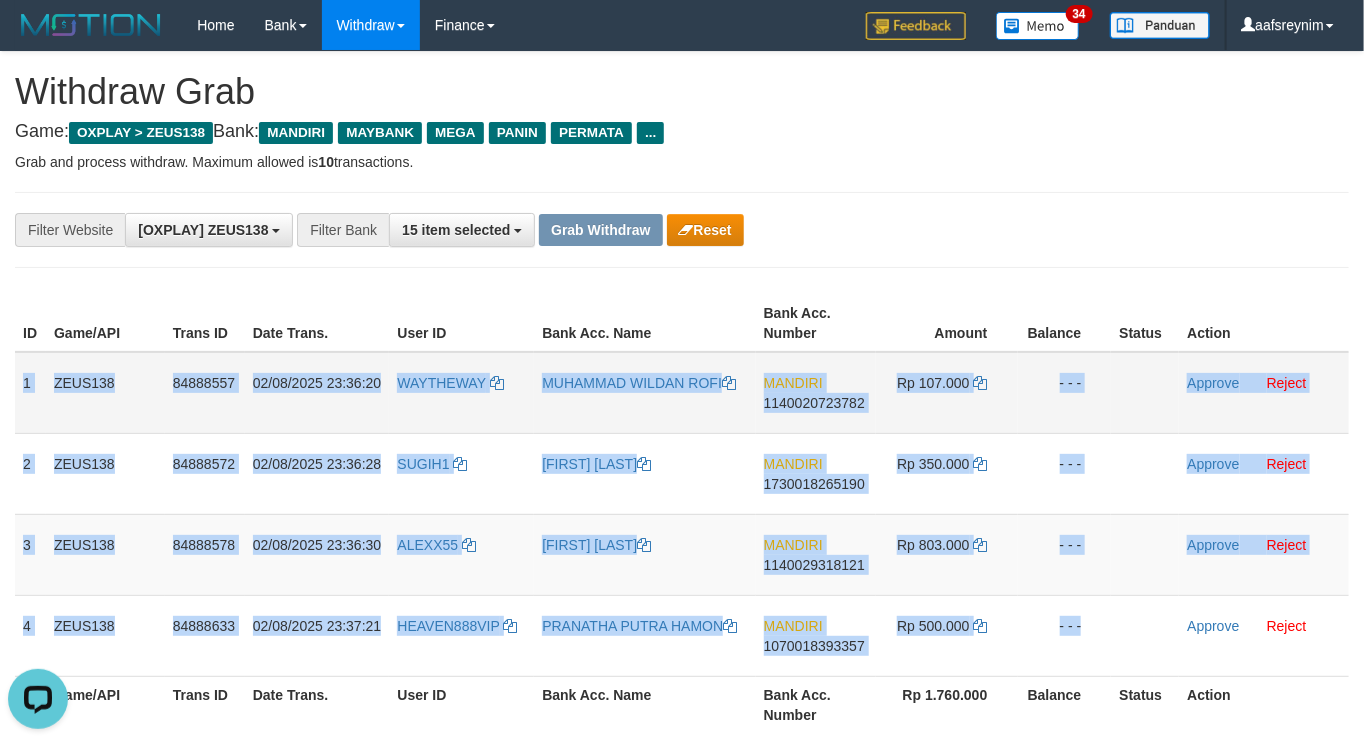 click on "MANDIRI
1140020723782" at bounding box center [816, 393] 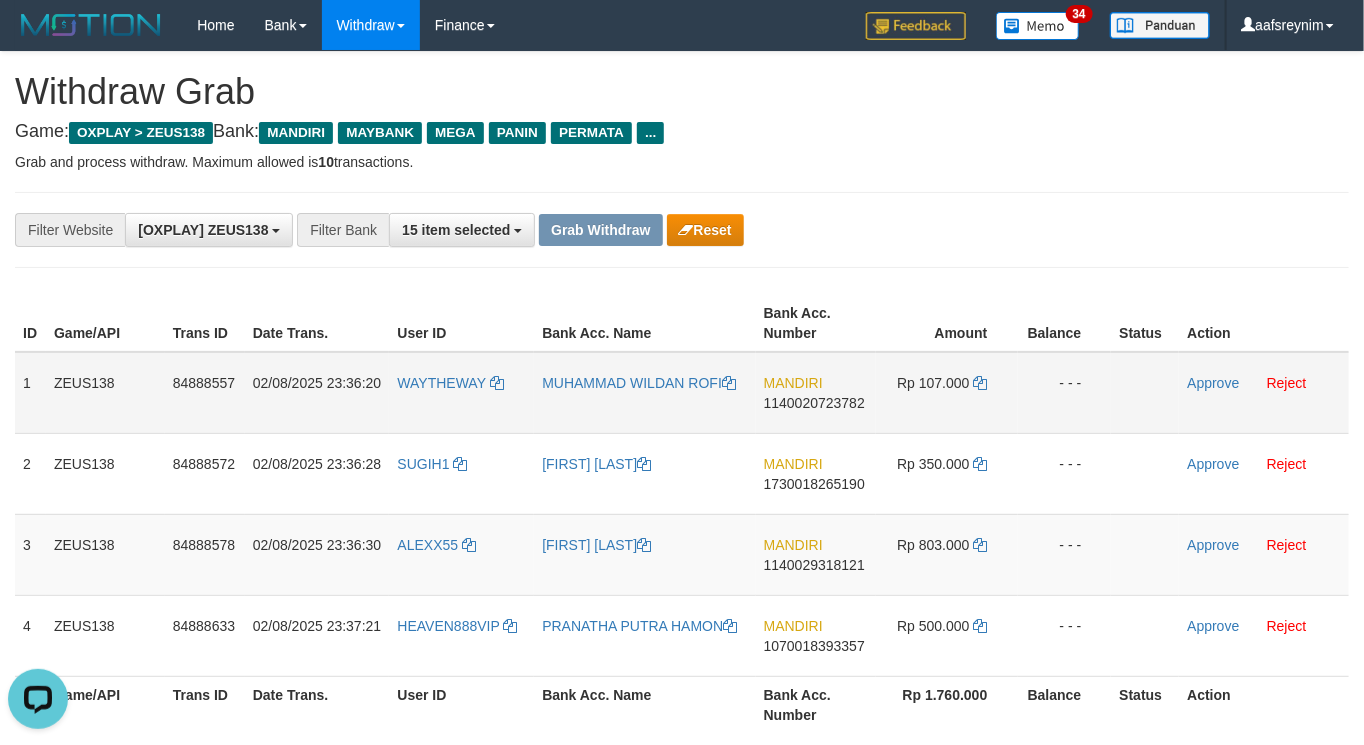 click on "MANDIRI
1140020723782" at bounding box center [816, 393] 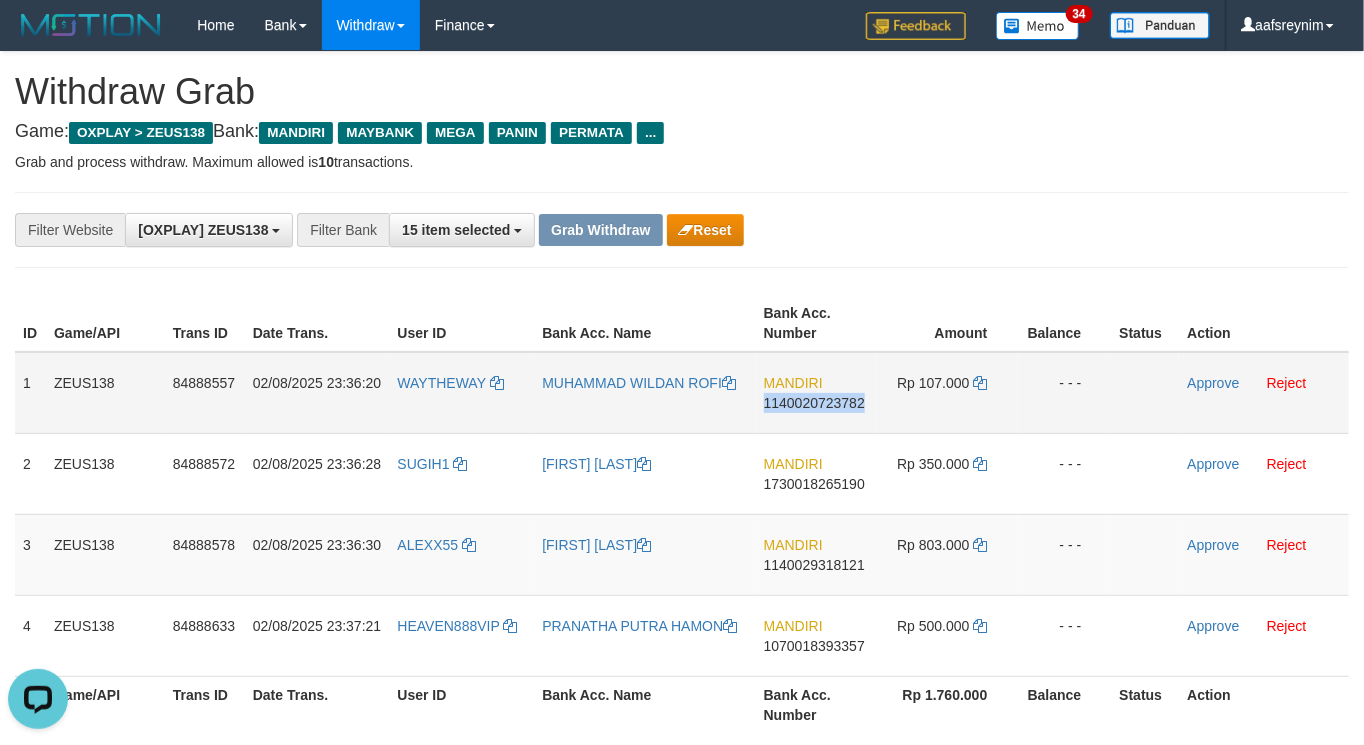 click on "MANDIRI
1140020723782" at bounding box center (816, 393) 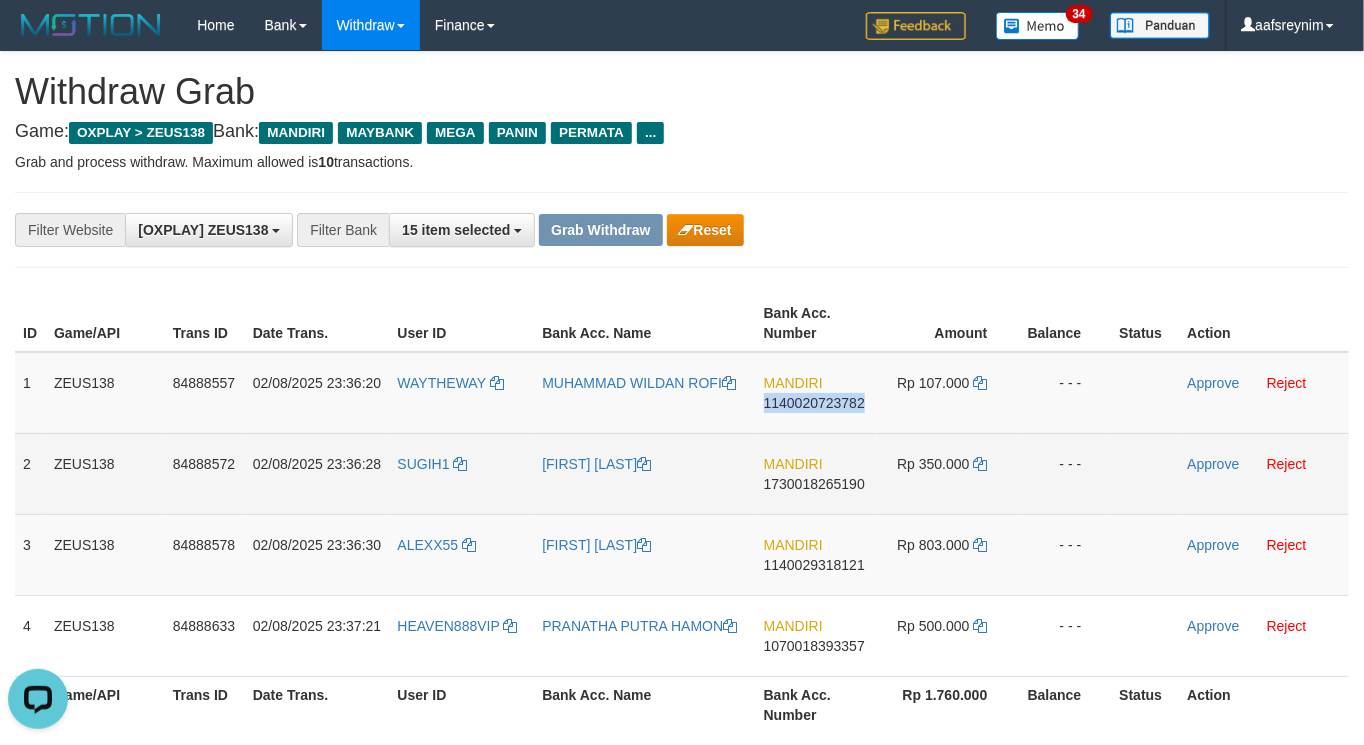 copy on "1140020723782" 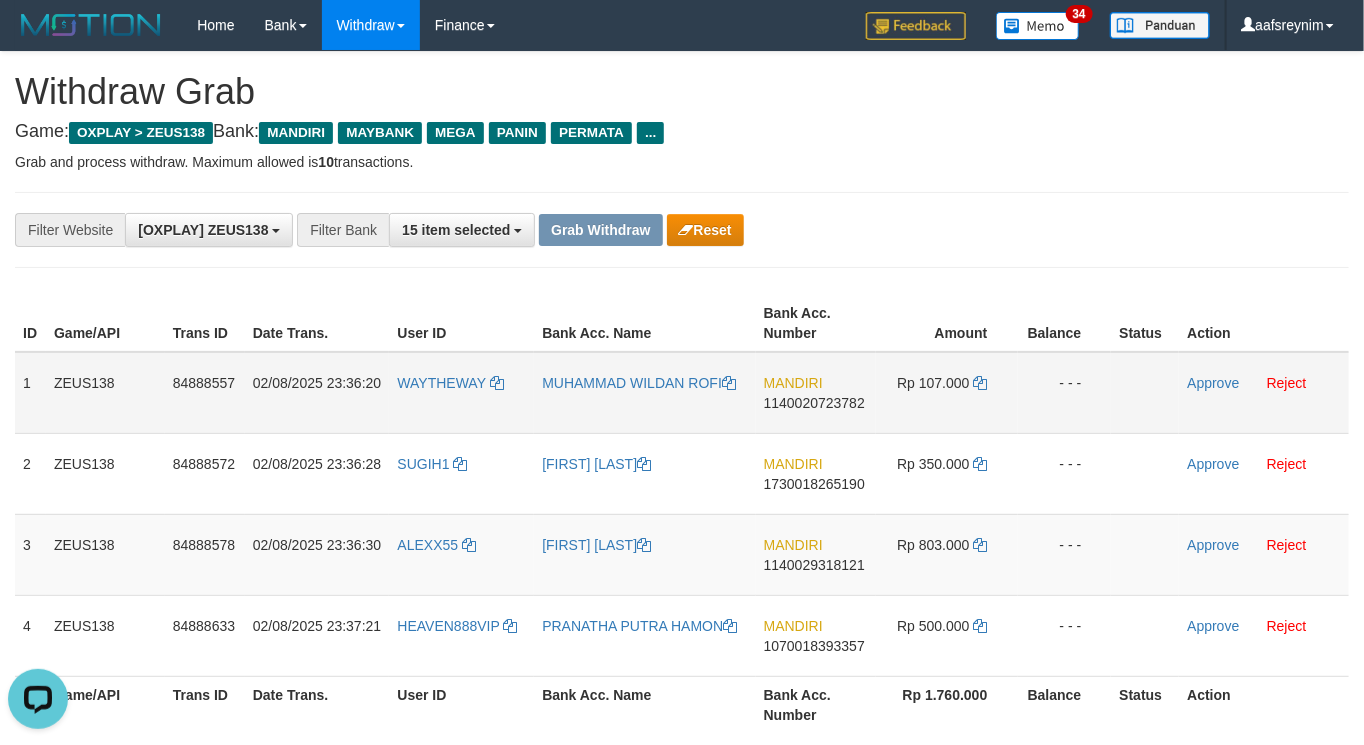 click on "Rp 107.000" at bounding box center [947, 393] 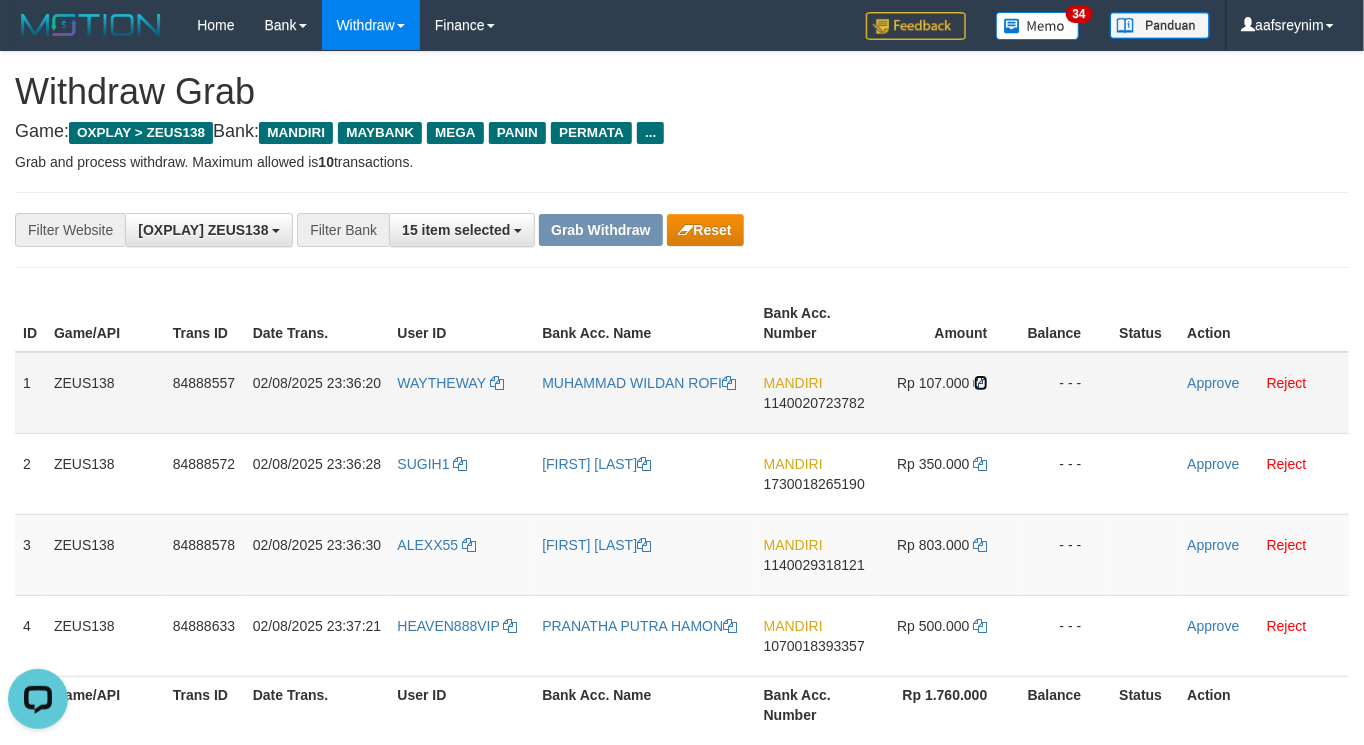 drag, startPoint x: 982, startPoint y: 373, endPoint x: 1373, endPoint y: 572, distance: 438.7277 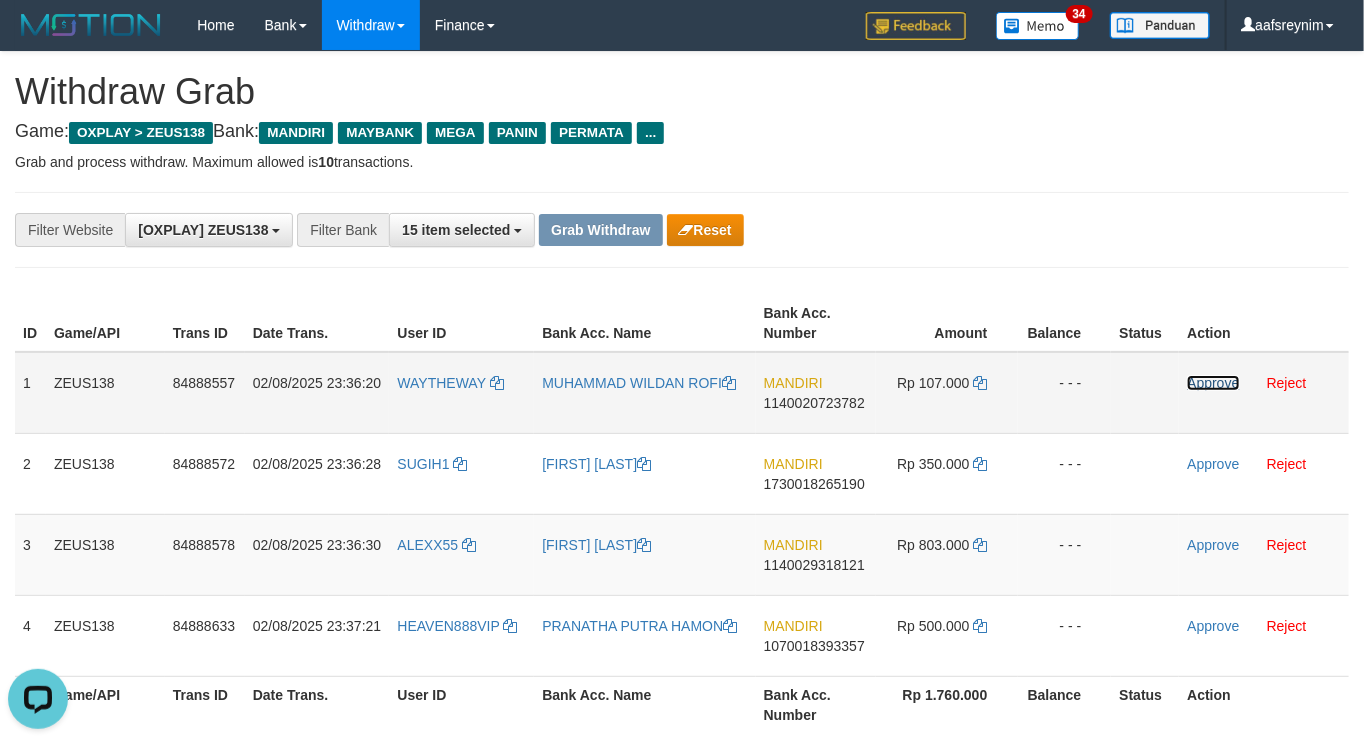 click on "Approve" at bounding box center [1213, 383] 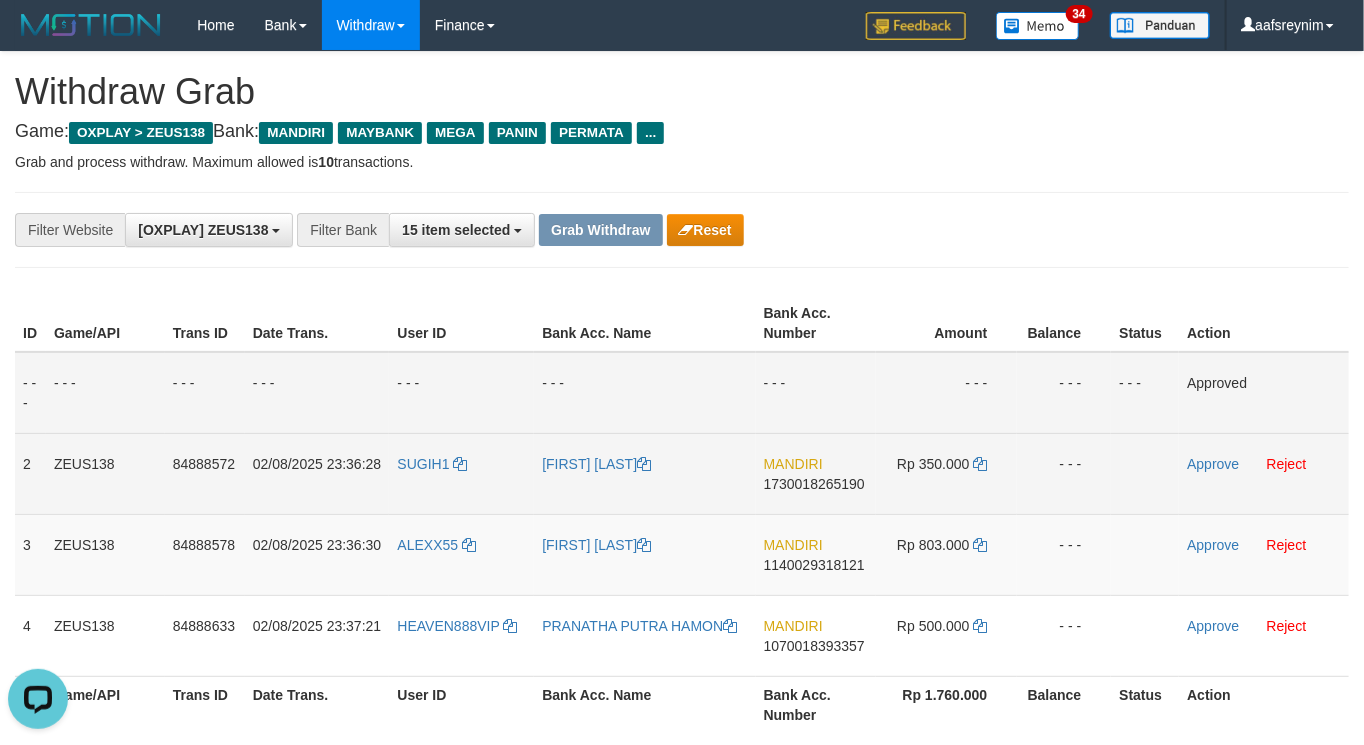 click on "MANDIRI
1730018265190" at bounding box center [816, 473] 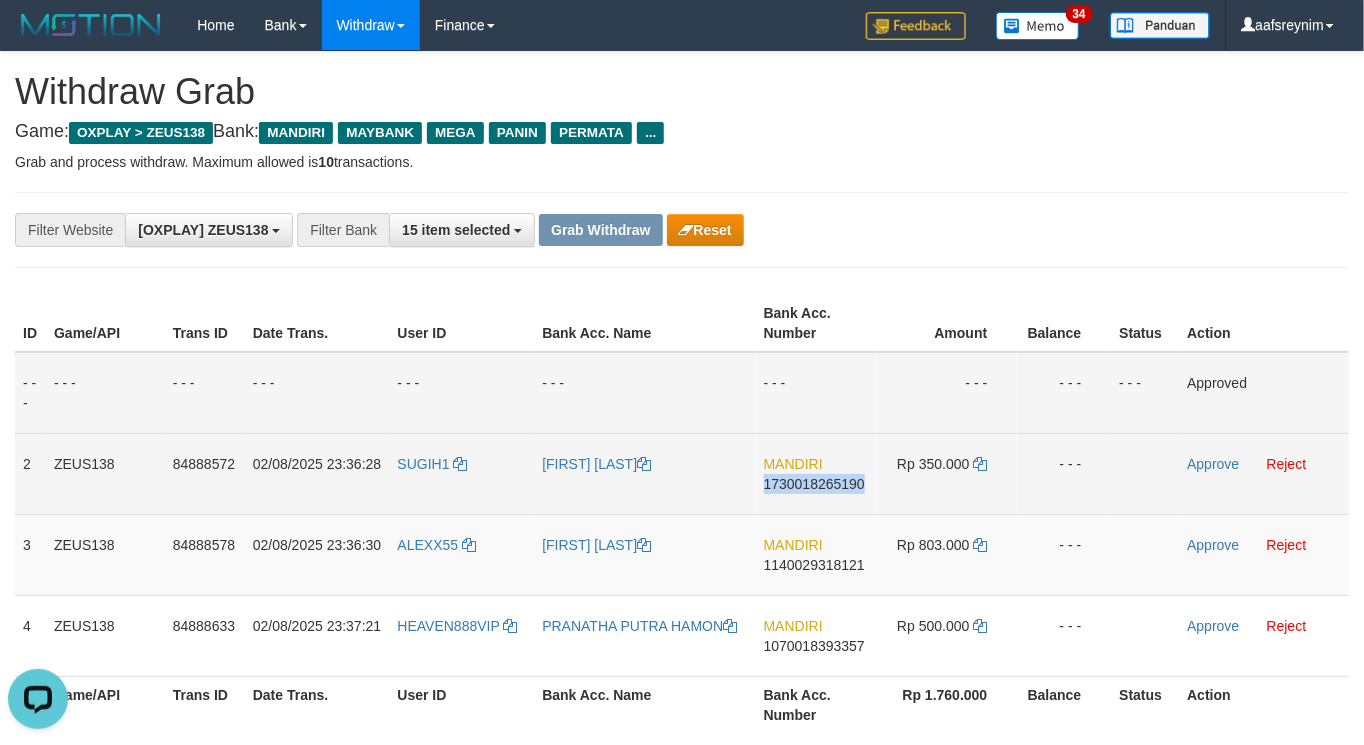 click on "MANDIRI
1730018265190" at bounding box center (816, 473) 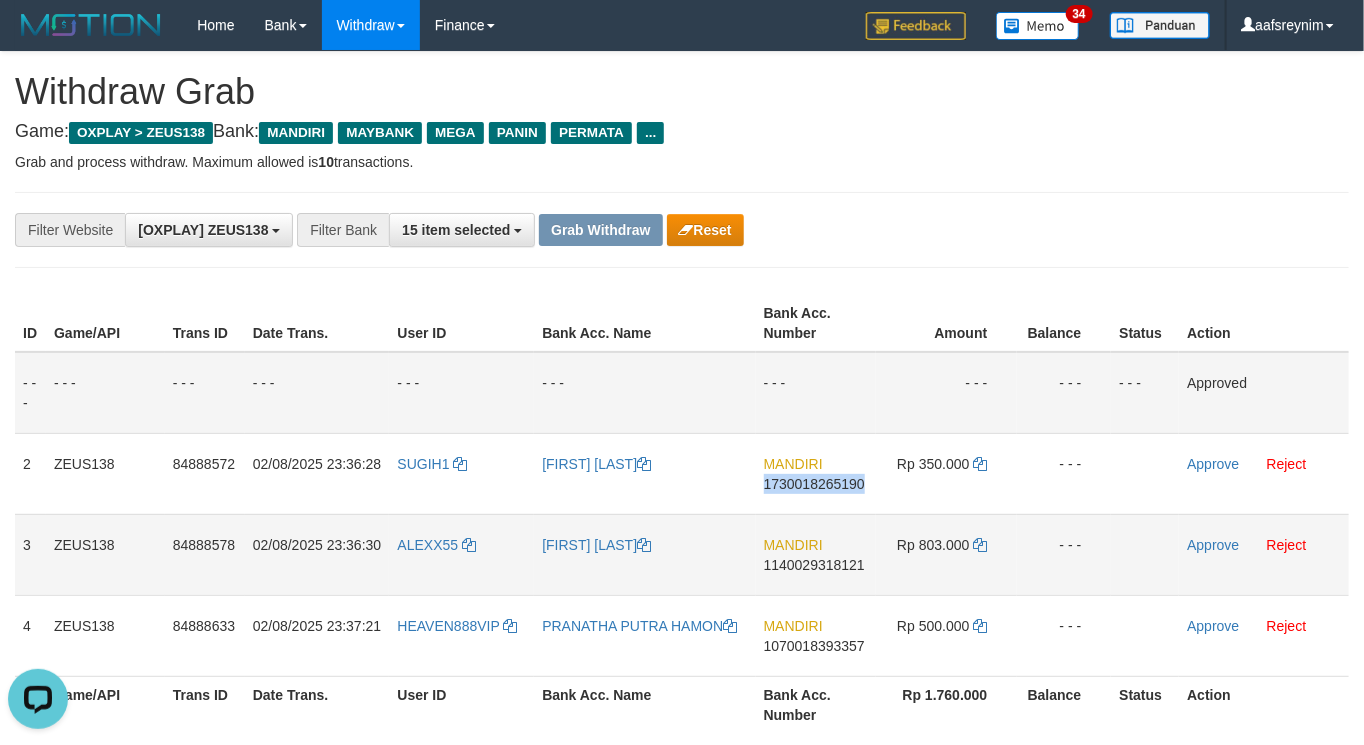 copy on "1730018265190" 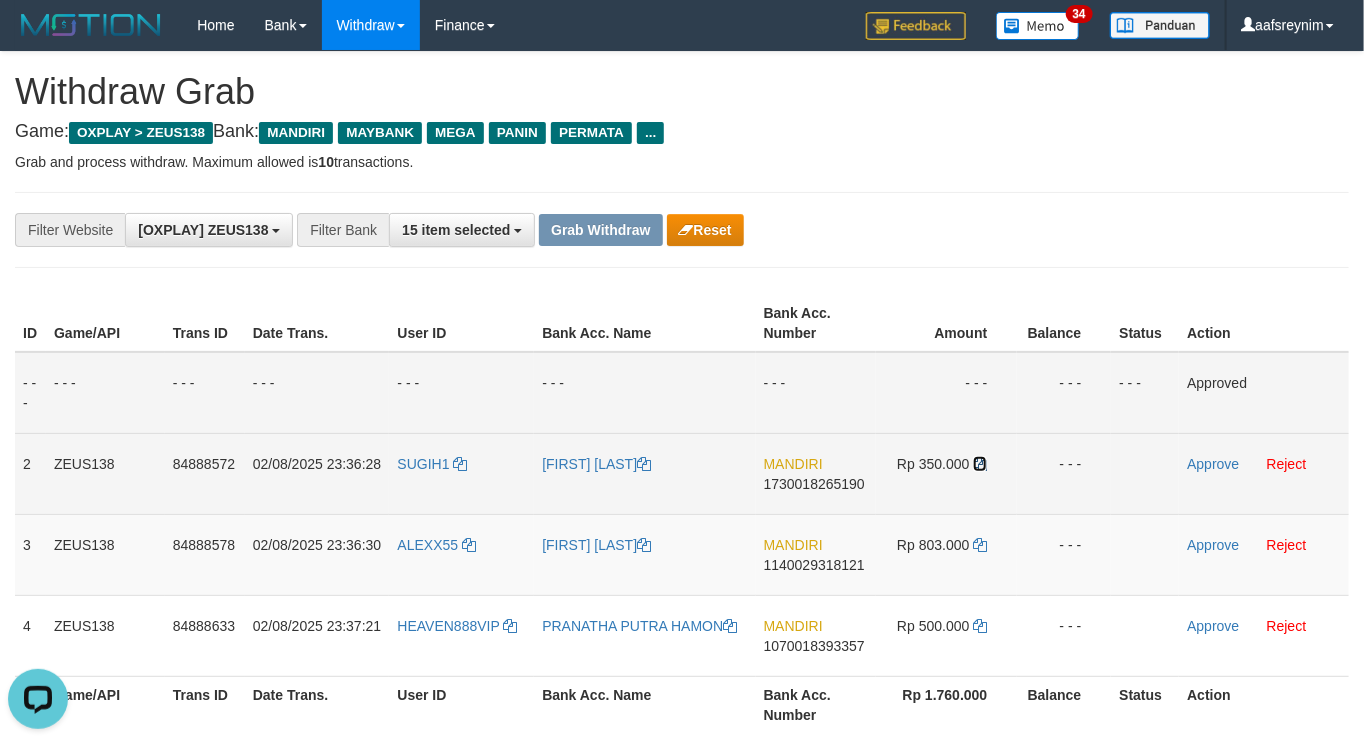 click at bounding box center [980, 464] 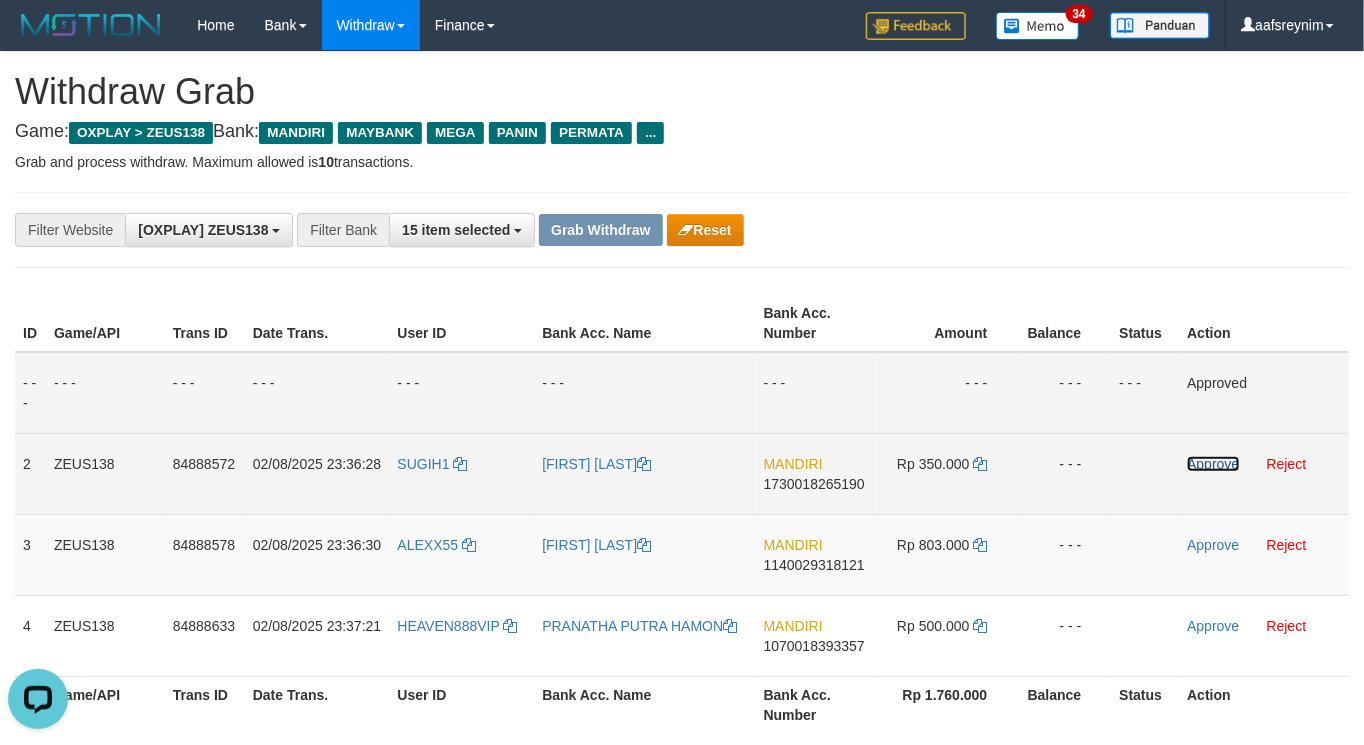 click on "Approve" at bounding box center [1213, 464] 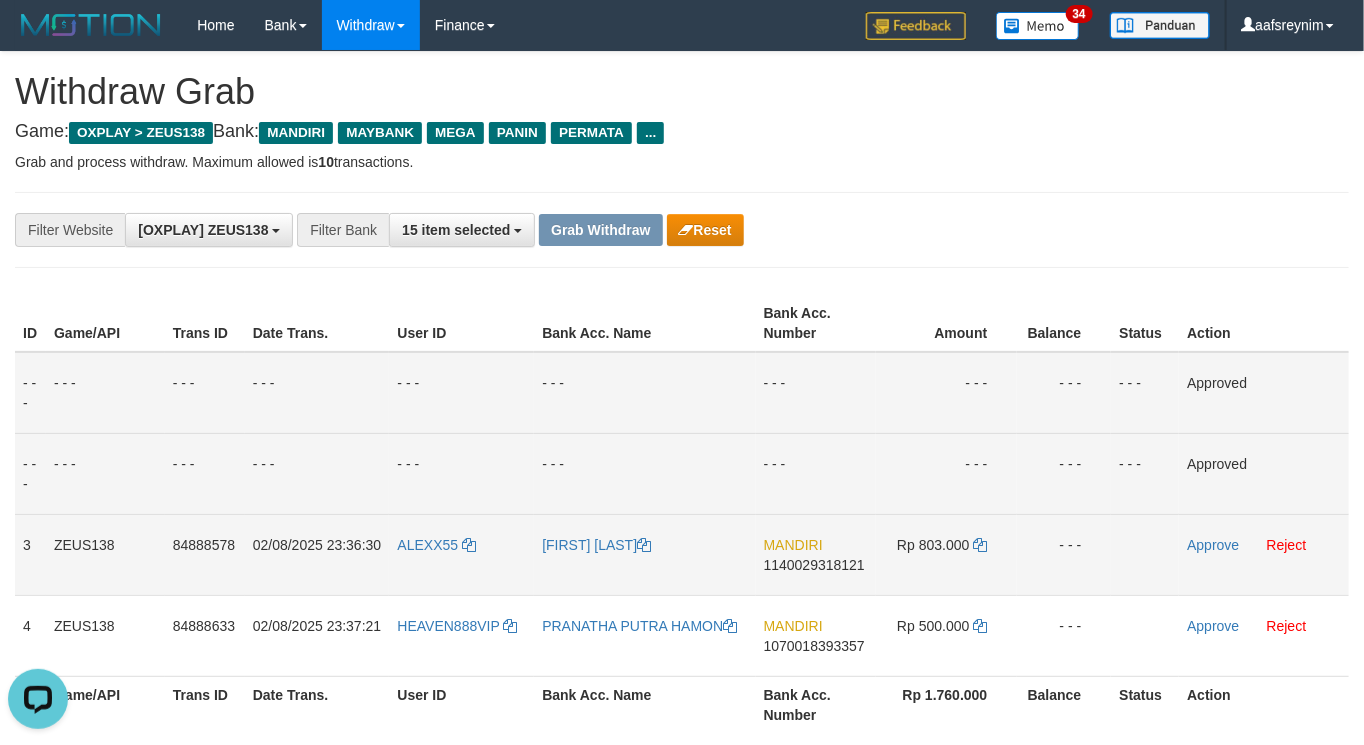 click on "MANDIRI
1140029318121" at bounding box center (816, 554) 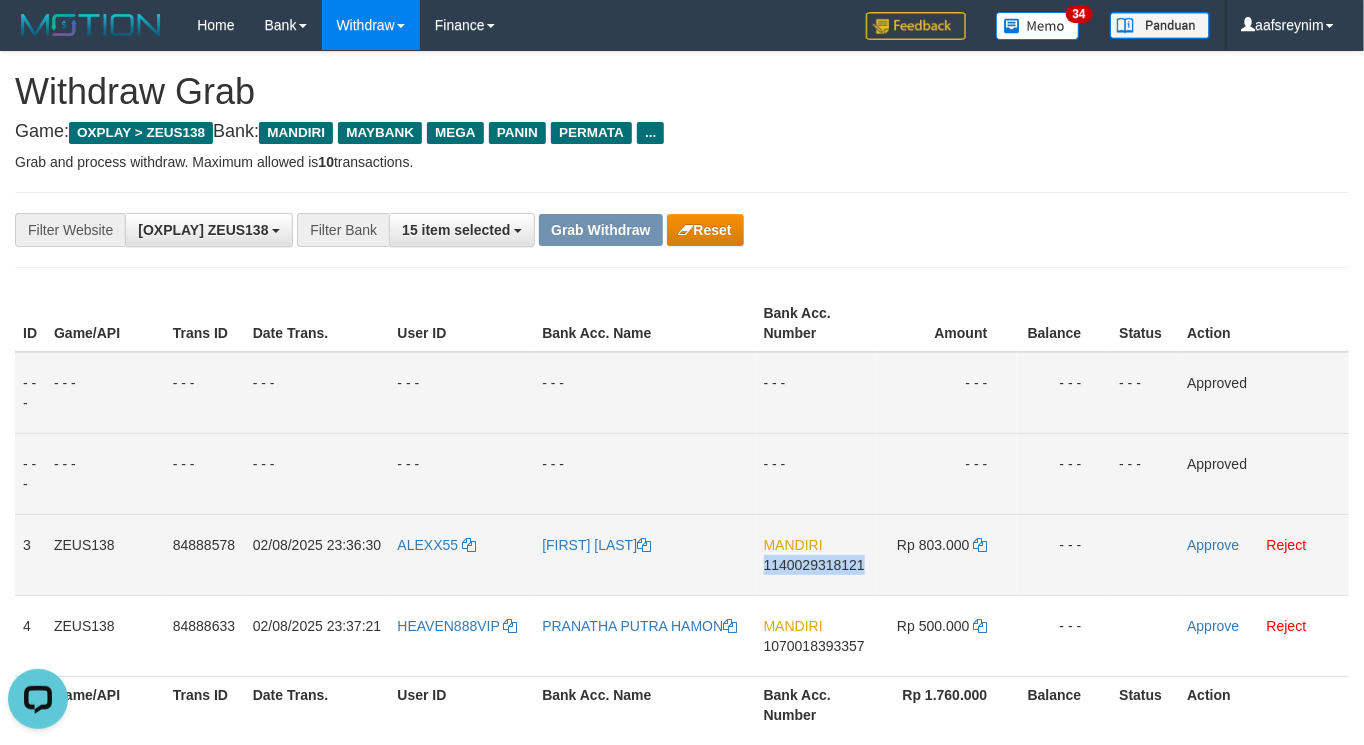 click on "MANDIRI
1140029318121" at bounding box center (816, 554) 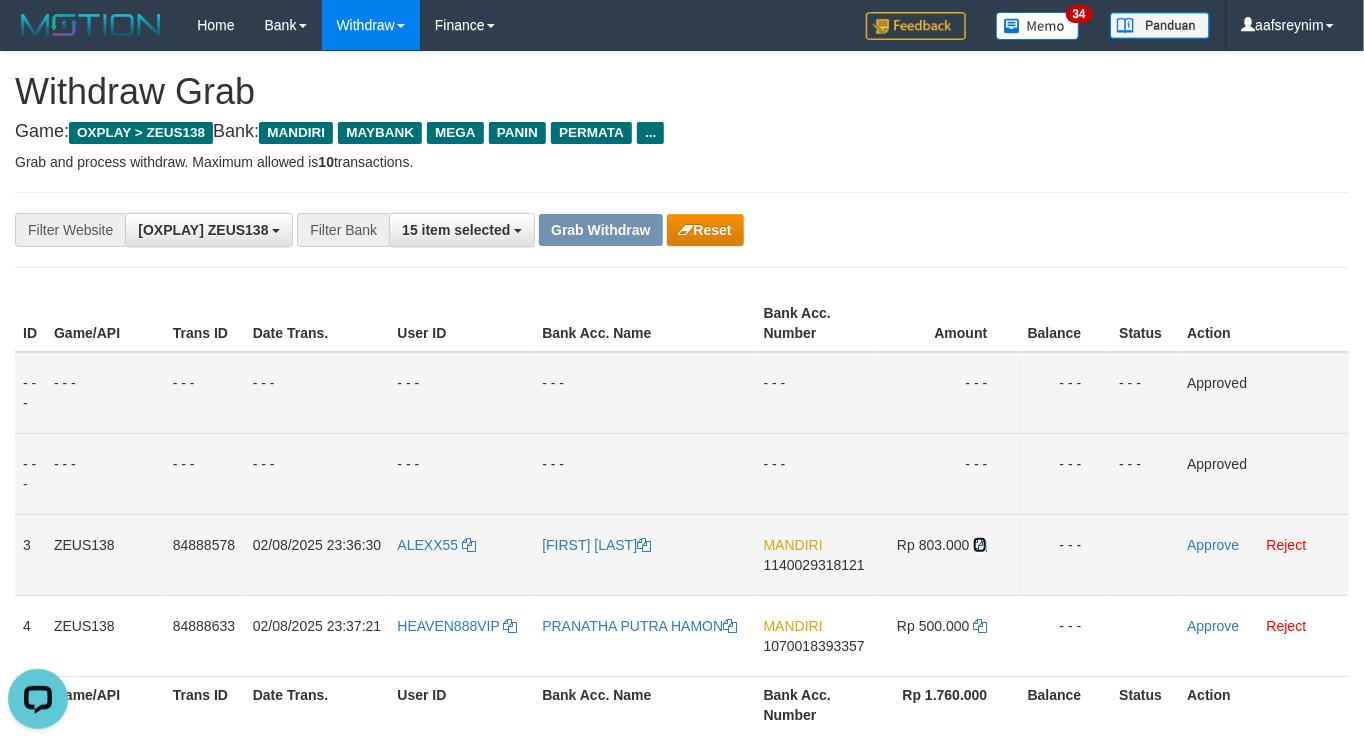click at bounding box center [980, 545] 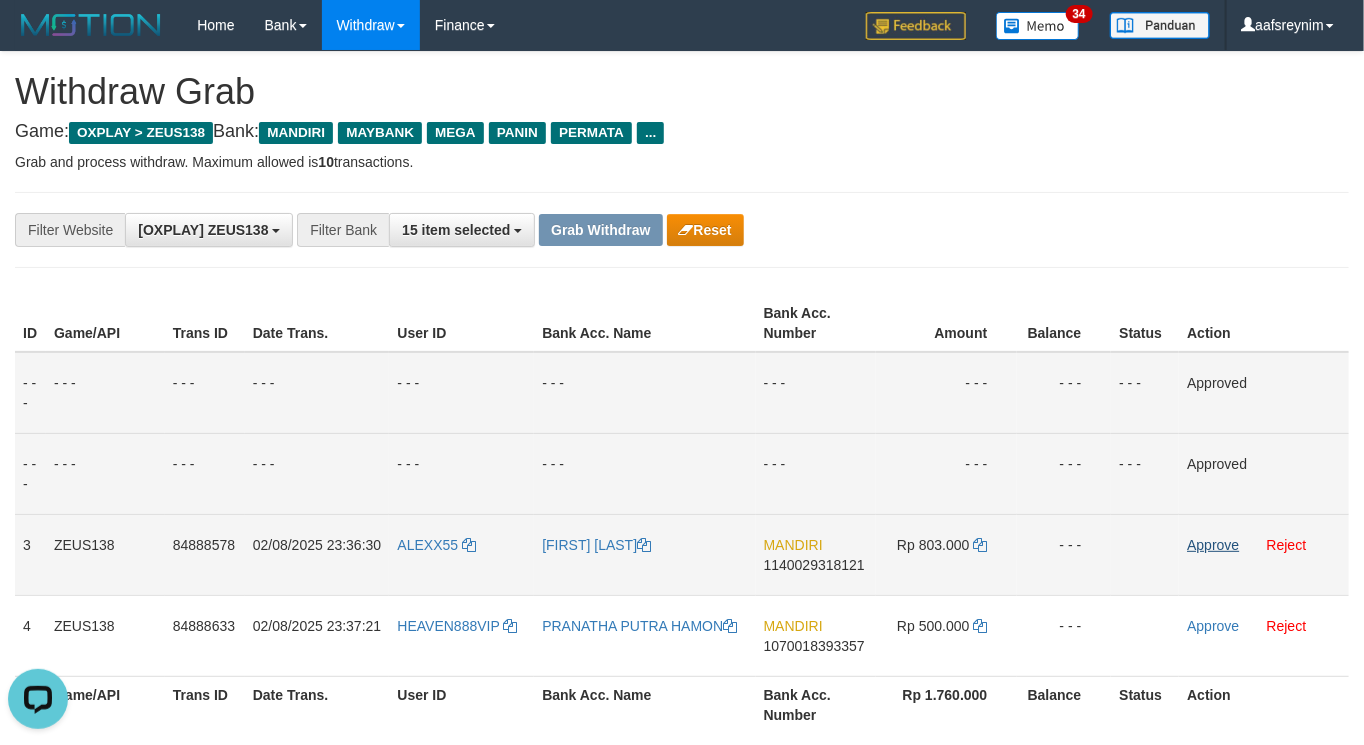 click on "Approve
Reject" at bounding box center [1264, 554] 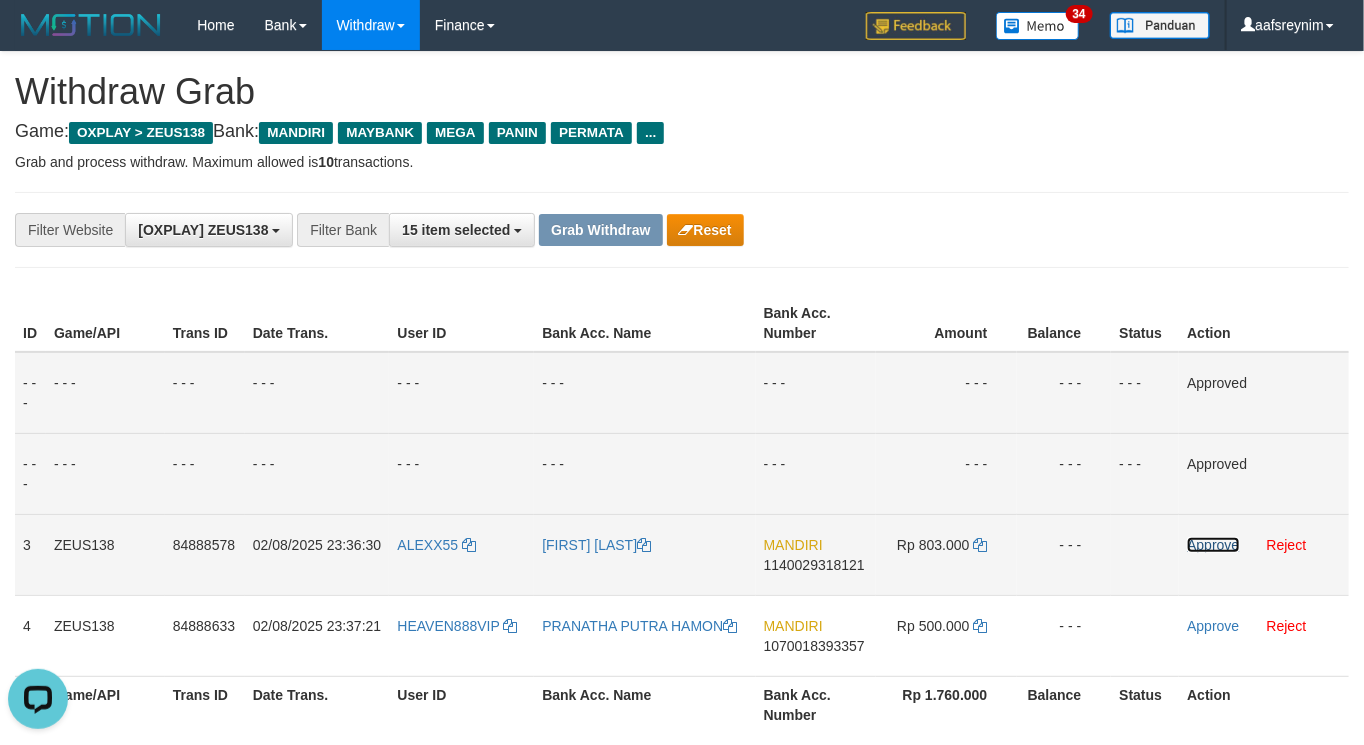 click on "Approve" at bounding box center [1213, 545] 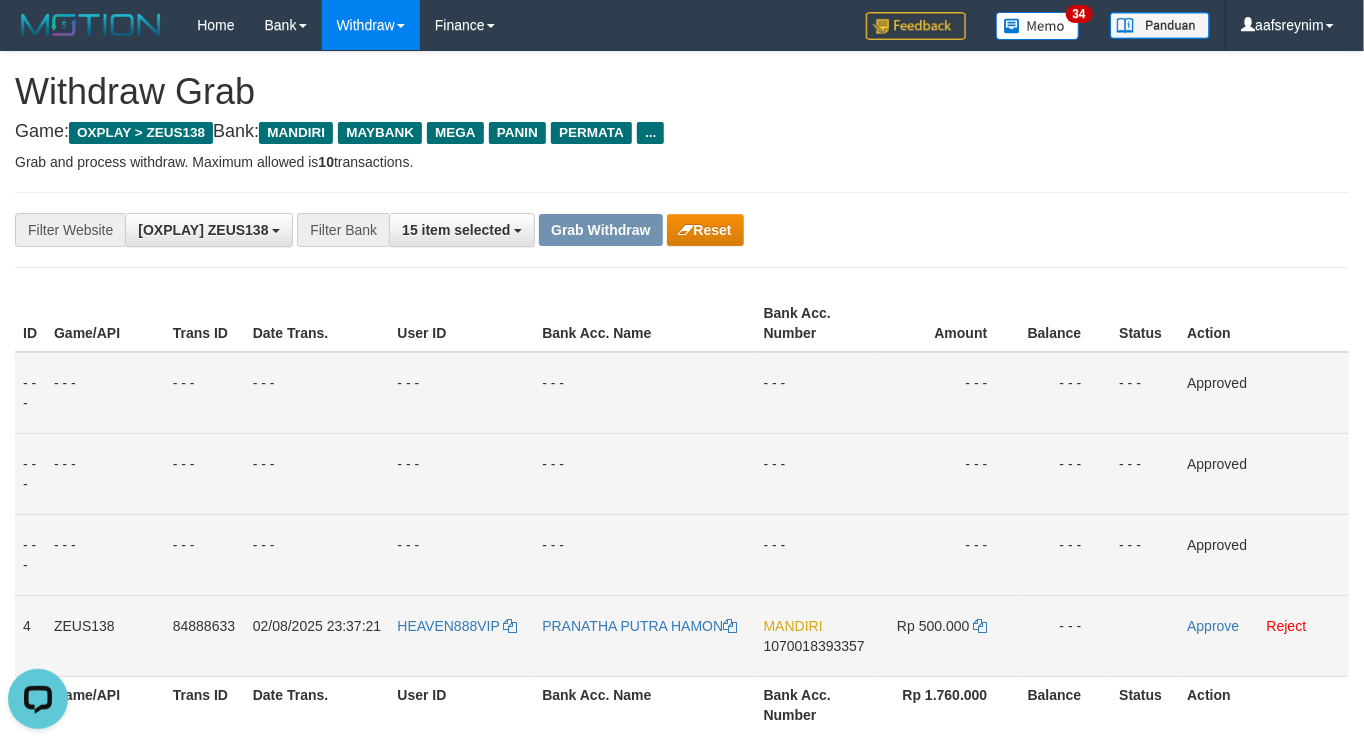 click on "MANDIRI
1070018393357" at bounding box center (816, 635) 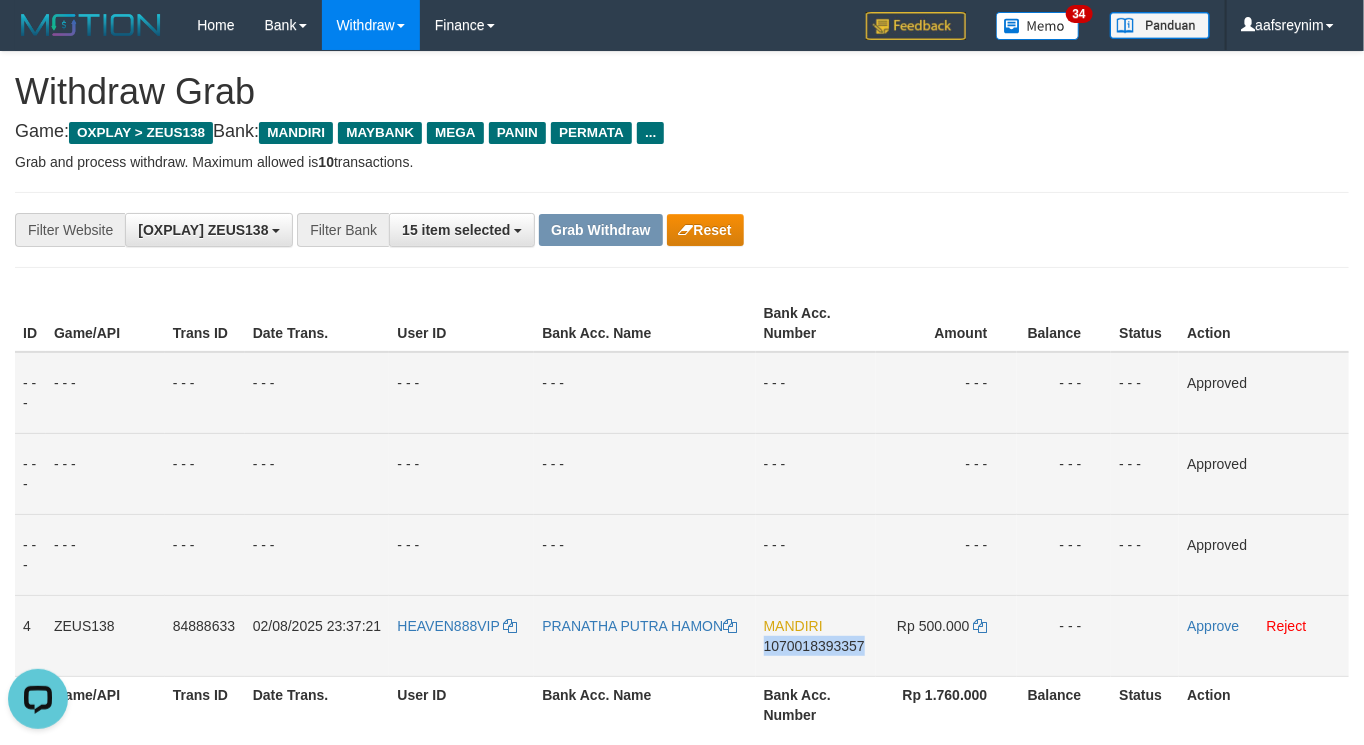click on "MANDIRI
1070018393357" at bounding box center [816, 635] 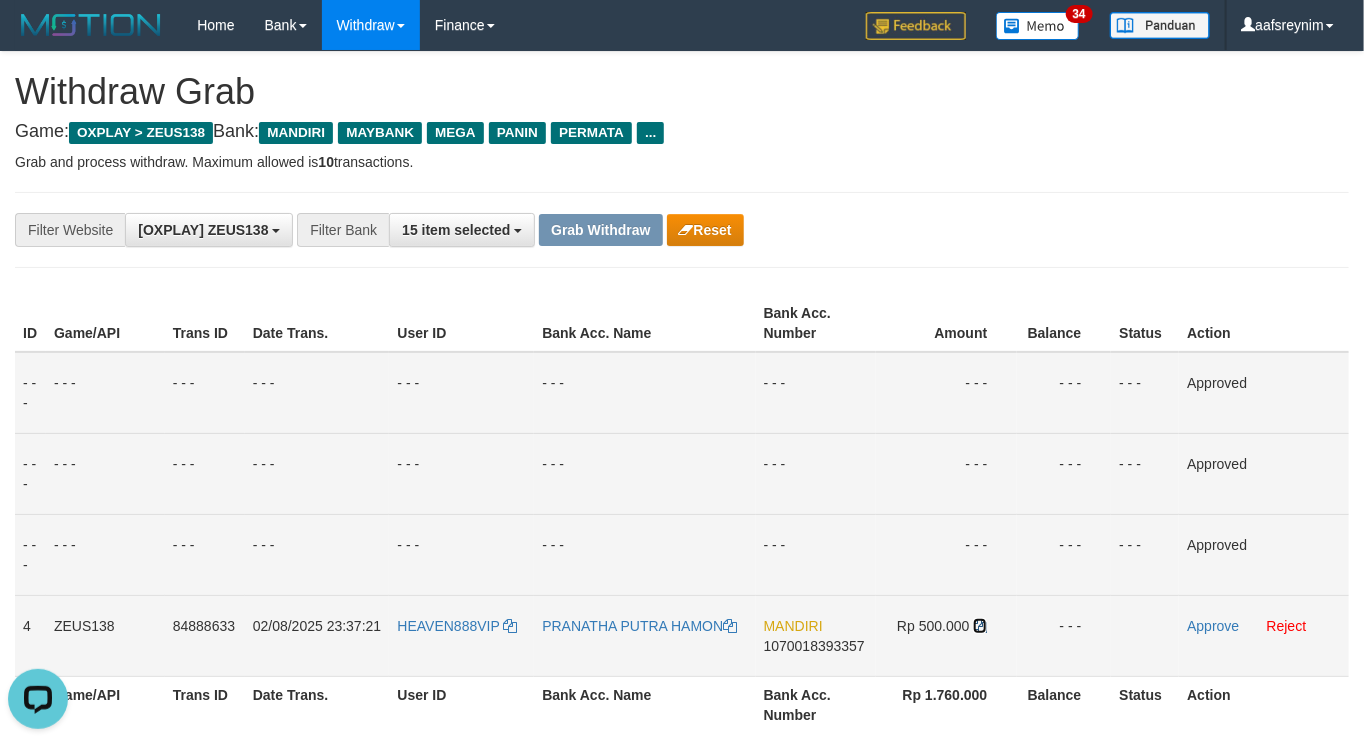 click at bounding box center (980, 626) 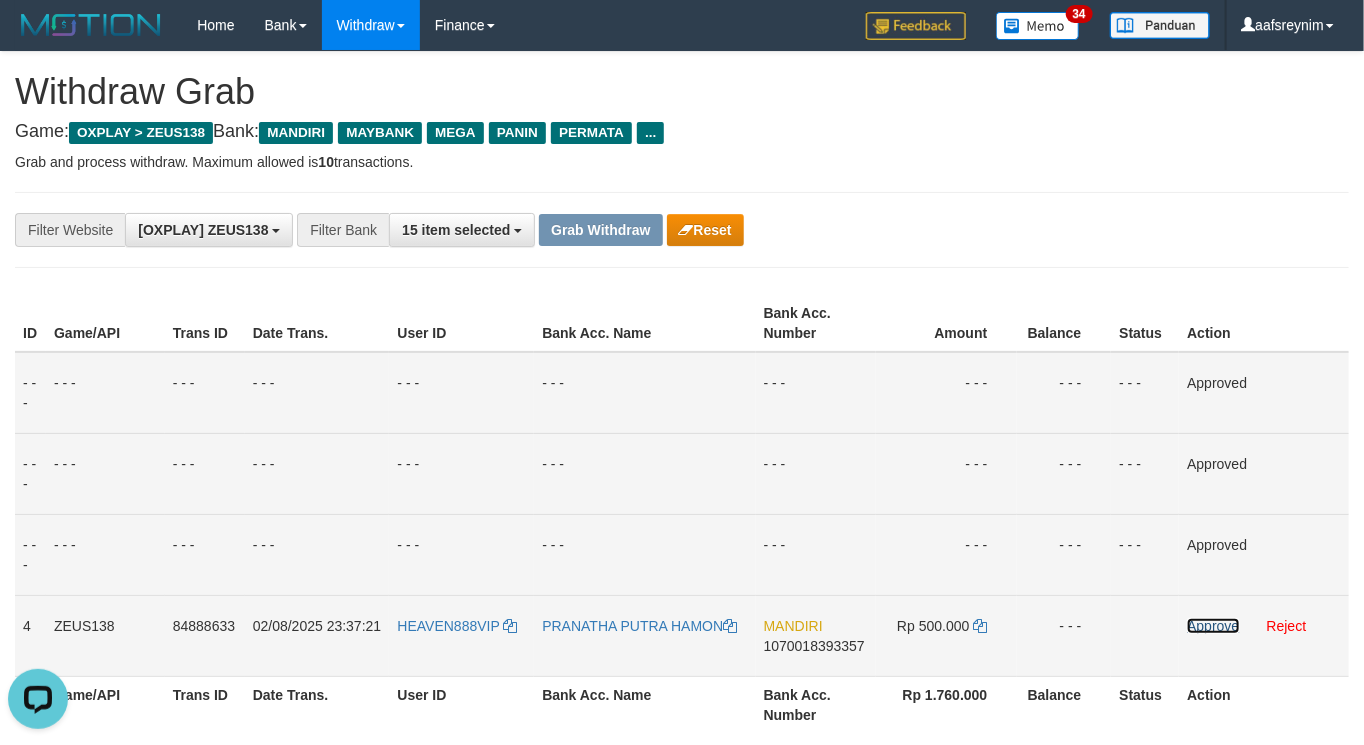 click on "Approve" at bounding box center (1213, 626) 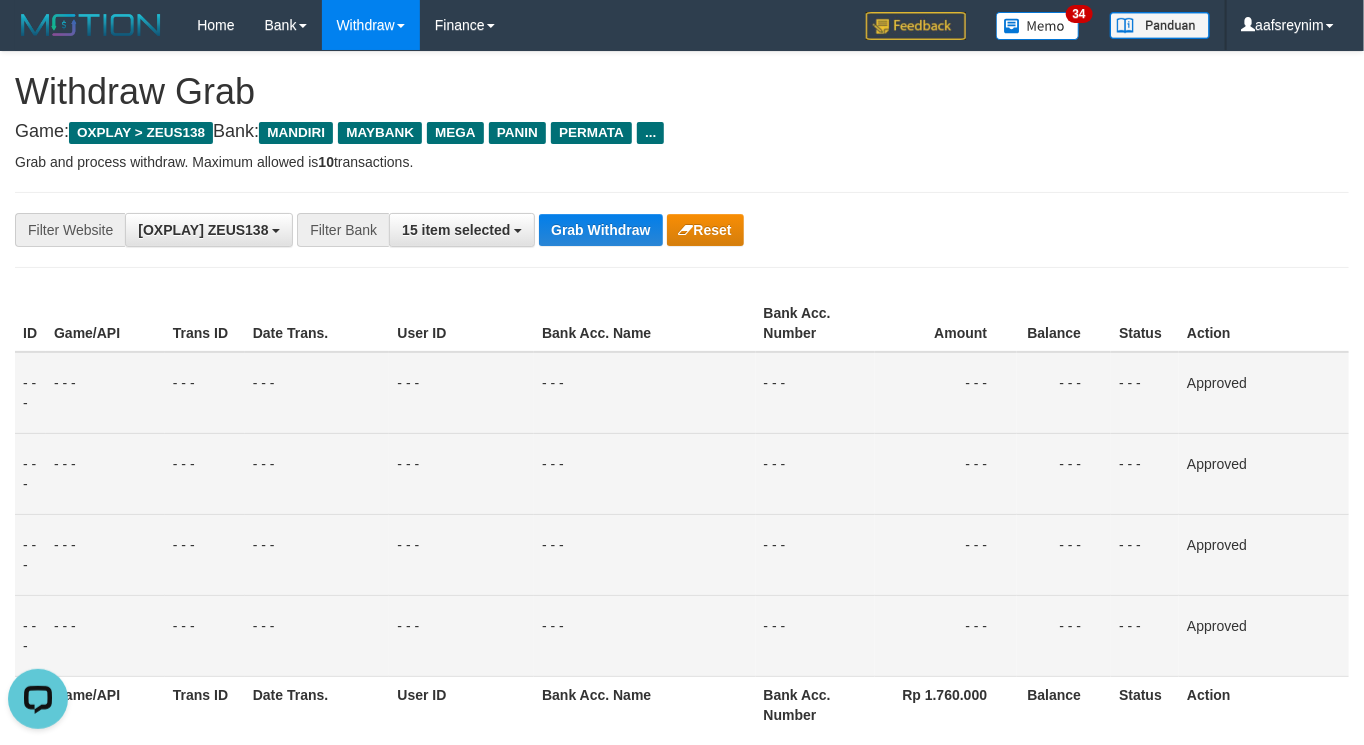 click on "Game:   OXPLAY > ZEUS138    		Bank:   MANDIRI   MAYBANK   MEGA   PANIN   PERMATA   ..." at bounding box center [682, 132] 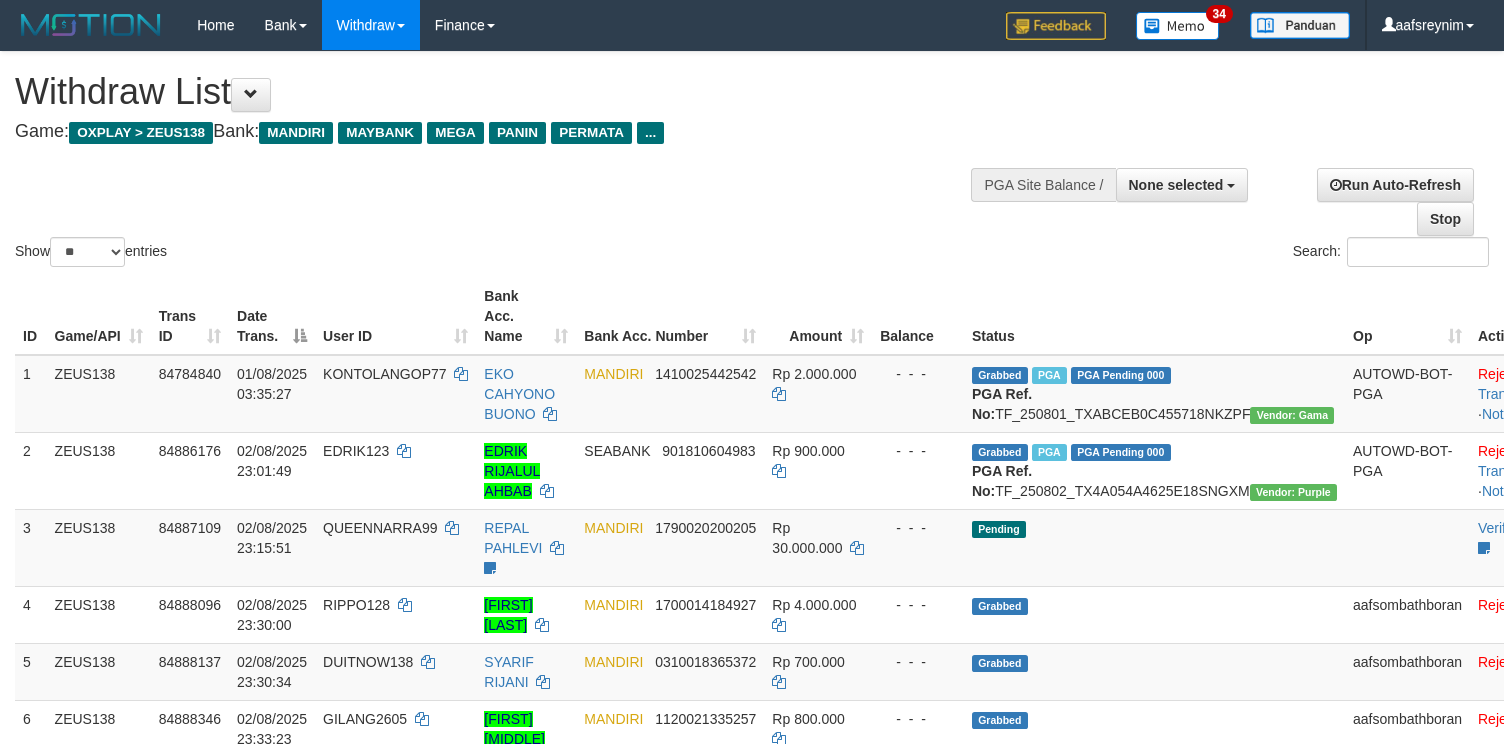 select 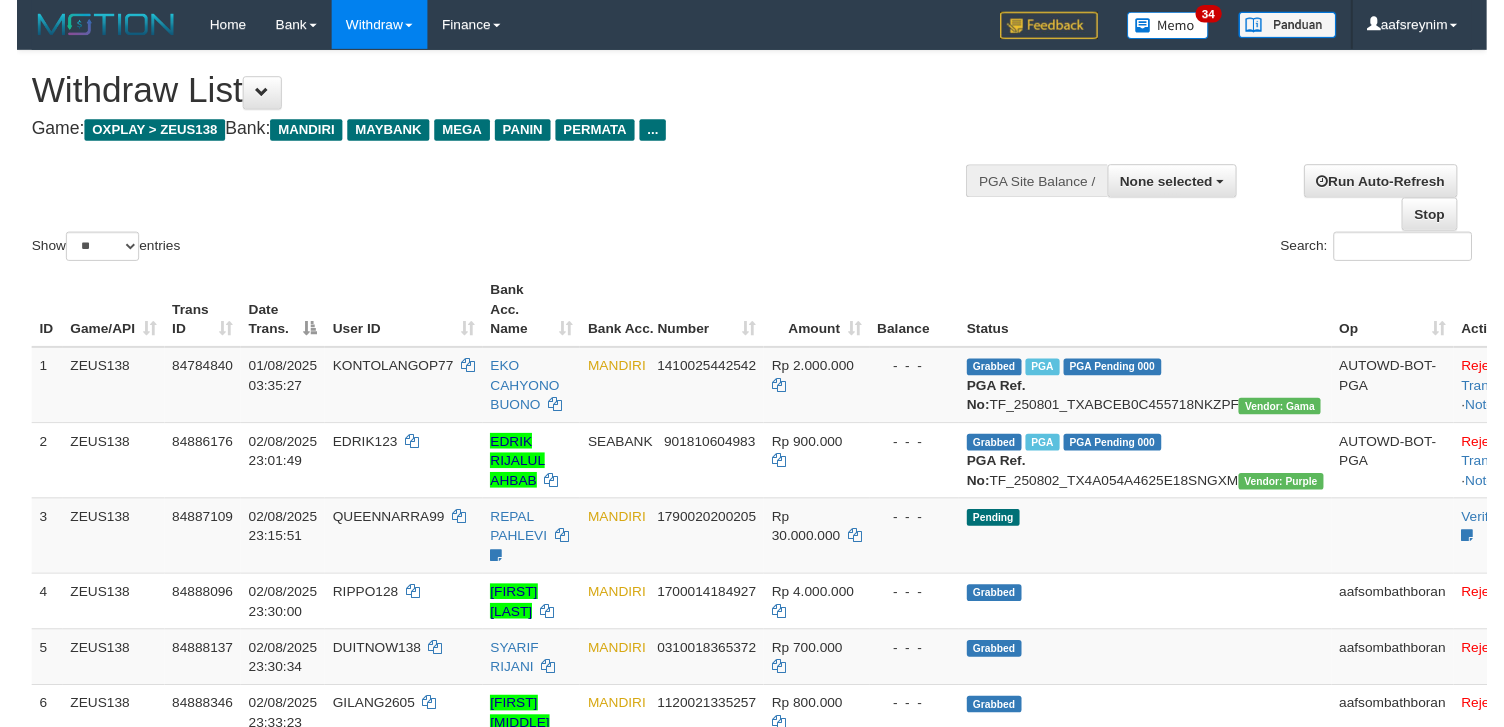 scroll, scrollTop: 354, scrollLeft: 0, axis: vertical 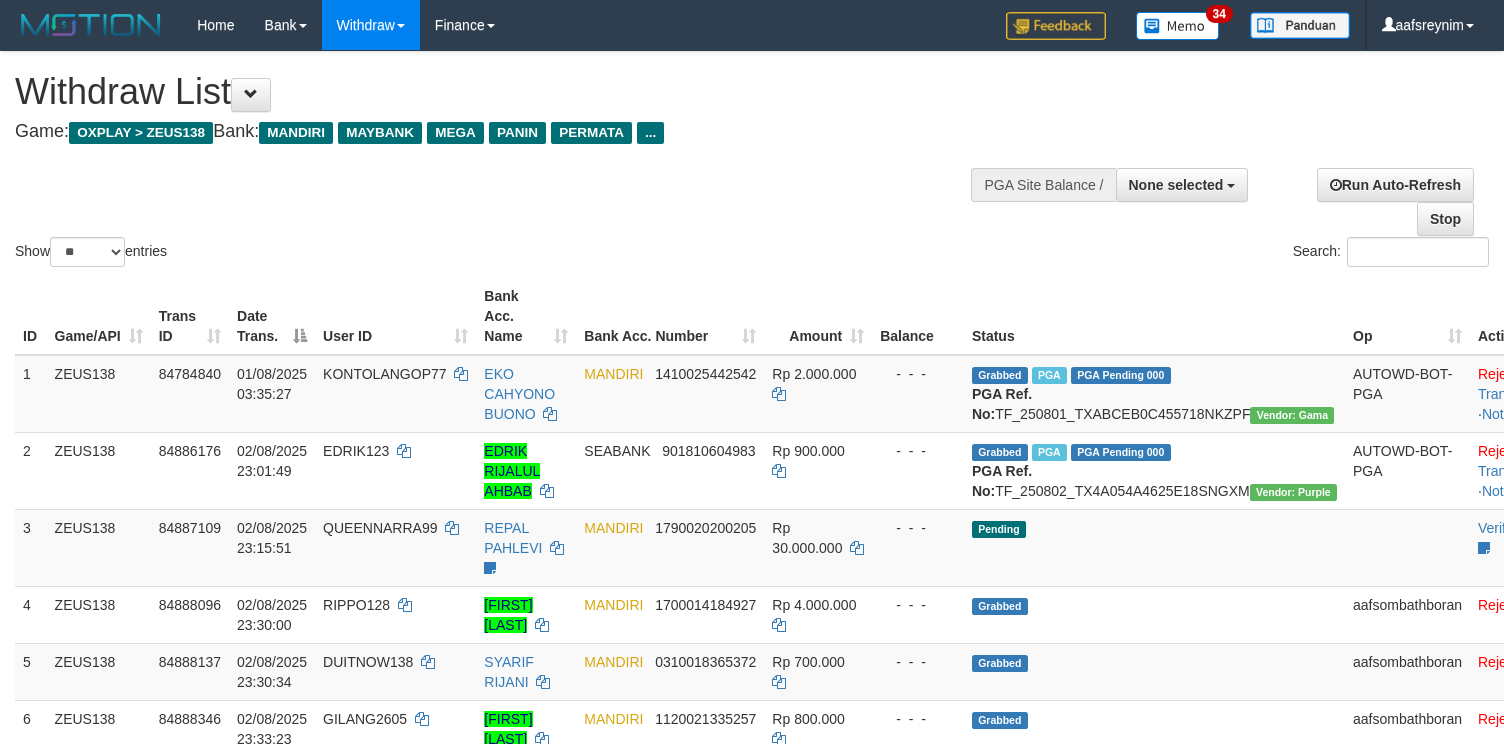 select 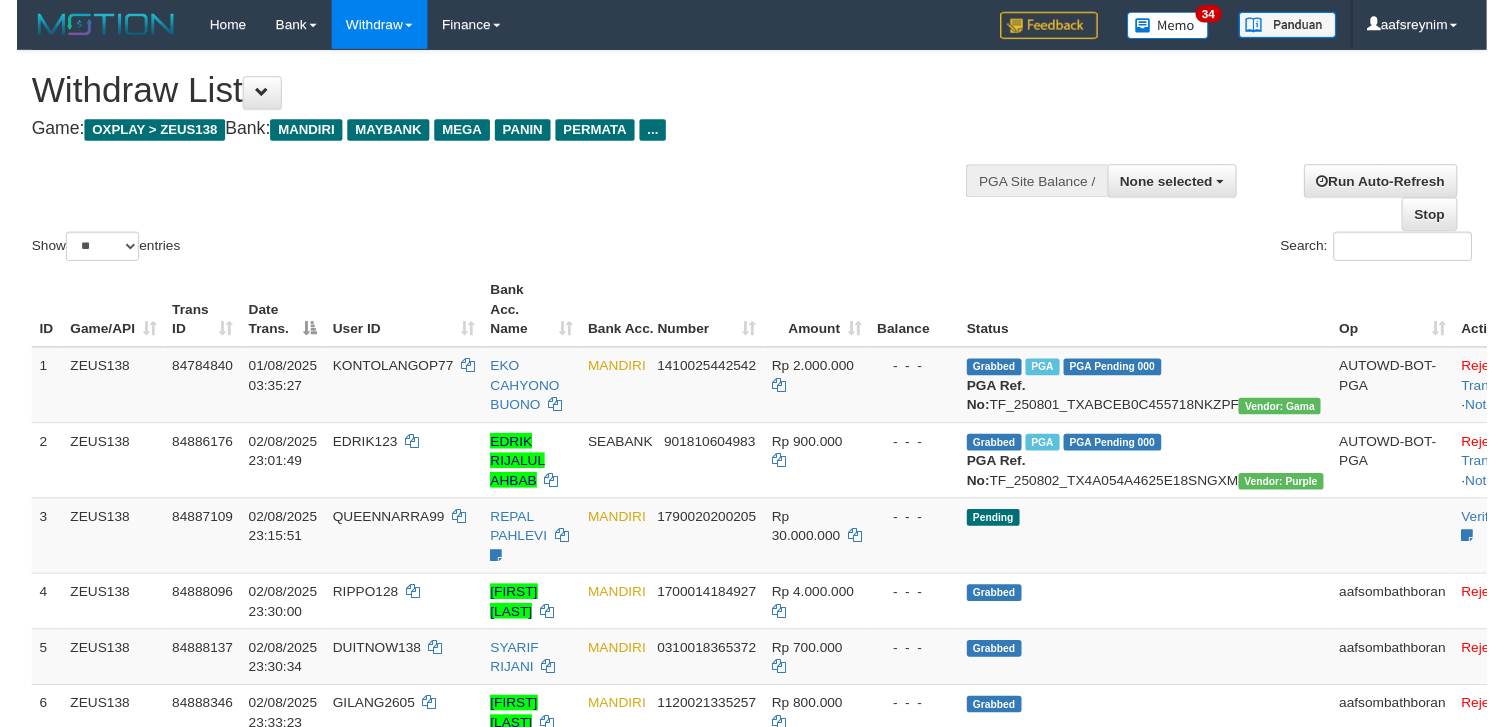 scroll, scrollTop: 354, scrollLeft: 0, axis: vertical 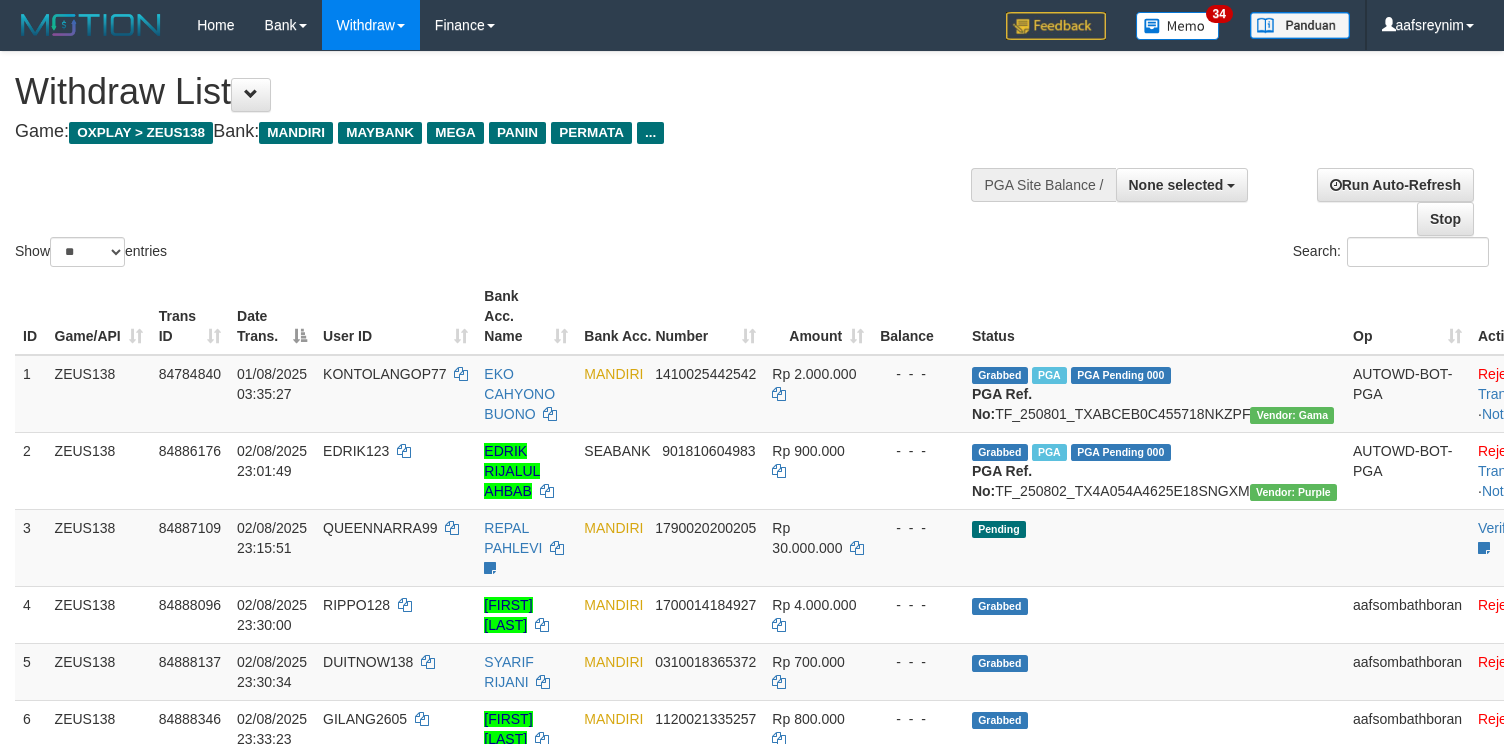 select 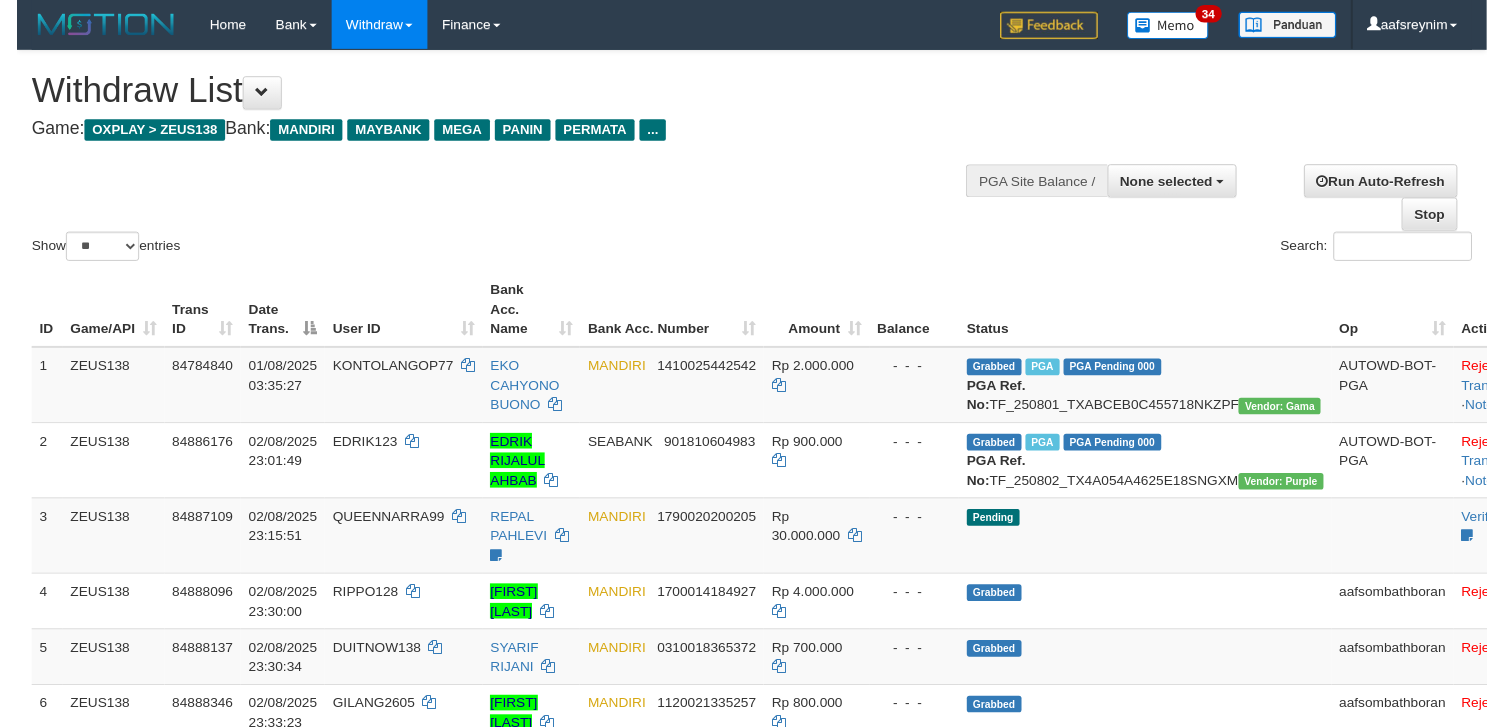 scroll, scrollTop: 354, scrollLeft: 0, axis: vertical 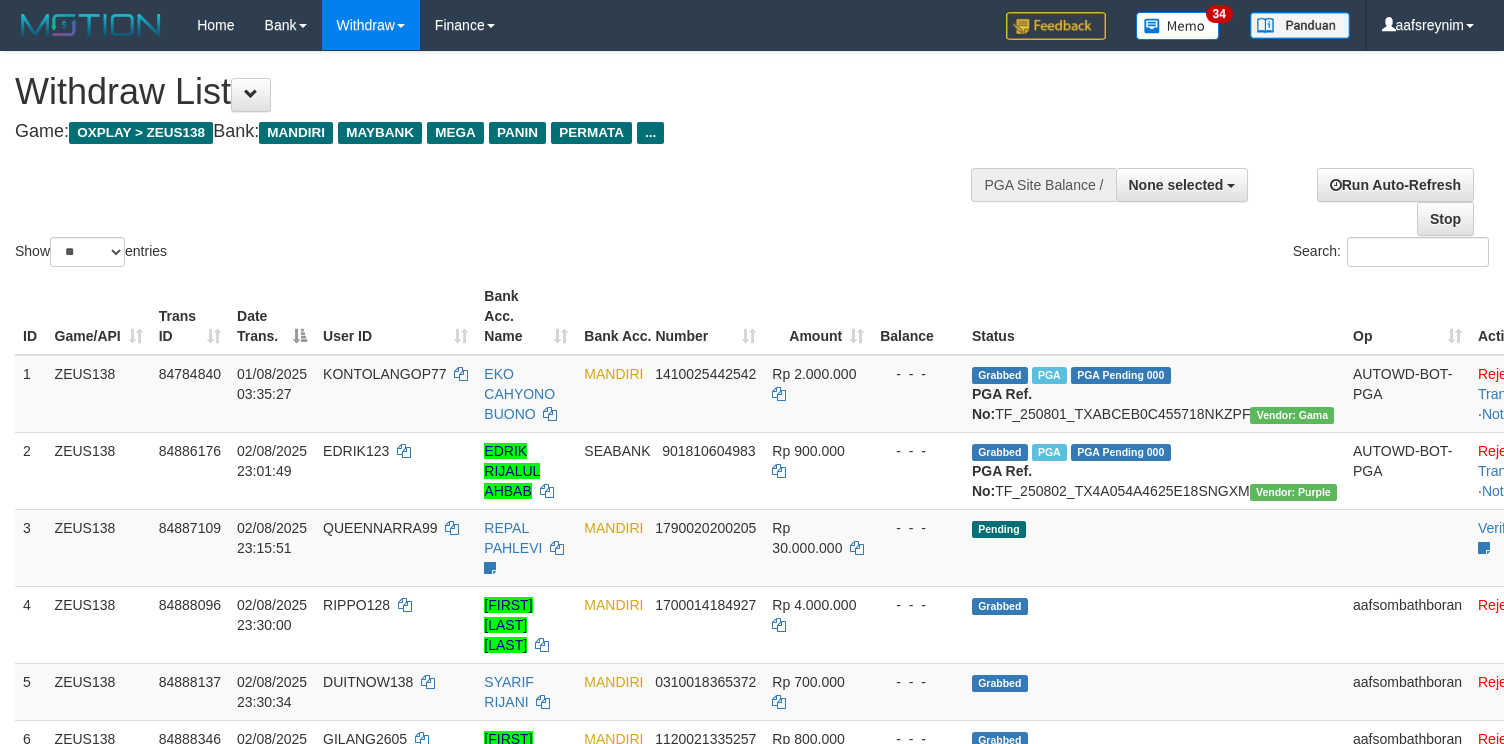 select 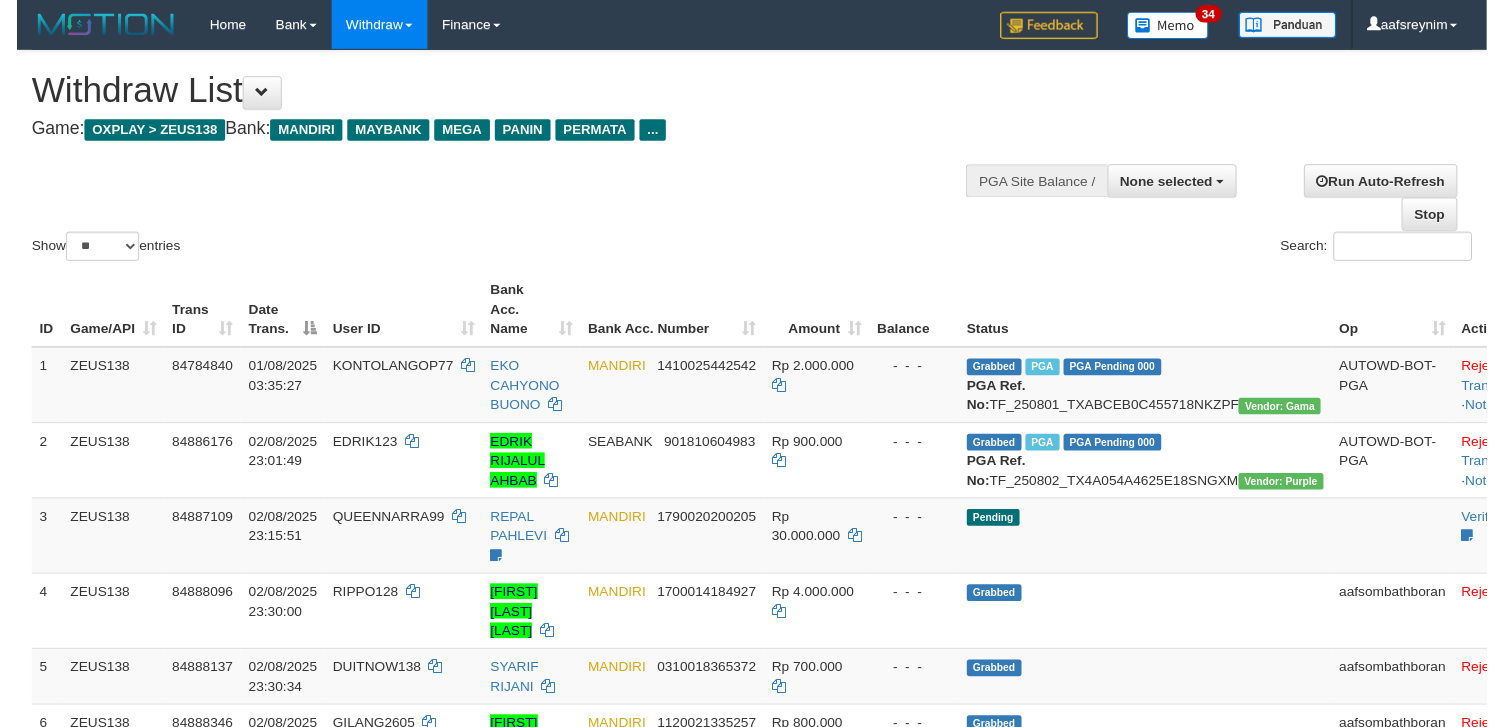 scroll, scrollTop: 354, scrollLeft: 0, axis: vertical 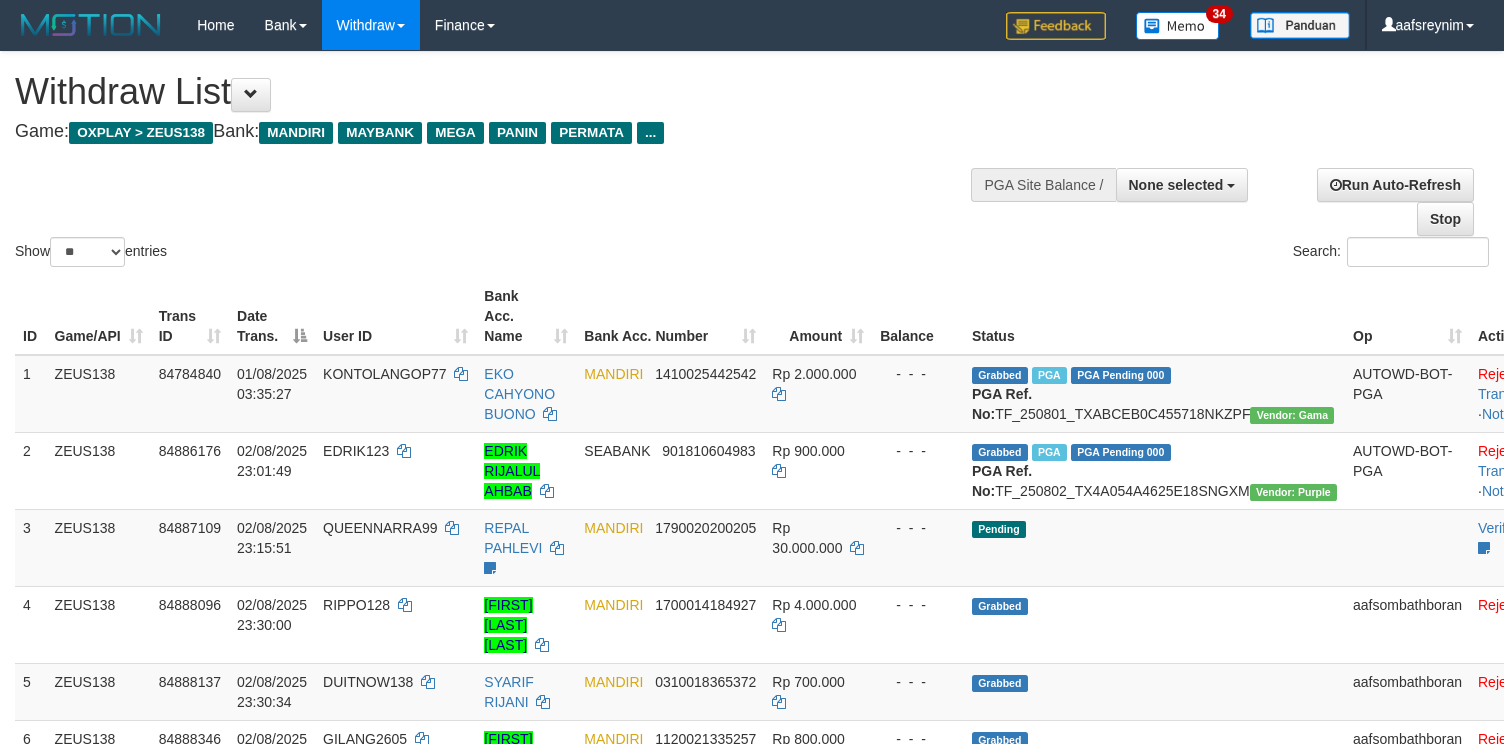 select 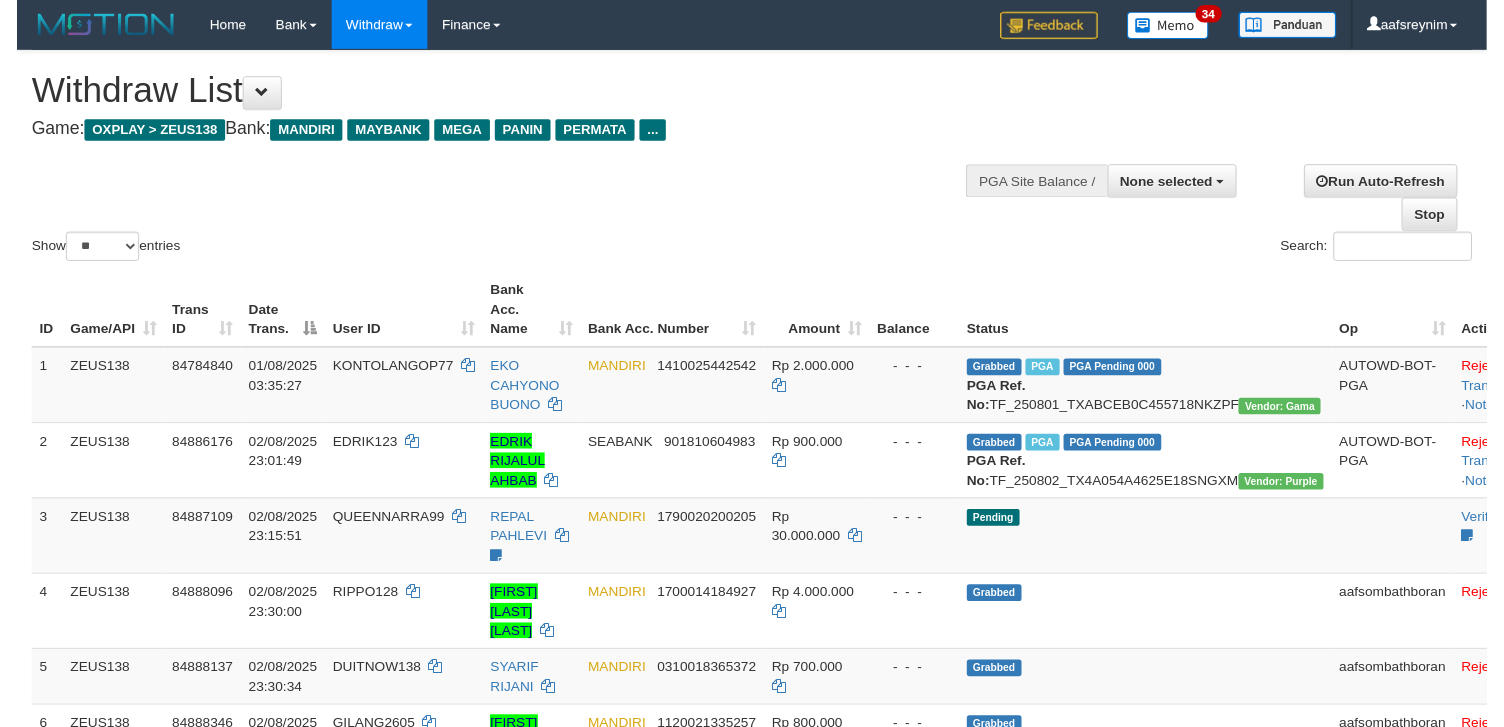 scroll, scrollTop: 354, scrollLeft: 0, axis: vertical 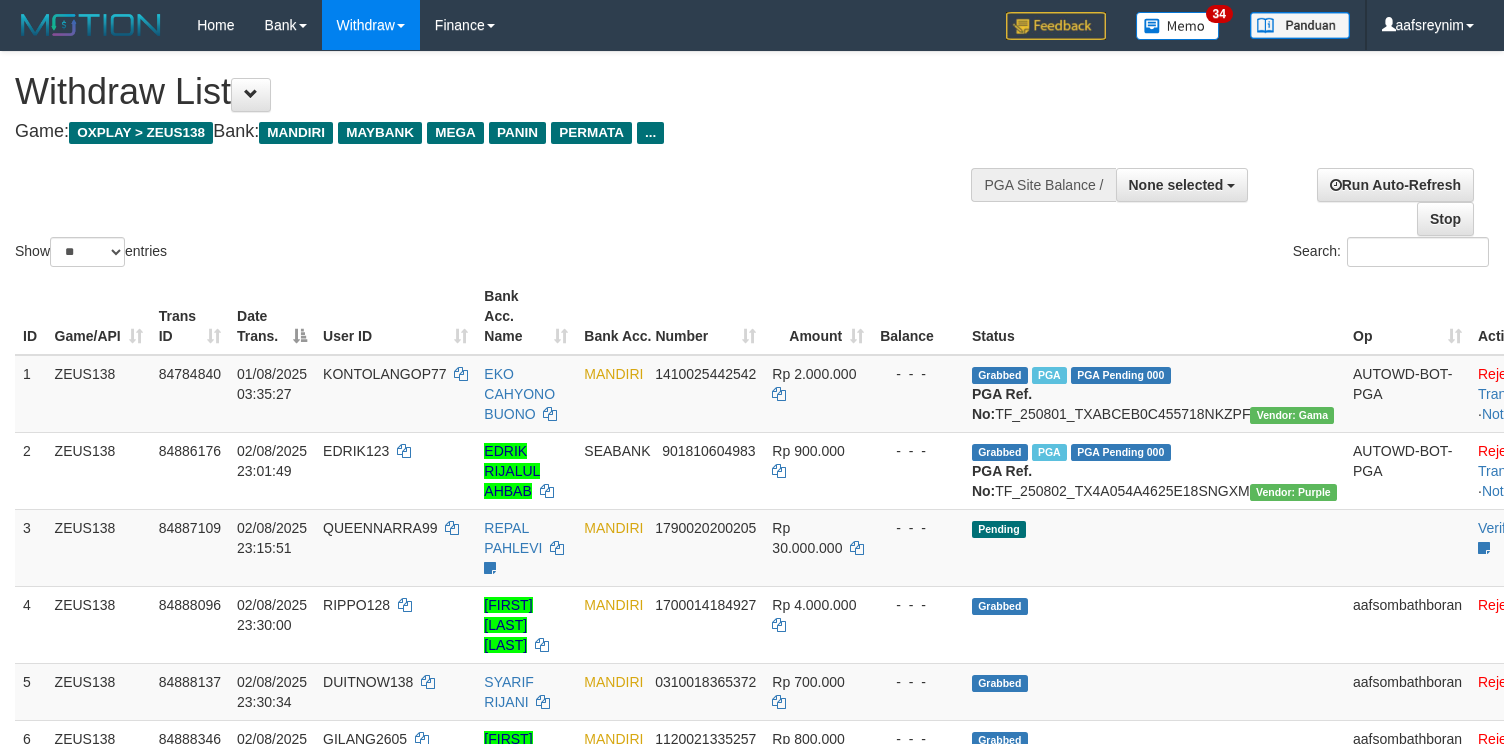 select 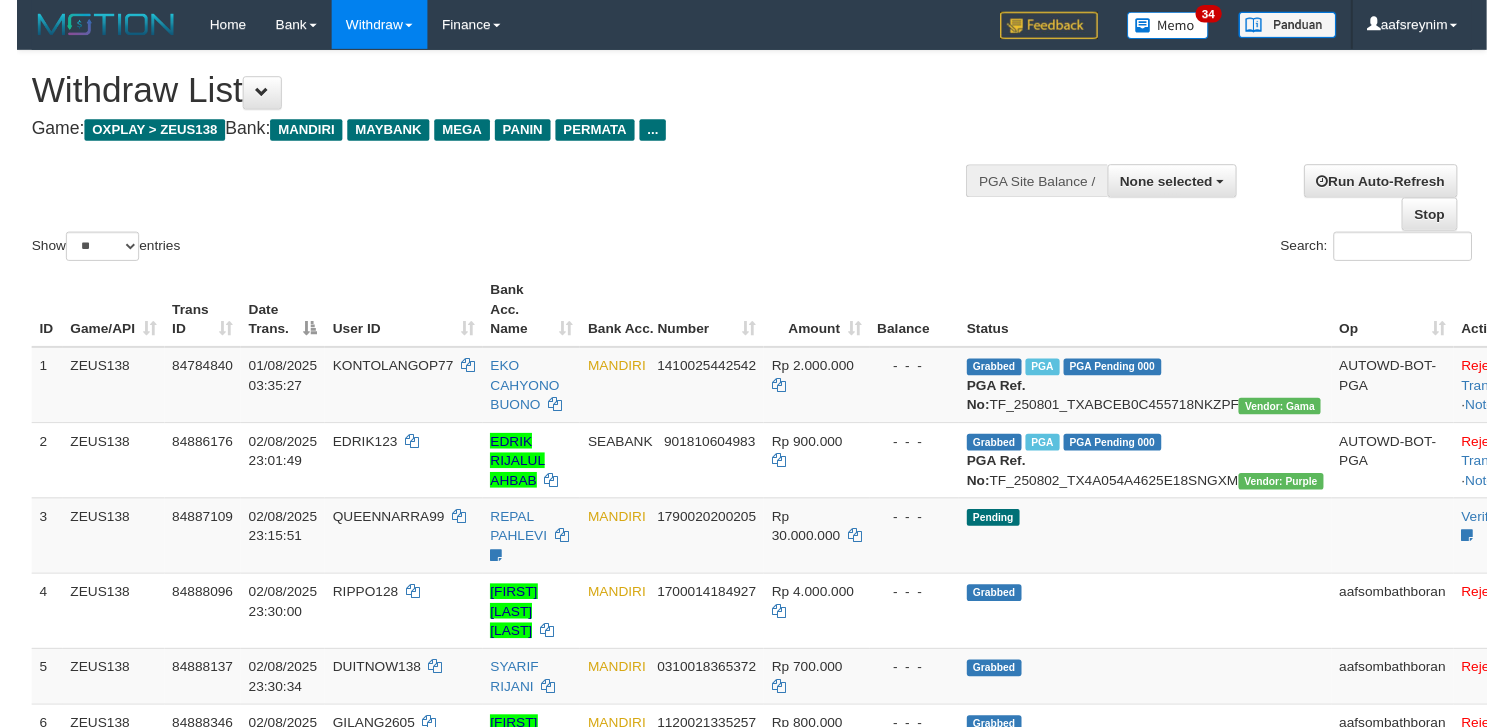 scroll, scrollTop: 354, scrollLeft: 0, axis: vertical 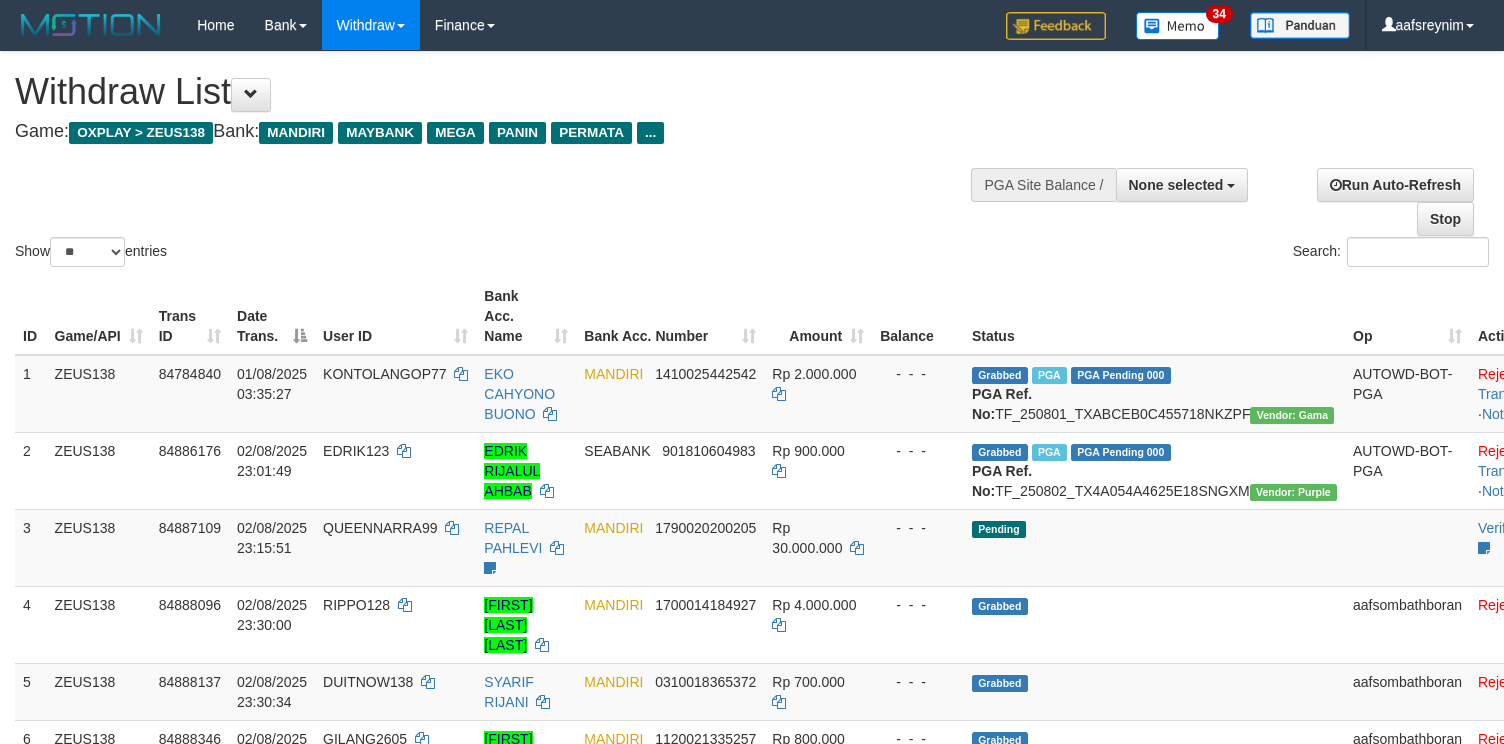 select 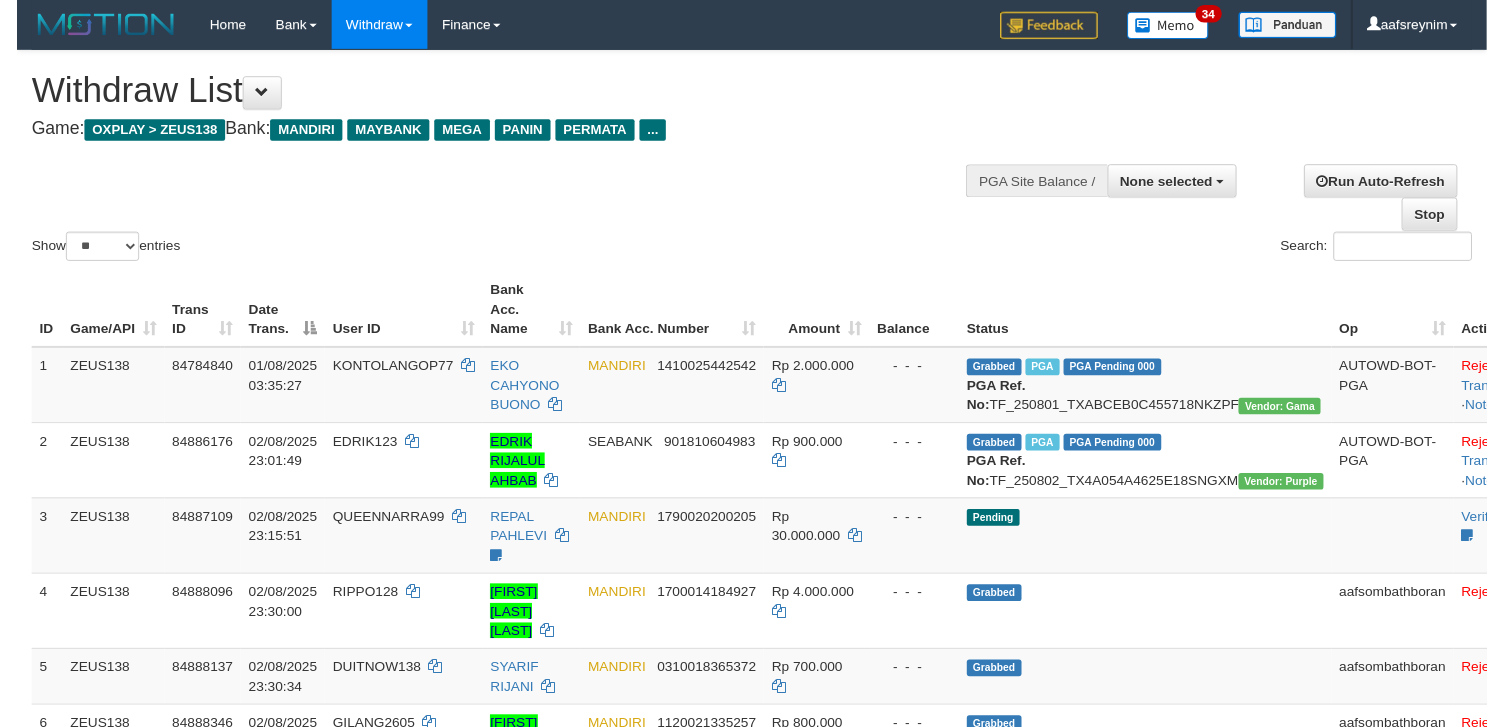 scroll, scrollTop: 354, scrollLeft: 0, axis: vertical 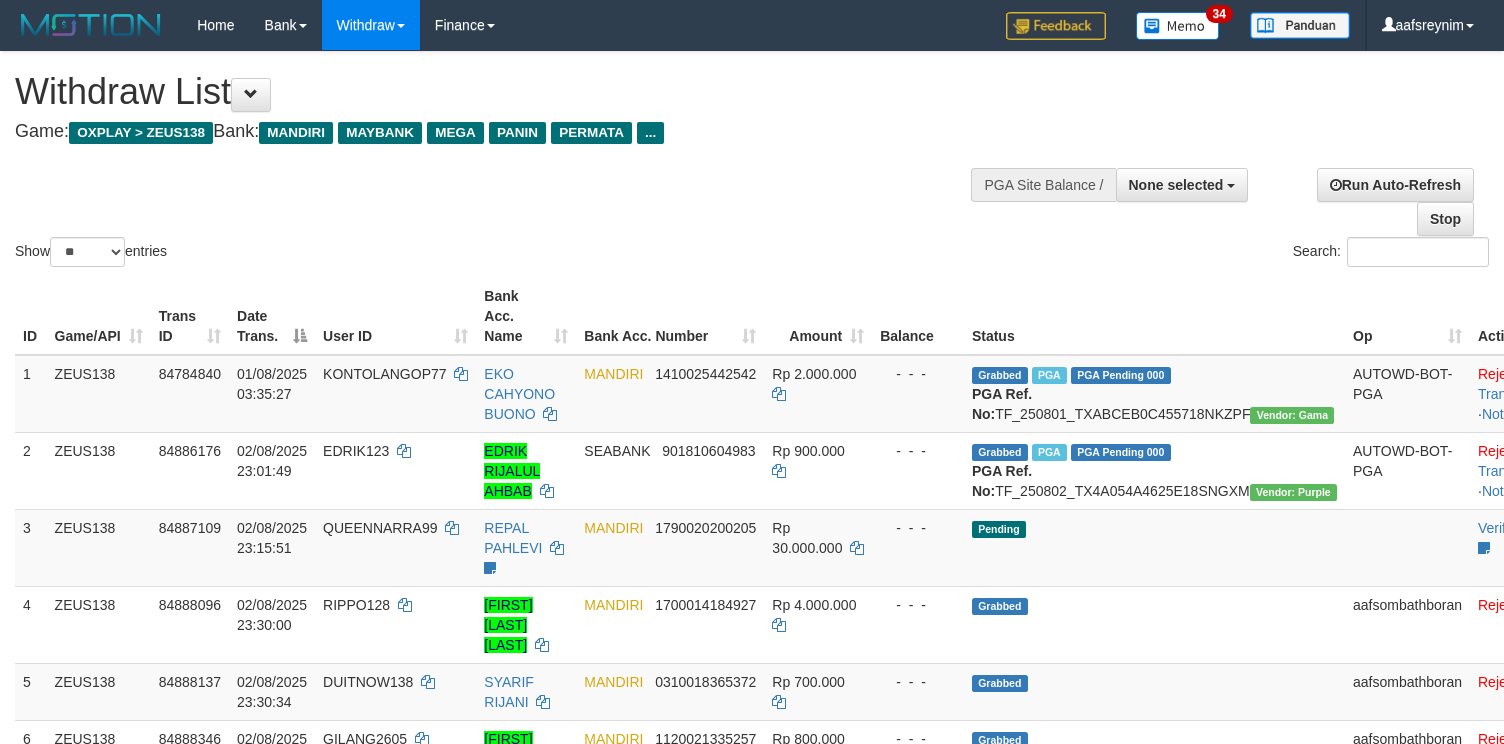 select 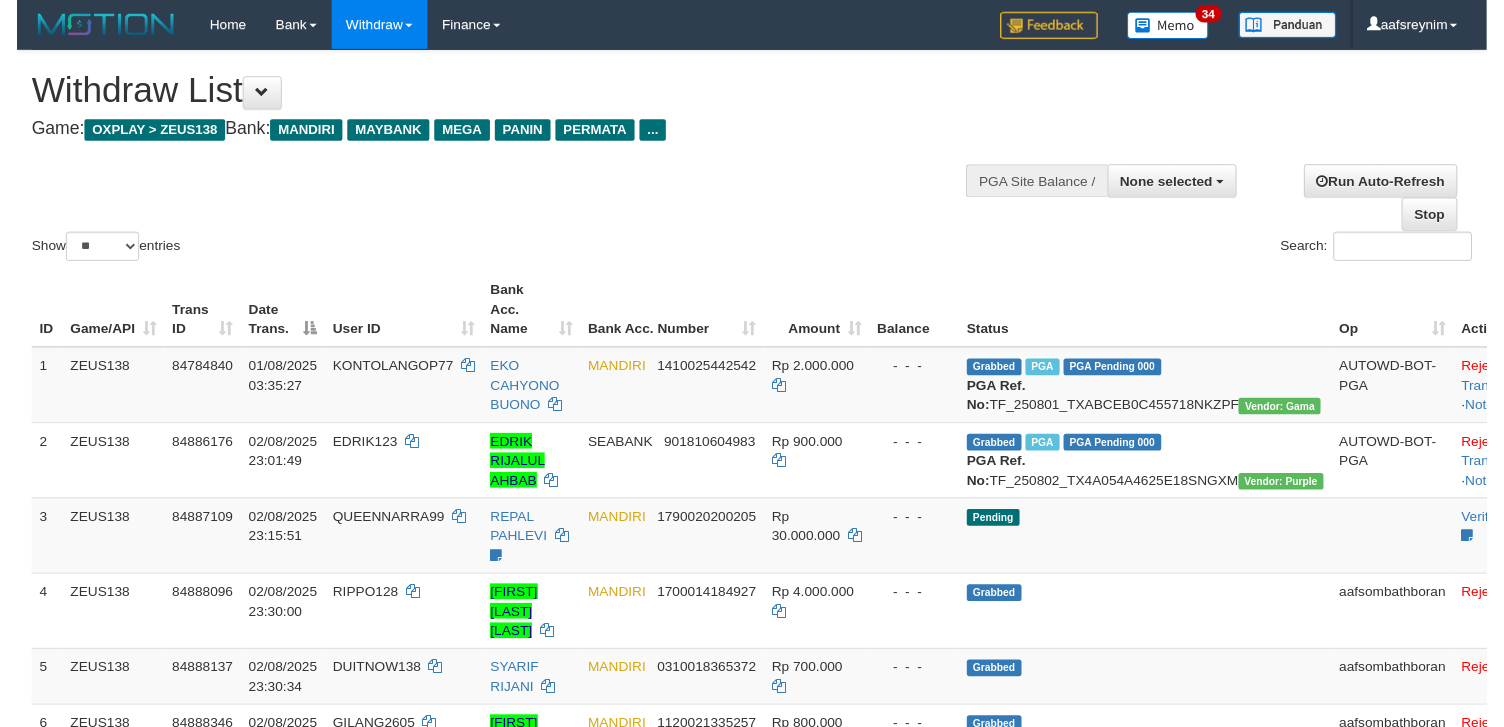 scroll, scrollTop: 354, scrollLeft: 0, axis: vertical 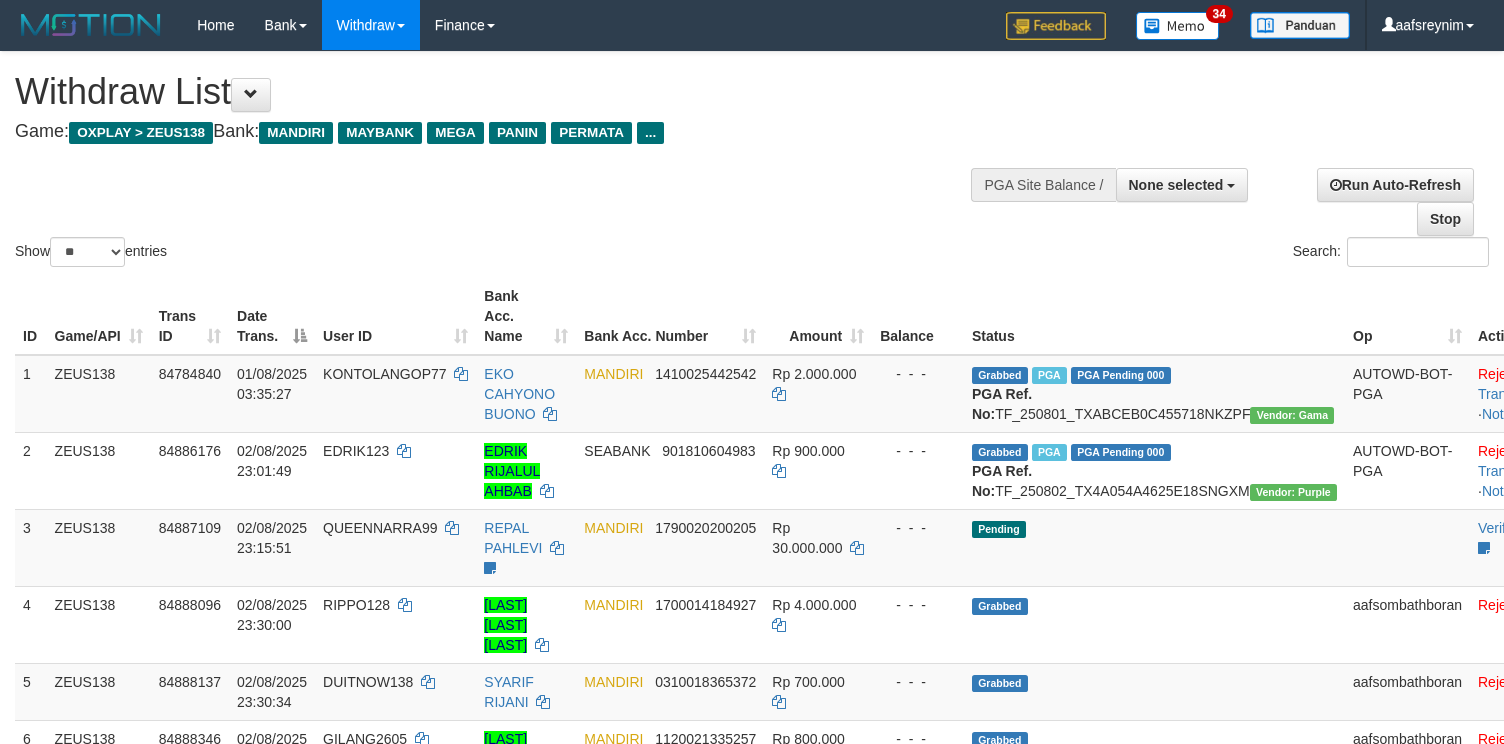 select 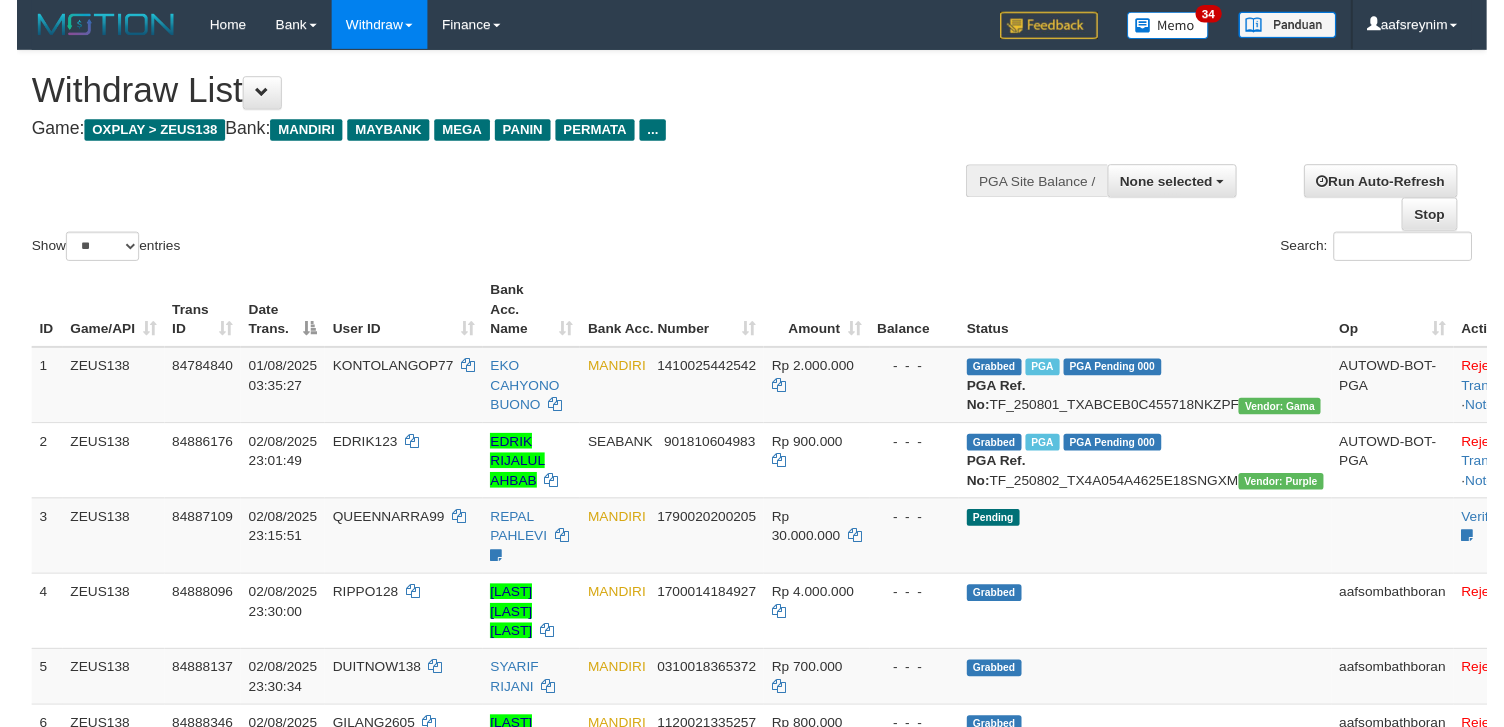 scroll, scrollTop: 354, scrollLeft: 0, axis: vertical 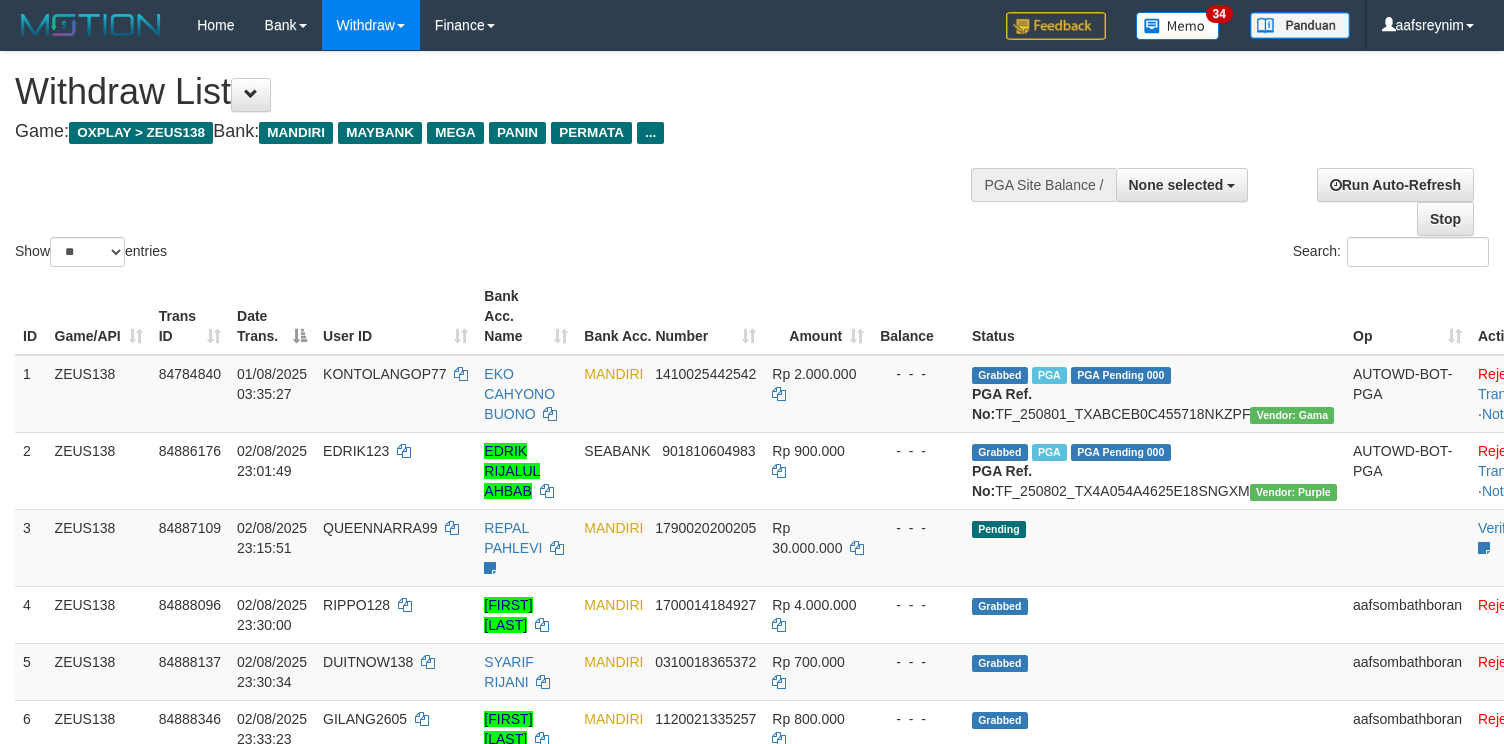 select 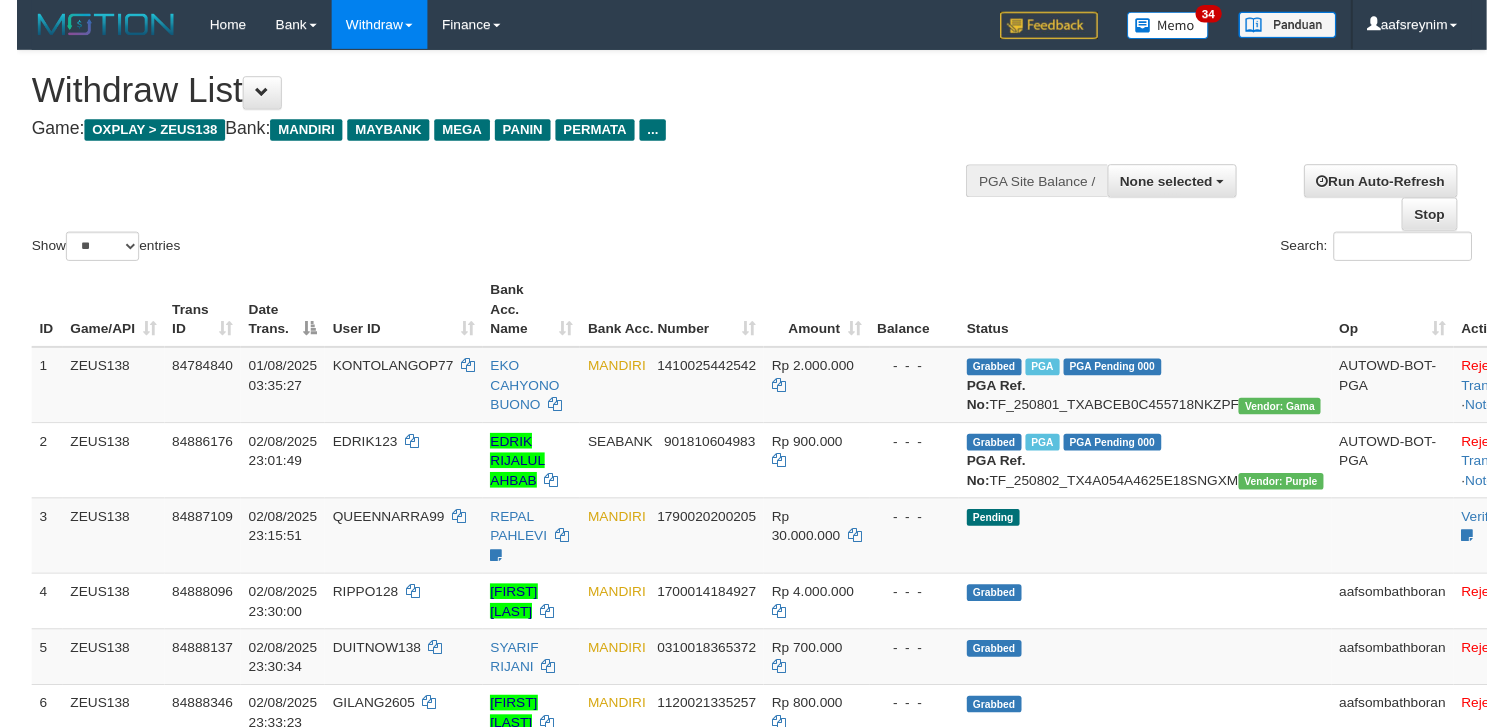 scroll, scrollTop: 354, scrollLeft: 0, axis: vertical 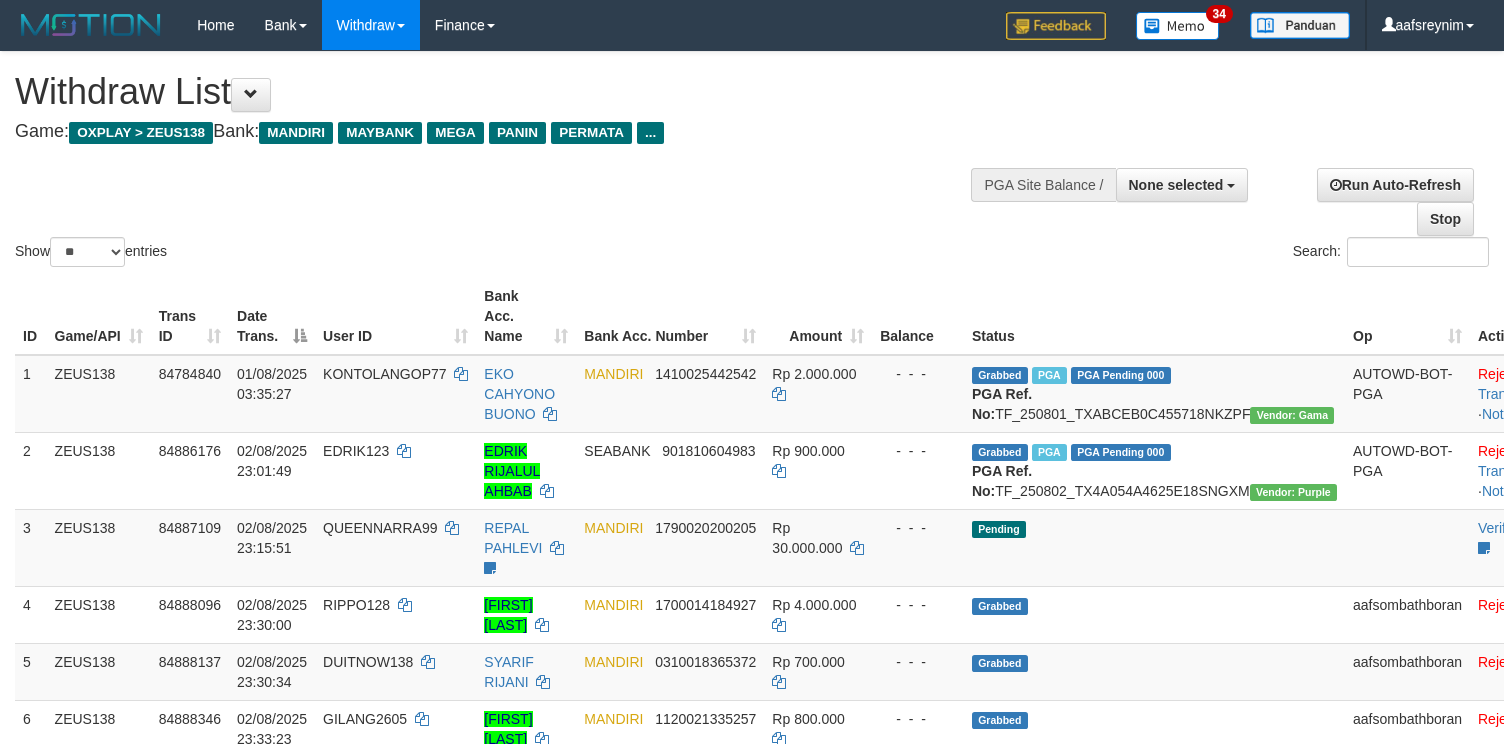 select 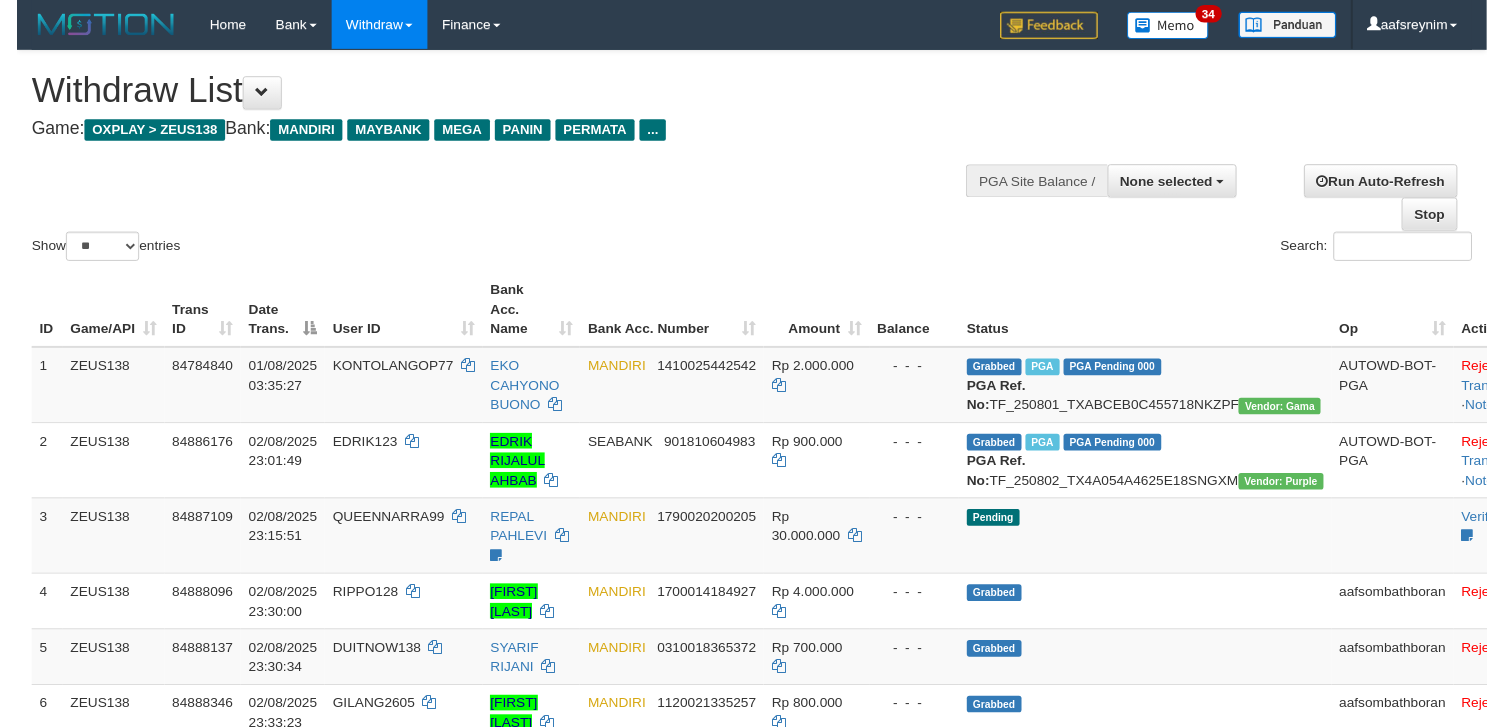 scroll, scrollTop: 354, scrollLeft: 0, axis: vertical 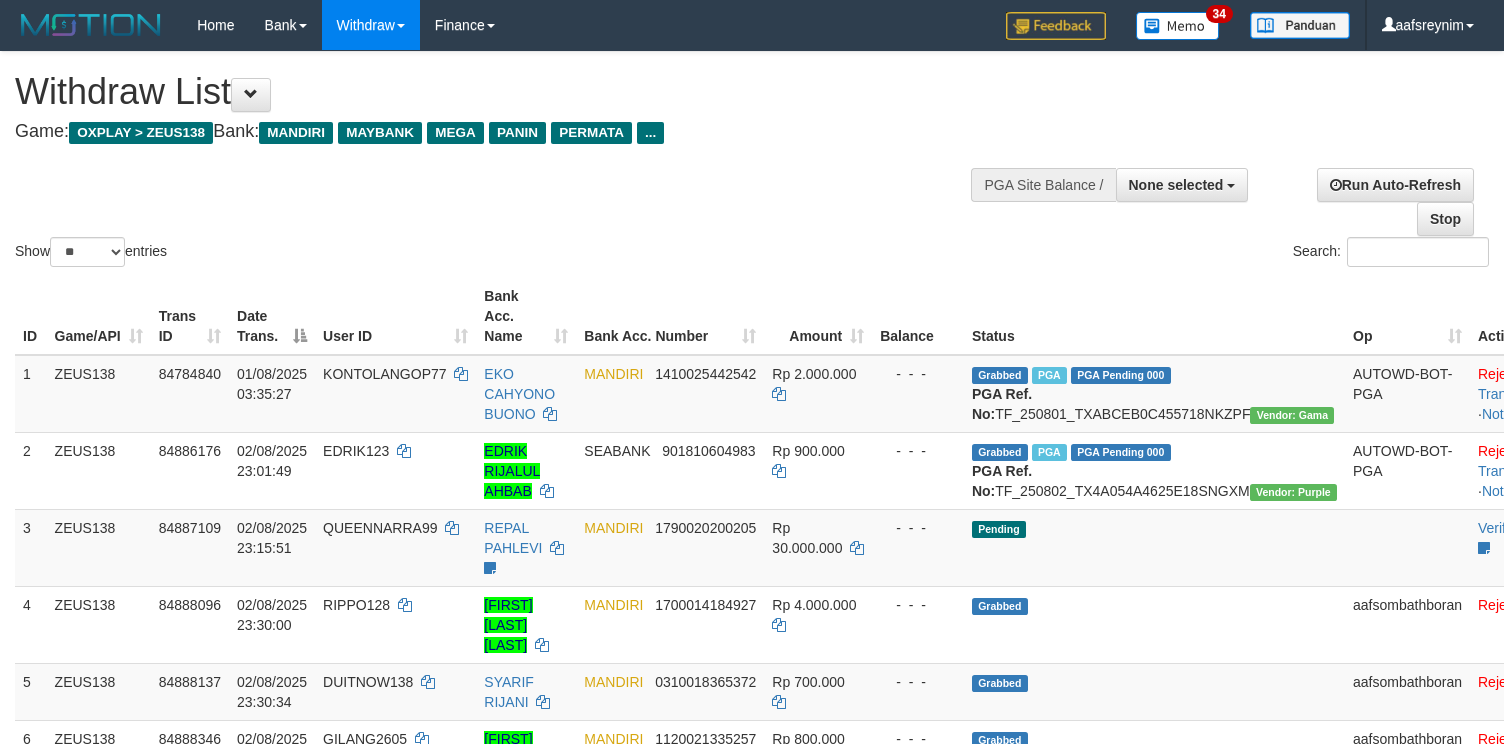 select 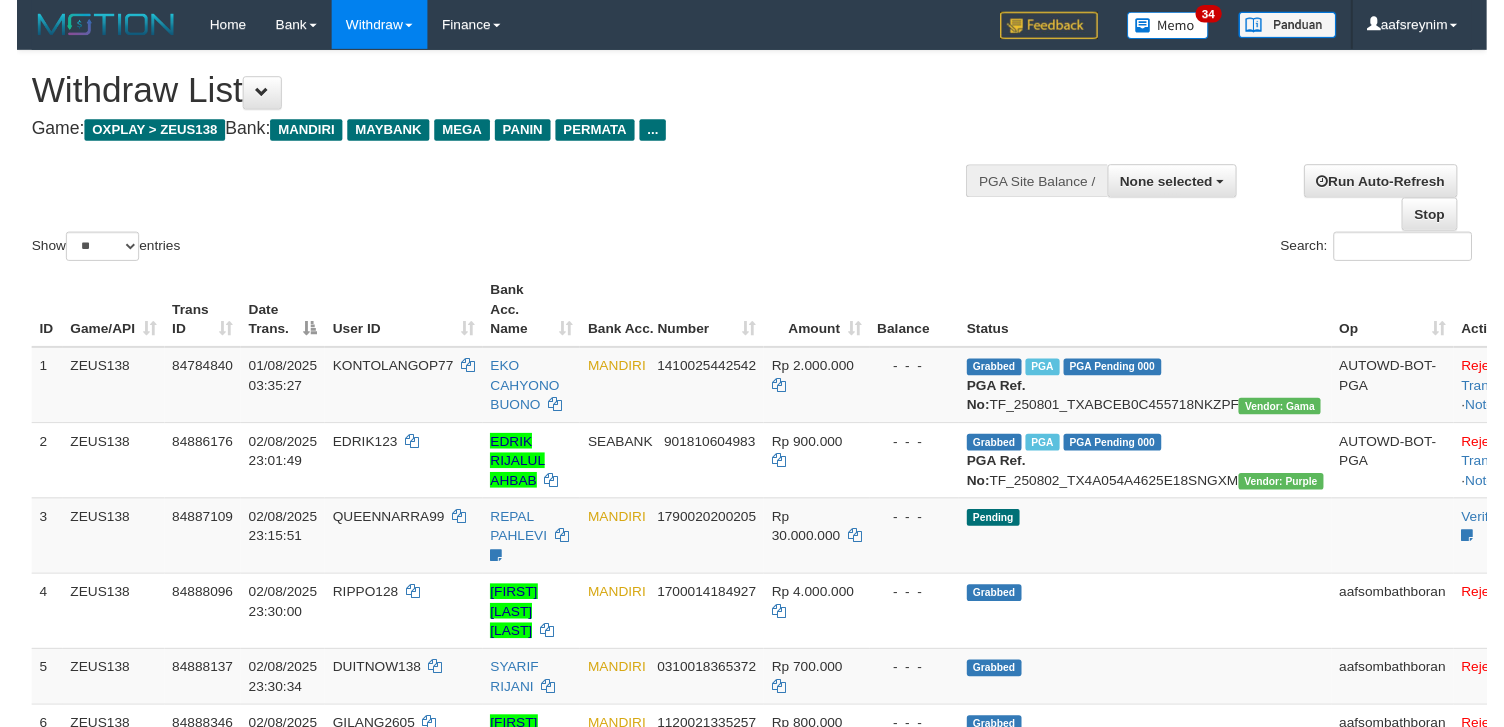 scroll, scrollTop: 354, scrollLeft: 0, axis: vertical 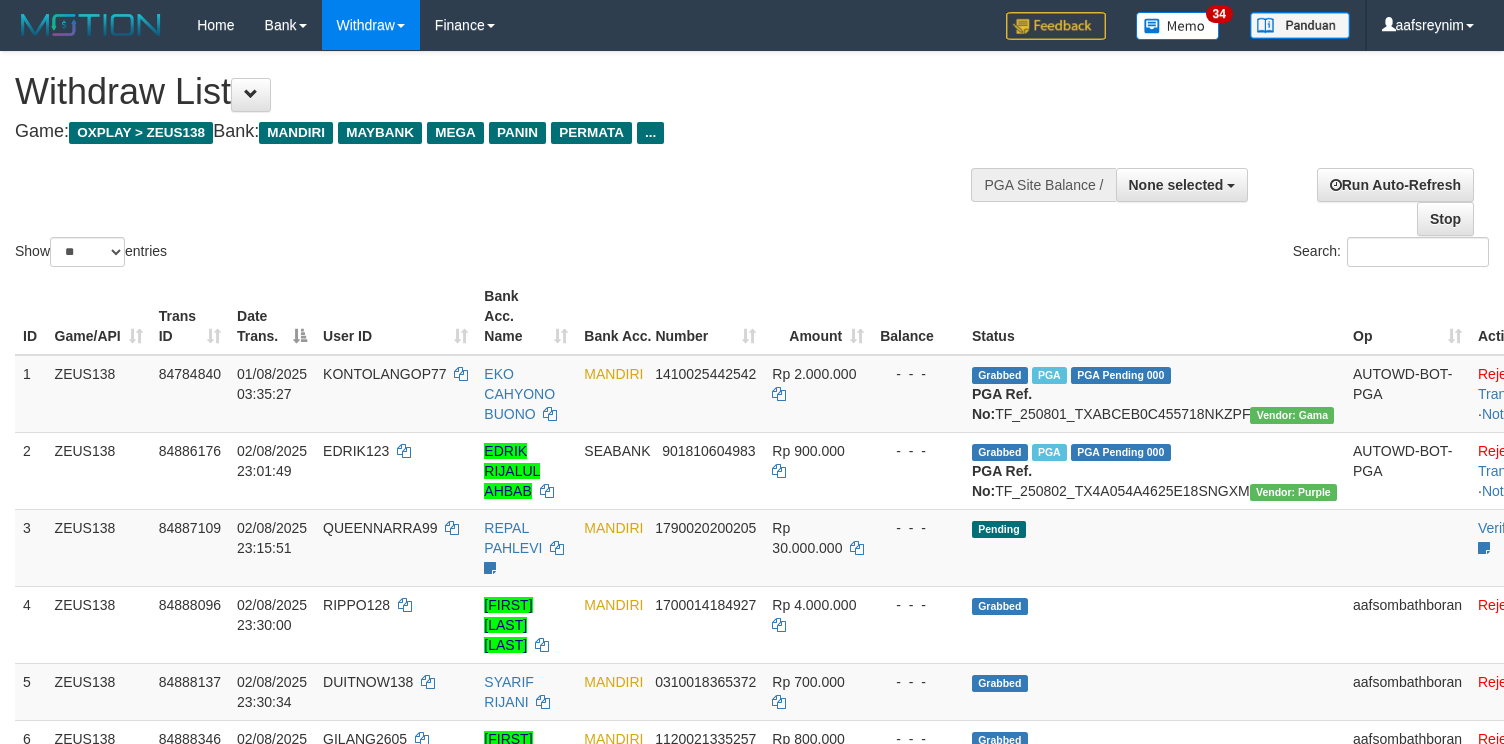 select 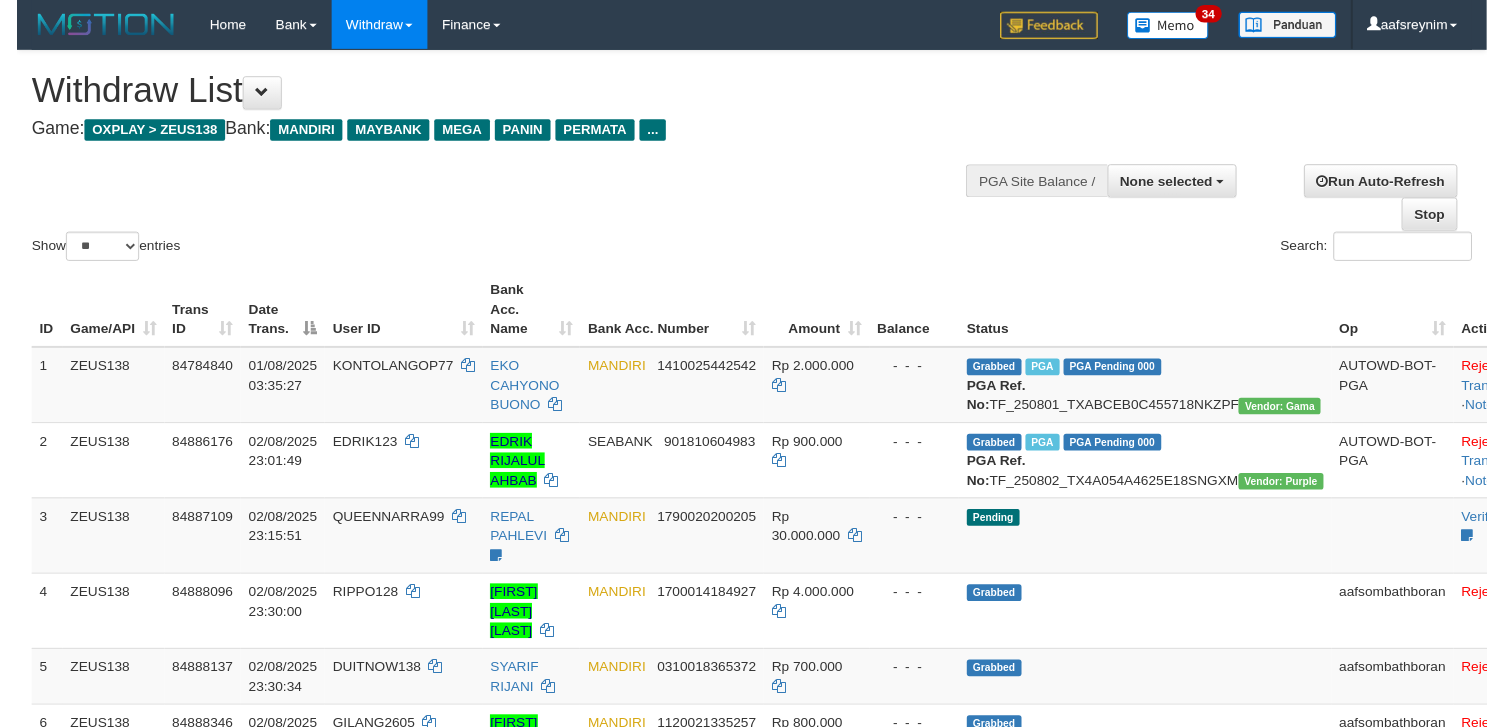 scroll, scrollTop: 354, scrollLeft: 0, axis: vertical 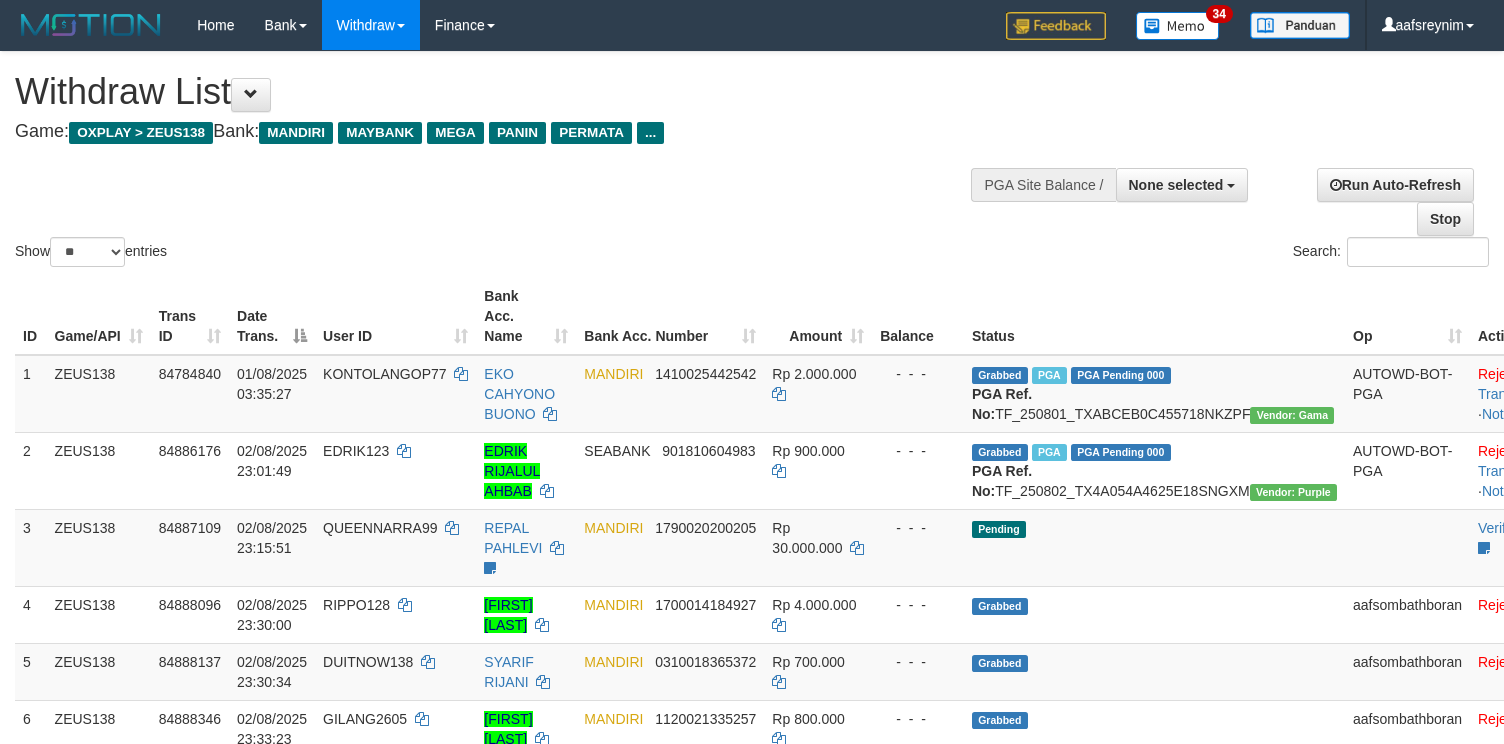 select 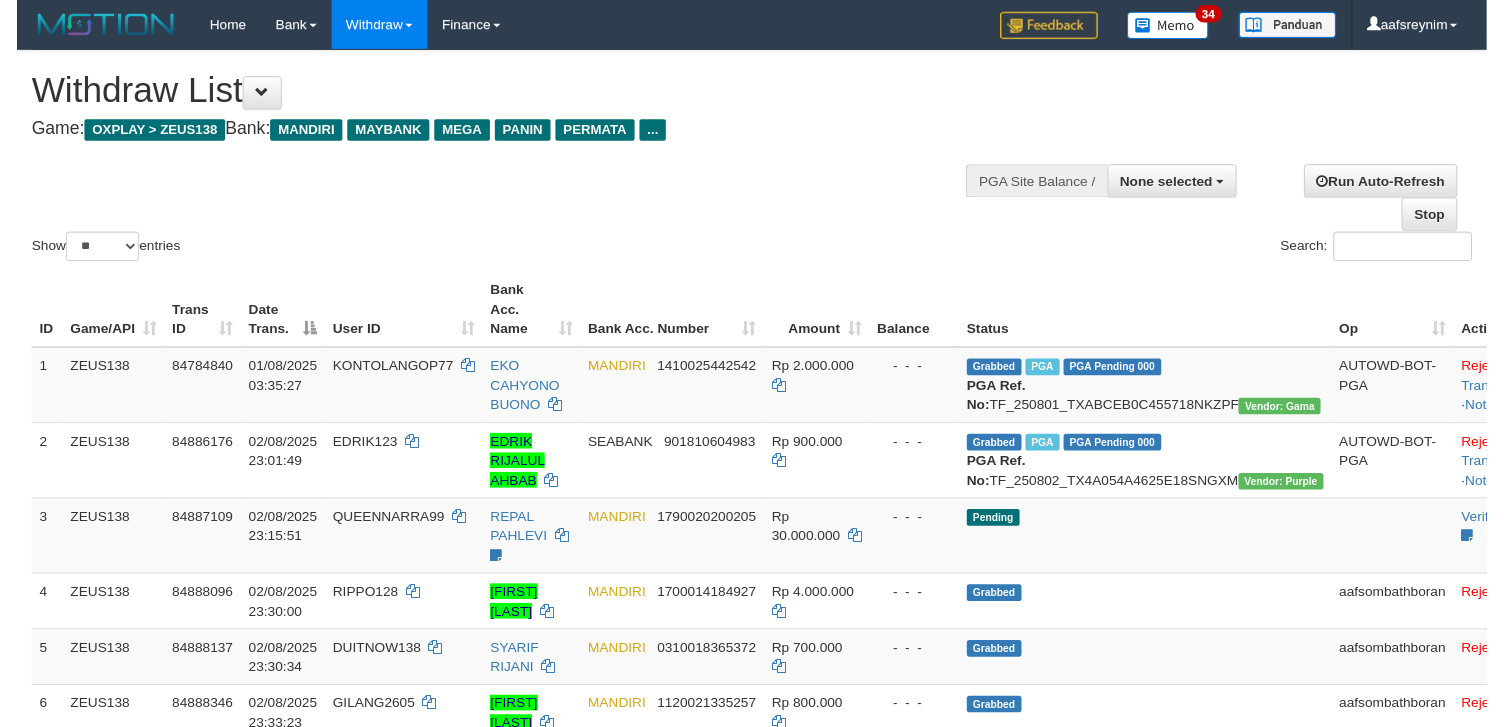 scroll, scrollTop: 354, scrollLeft: 0, axis: vertical 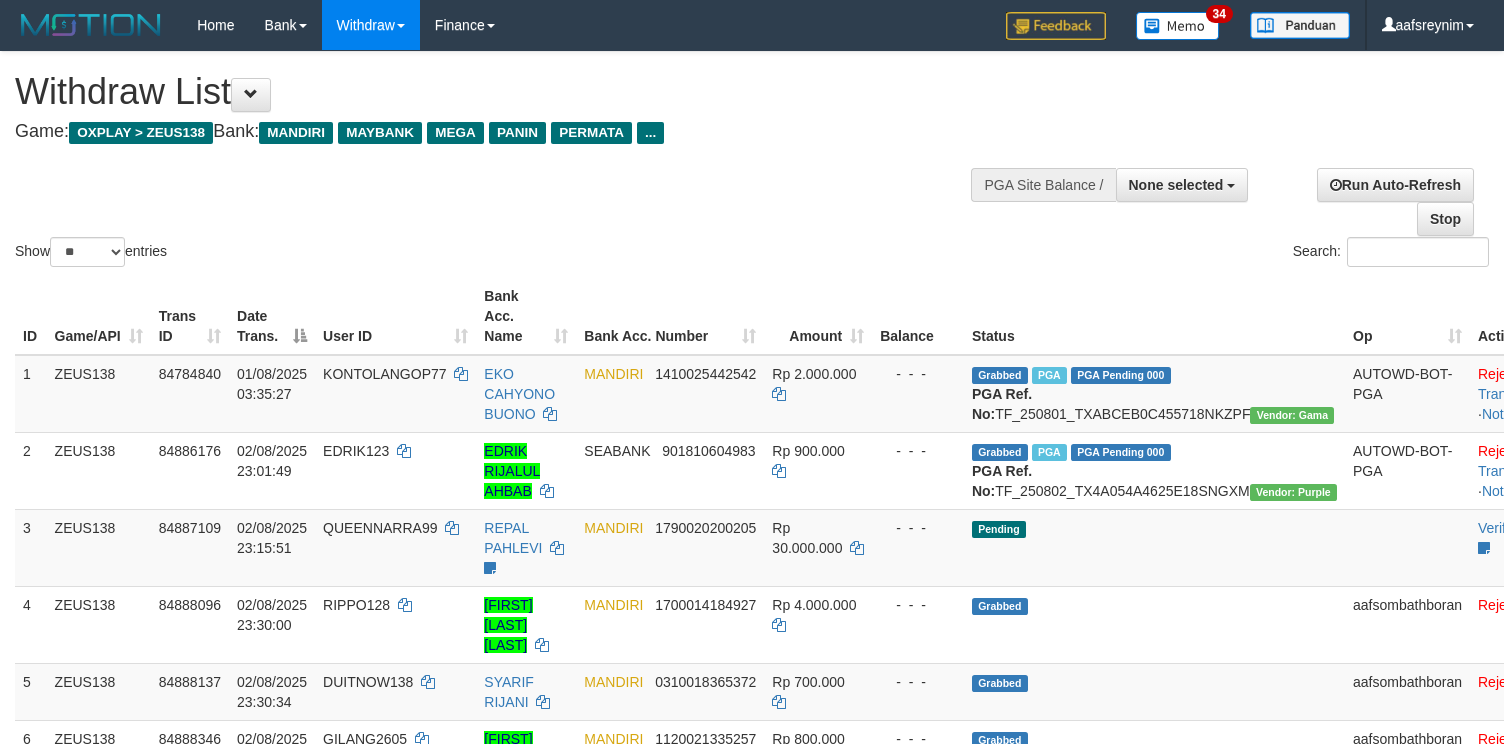 select 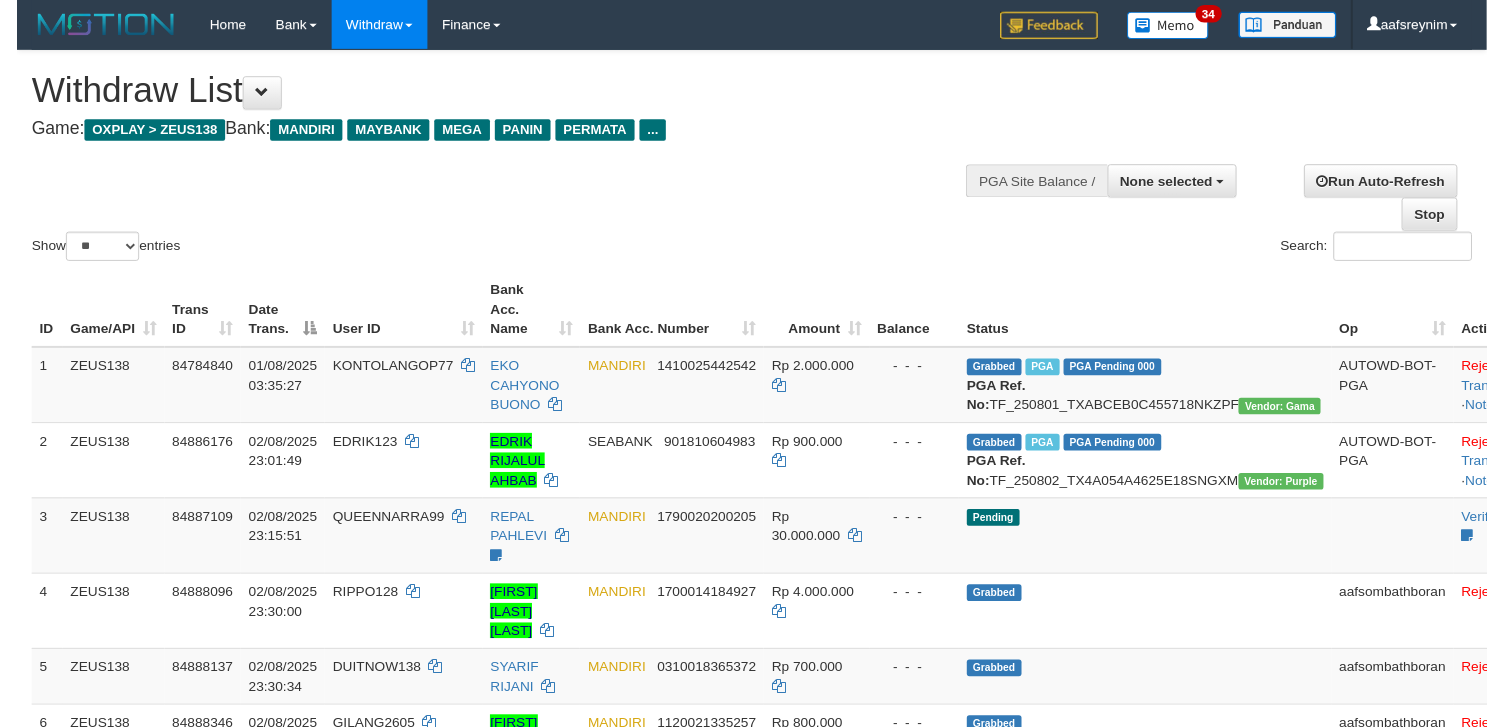 scroll, scrollTop: 354, scrollLeft: 0, axis: vertical 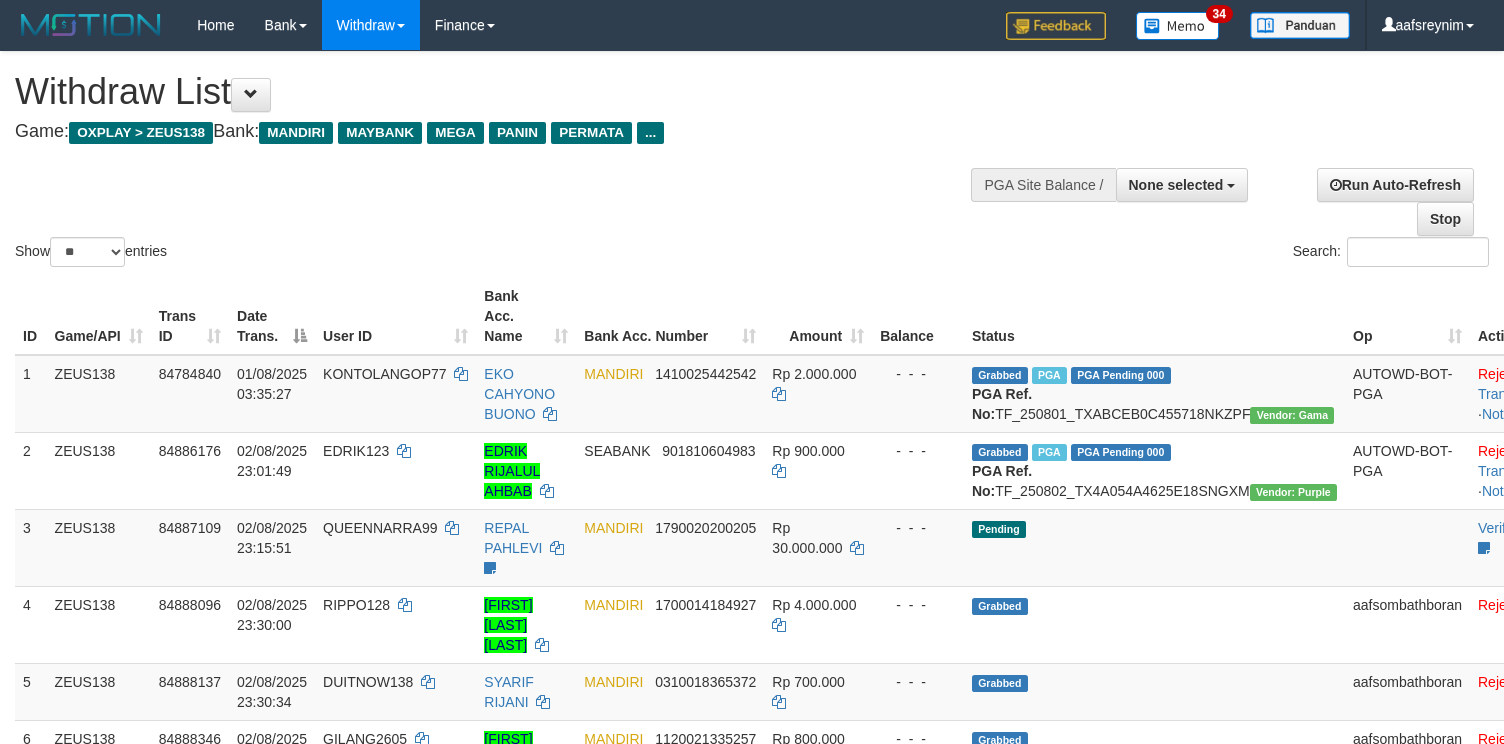 select 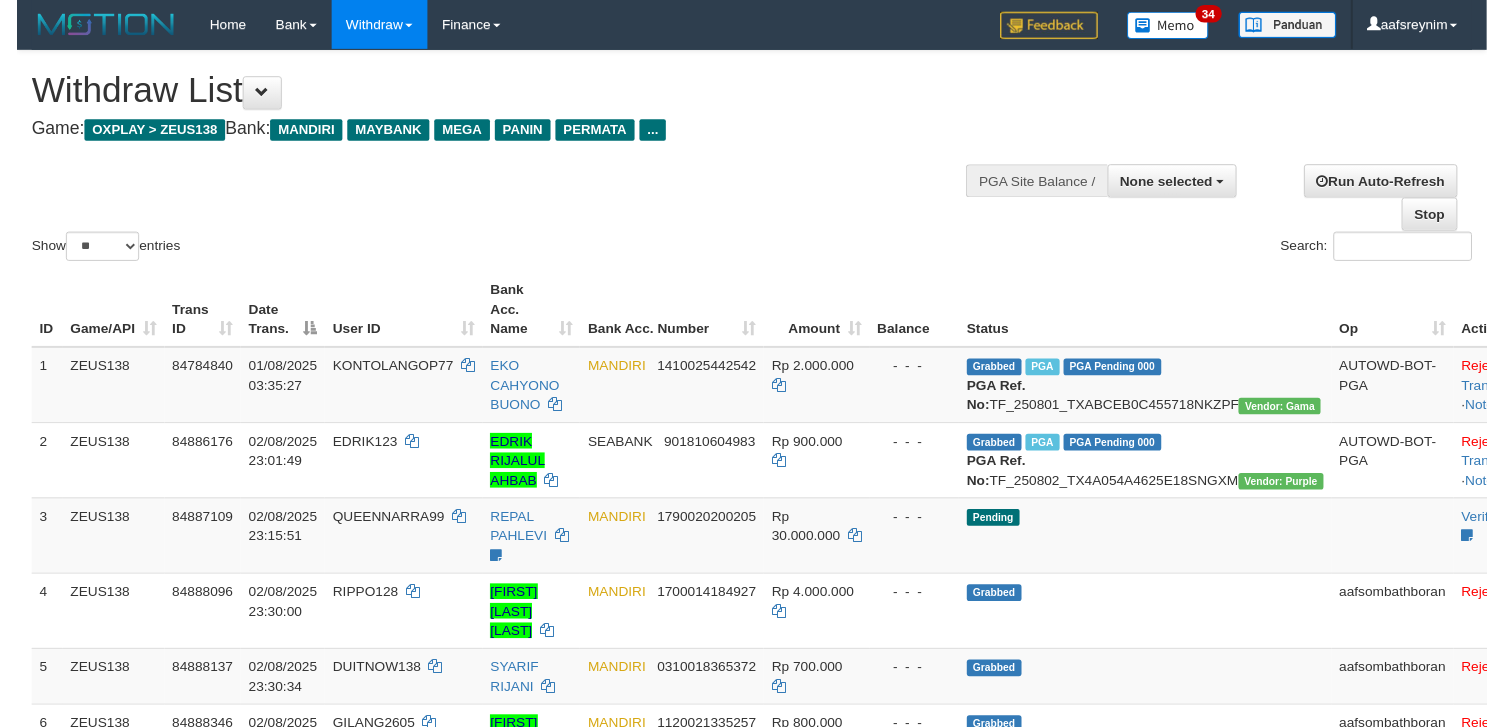scroll, scrollTop: 354, scrollLeft: 0, axis: vertical 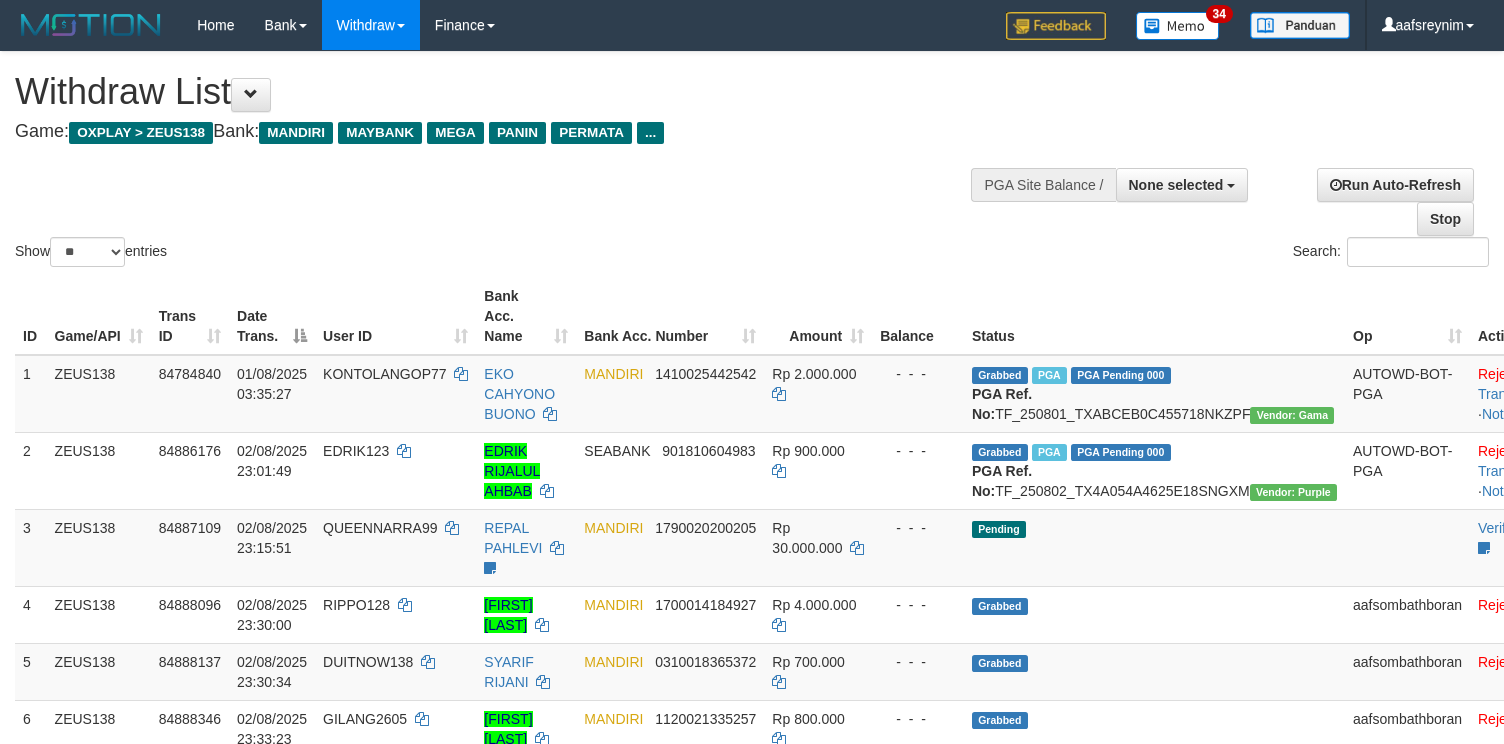 select 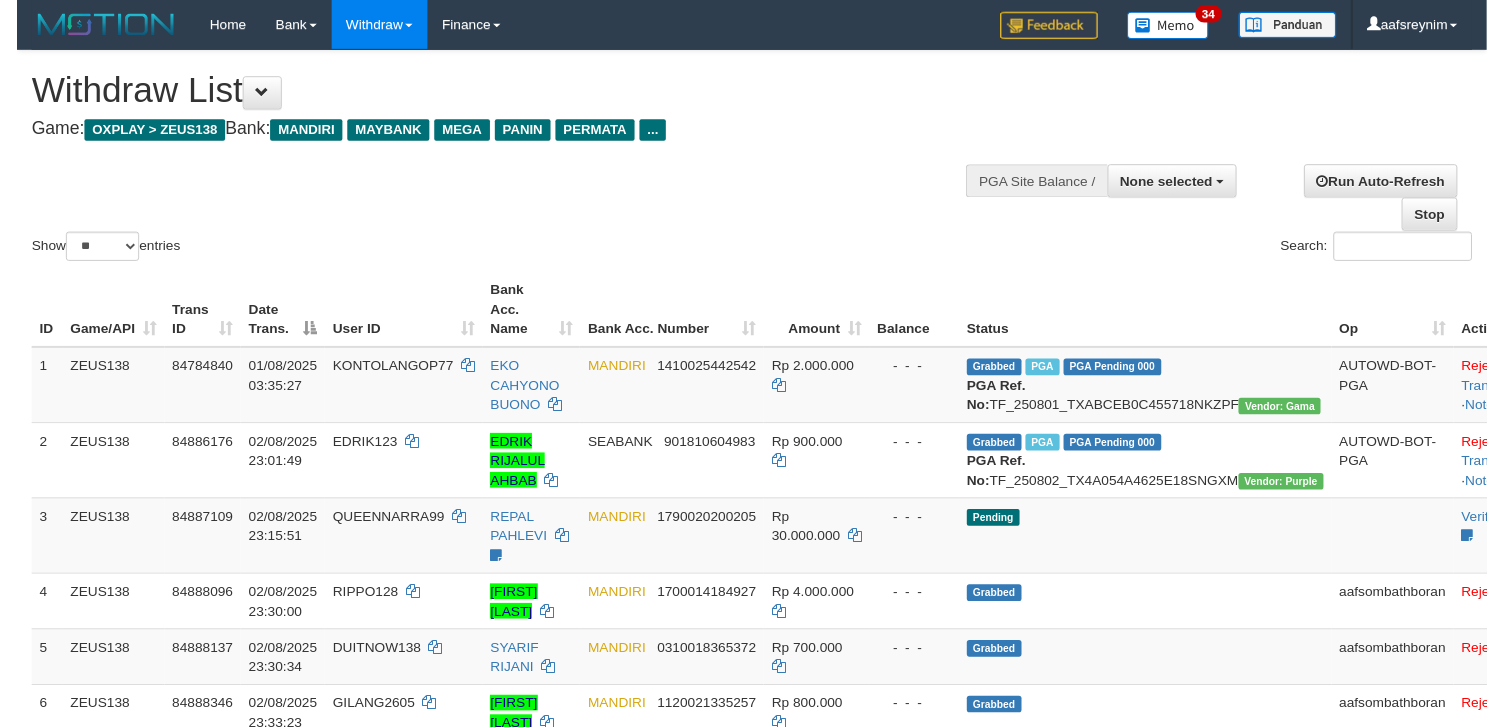 scroll, scrollTop: 354, scrollLeft: 0, axis: vertical 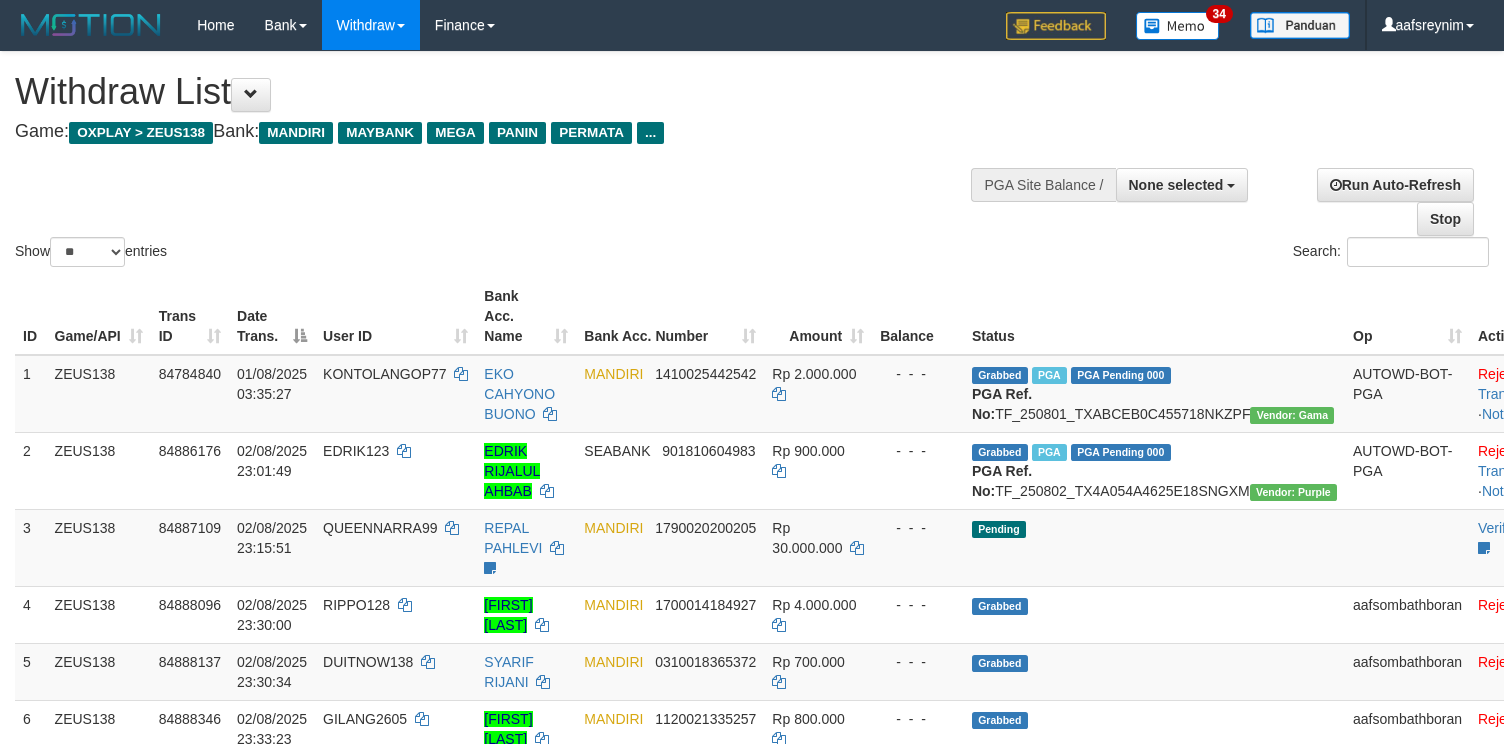 select 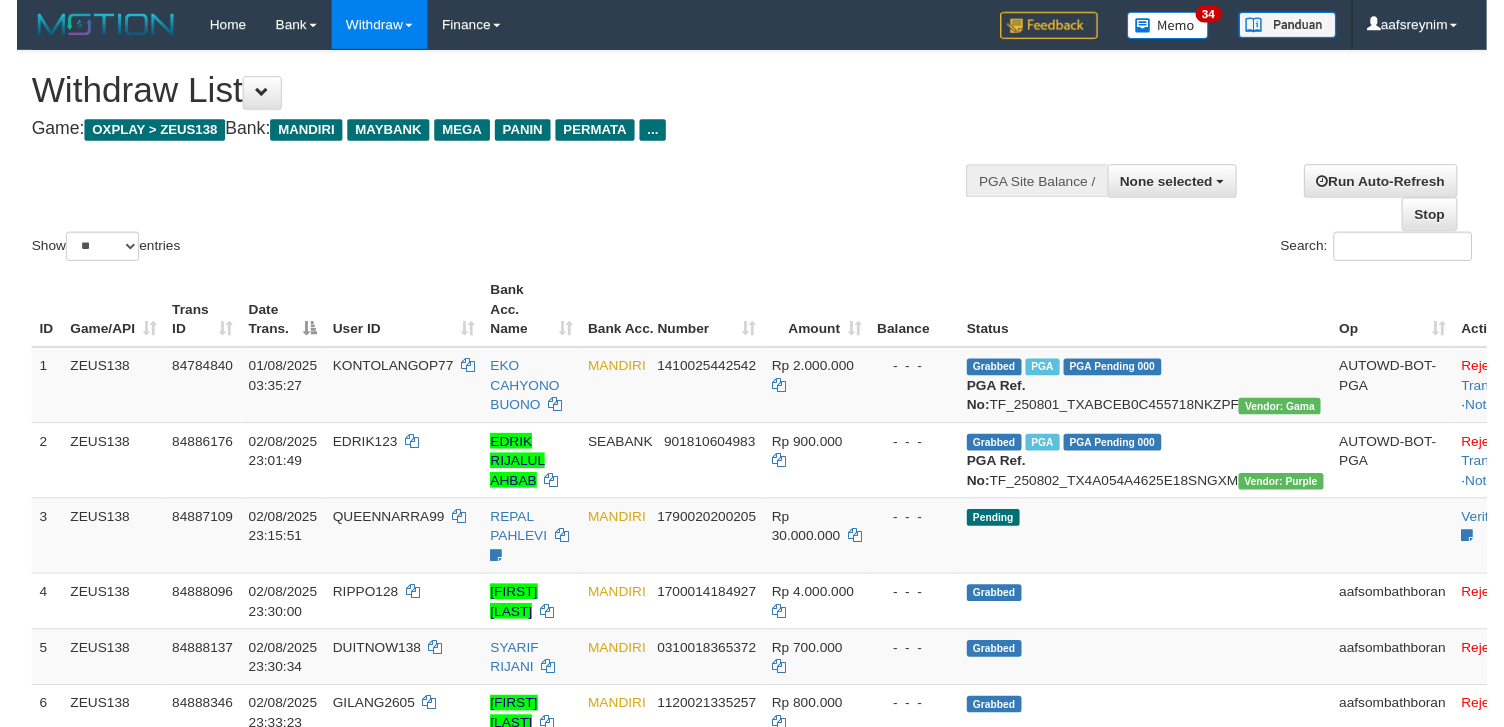 scroll, scrollTop: 354, scrollLeft: 0, axis: vertical 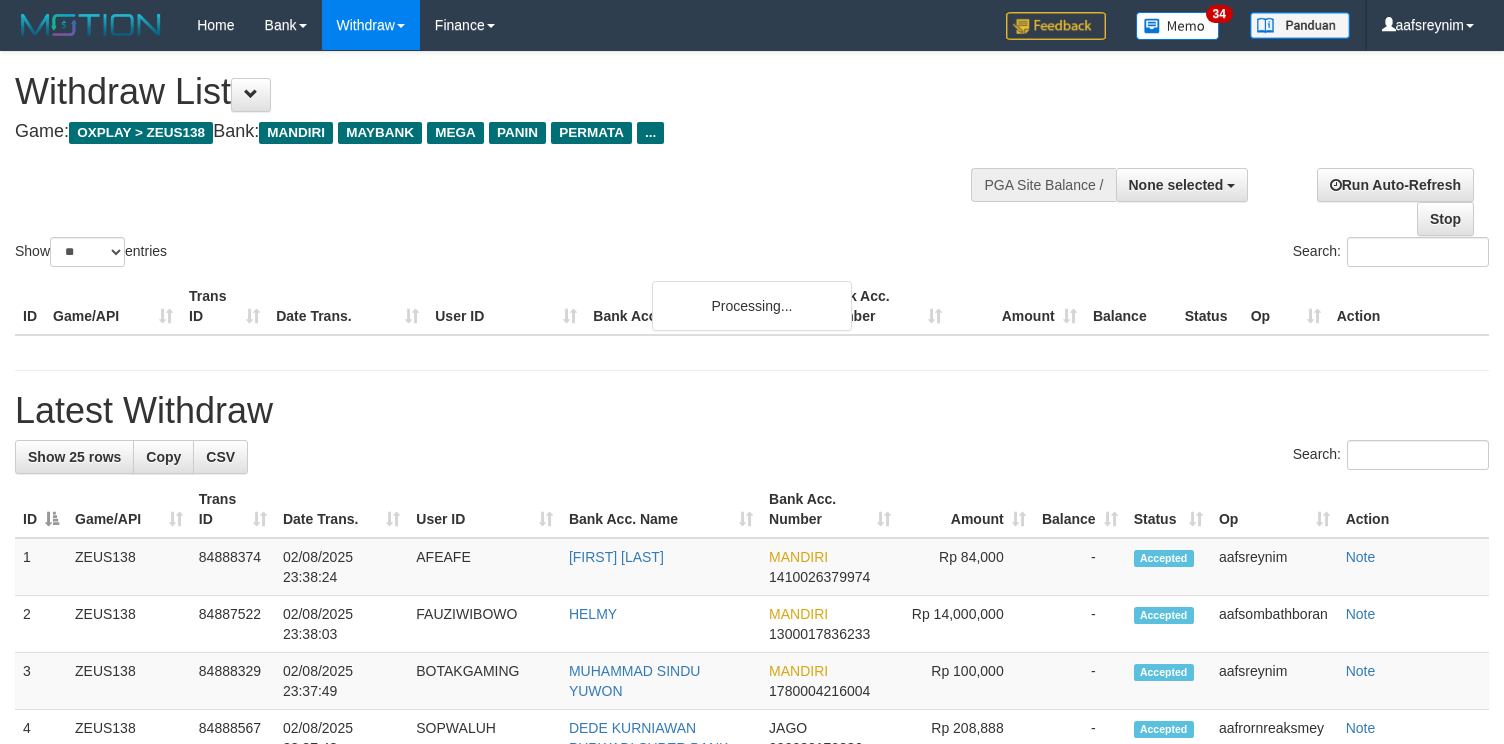 select 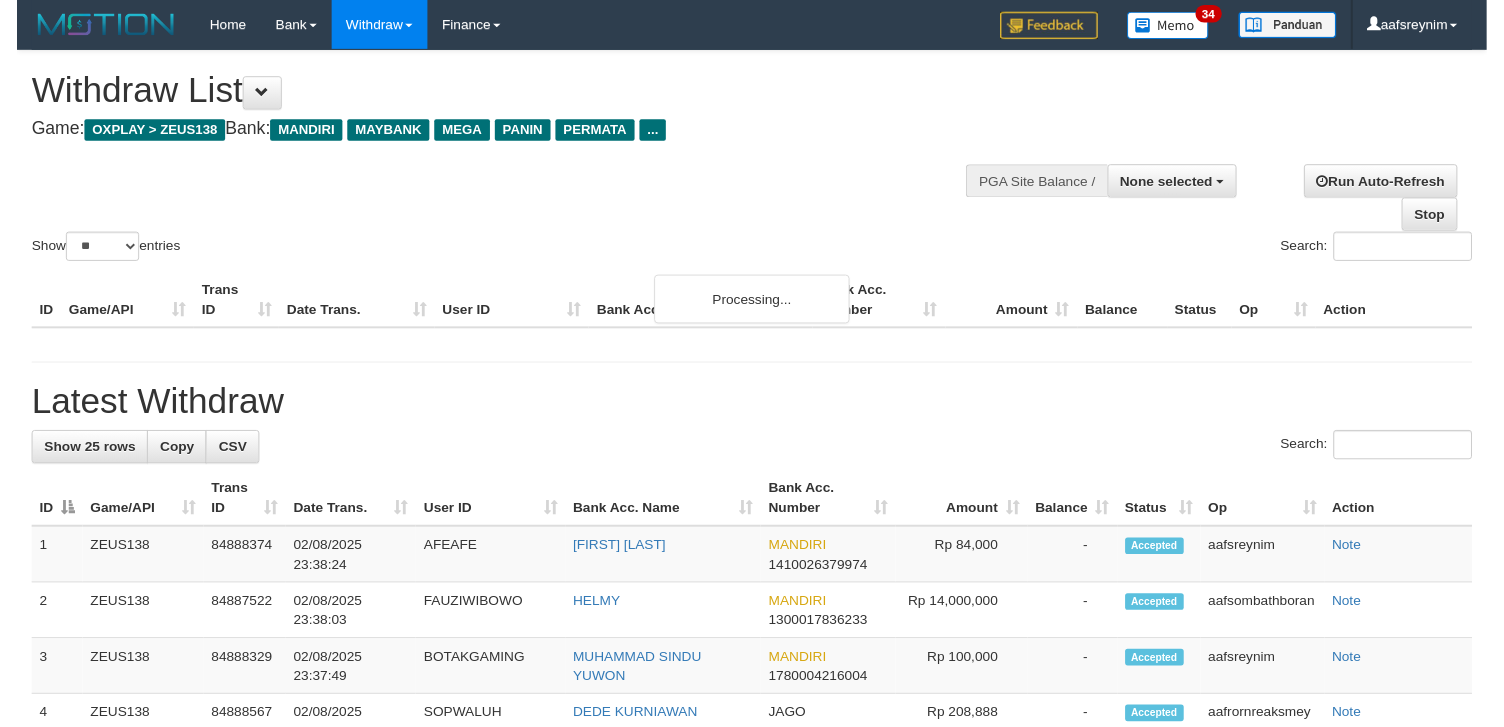 scroll, scrollTop: 354, scrollLeft: 0, axis: vertical 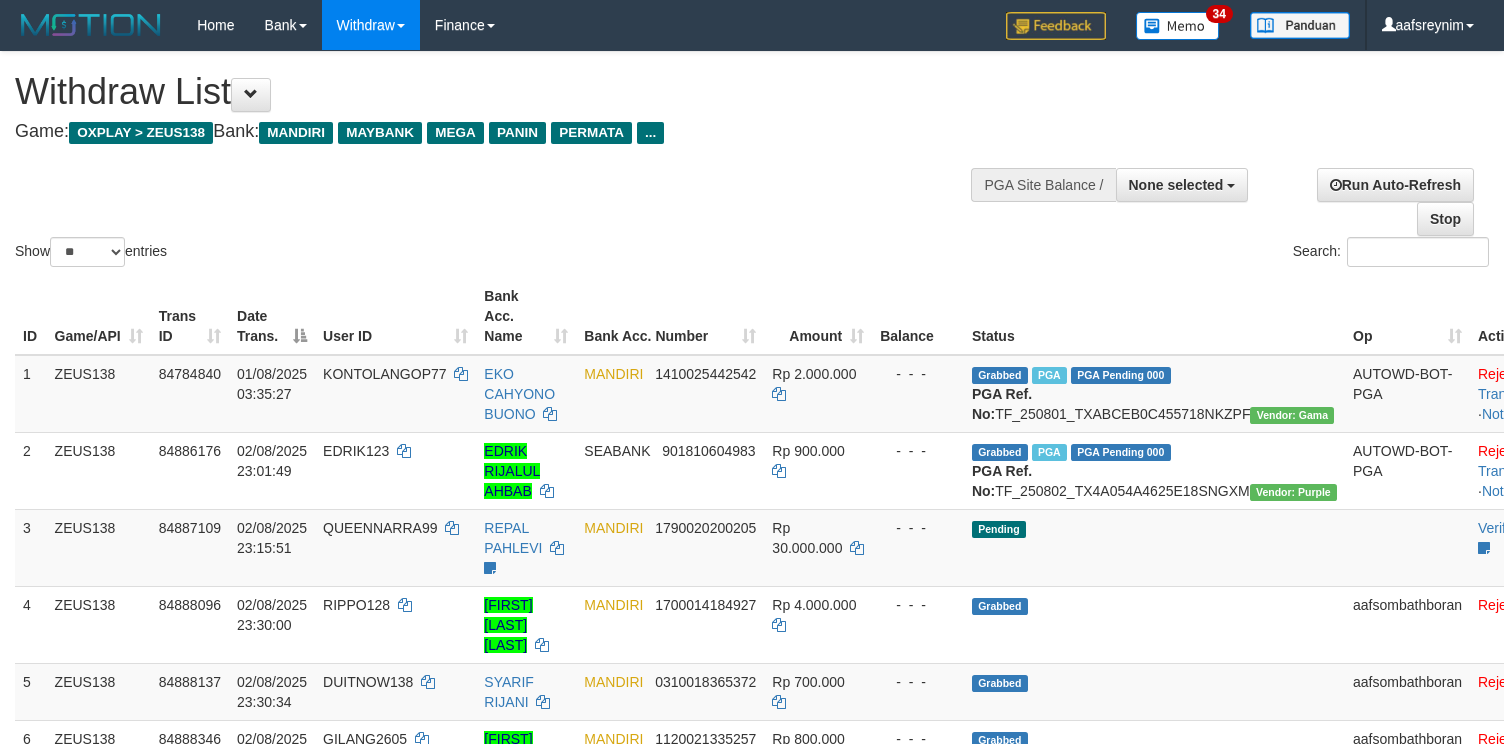 select 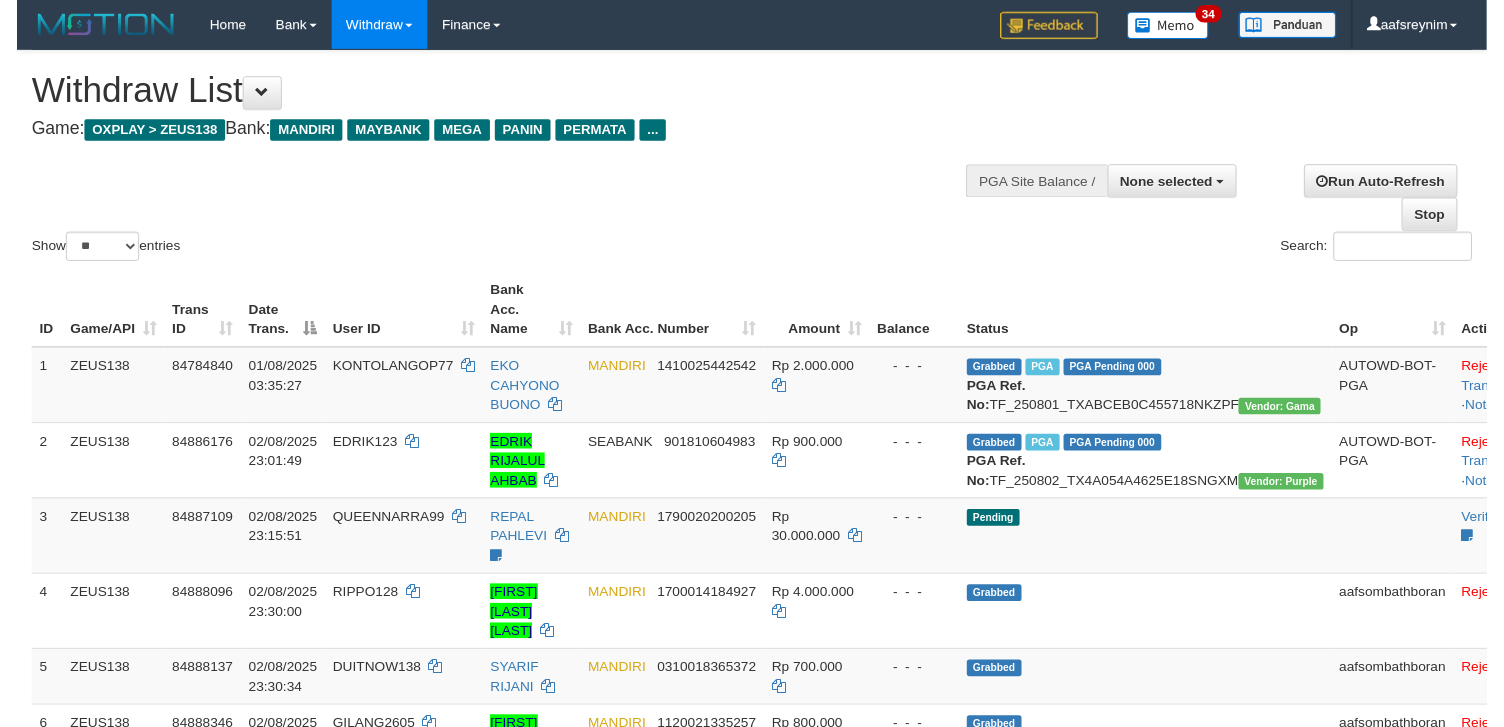 scroll, scrollTop: 354, scrollLeft: 0, axis: vertical 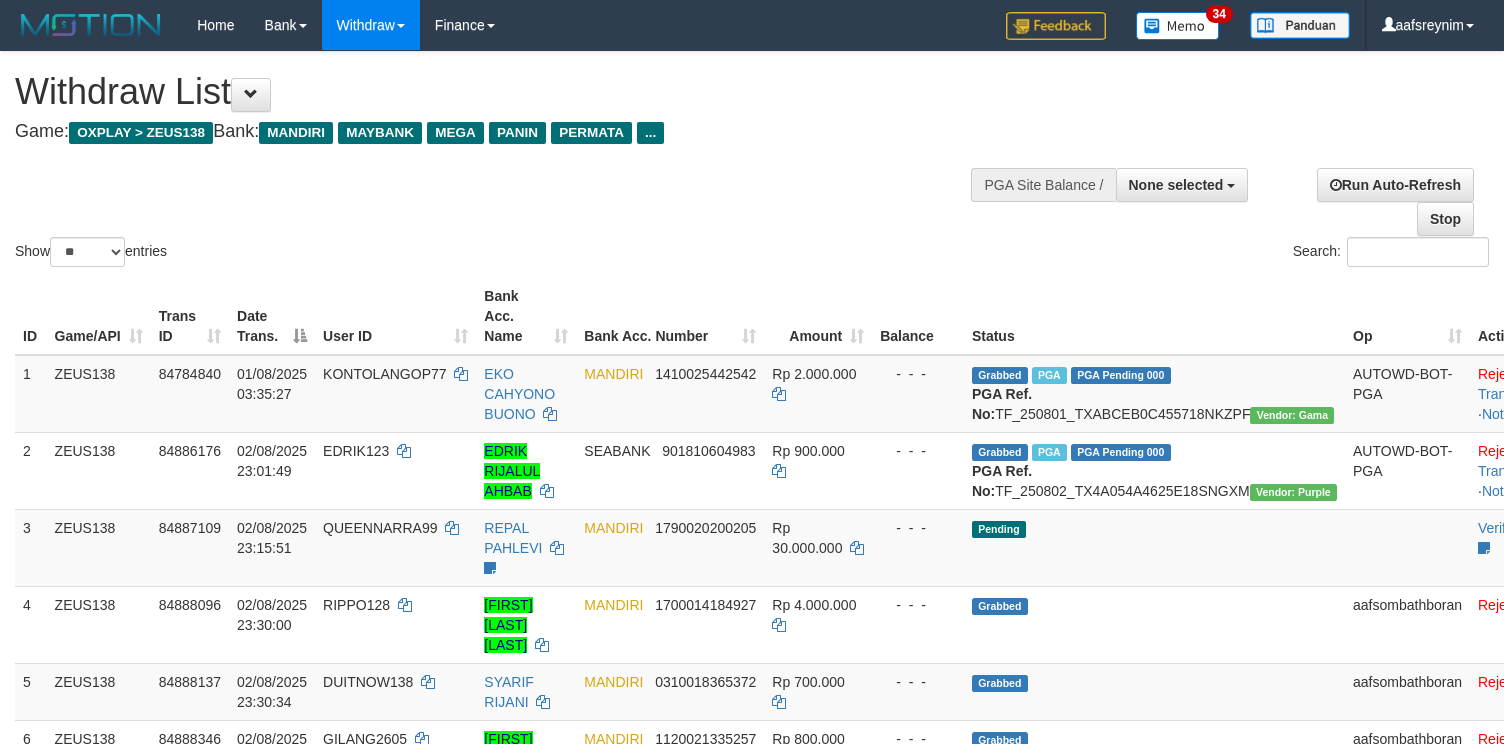 select 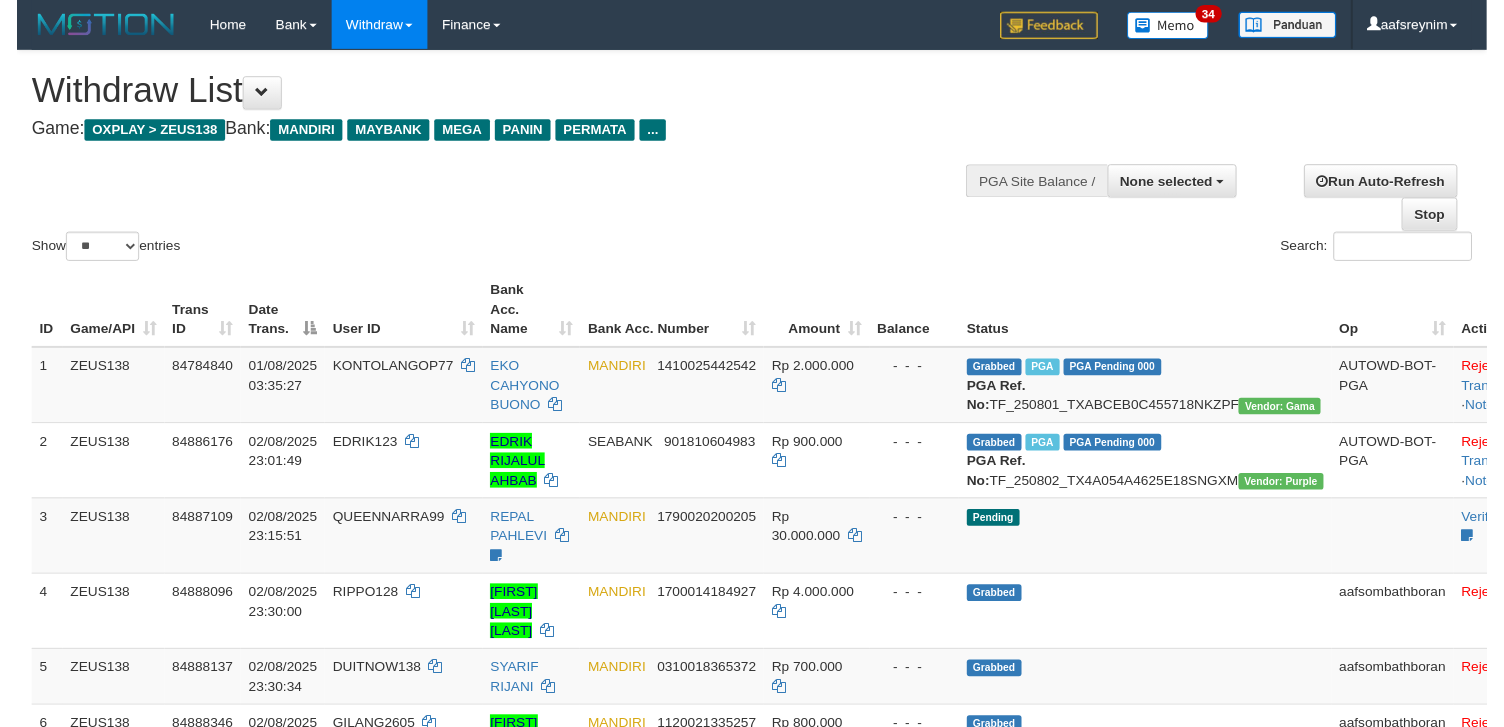 scroll, scrollTop: 354, scrollLeft: 0, axis: vertical 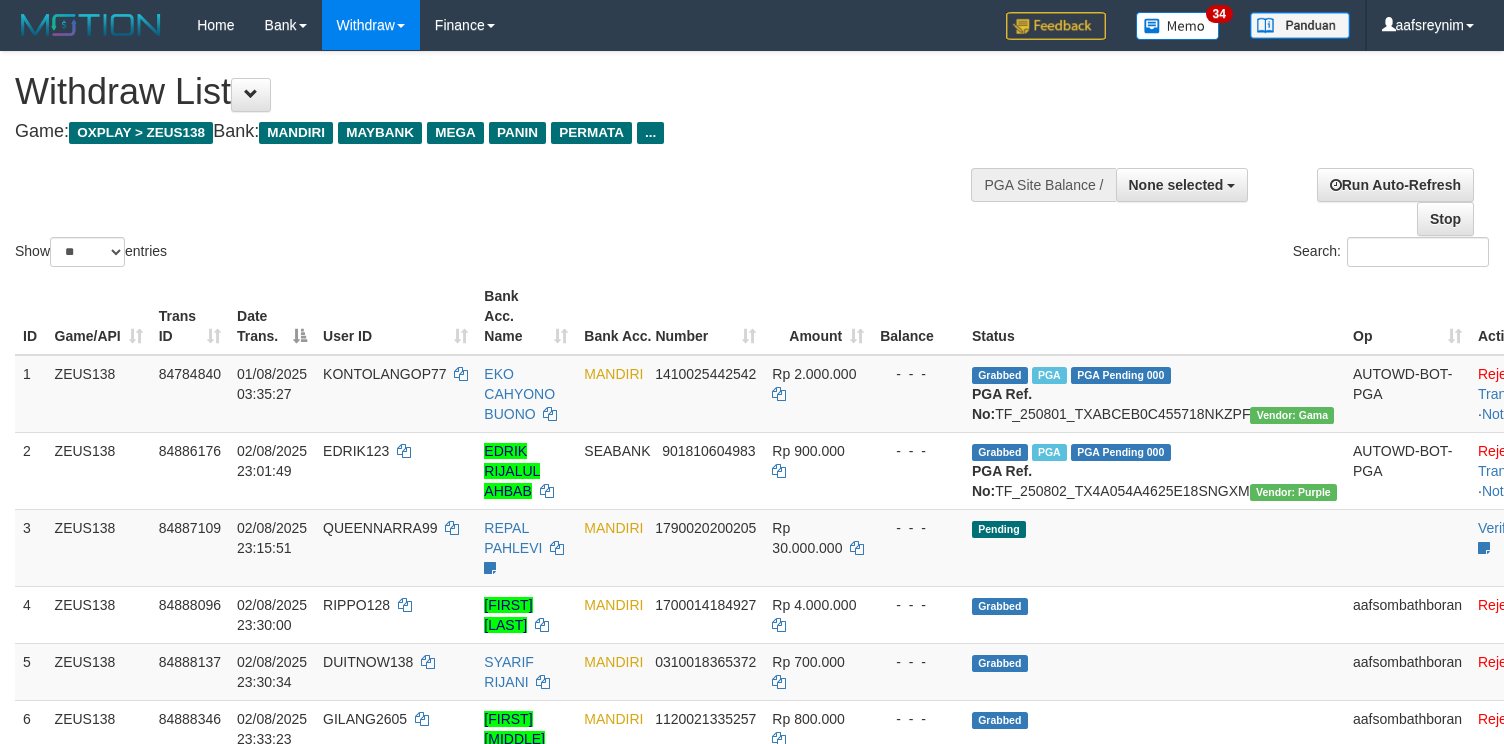 select 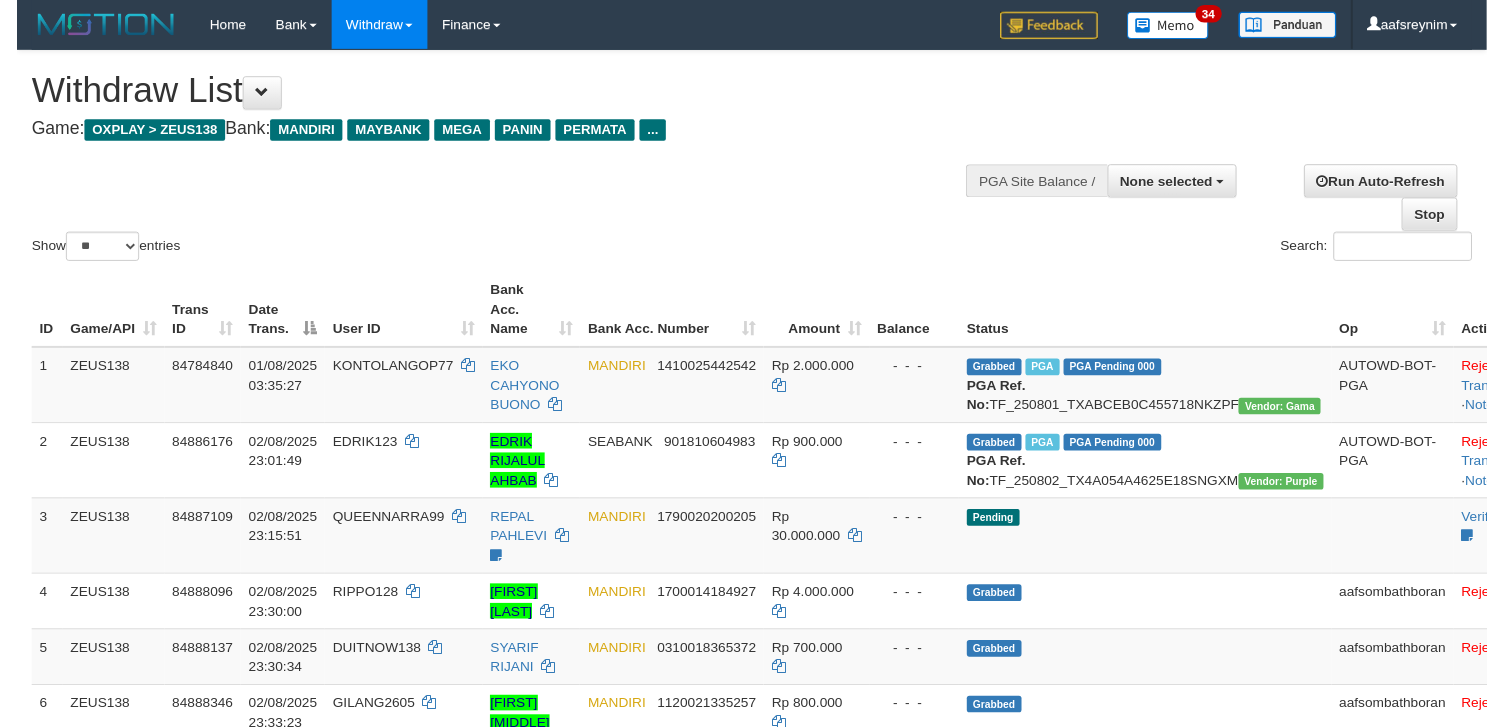 scroll, scrollTop: 354, scrollLeft: 0, axis: vertical 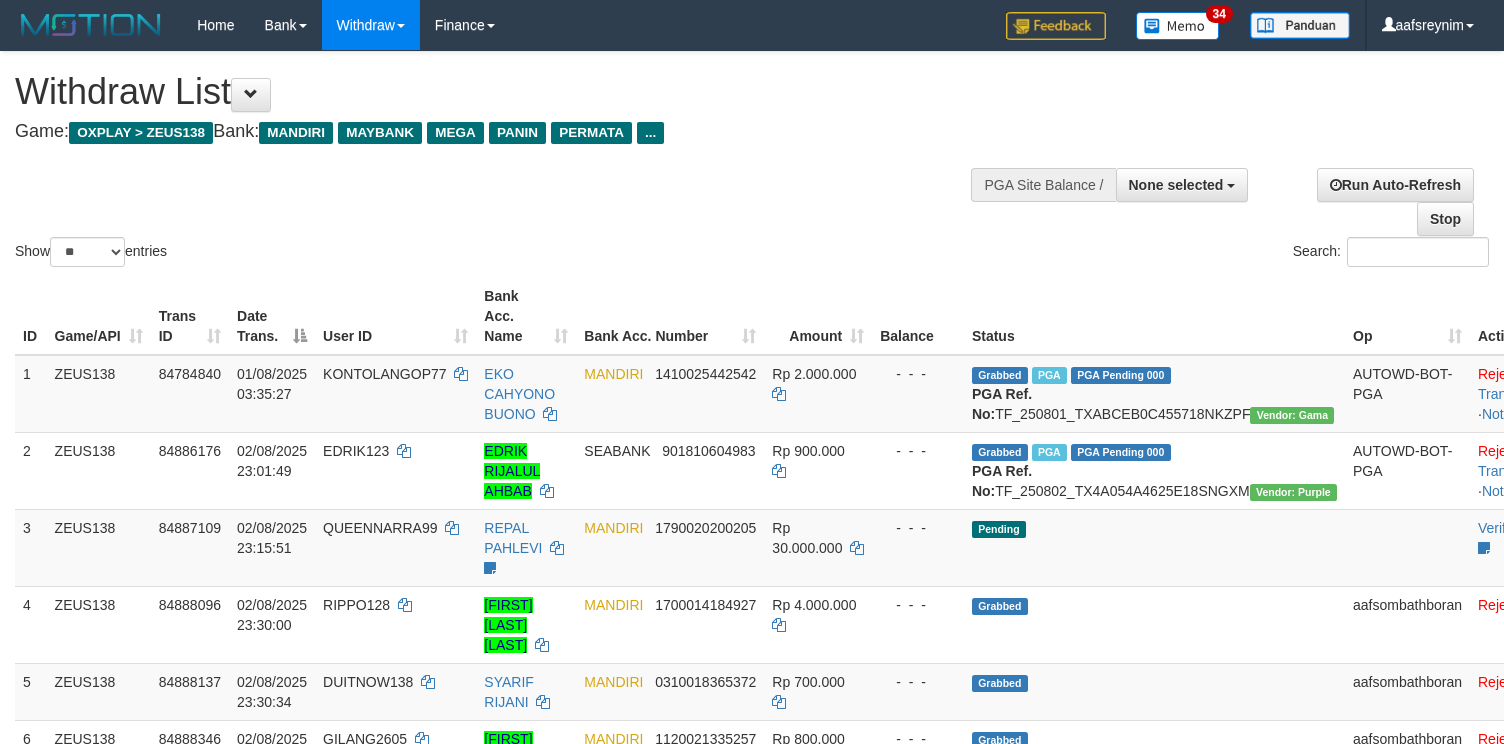select 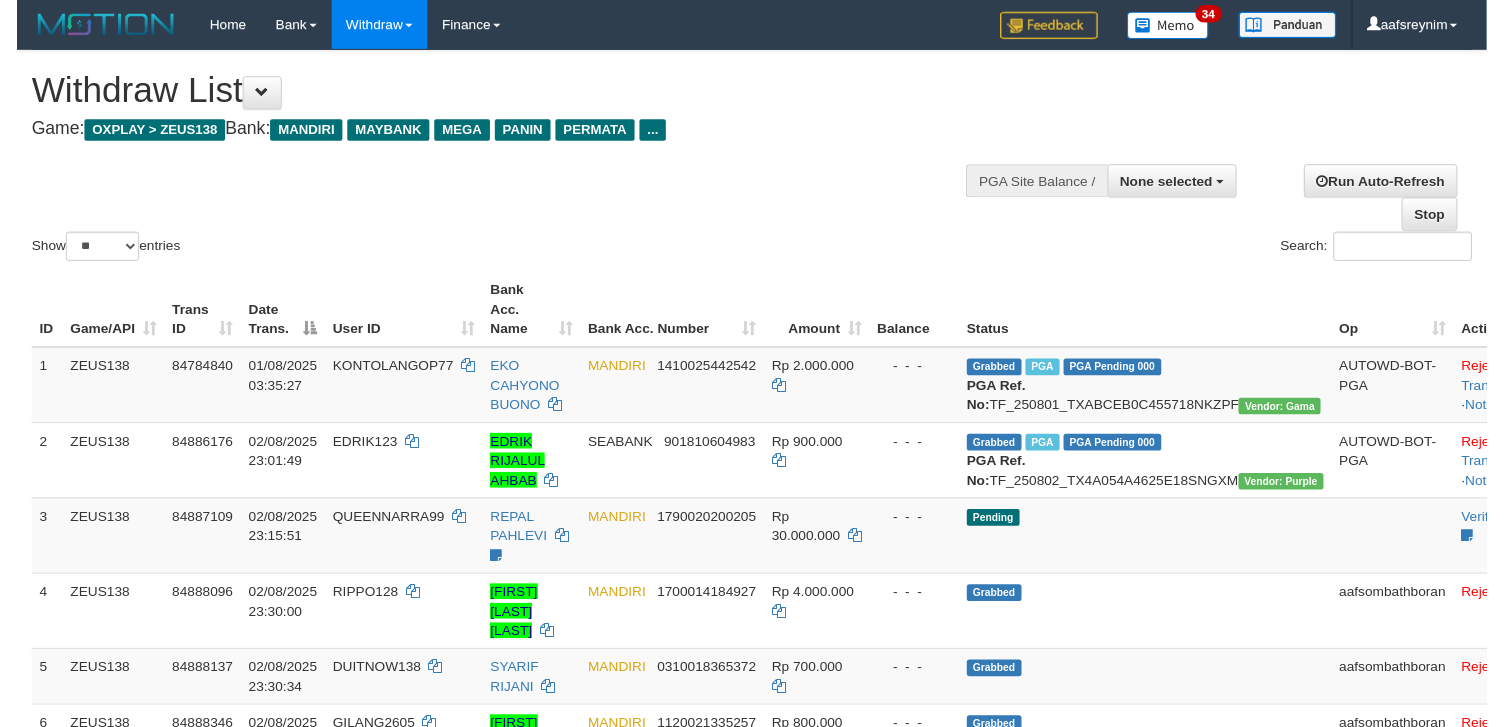 scroll, scrollTop: 354, scrollLeft: 0, axis: vertical 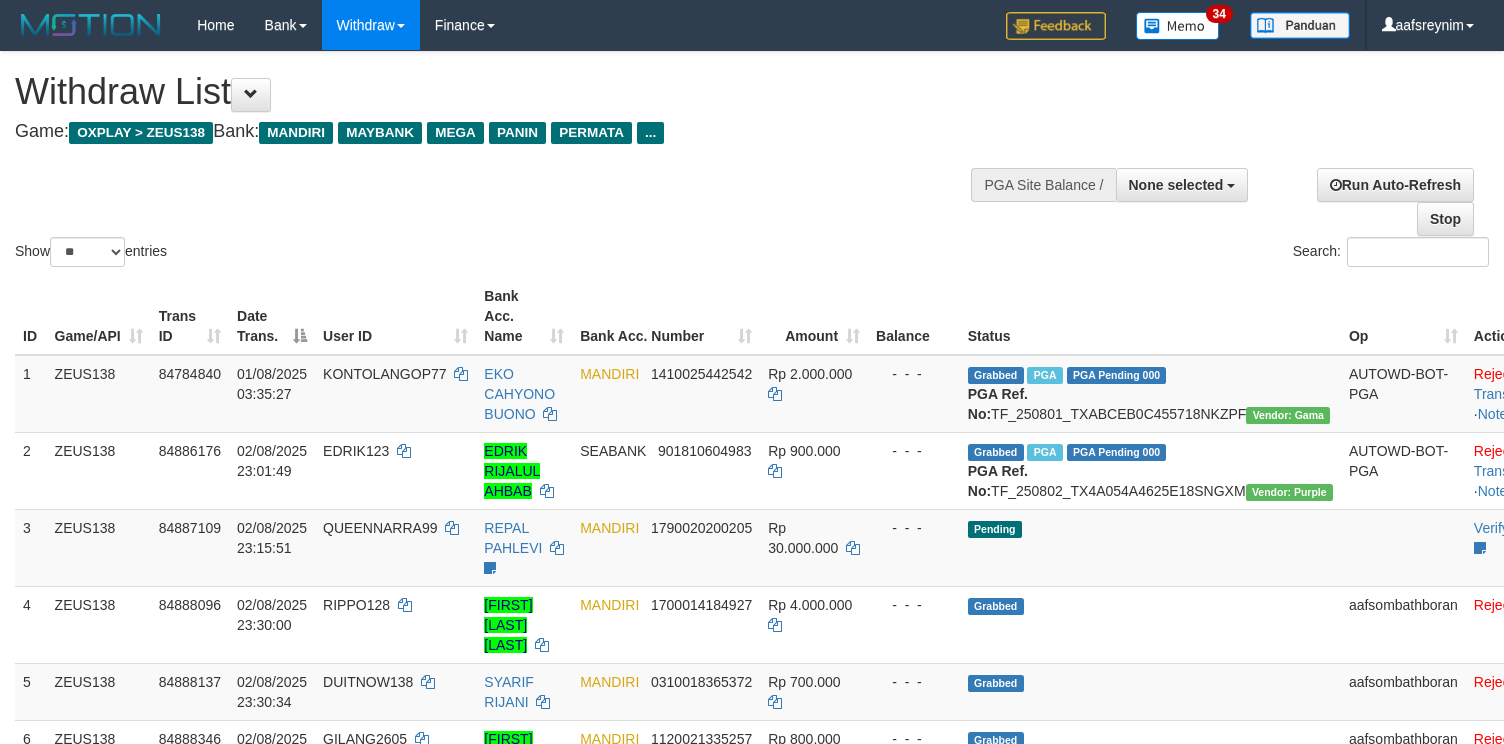 select 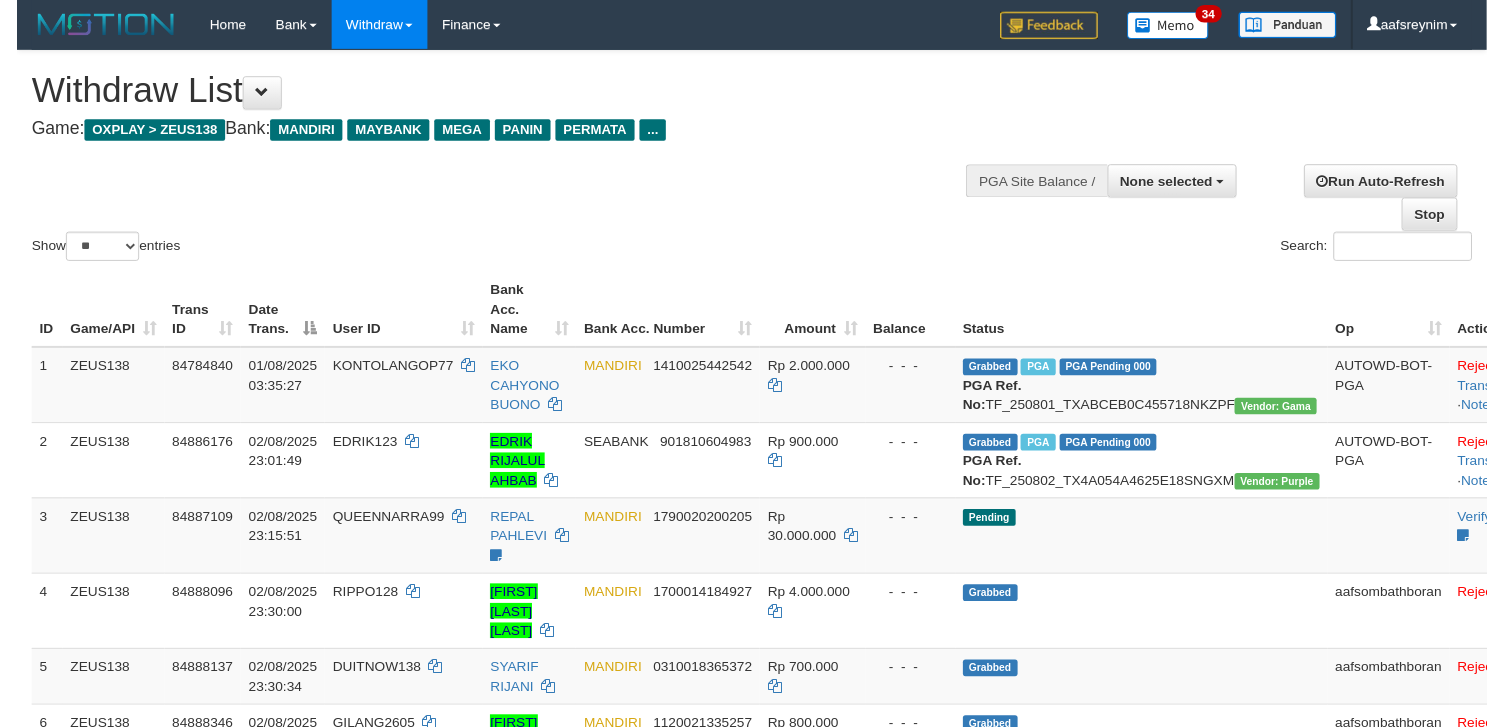 scroll, scrollTop: 354, scrollLeft: 0, axis: vertical 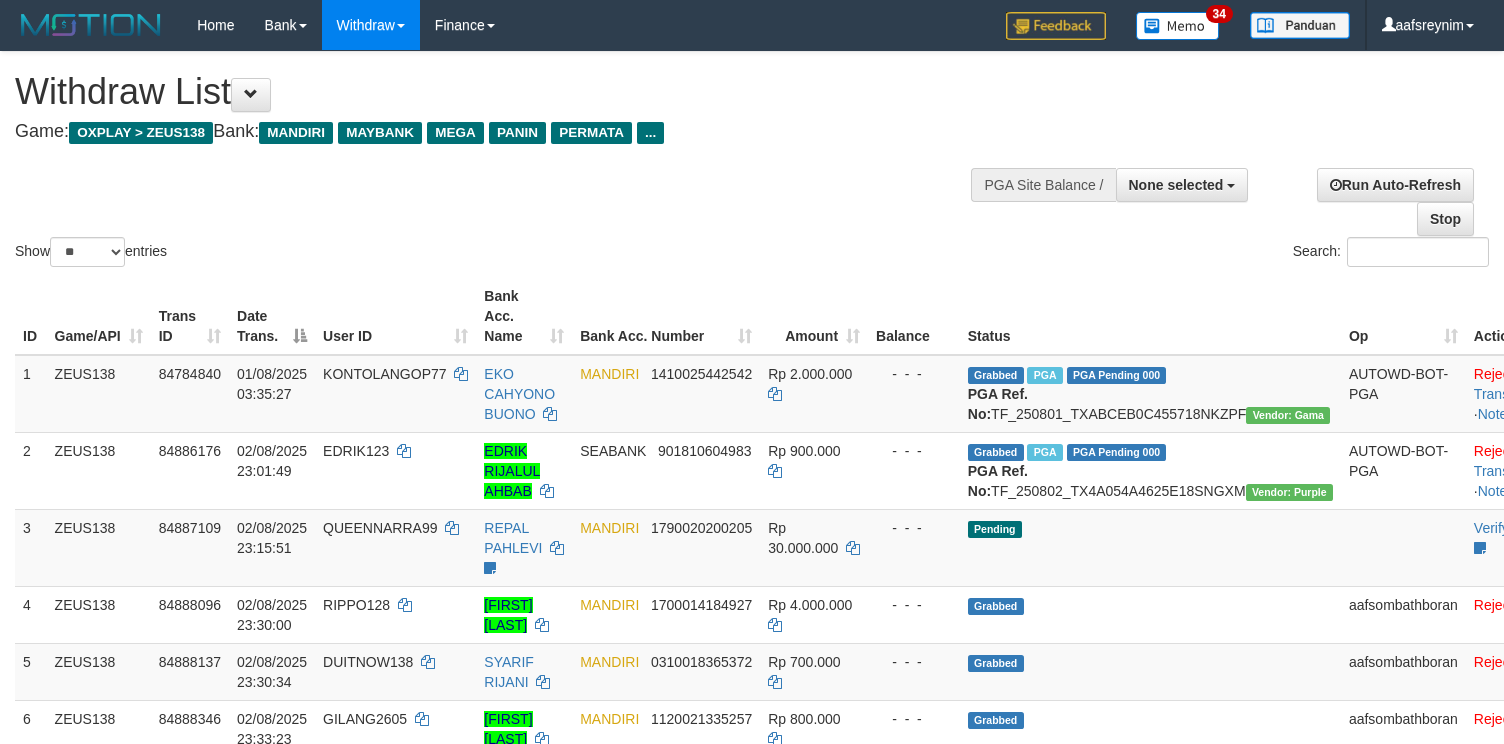 select 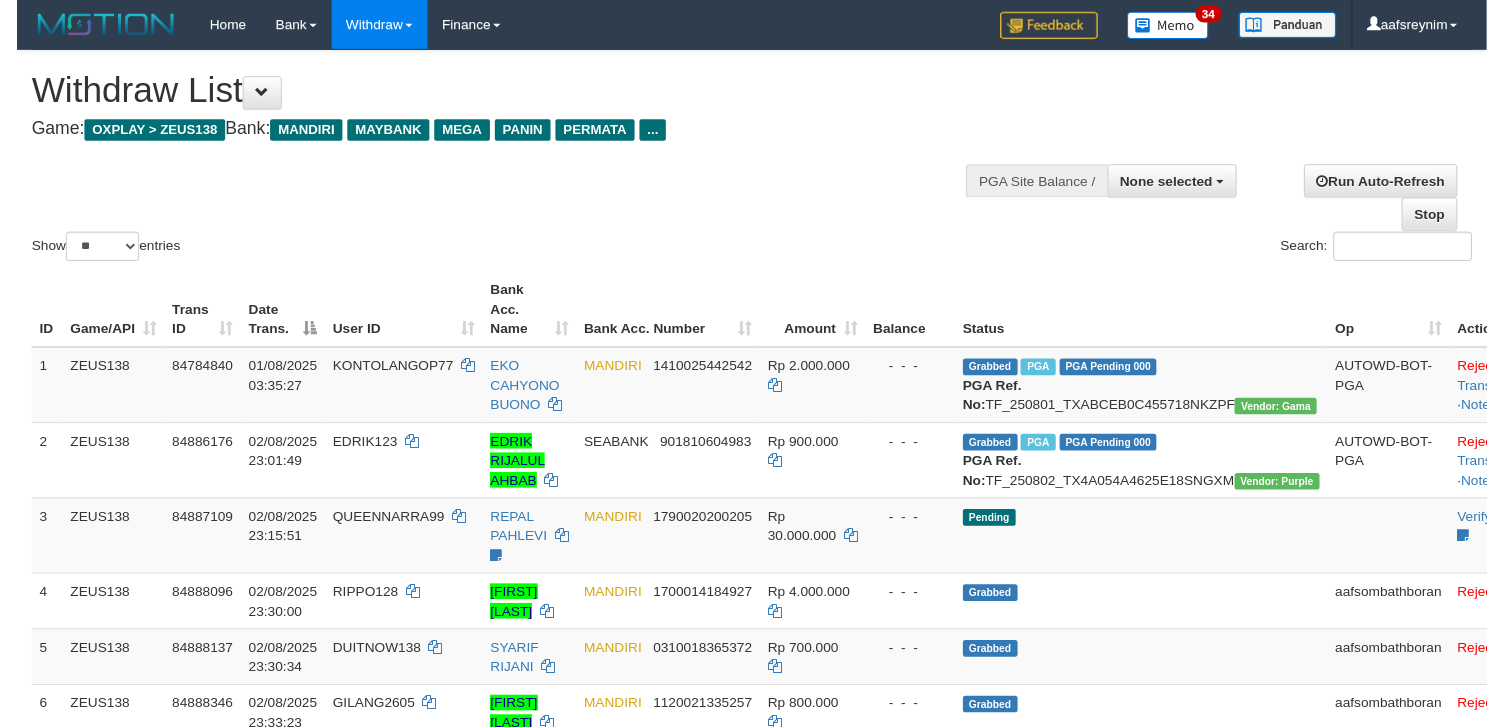 scroll, scrollTop: 354, scrollLeft: 0, axis: vertical 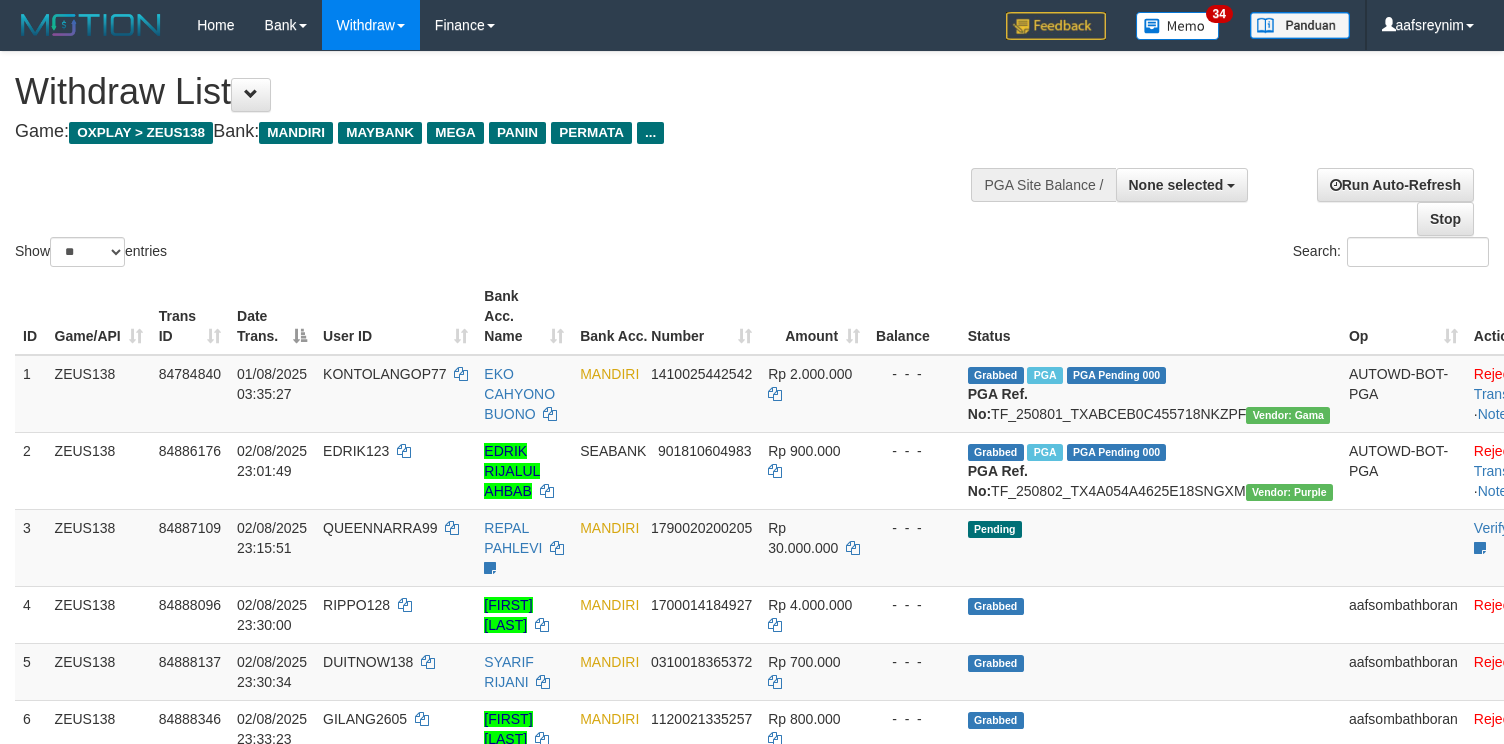 select 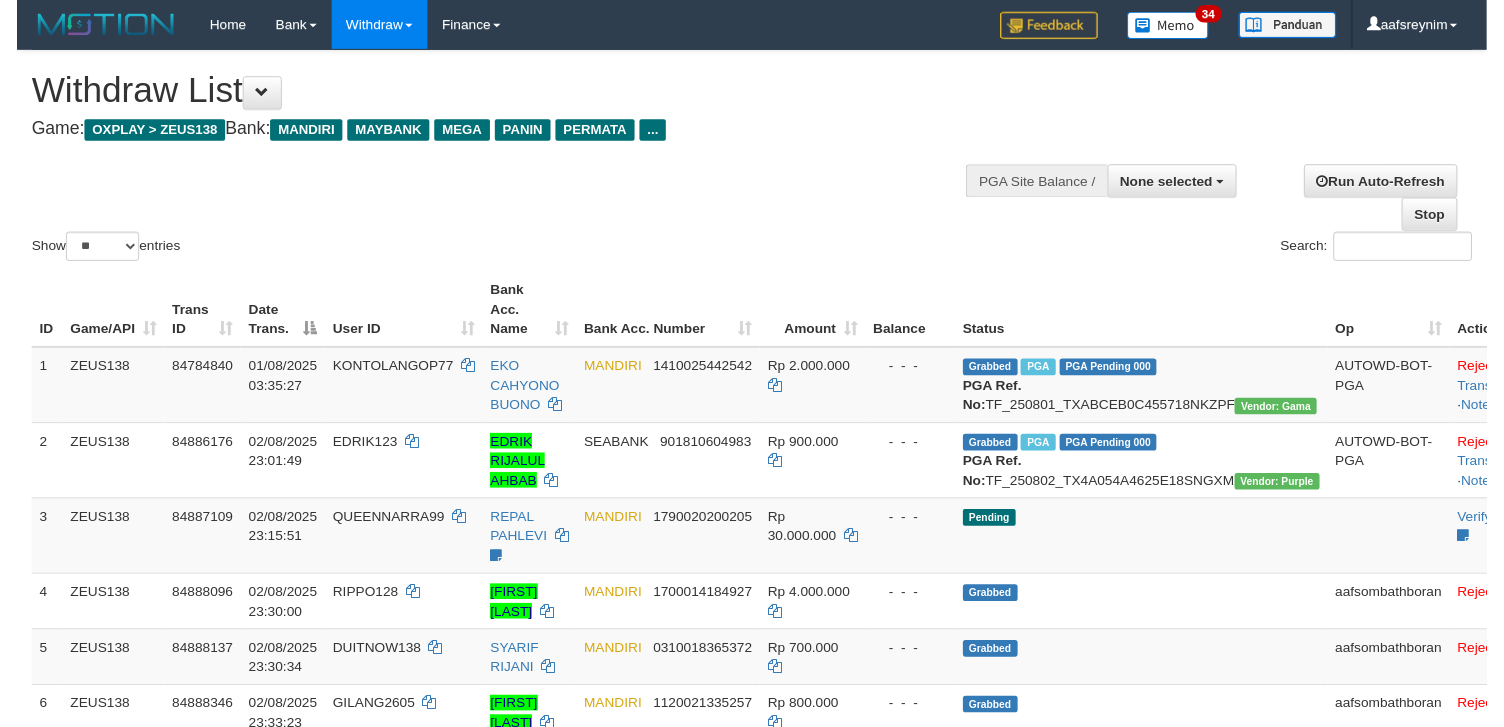 scroll, scrollTop: 354, scrollLeft: 0, axis: vertical 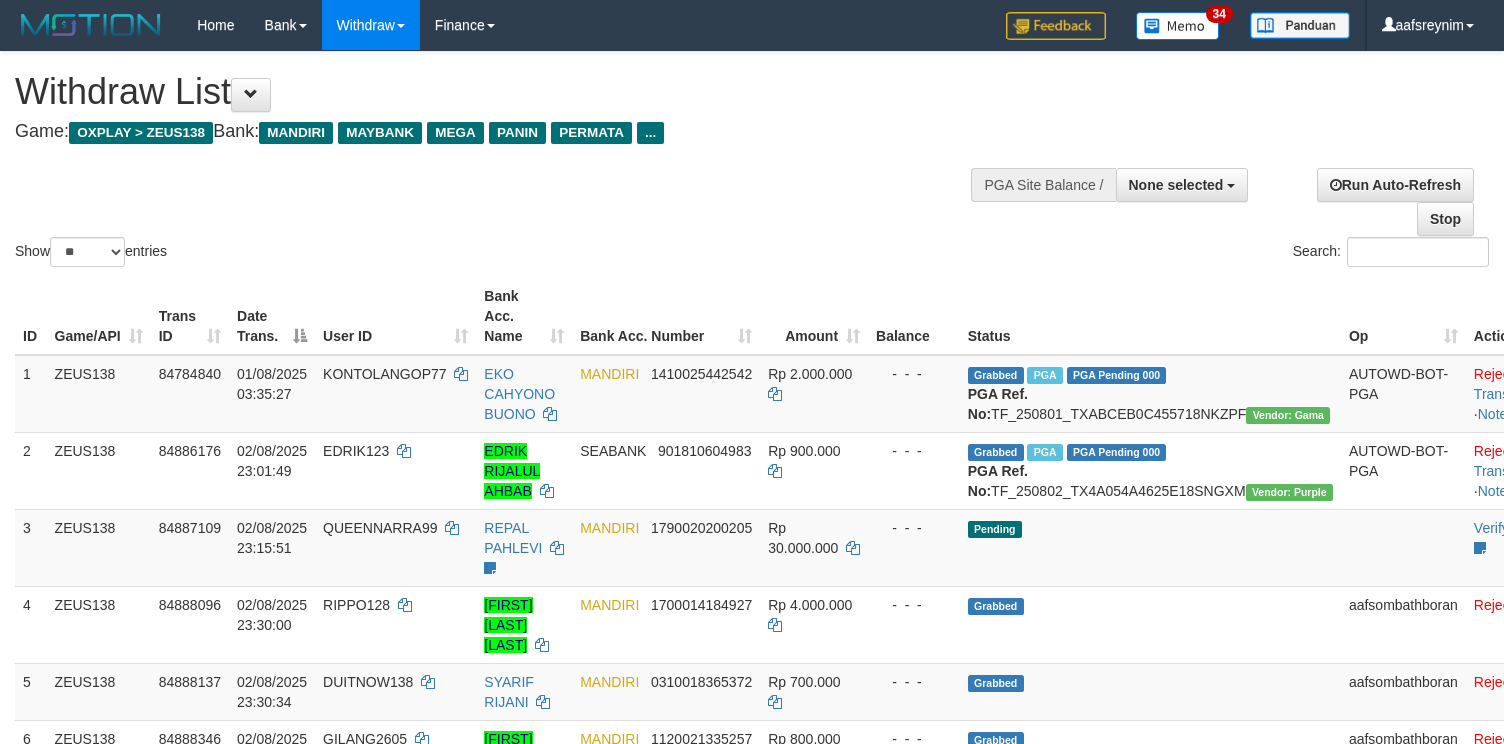 select 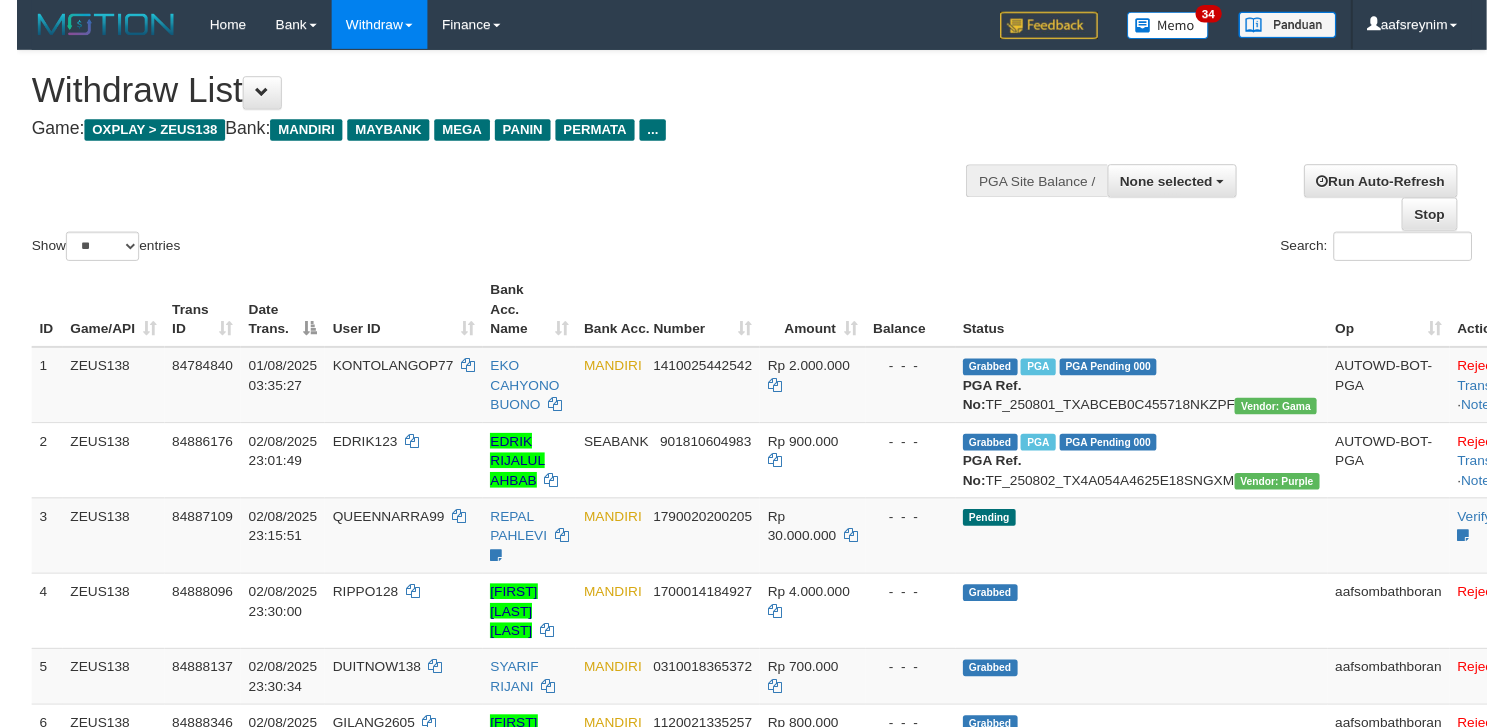 scroll, scrollTop: 354, scrollLeft: 0, axis: vertical 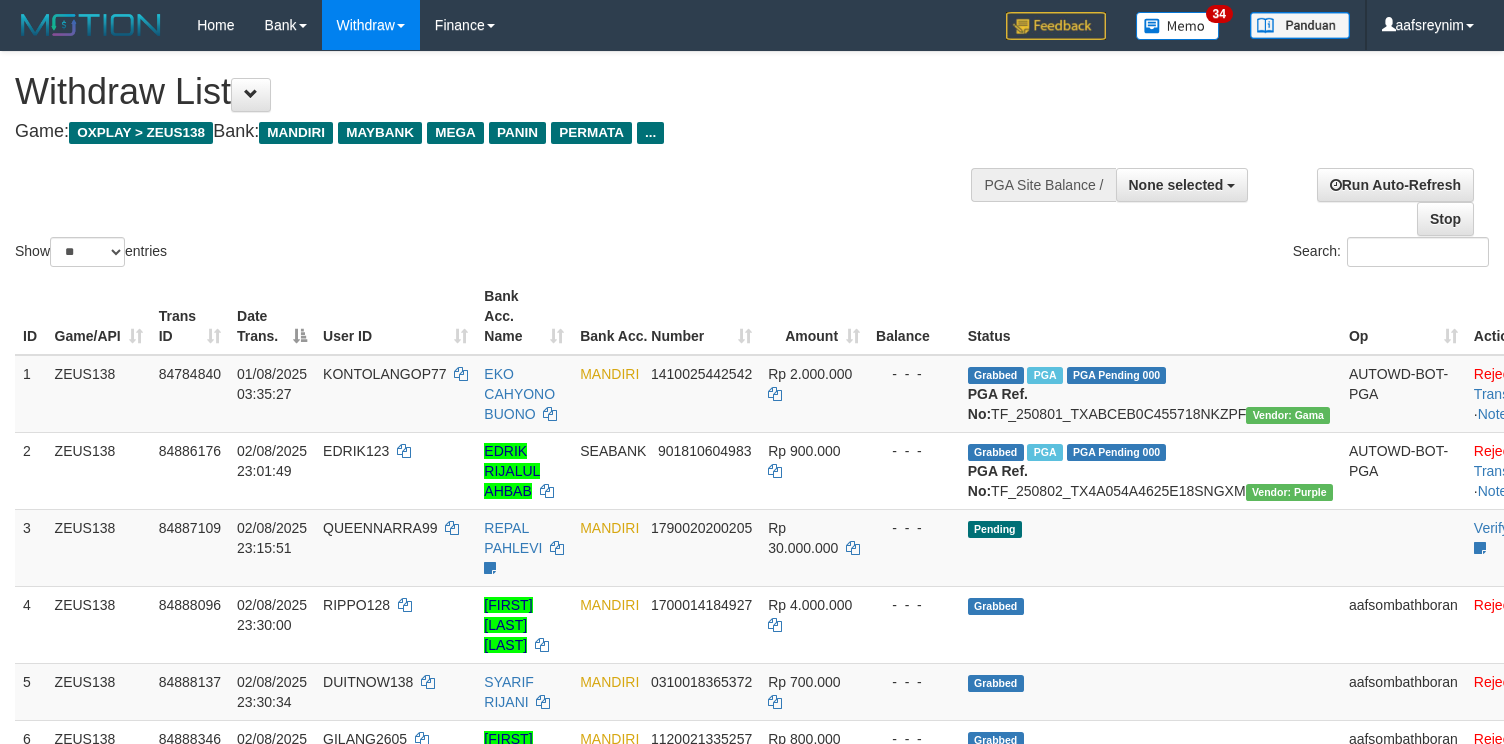 select 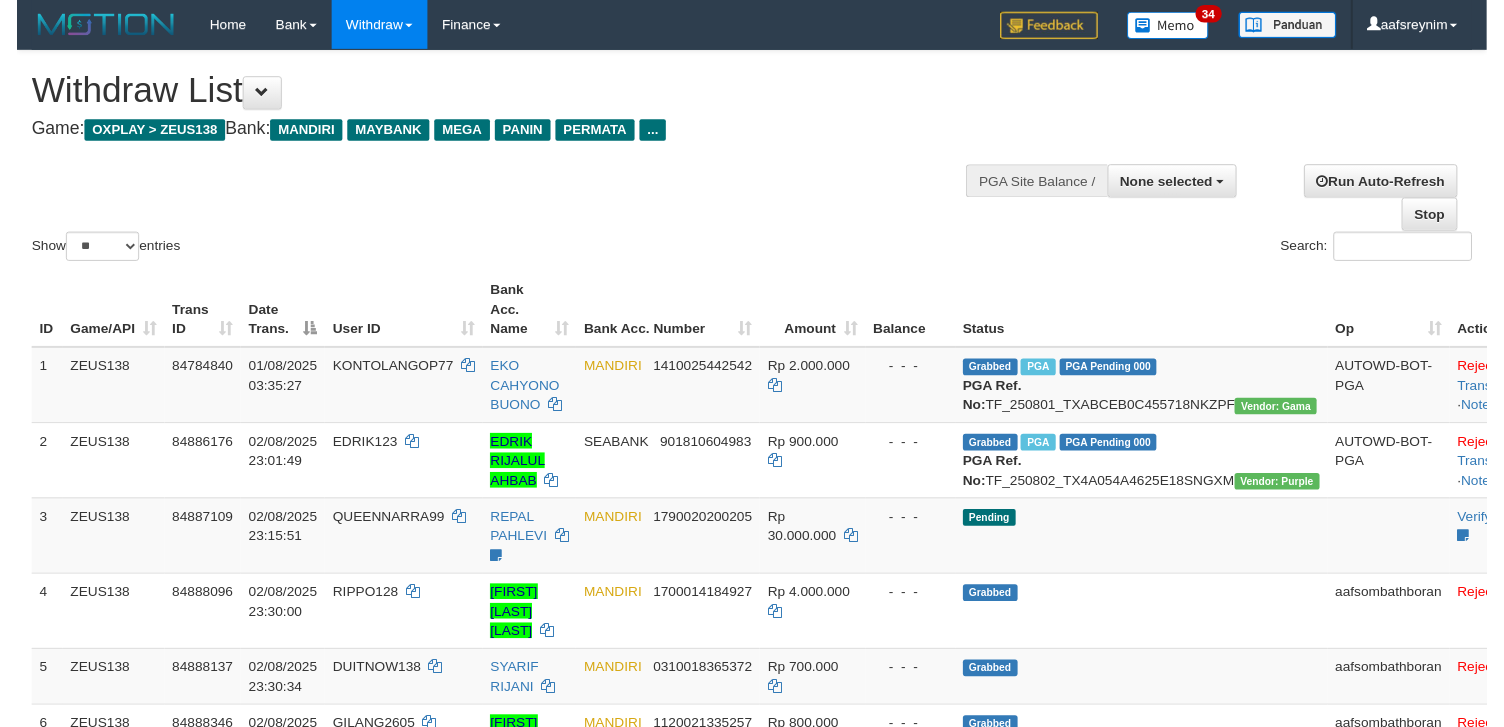 scroll, scrollTop: 354, scrollLeft: 0, axis: vertical 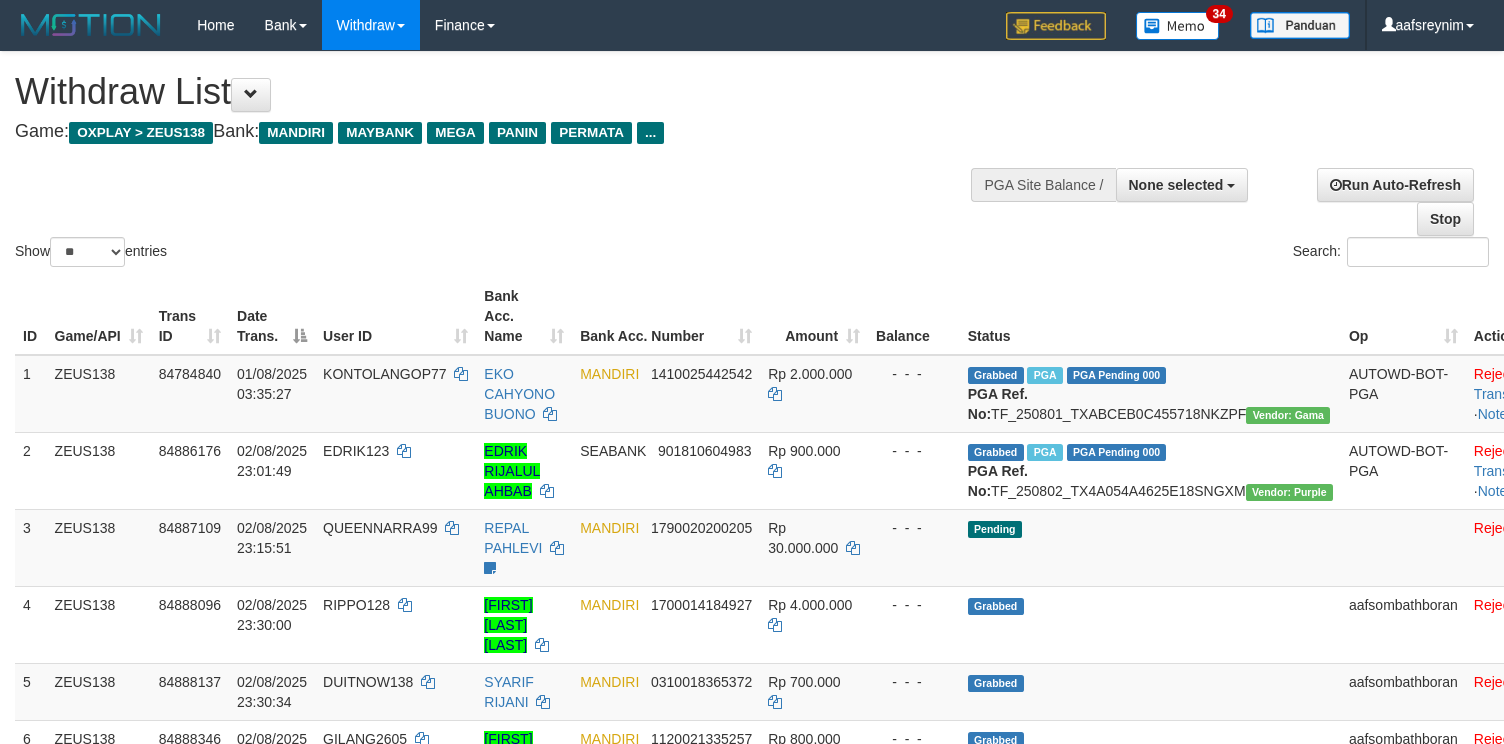select 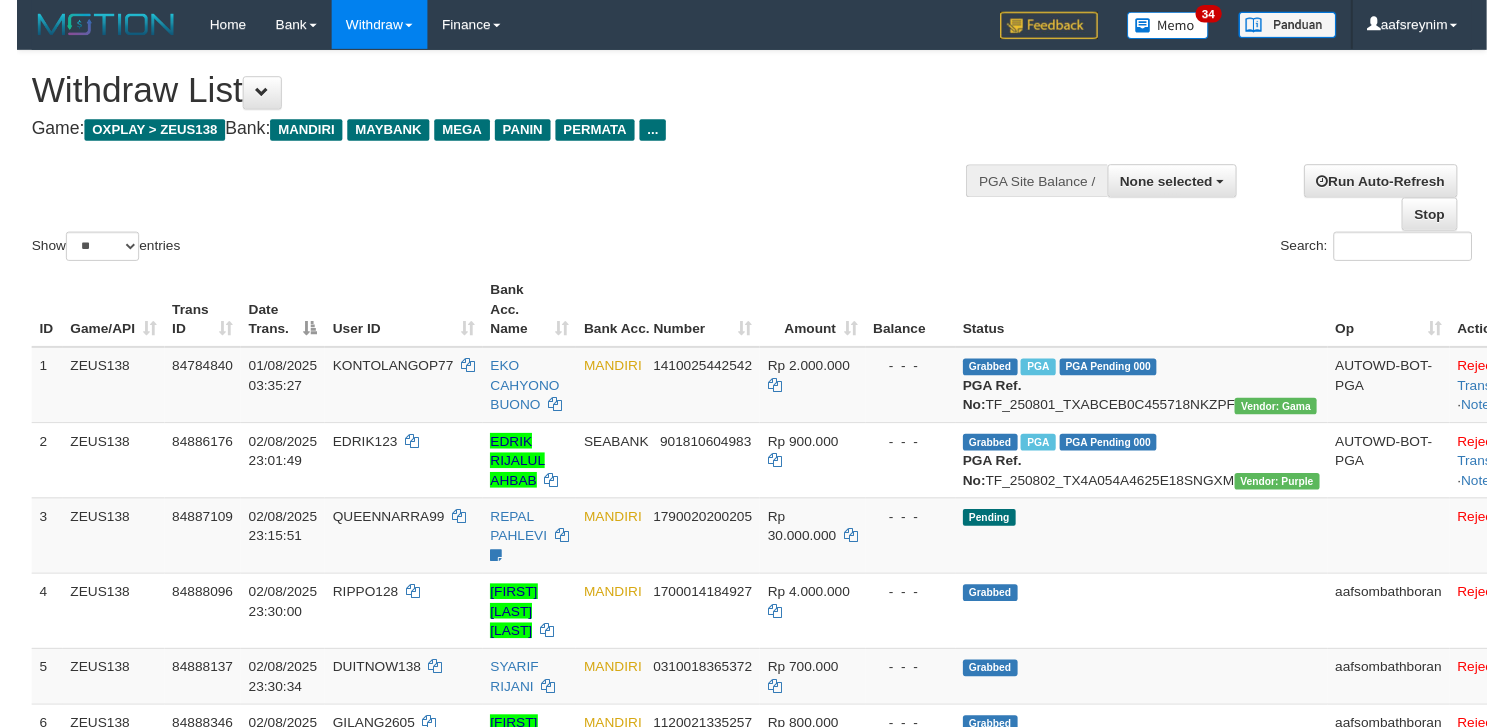 scroll, scrollTop: 354, scrollLeft: 0, axis: vertical 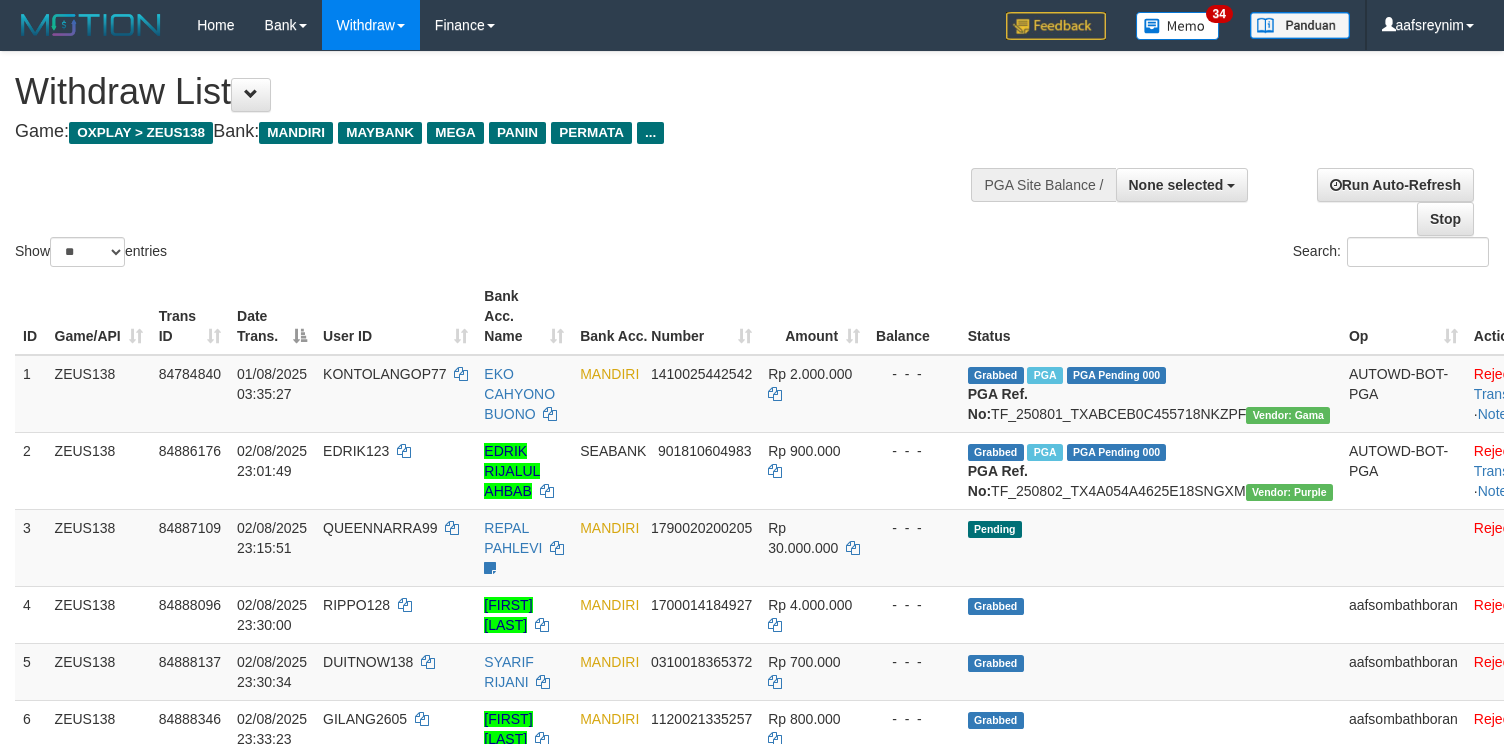 select 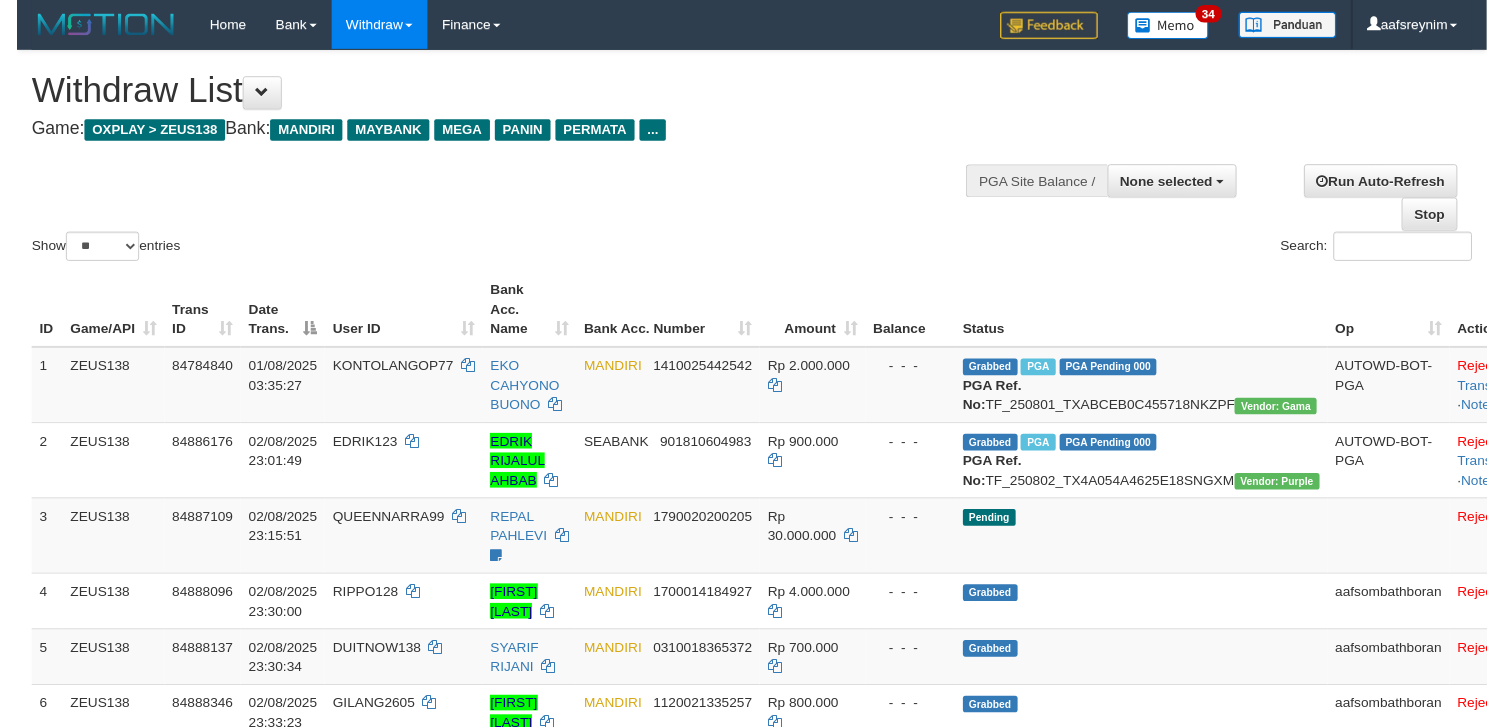 scroll, scrollTop: 354, scrollLeft: 0, axis: vertical 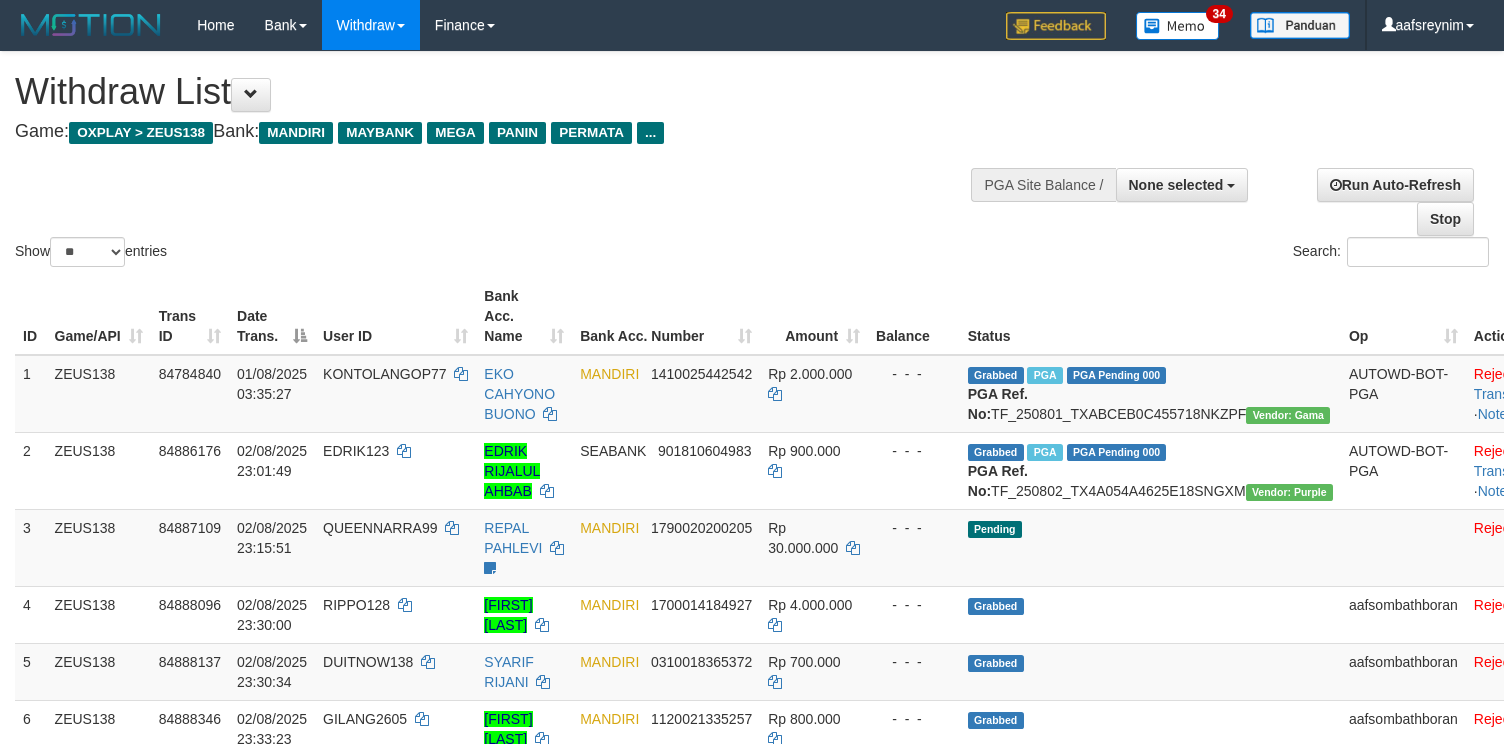 select 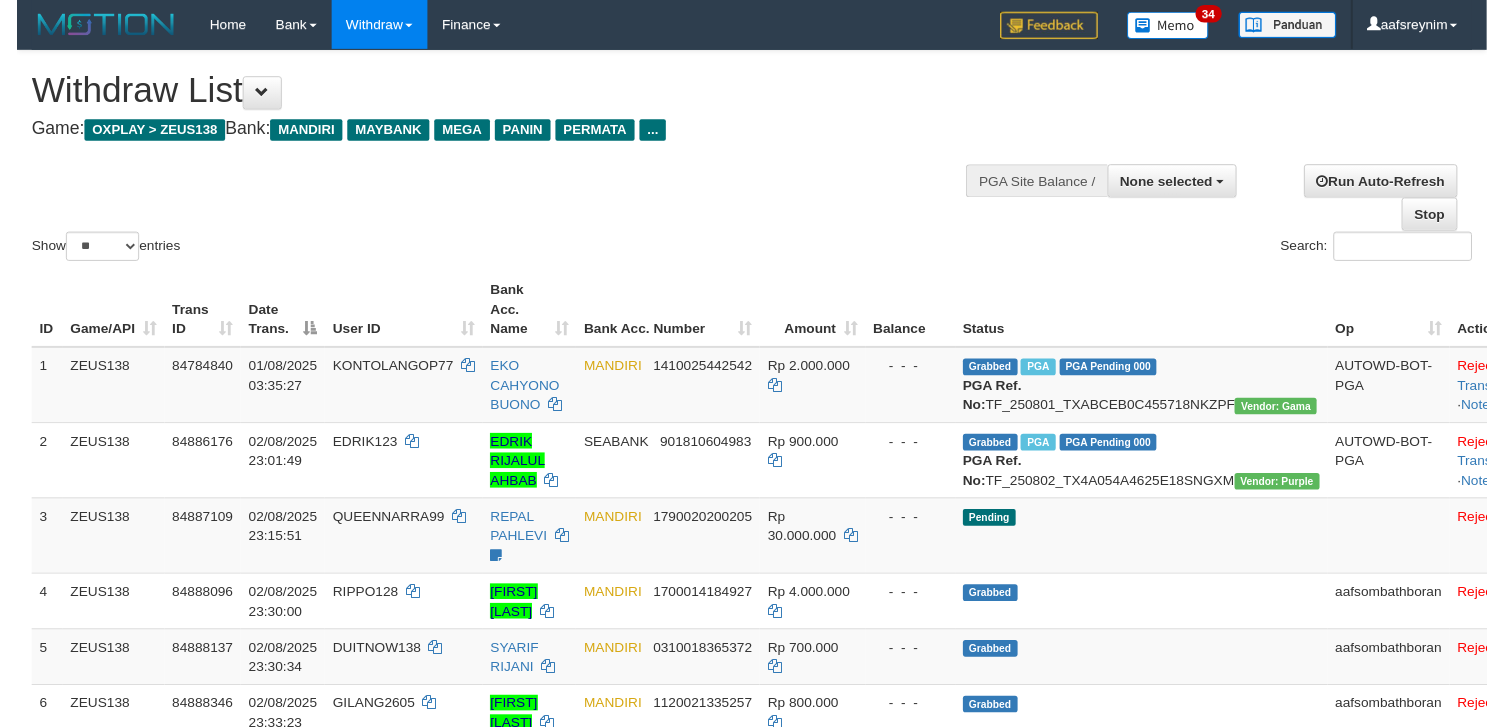 scroll, scrollTop: 354, scrollLeft: 0, axis: vertical 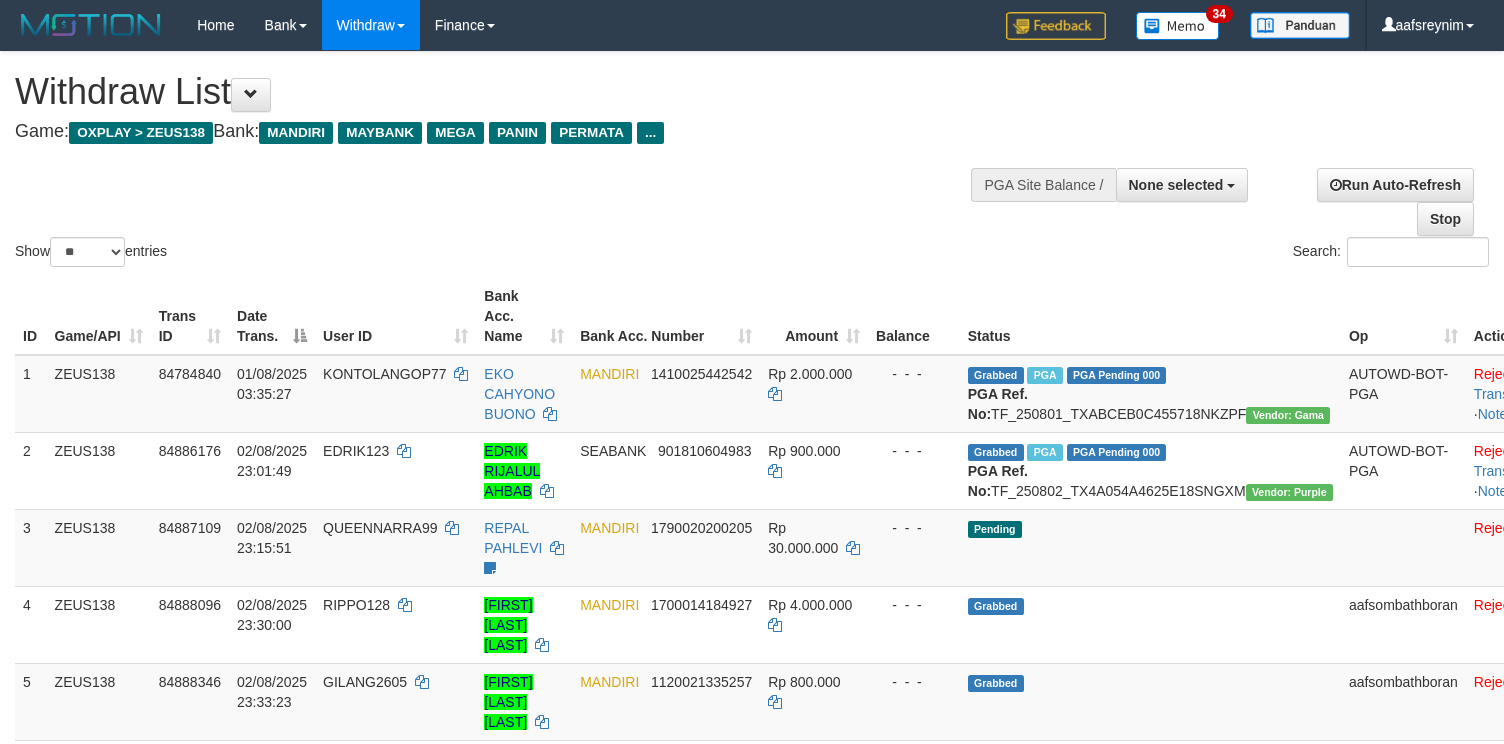 select 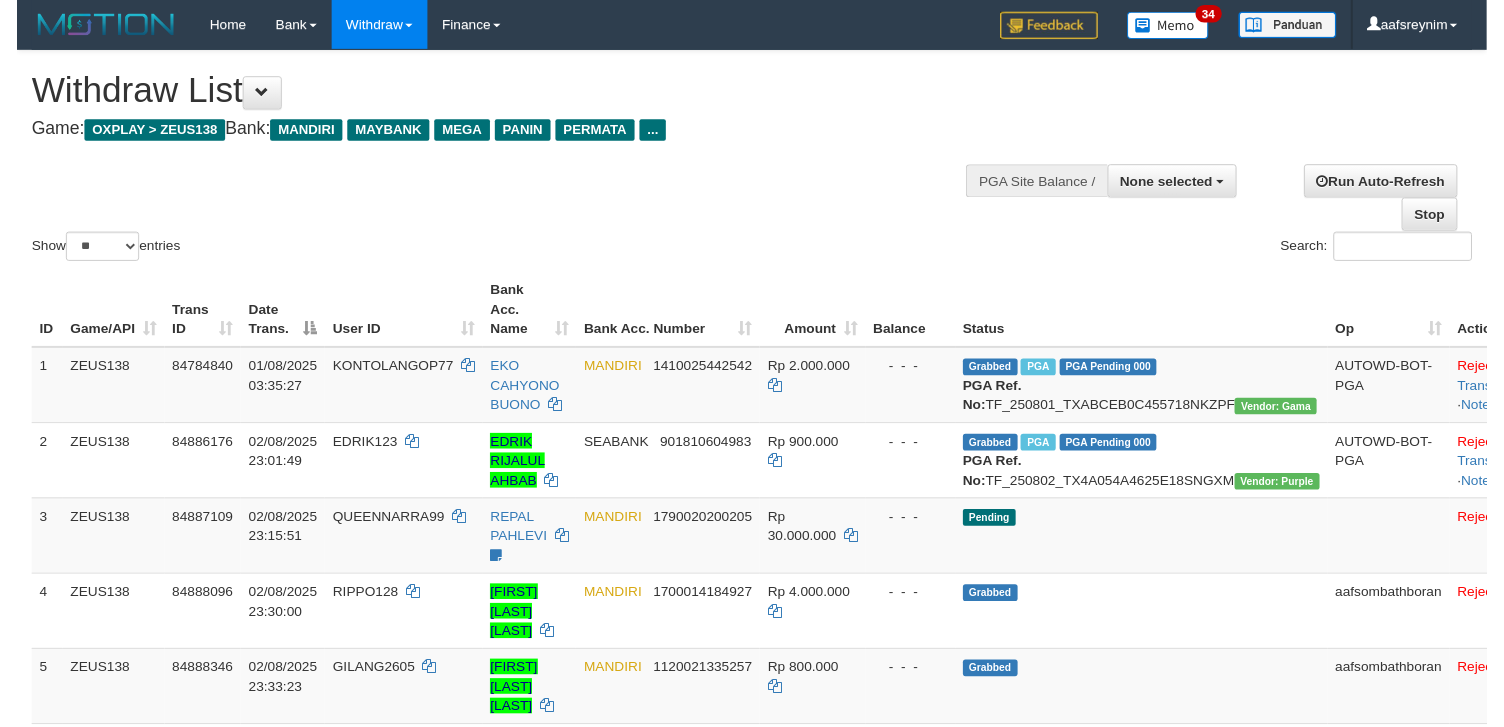 scroll, scrollTop: 354, scrollLeft: 0, axis: vertical 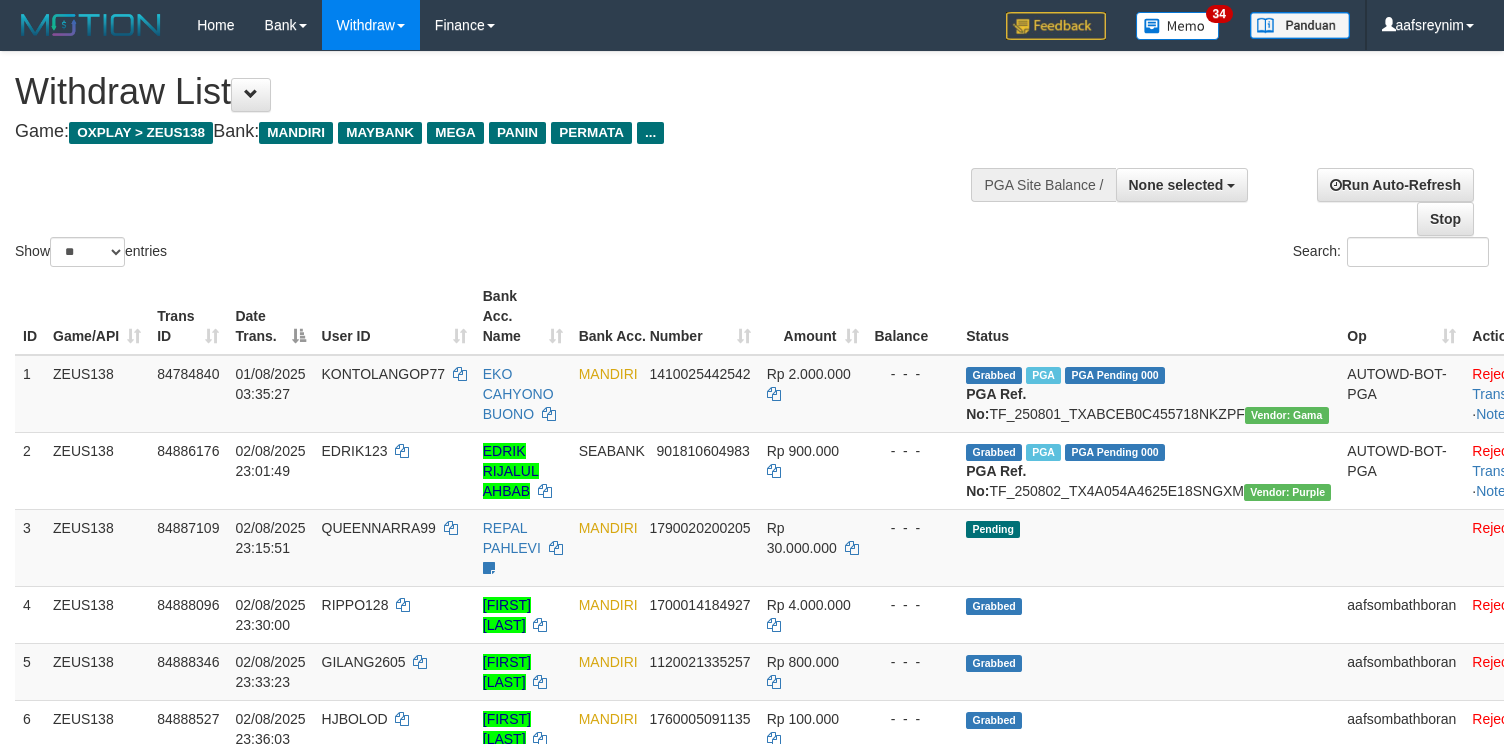 select 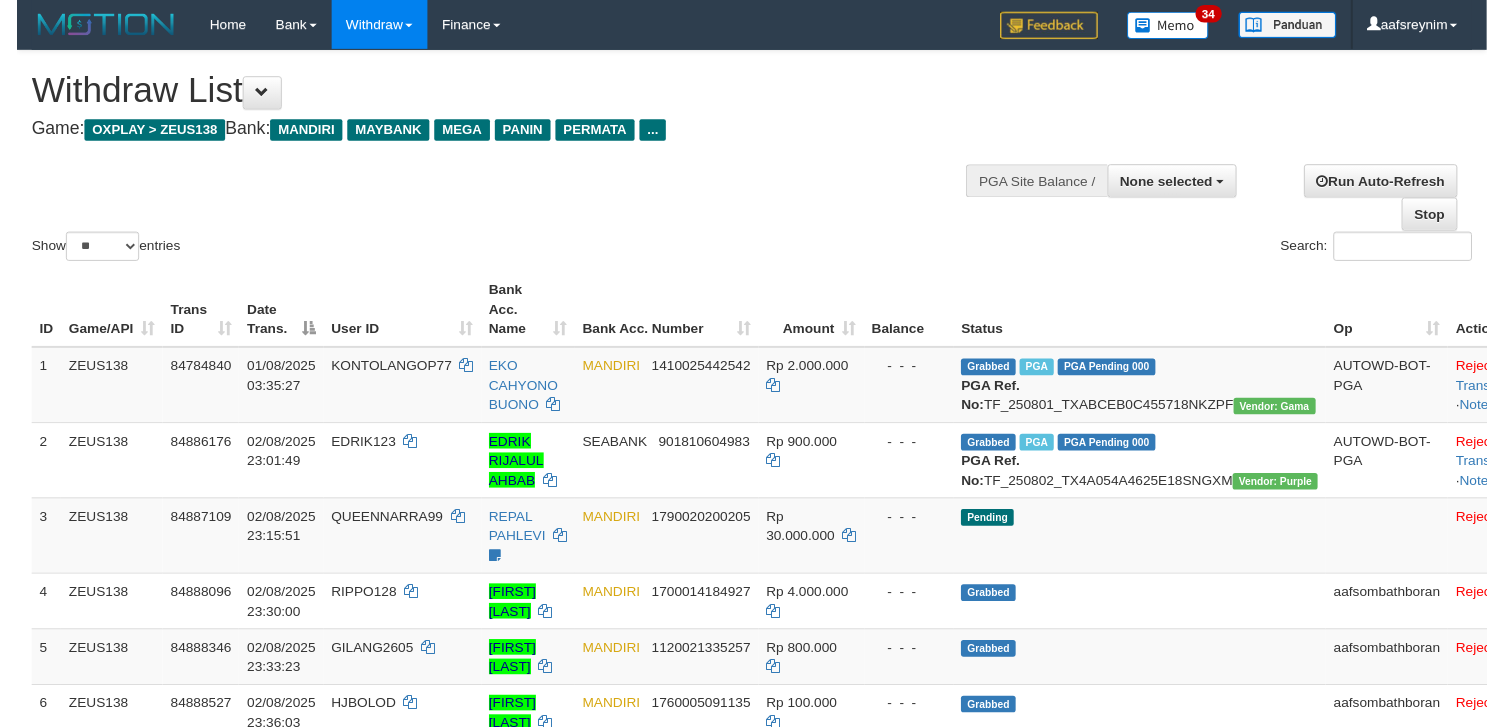 scroll, scrollTop: 354, scrollLeft: 0, axis: vertical 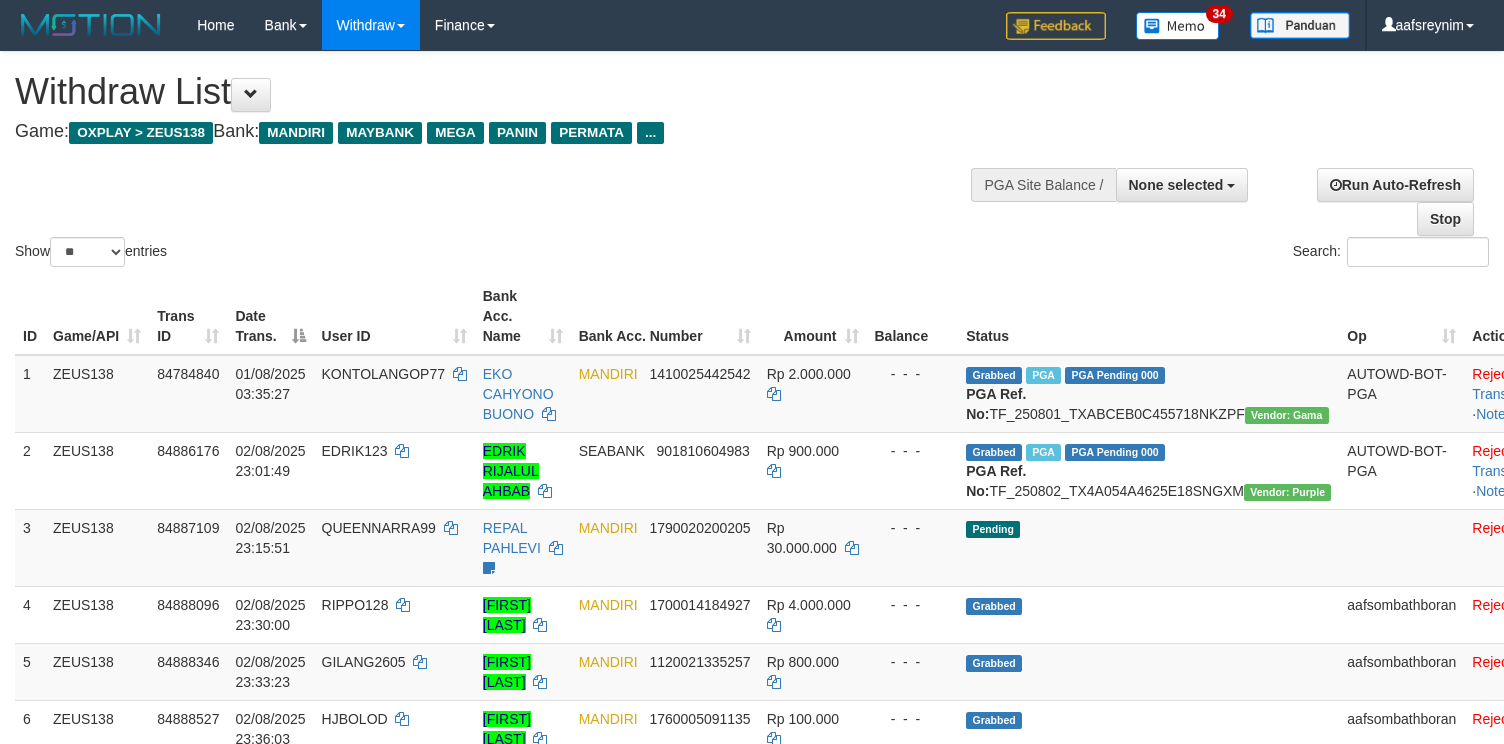 select 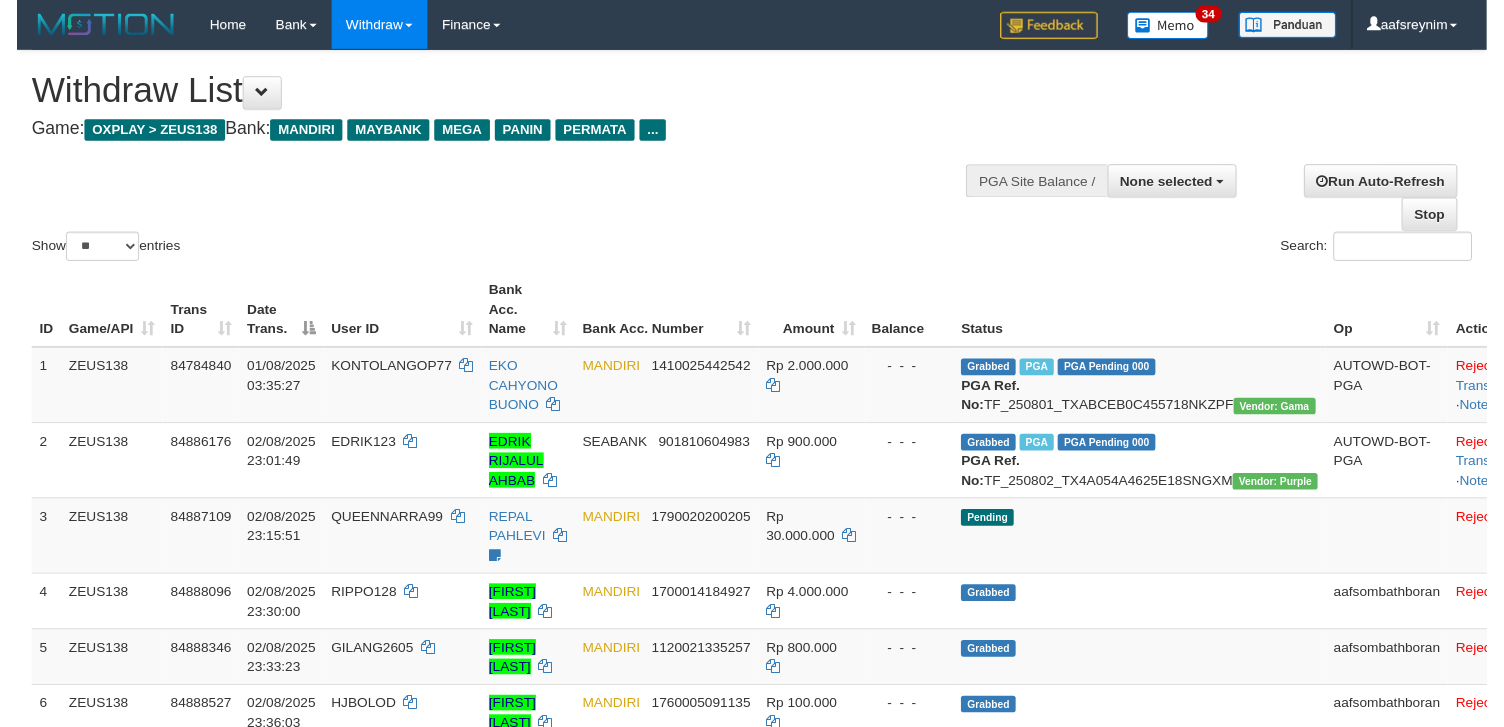 scroll, scrollTop: 354, scrollLeft: 0, axis: vertical 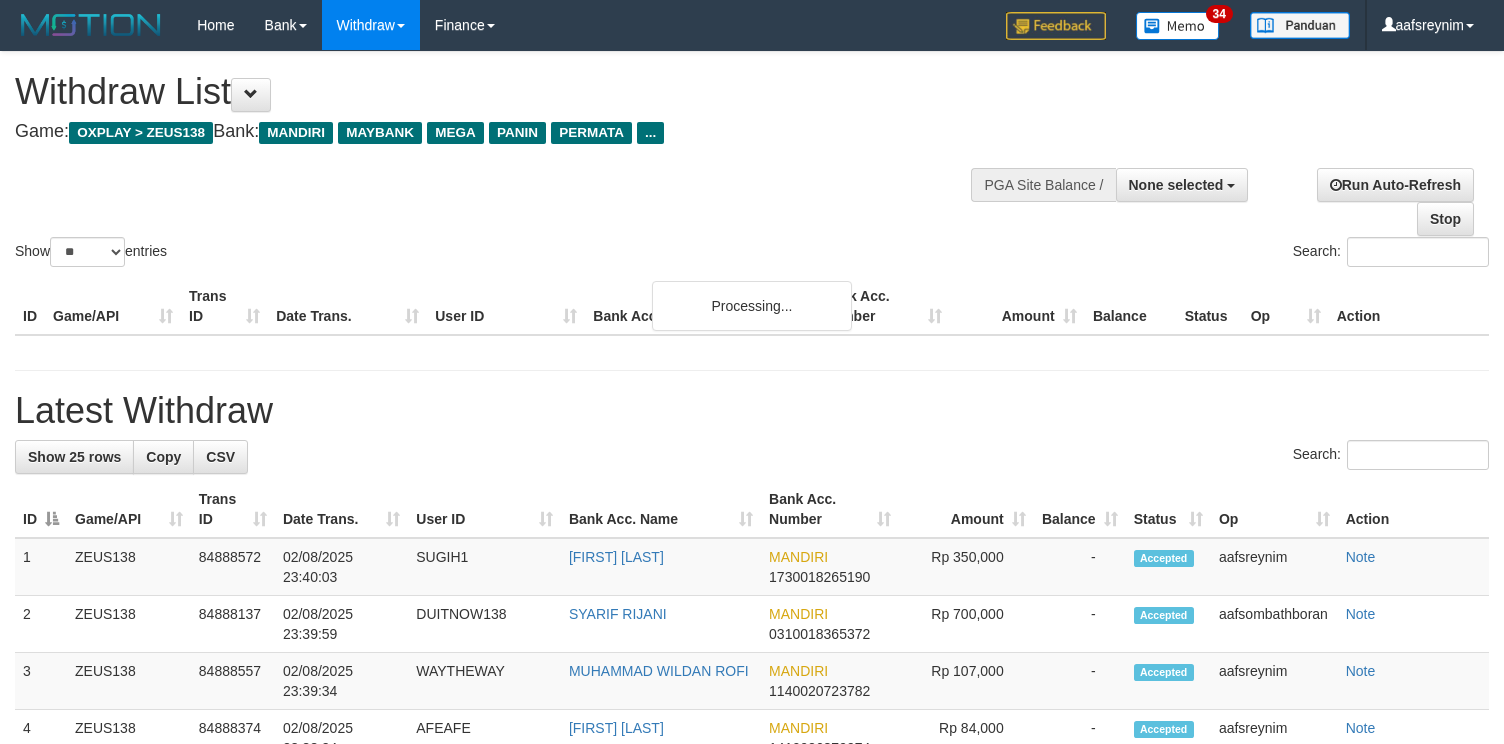 select 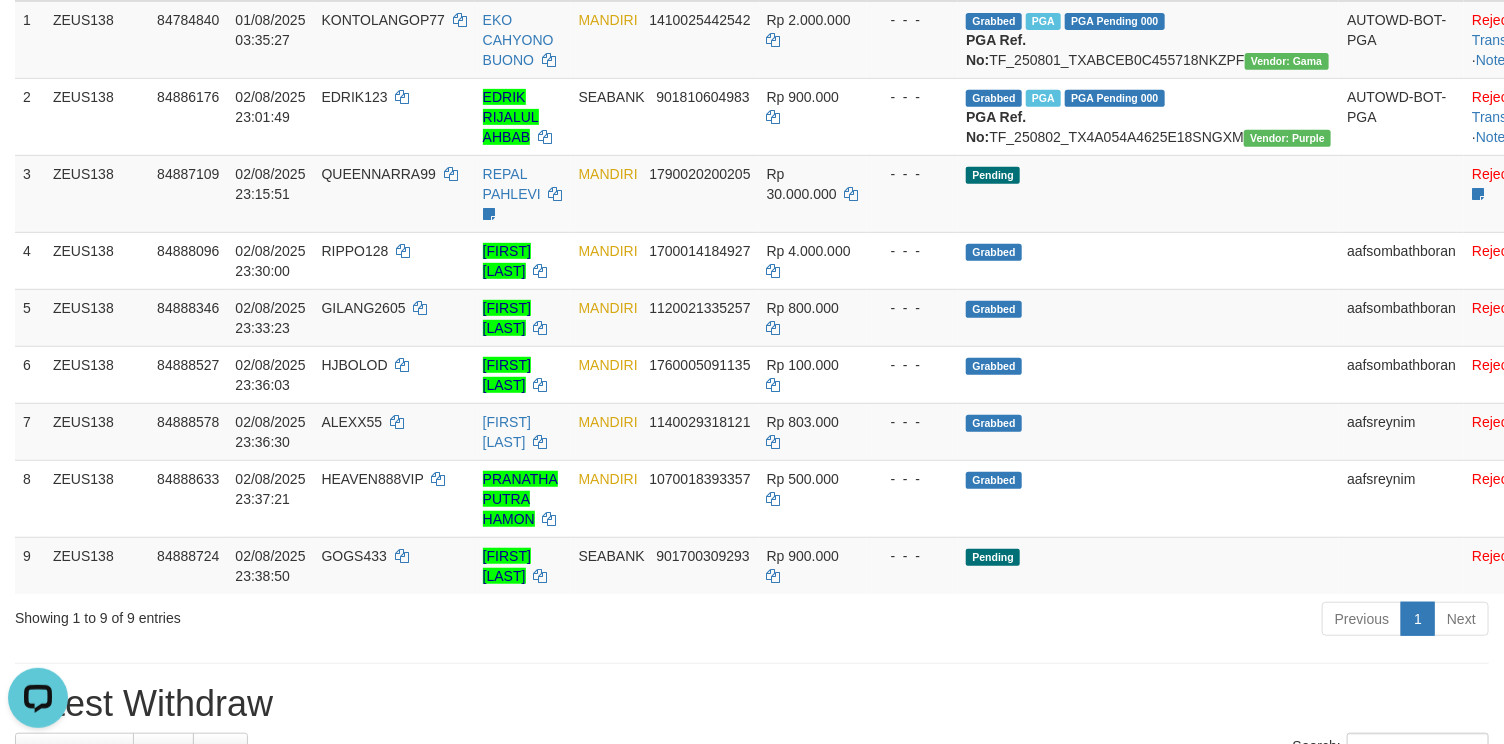 scroll, scrollTop: 0, scrollLeft: 0, axis: both 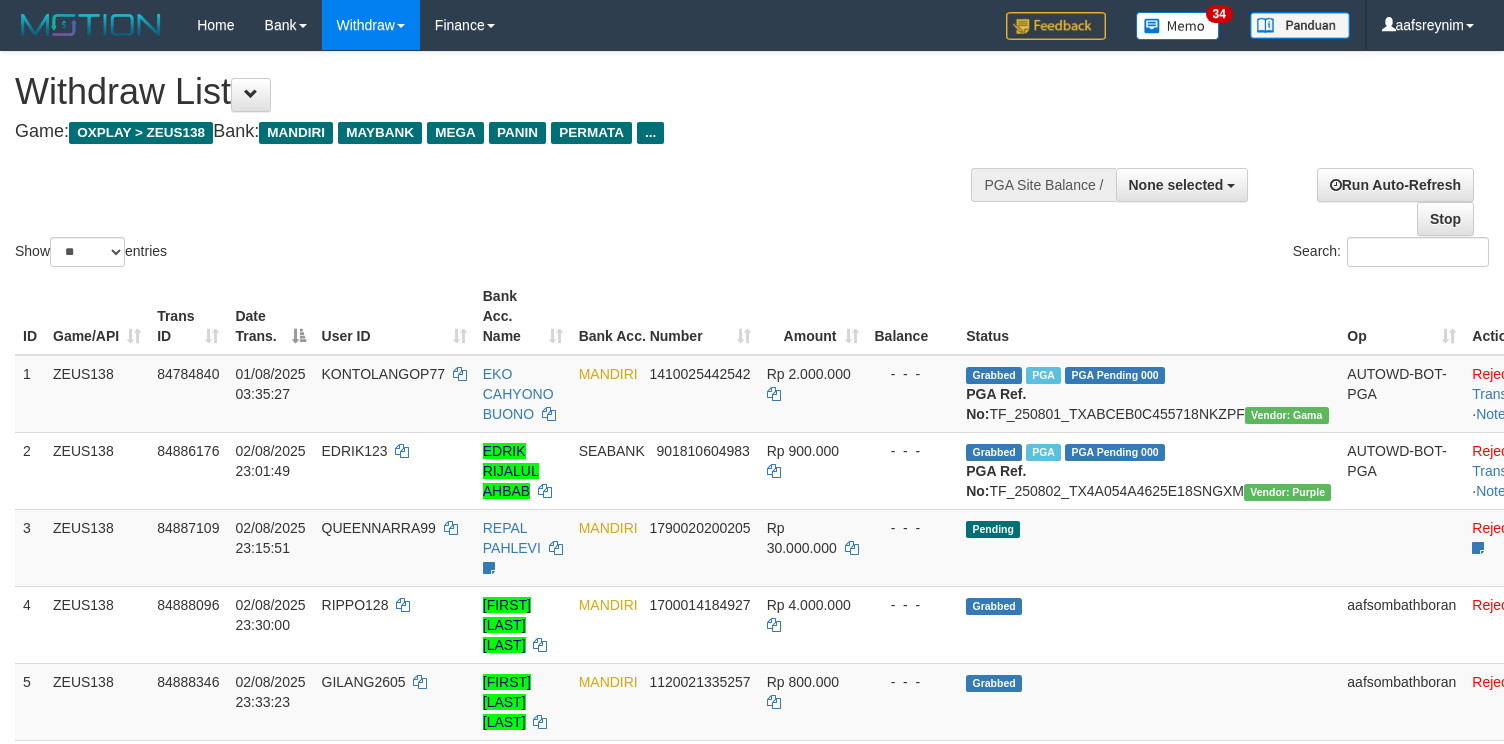 select 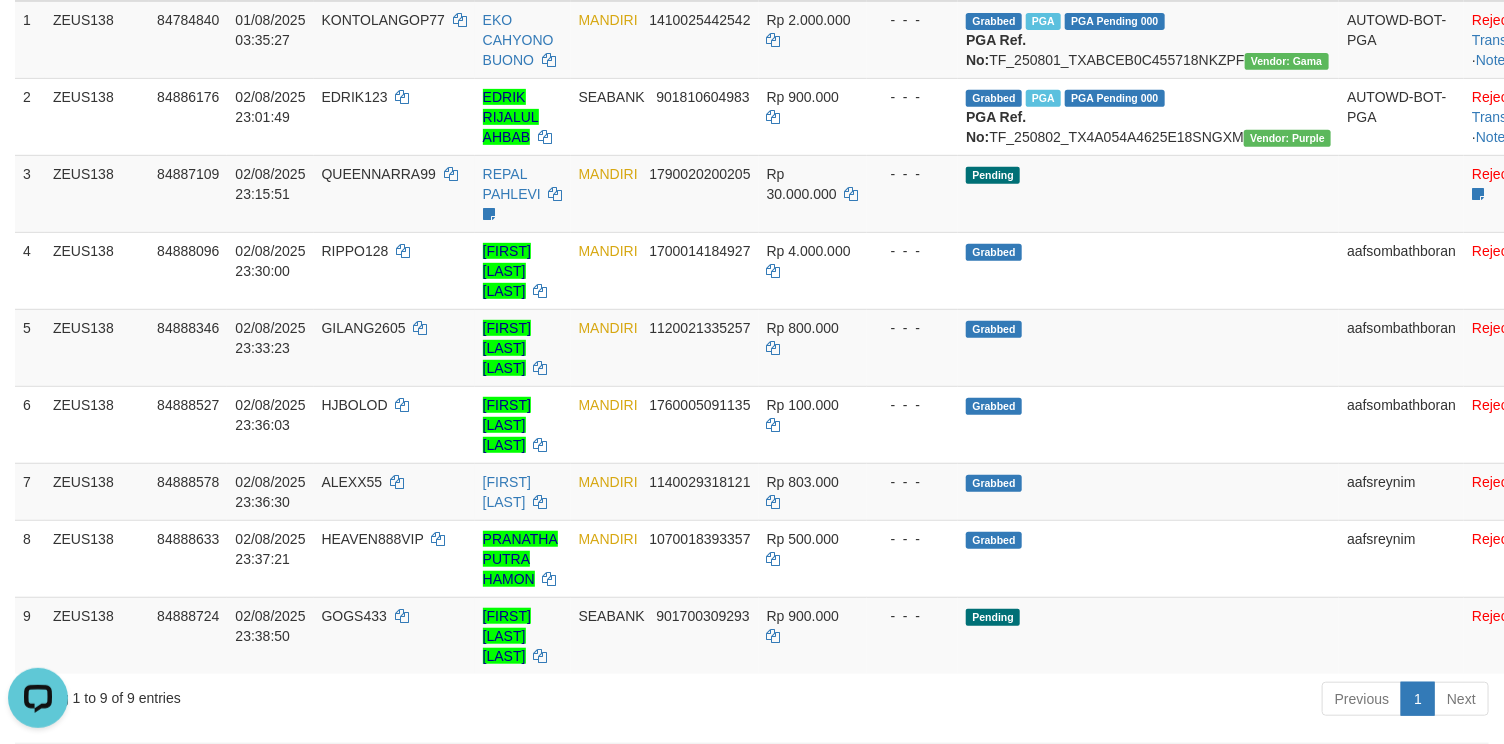 scroll, scrollTop: 0, scrollLeft: 0, axis: both 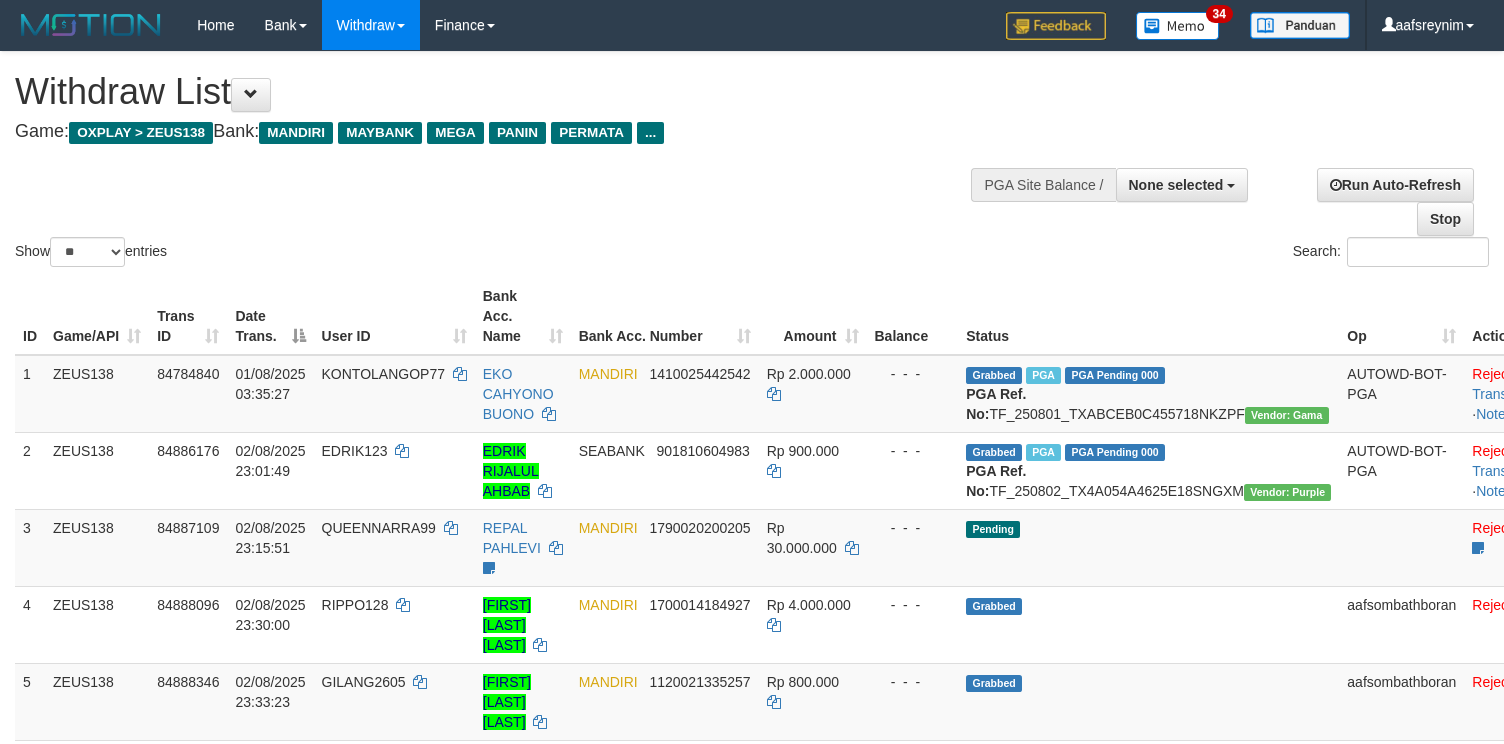 select 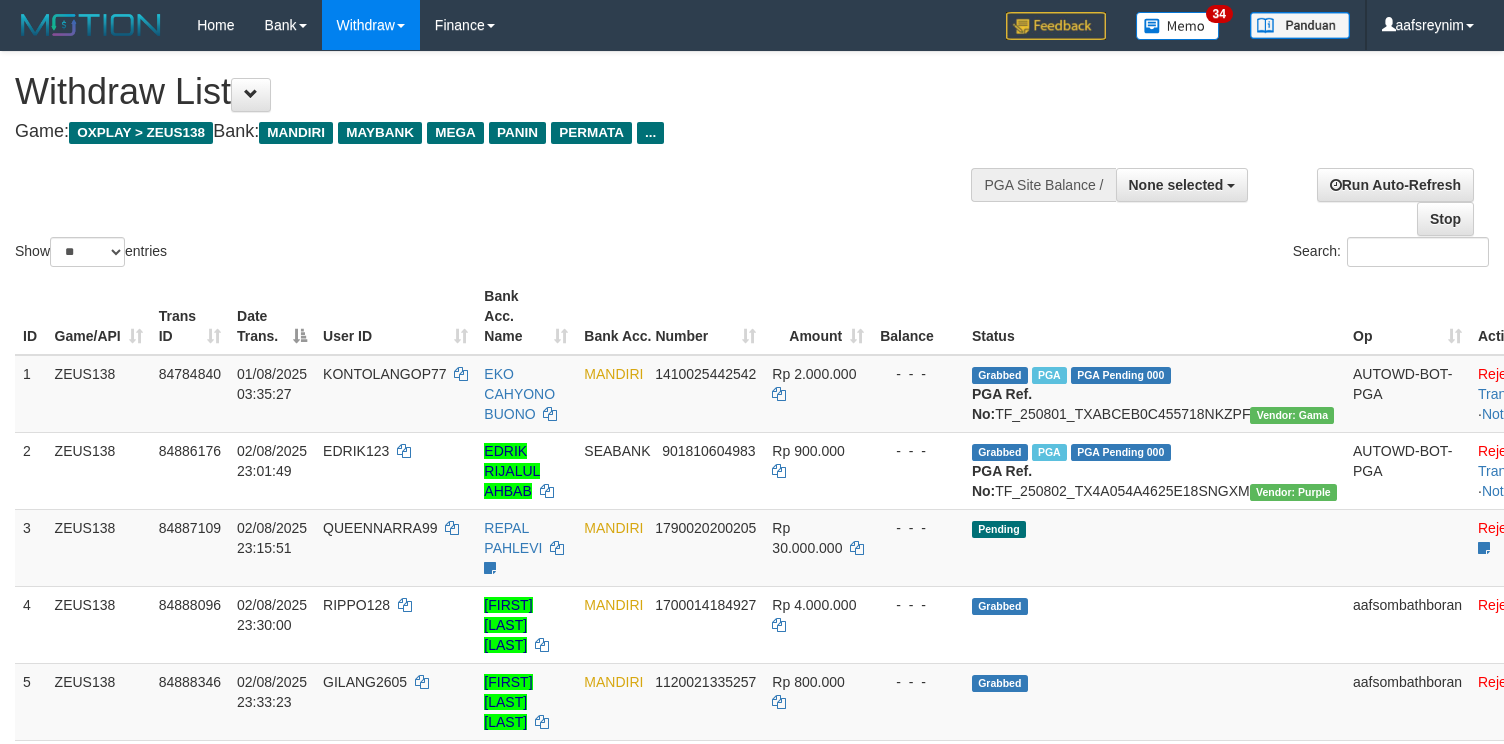 select 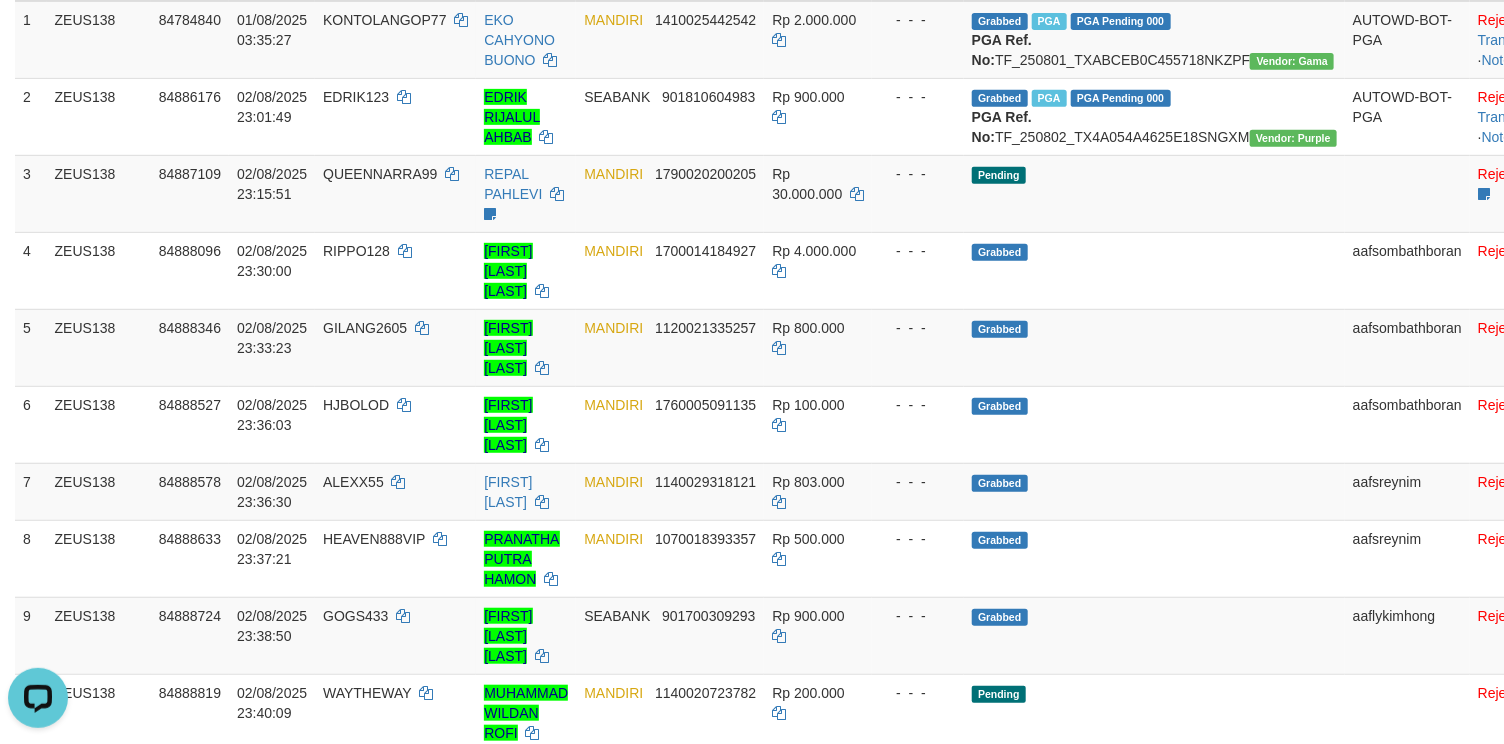 scroll, scrollTop: 0, scrollLeft: 0, axis: both 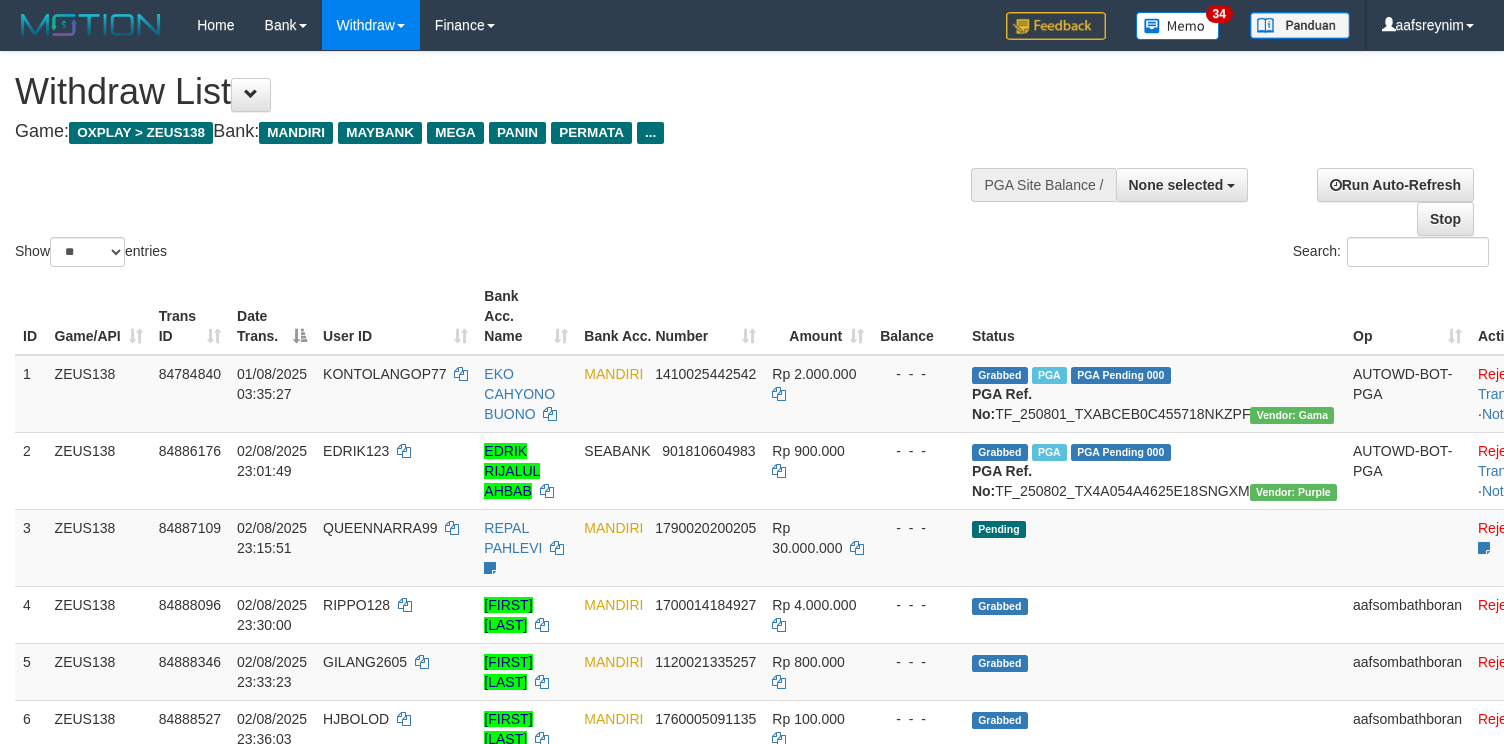 select 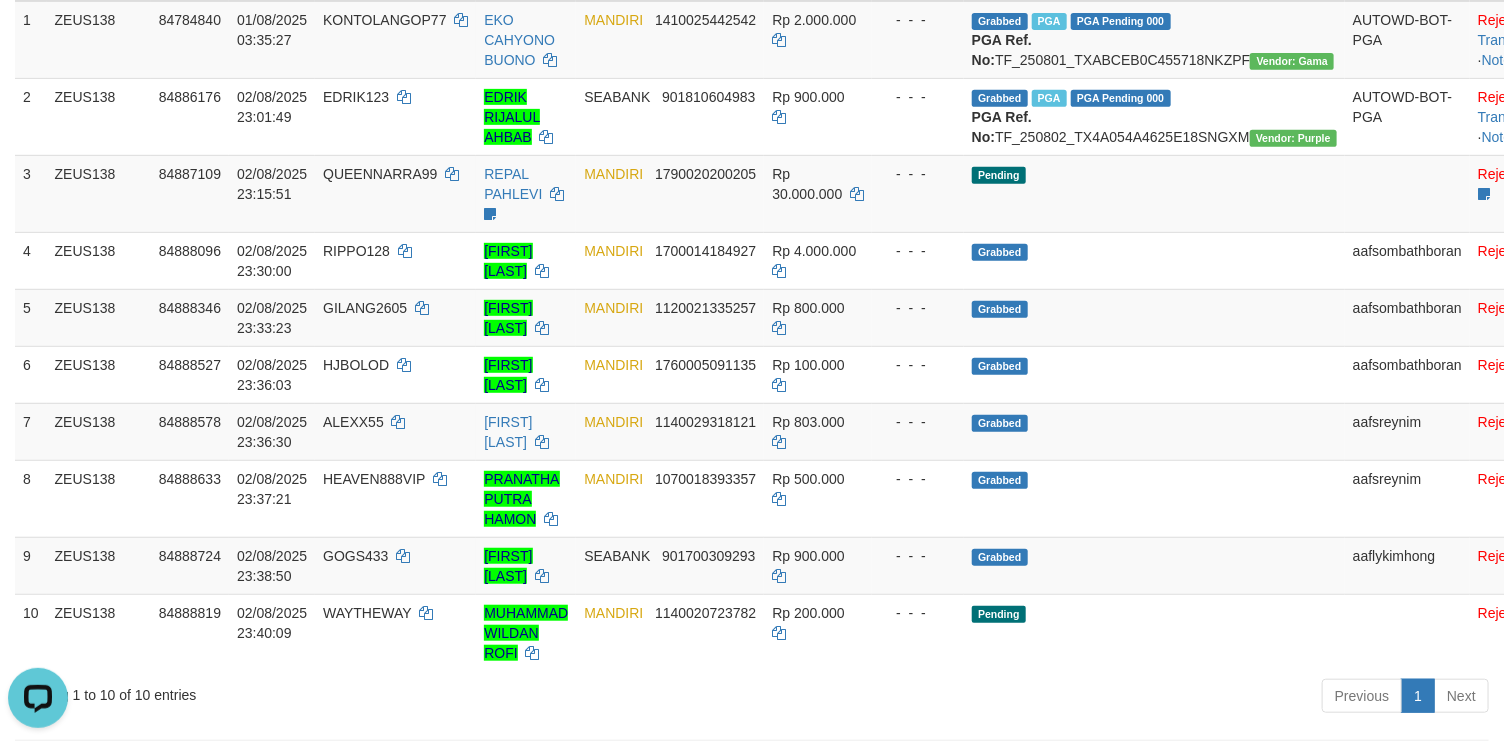 scroll, scrollTop: 0, scrollLeft: 0, axis: both 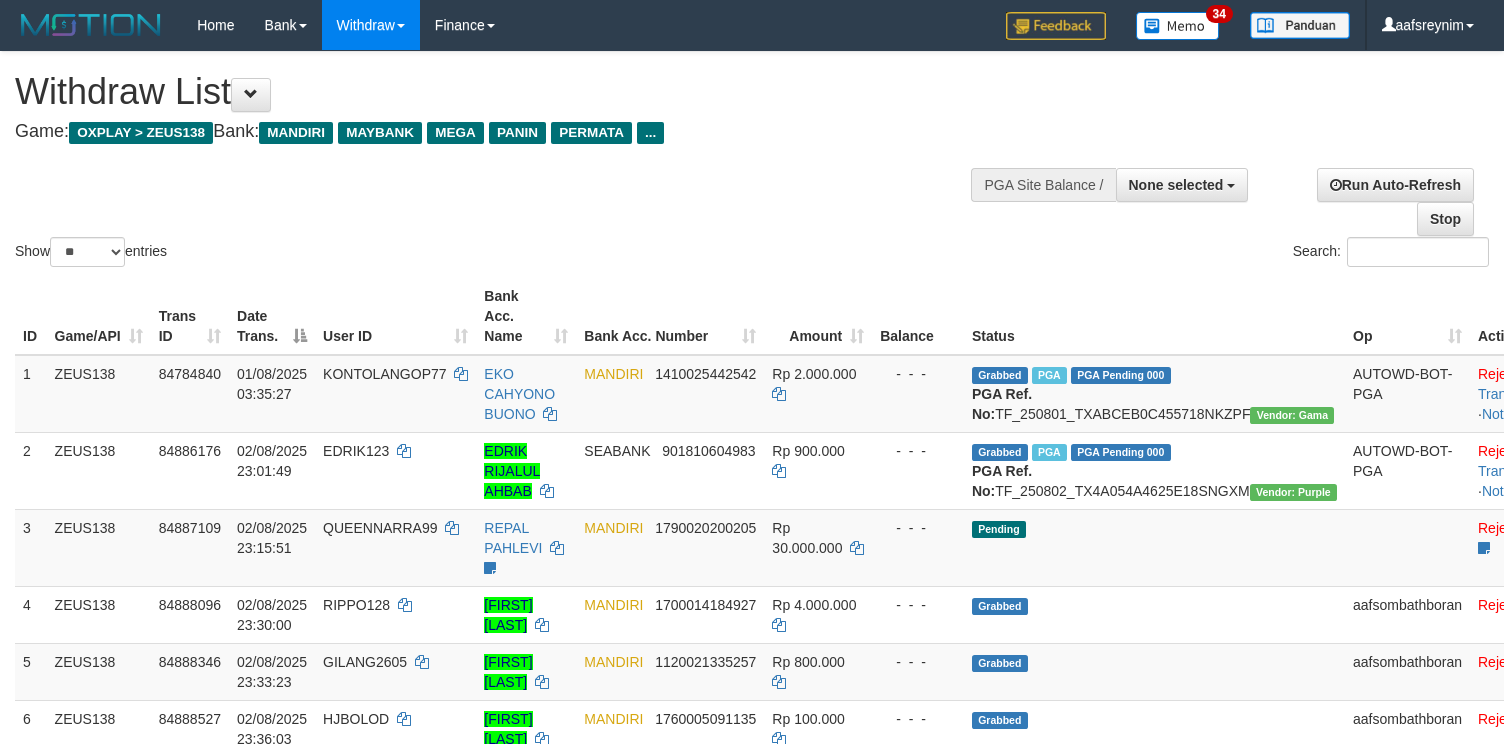 select 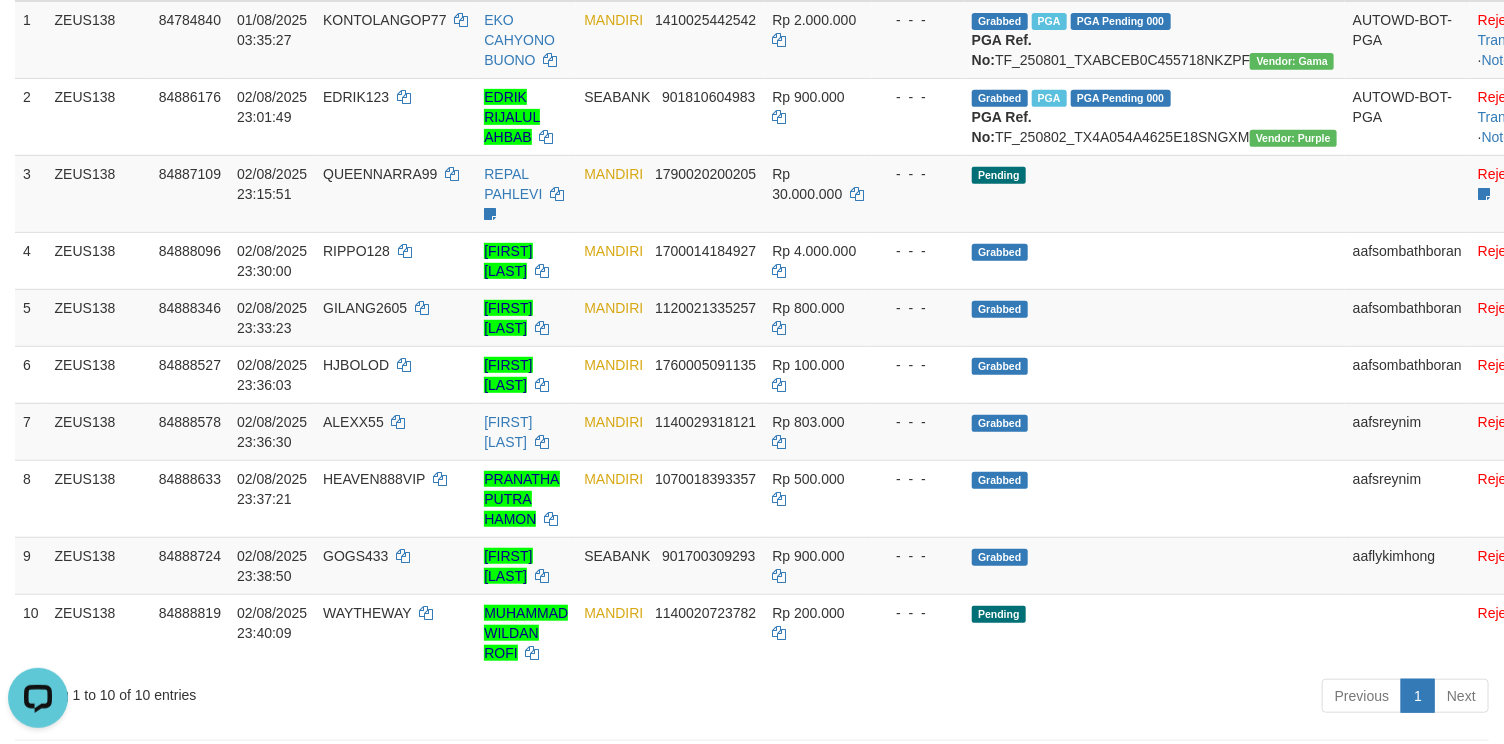 scroll, scrollTop: 0, scrollLeft: 0, axis: both 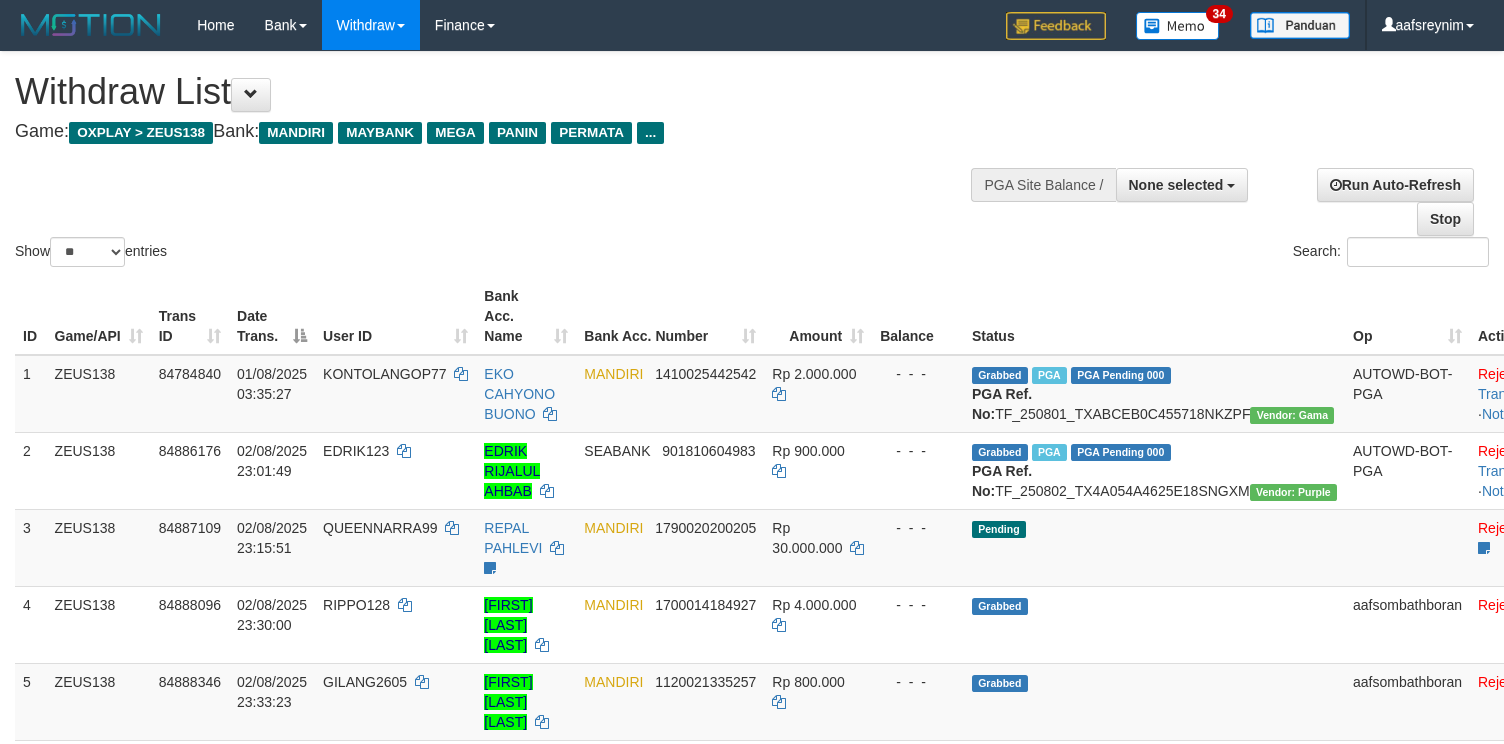 select 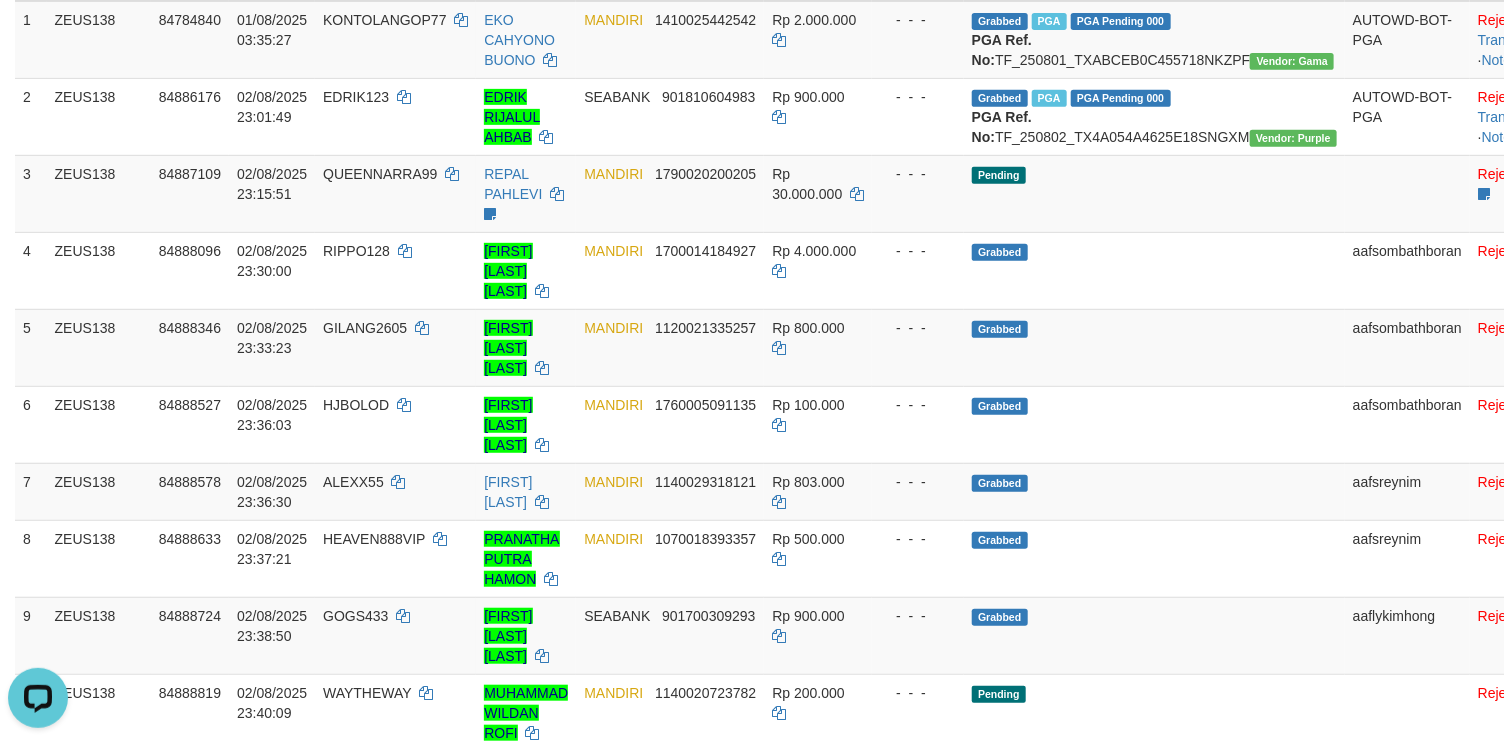 scroll, scrollTop: 0, scrollLeft: 0, axis: both 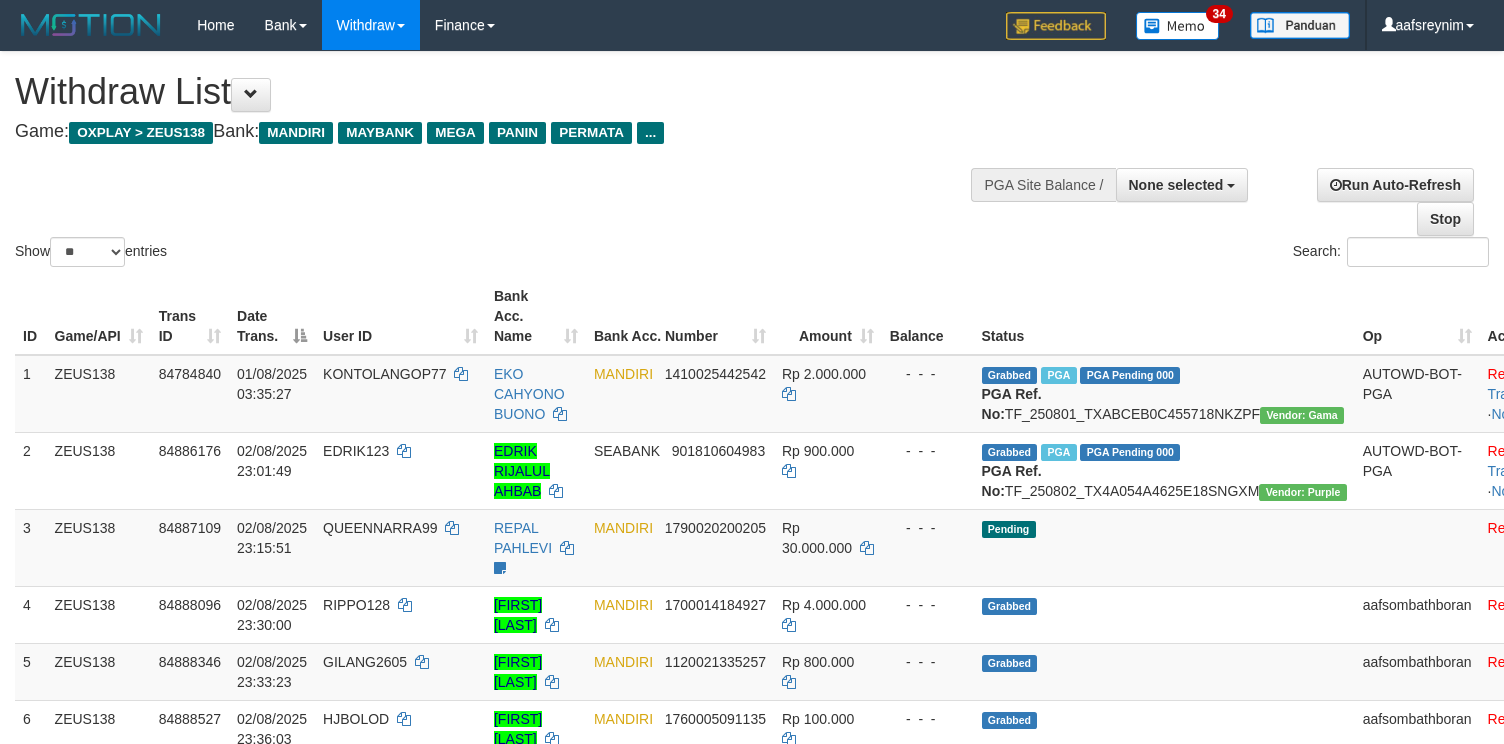 select 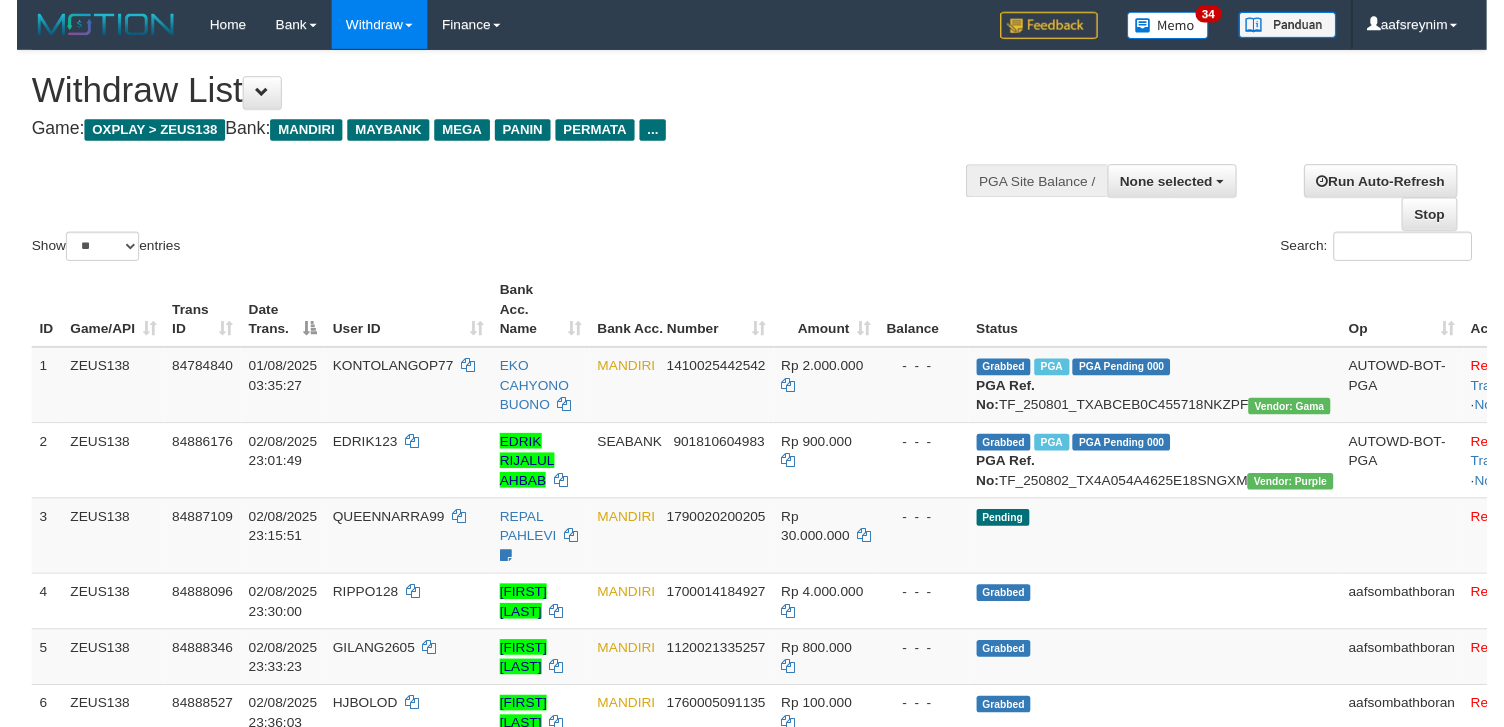 scroll, scrollTop: 354, scrollLeft: 0, axis: vertical 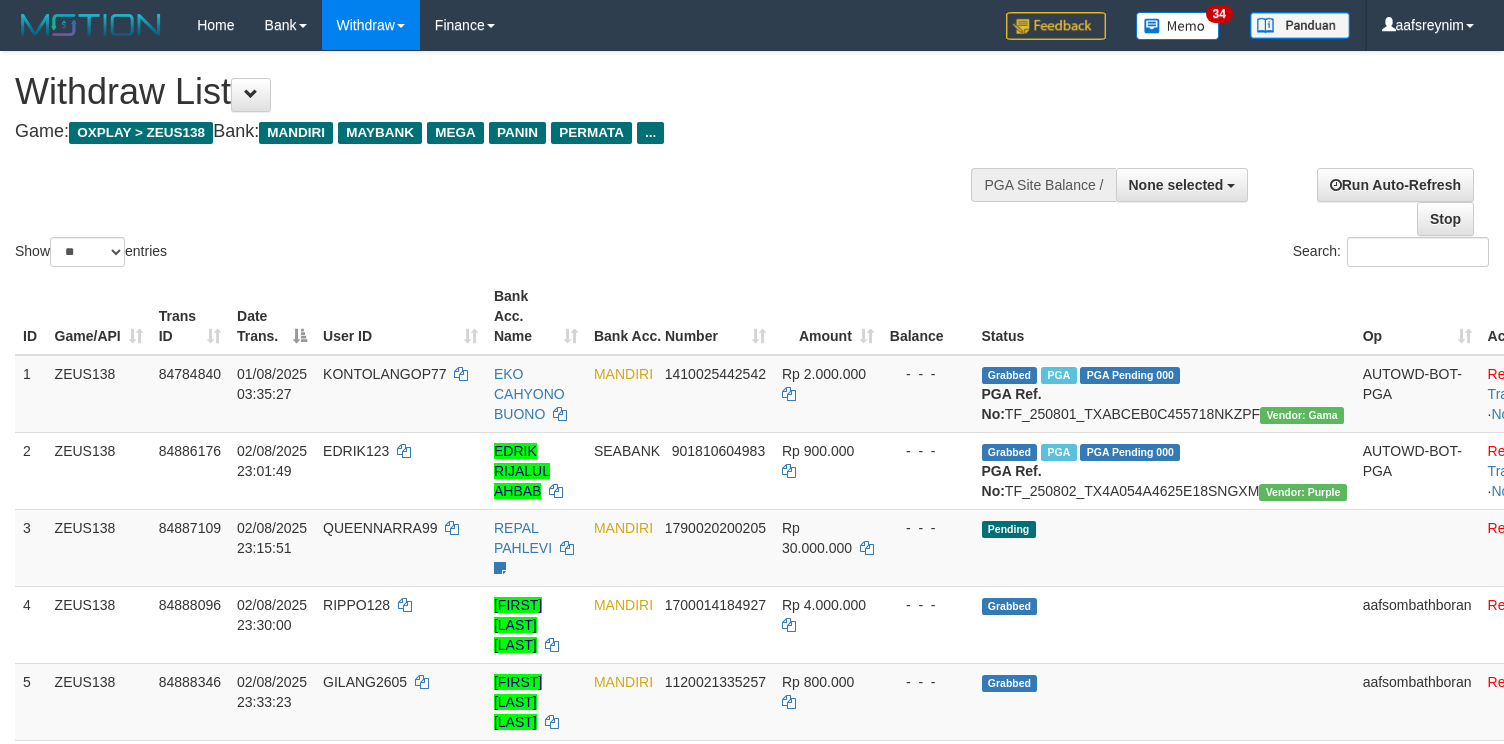 select 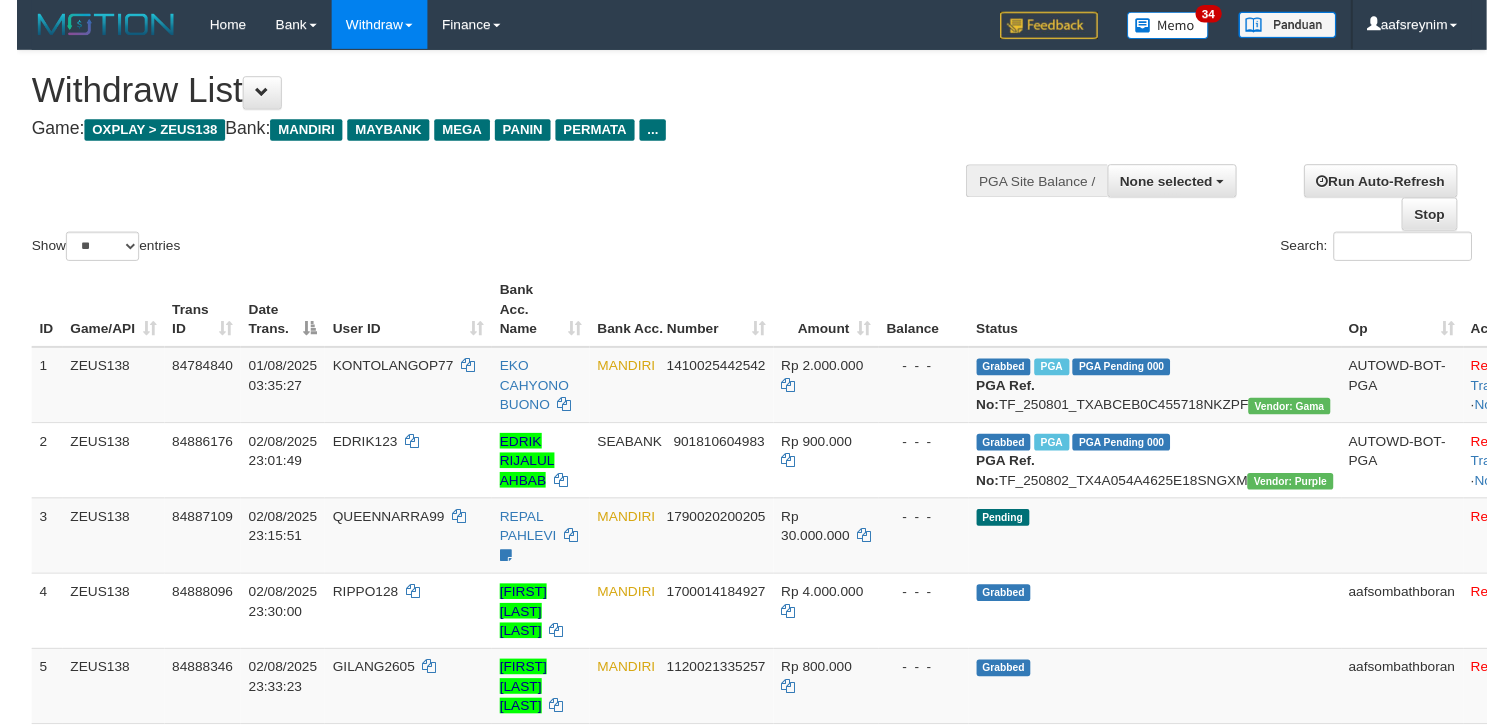 scroll, scrollTop: 354, scrollLeft: 0, axis: vertical 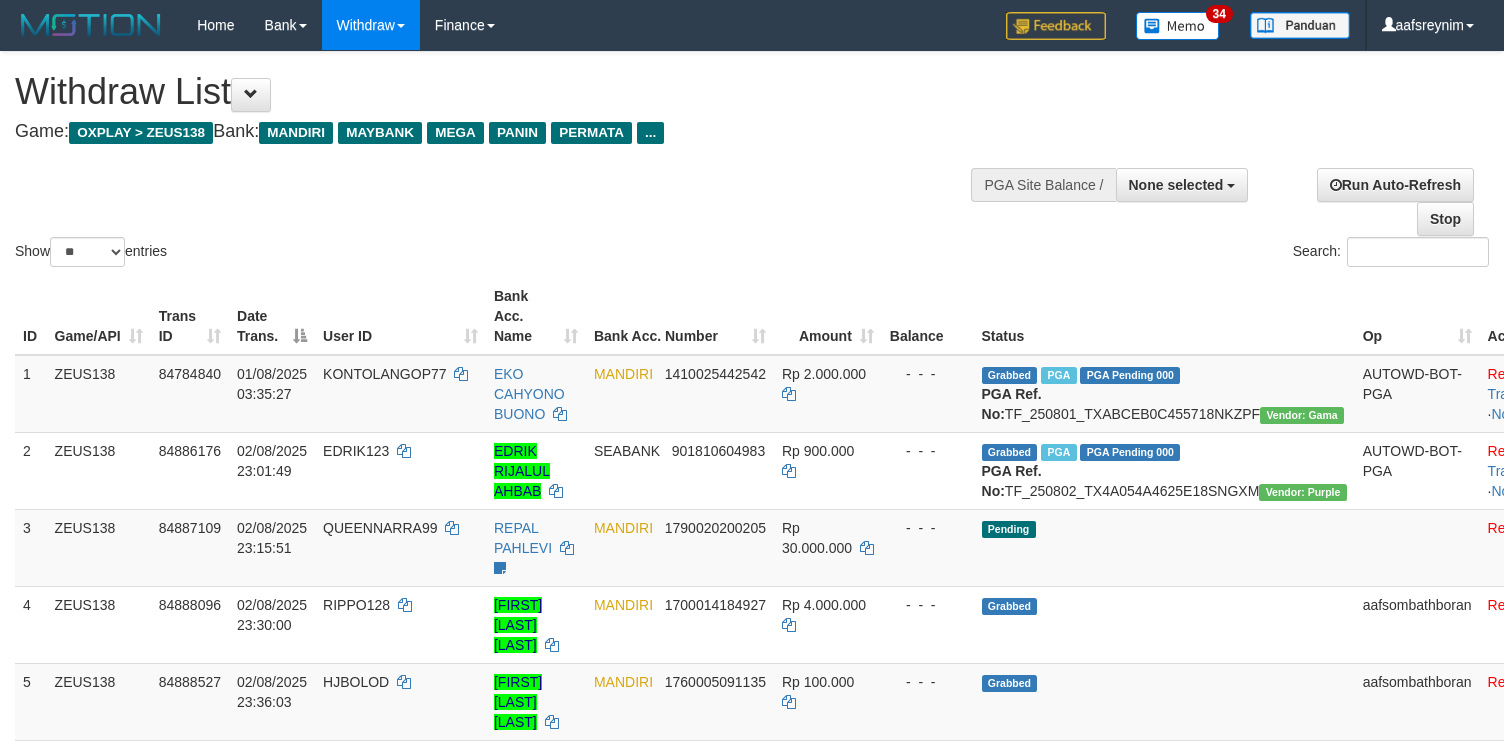 select 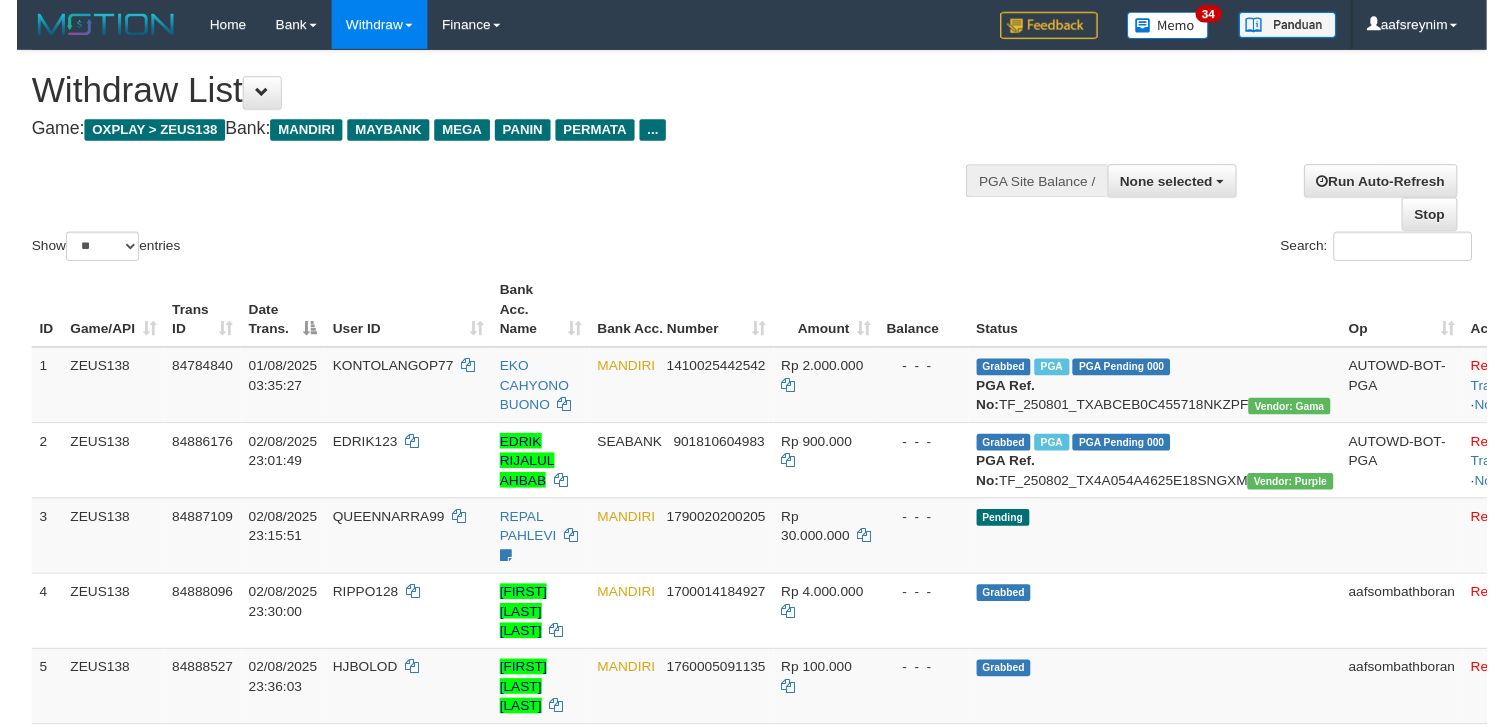 scroll, scrollTop: 354, scrollLeft: 0, axis: vertical 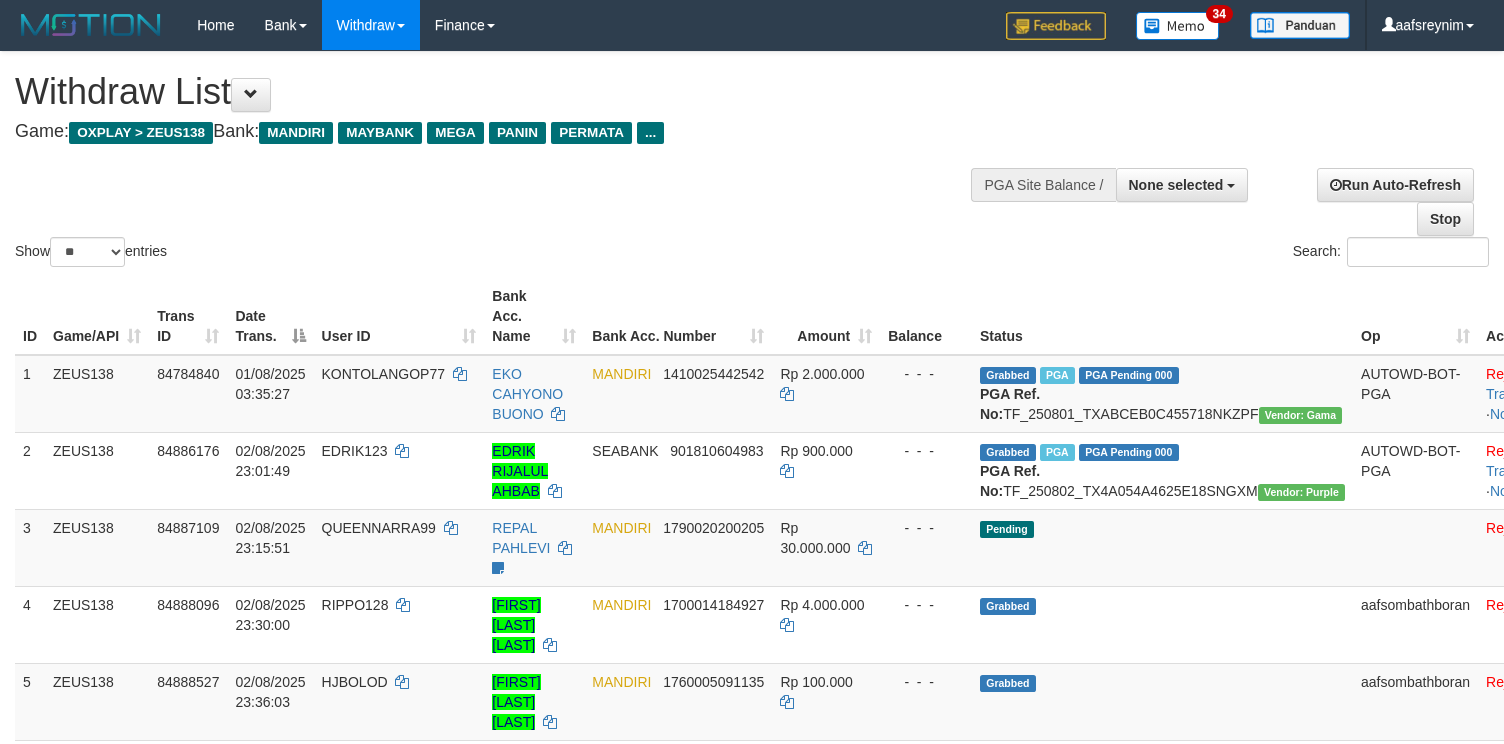 select 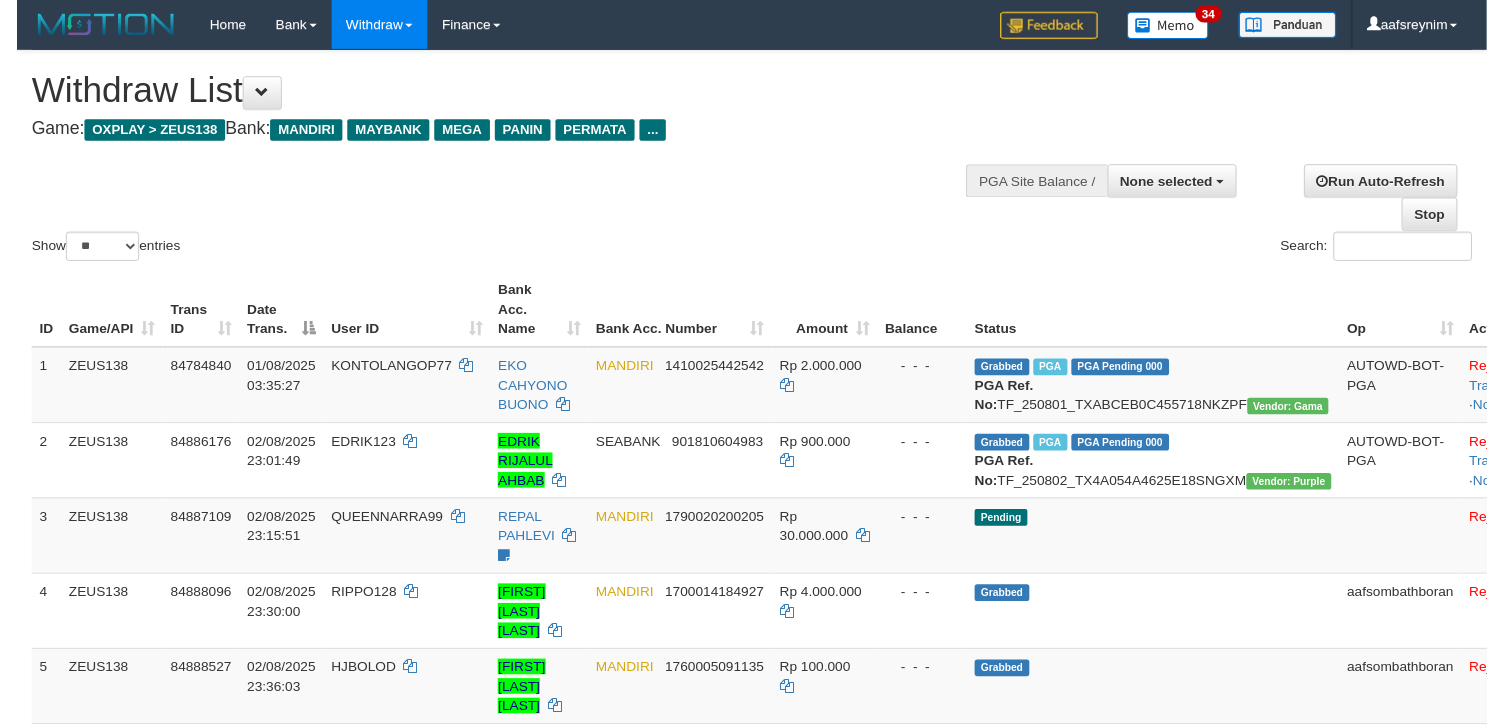 scroll, scrollTop: 354, scrollLeft: 0, axis: vertical 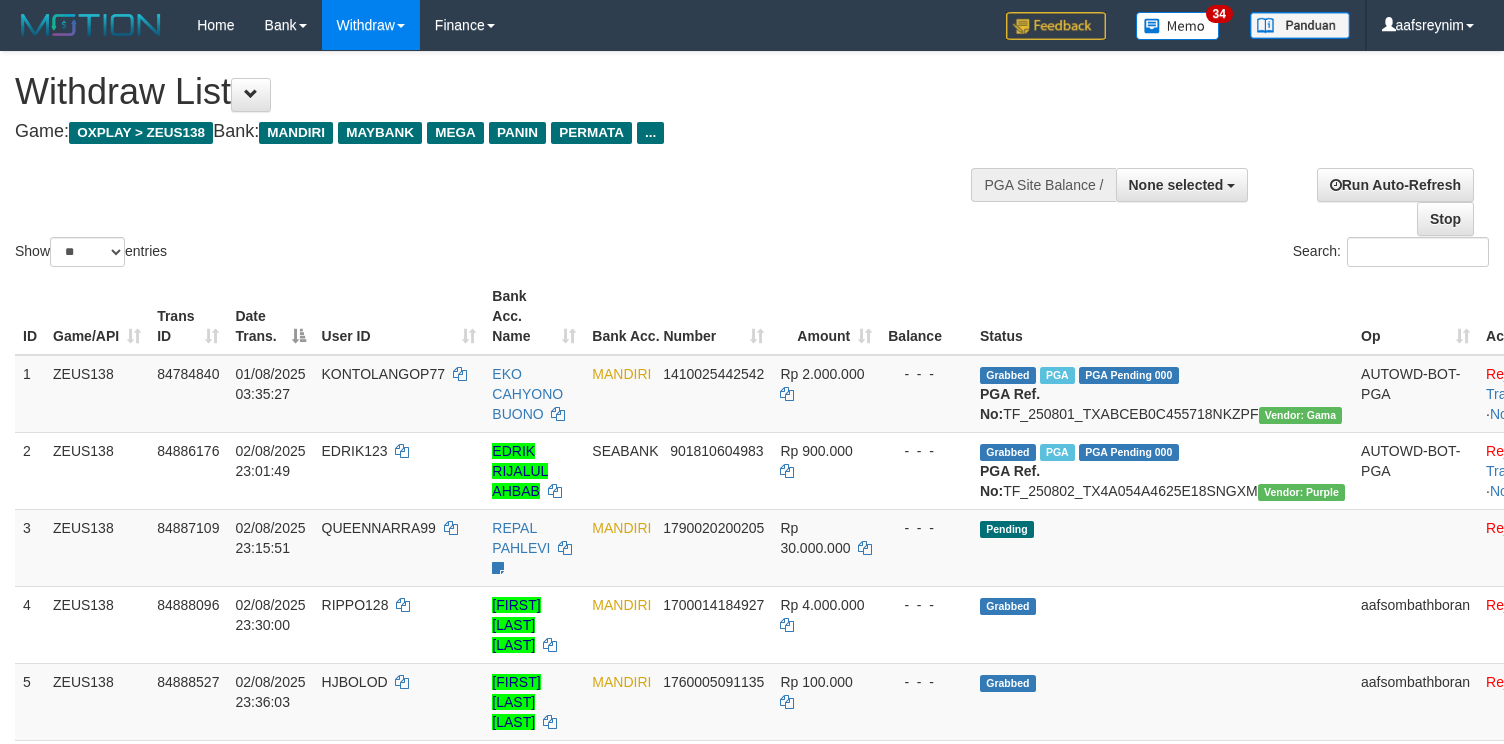 select 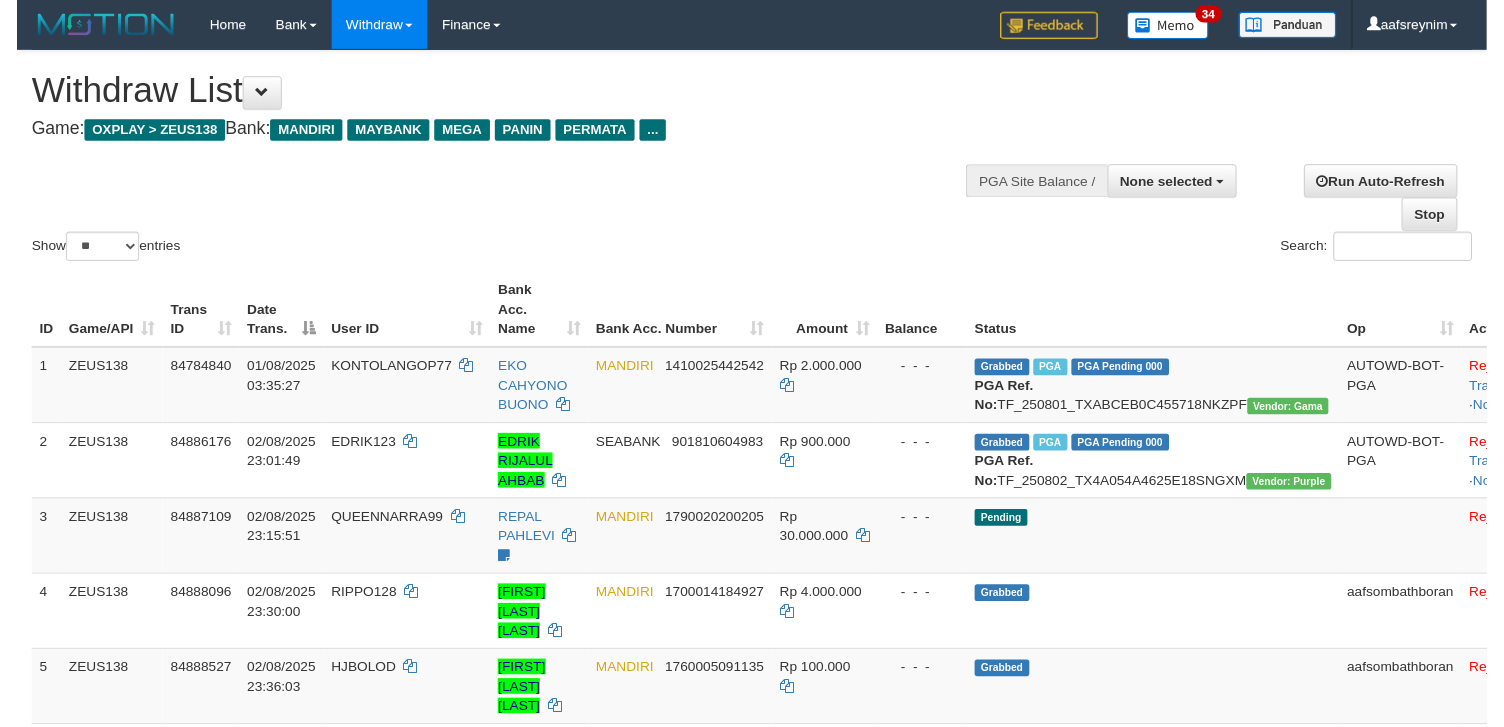 scroll, scrollTop: 354, scrollLeft: 0, axis: vertical 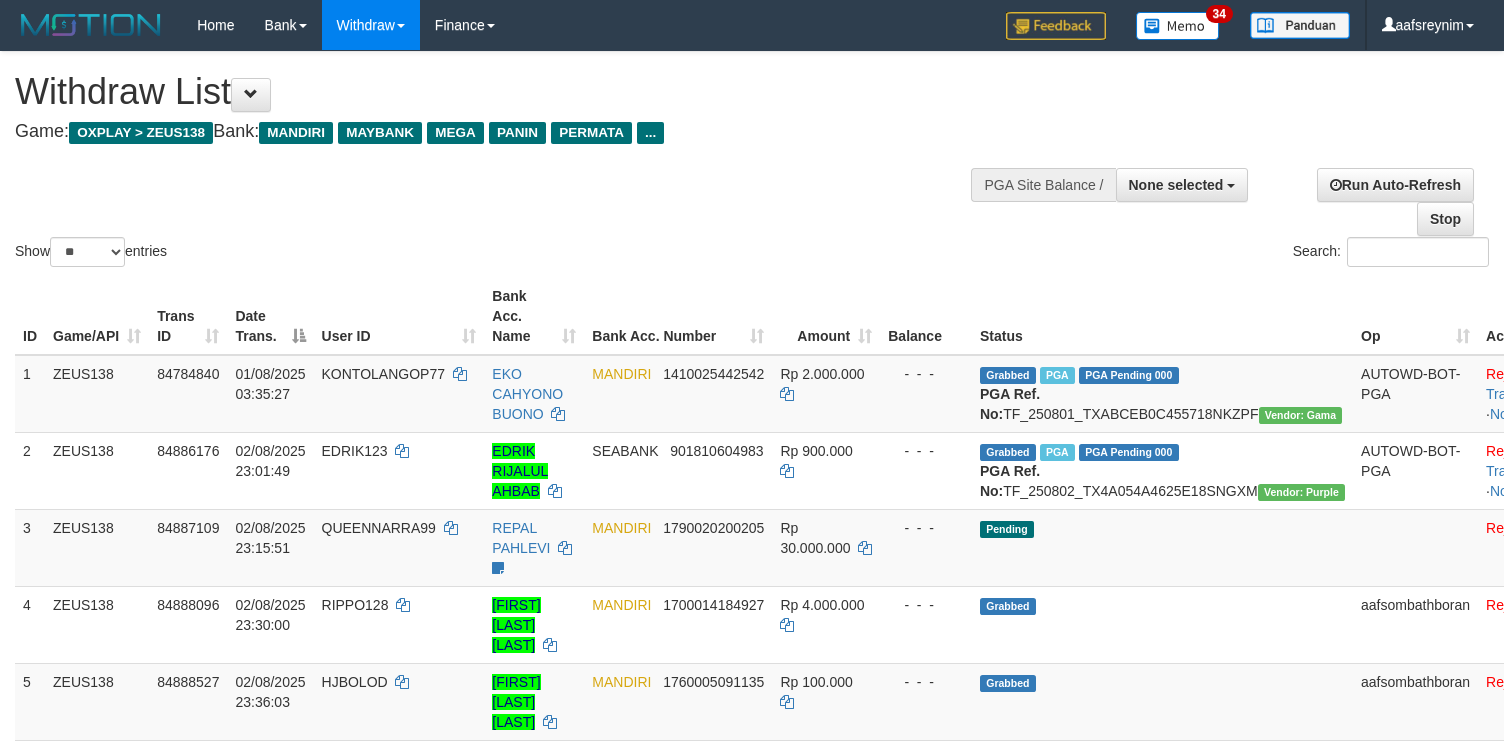 select 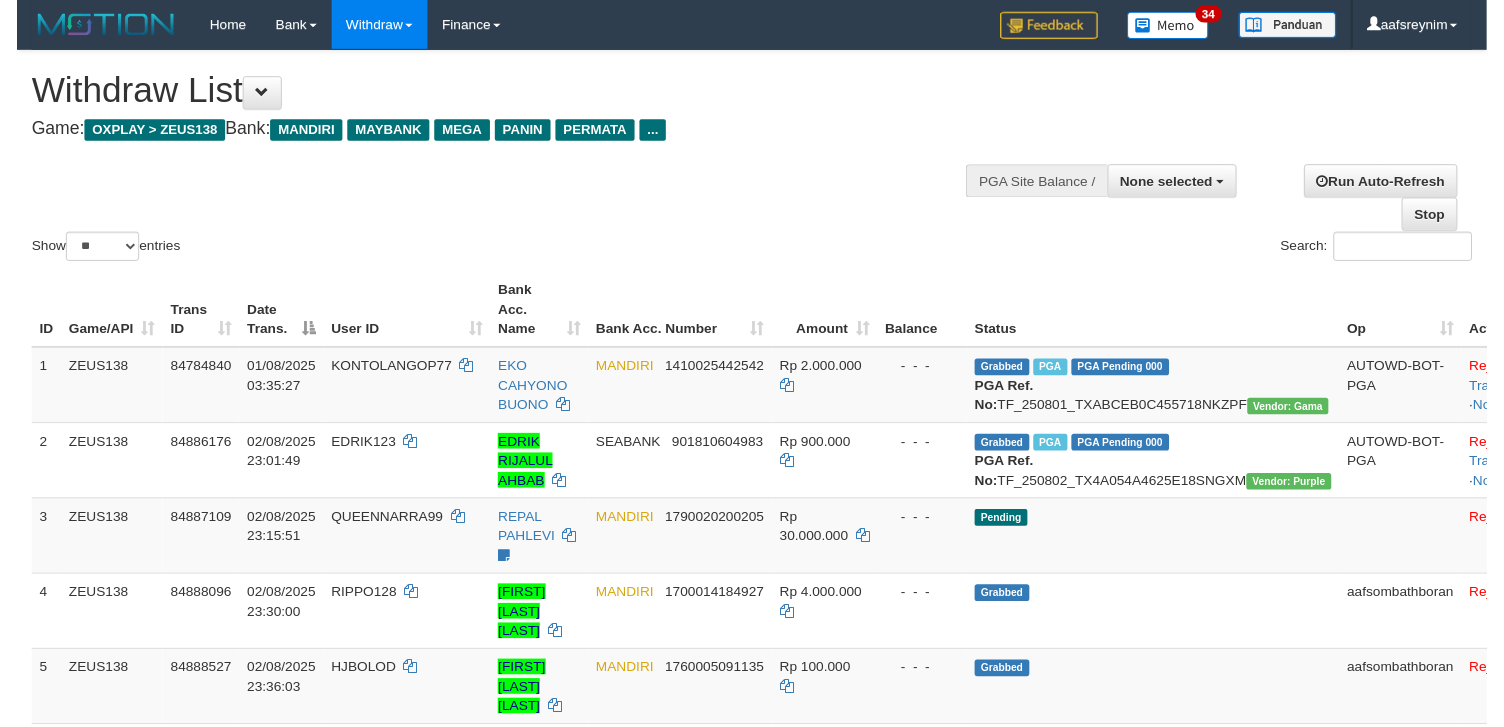 scroll, scrollTop: 354, scrollLeft: 0, axis: vertical 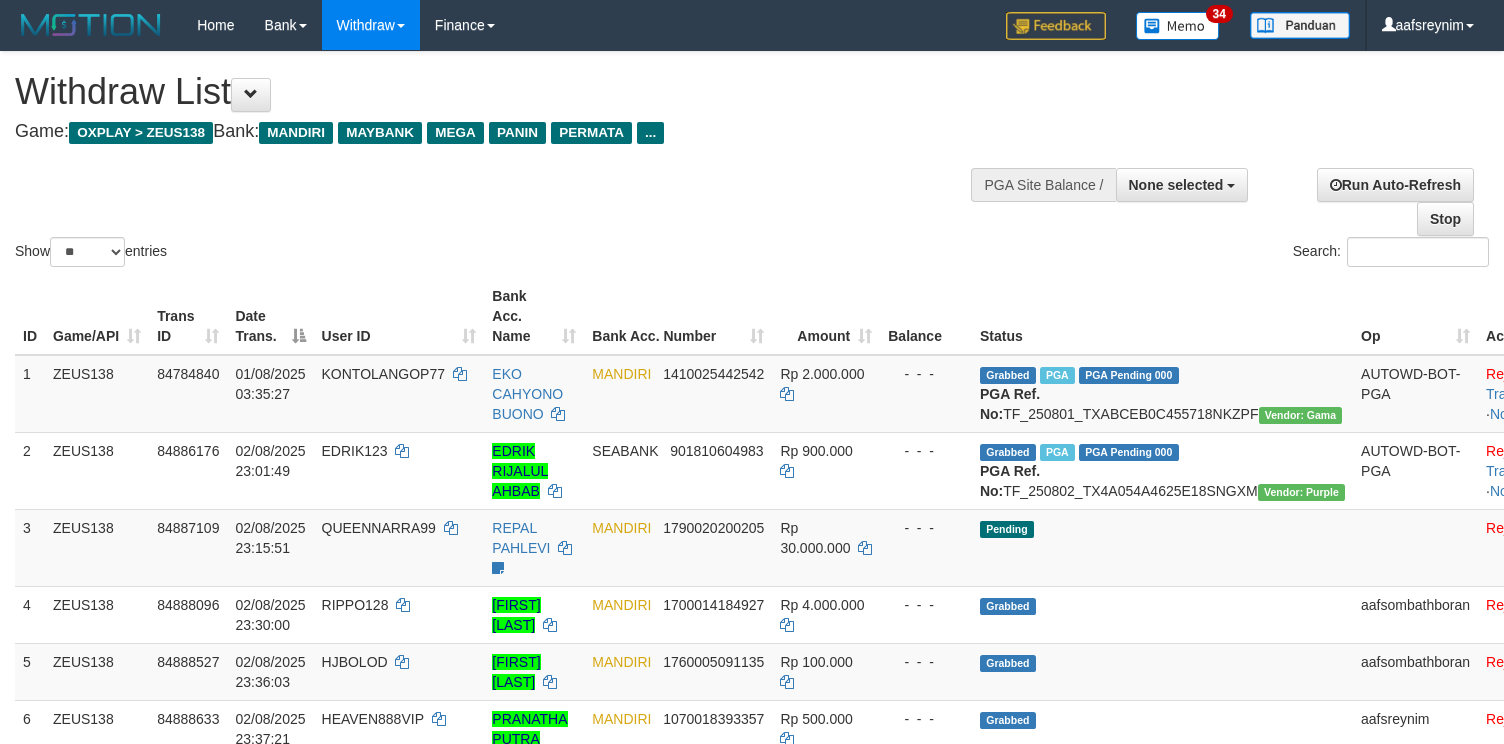 select 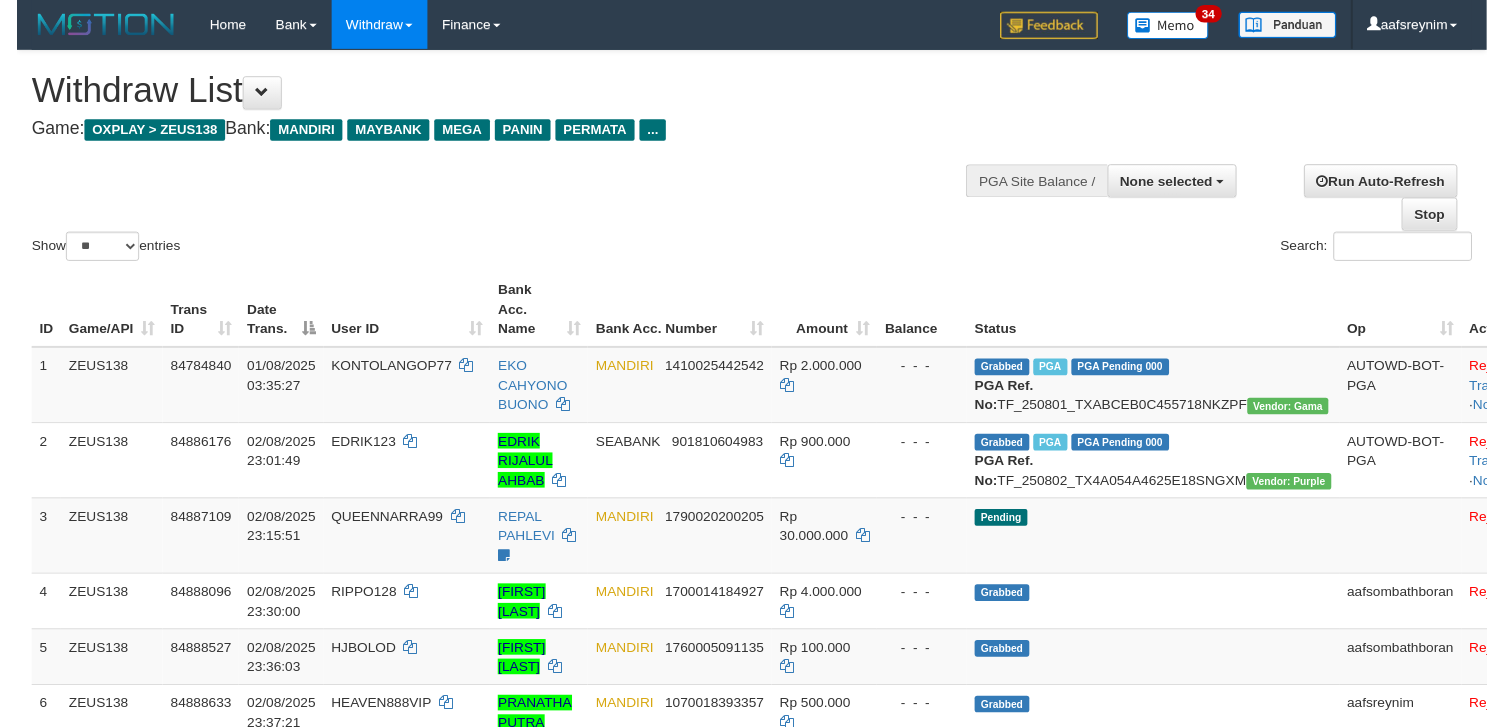 scroll, scrollTop: 354, scrollLeft: 0, axis: vertical 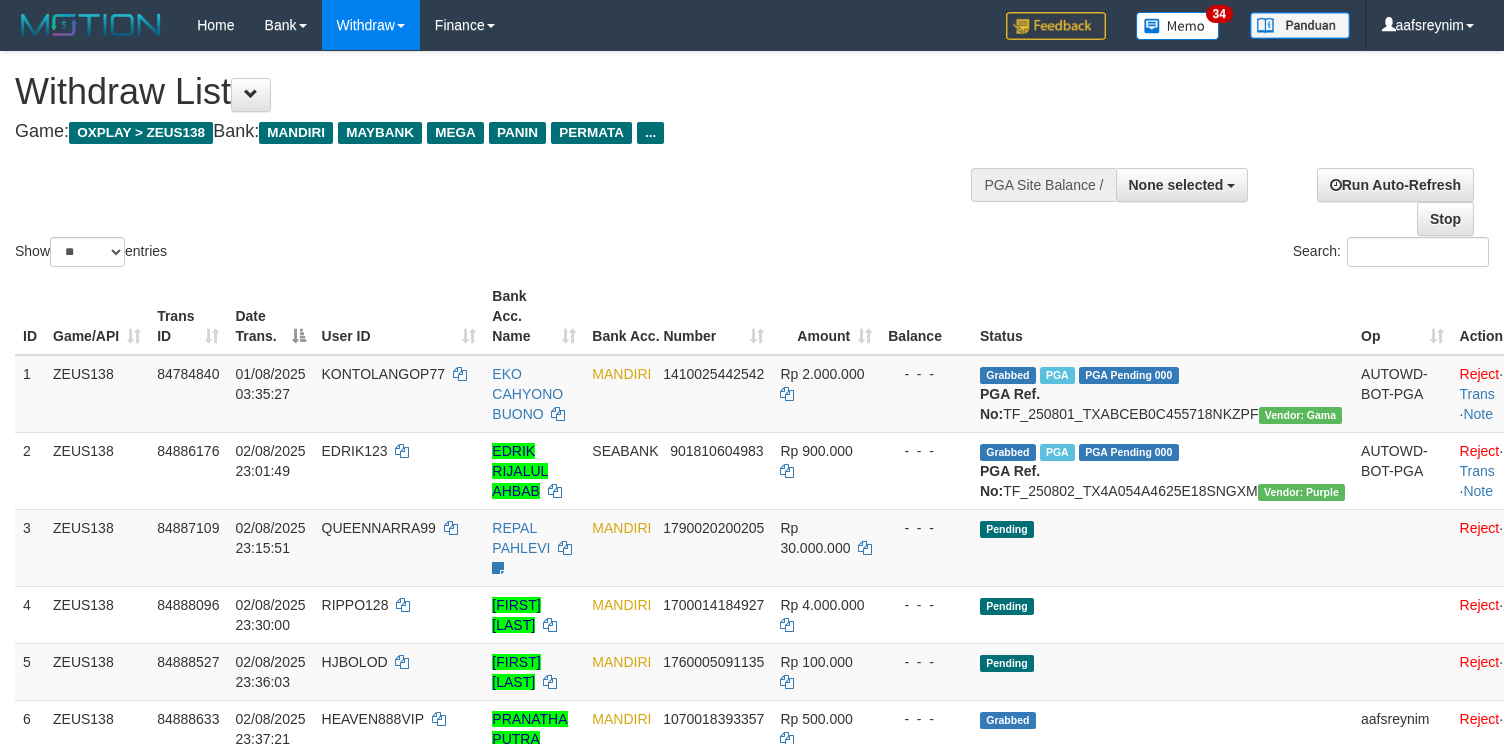 select 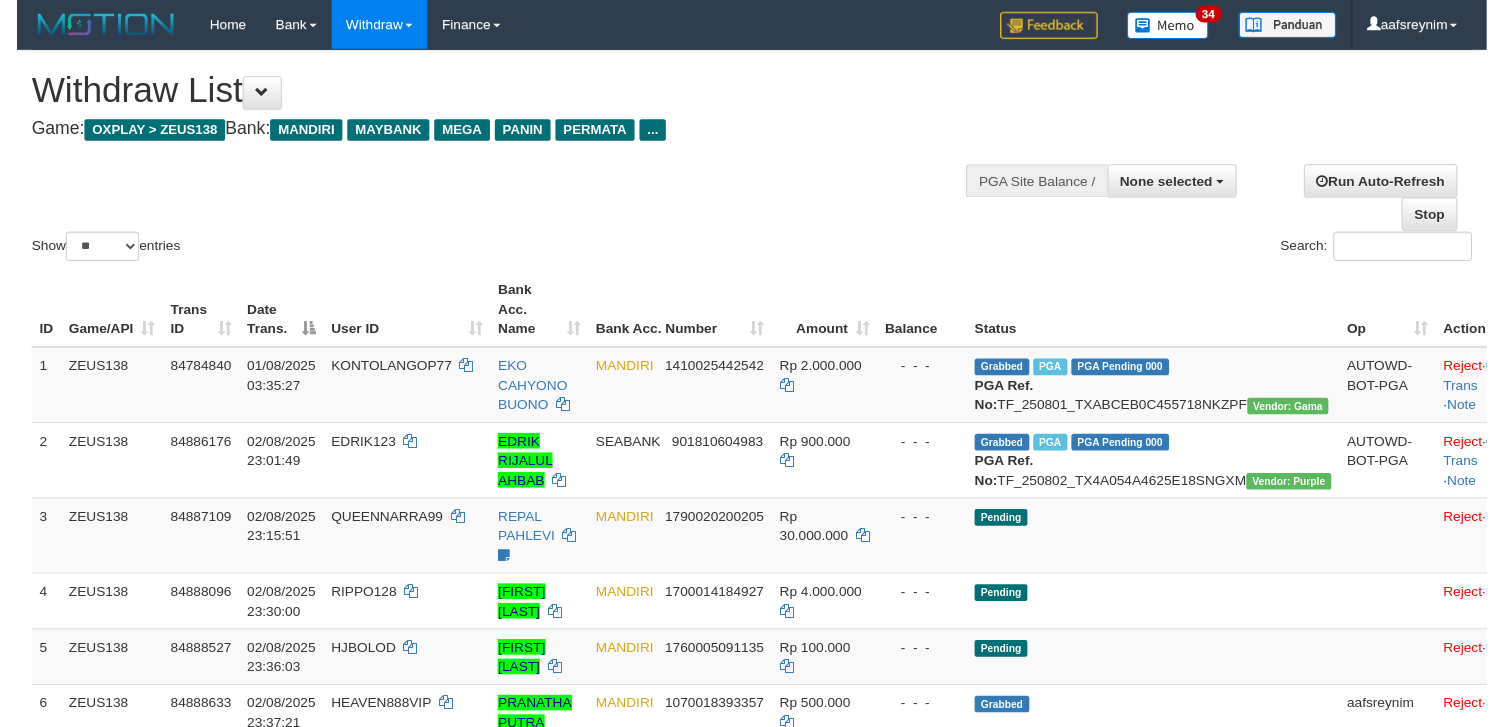 scroll, scrollTop: 354, scrollLeft: 0, axis: vertical 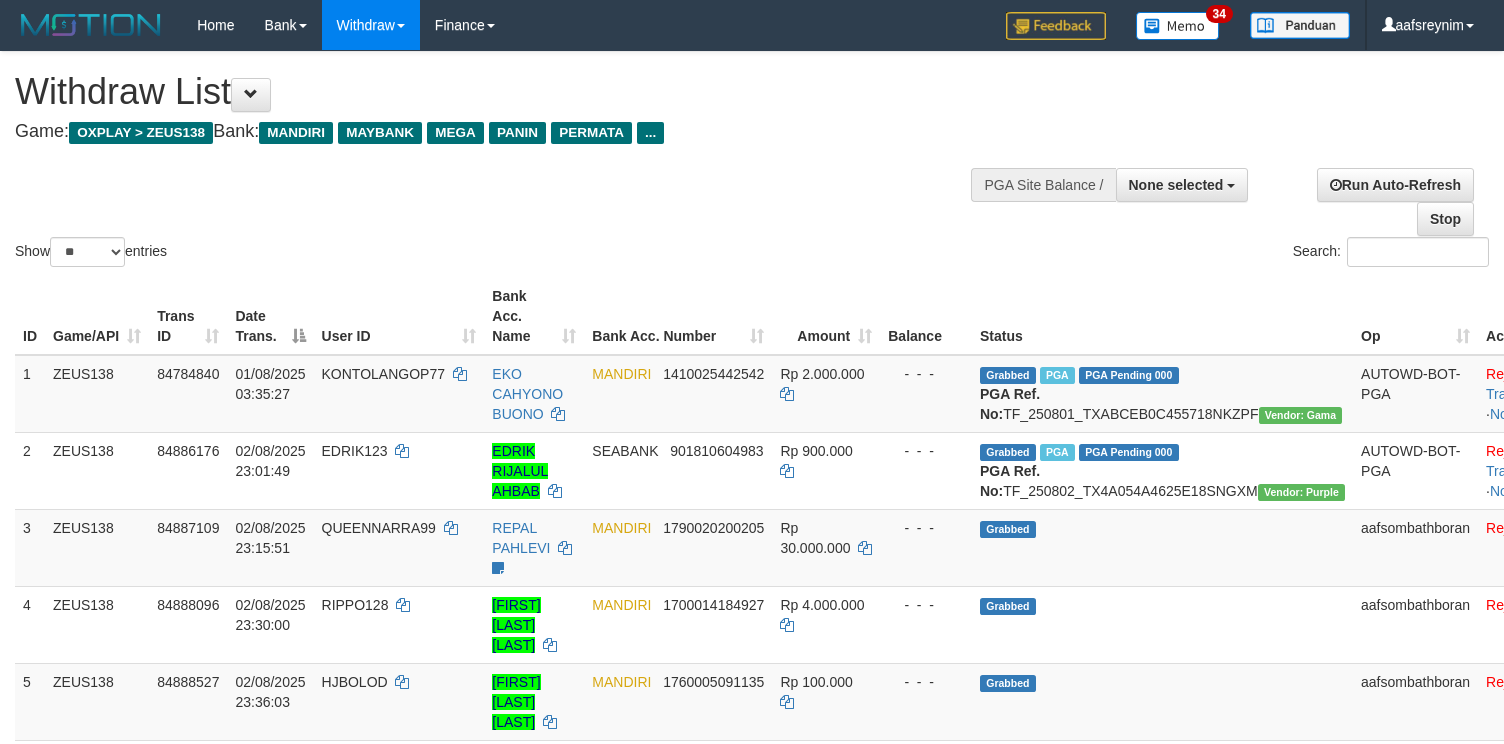 select 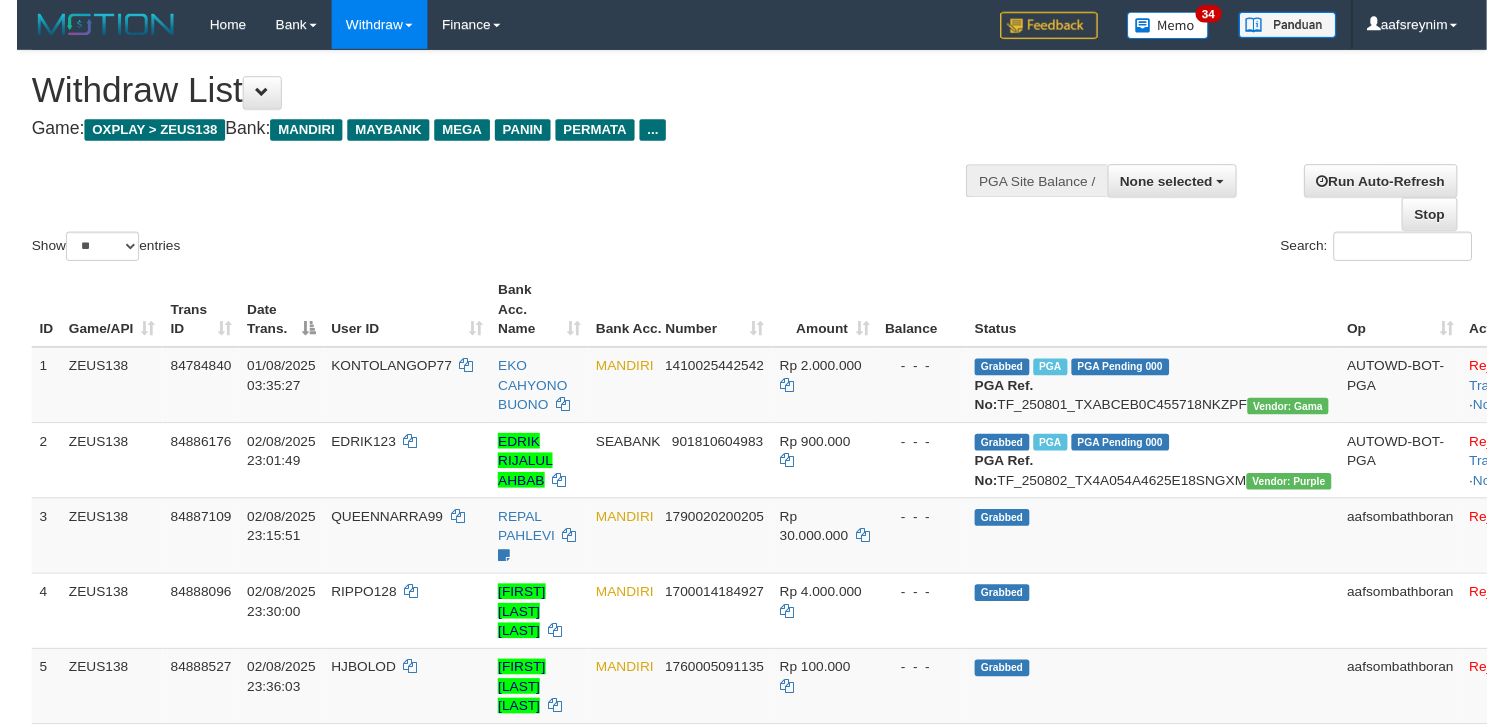 scroll, scrollTop: 354, scrollLeft: 0, axis: vertical 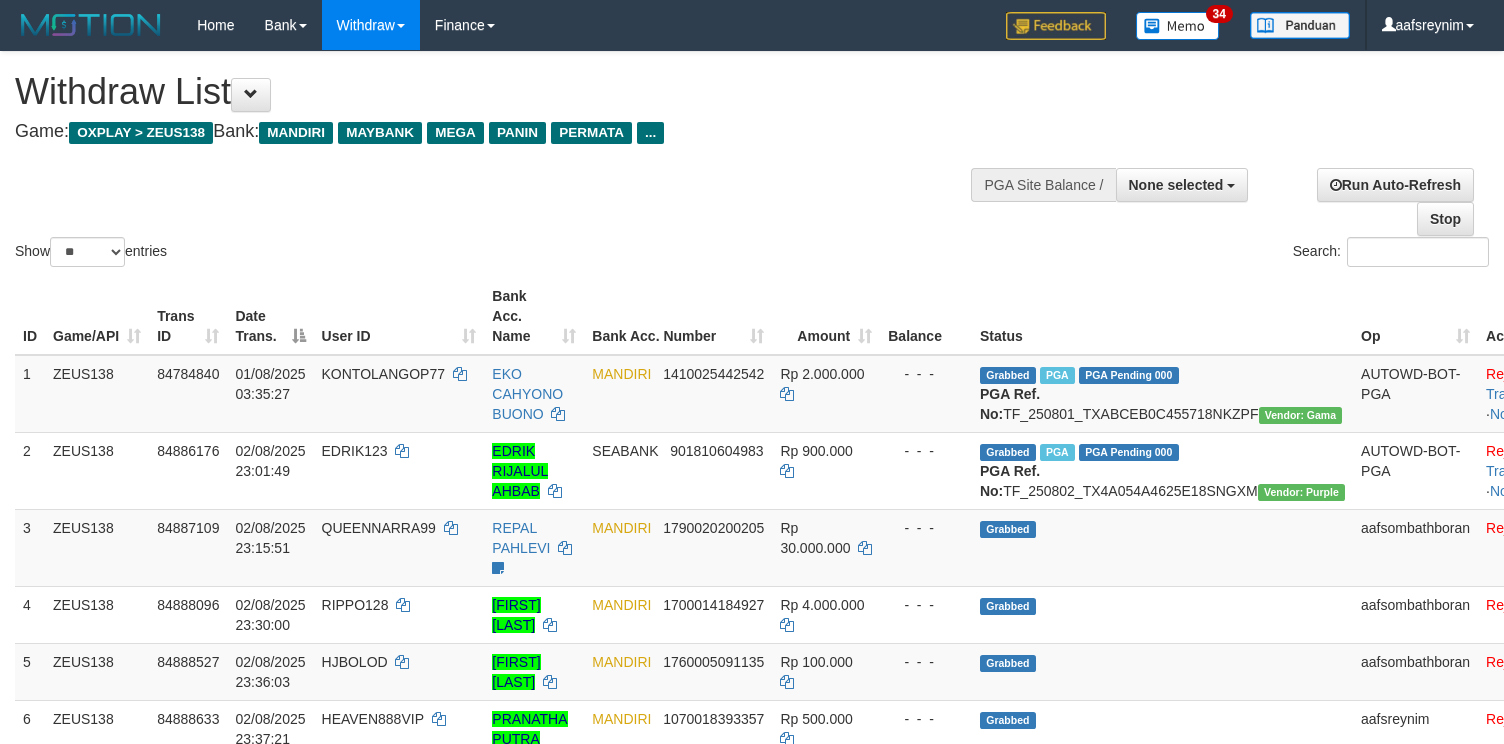 select 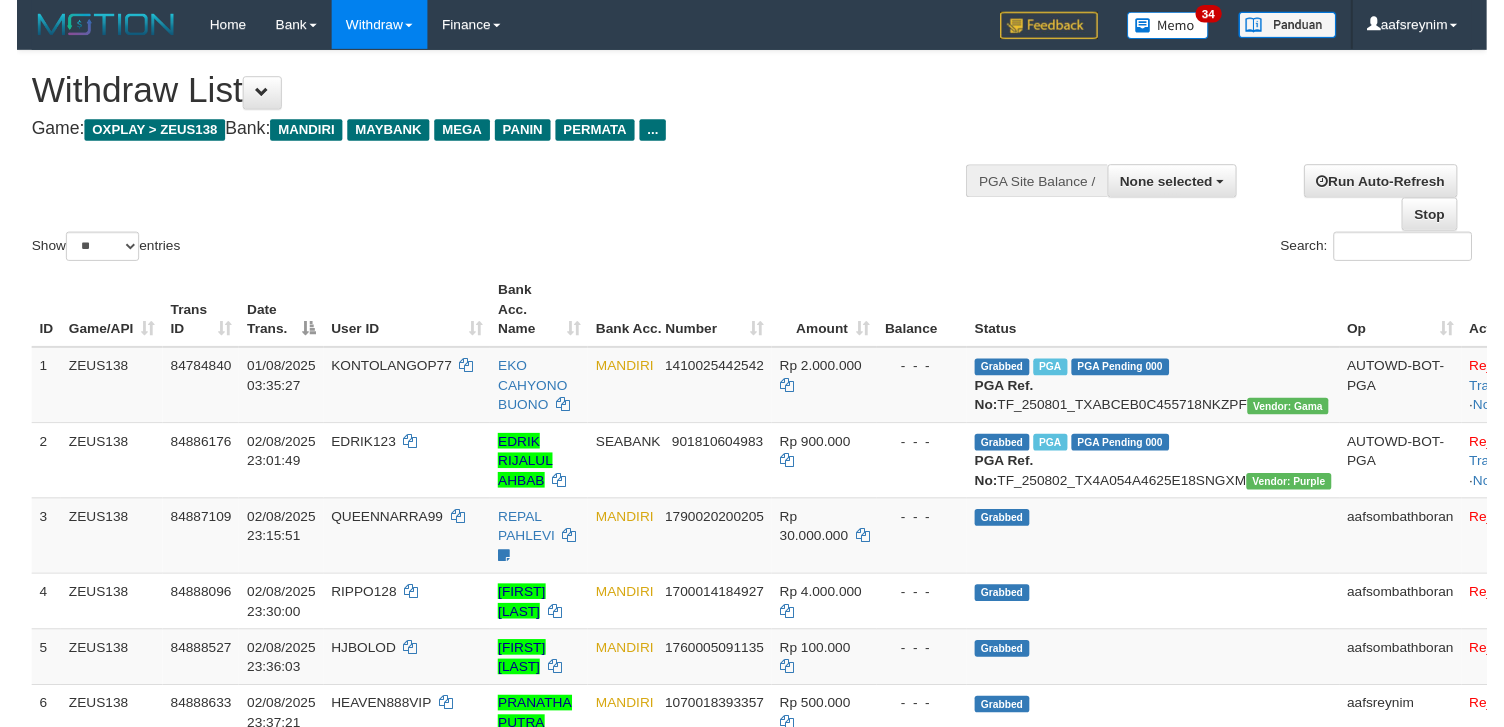 scroll, scrollTop: 354, scrollLeft: 0, axis: vertical 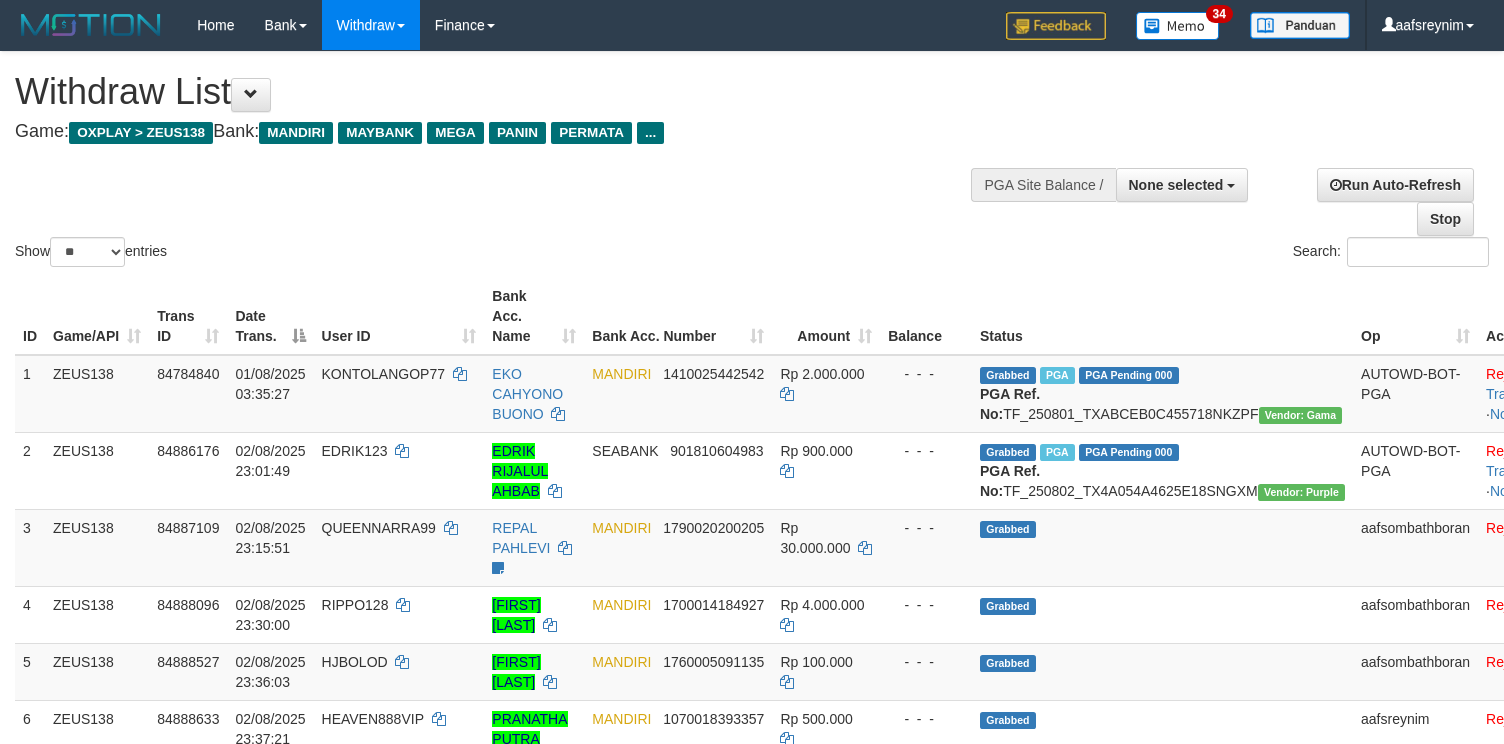 select 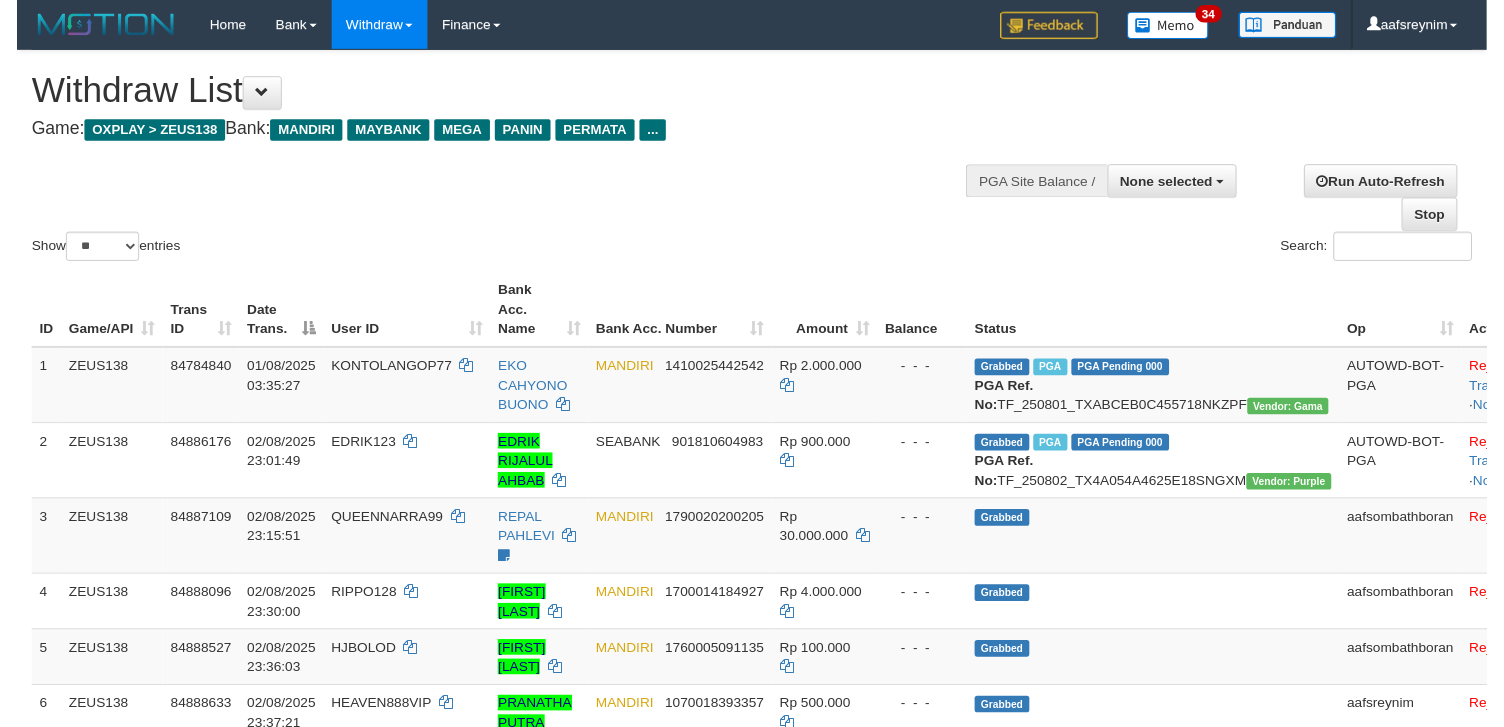 scroll, scrollTop: 354, scrollLeft: 0, axis: vertical 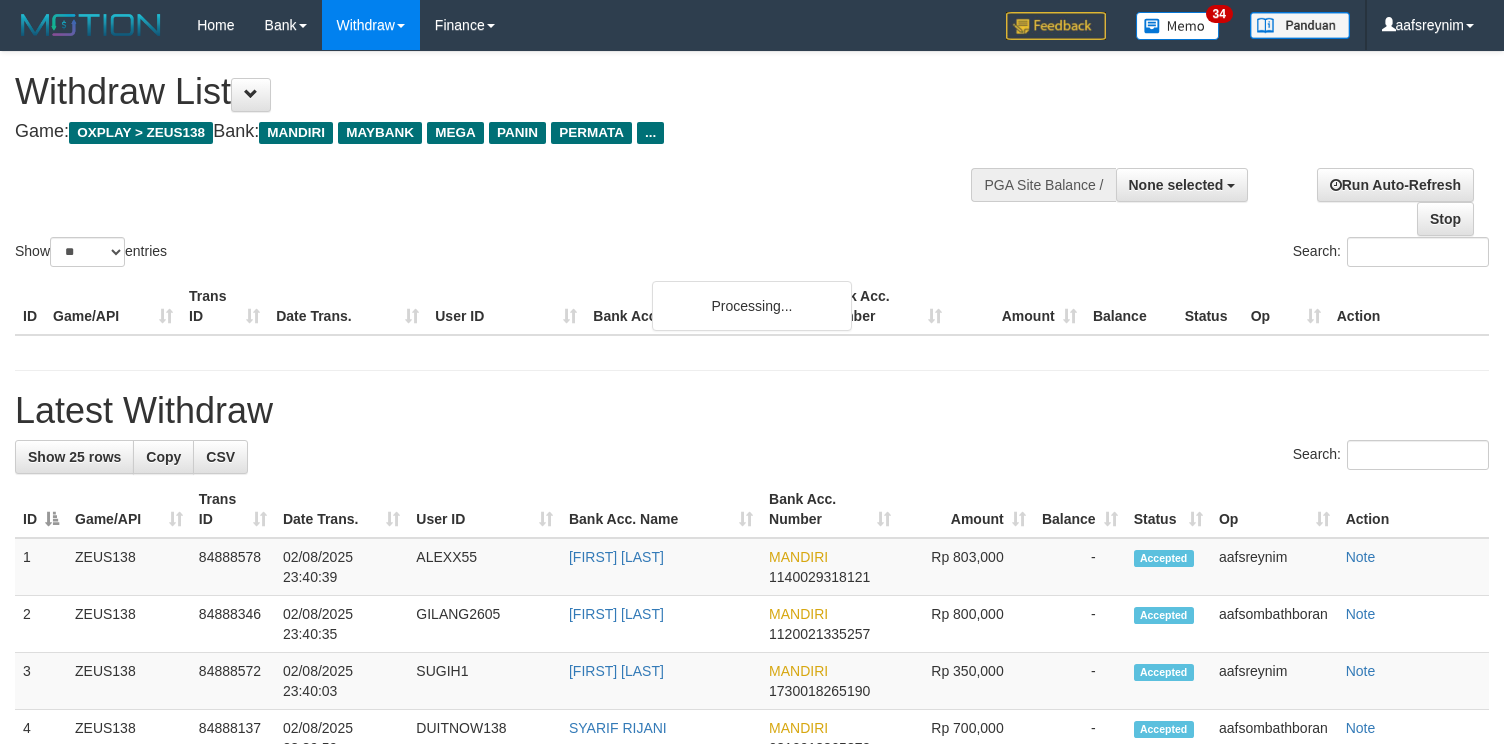 select 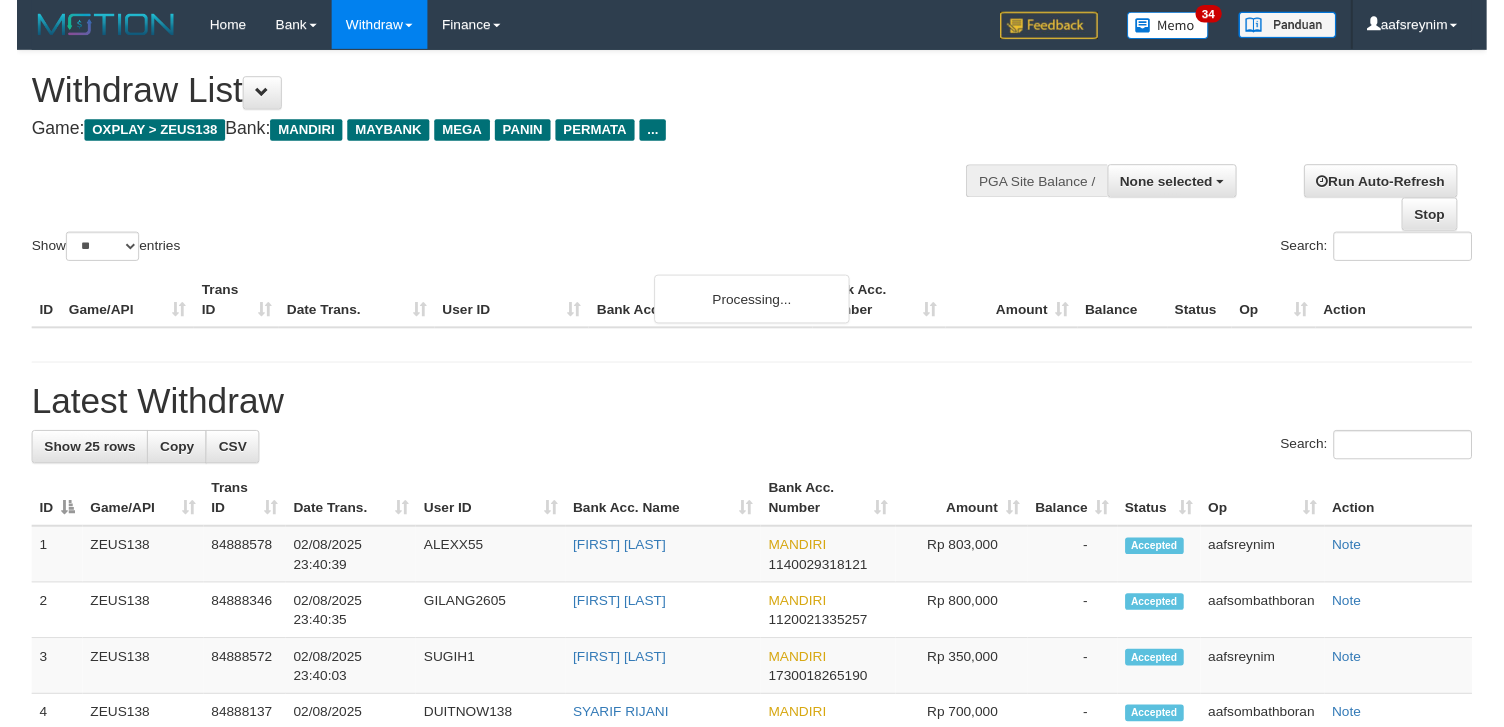 scroll, scrollTop: 354, scrollLeft: 0, axis: vertical 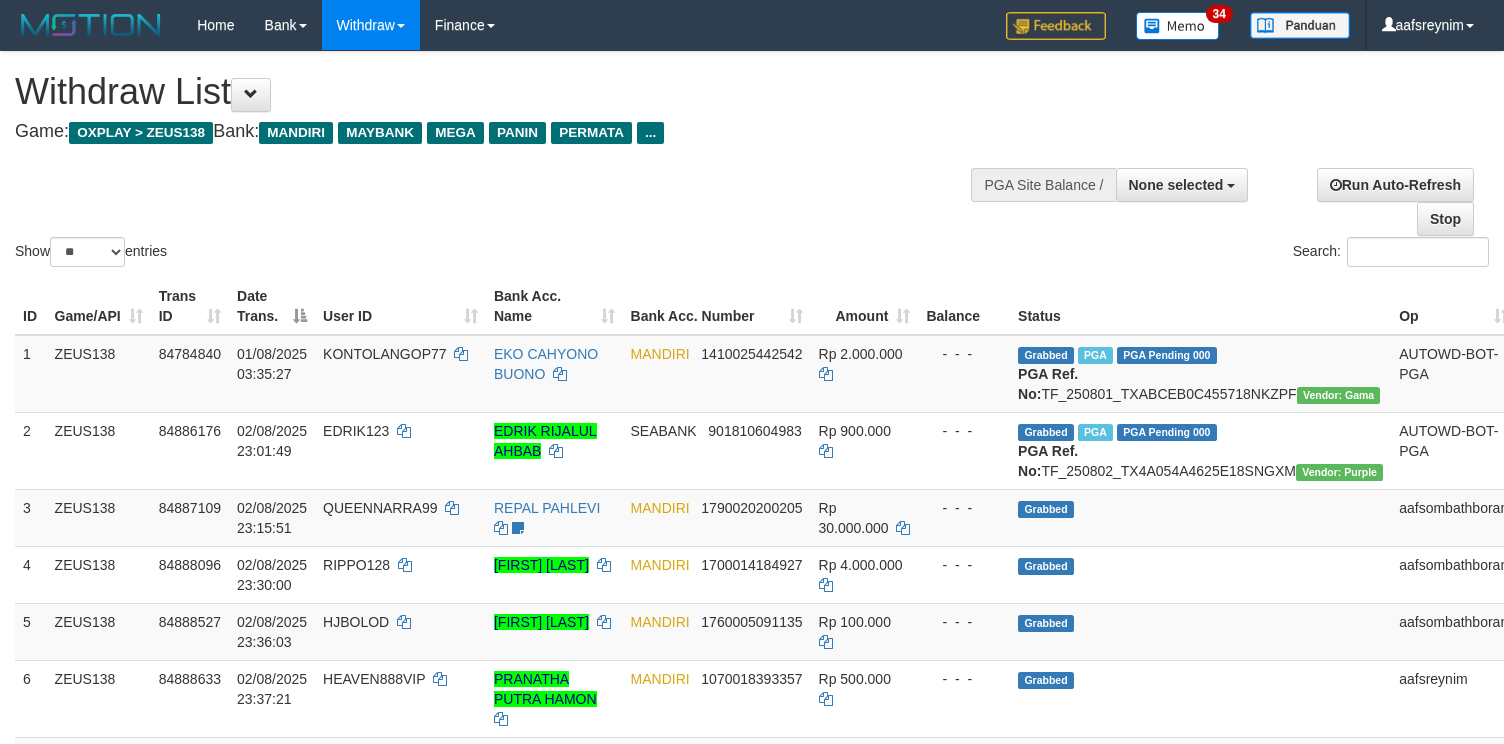 select 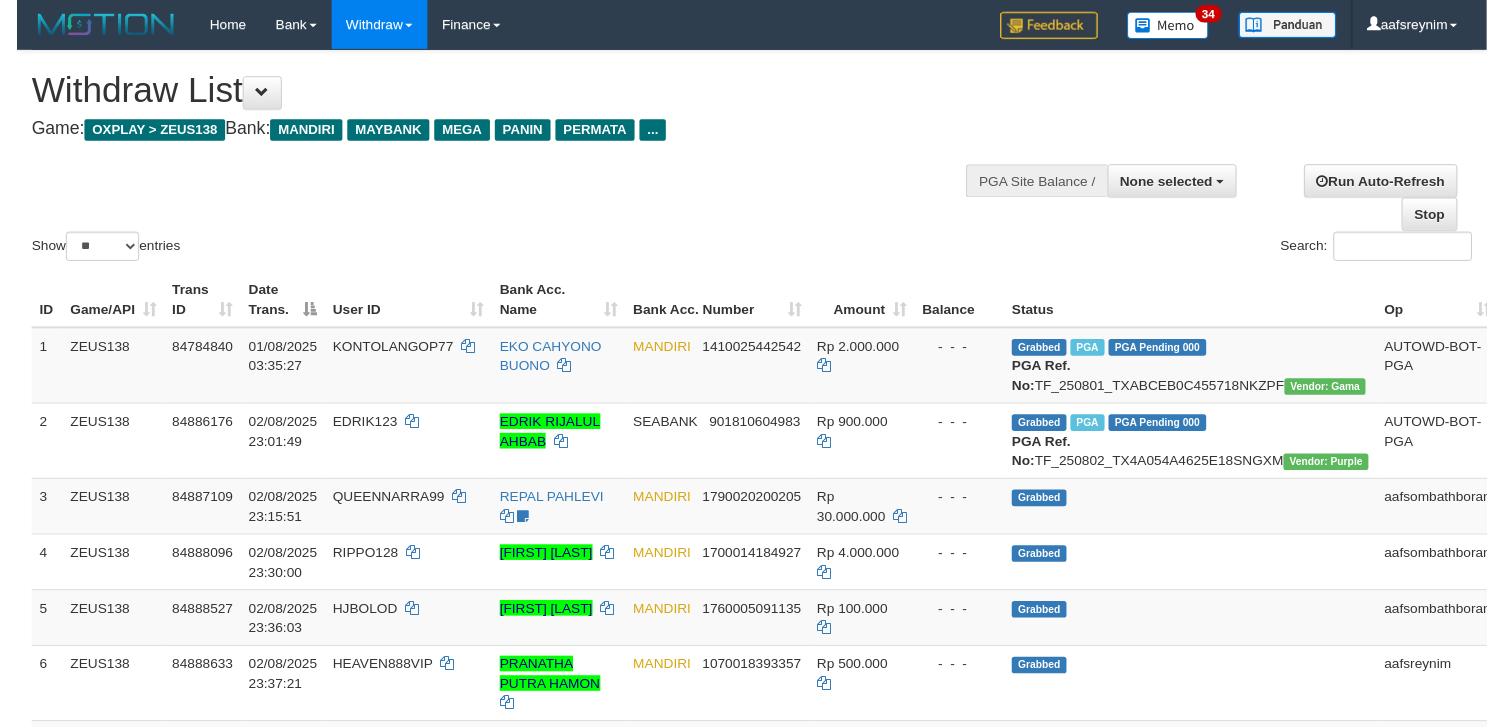 scroll, scrollTop: 354, scrollLeft: 0, axis: vertical 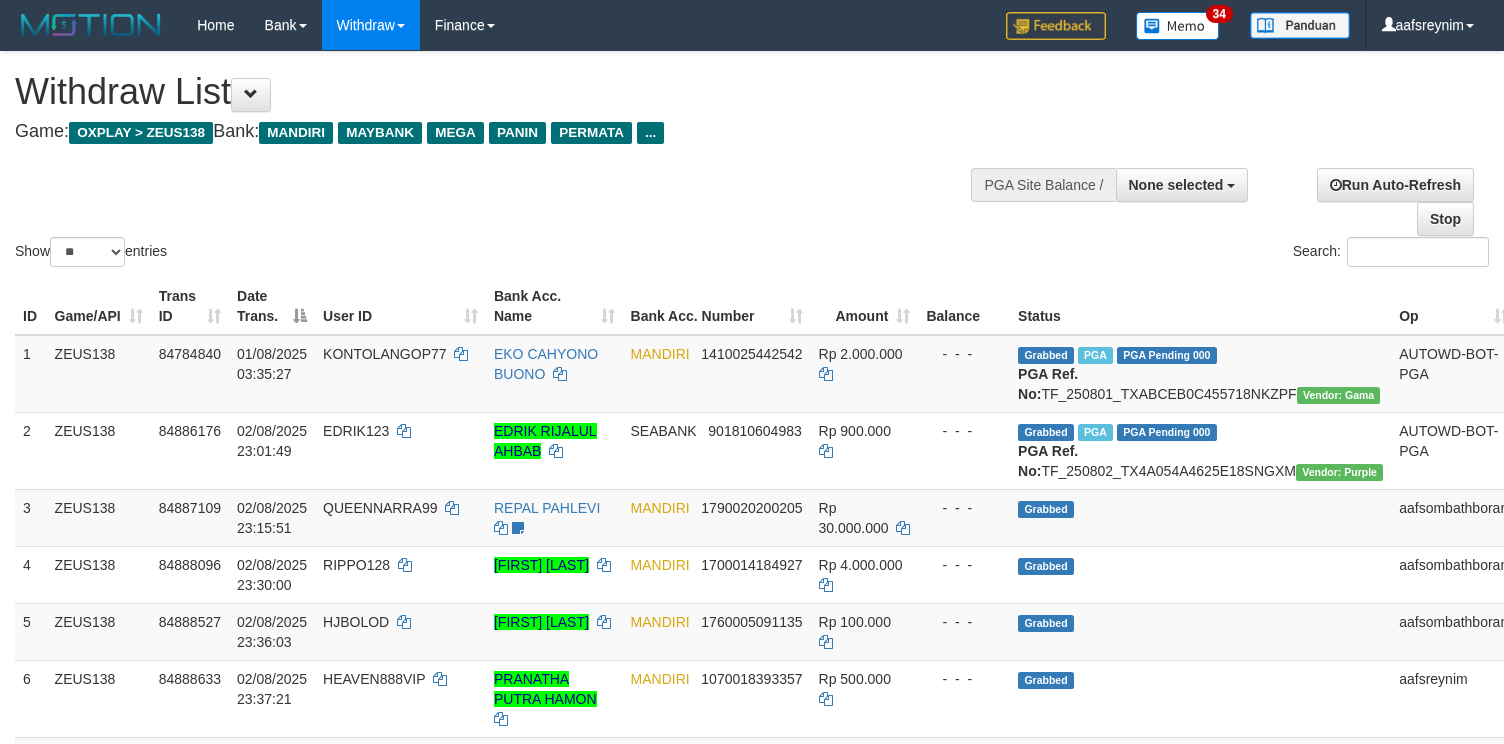 select 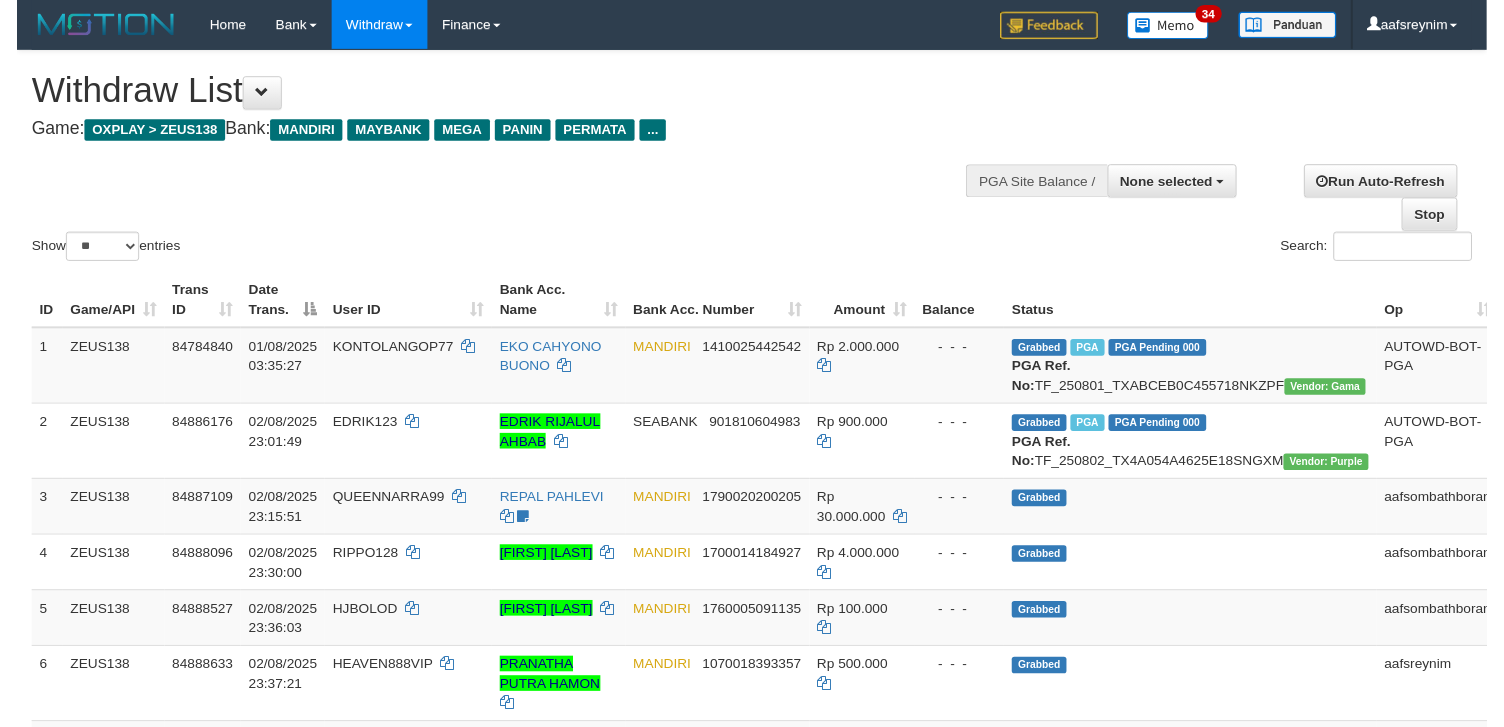 scroll, scrollTop: 354, scrollLeft: 0, axis: vertical 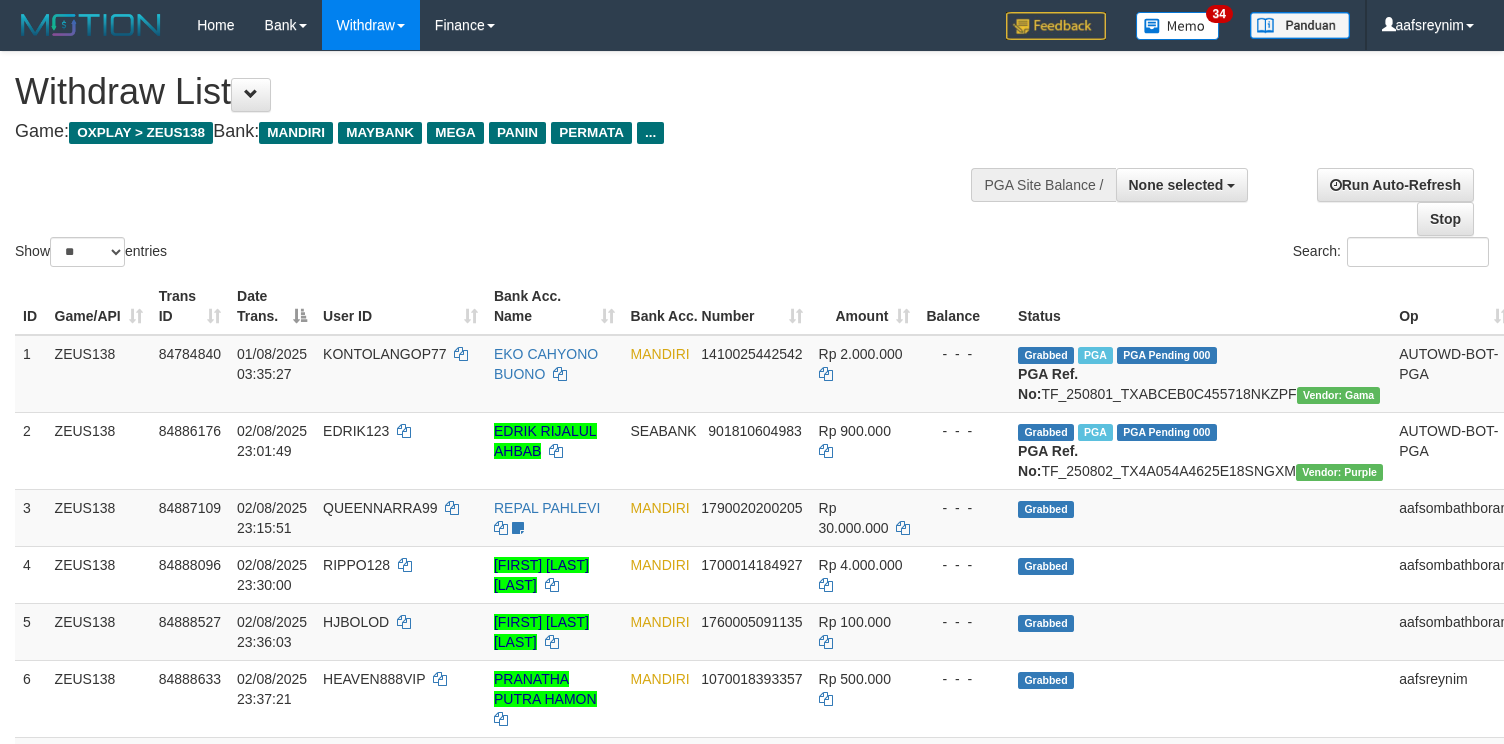 select 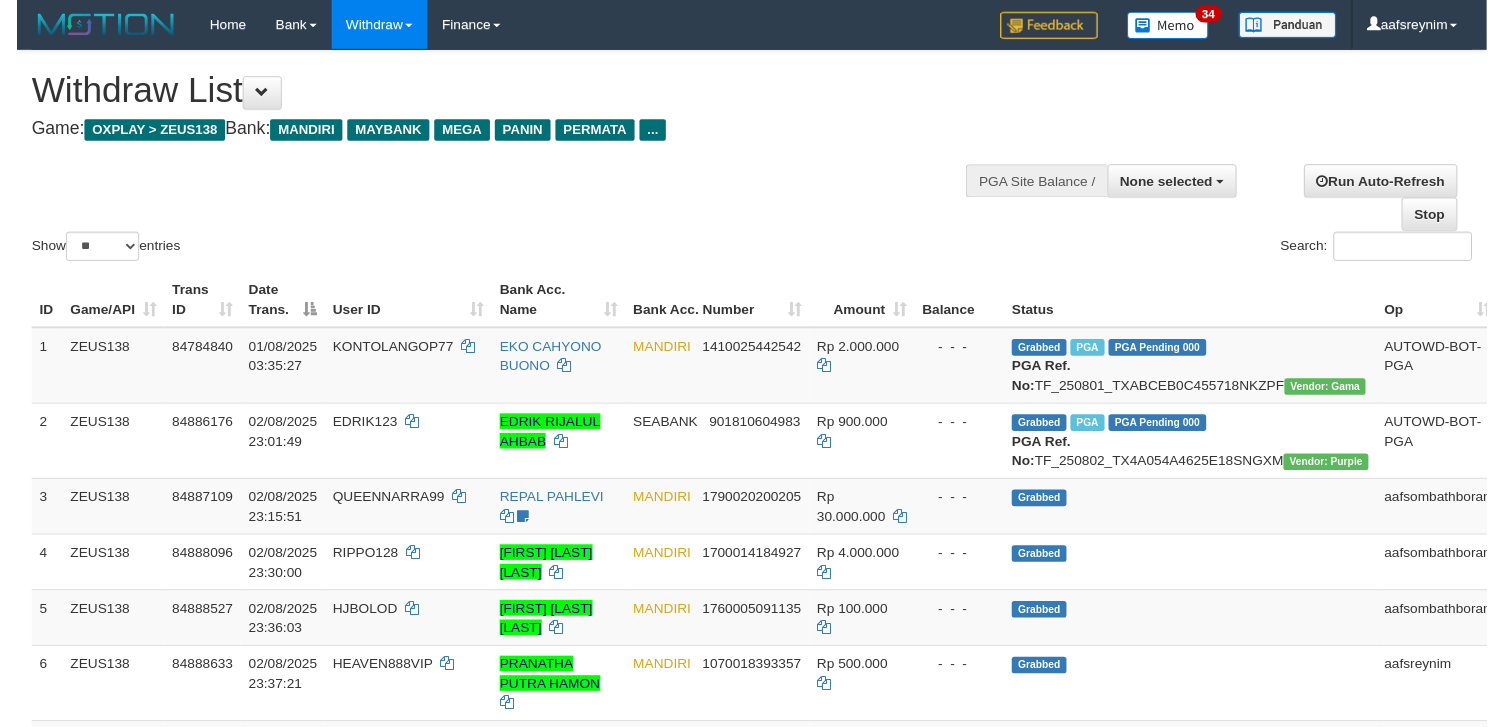 scroll, scrollTop: 354, scrollLeft: 0, axis: vertical 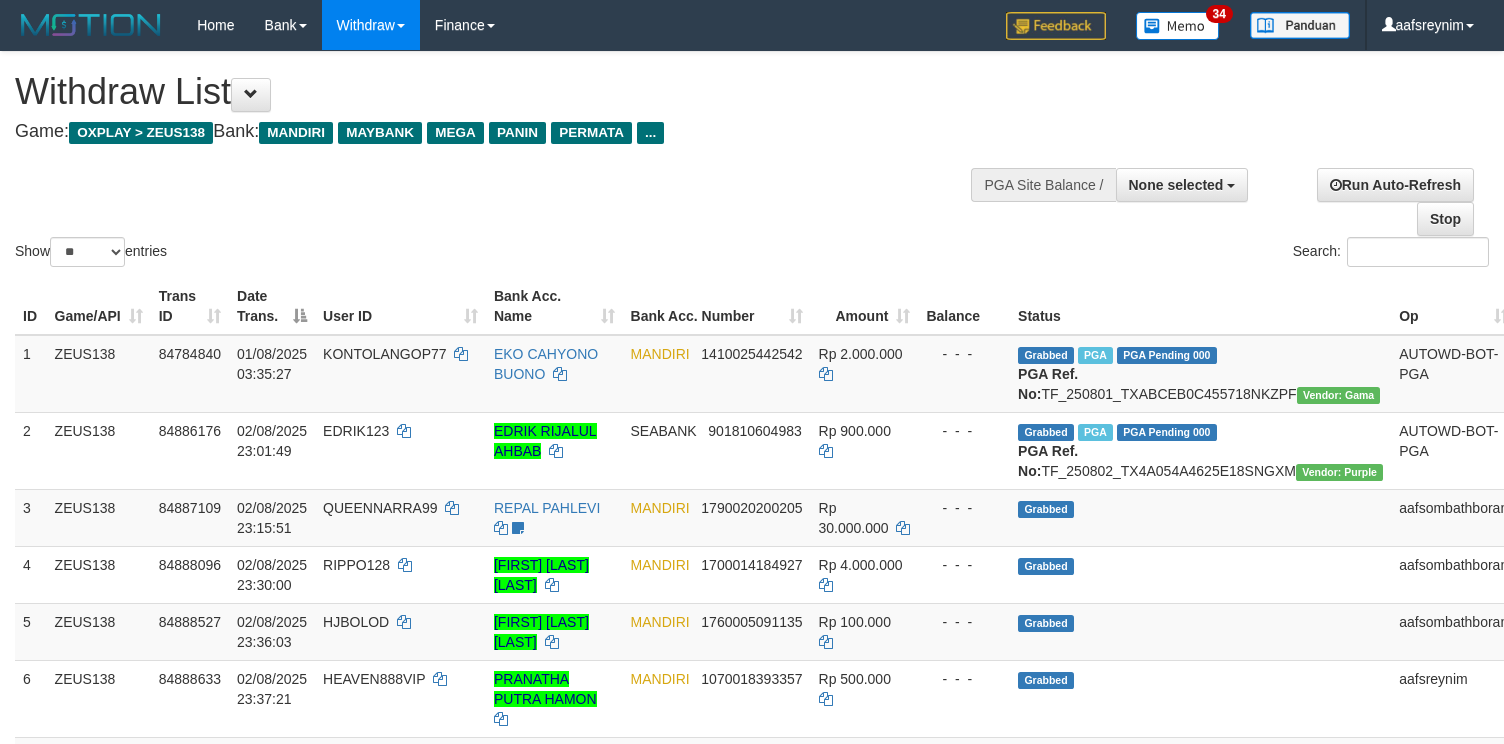 select 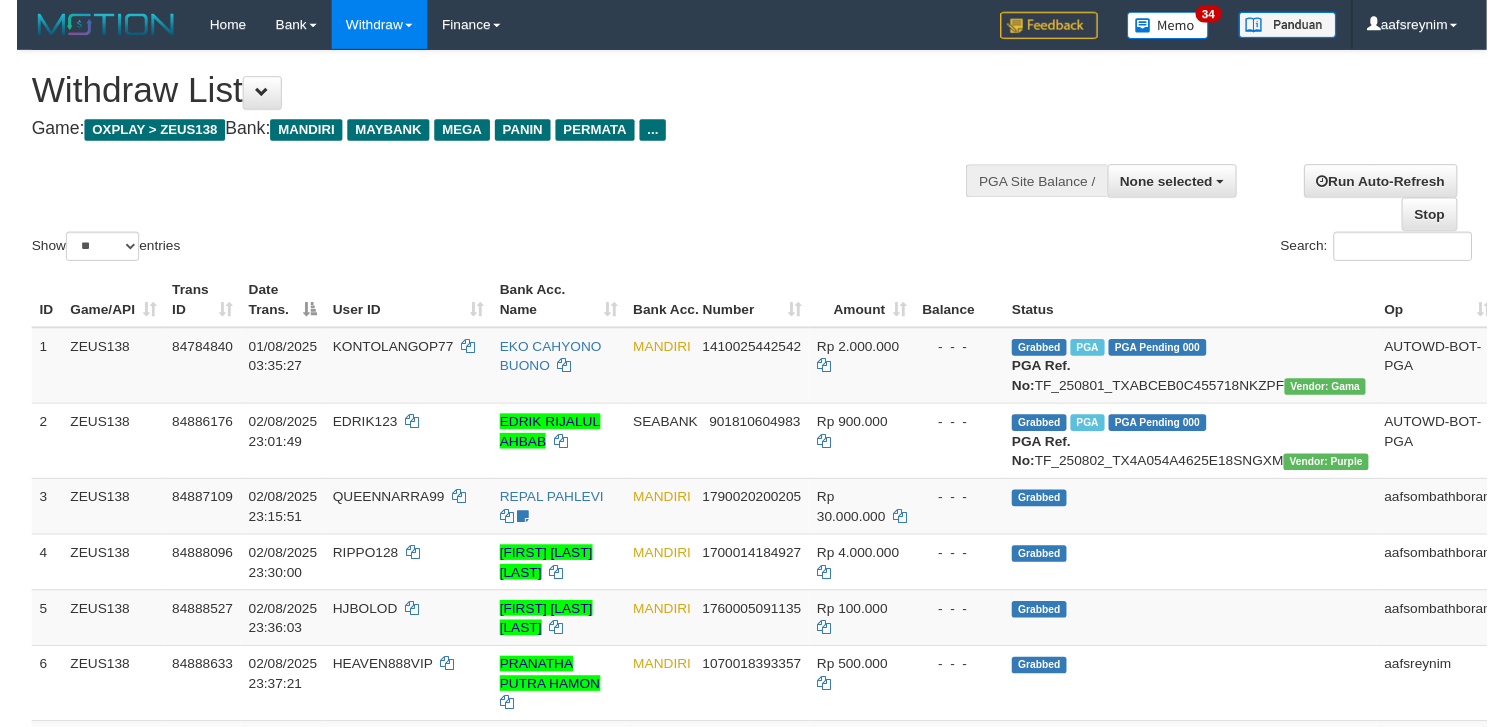 scroll, scrollTop: 354, scrollLeft: 0, axis: vertical 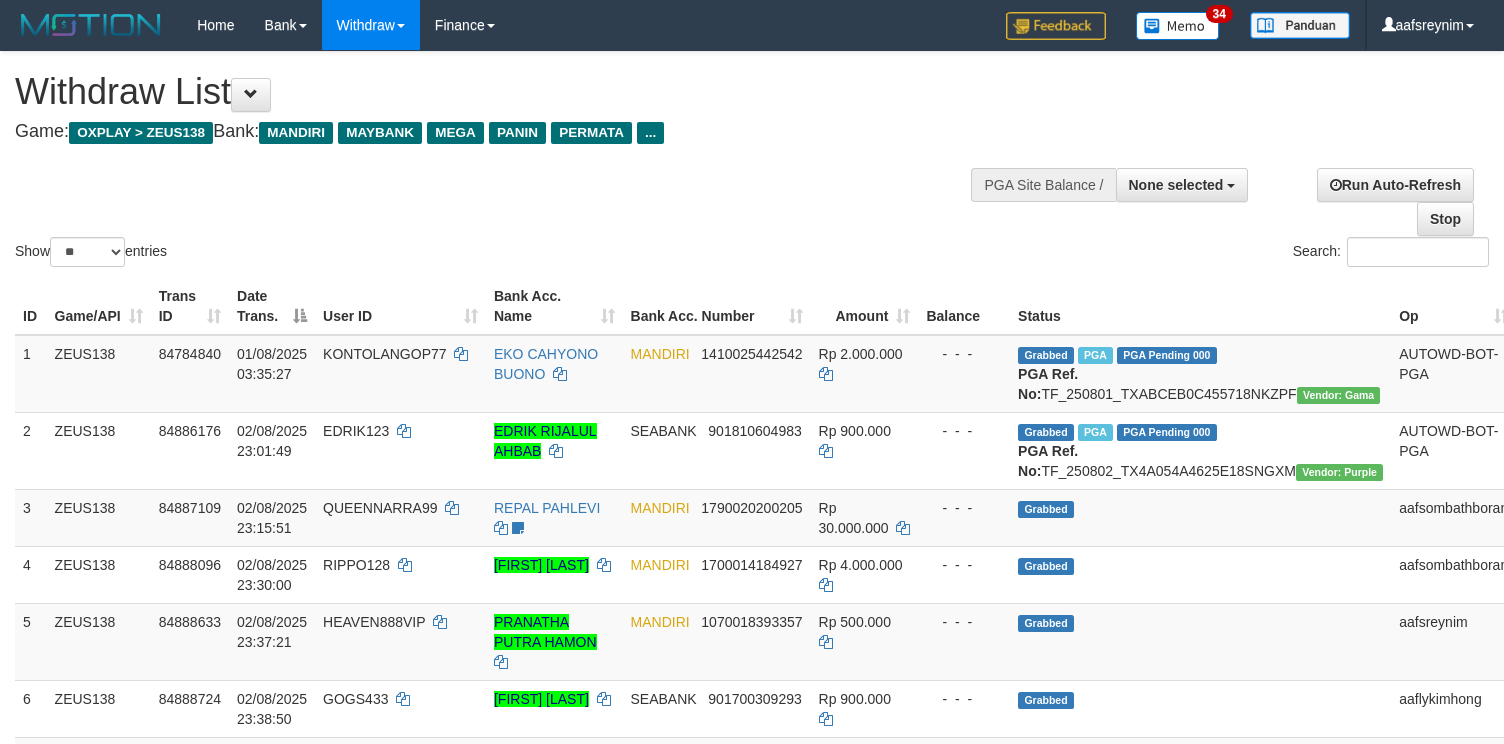 select 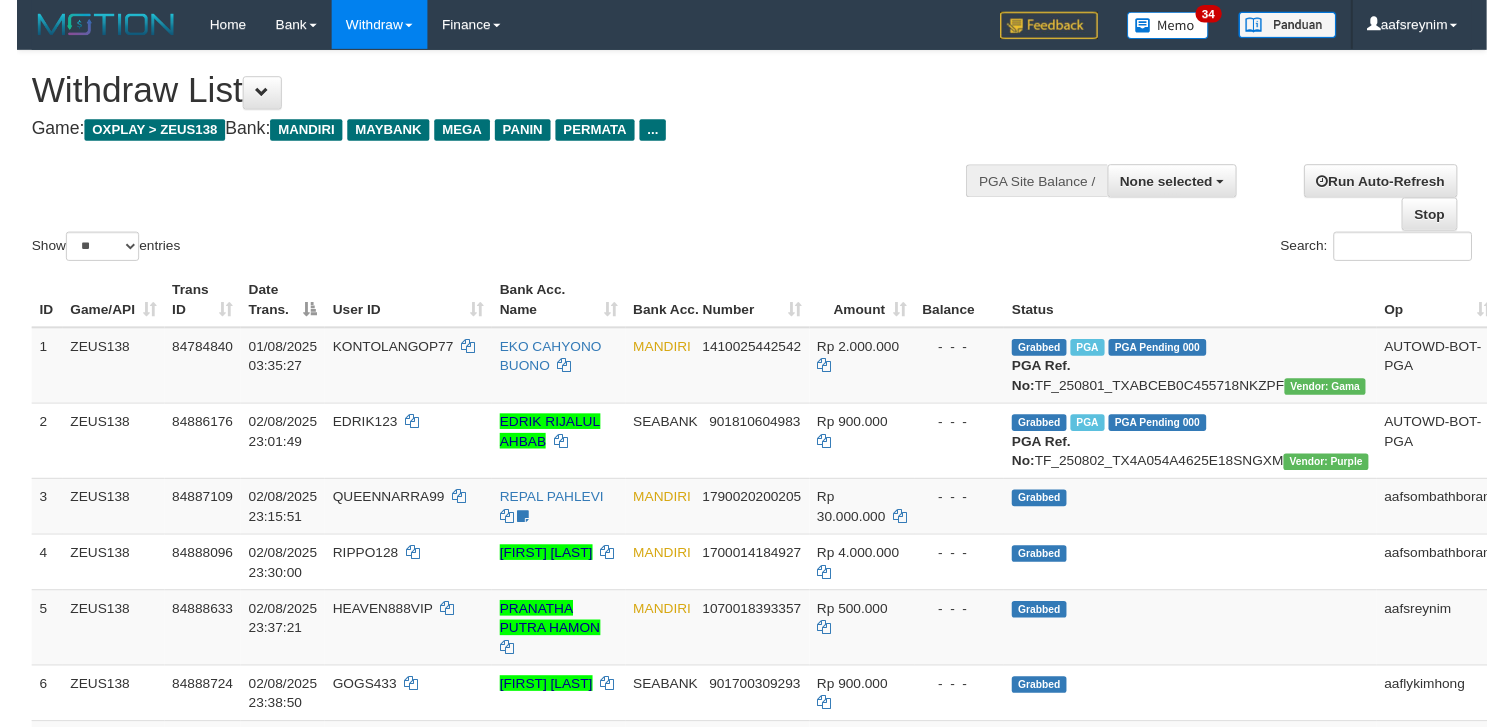scroll, scrollTop: 354, scrollLeft: 0, axis: vertical 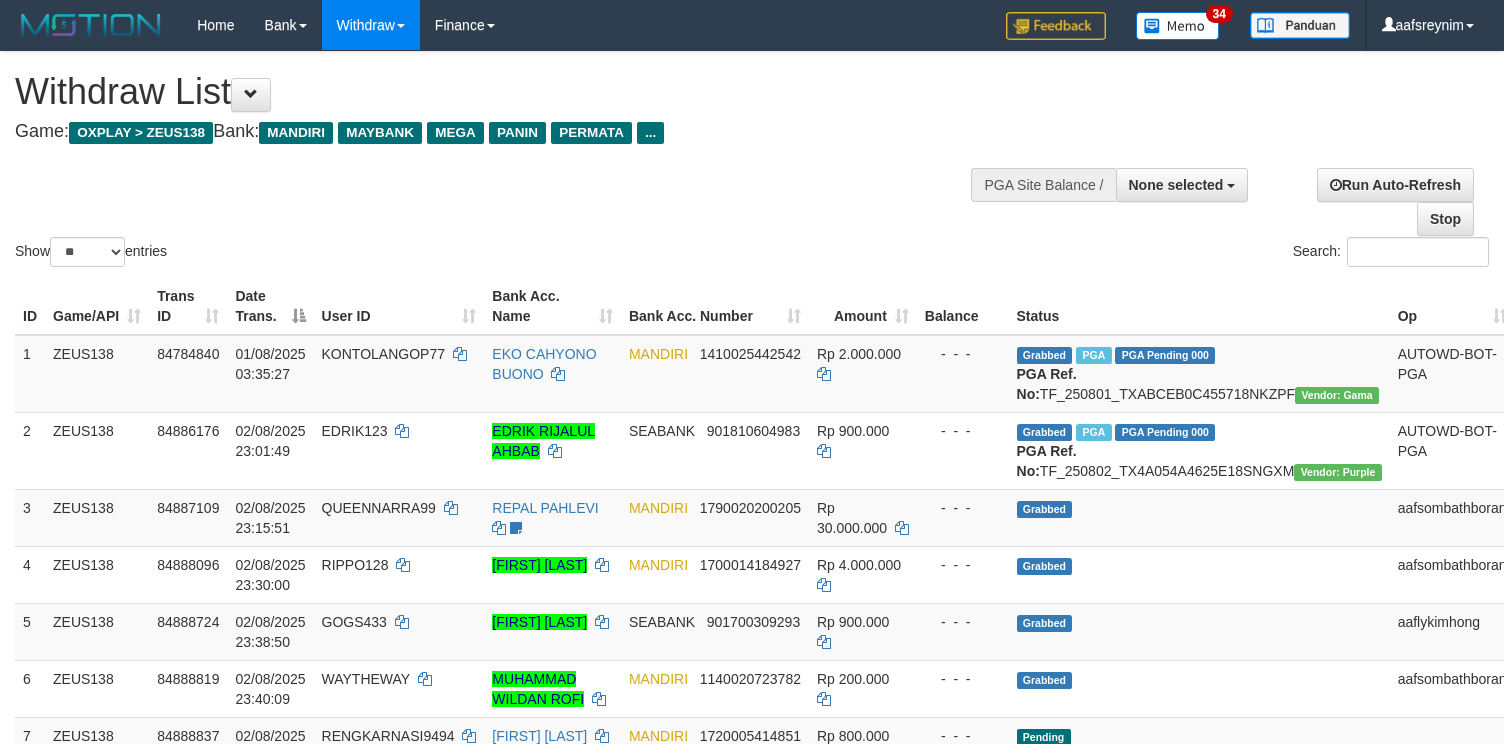 select 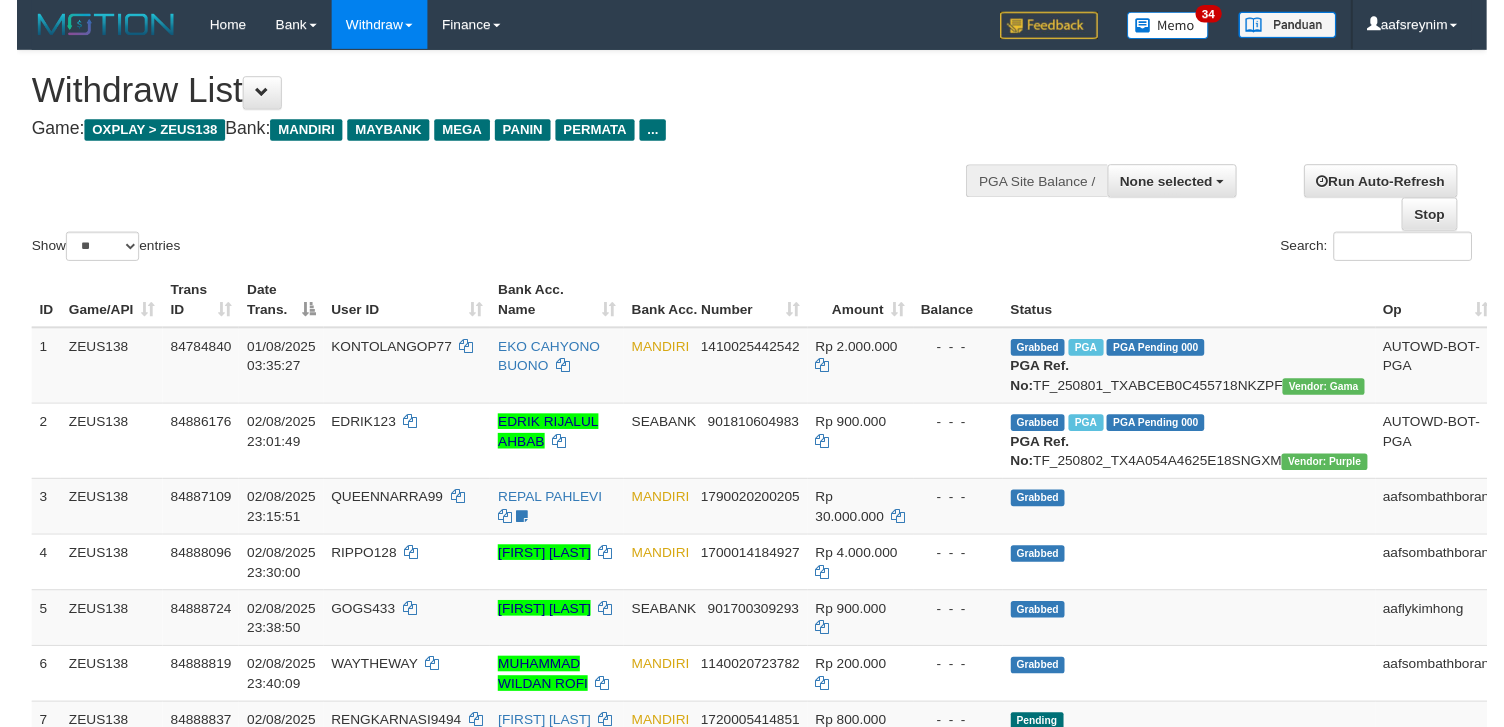 scroll, scrollTop: 354, scrollLeft: 0, axis: vertical 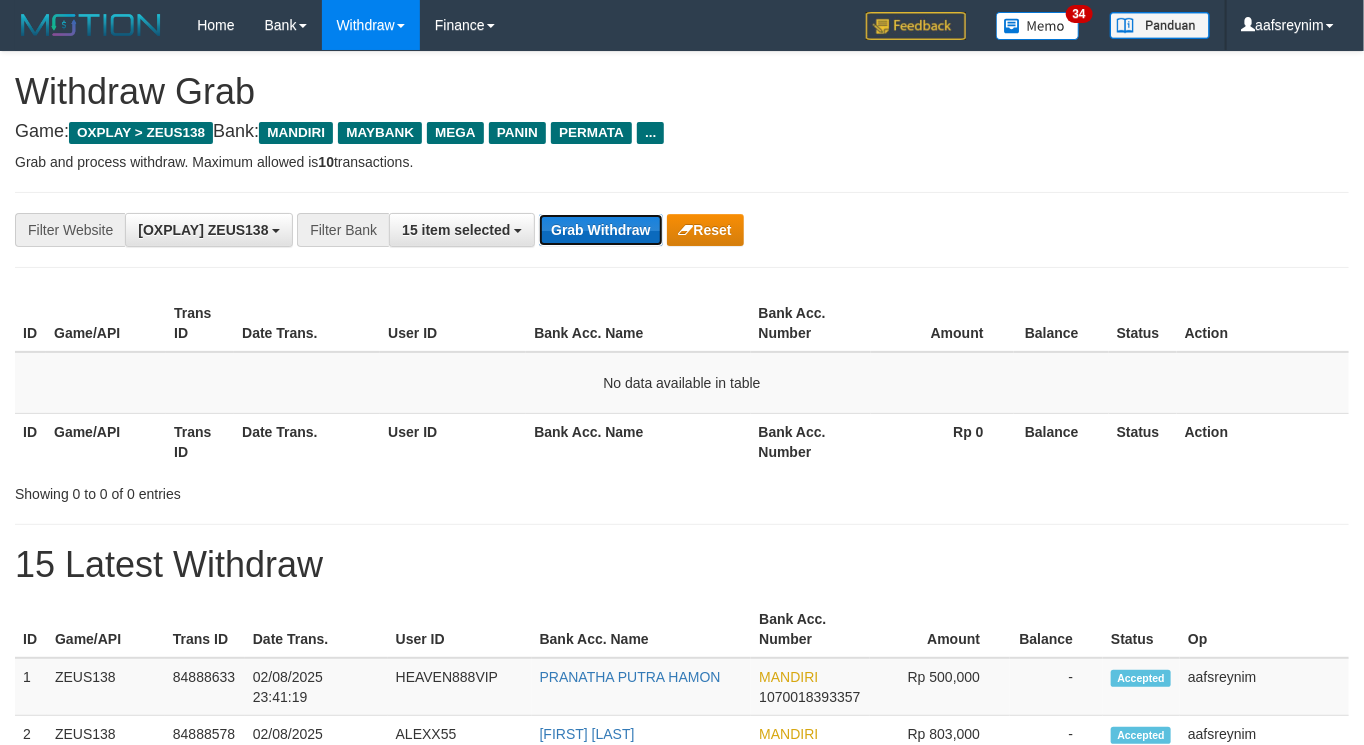 click on "Grab Withdraw" at bounding box center [600, 230] 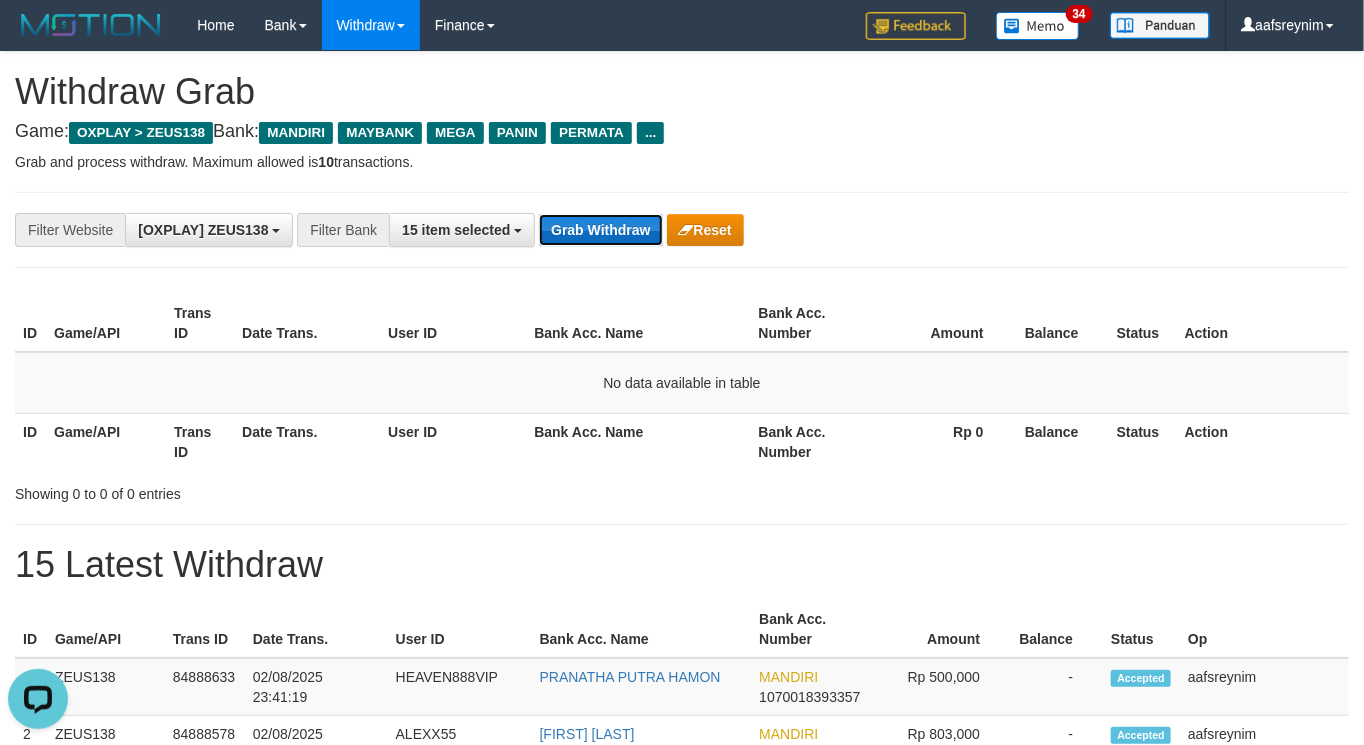 click on "Grab Withdraw" at bounding box center [600, 230] 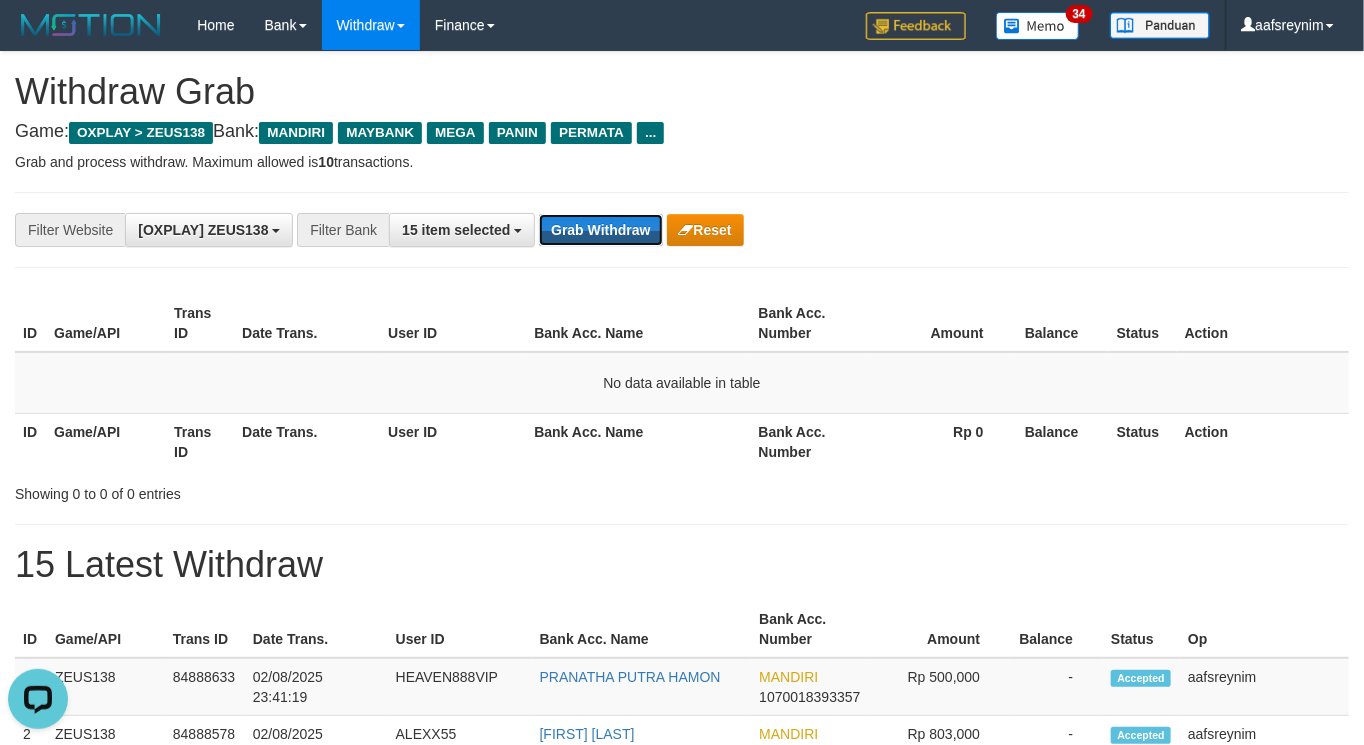 drag, startPoint x: 621, startPoint y: 235, endPoint x: 1375, endPoint y: 352, distance: 763.0236 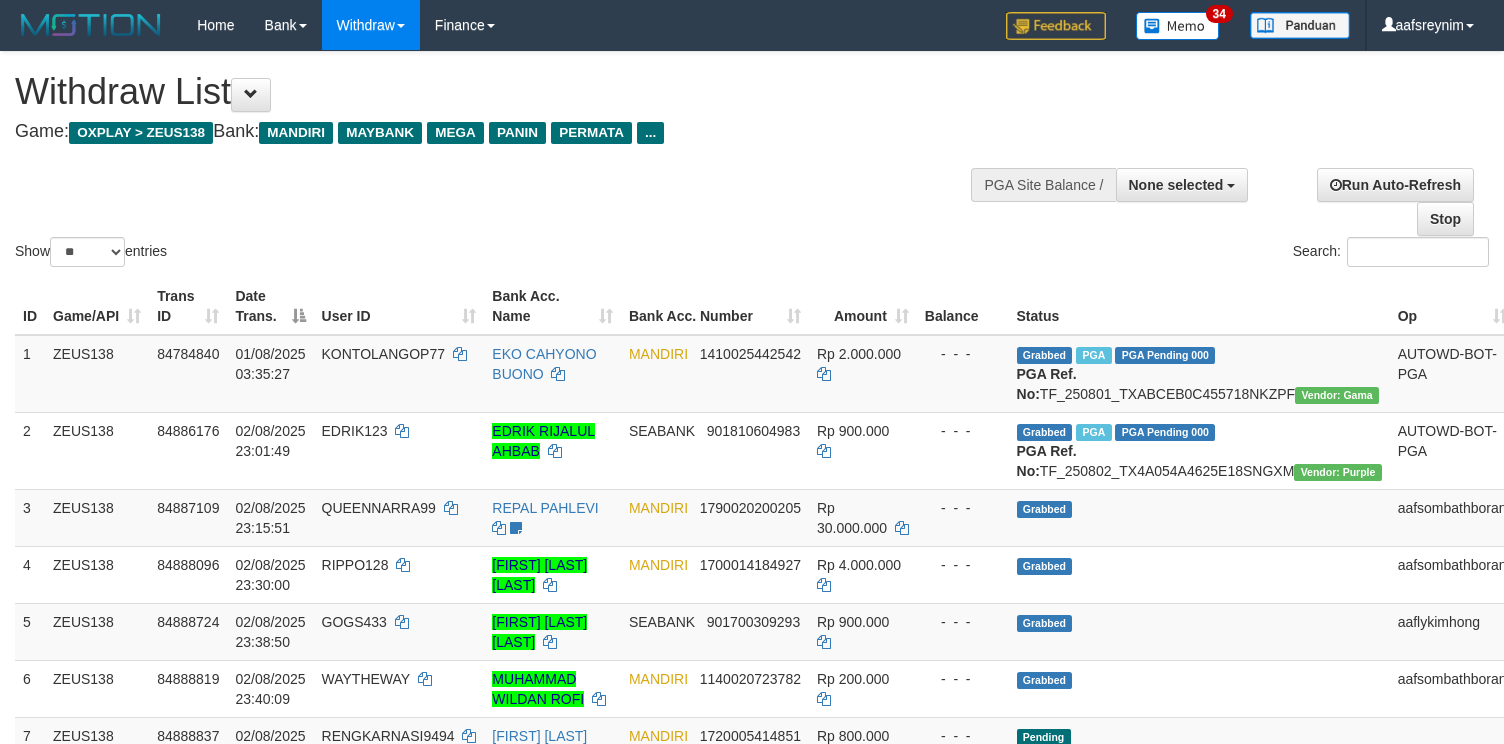 select 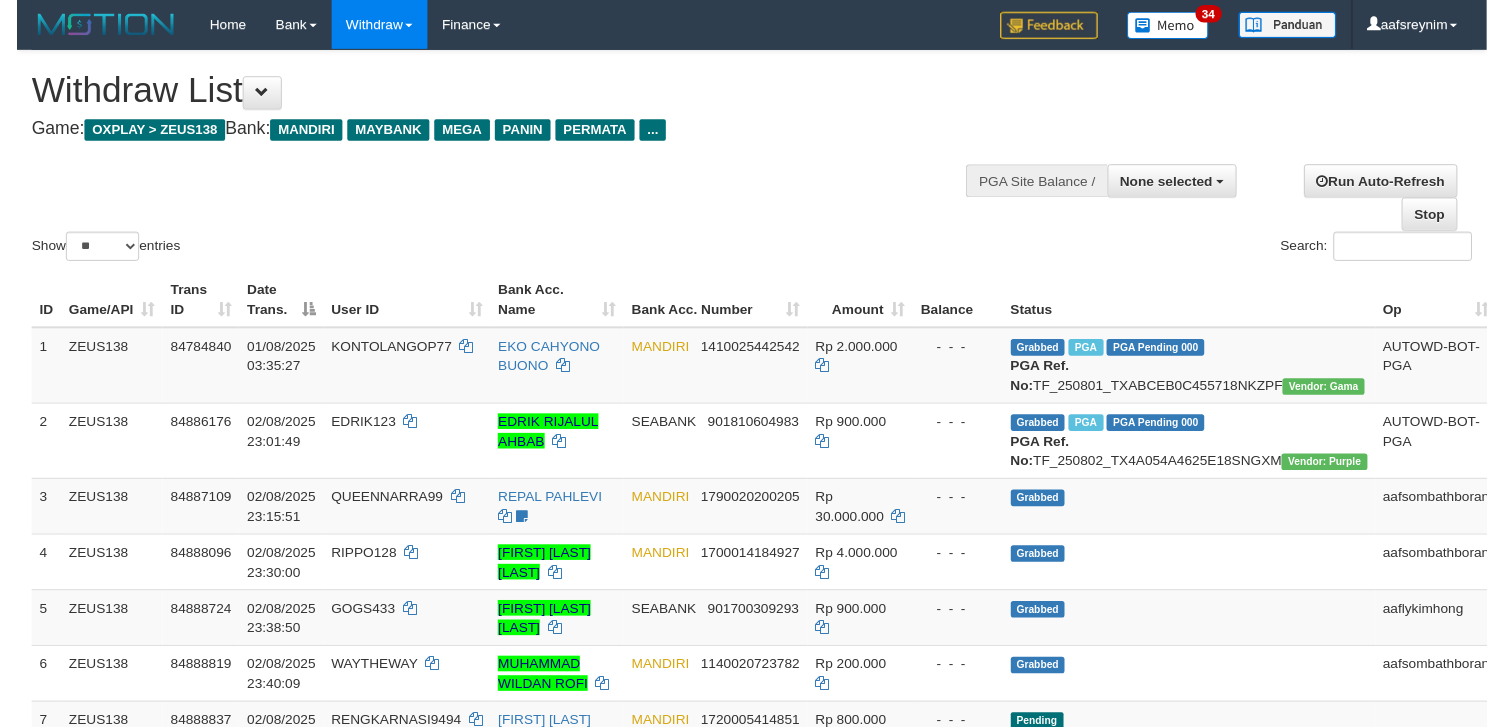 scroll, scrollTop: 354, scrollLeft: 0, axis: vertical 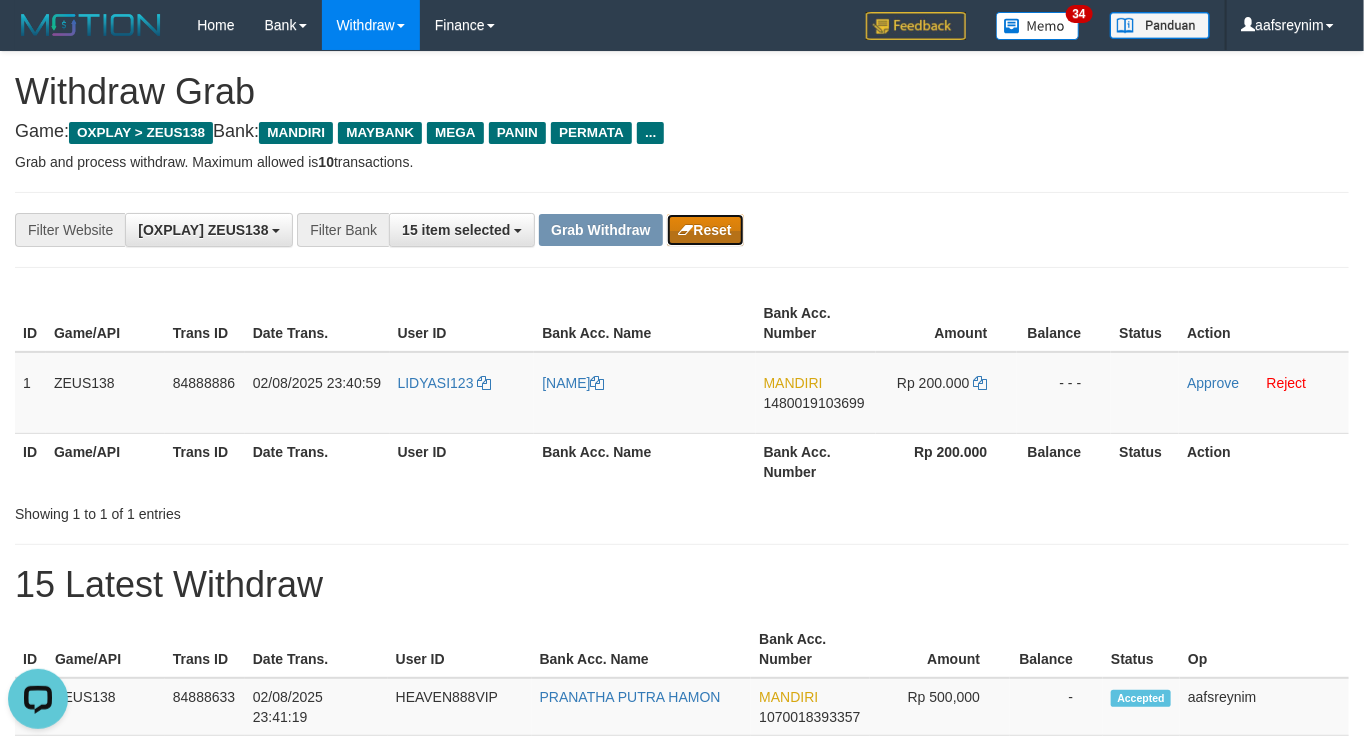 click on "Reset" at bounding box center (705, 230) 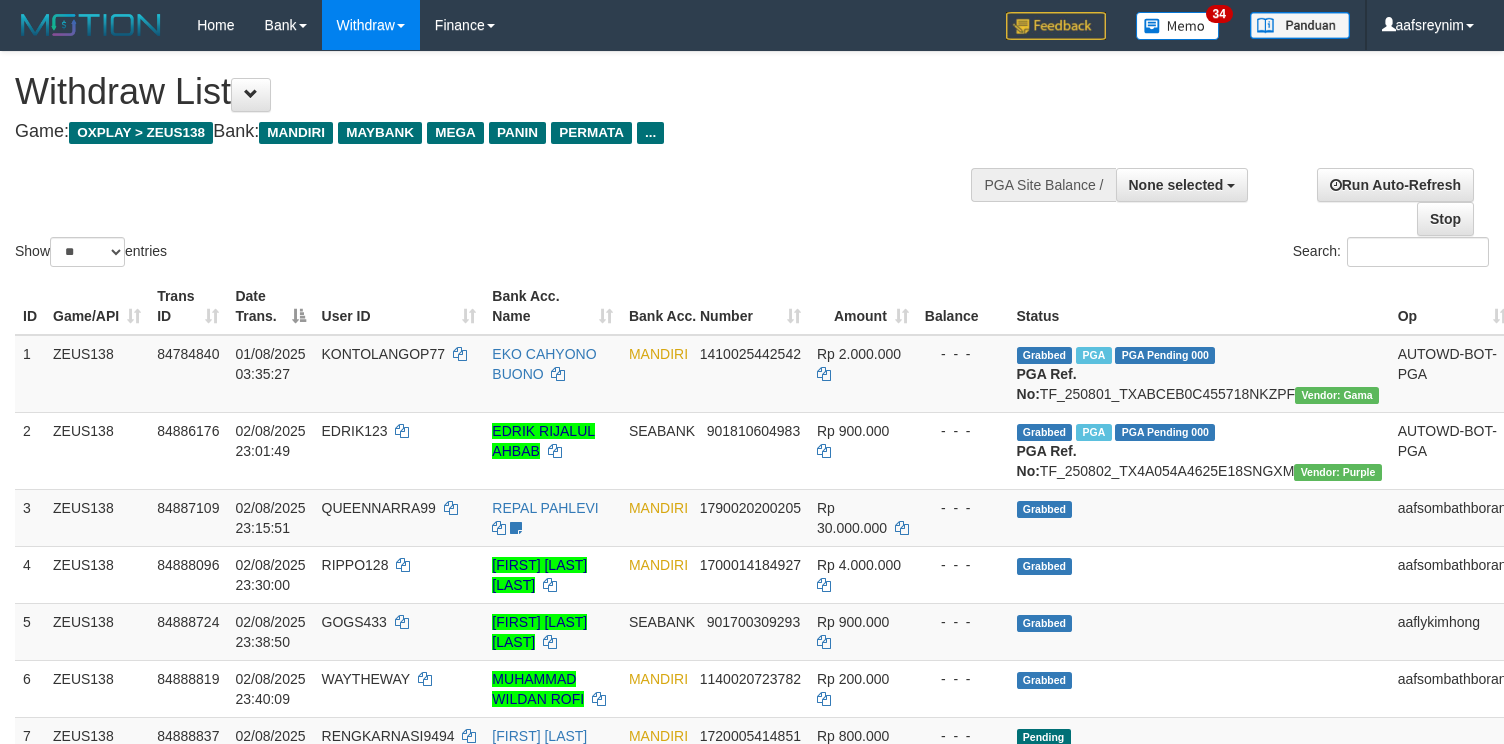 select 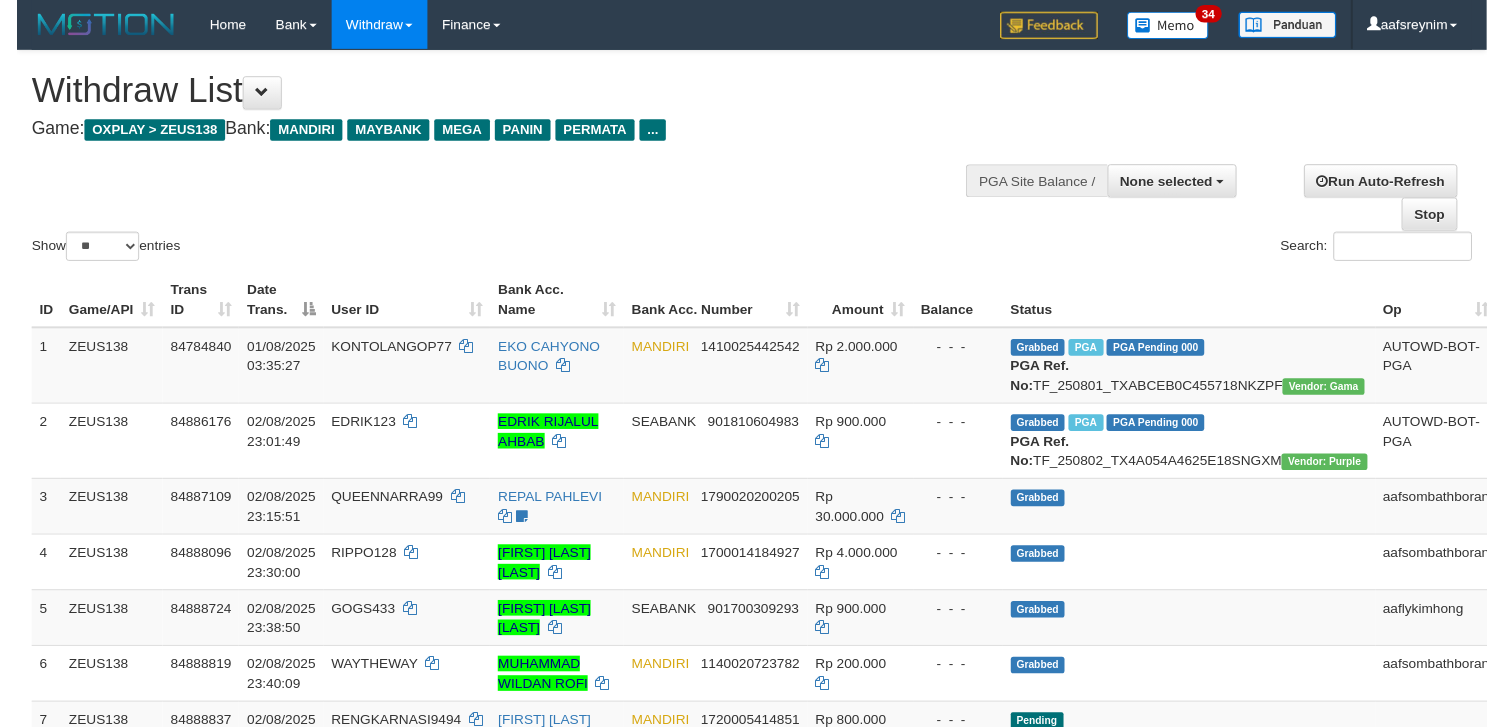 scroll, scrollTop: 354, scrollLeft: 0, axis: vertical 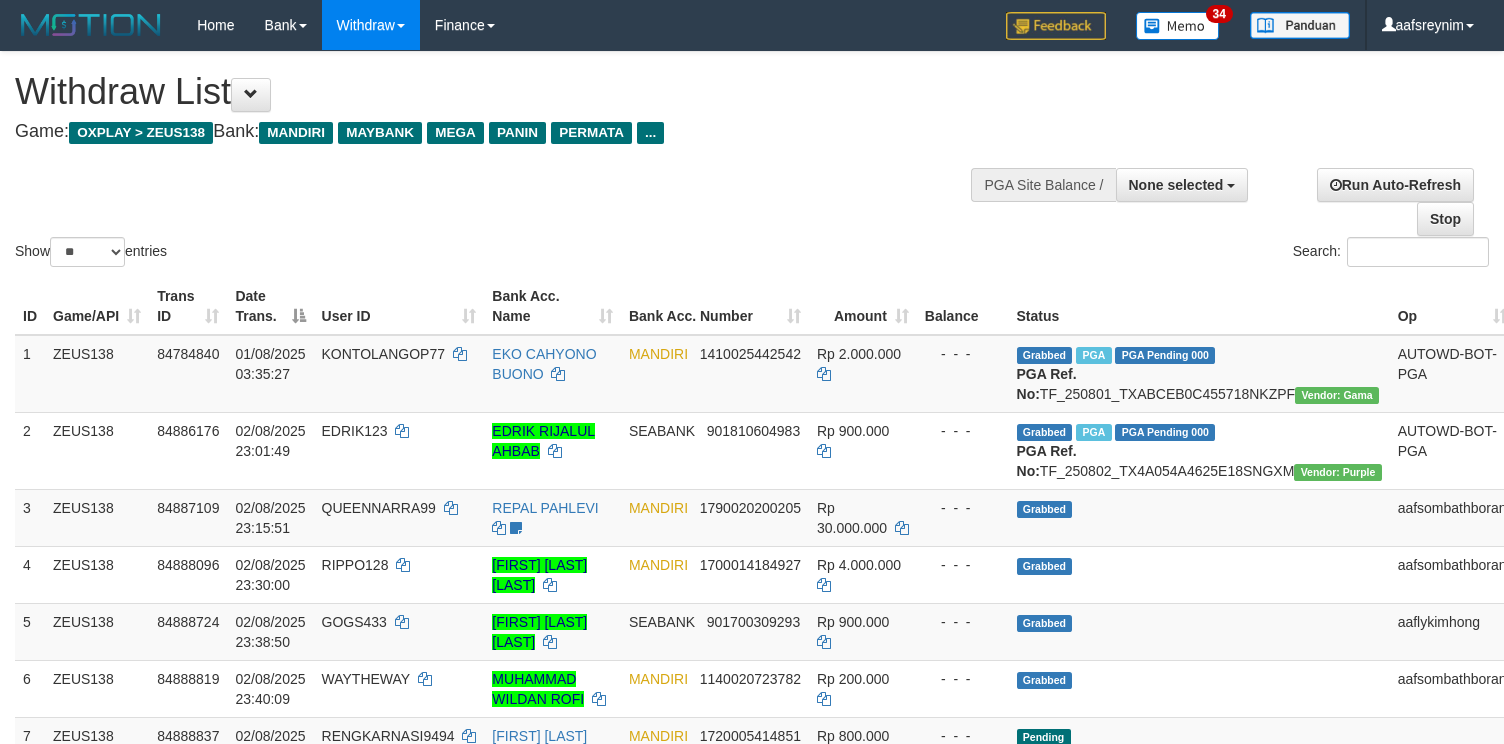 select 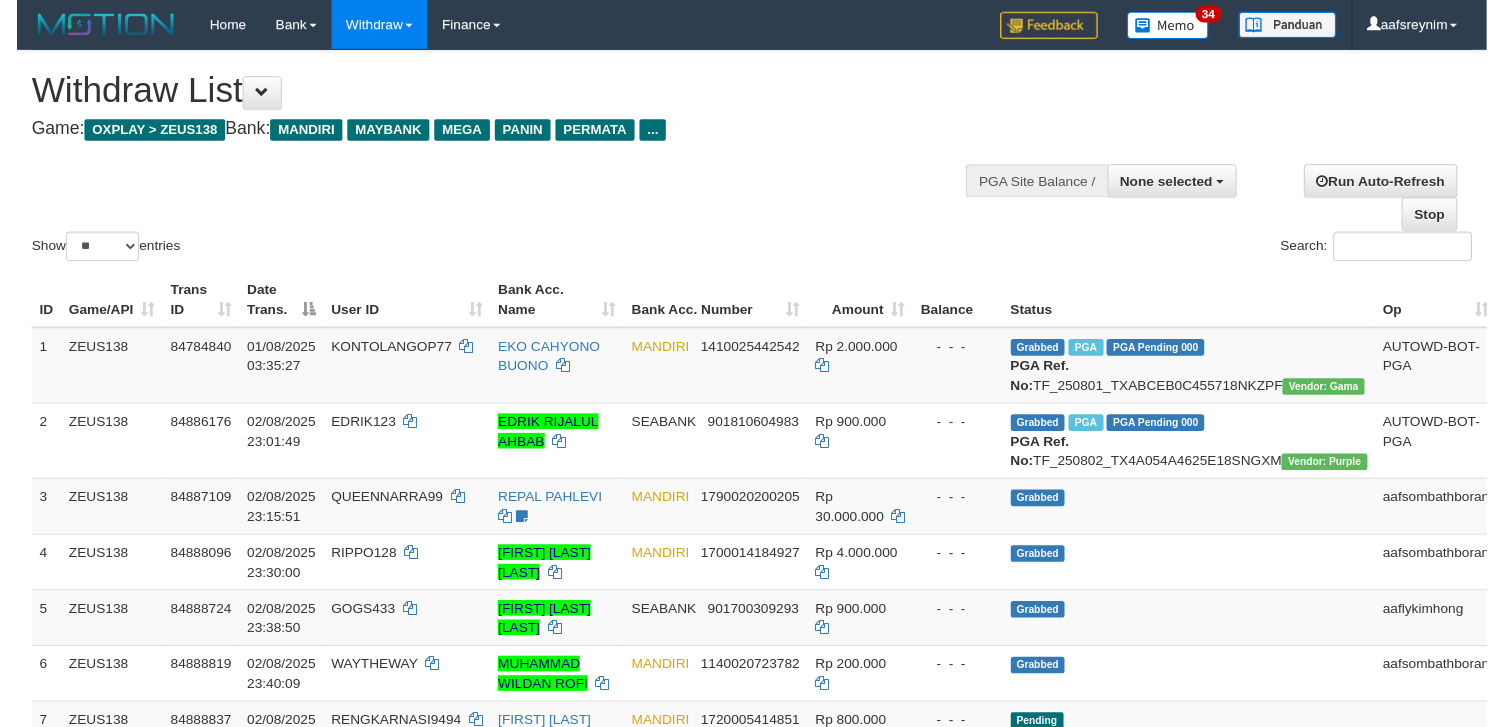scroll, scrollTop: 354, scrollLeft: 0, axis: vertical 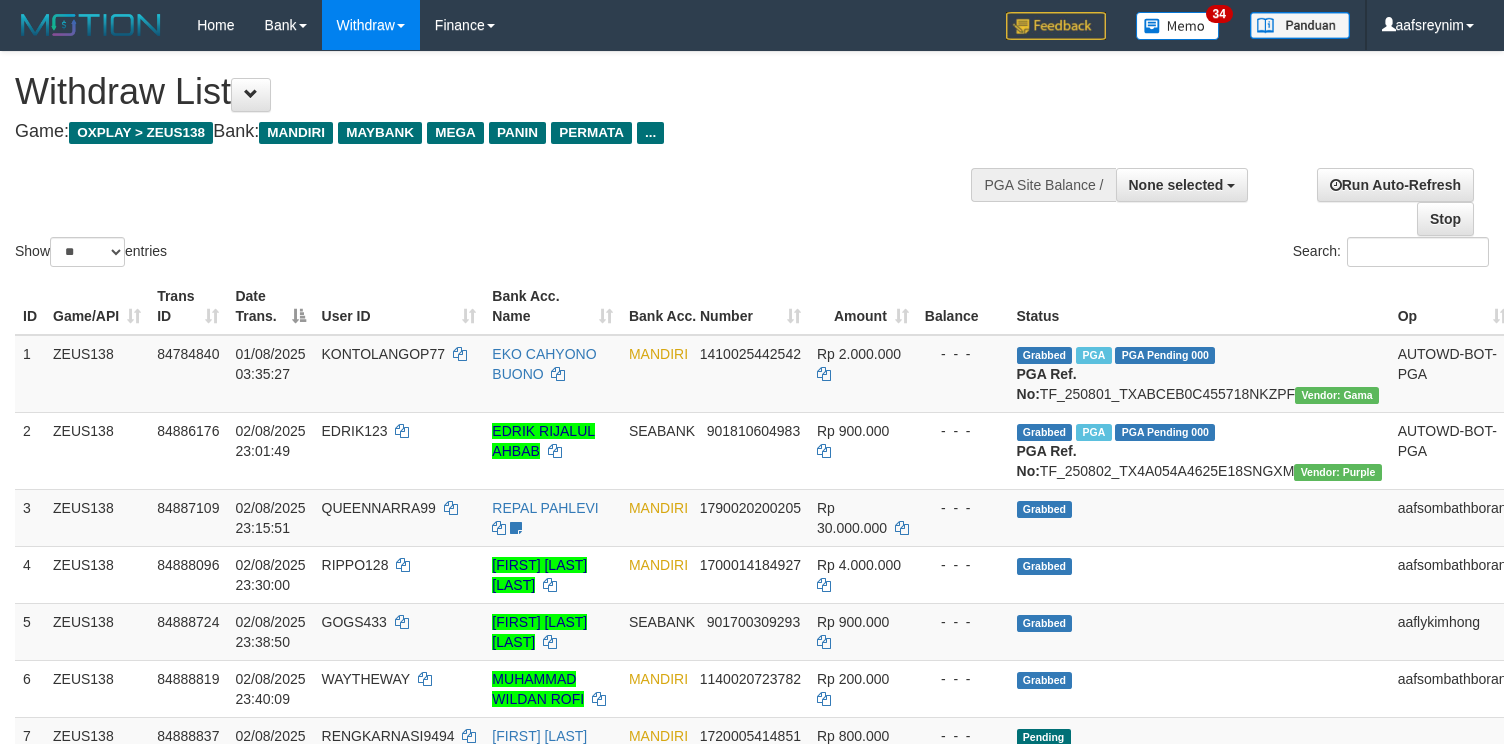 select 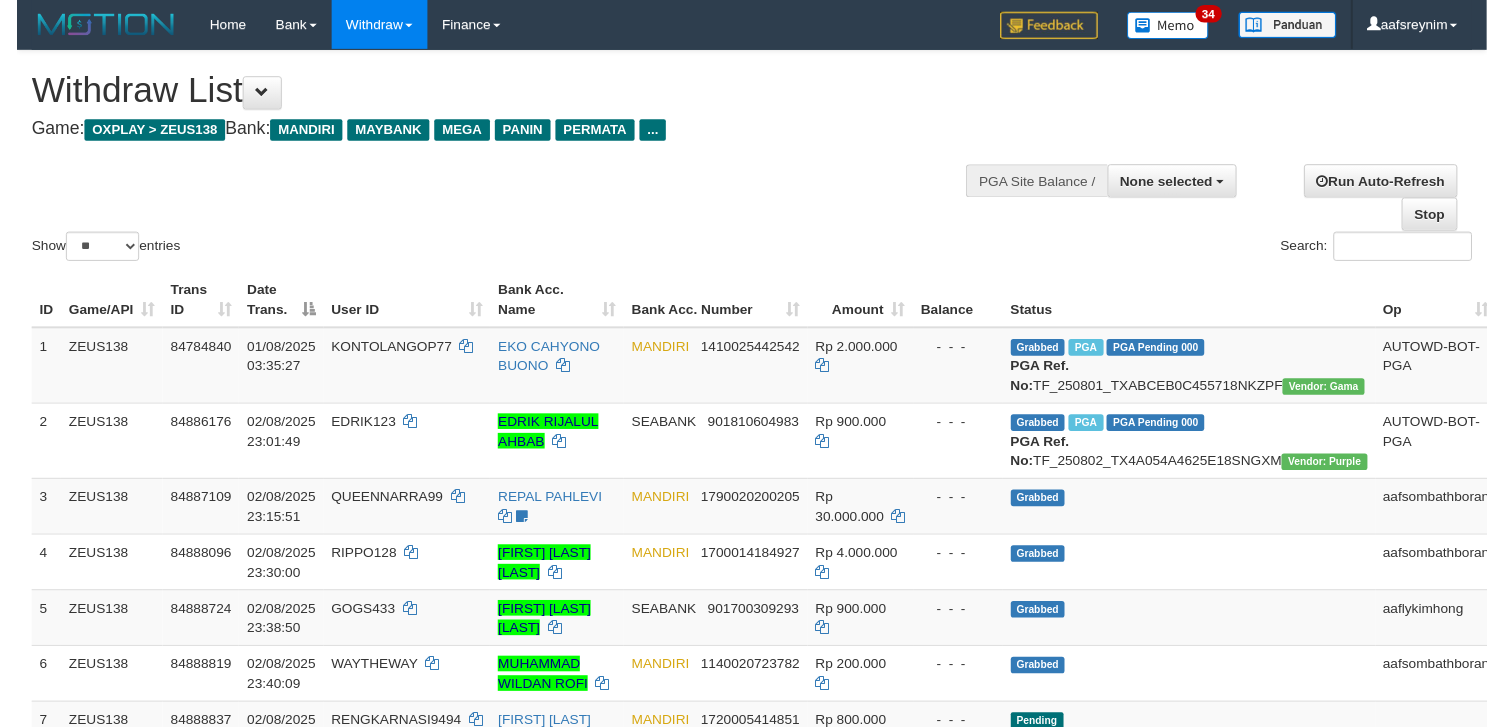 scroll, scrollTop: 354, scrollLeft: 0, axis: vertical 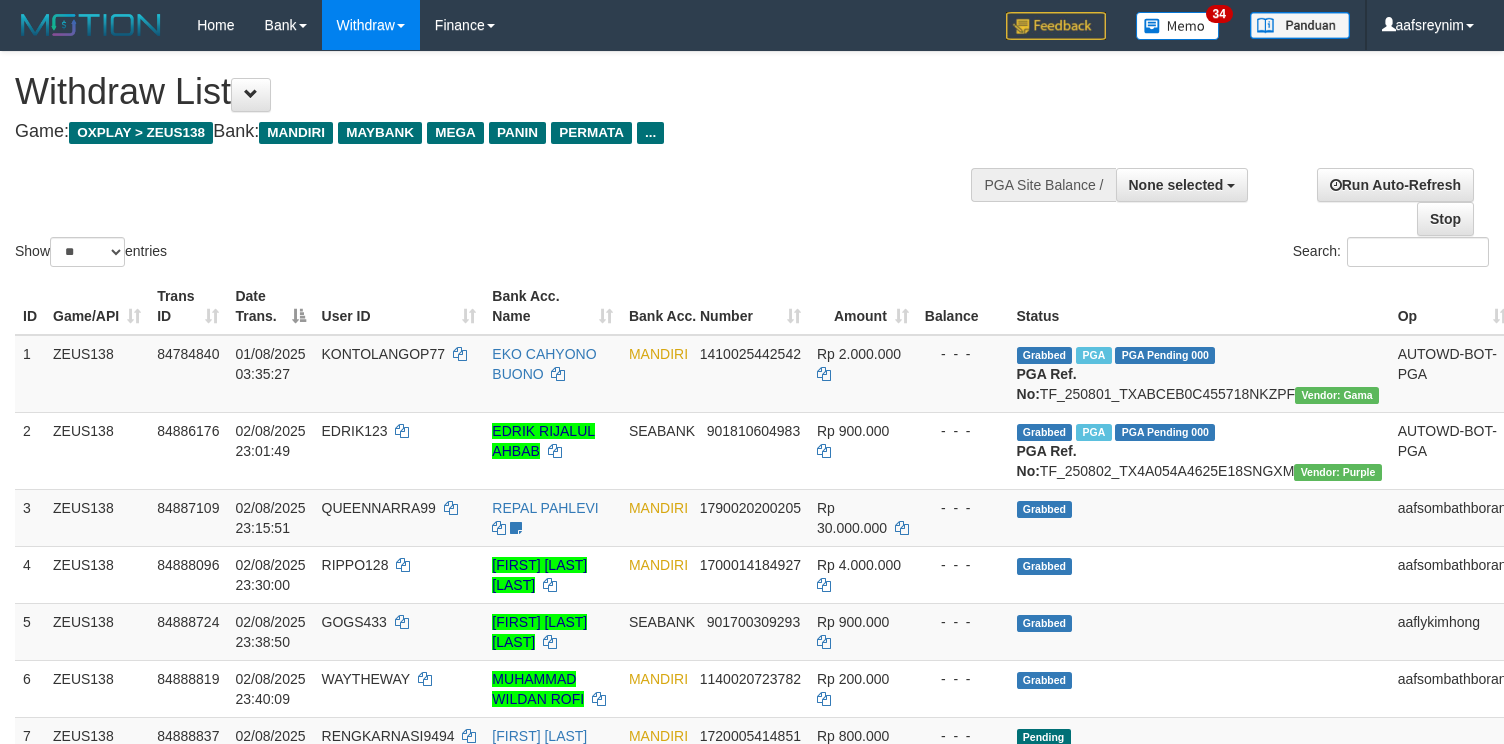 select 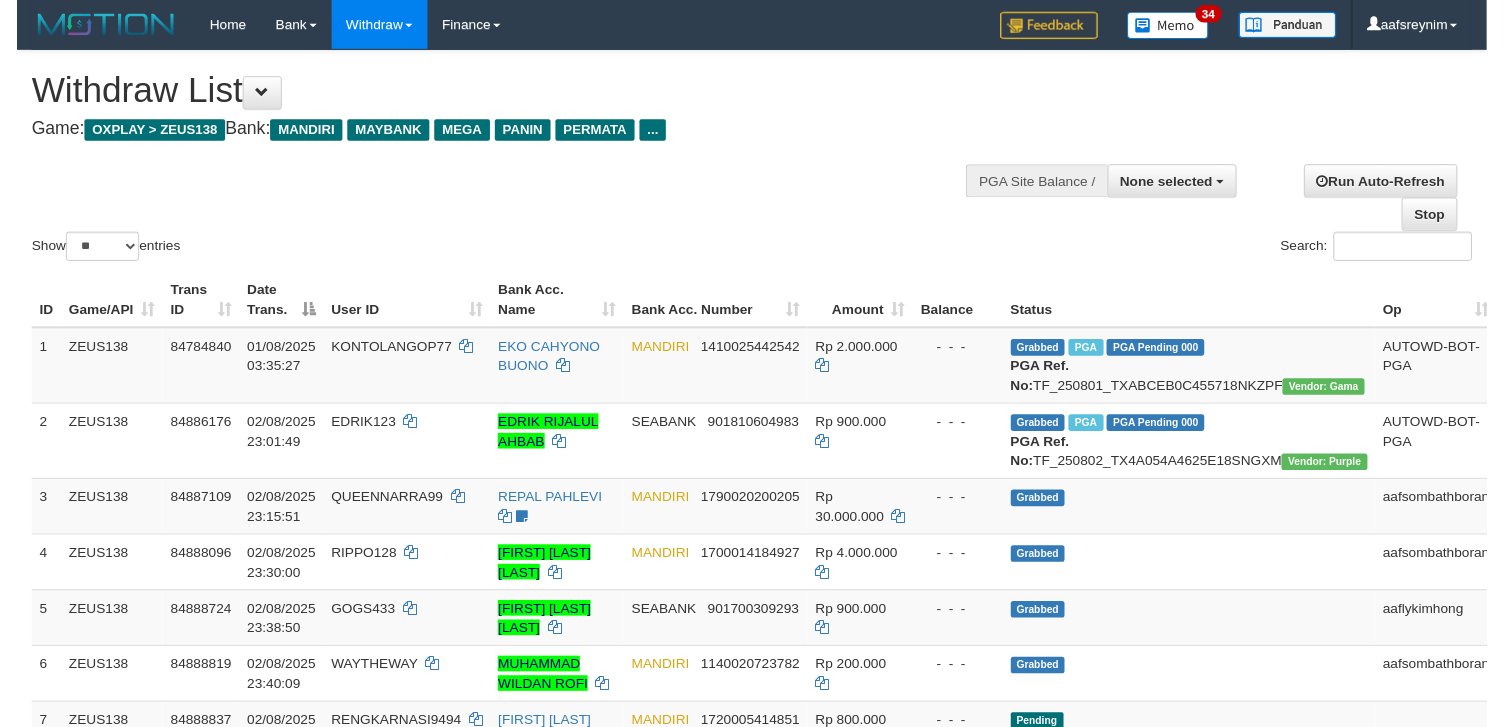 scroll, scrollTop: 354, scrollLeft: 0, axis: vertical 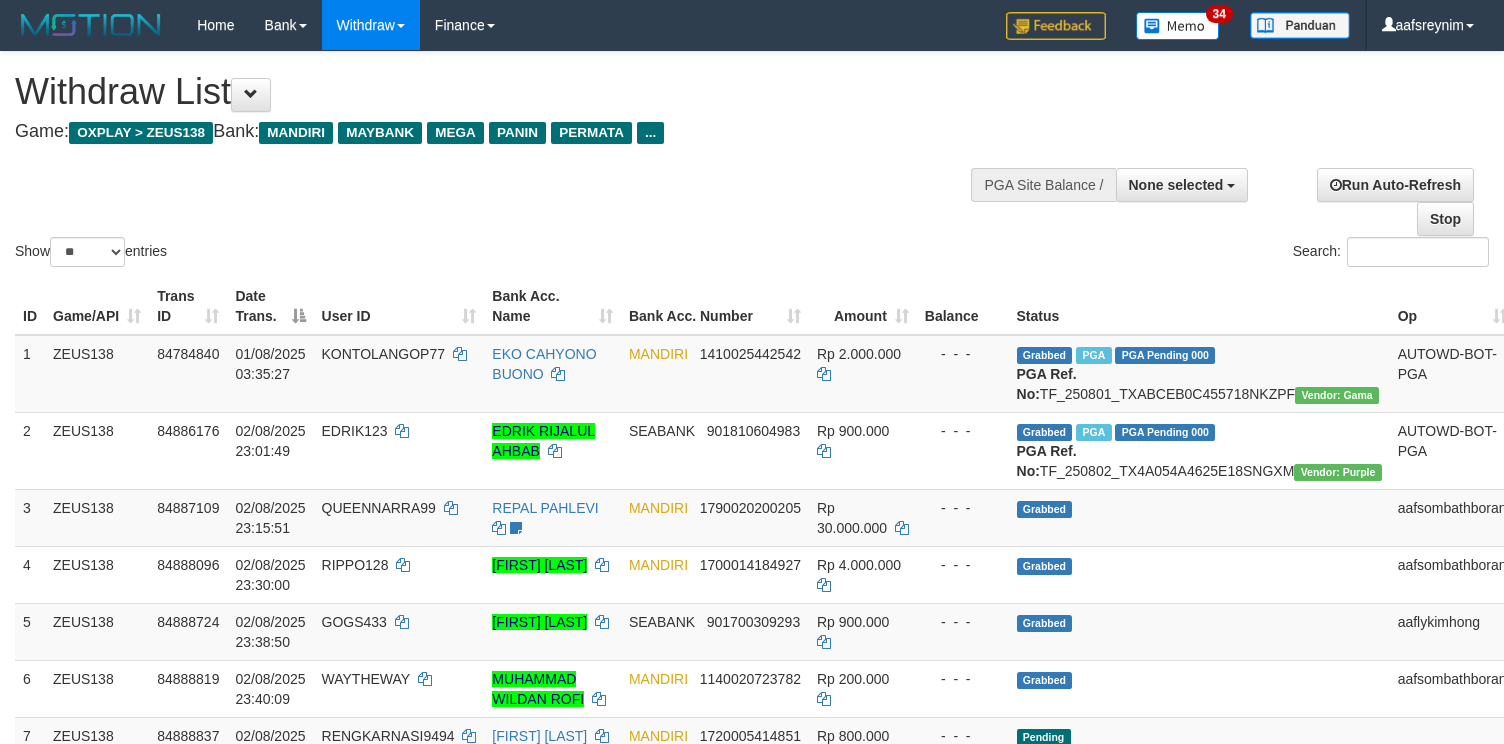 select 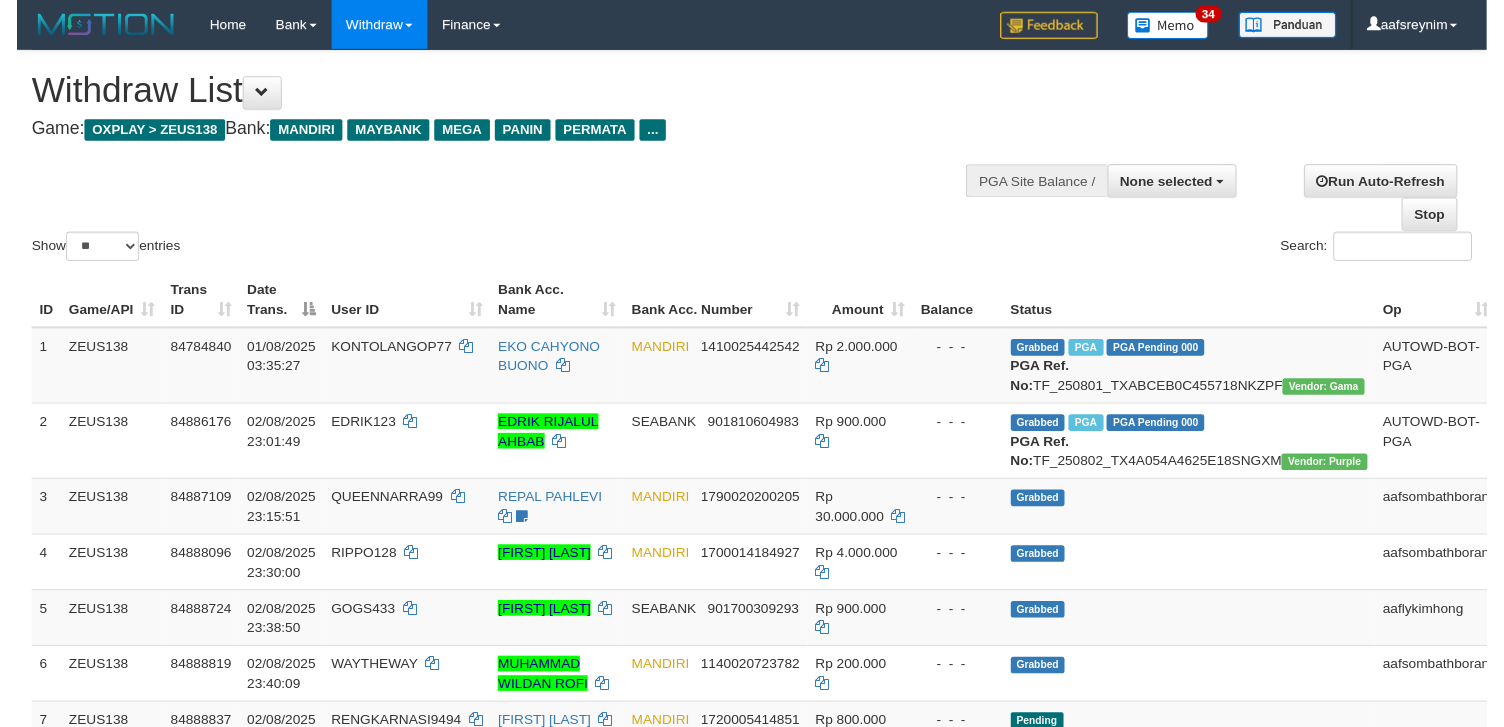 scroll, scrollTop: 354, scrollLeft: 0, axis: vertical 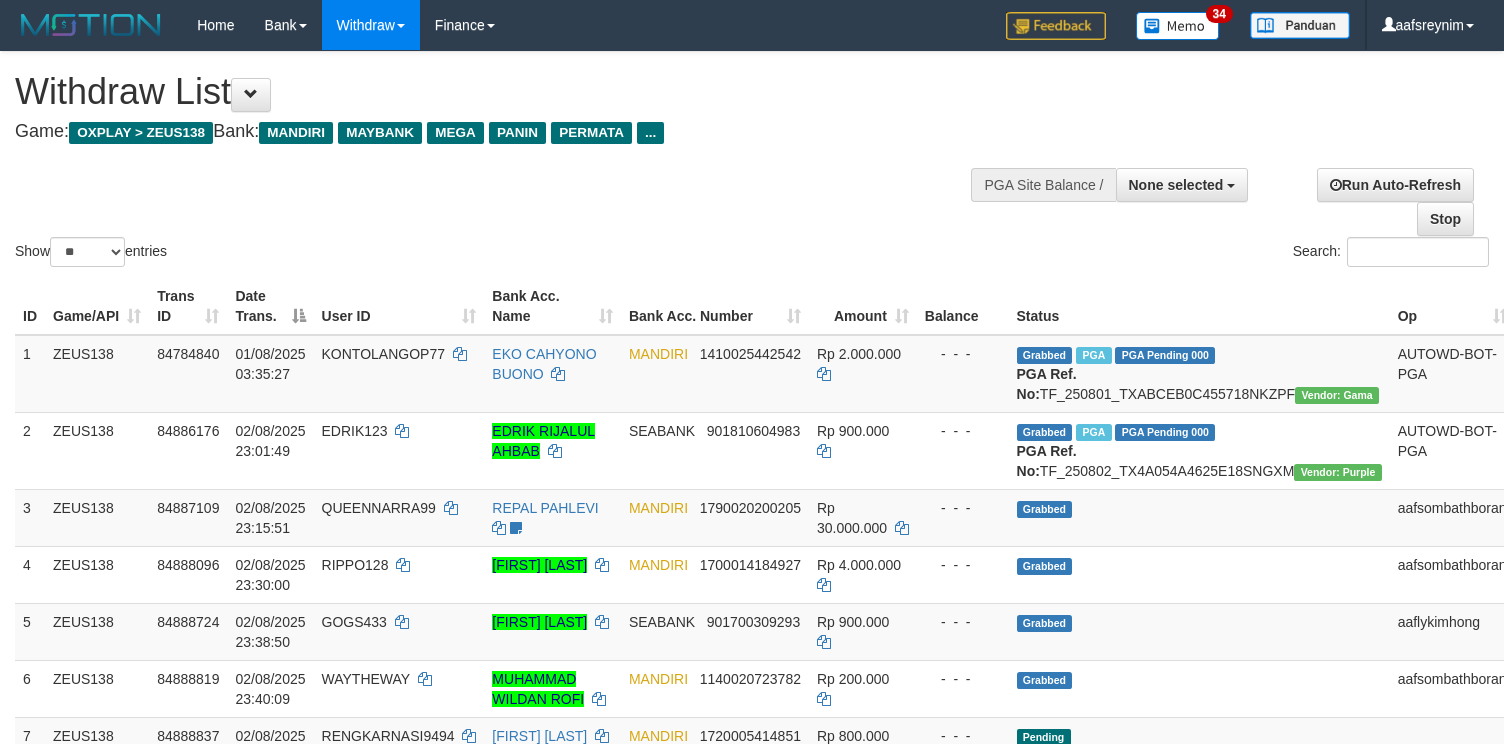 select 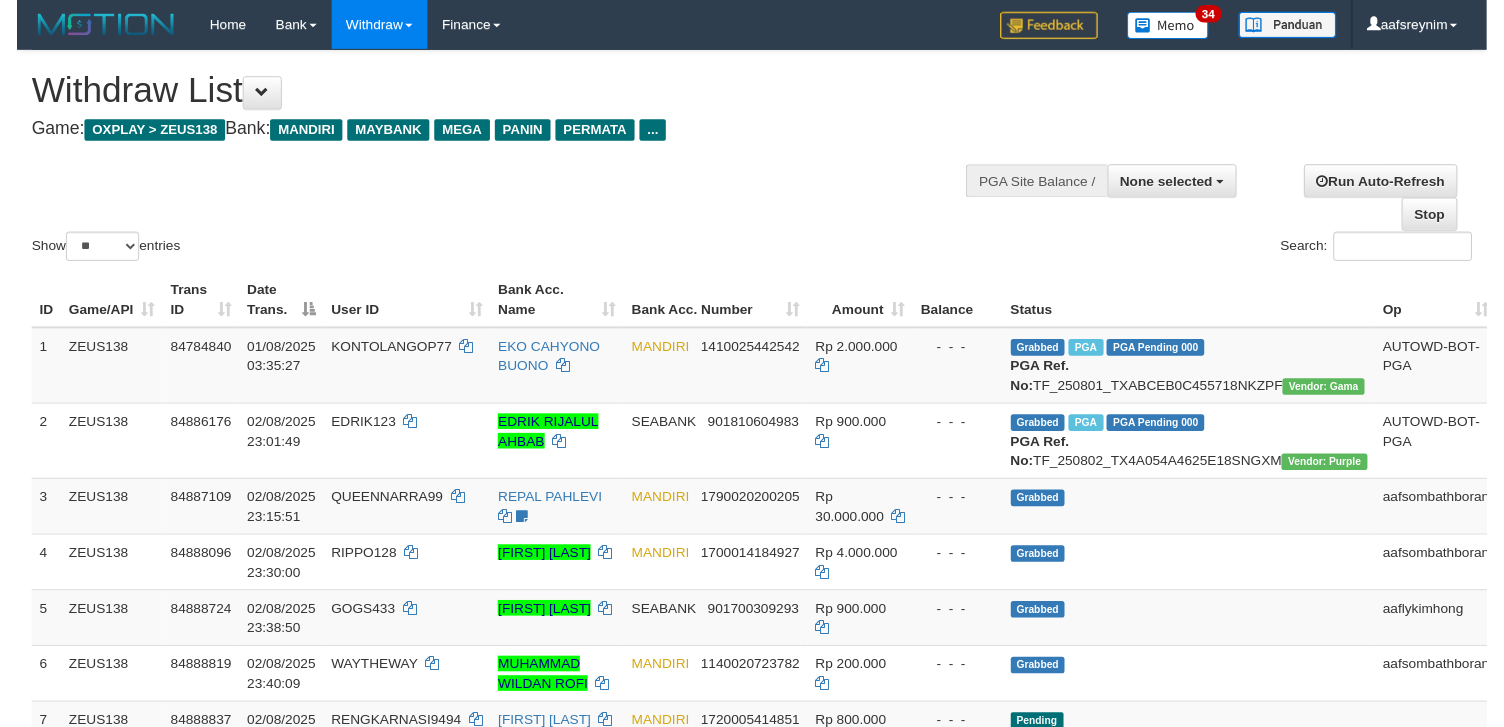 scroll, scrollTop: 354, scrollLeft: 0, axis: vertical 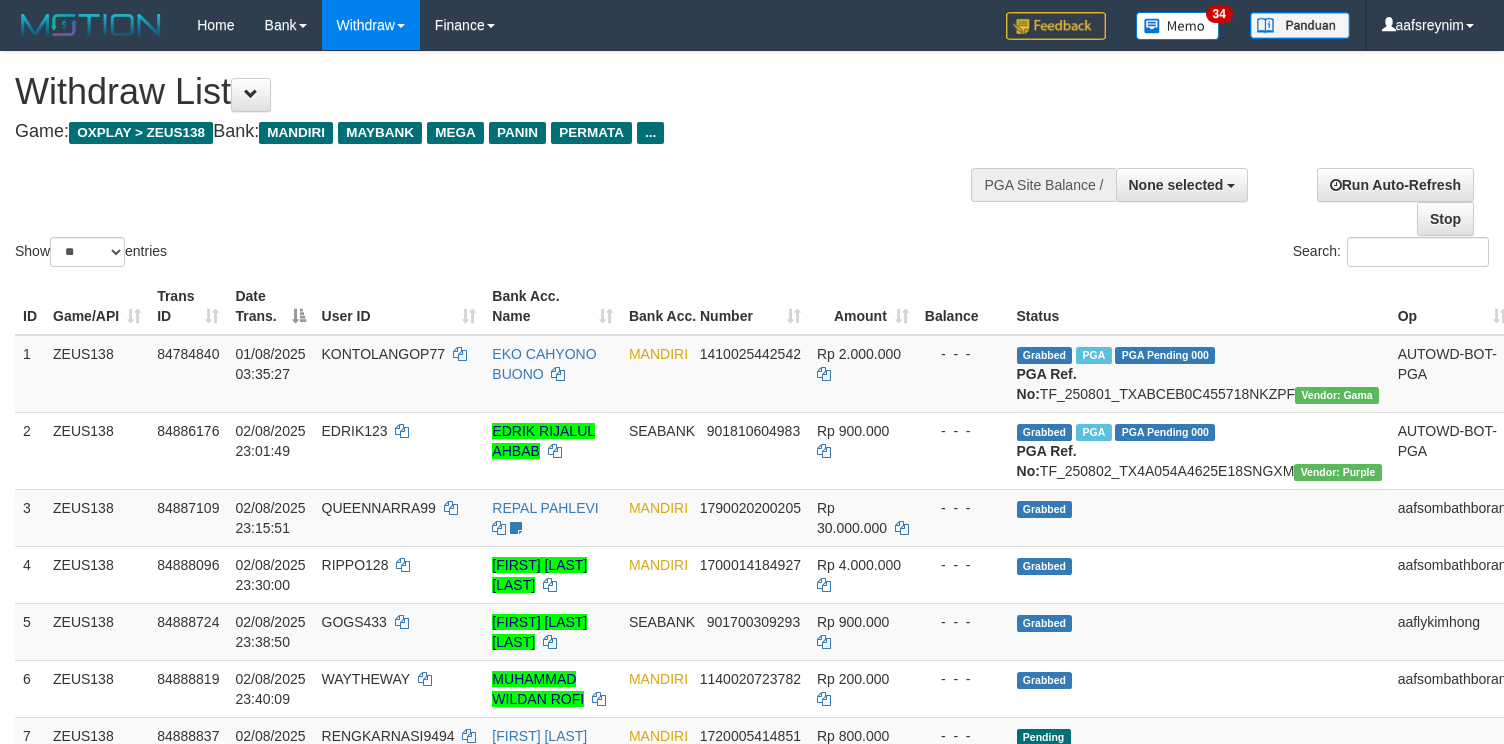 select 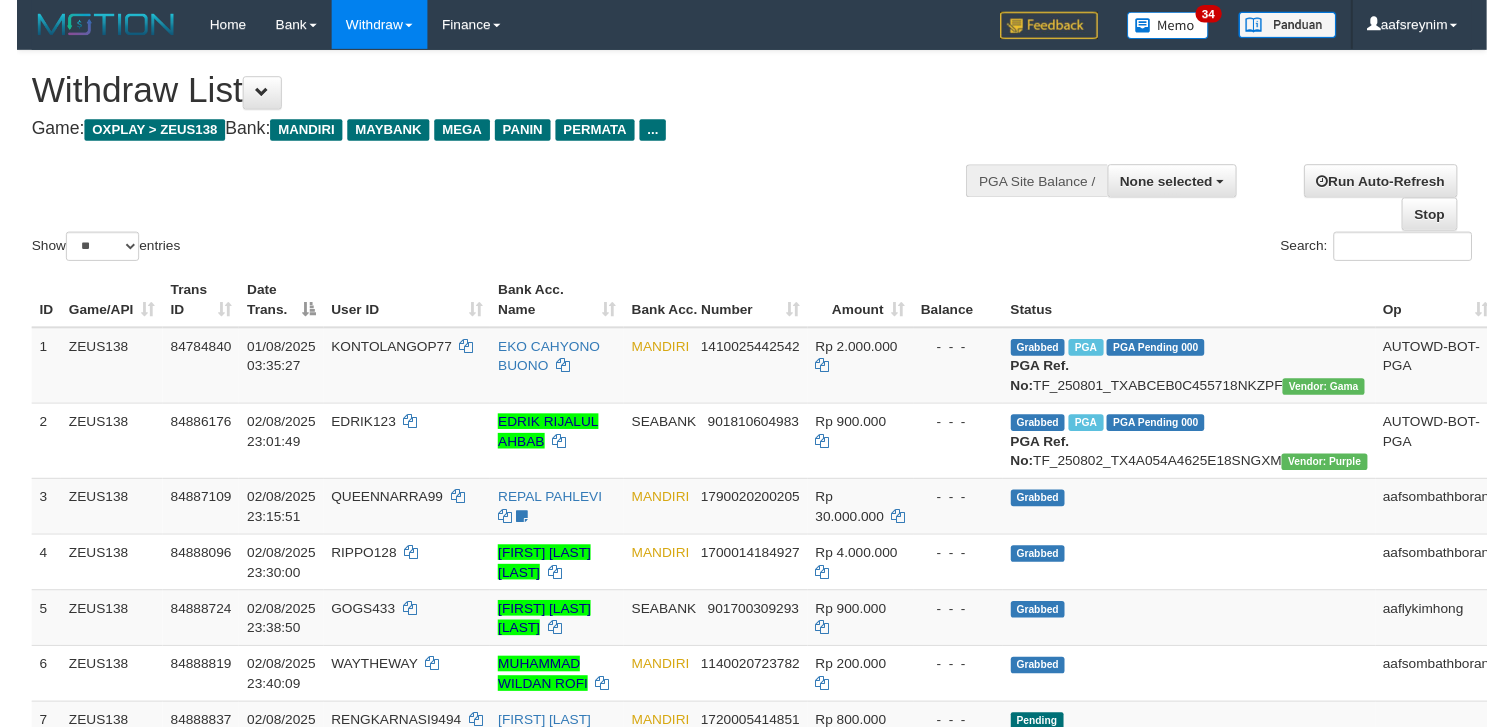 scroll, scrollTop: 354, scrollLeft: 0, axis: vertical 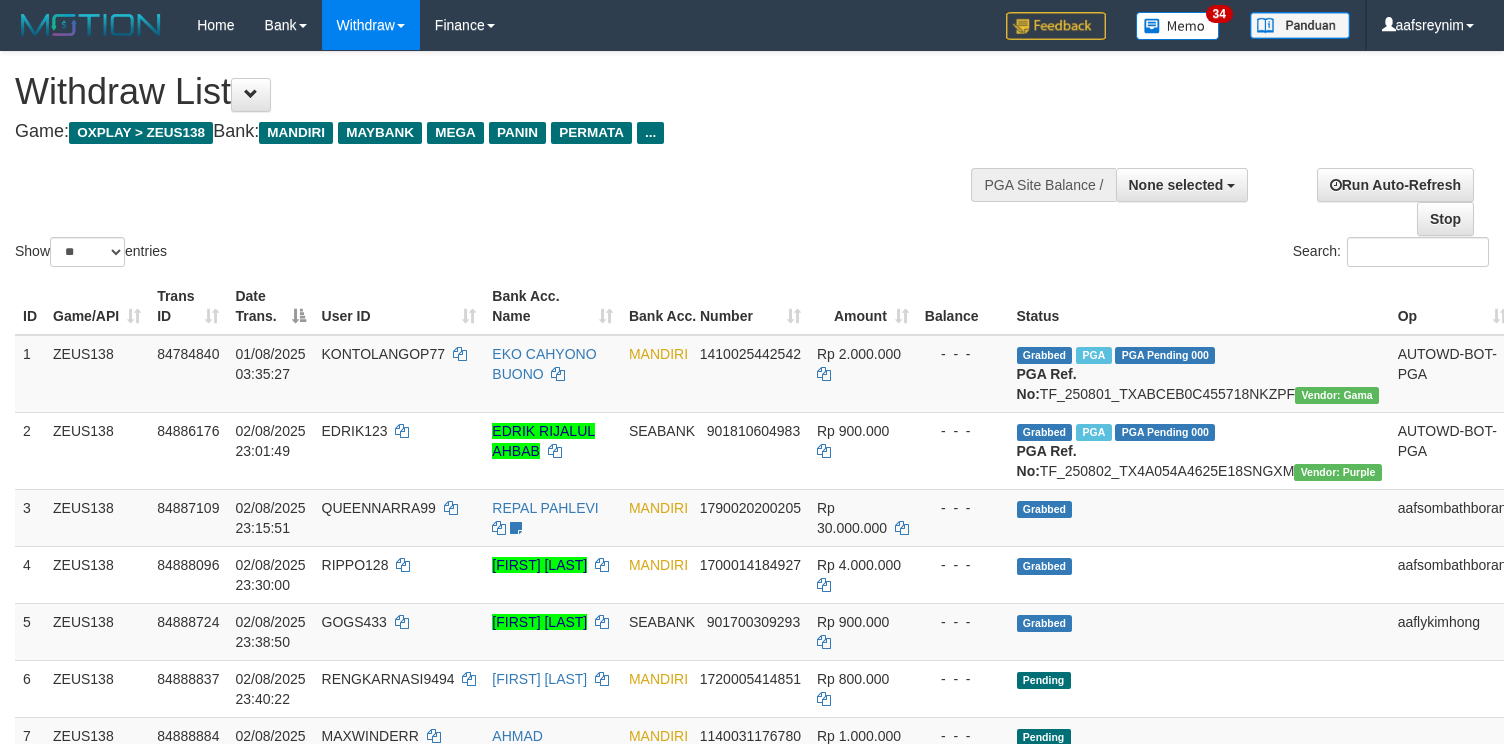 select 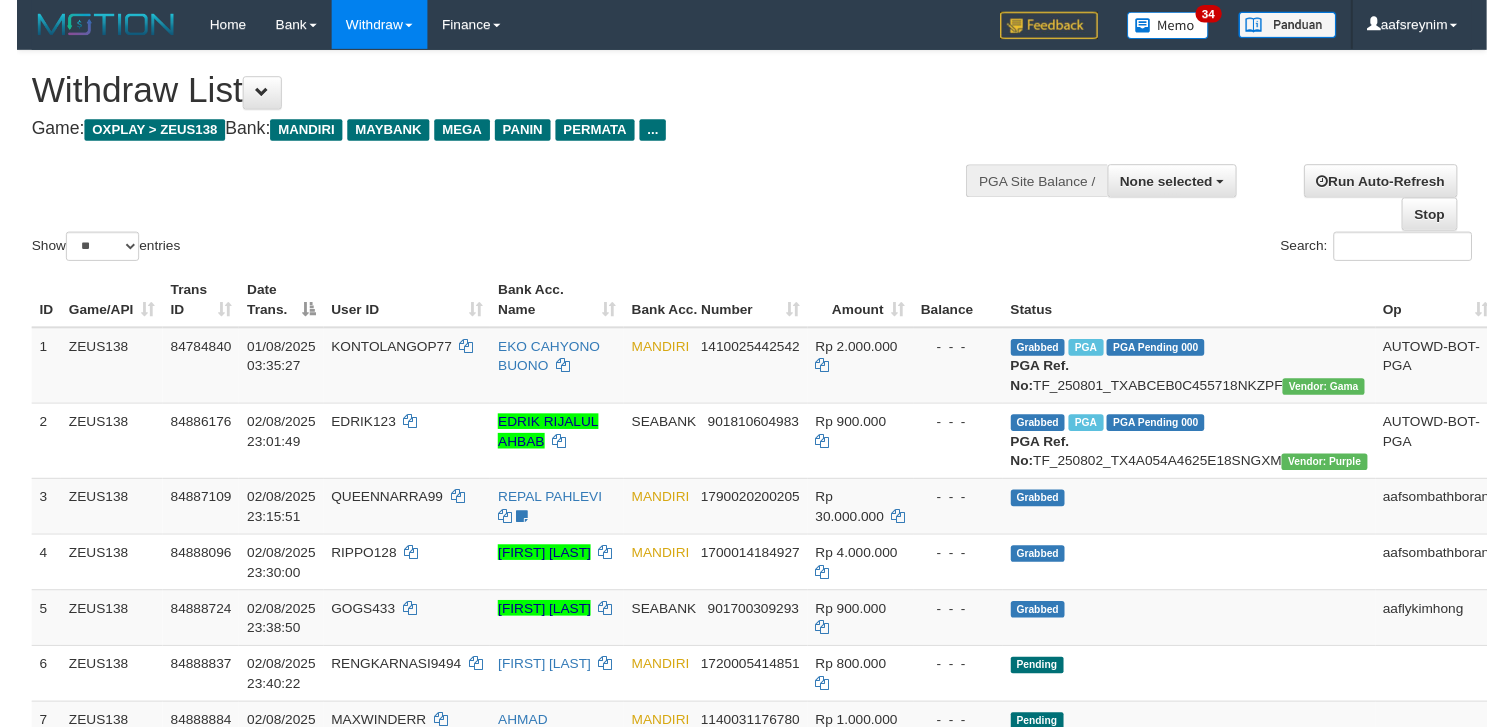 scroll, scrollTop: 354, scrollLeft: 0, axis: vertical 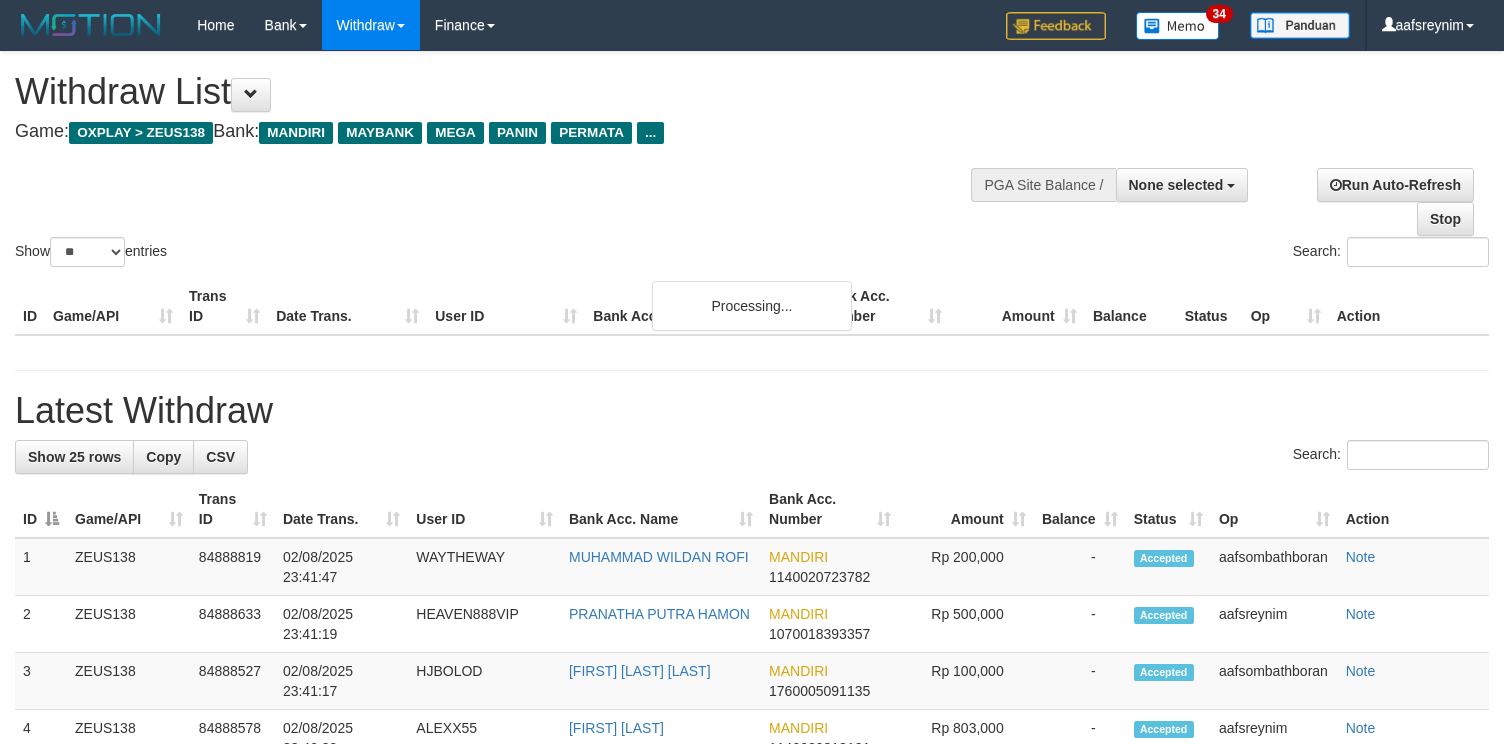 select 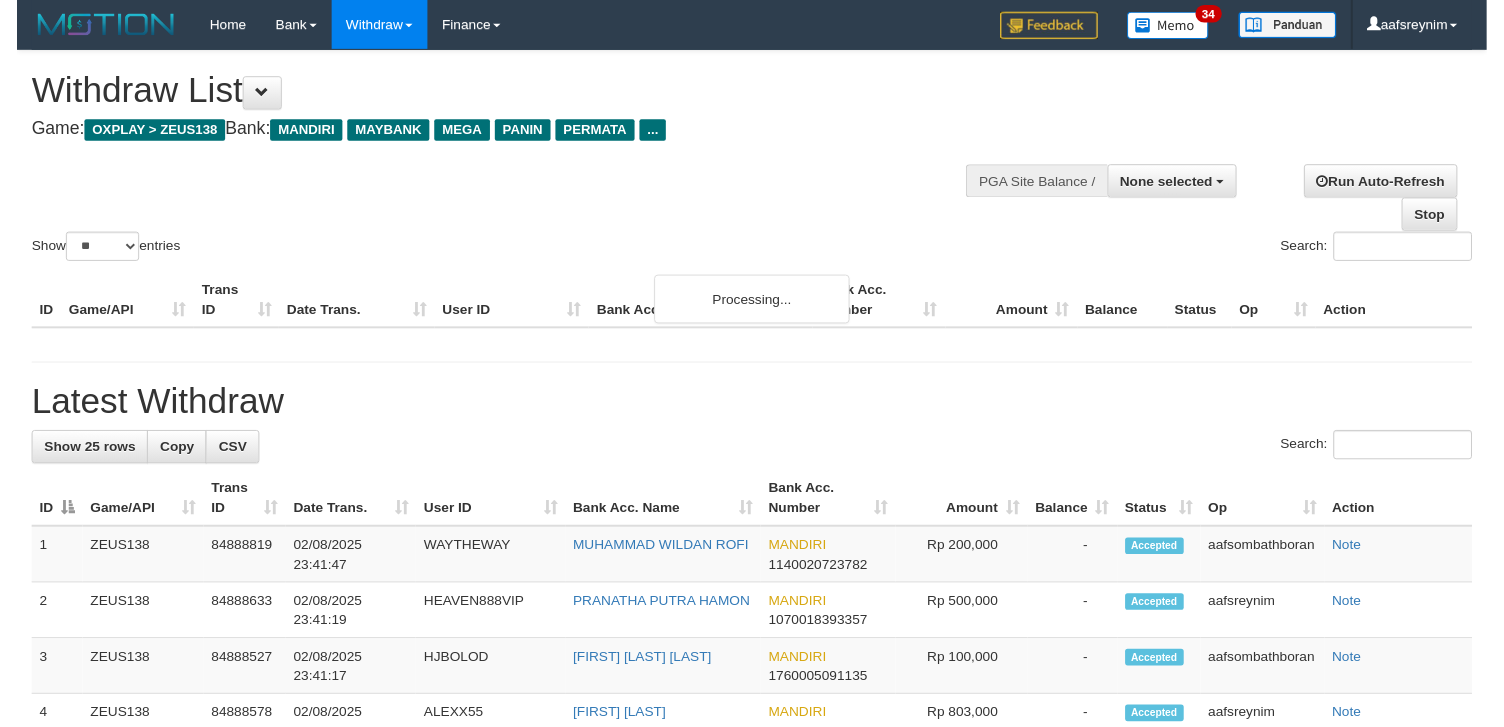 scroll, scrollTop: 354, scrollLeft: 0, axis: vertical 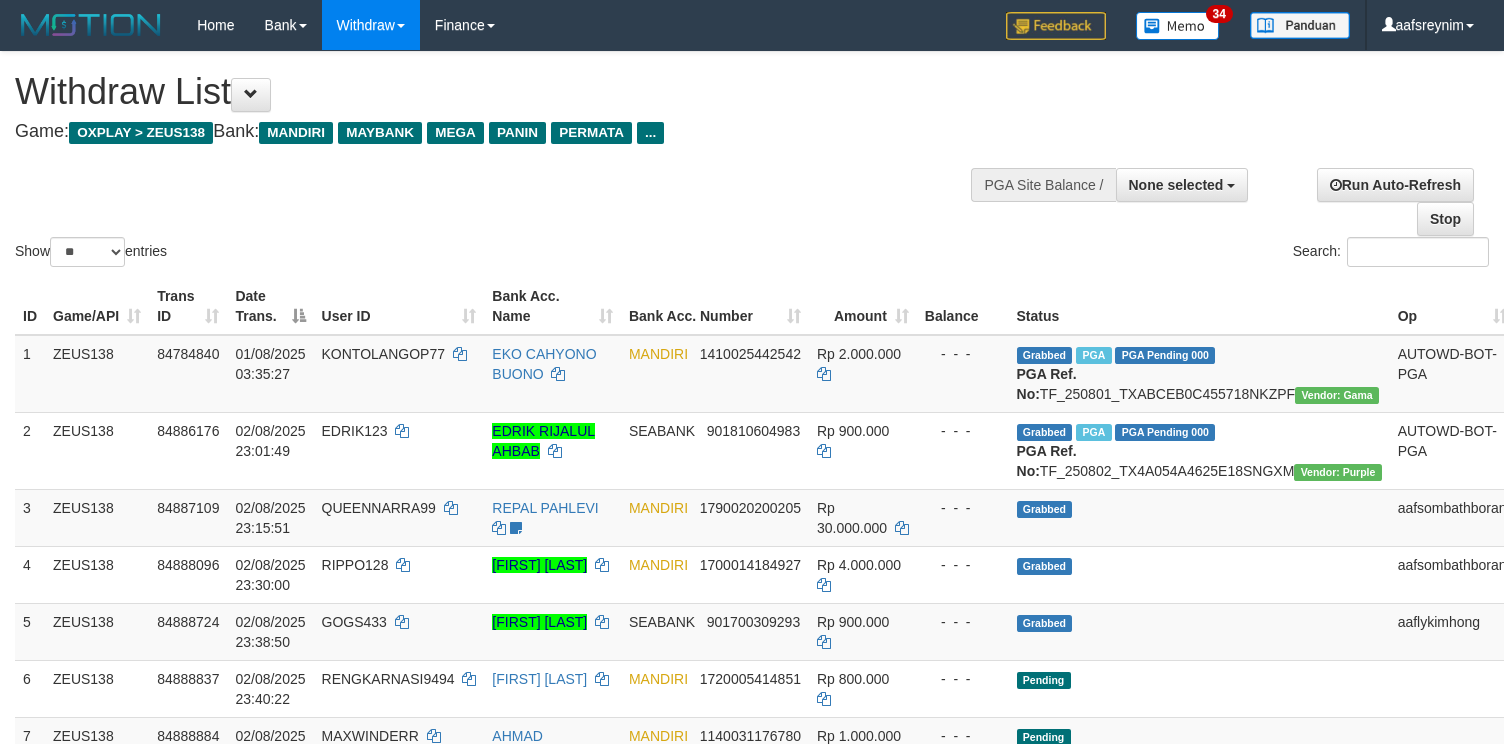 select 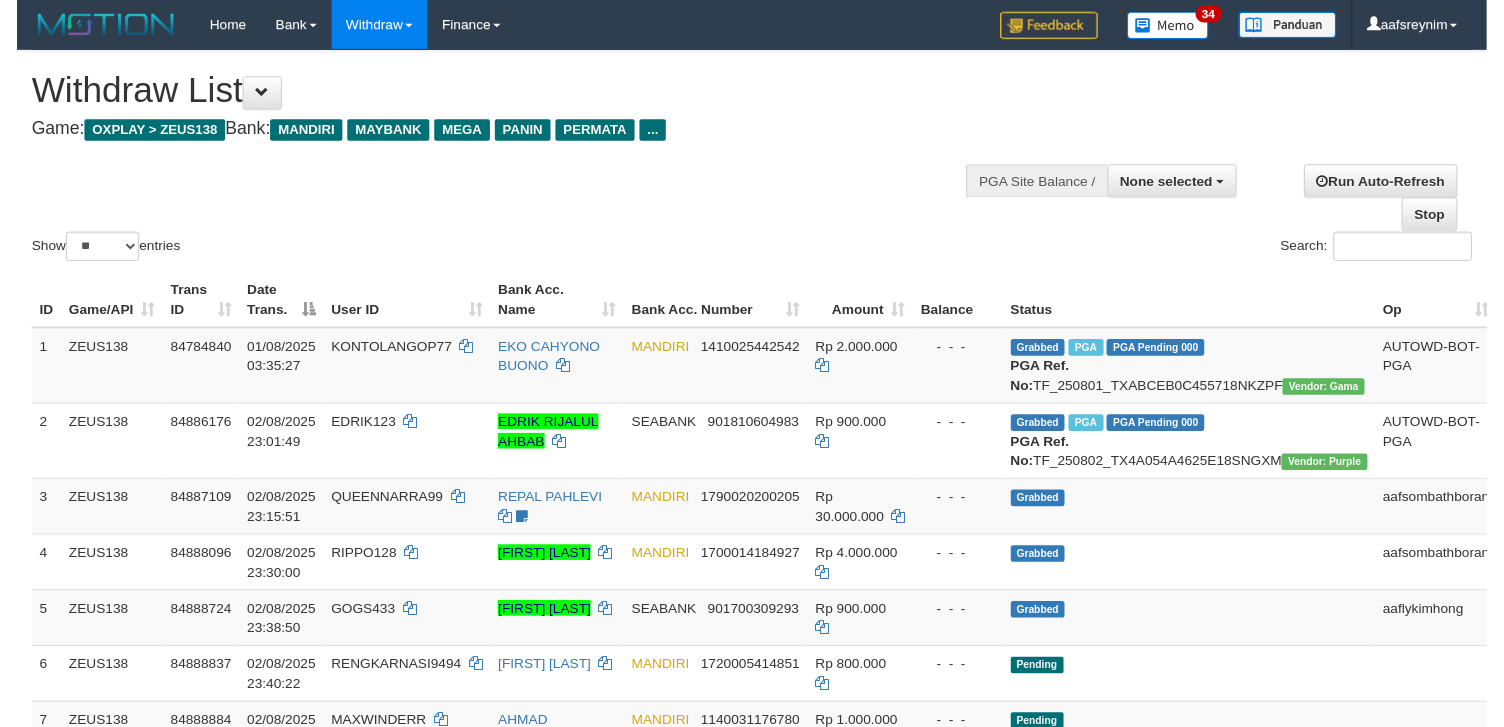 scroll, scrollTop: 354, scrollLeft: 0, axis: vertical 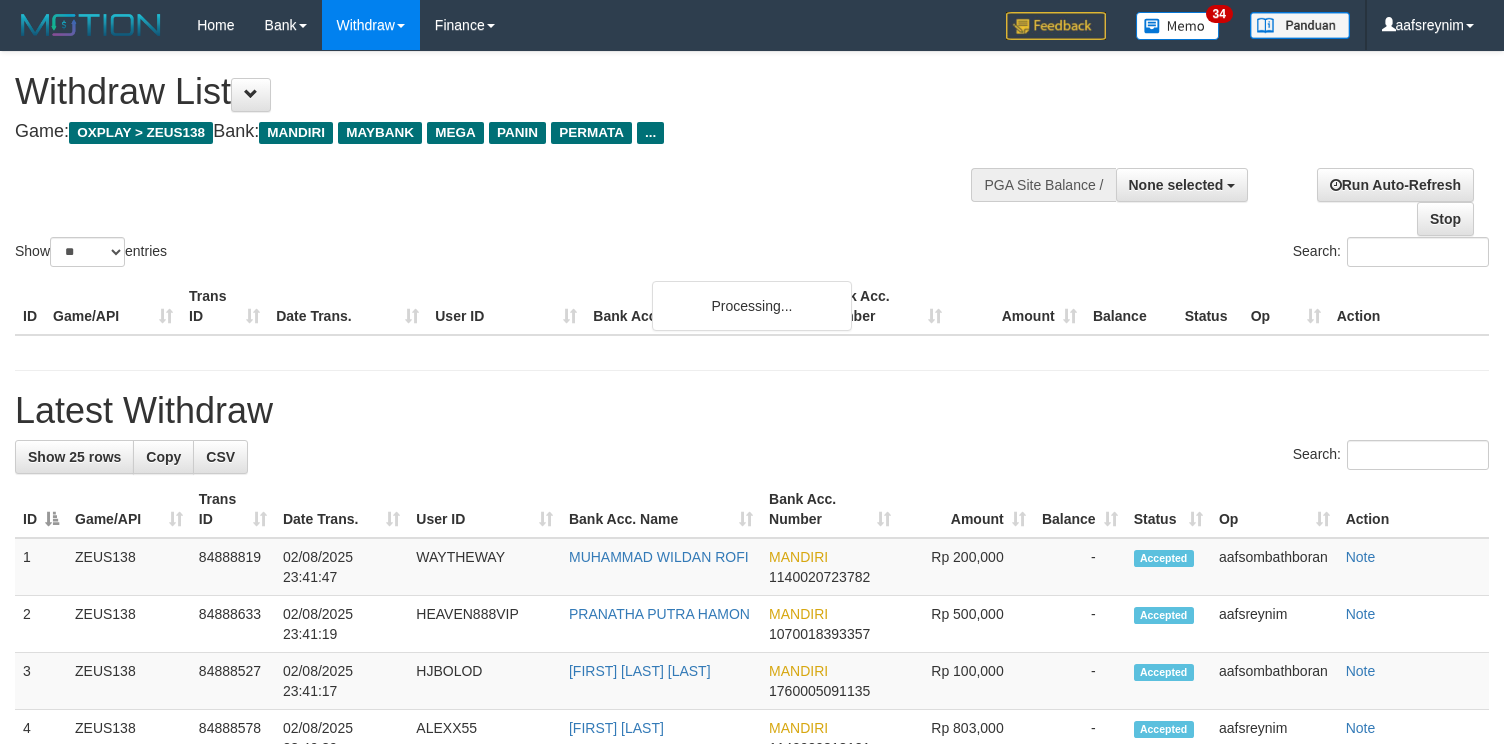 select 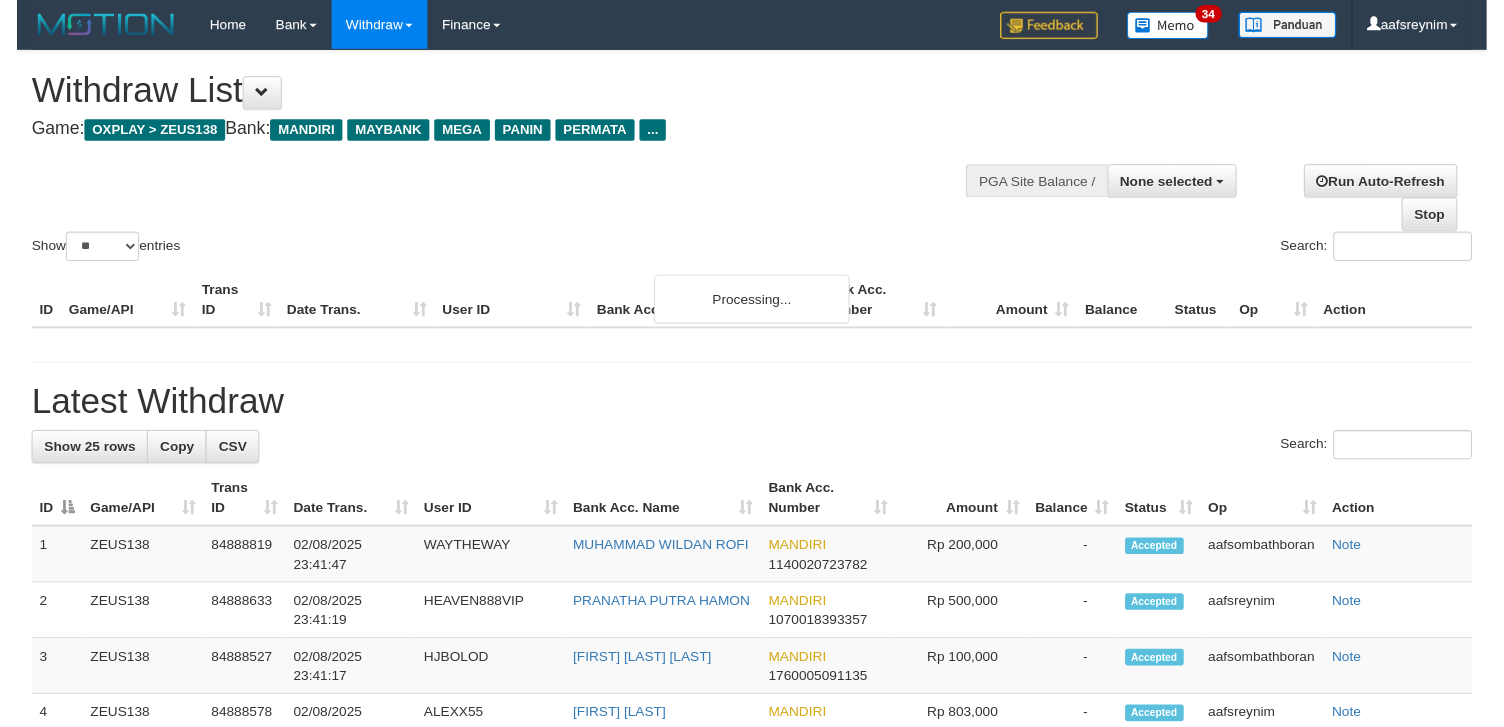 scroll, scrollTop: 354, scrollLeft: 0, axis: vertical 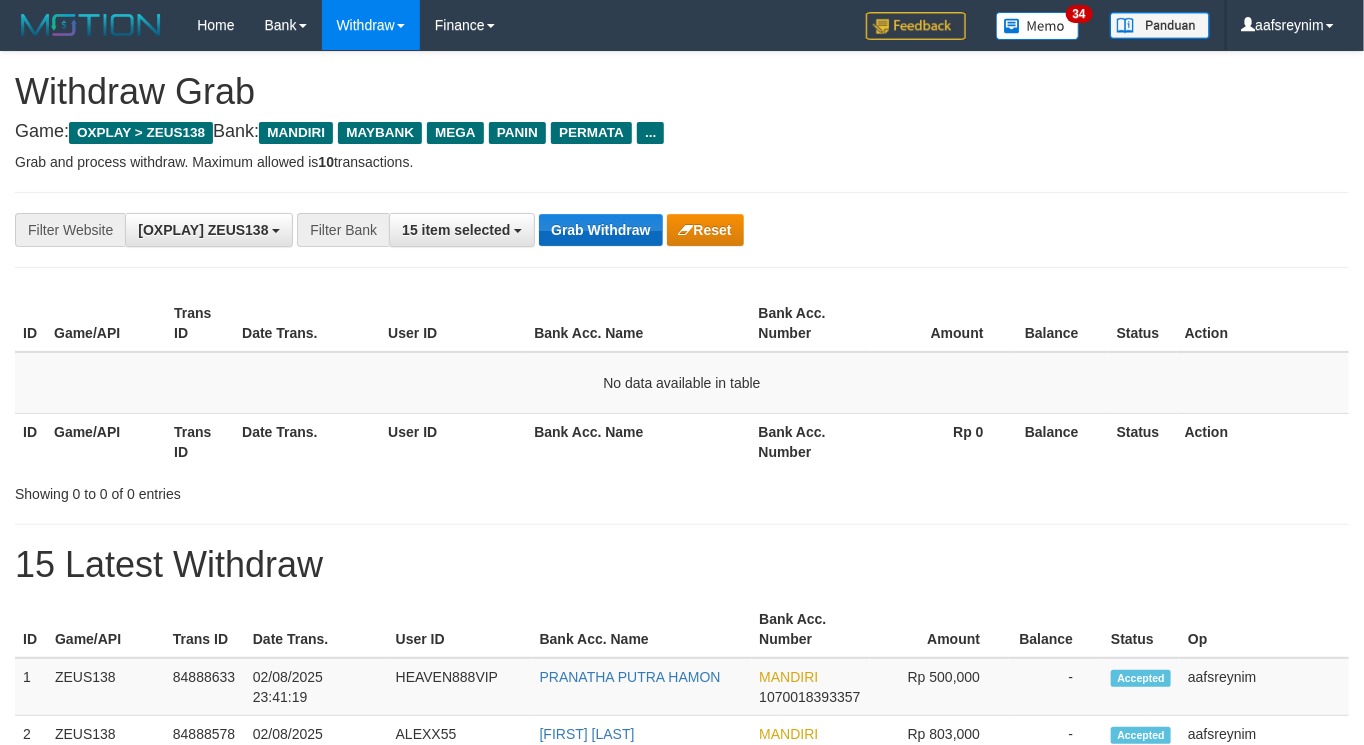 click on "Grab Withdraw" at bounding box center [600, 230] 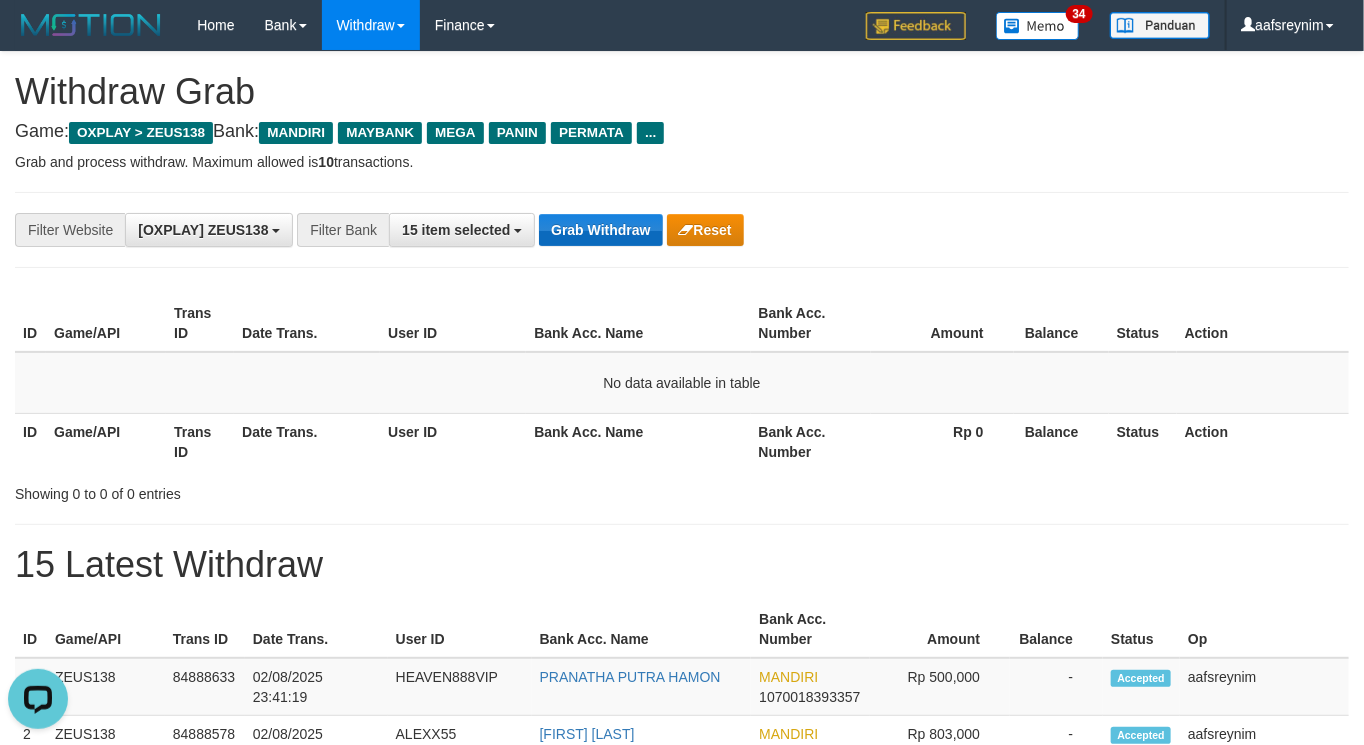 scroll, scrollTop: 0, scrollLeft: 0, axis: both 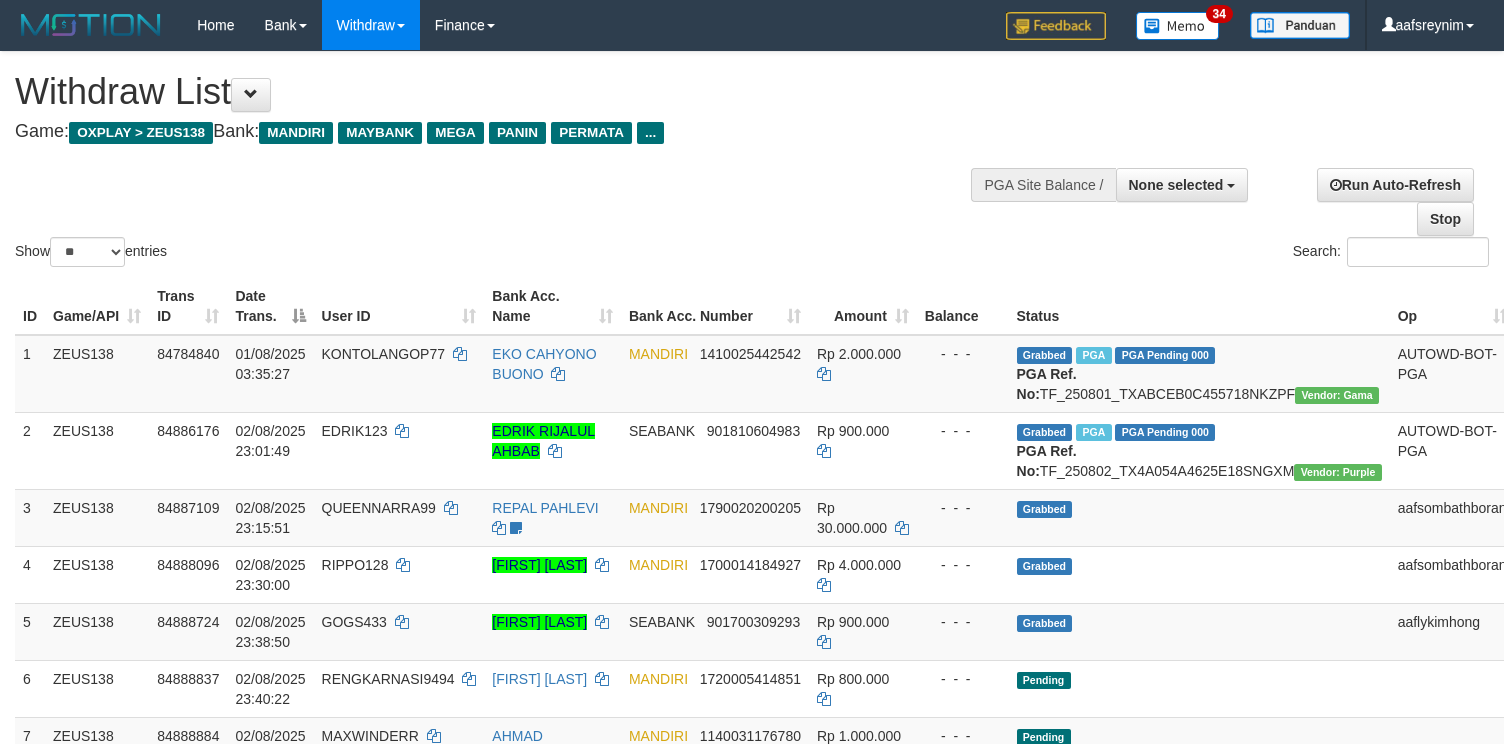 select 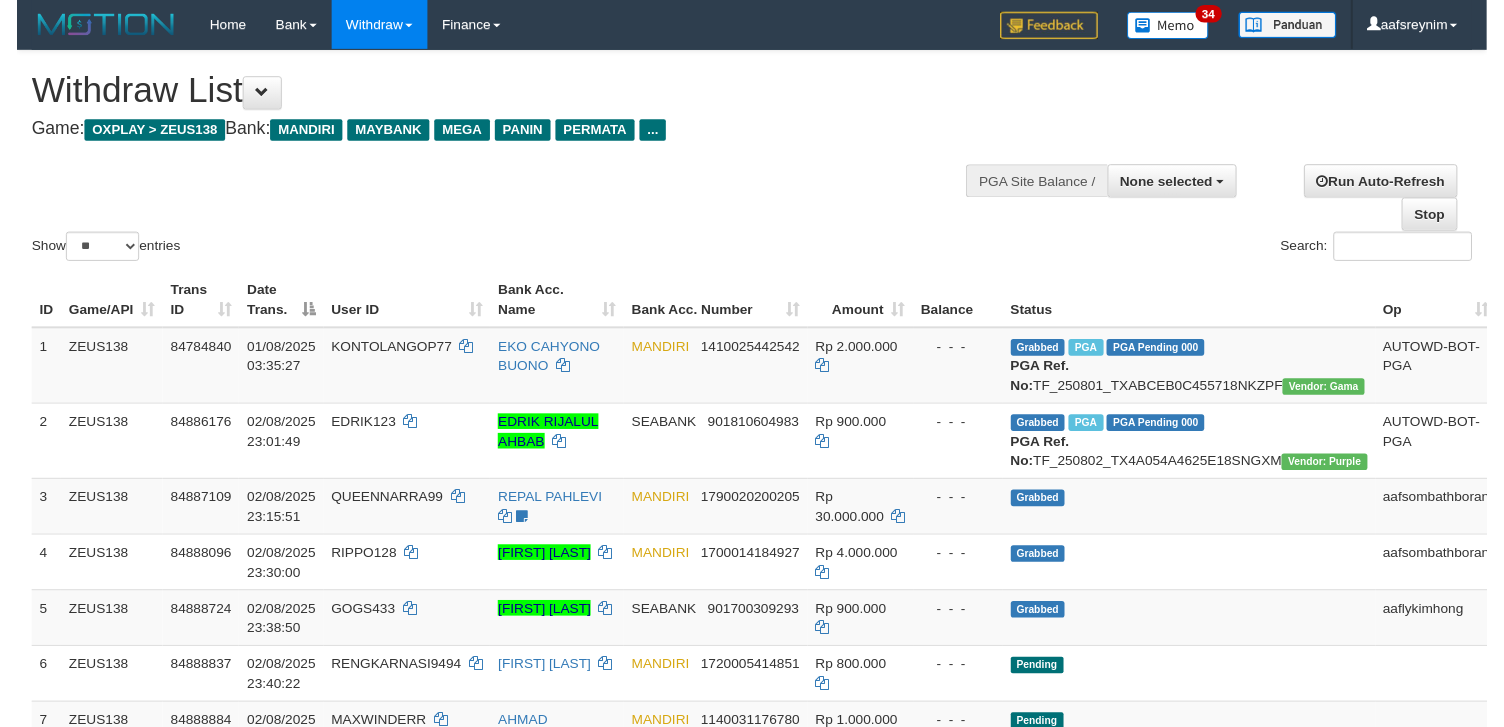 scroll, scrollTop: 354, scrollLeft: 0, axis: vertical 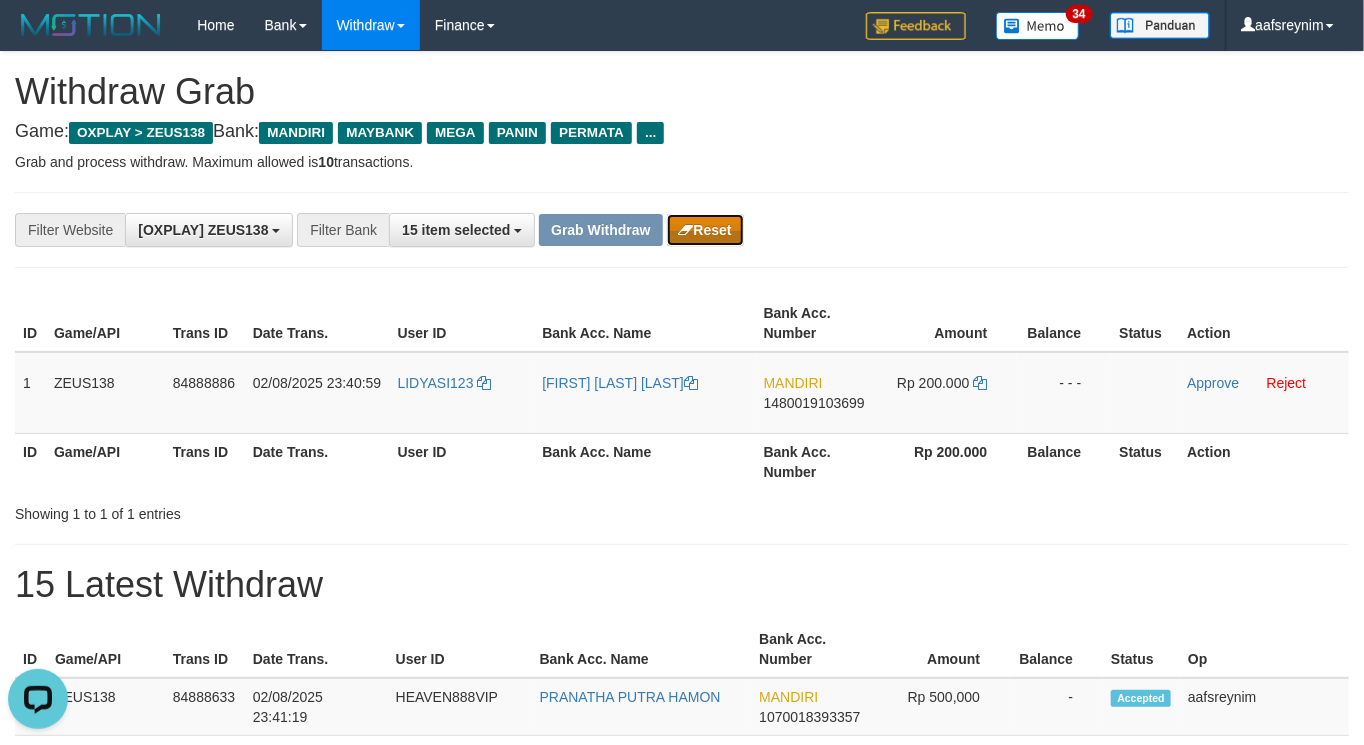 click on "Reset" at bounding box center (705, 230) 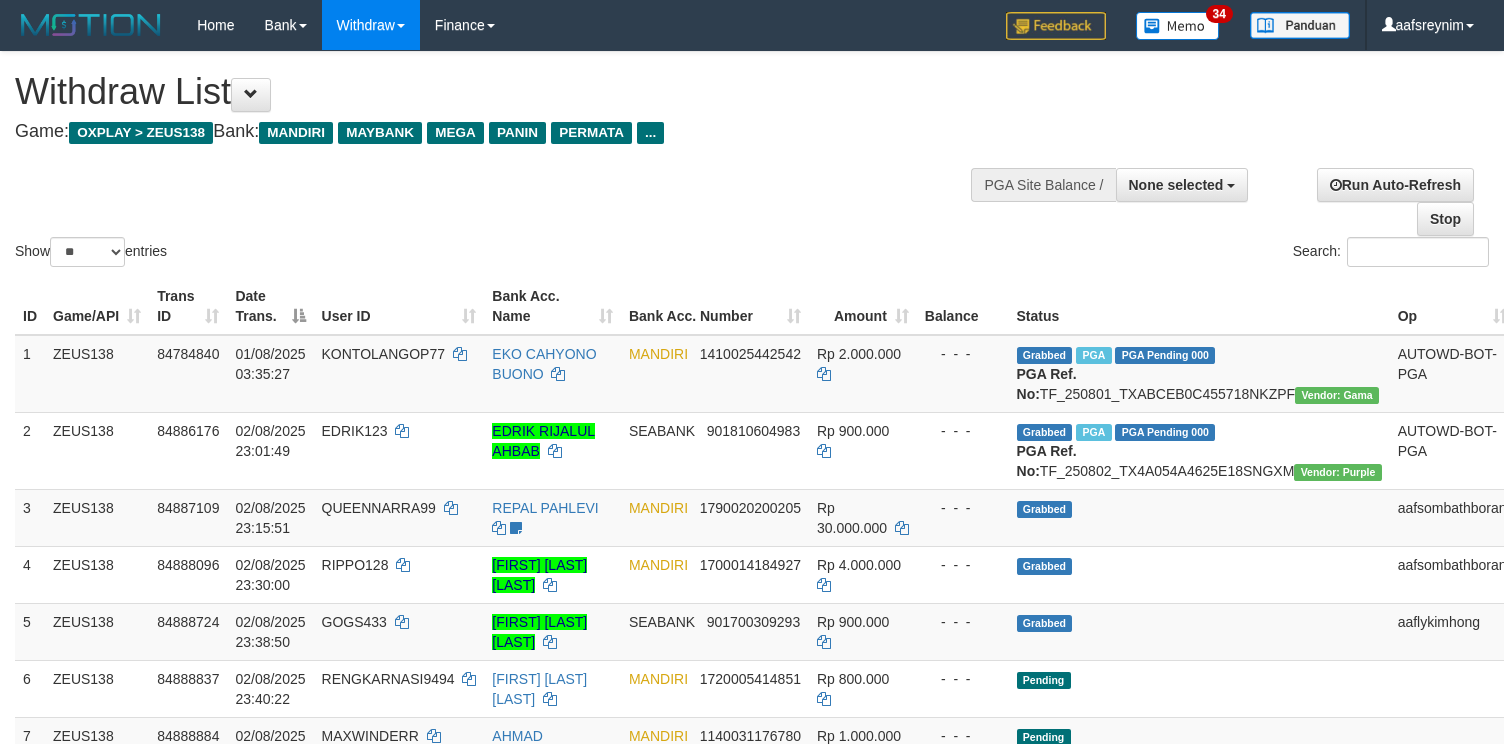 select 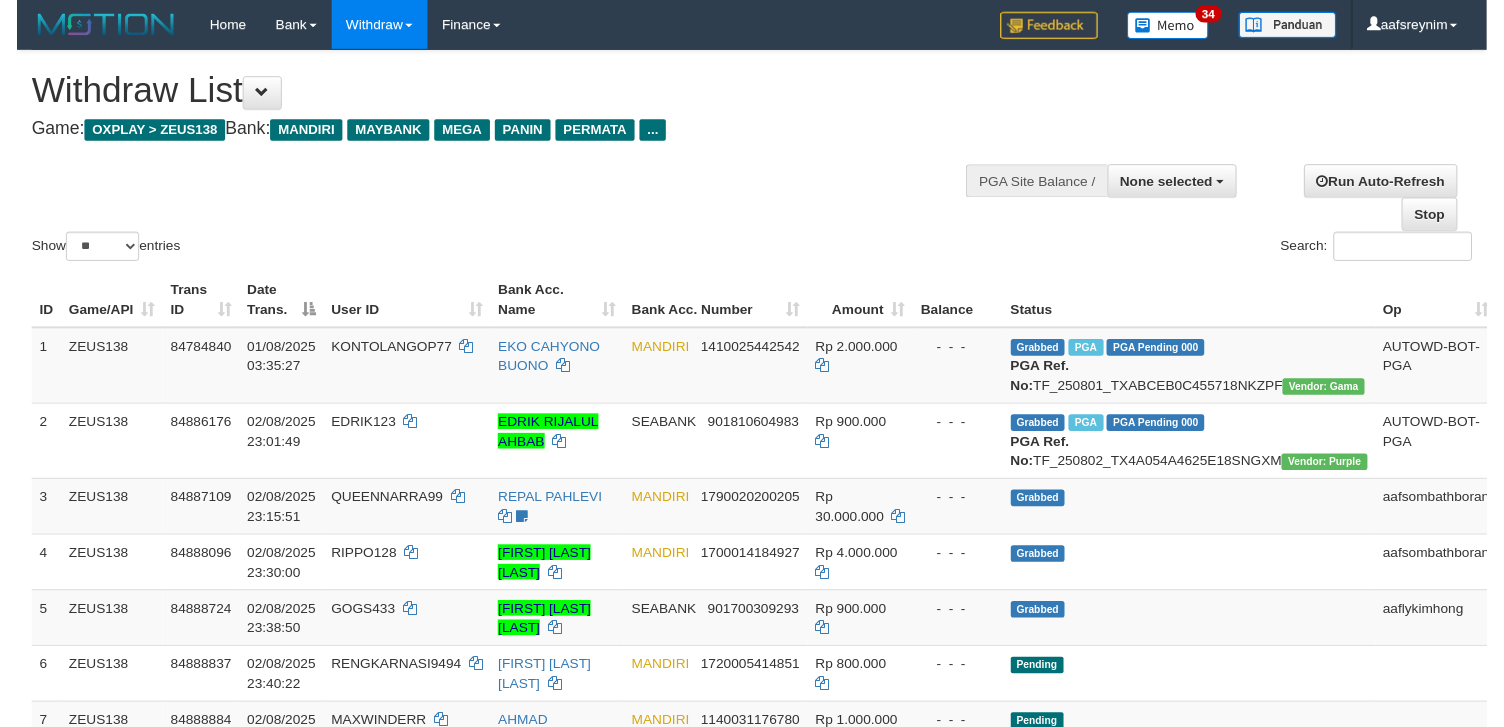 scroll, scrollTop: 354, scrollLeft: 0, axis: vertical 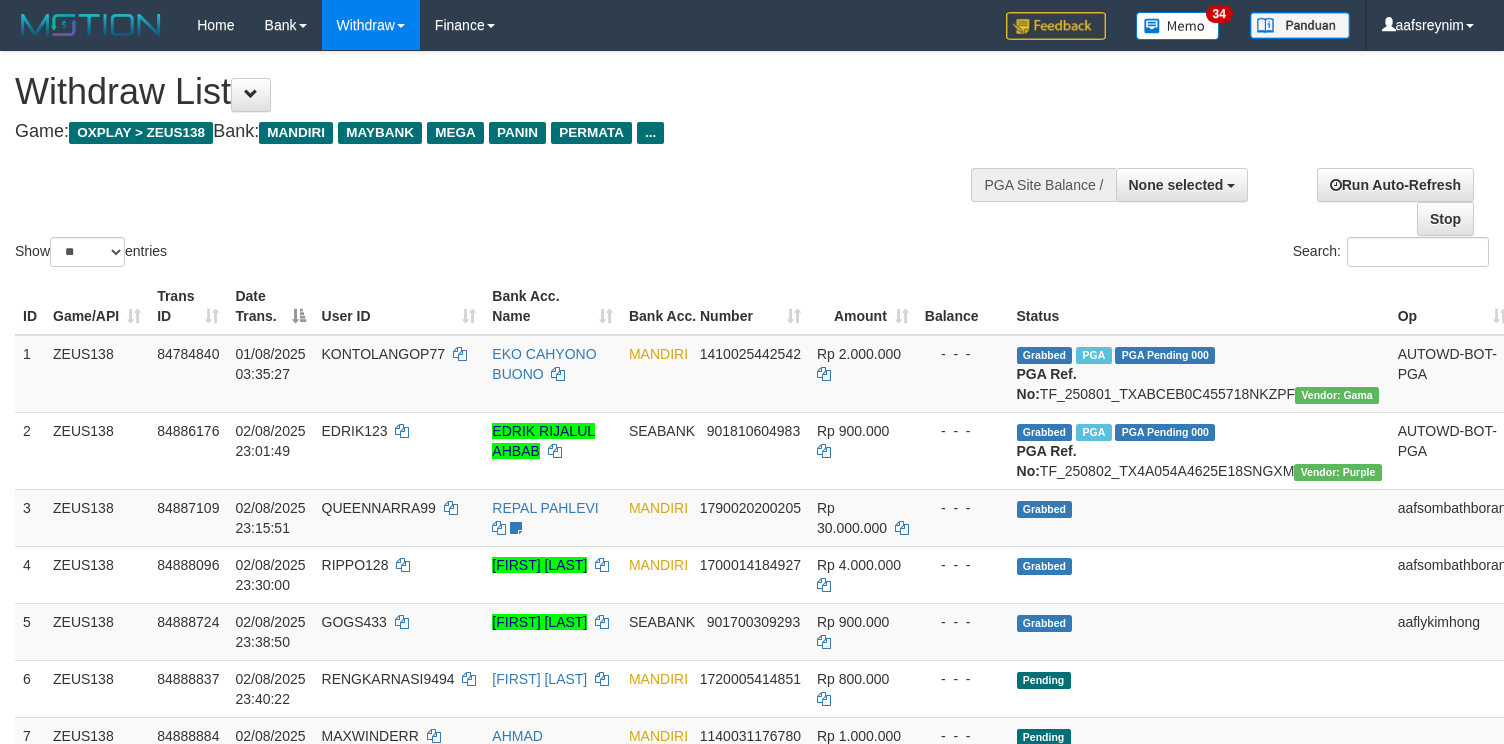 select 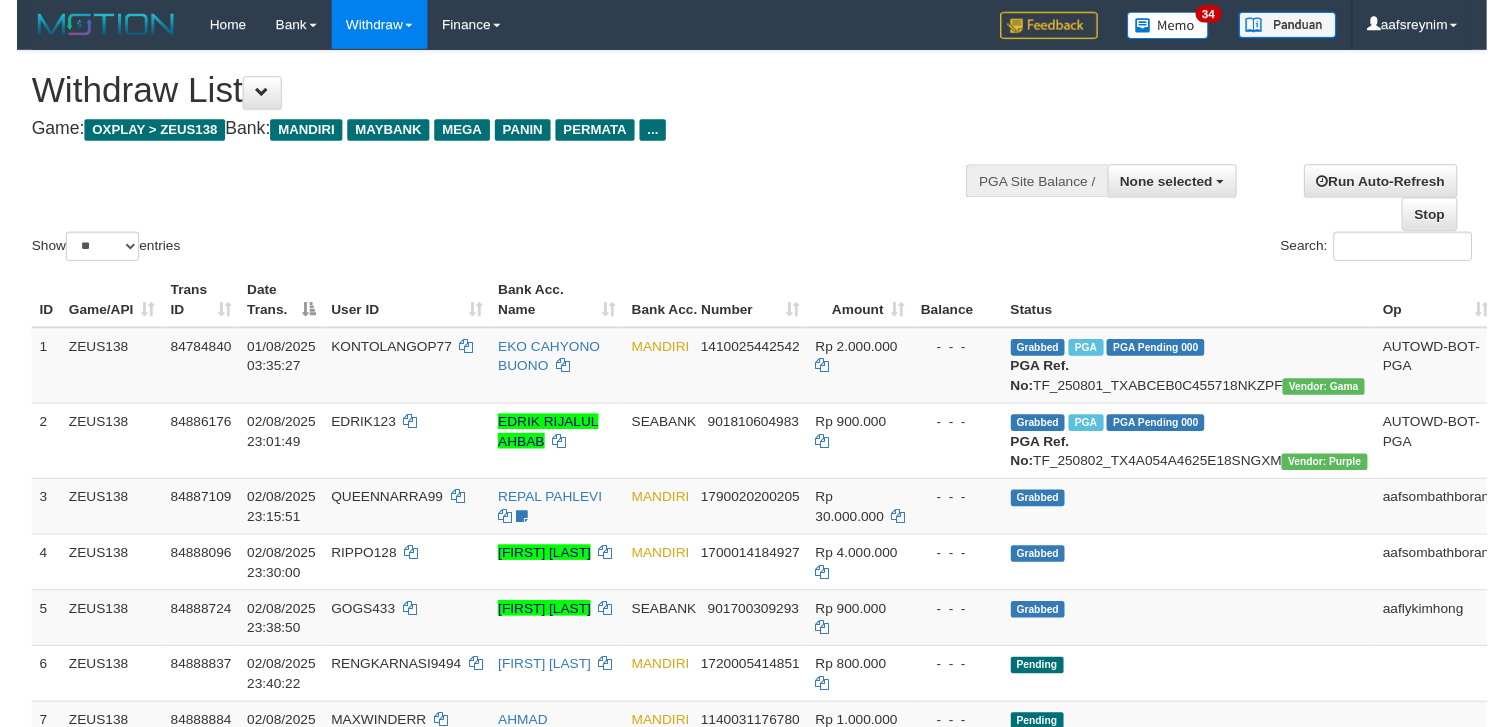 scroll, scrollTop: 354, scrollLeft: 0, axis: vertical 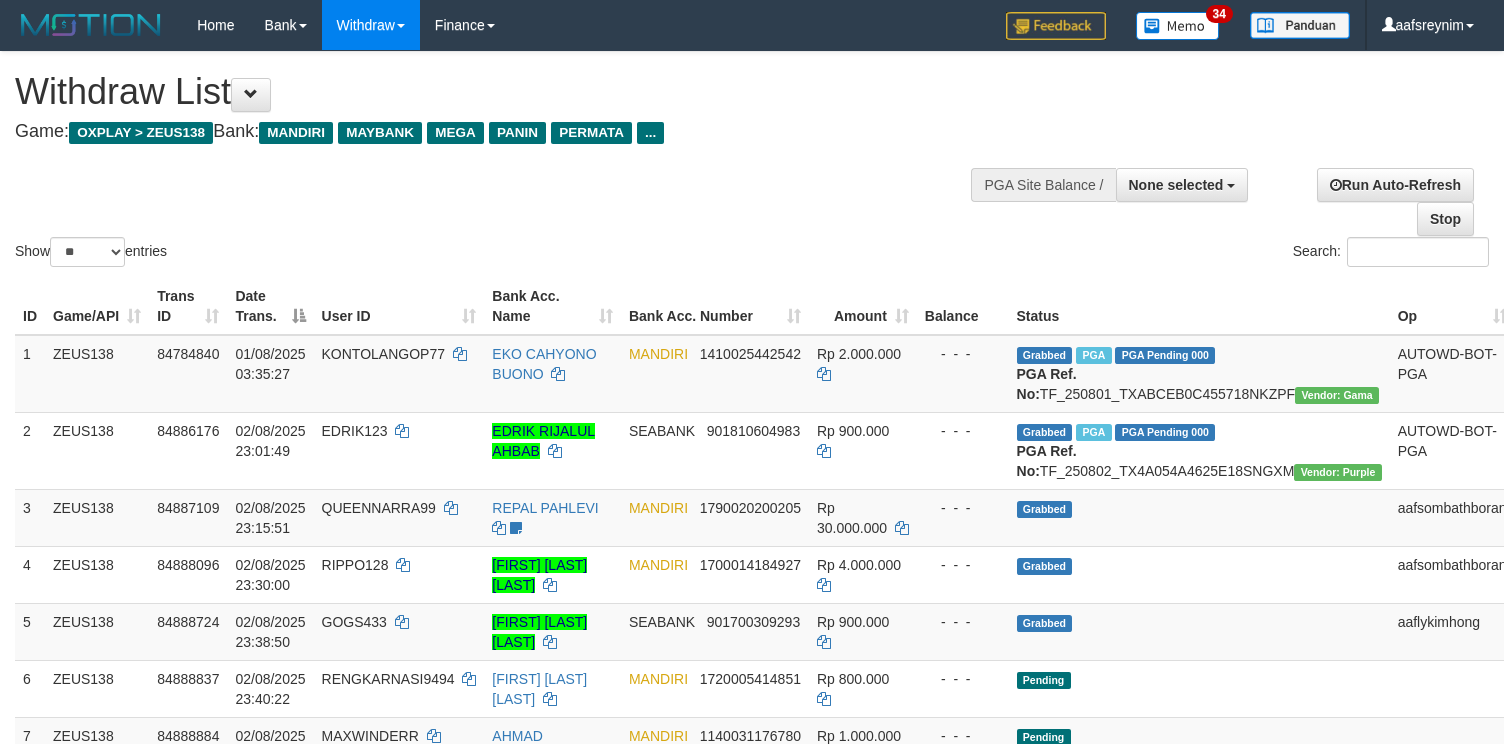 select 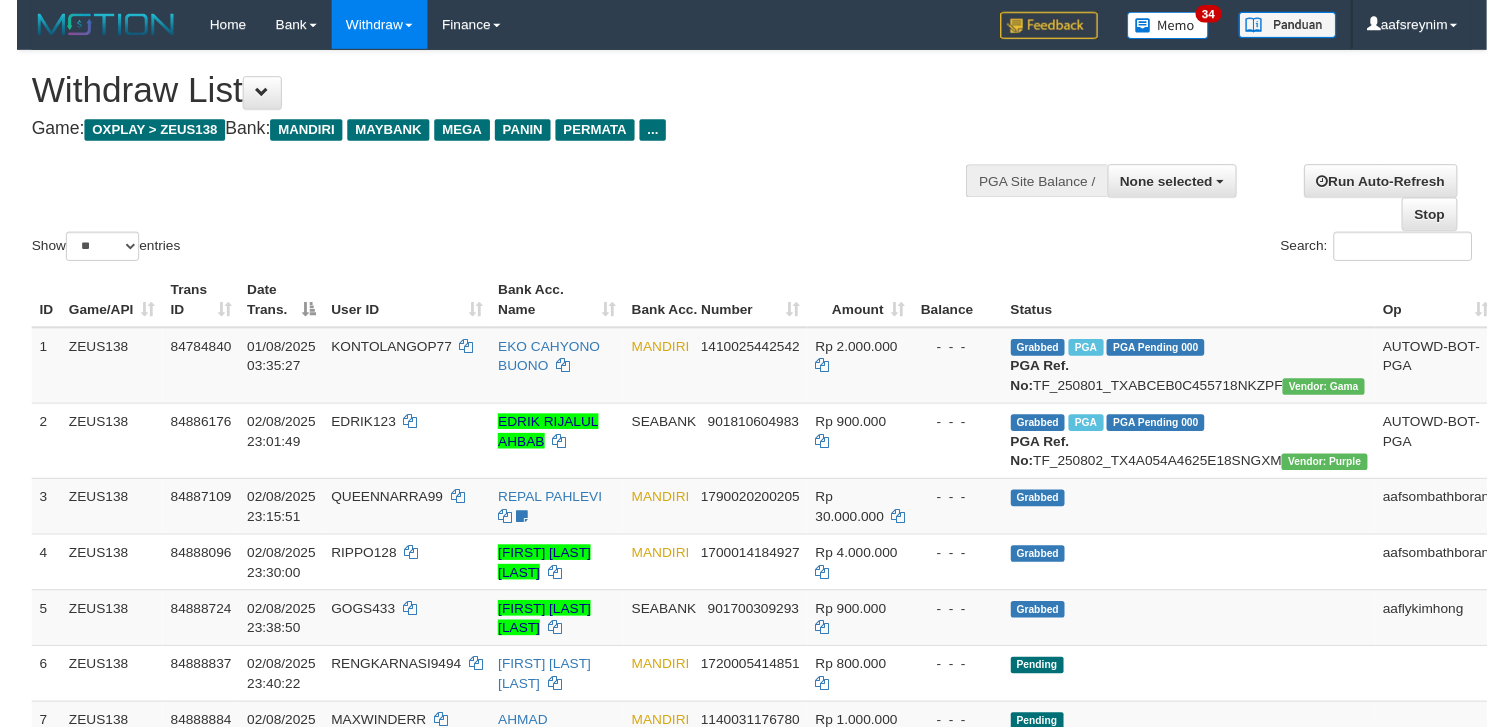 scroll, scrollTop: 354, scrollLeft: 0, axis: vertical 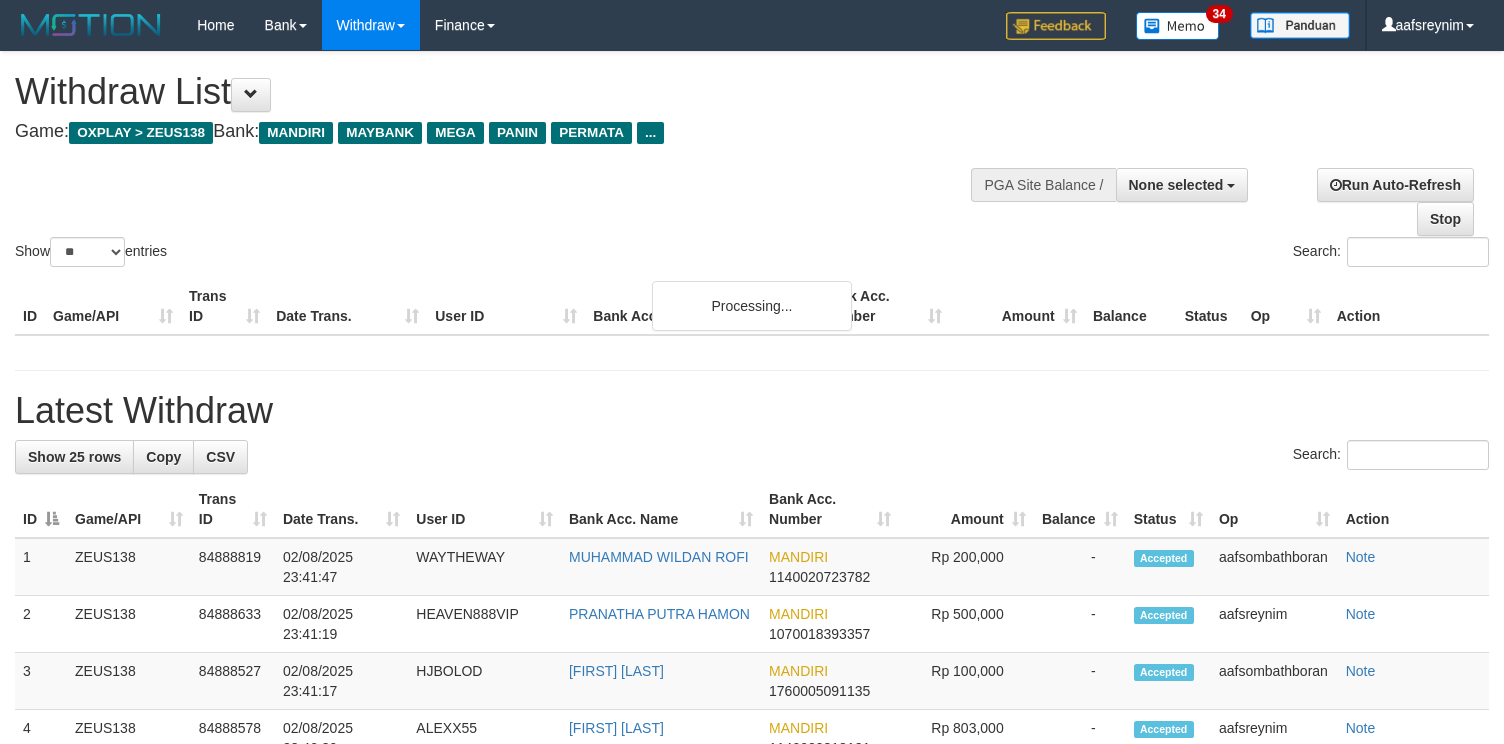 select 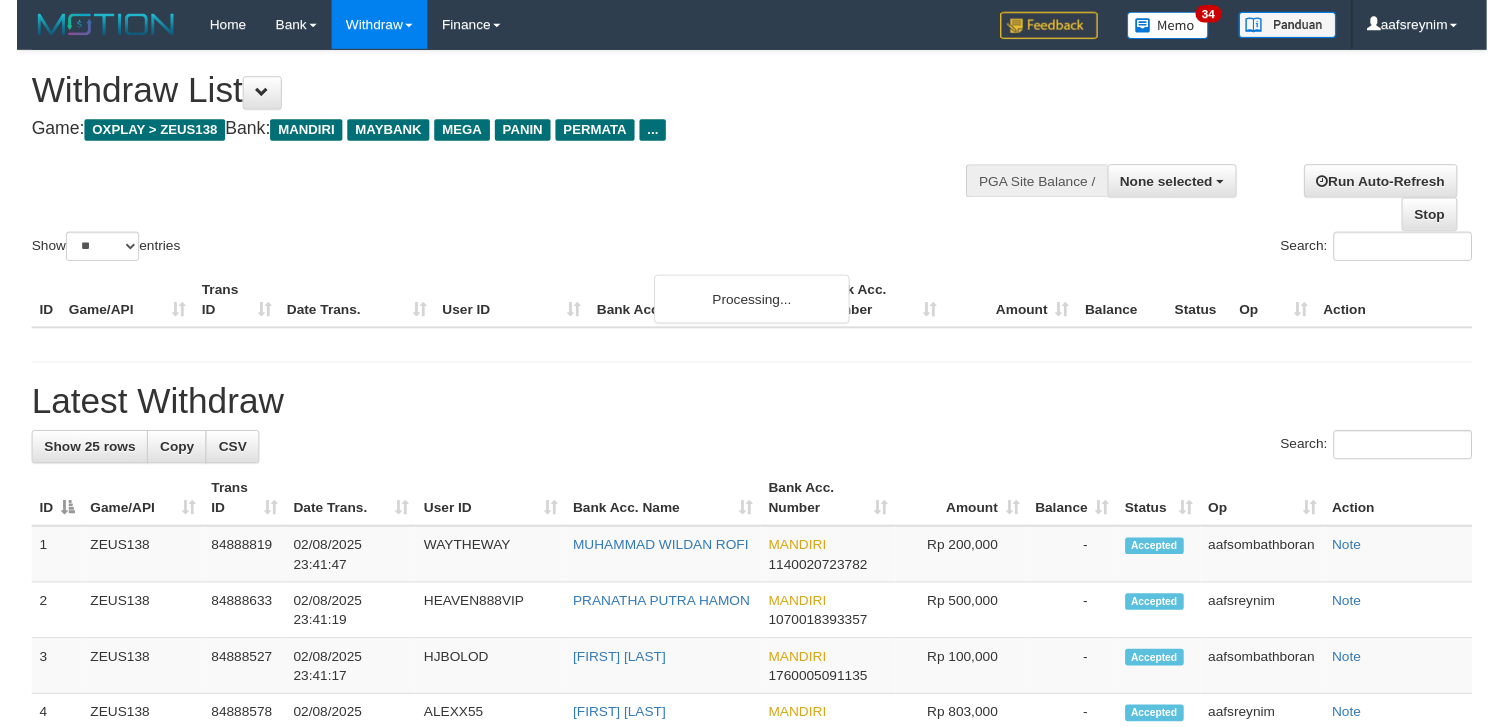 scroll, scrollTop: 354, scrollLeft: 0, axis: vertical 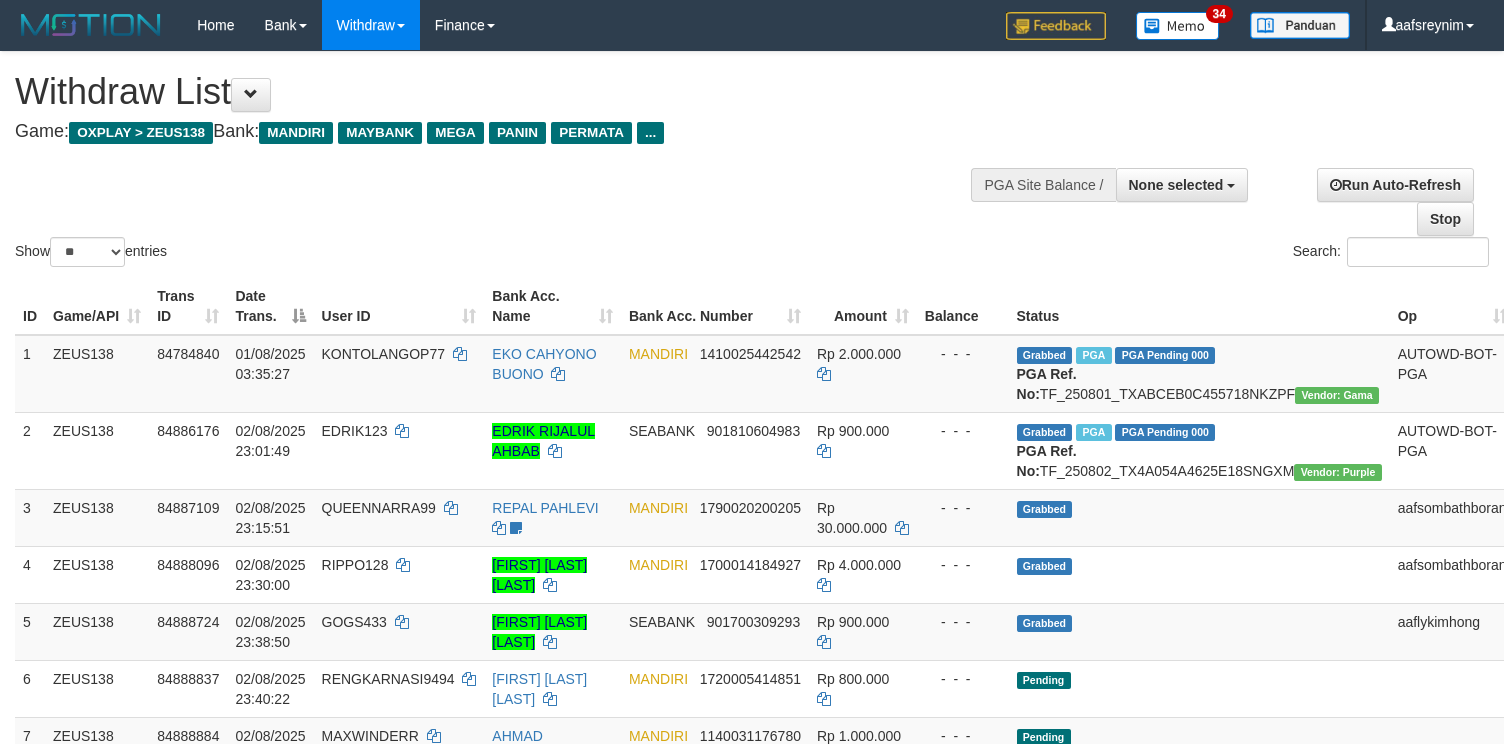 select 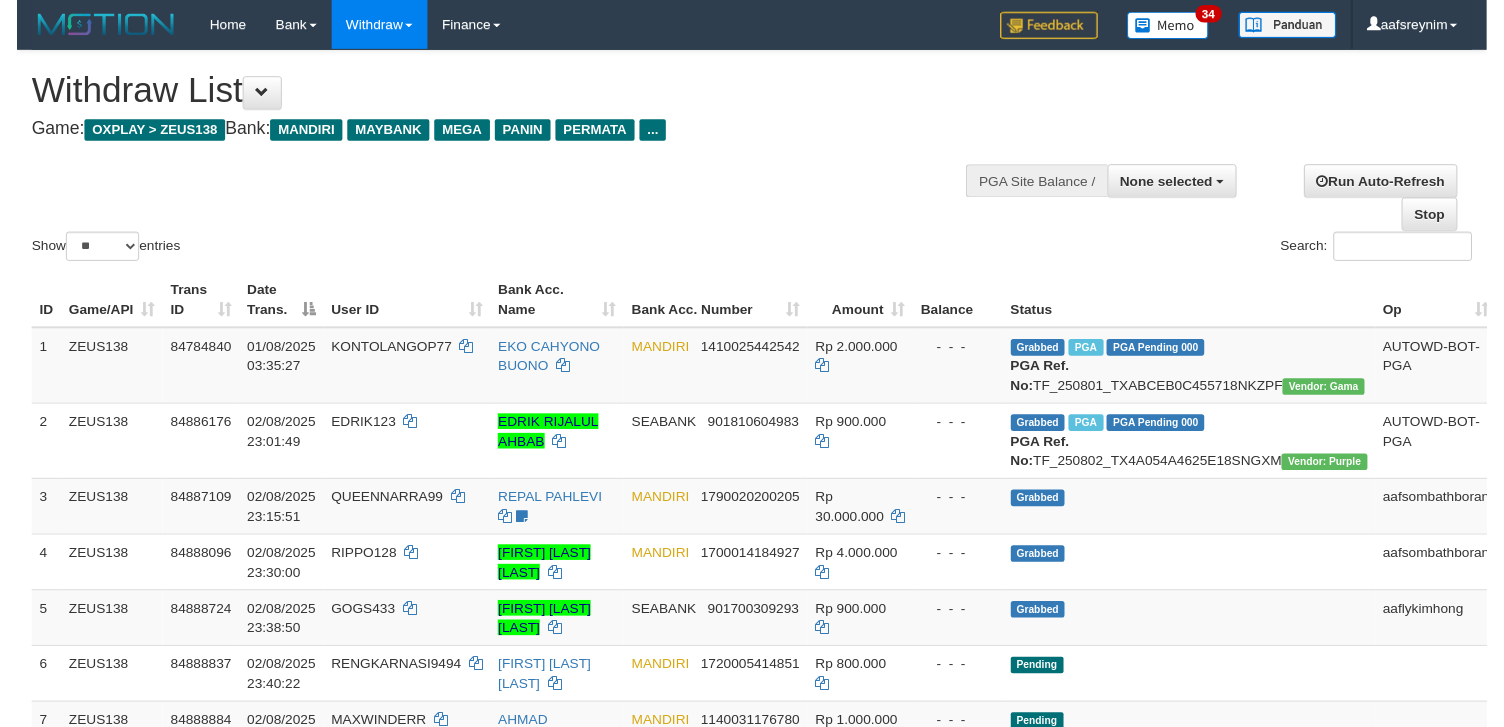 scroll, scrollTop: 354, scrollLeft: 0, axis: vertical 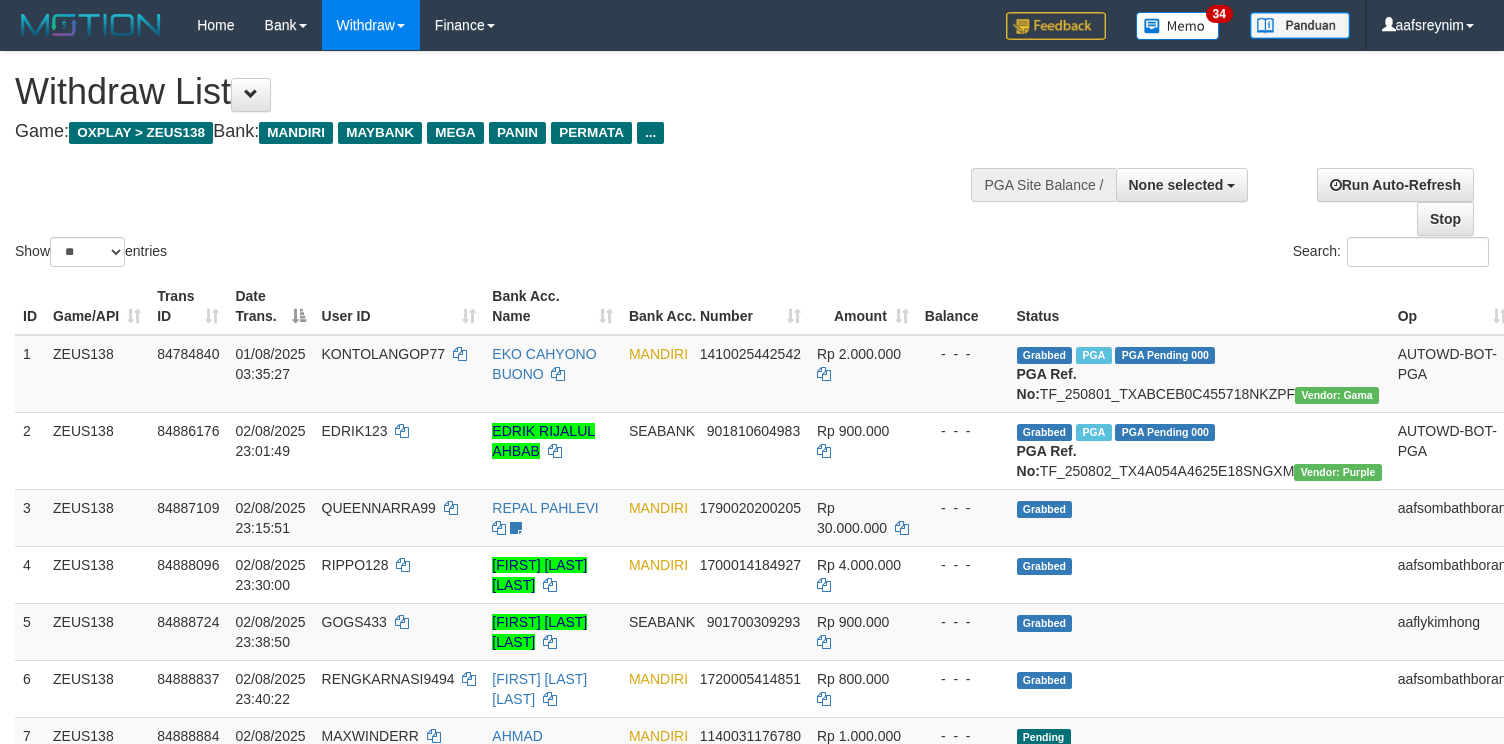 select 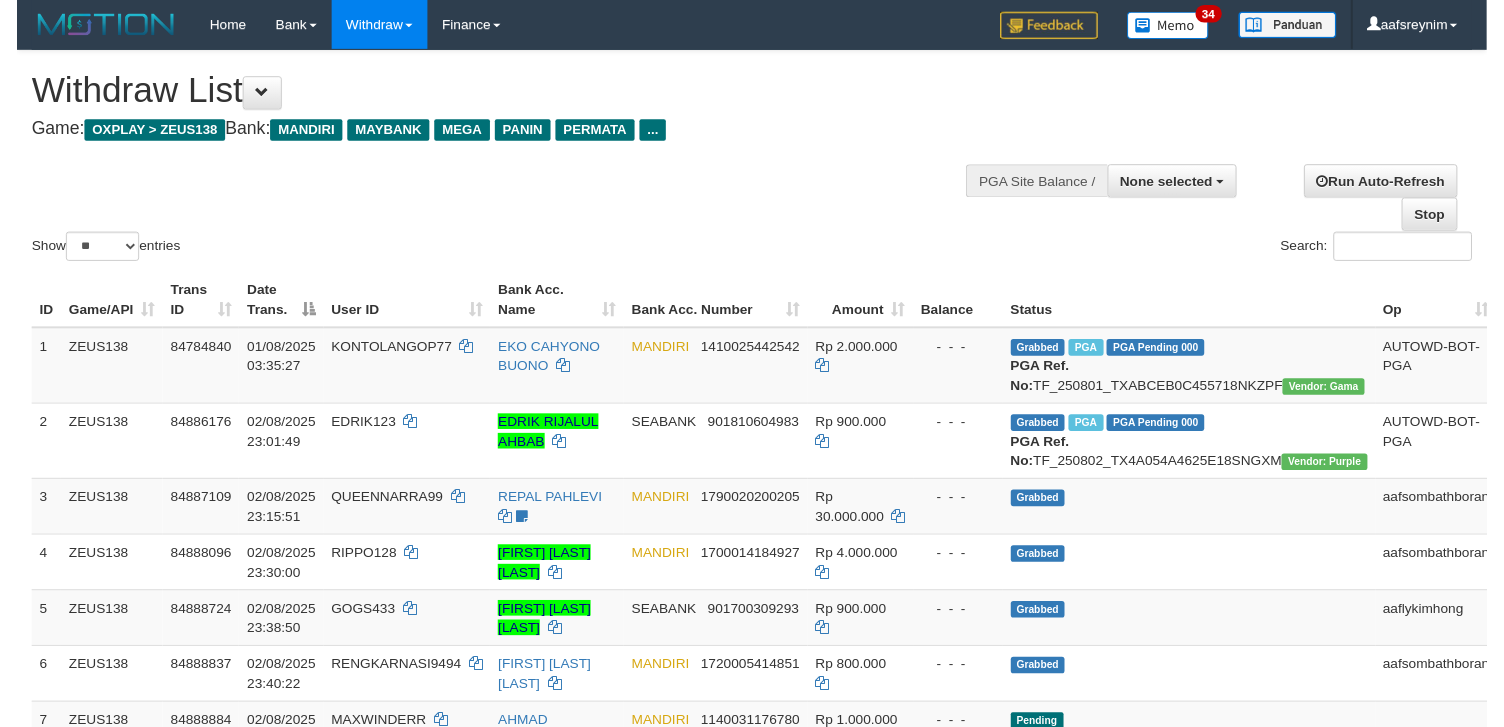 scroll, scrollTop: 354, scrollLeft: 0, axis: vertical 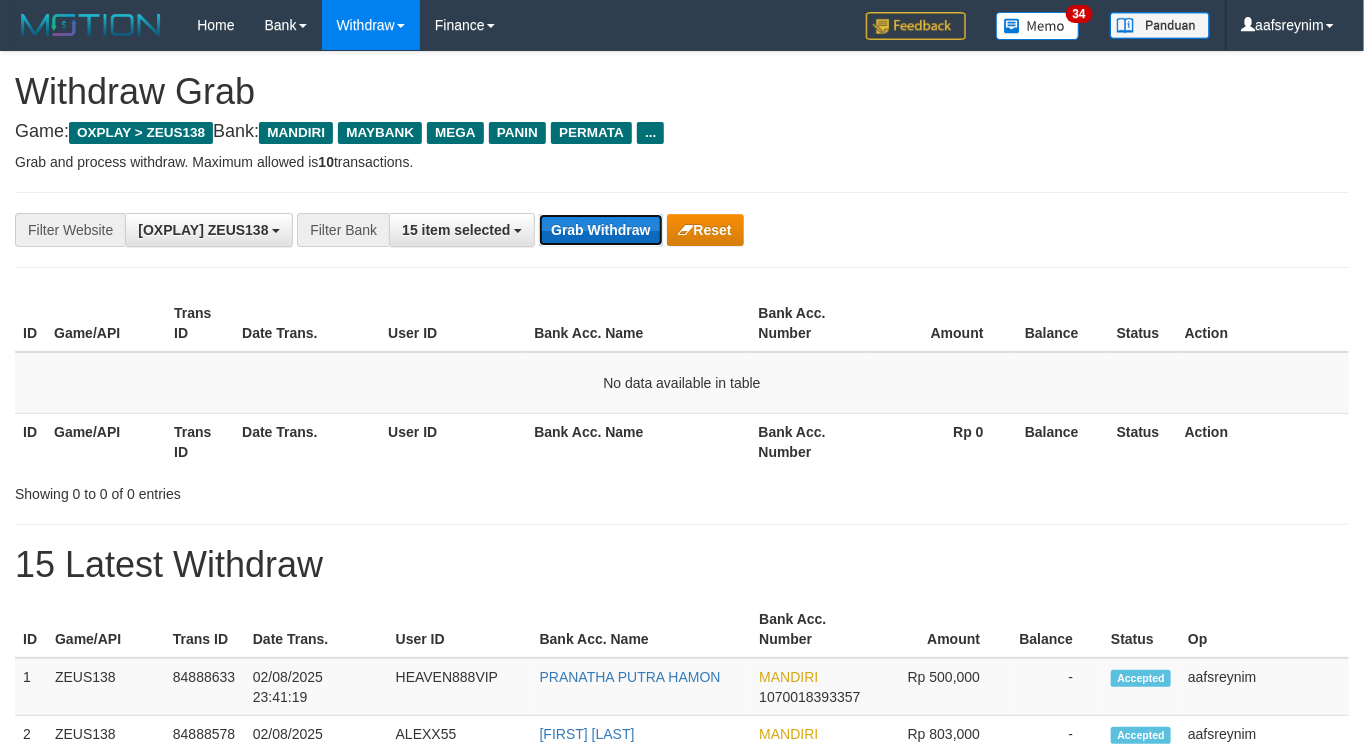 click on "Grab Withdraw" at bounding box center [600, 230] 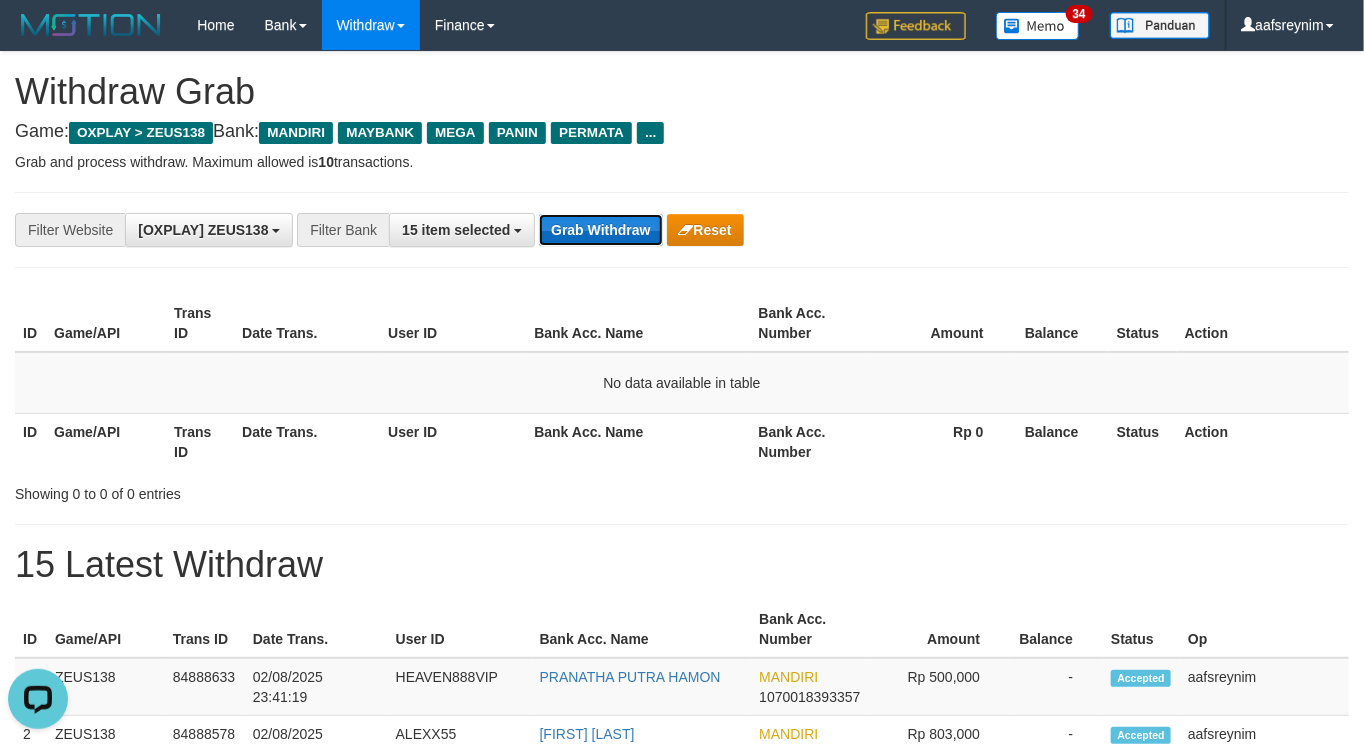 scroll, scrollTop: 0, scrollLeft: 0, axis: both 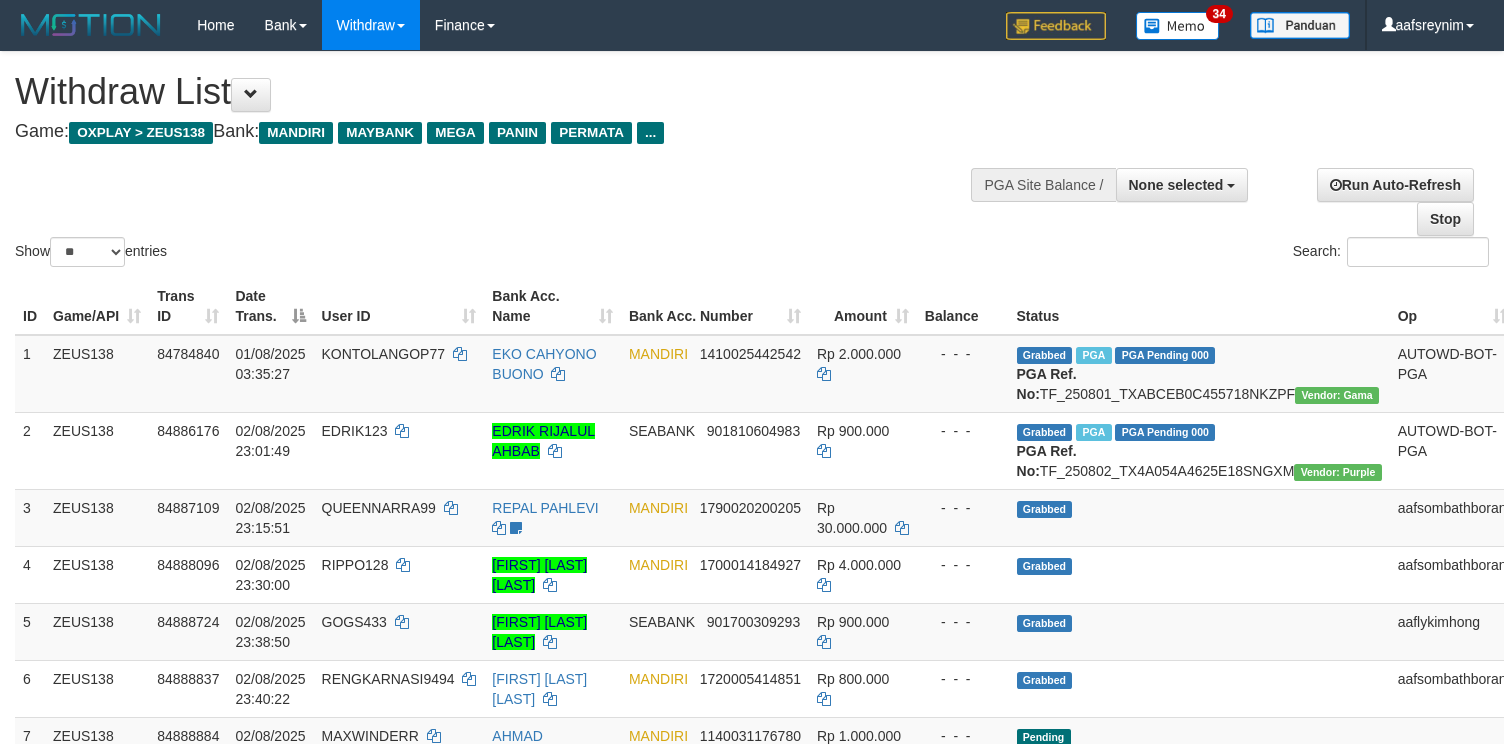 select 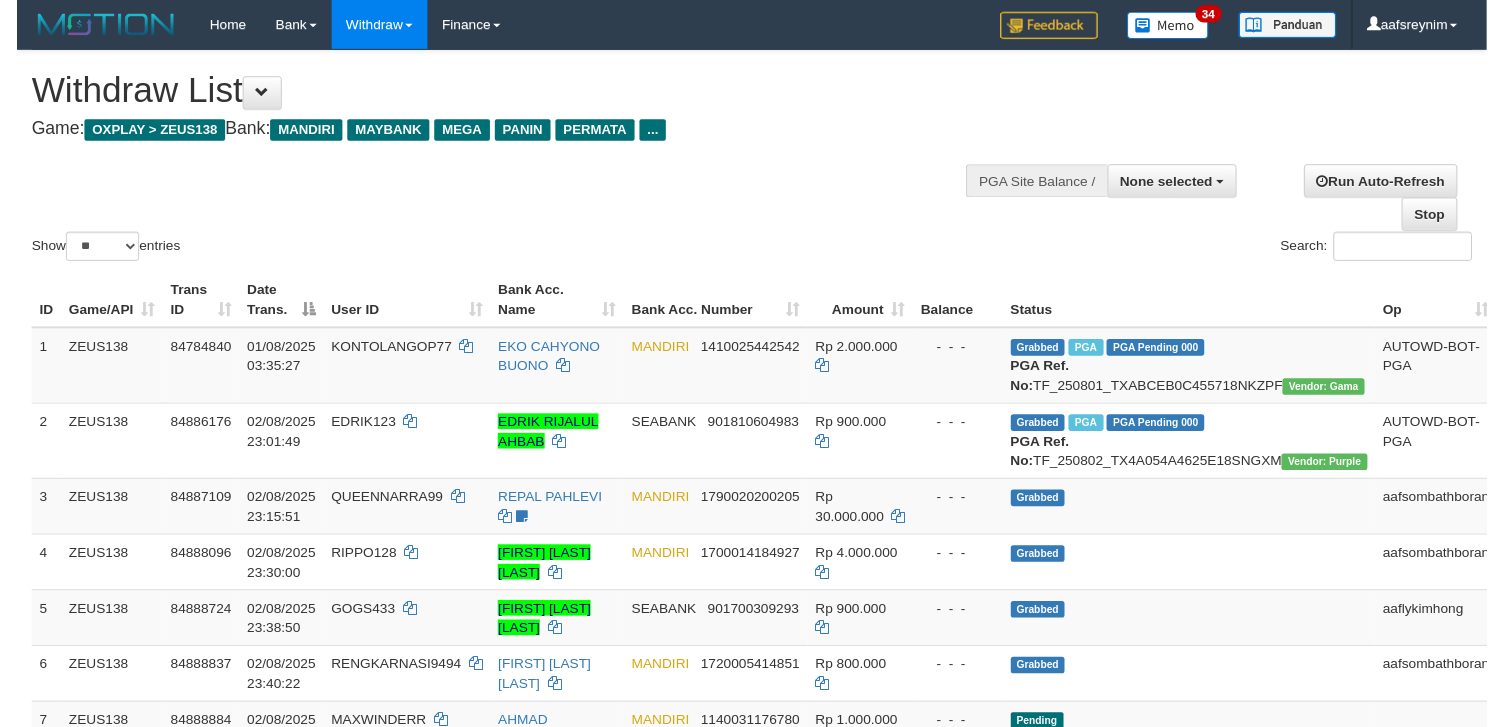 scroll, scrollTop: 354, scrollLeft: 0, axis: vertical 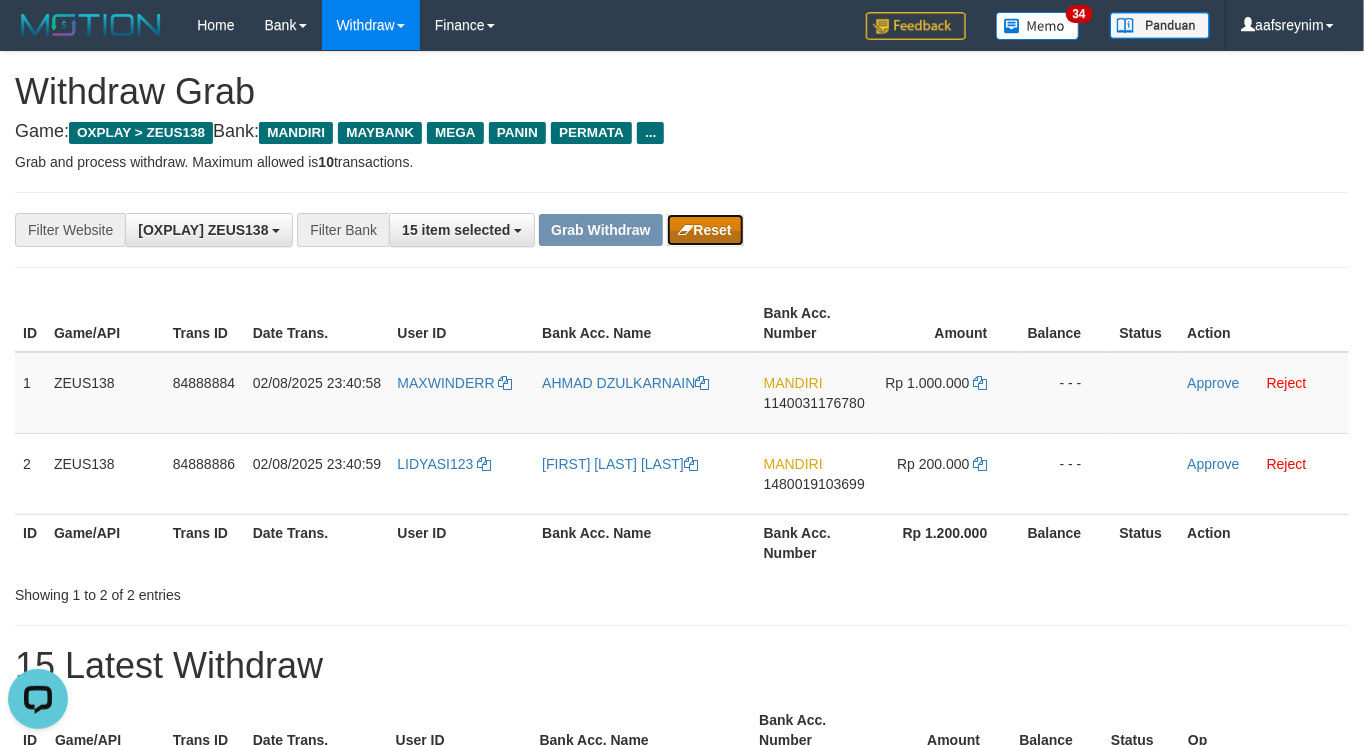 click on "Reset" at bounding box center [705, 230] 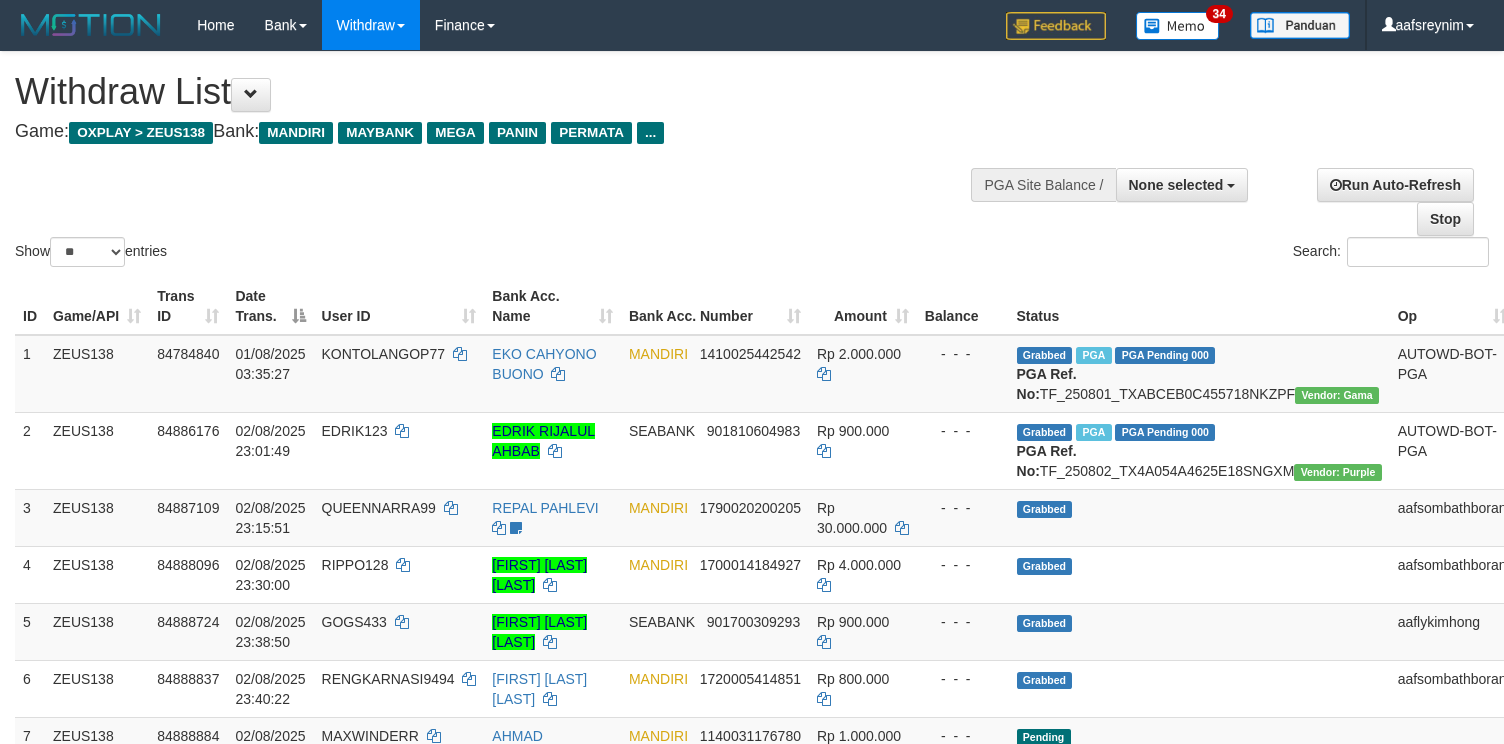 select 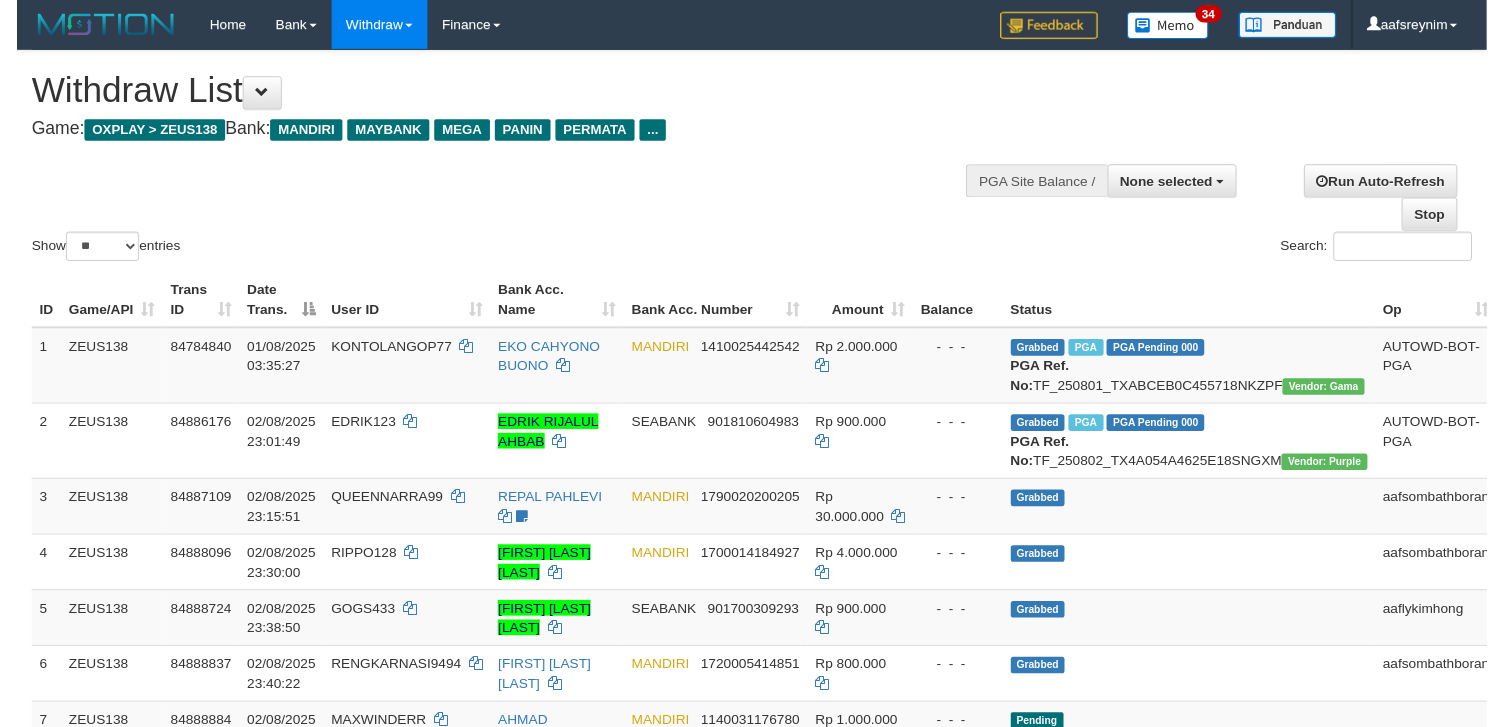 scroll, scrollTop: 354, scrollLeft: 0, axis: vertical 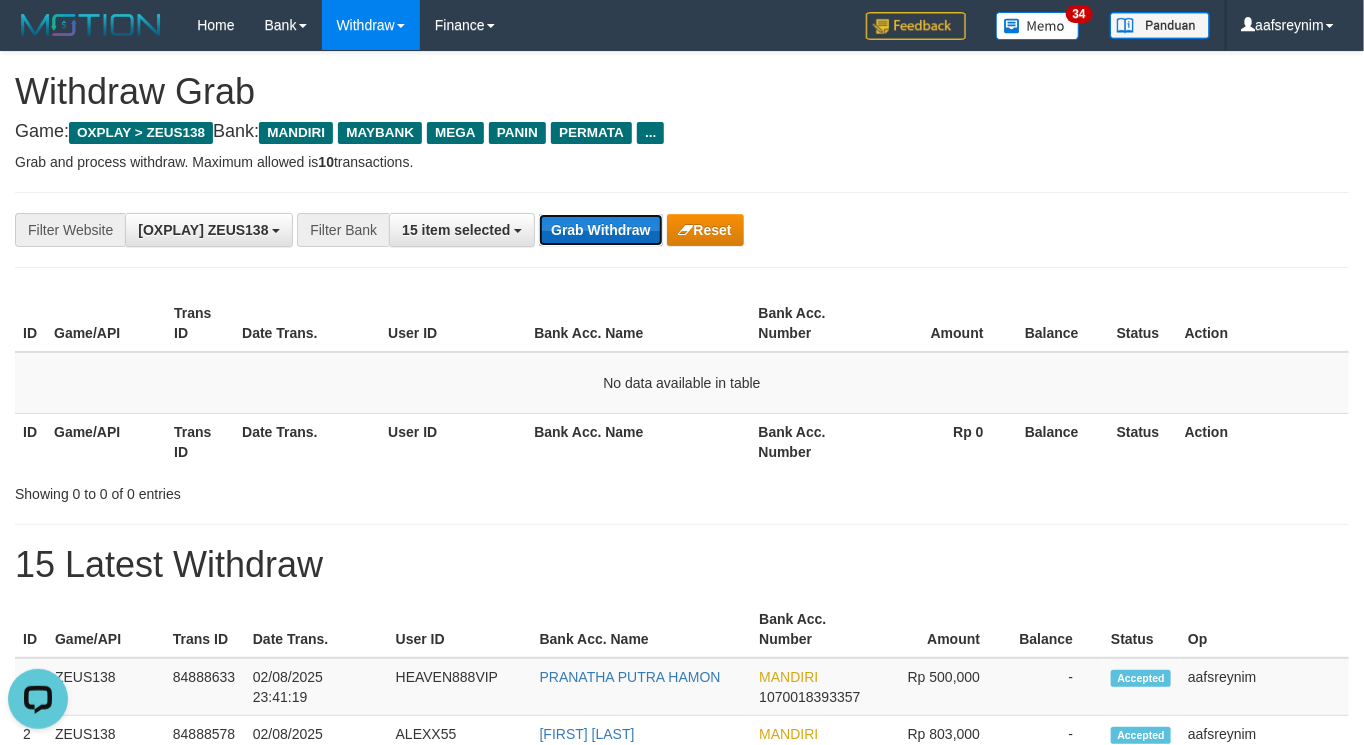 click on "Grab Withdraw" at bounding box center [600, 230] 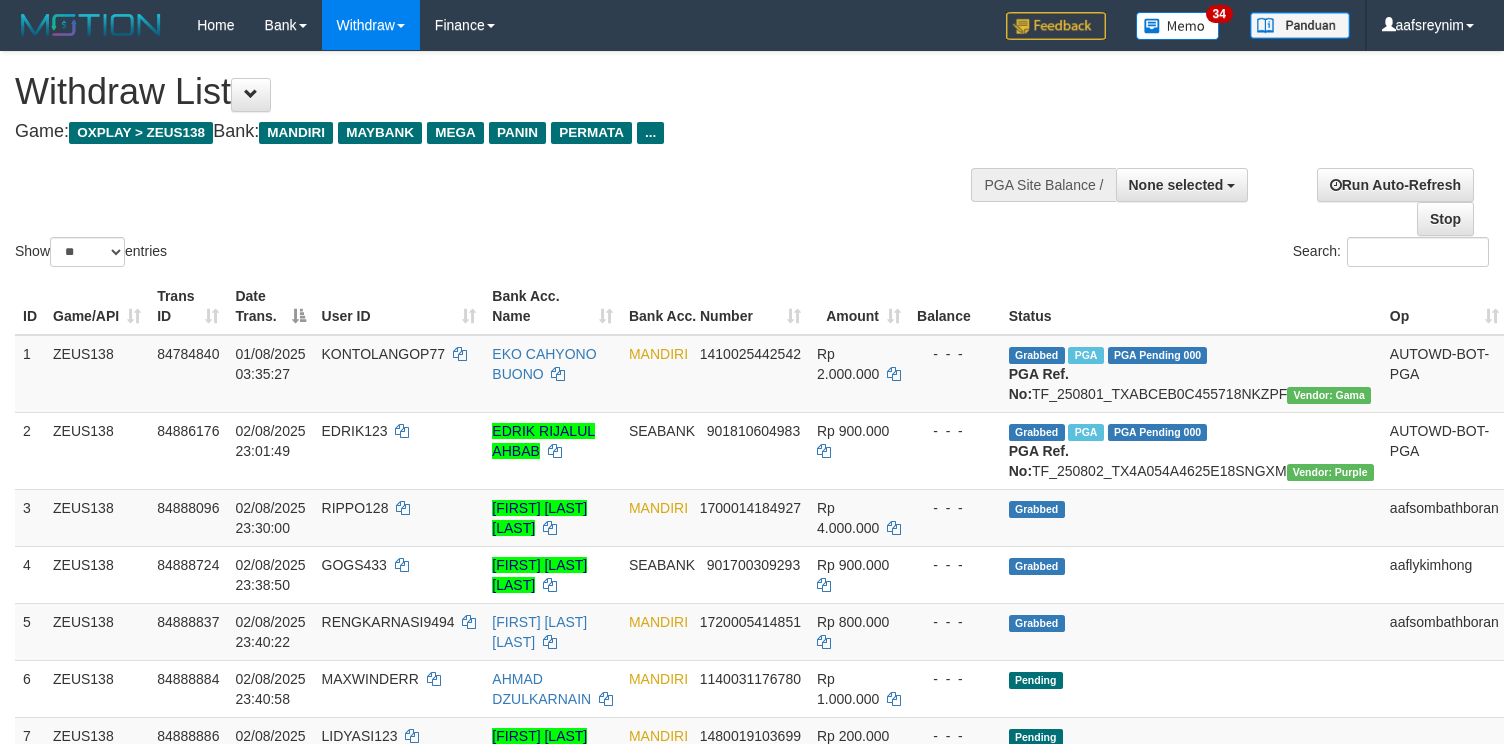 select 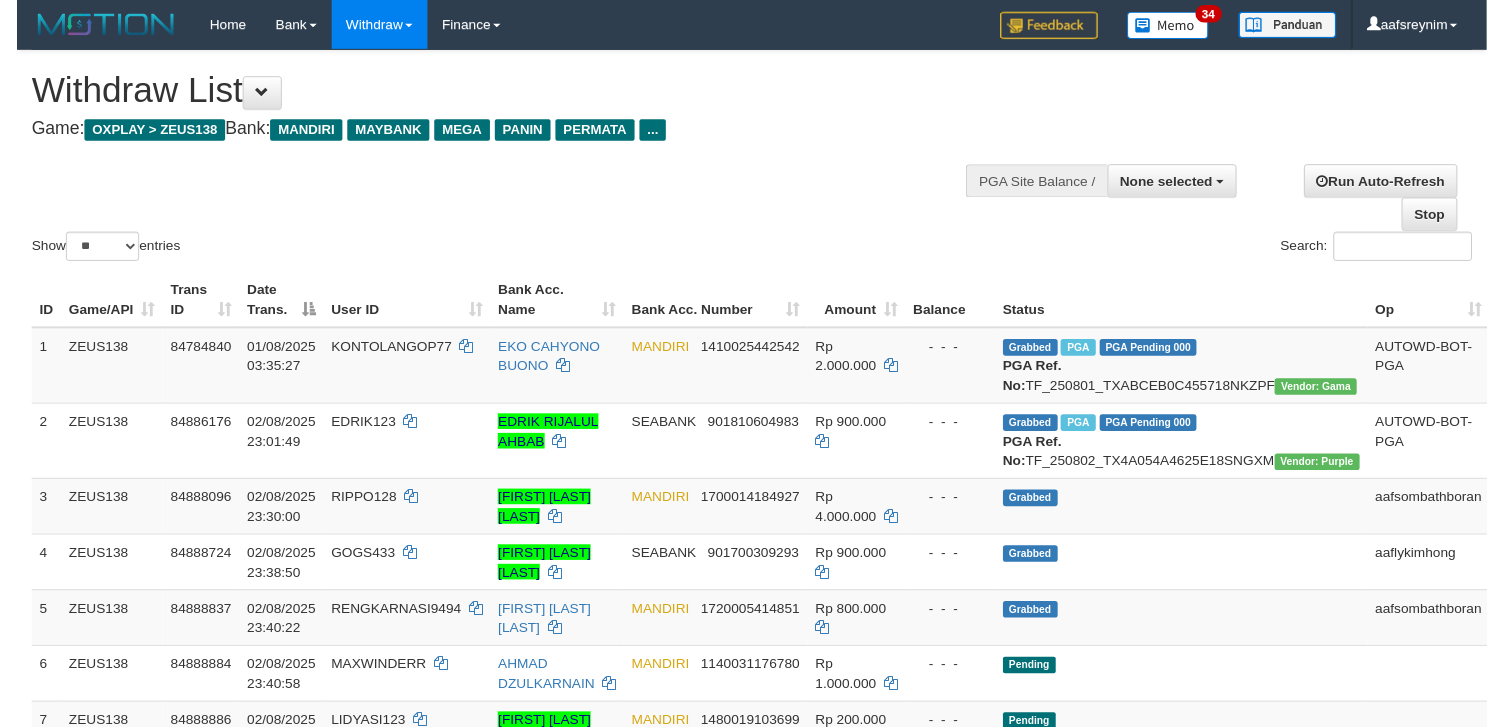 scroll, scrollTop: 354, scrollLeft: 0, axis: vertical 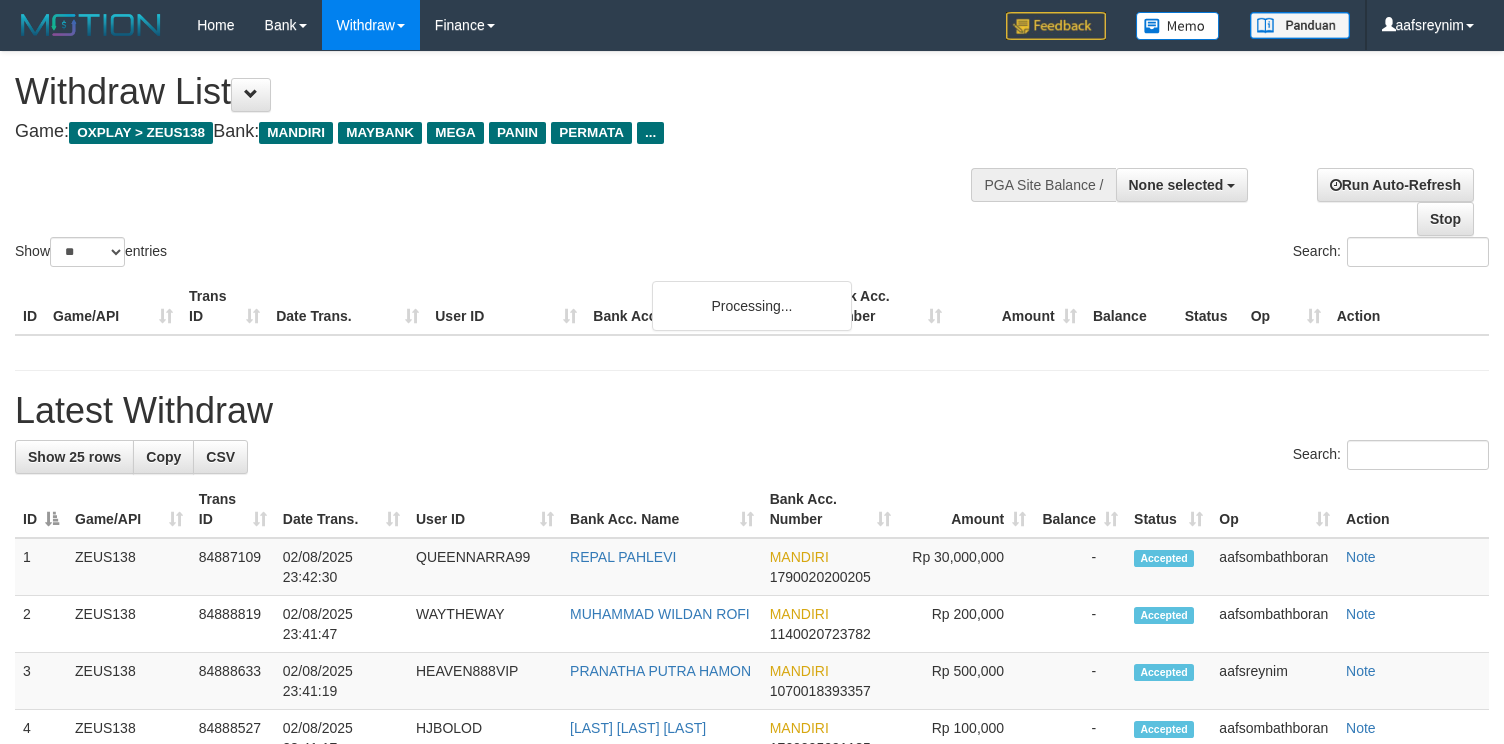 select 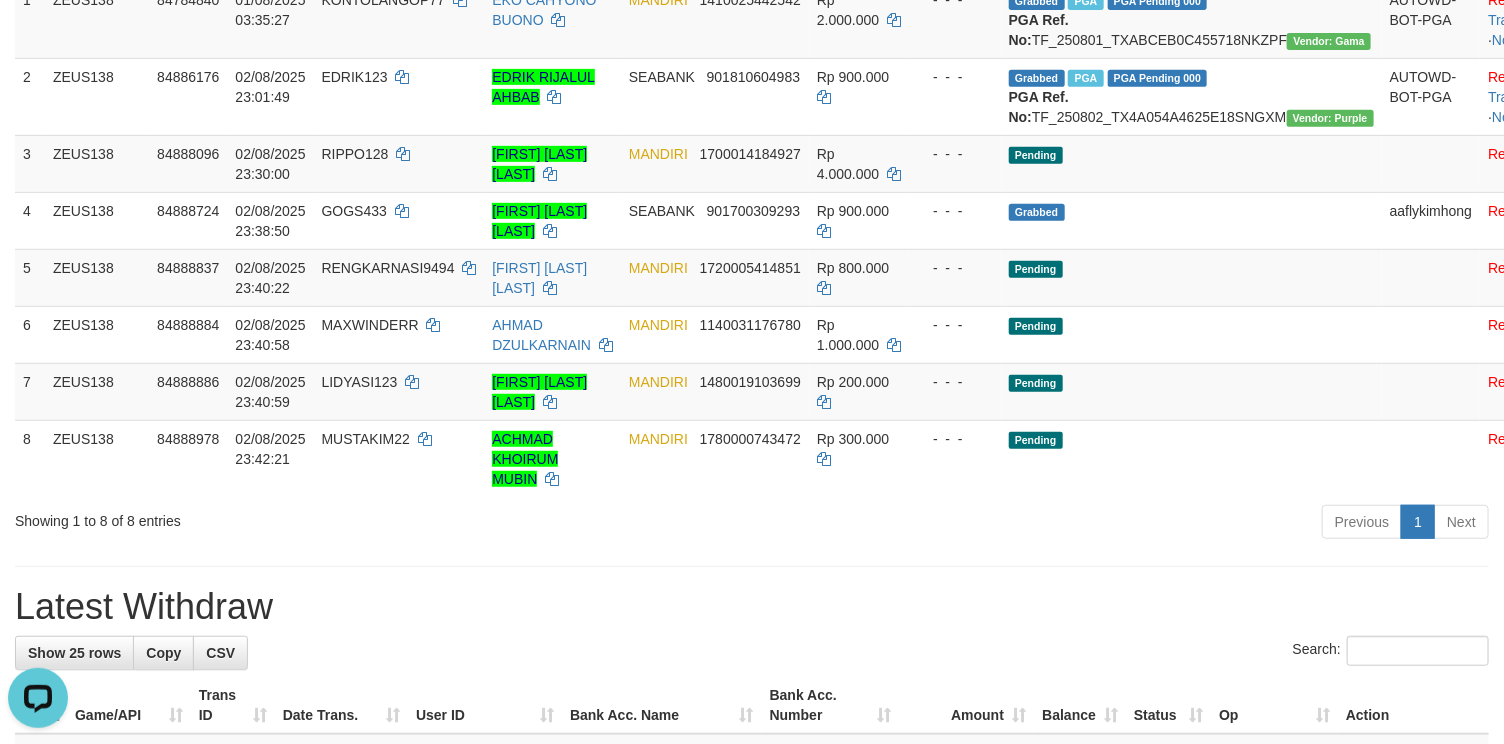 scroll, scrollTop: 0, scrollLeft: 0, axis: both 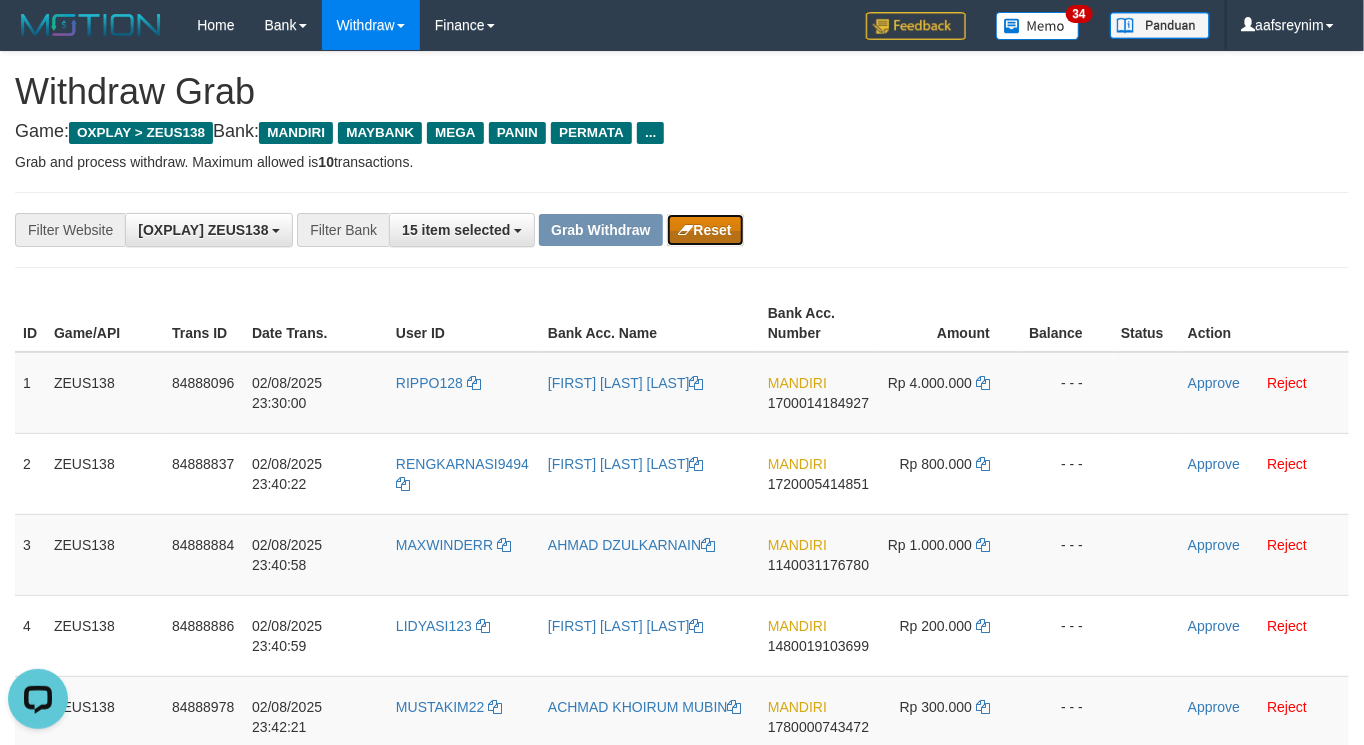 click on "Reset" at bounding box center (705, 230) 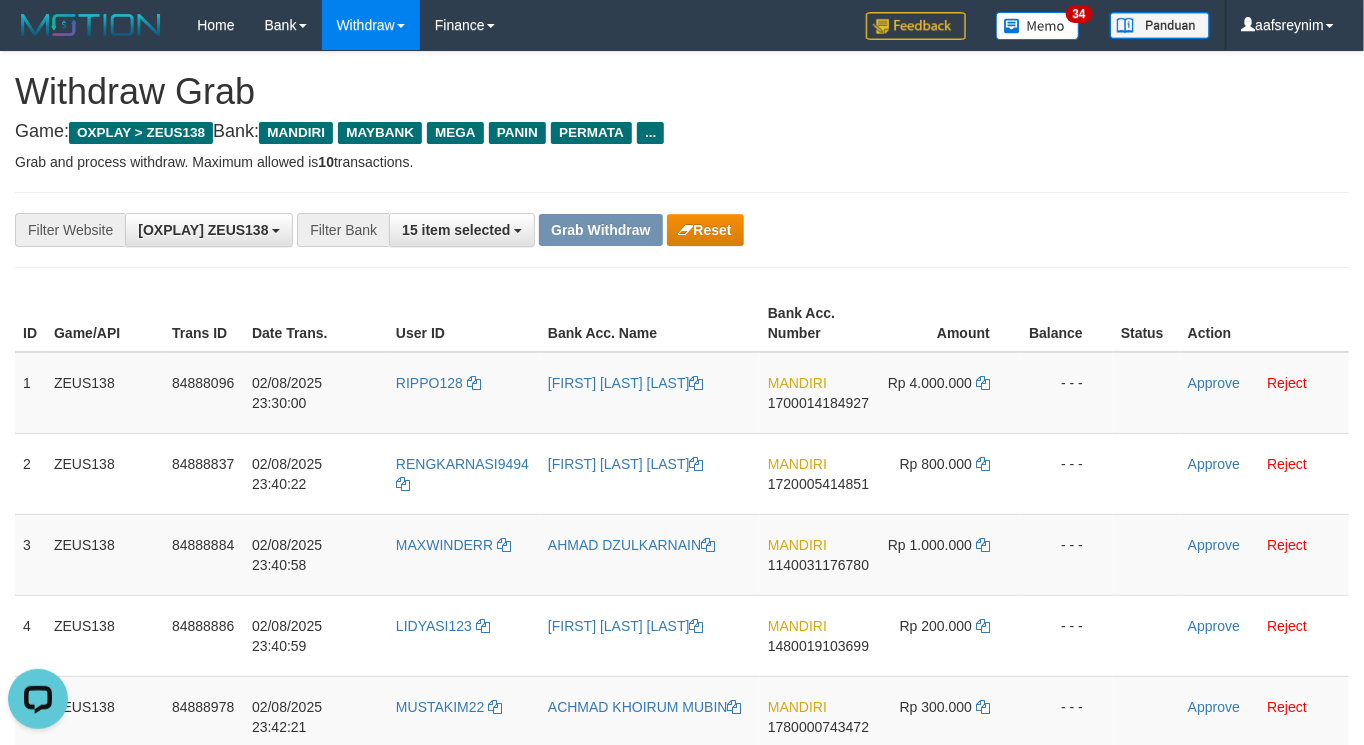 click on "Withdraw Grab" at bounding box center [682, 92] 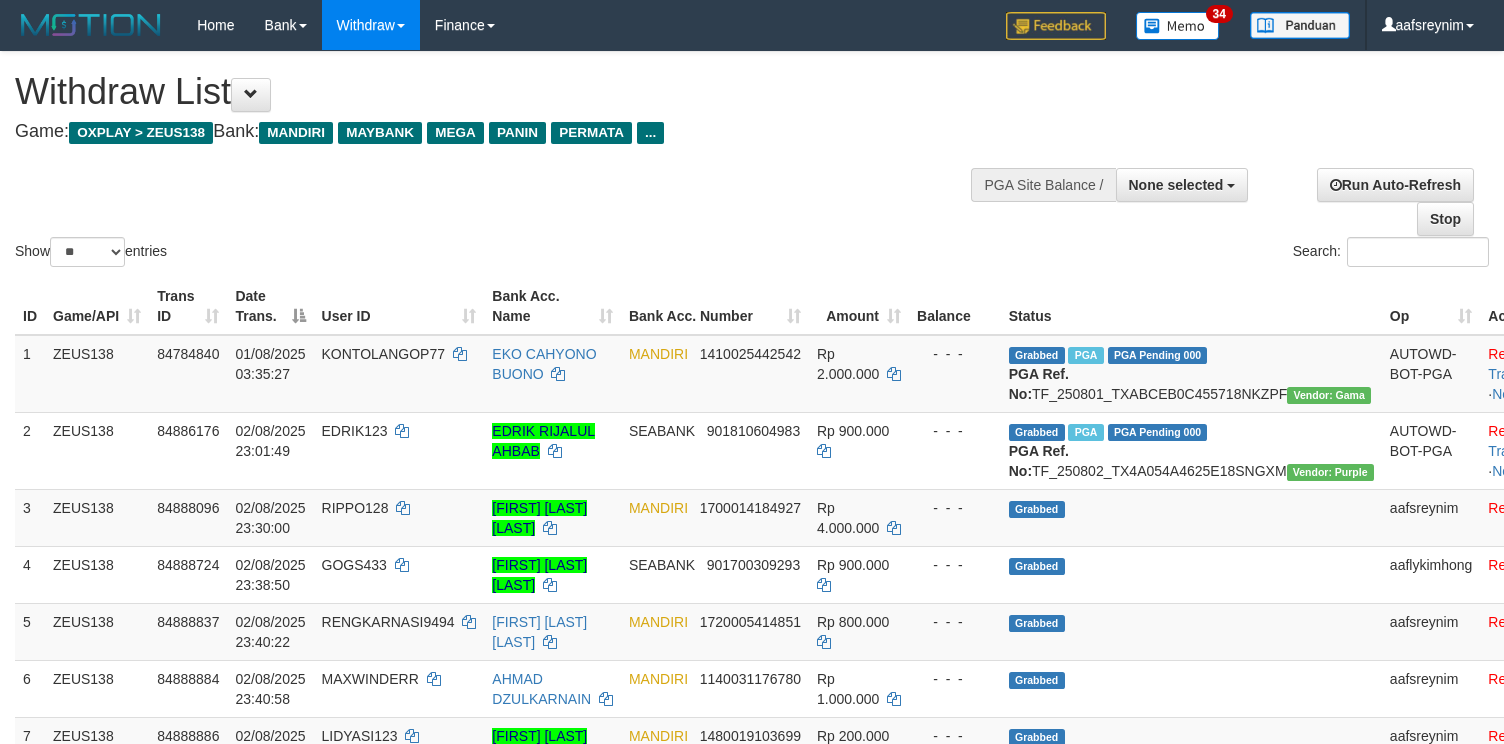 select 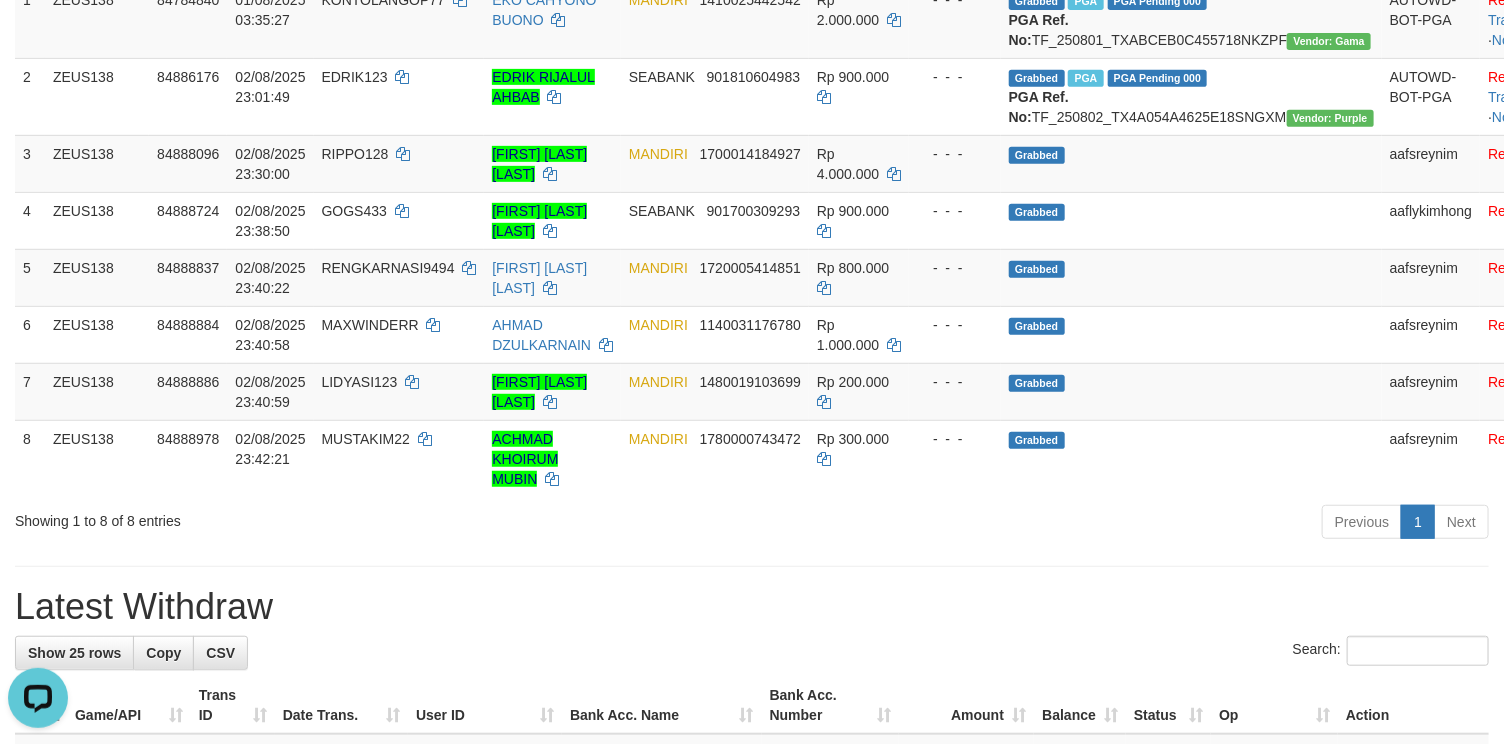 scroll, scrollTop: 0, scrollLeft: 0, axis: both 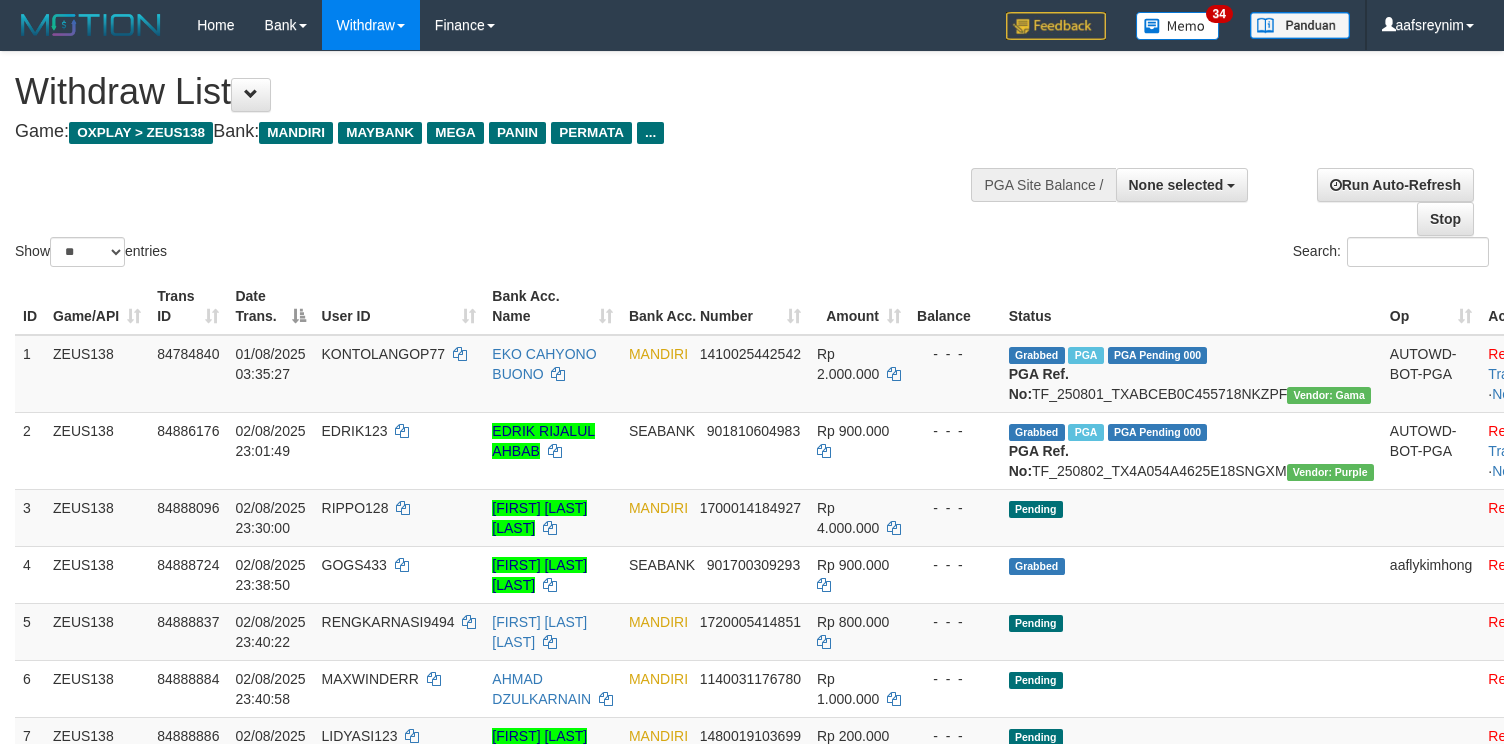 select 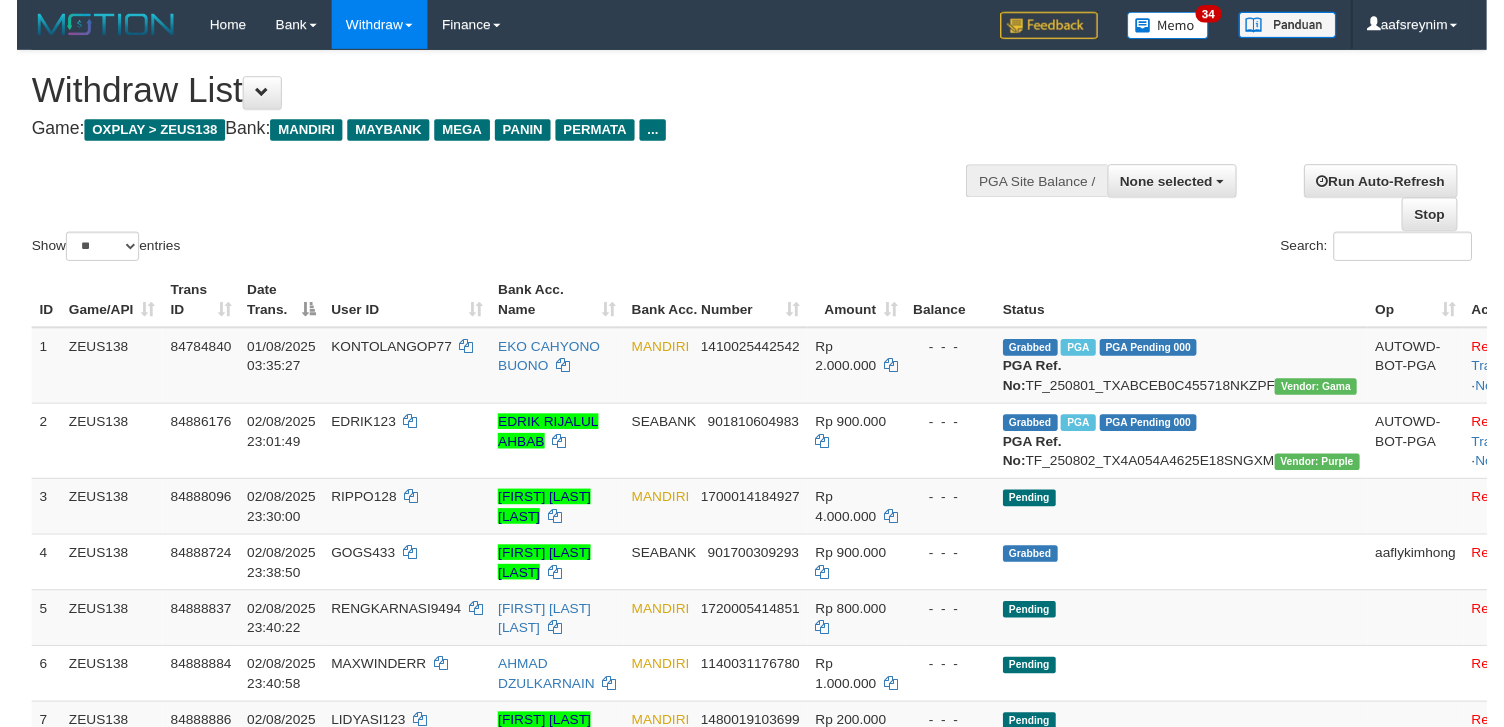 scroll, scrollTop: 354, scrollLeft: 0, axis: vertical 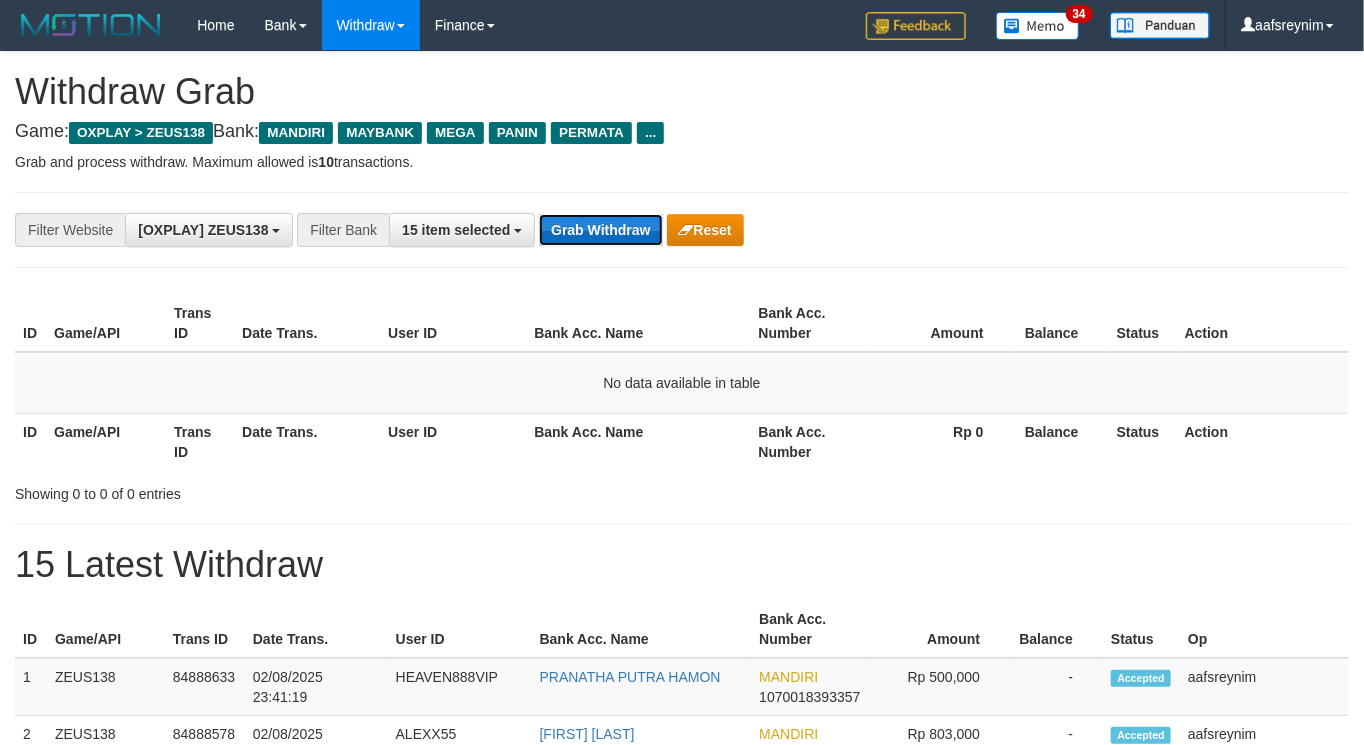 click on "Grab Withdraw" at bounding box center [600, 230] 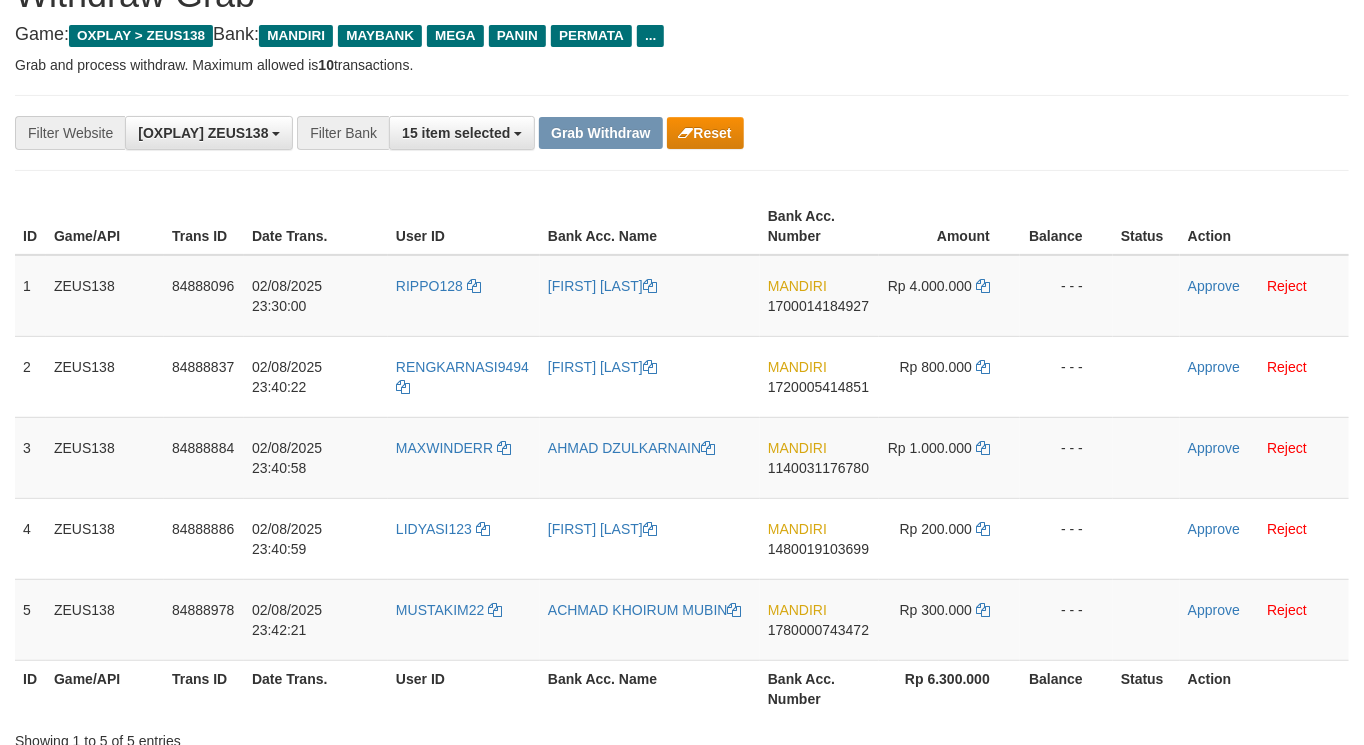 scroll, scrollTop: 147, scrollLeft: 0, axis: vertical 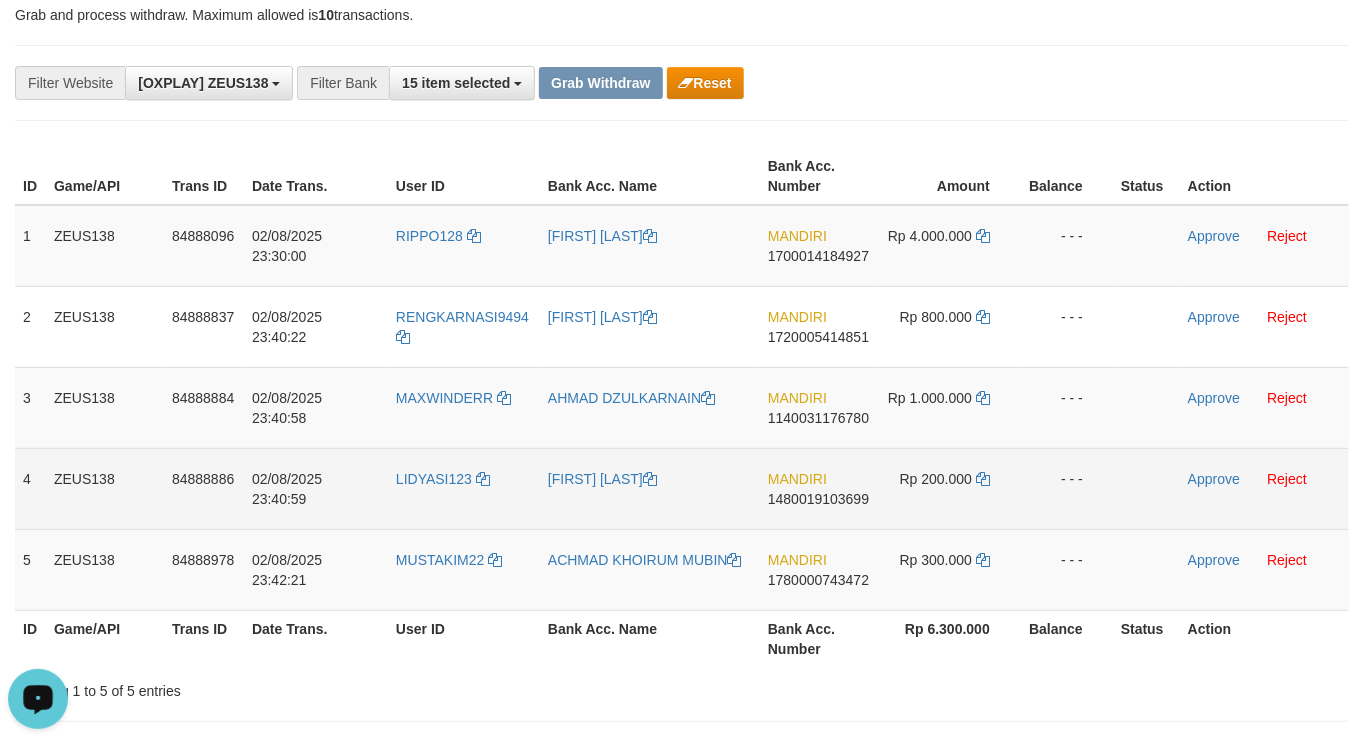 click on "LIDYASI123" at bounding box center (464, 488) 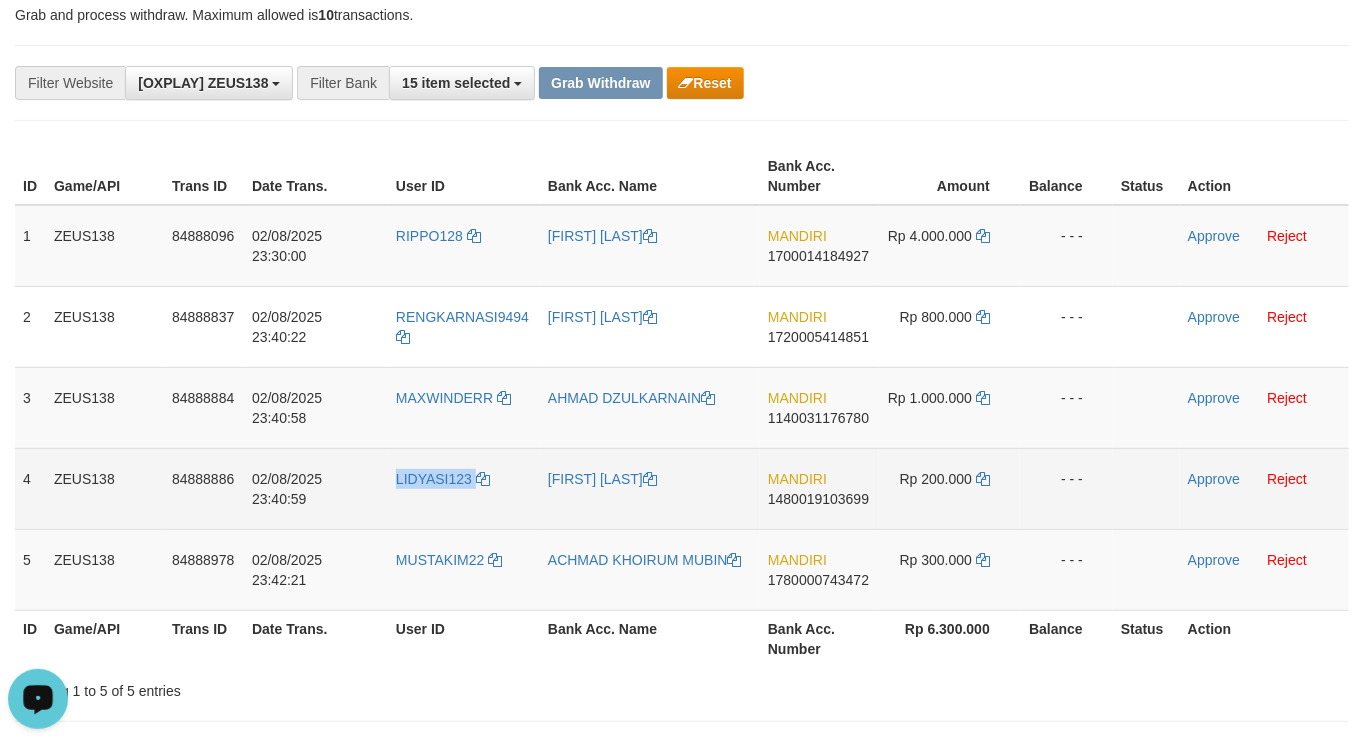 click on "LIDYASI123" at bounding box center [464, 488] 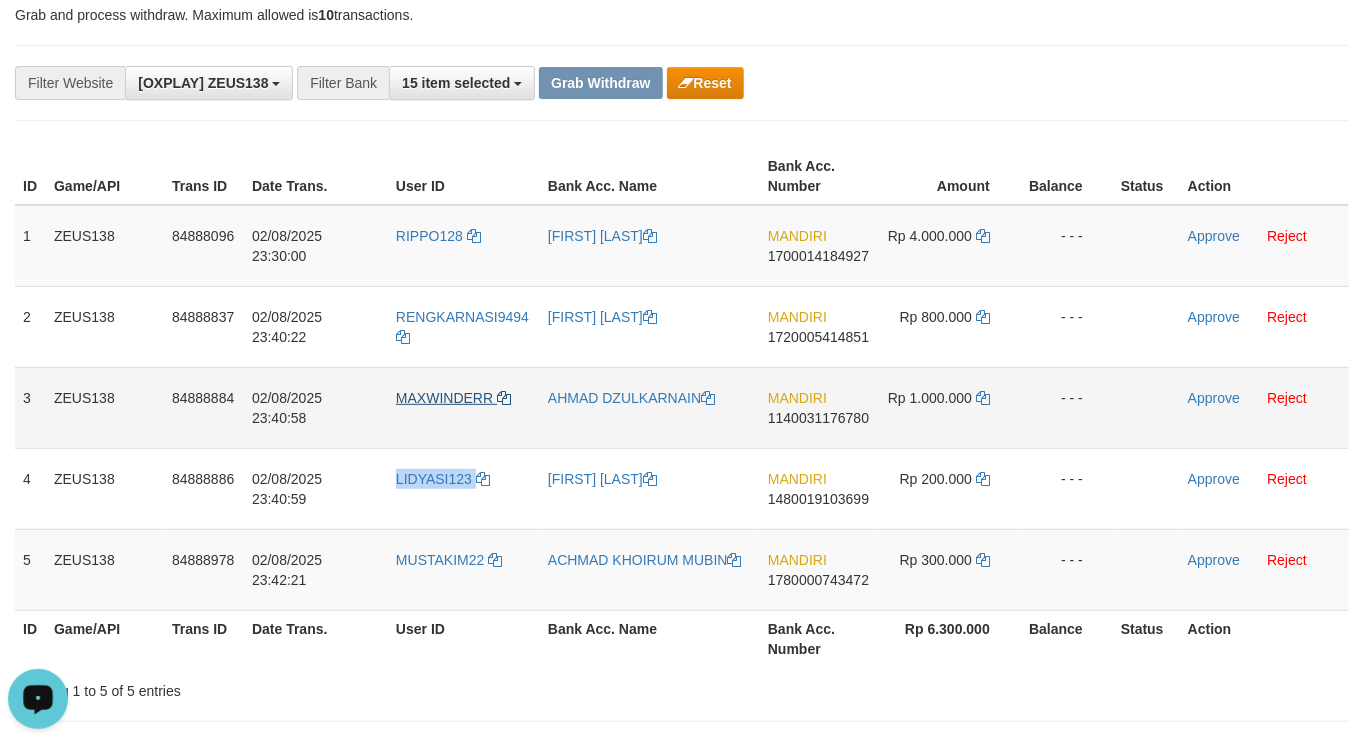 copy on "LIDYASI123" 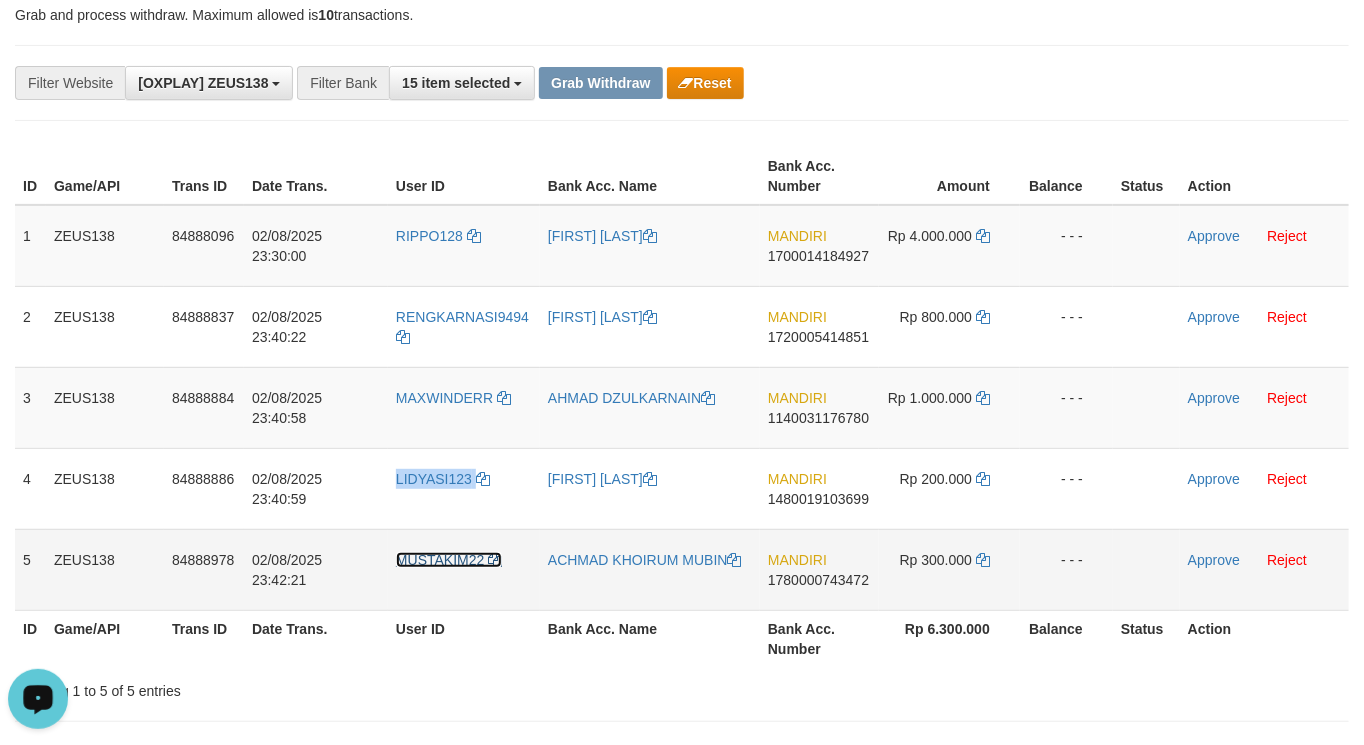 click on "MUSTAKIM22" at bounding box center (440, 560) 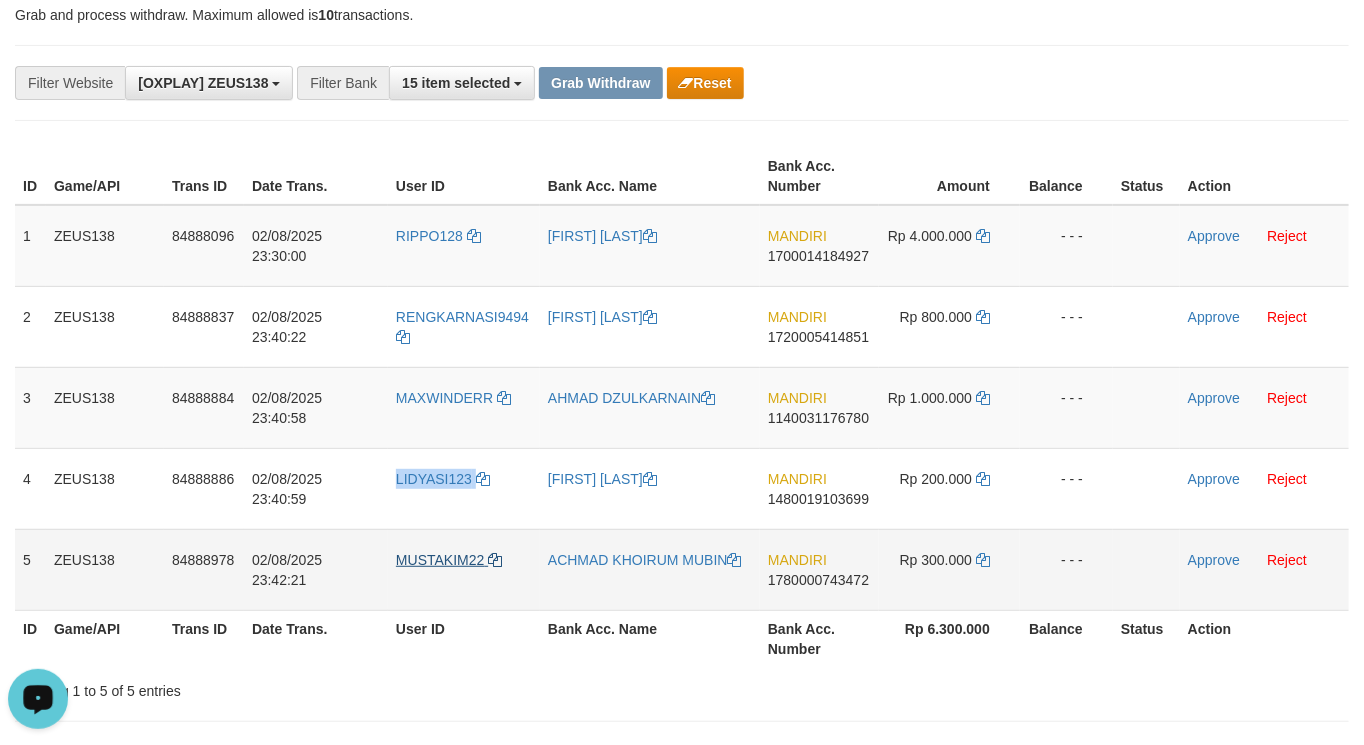 copy on "LIDYASI123" 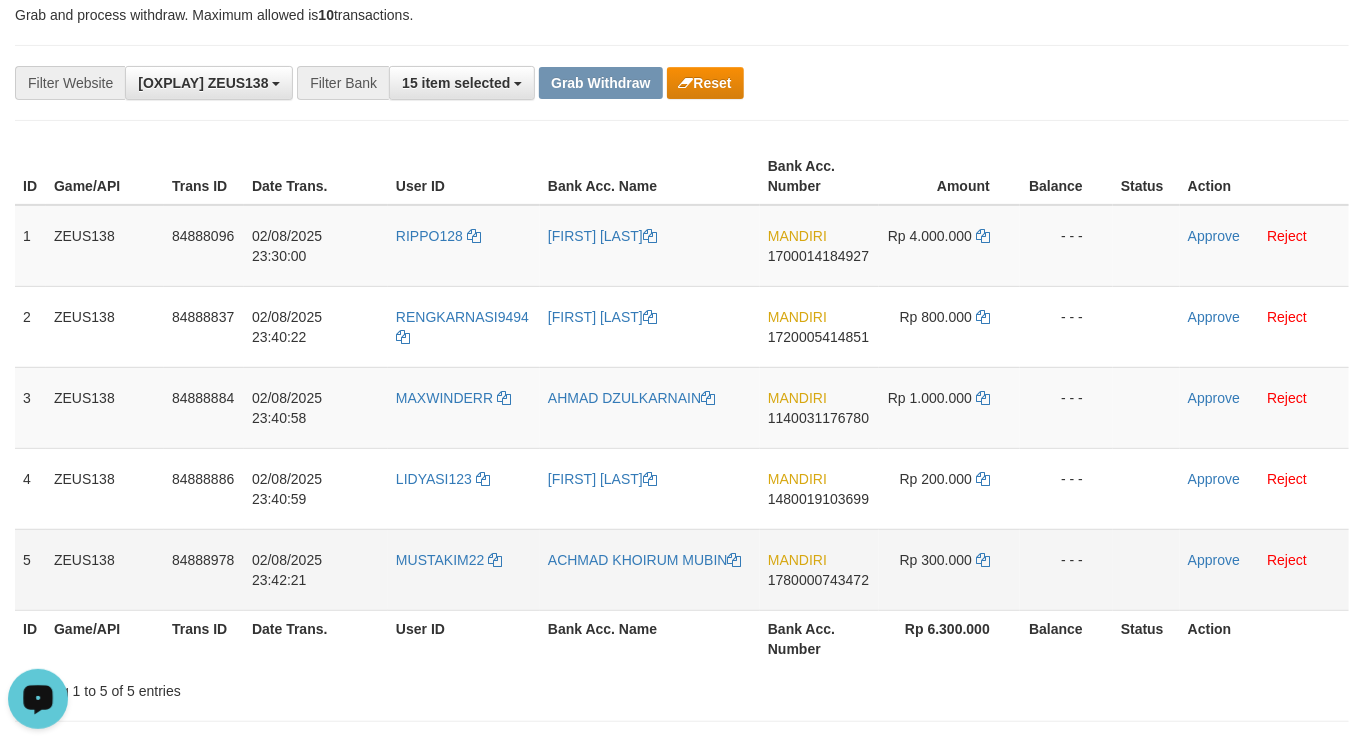 click on "MUSTAKIM22" at bounding box center (464, 569) 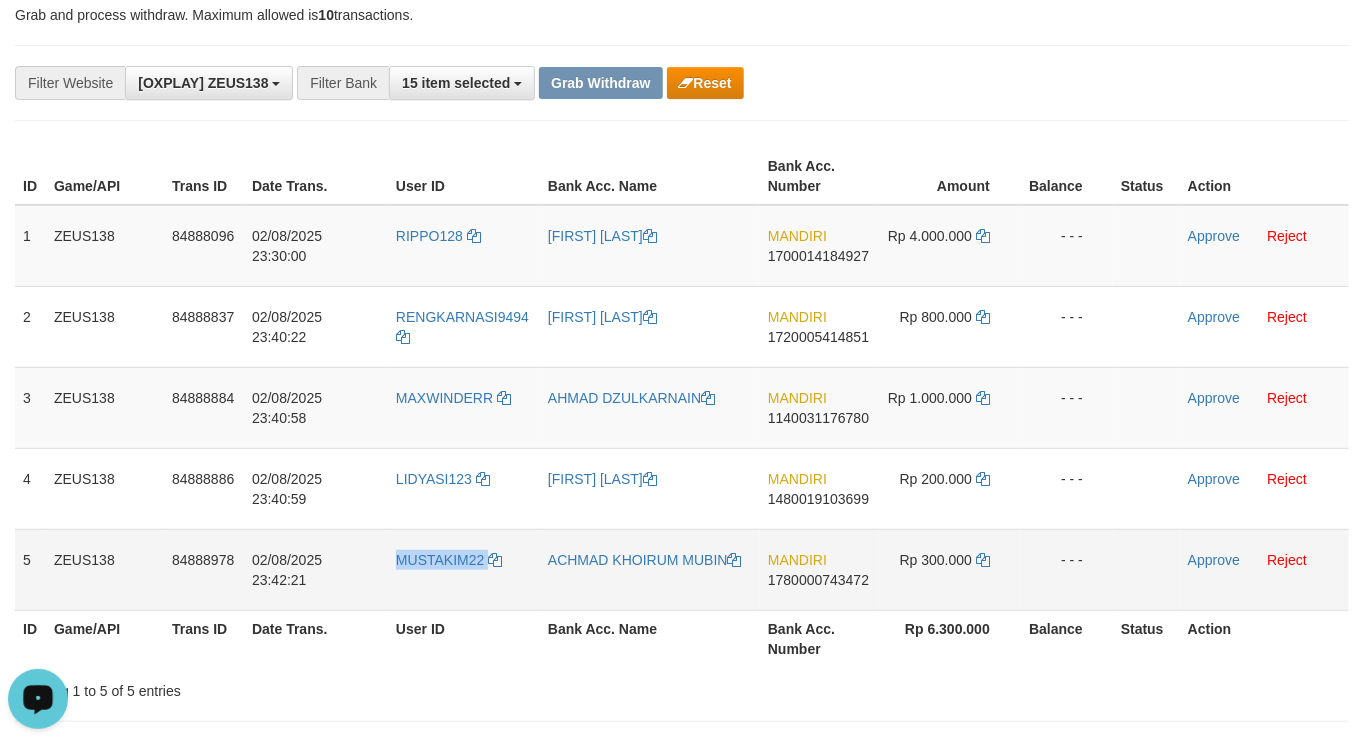 click on "MUSTAKIM22" at bounding box center (464, 569) 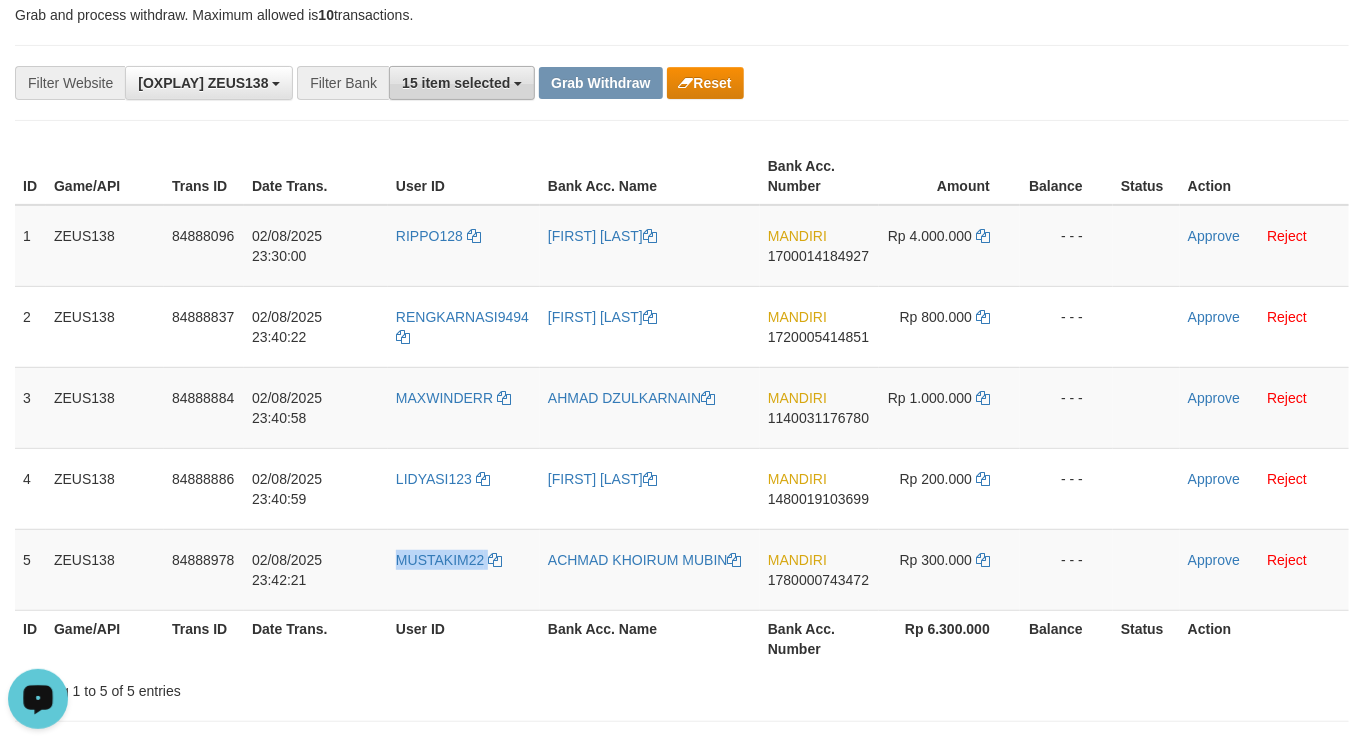 copy on "MUSTAKIM22" 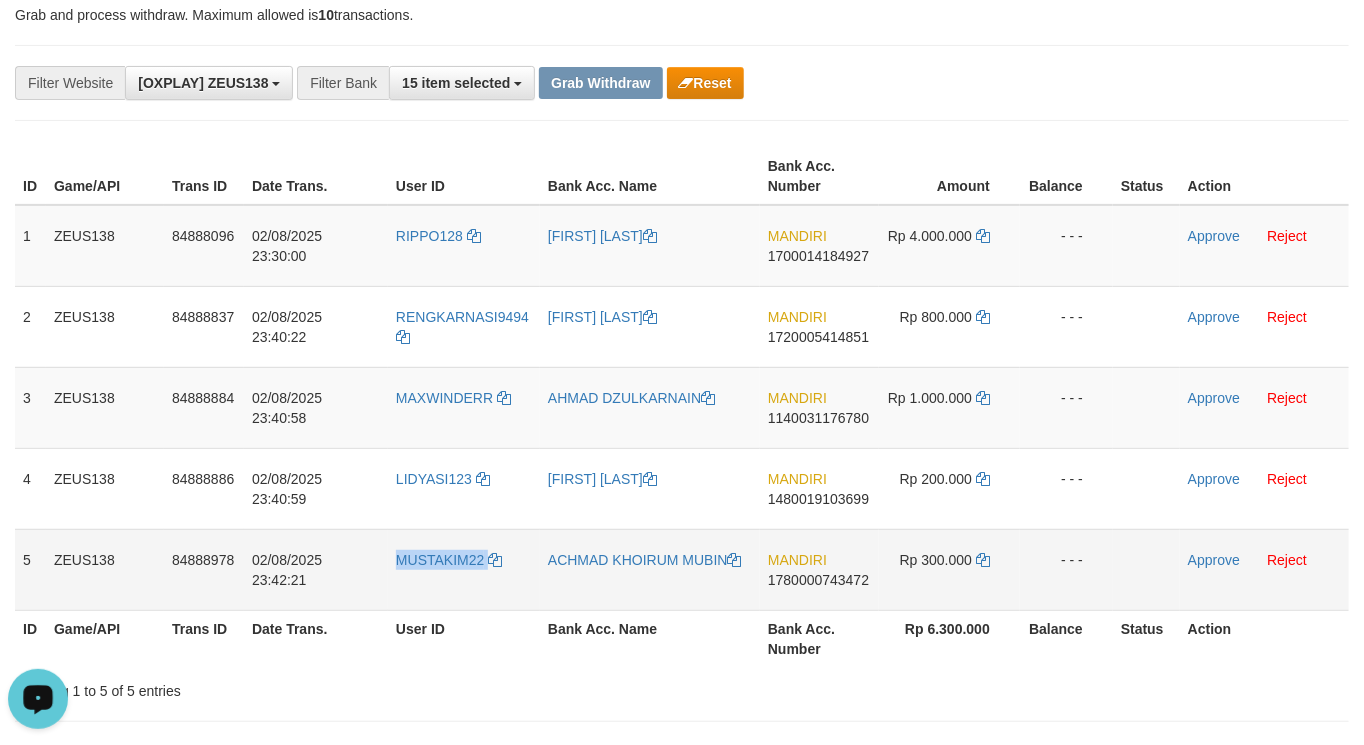 drag, startPoint x: 22, startPoint y: 231, endPoint x: 1380, endPoint y: 548, distance: 1394.5082 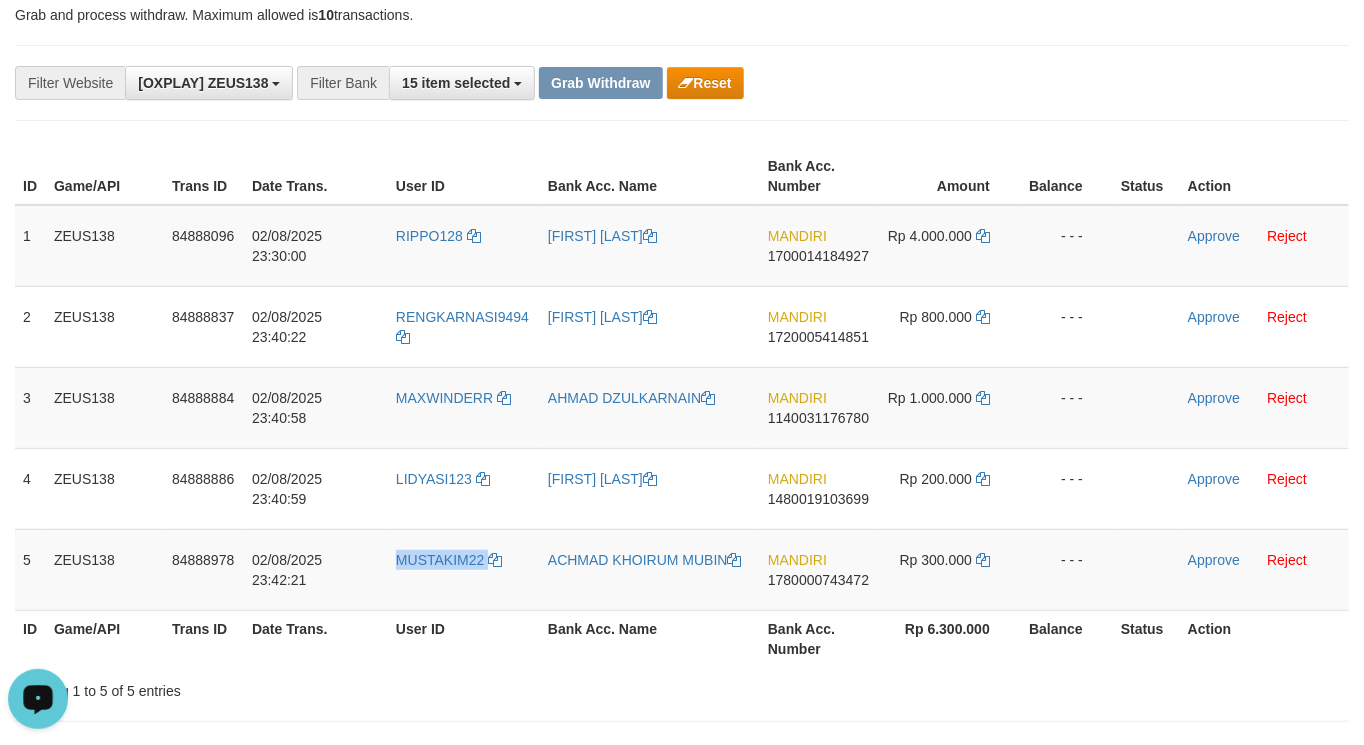 copy on "1
ZEUS138
84888096
02/08/2025 23:30:00
RIPPO128
SYARIF HIDAYAH TASLIM
MANDIRI
1700014184927
Rp 4.000.000
- - -
Approve
Reject
2
ZEUS138
84888837
02/08/2025 23:40:22
RENGKARNASI9494
EKA RAHMAT AFANDI
MANDIRI
1720005414851
Rp 800.000
- - -
Approve
Reject
3
ZEUS138
84888884
02/08/2025 23:40:58
MAXWINDERR
AHMAD DZULKARNAIN
MANDIRI
1140031176780
Rp 1.000.000
- - -
Approve
Reject
4
ZEUS138
84888886
02/08/2025 23:40:59
LIDYASI123
ANGELINA LIDYA SILIT
MANDIRI
1480019103699
Rp 200.000
- - -
Approve
Reject
5
ZEUS138
84888978
02/08/2025 23:42:21
MUSTAKIM22
ACHMAD KHOIRUM MUBIN
MANDIRI..." 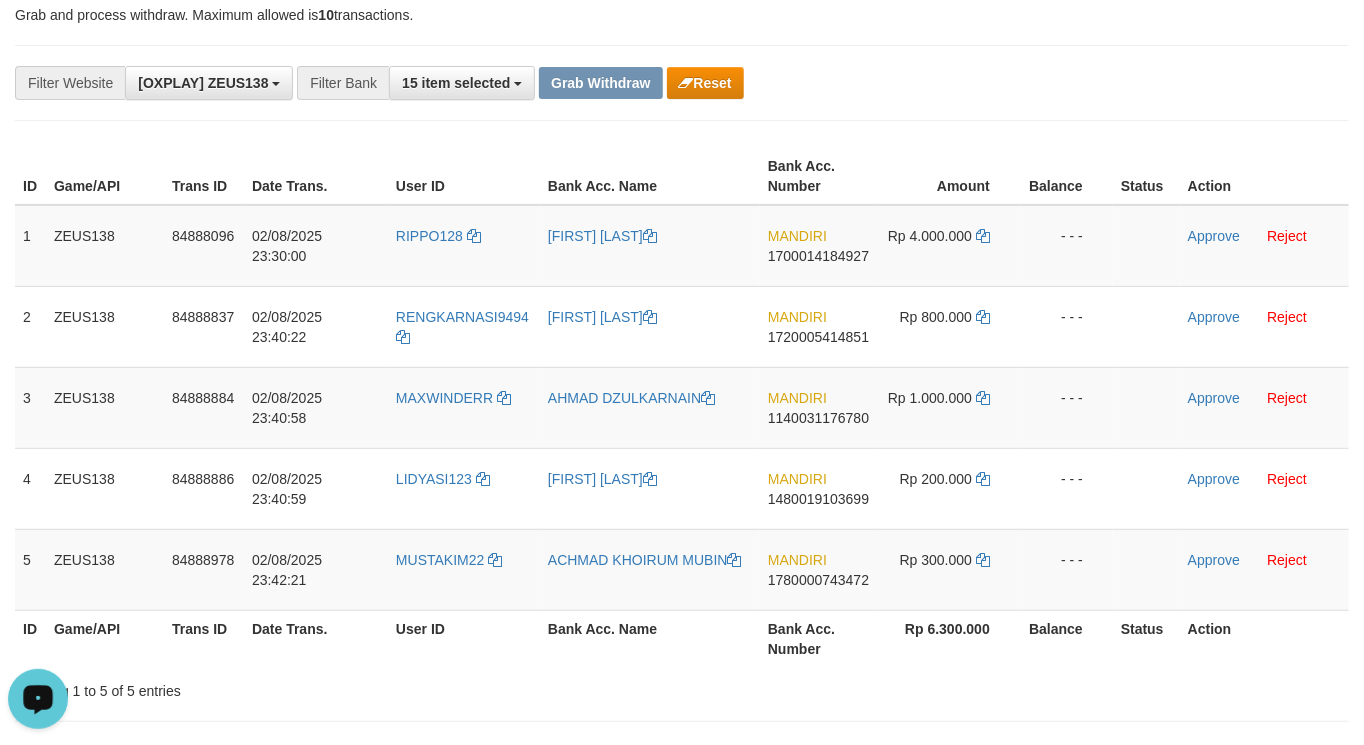 drag, startPoint x: 916, startPoint y: 92, endPoint x: 918, endPoint y: 107, distance: 15.132746 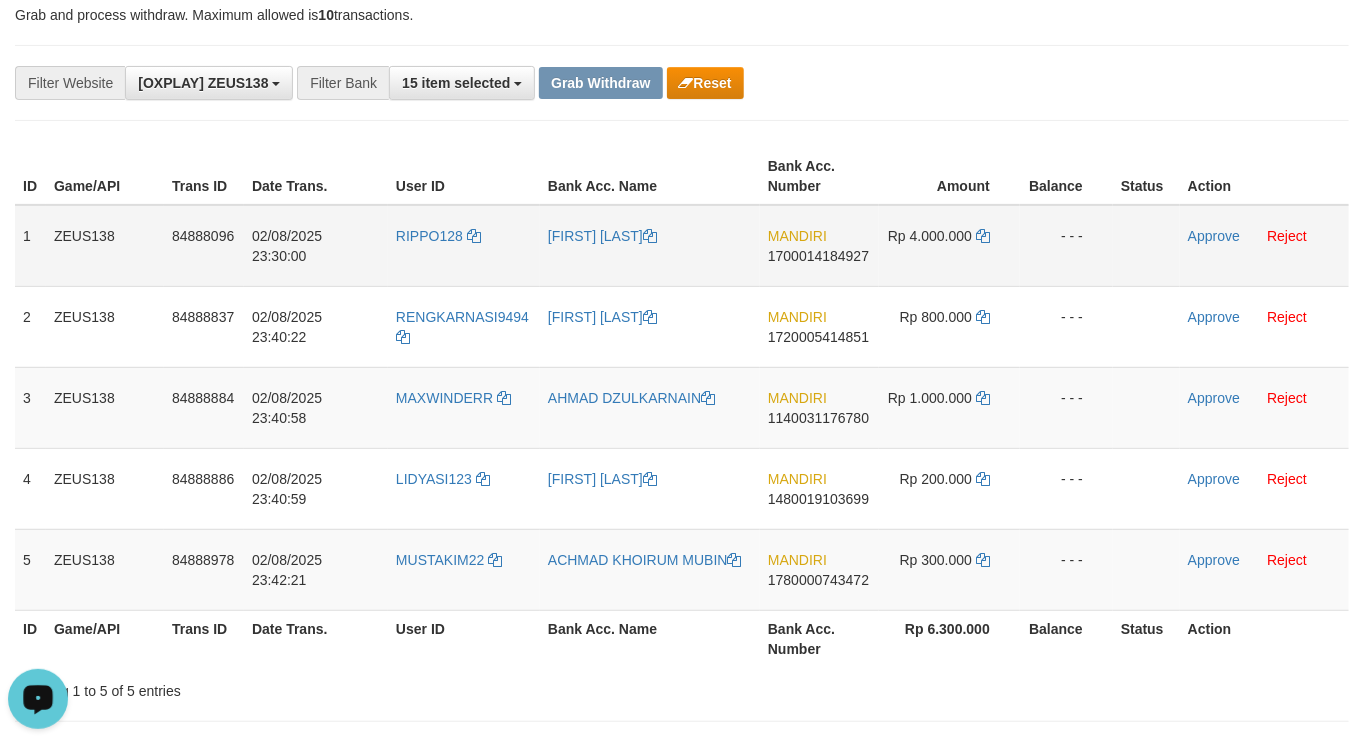 click on "MANDIRI
1700014184927" at bounding box center (819, 246) 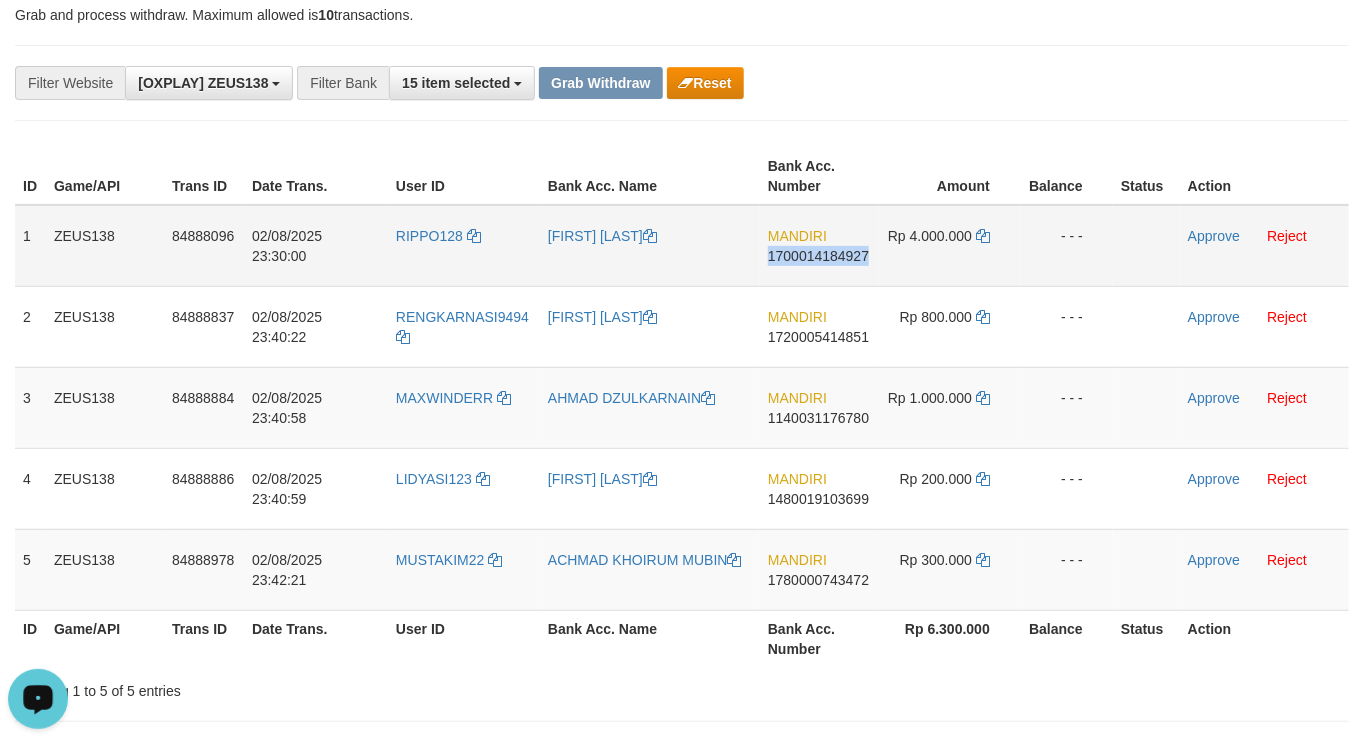 click on "MANDIRI
1700014184927" at bounding box center (819, 246) 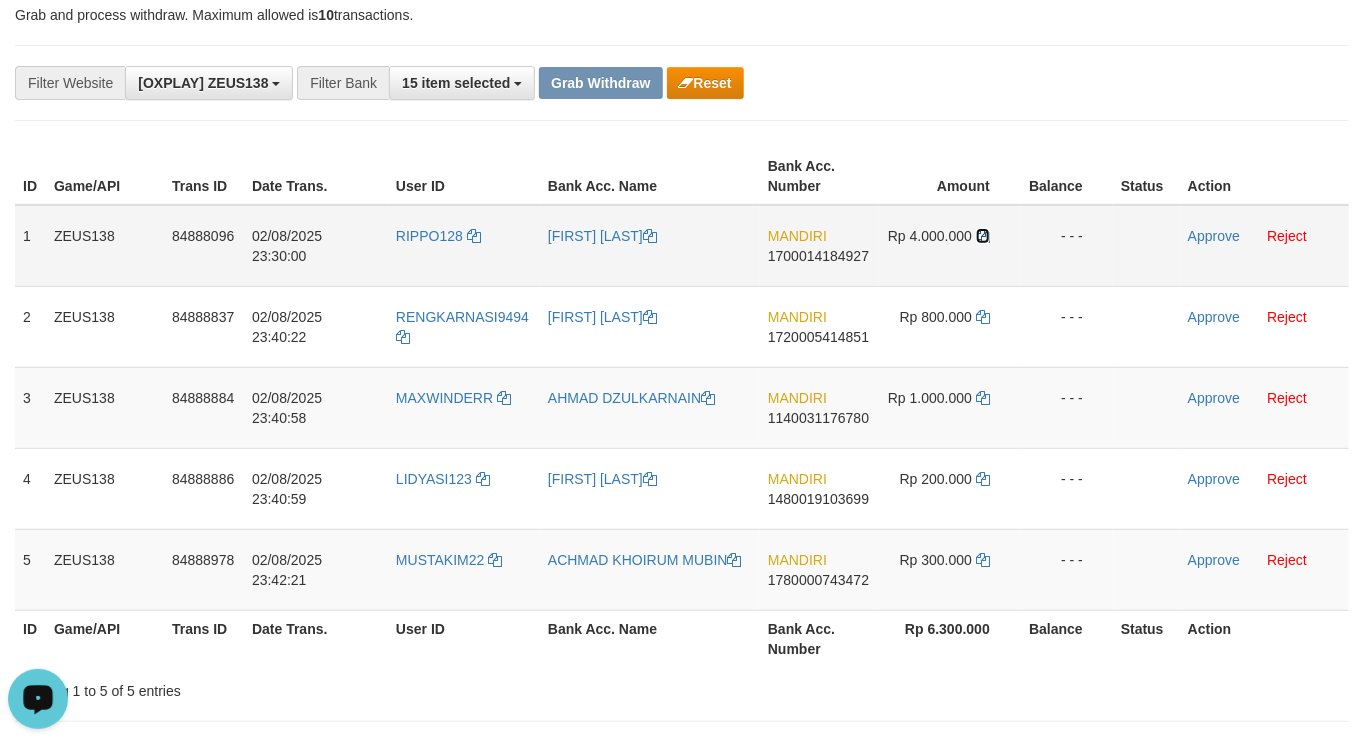 click at bounding box center [983, 236] 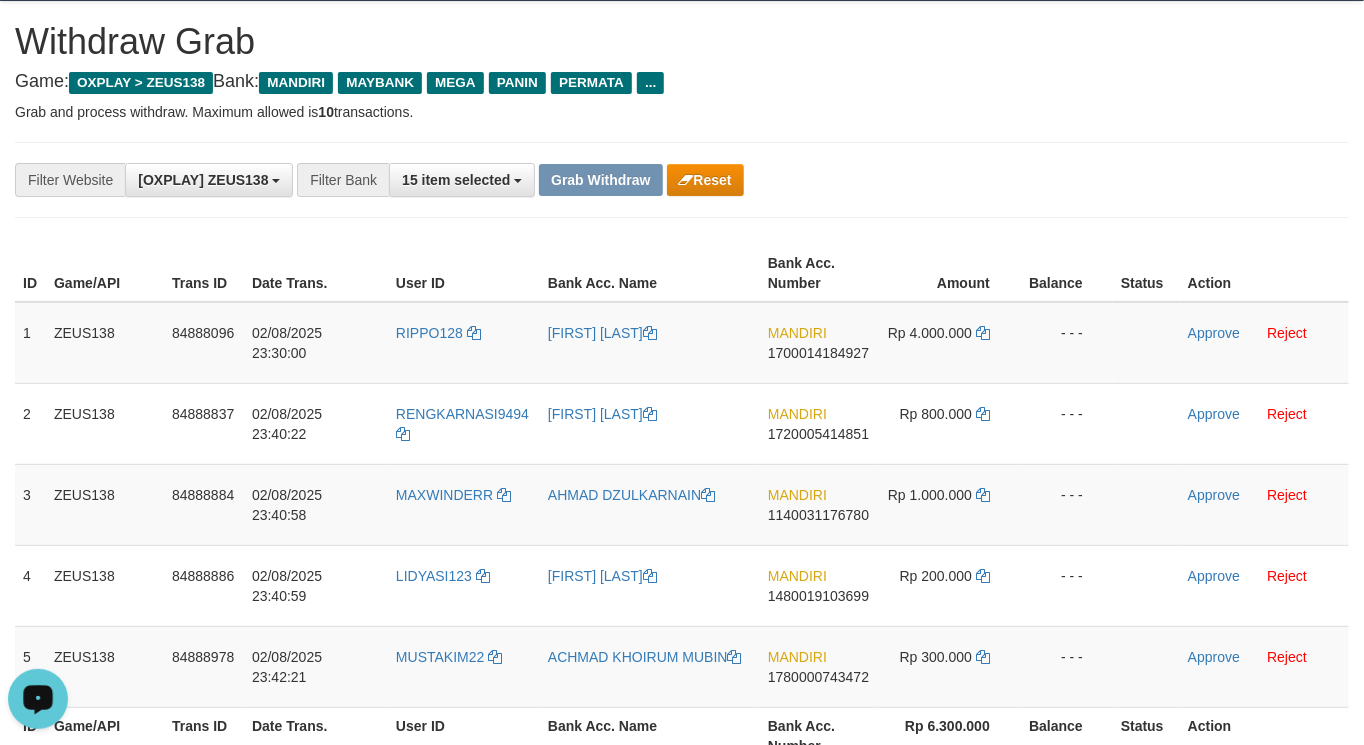 scroll, scrollTop: 0, scrollLeft: 0, axis: both 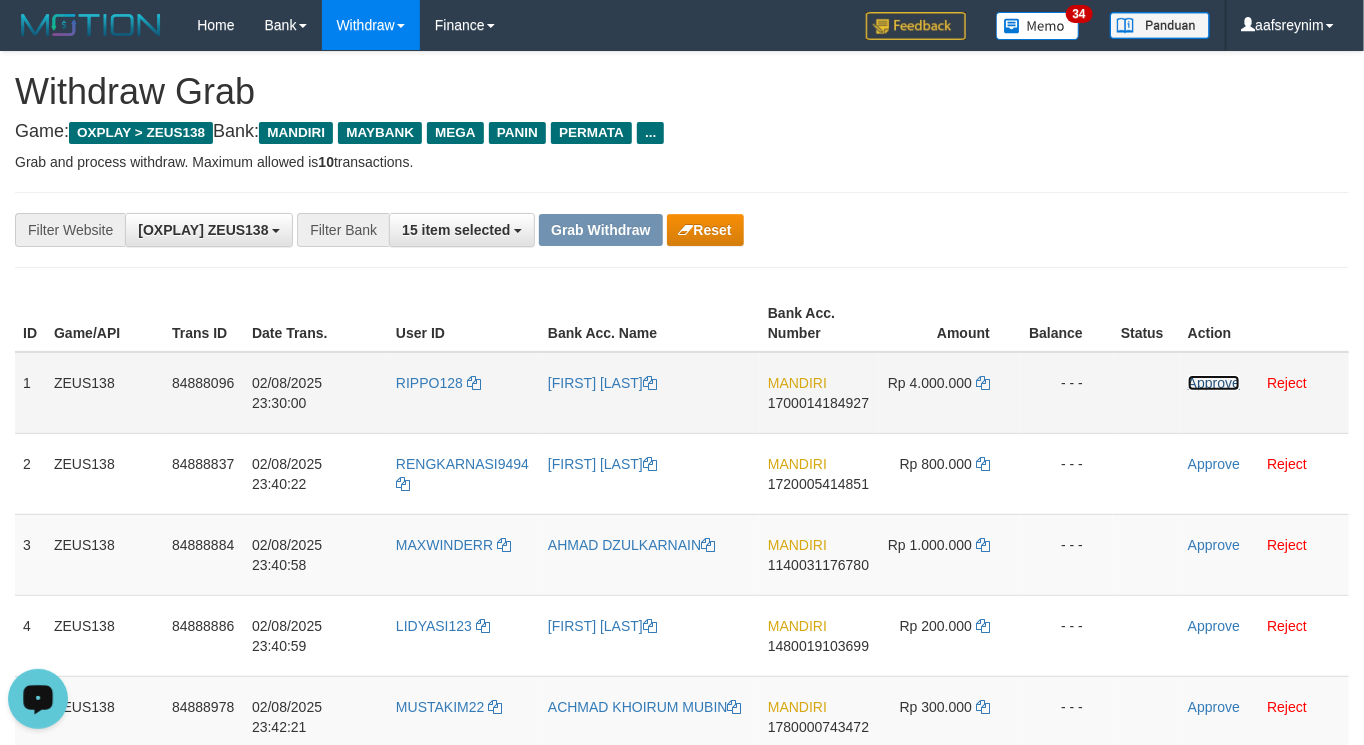 click on "Approve" at bounding box center (1214, 383) 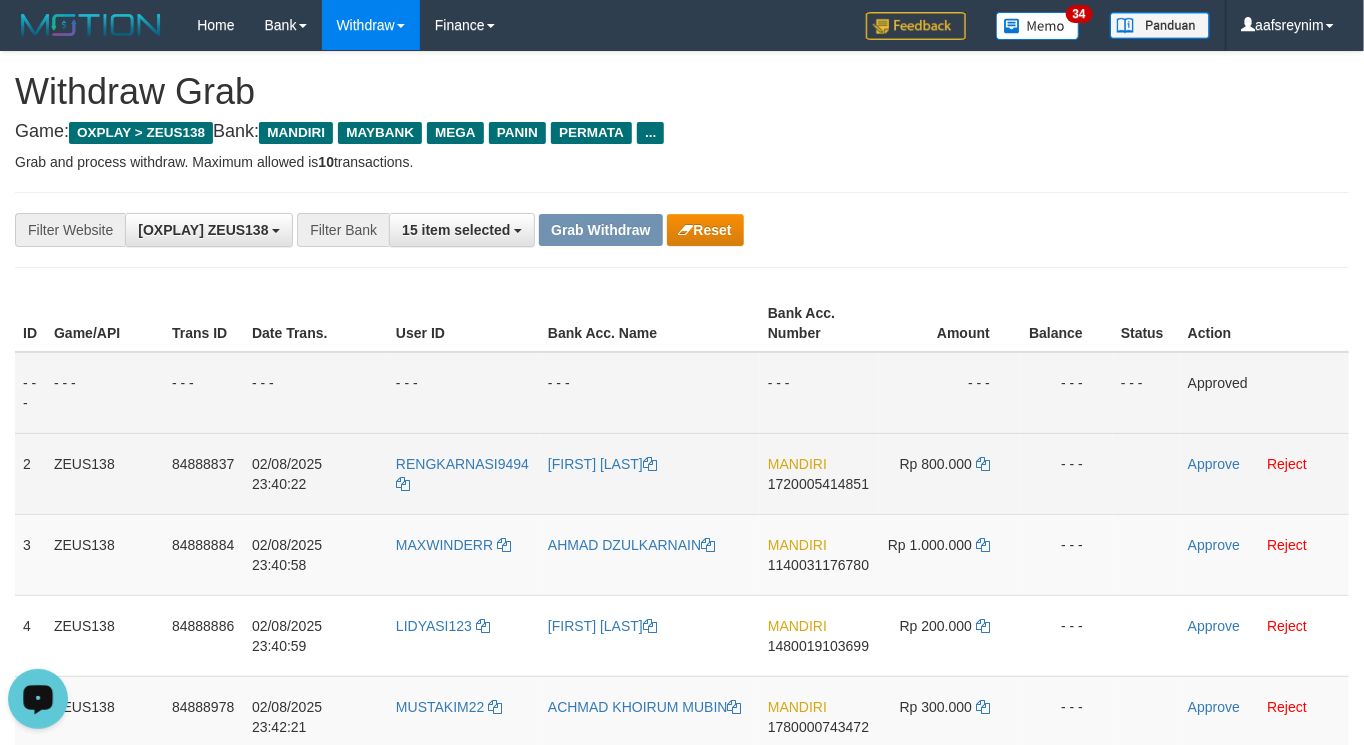 click on "MANDIRI
1720005414851" at bounding box center (819, 473) 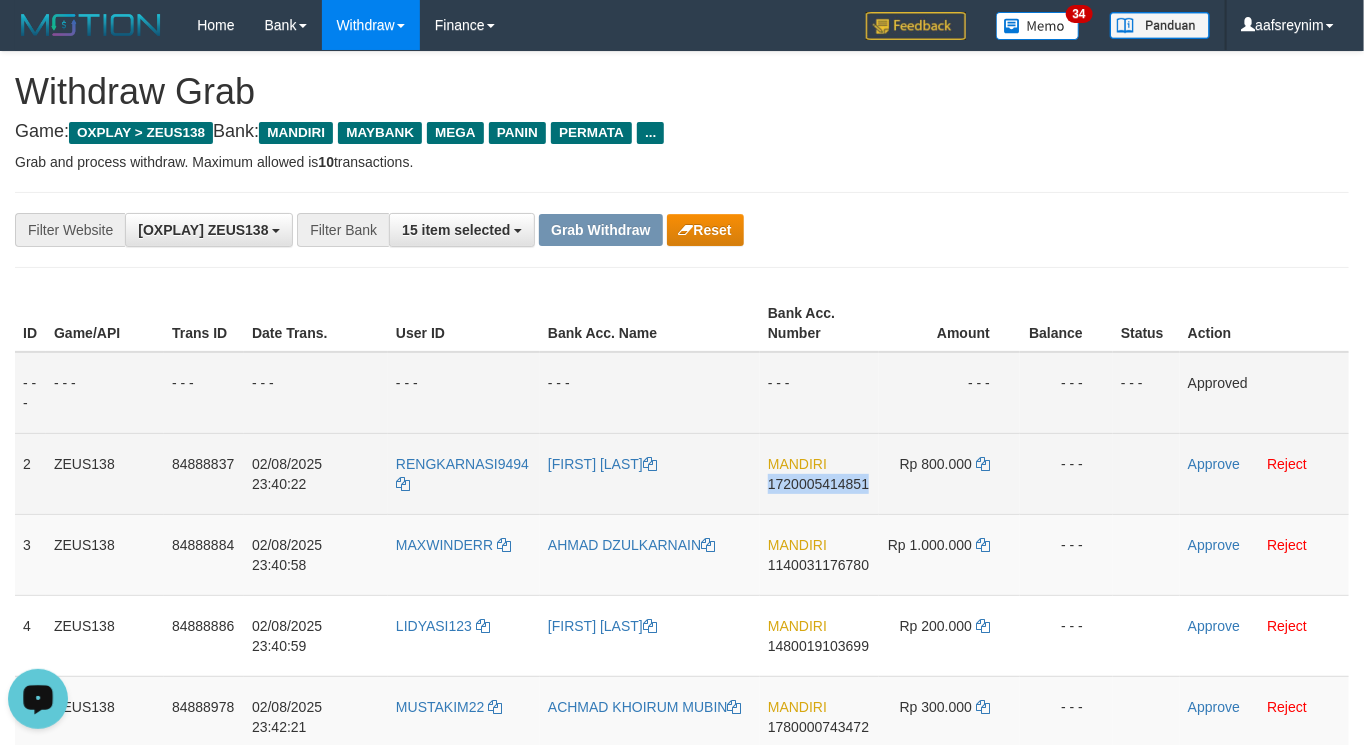 click on "MANDIRI
1720005414851" at bounding box center [819, 473] 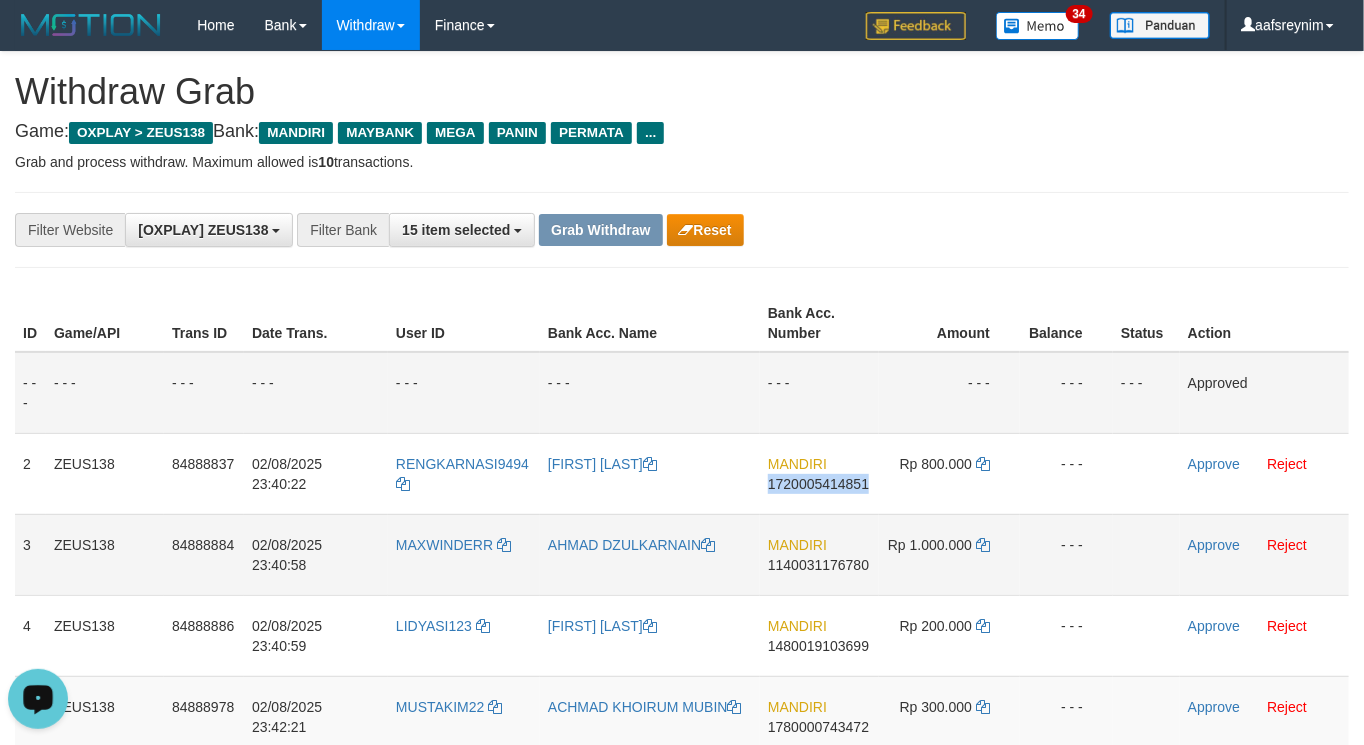 copy on "1720005414851" 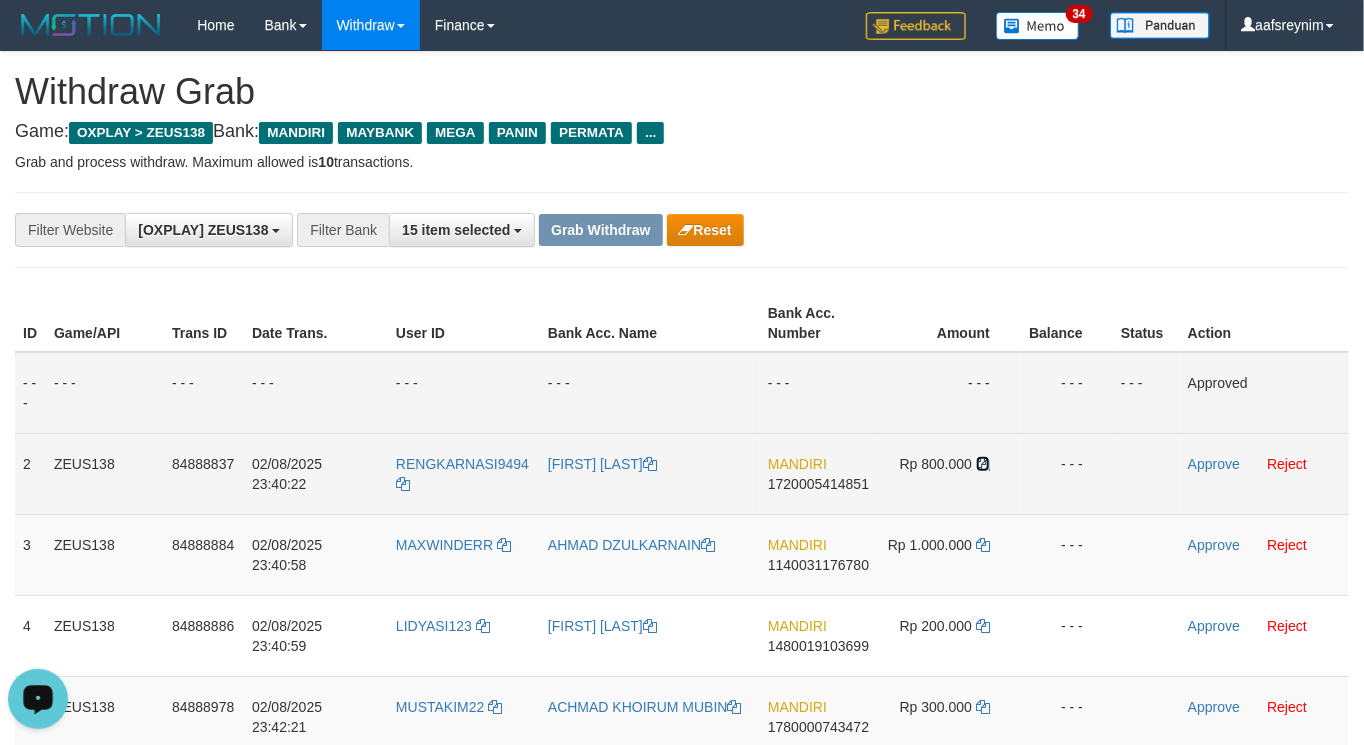 click at bounding box center (983, 464) 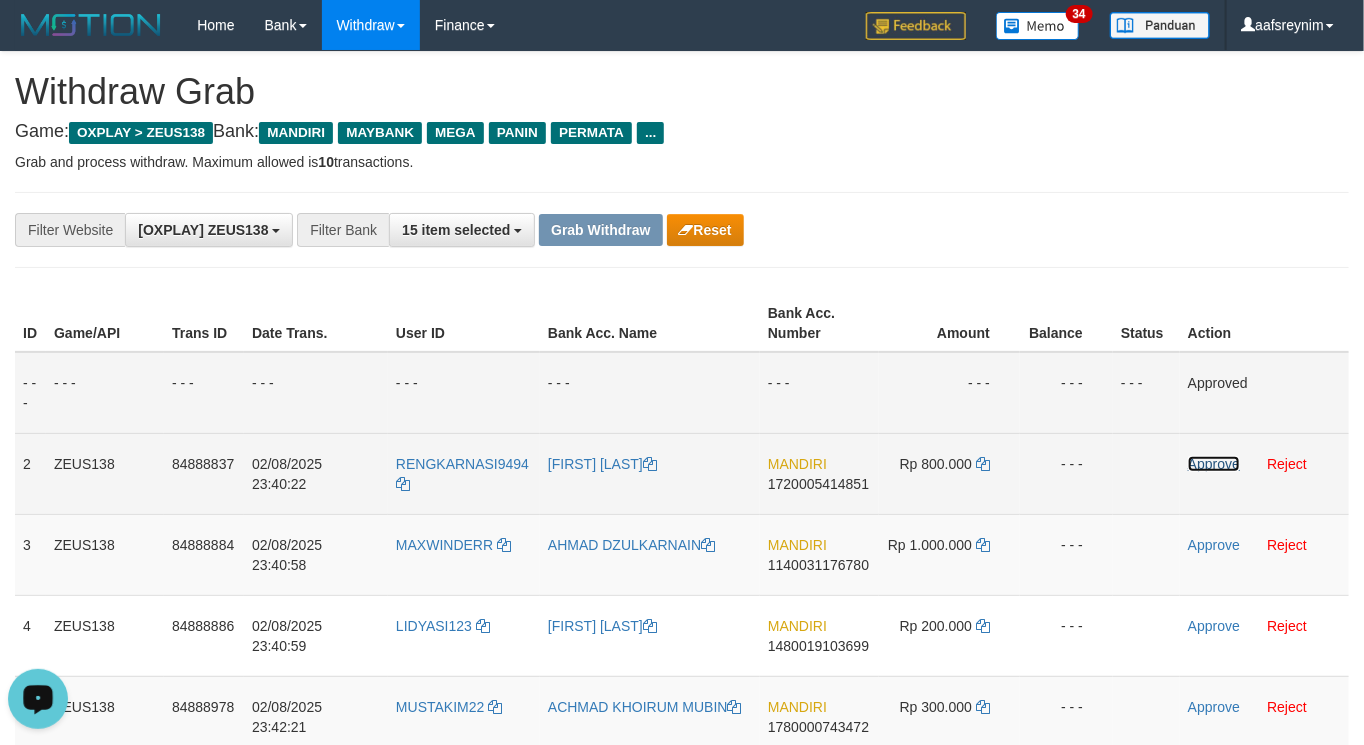 click on "Approve" at bounding box center [1214, 464] 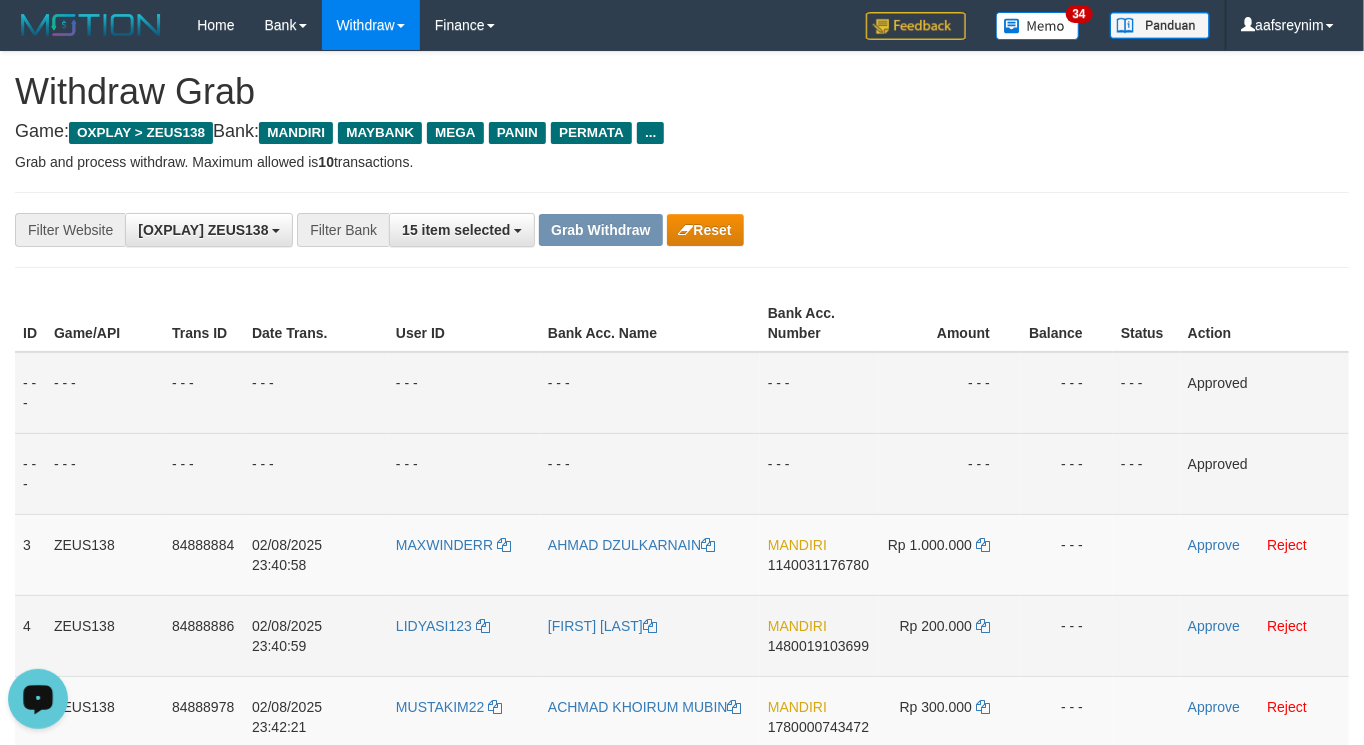 click on "MANDIRI
1480019103699" at bounding box center (819, 635) 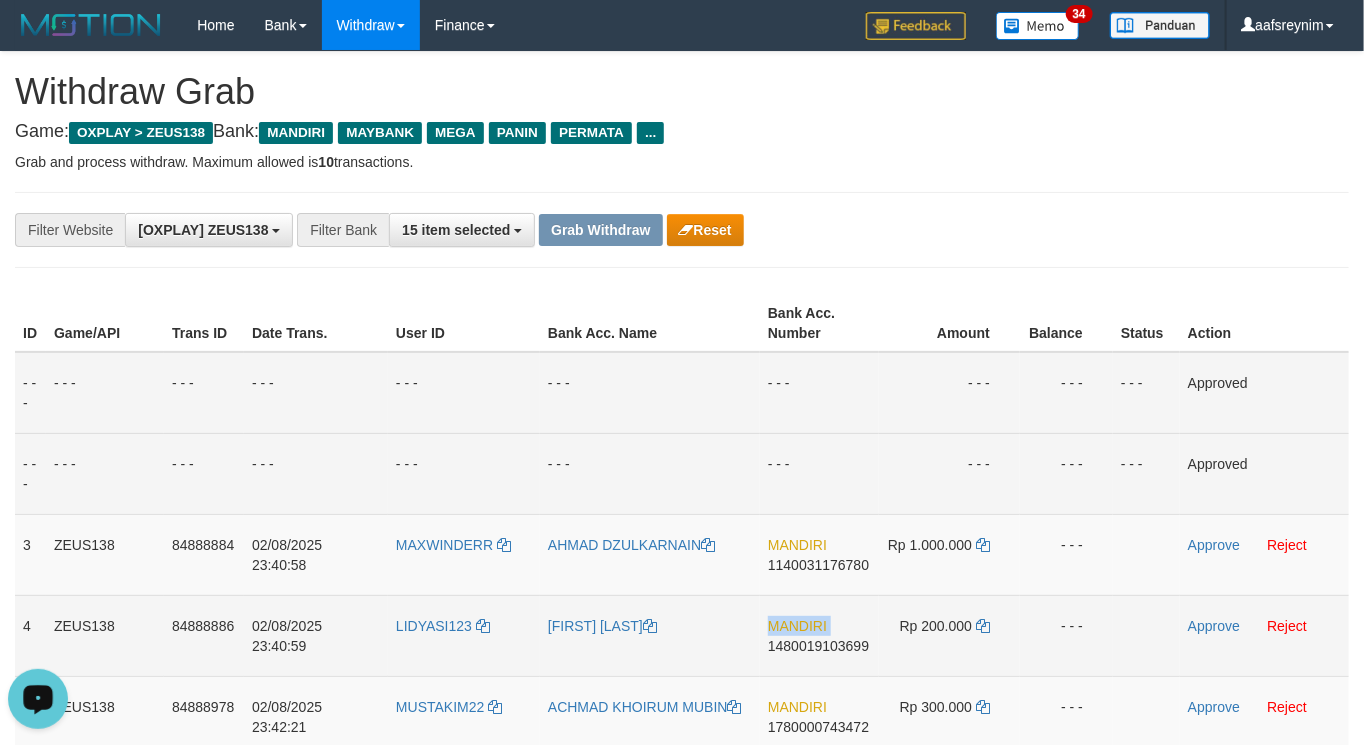 click on "MANDIRI
1480019103699" at bounding box center (819, 635) 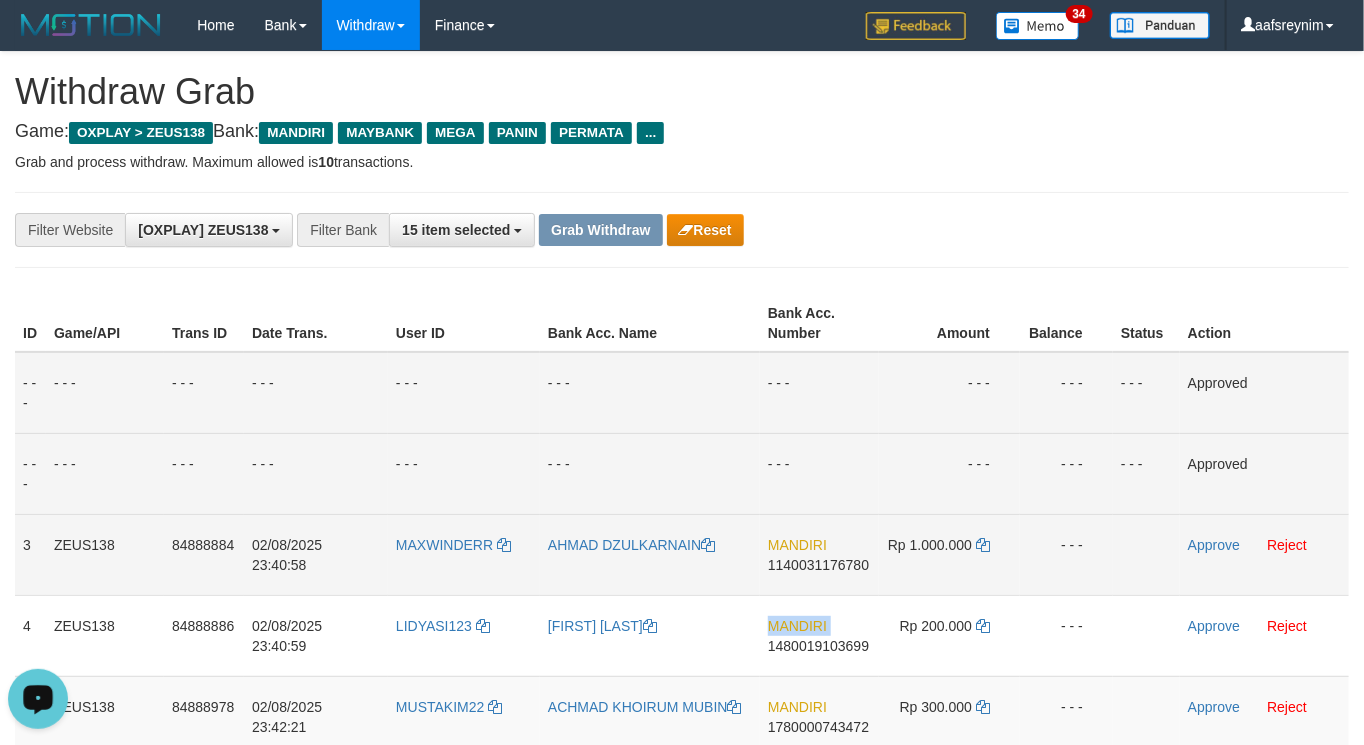 copy on "MANDIRI" 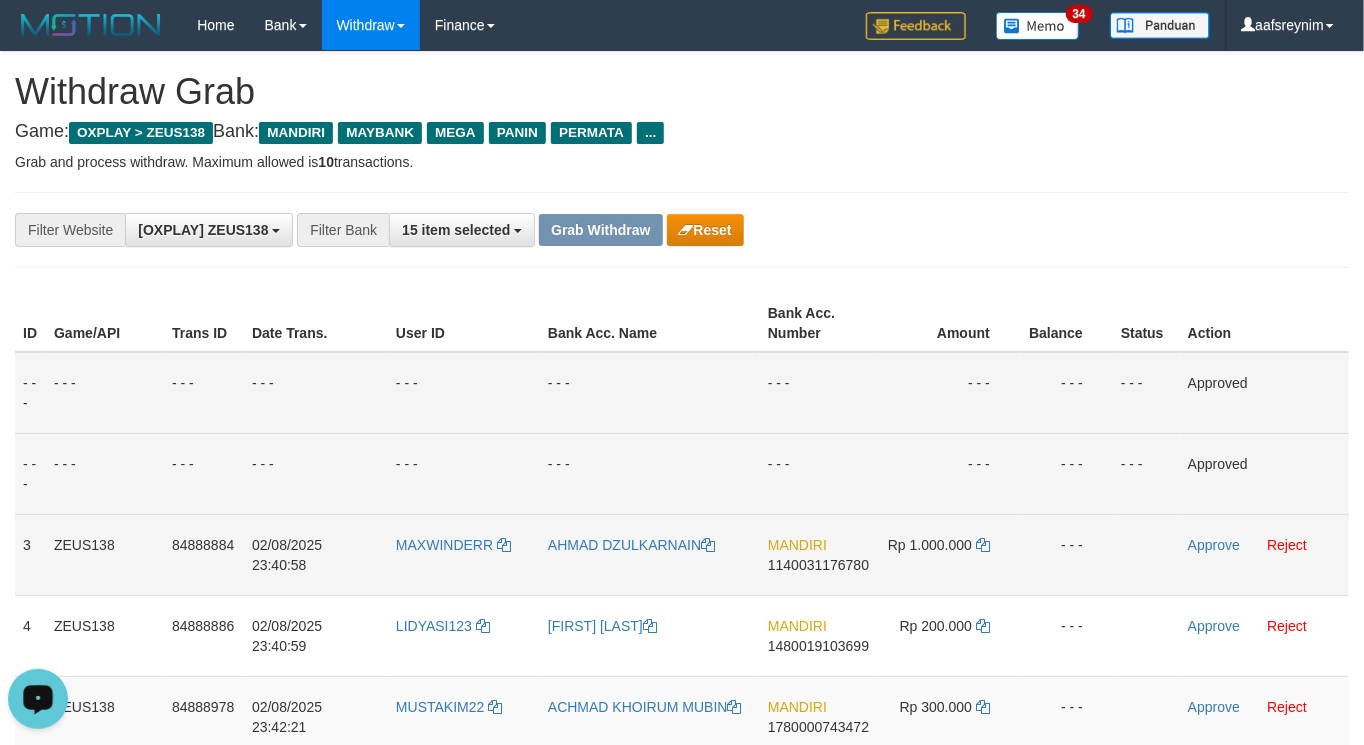 click on "MANDIRI
1140031176780" at bounding box center (819, 554) 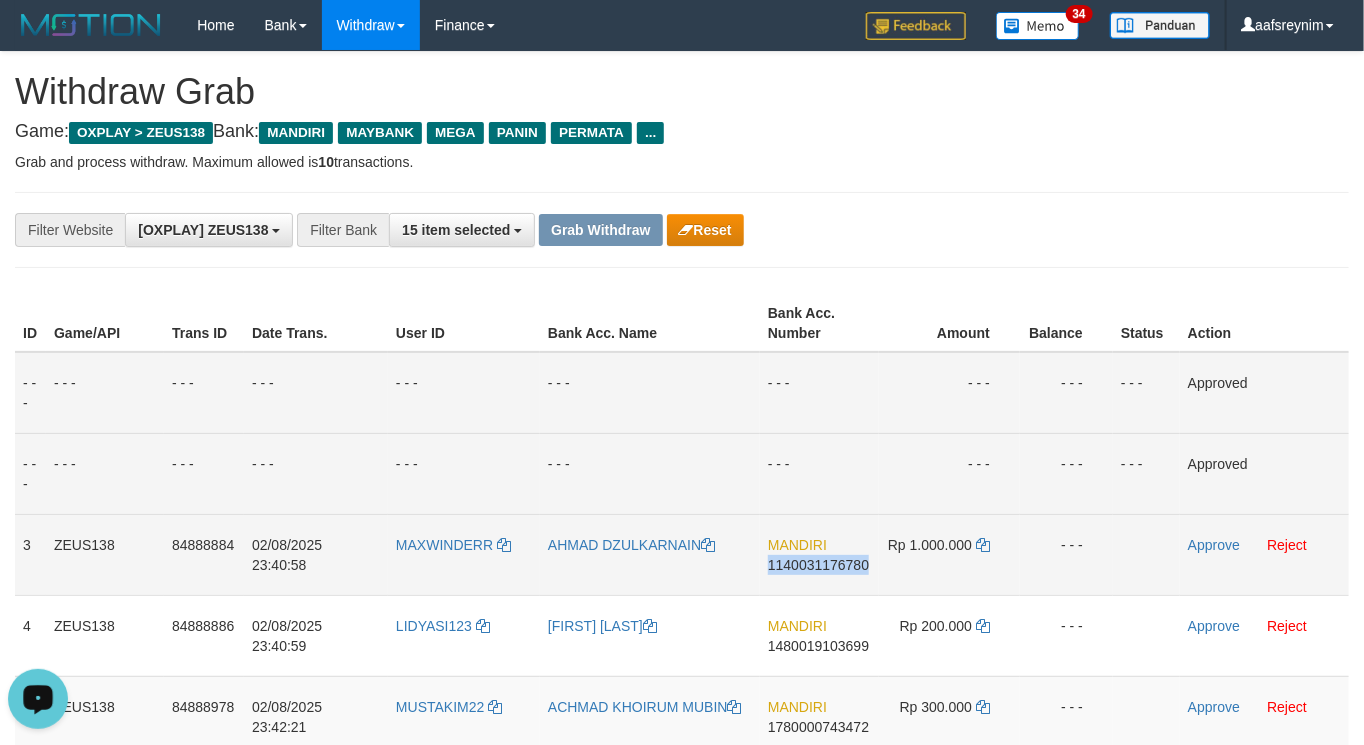 click on "MANDIRI
1140031176780" at bounding box center (819, 554) 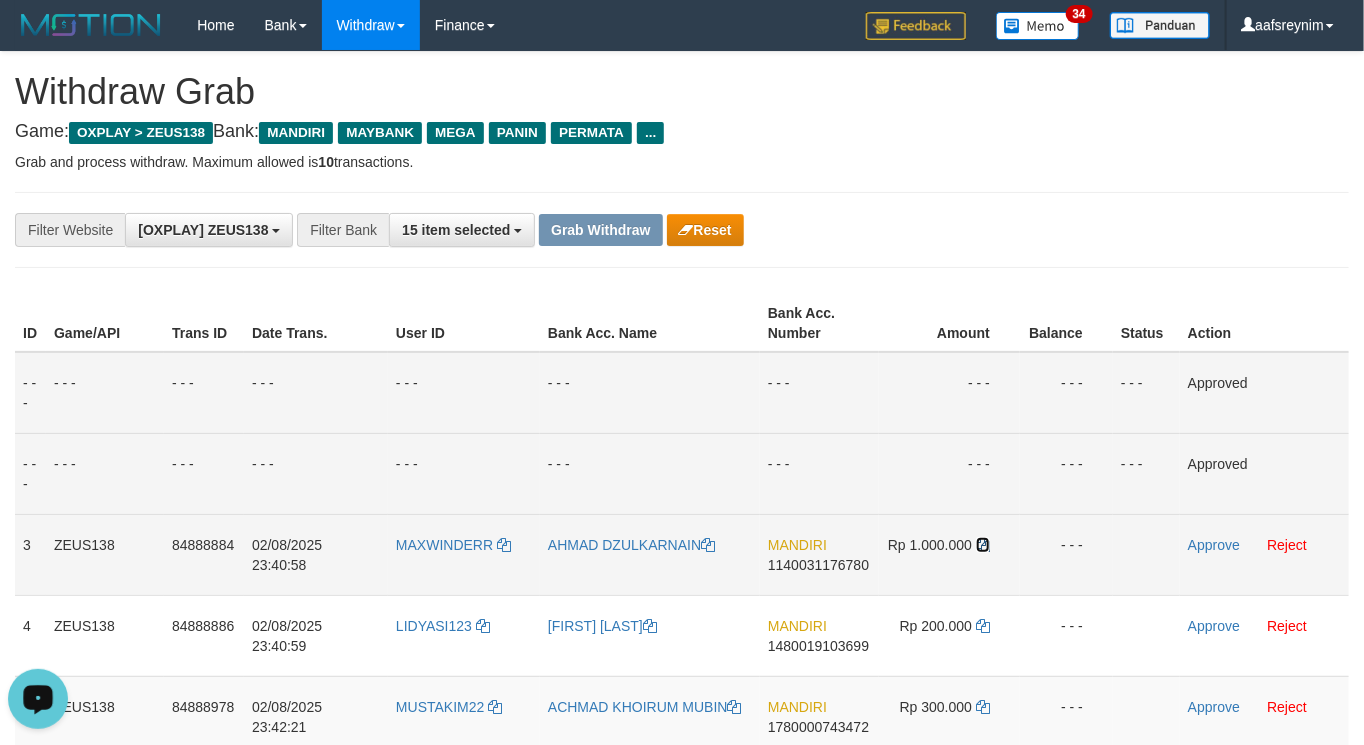 click at bounding box center (983, 545) 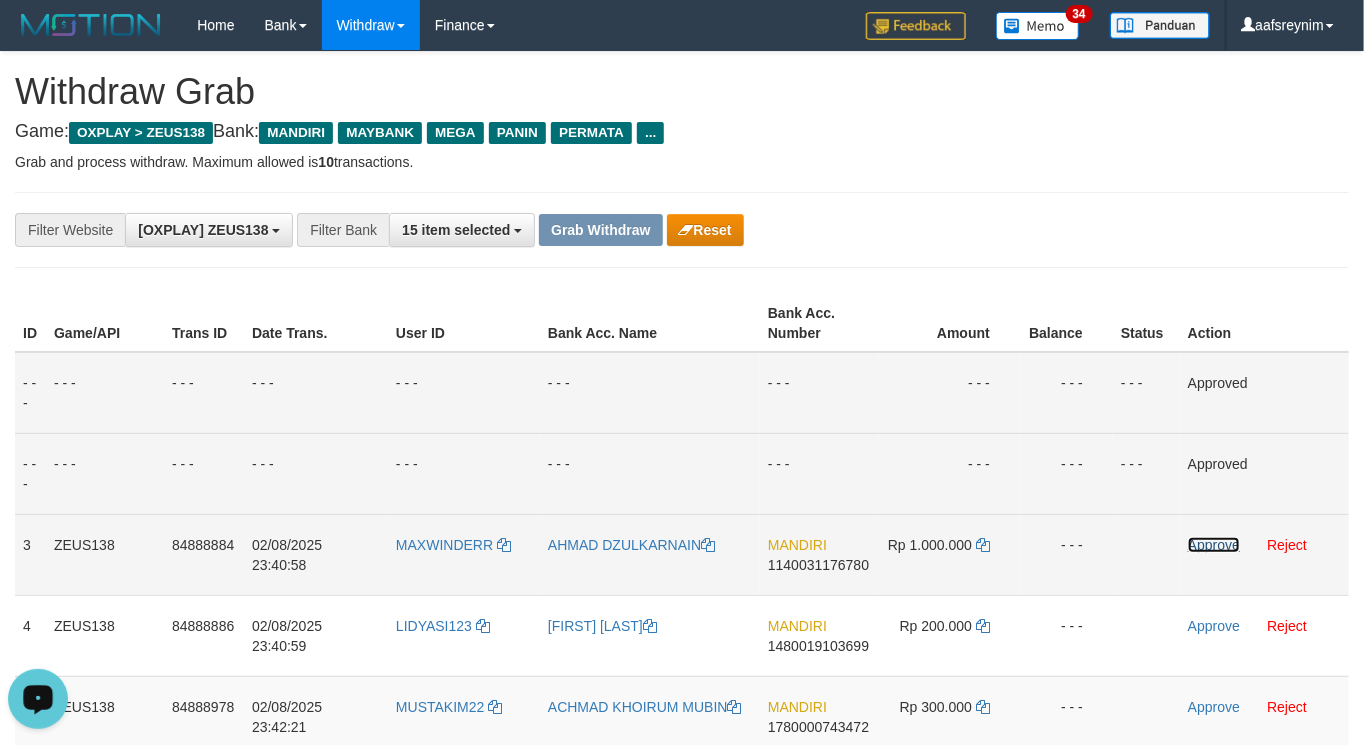 click on "Approve" at bounding box center (1214, 545) 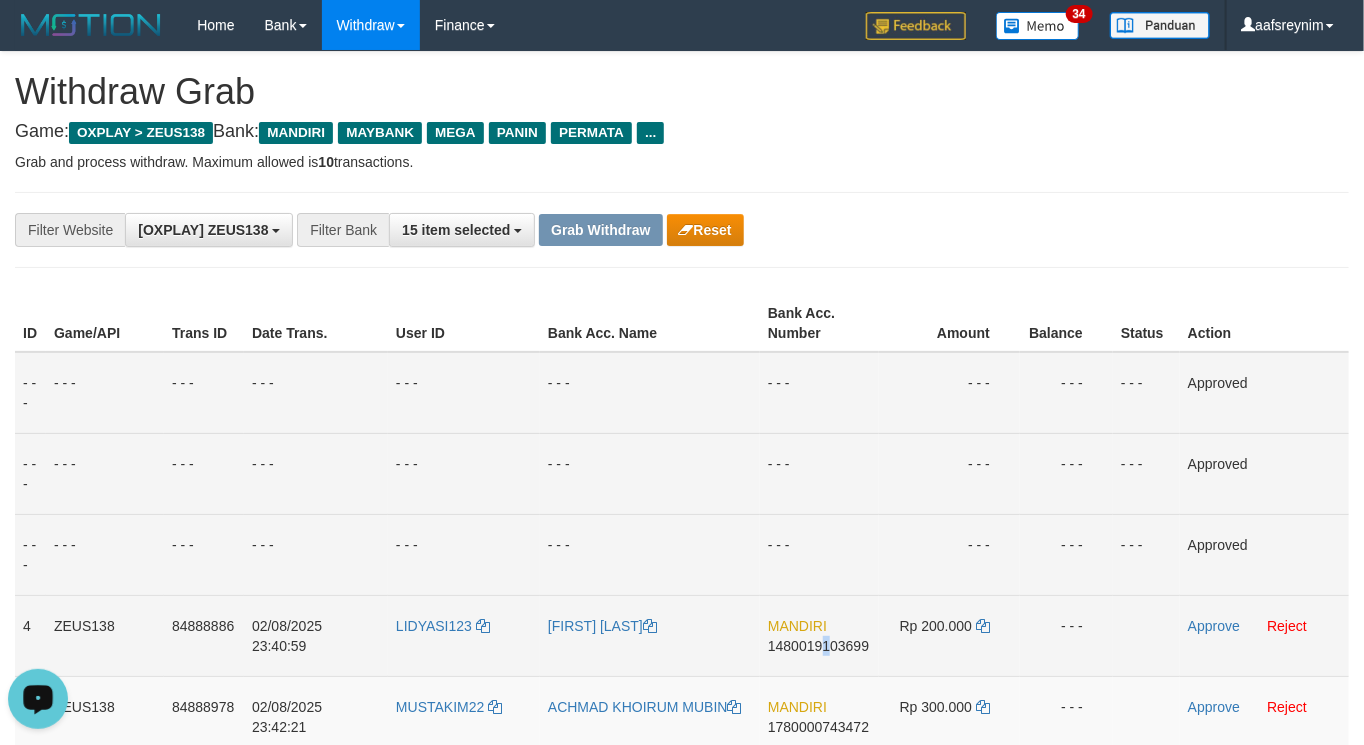 click on "MANDIRI
1480019103699" at bounding box center [819, 635] 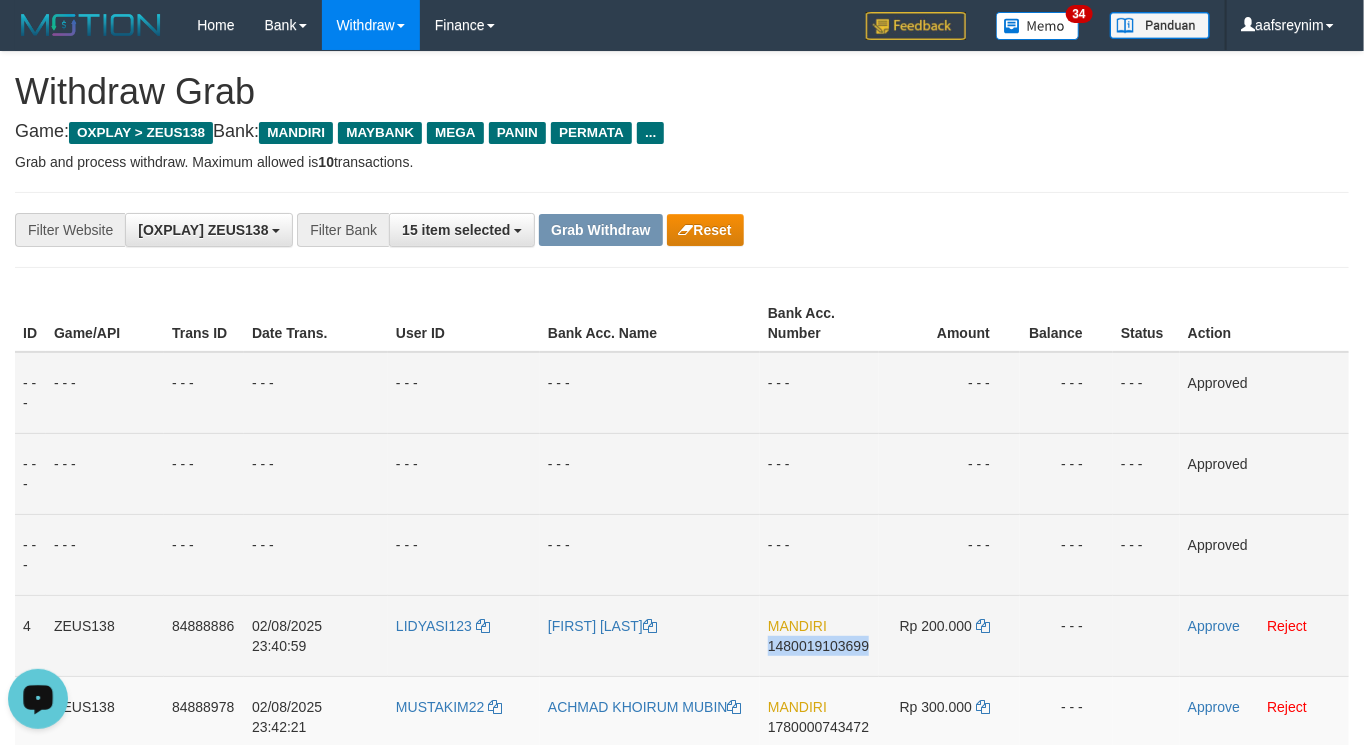 click on "MANDIRI
1480019103699" at bounding box center (819, 635) 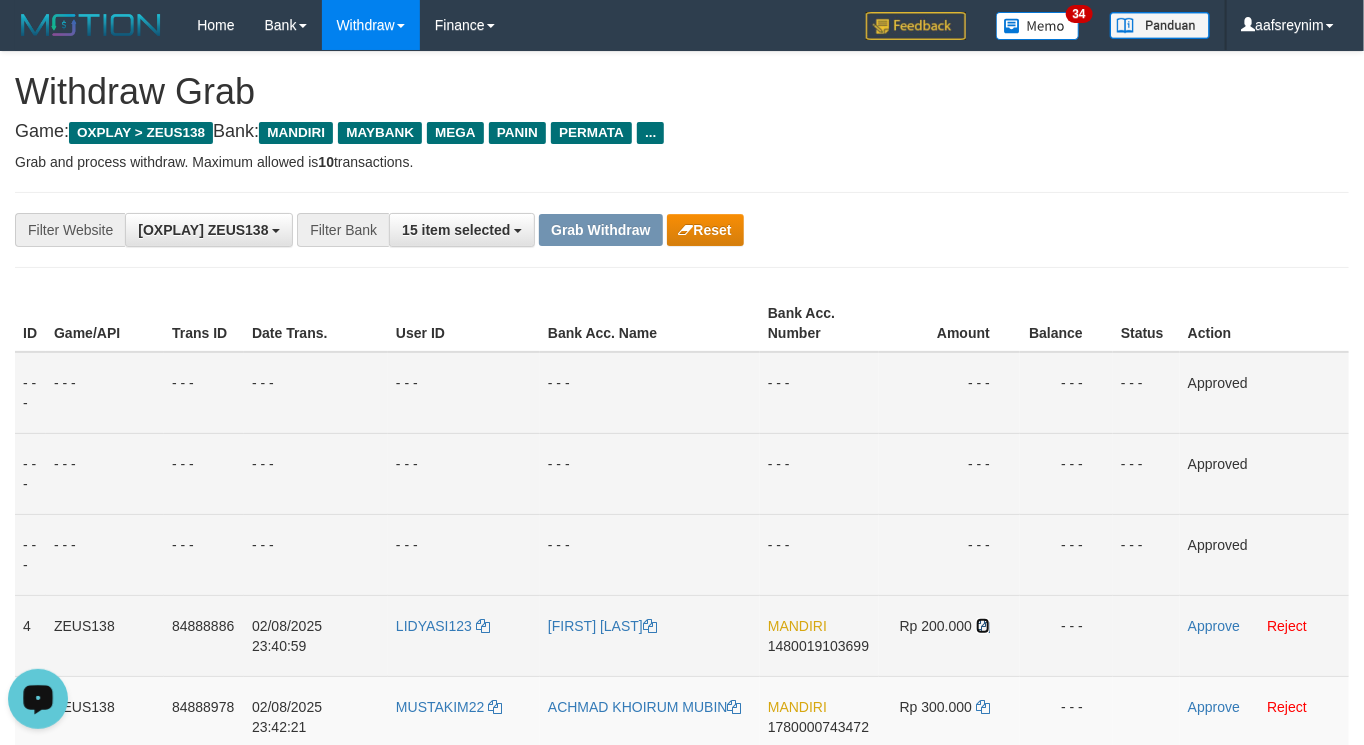 click at bounding box center (983, 626) 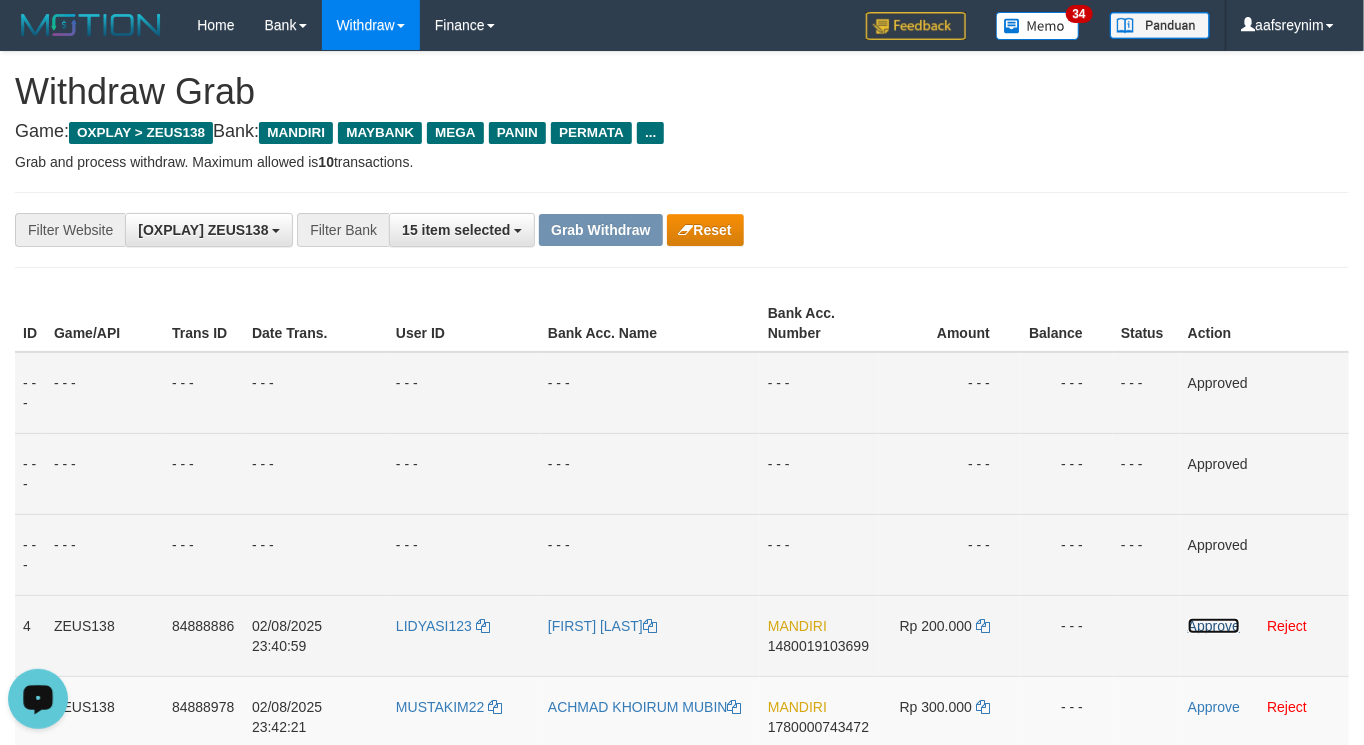 click on "Approve" at bounding box center (1214, 626) 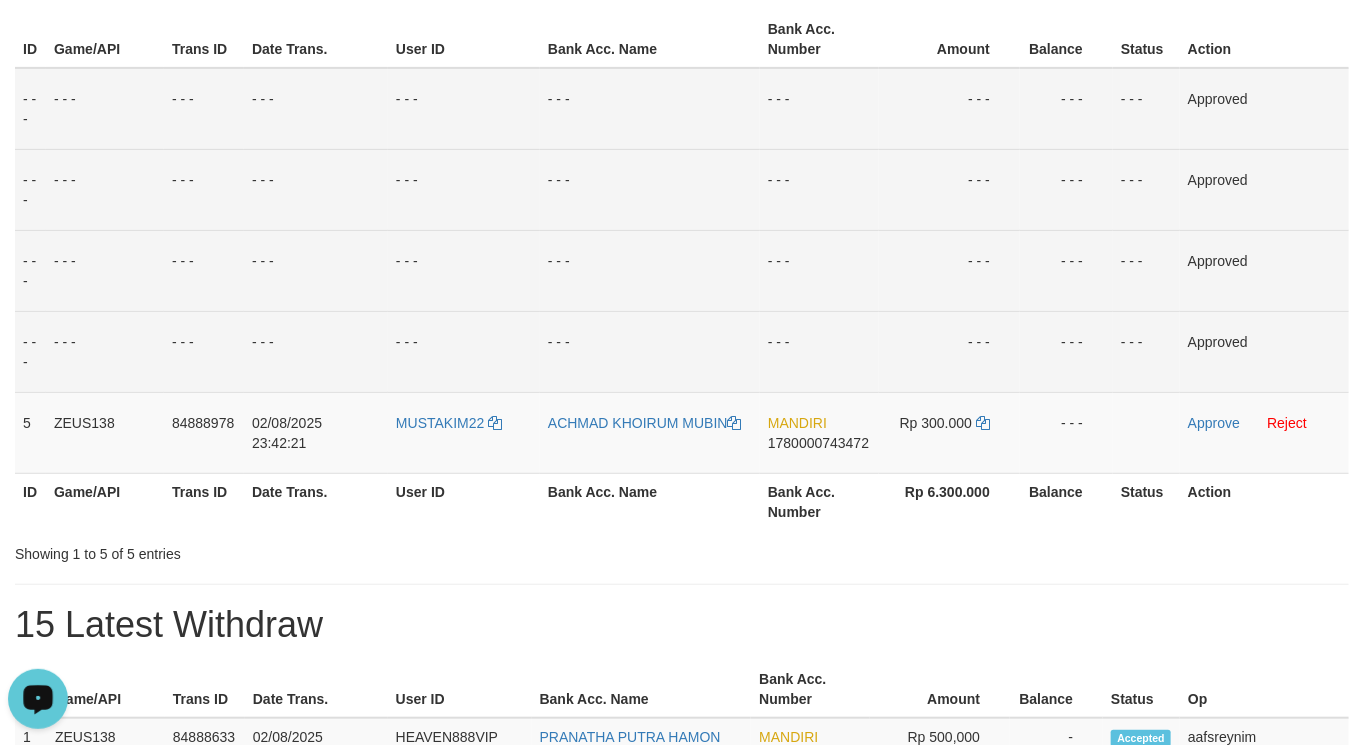 scroll, scrollTop: 296, scrollLeft: 0, axis: vertical 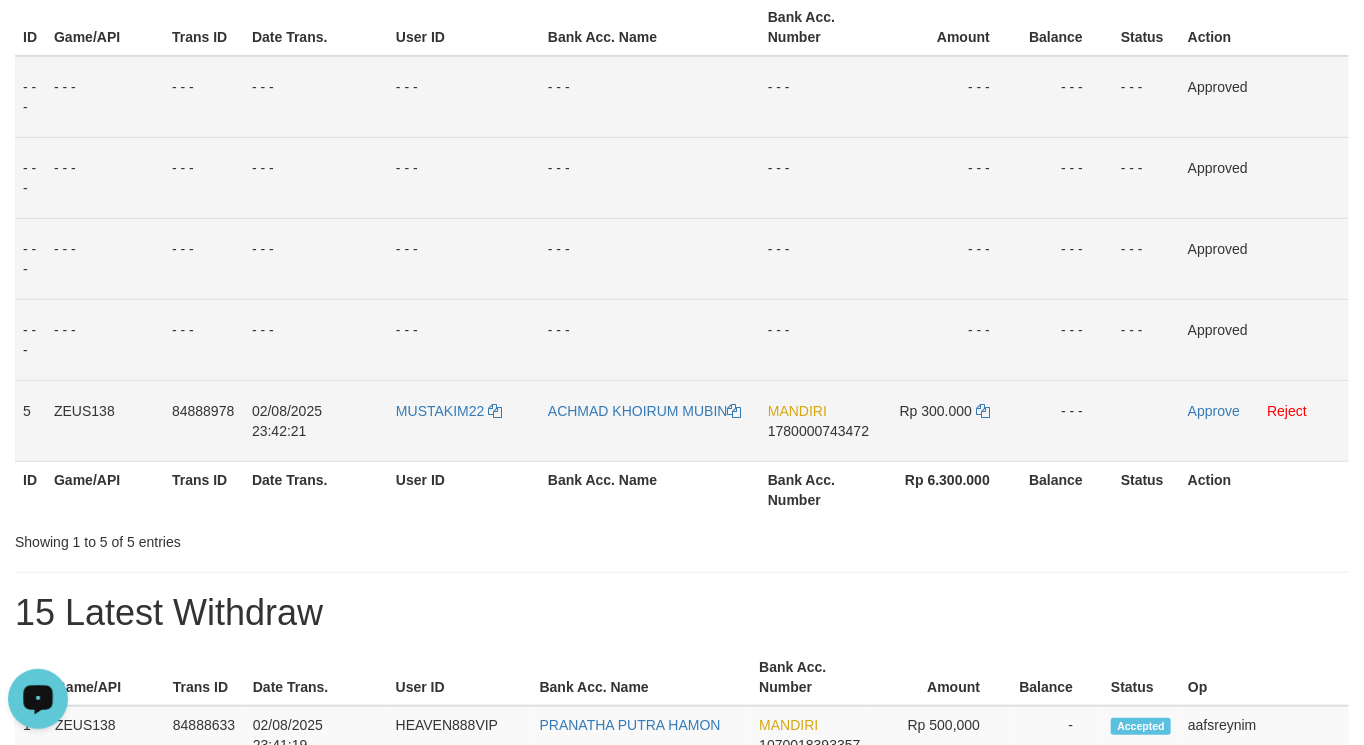 click on "MANDIRI
1780000743472" at bounding box center [819, 420] 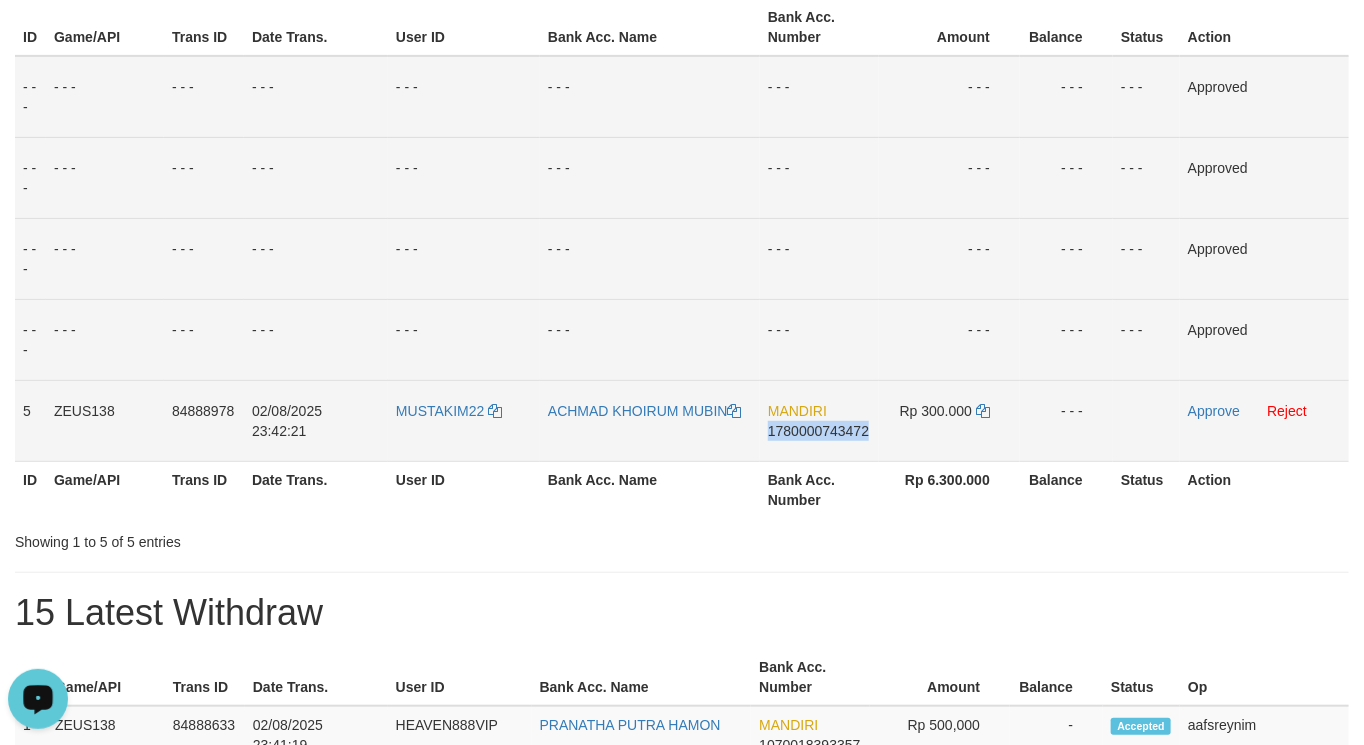 click on "MANDIRI
1780000743472" at bounding box center (819, 420) 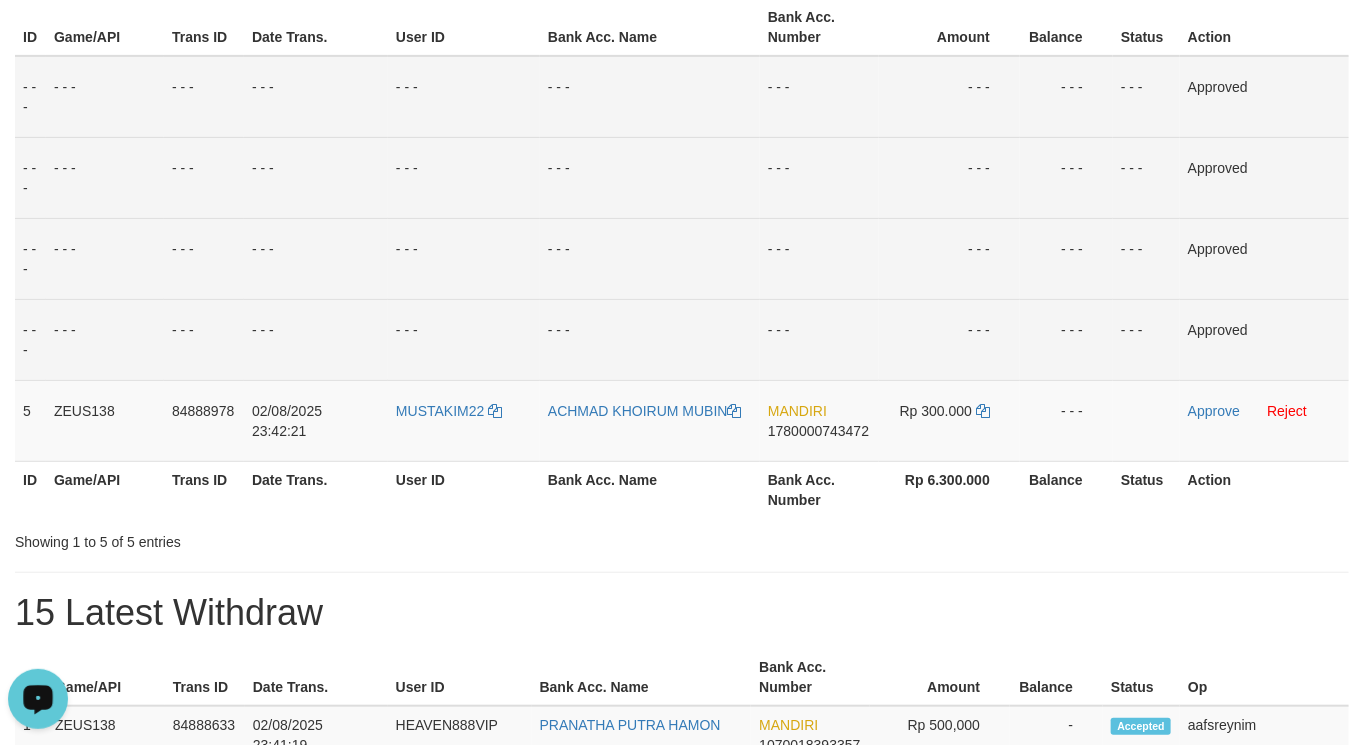 scroll, scrollTop: 1807, scrollLeft: 0, axis: vertical 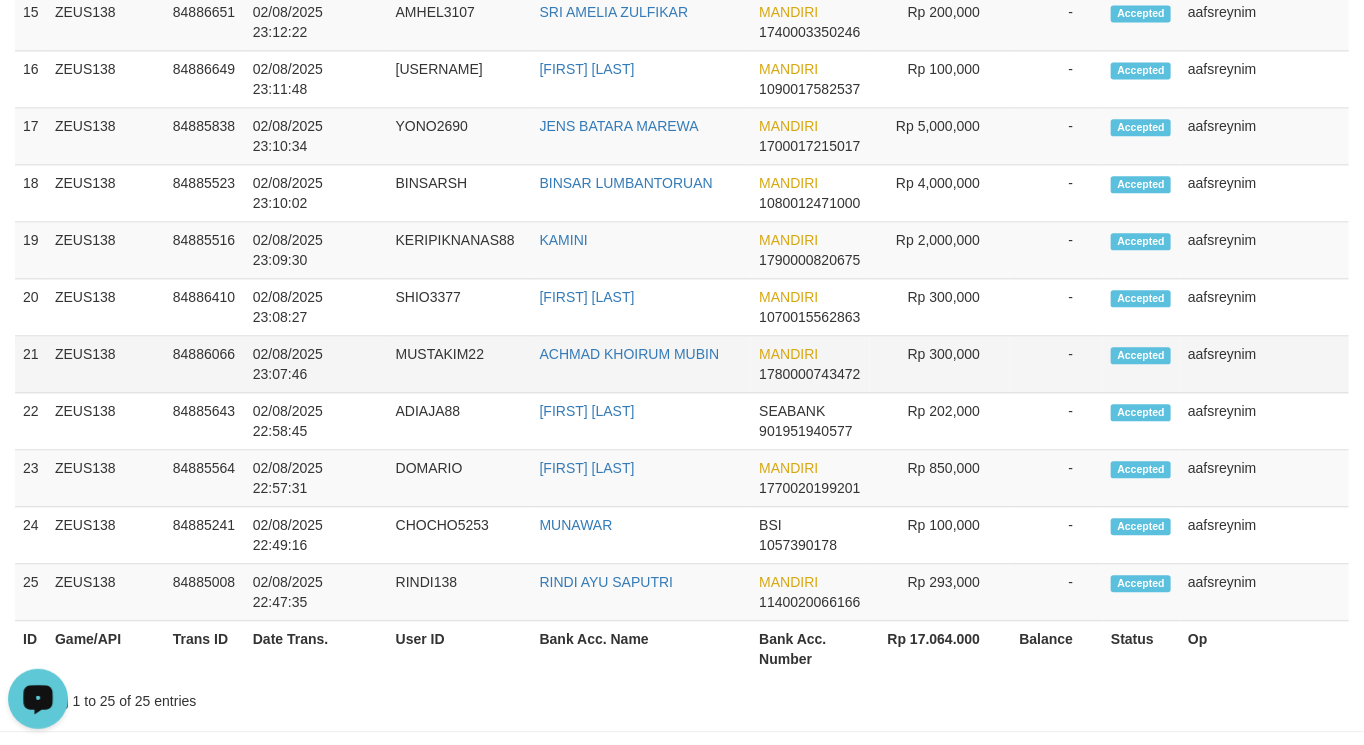 click on "1780000743472" at bounding box center (809, 374) 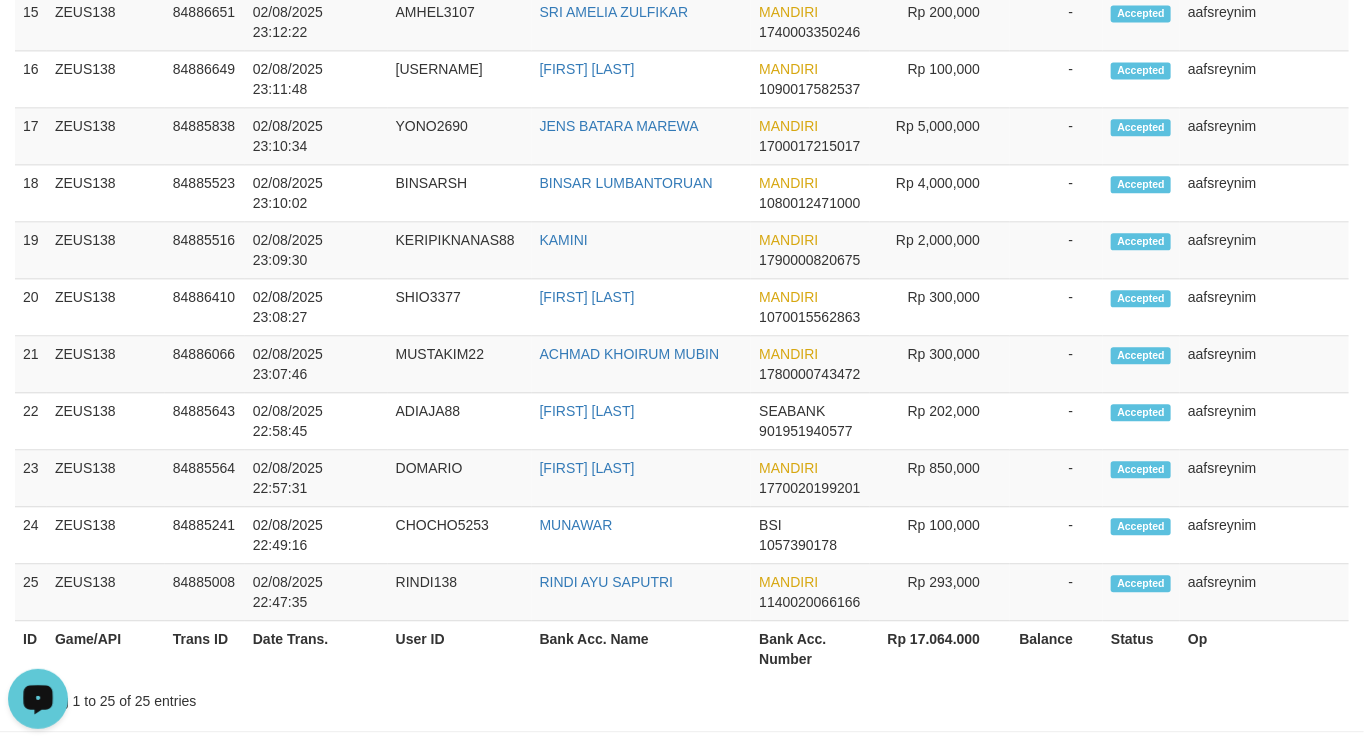 scroll, scrollTop: 352, scrollLeft: 0, axis: vertical 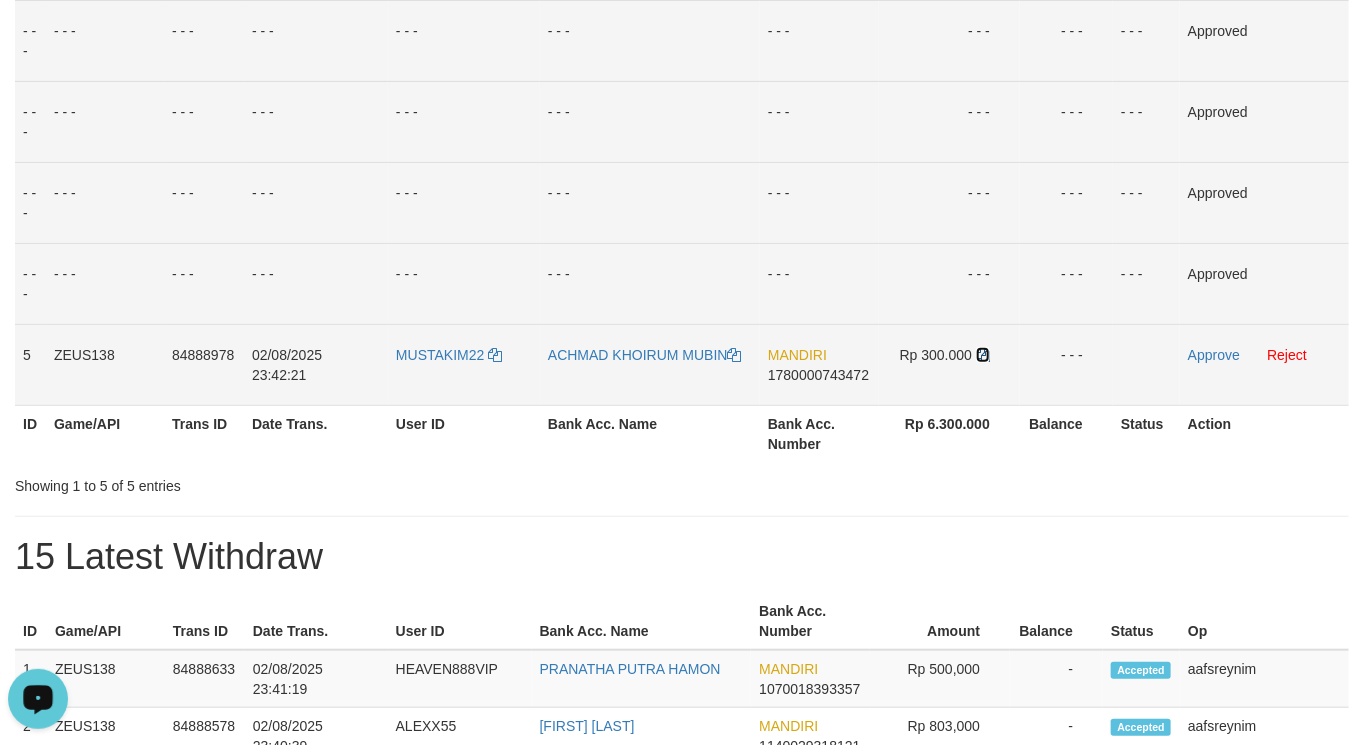 click at bounding box center [983, 355] 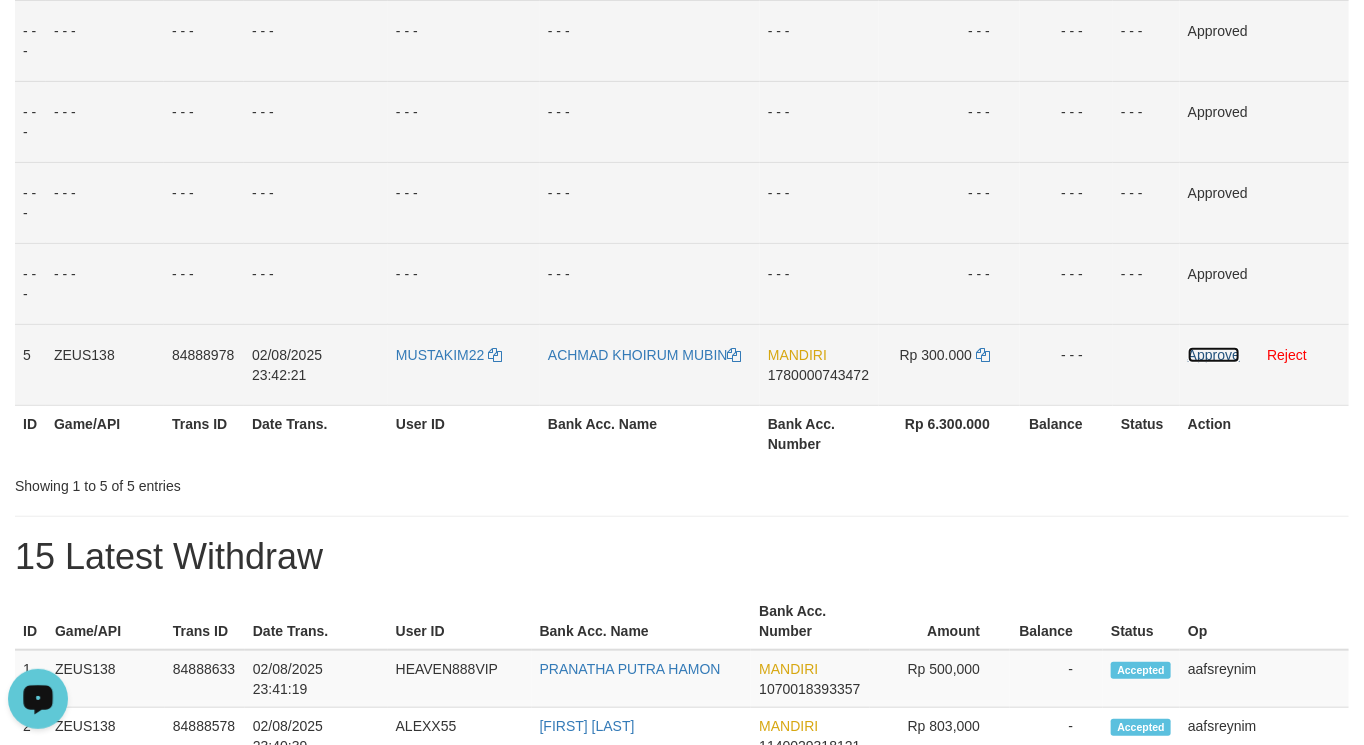 click on "Approve" at bounding box center (1214, 355) 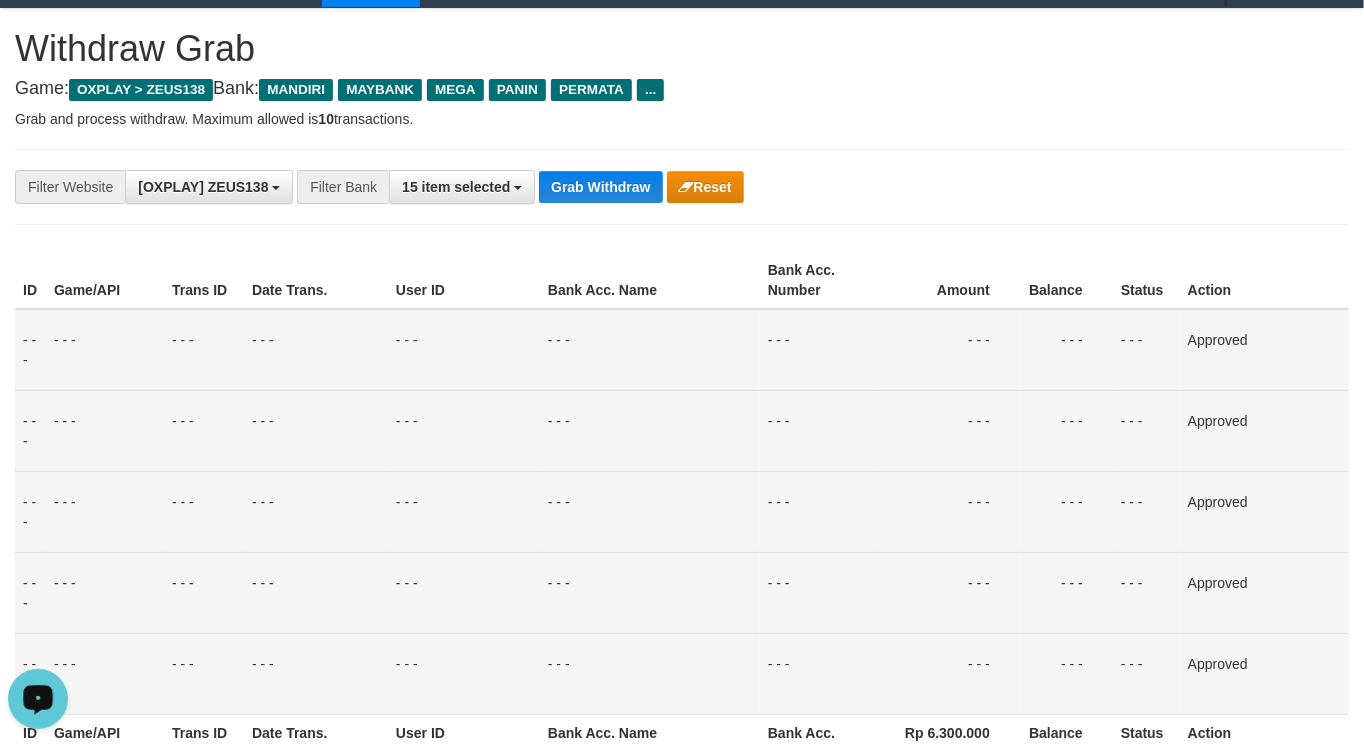 scroll, scrollTop: 0, scrollLeft: 0, axis: both 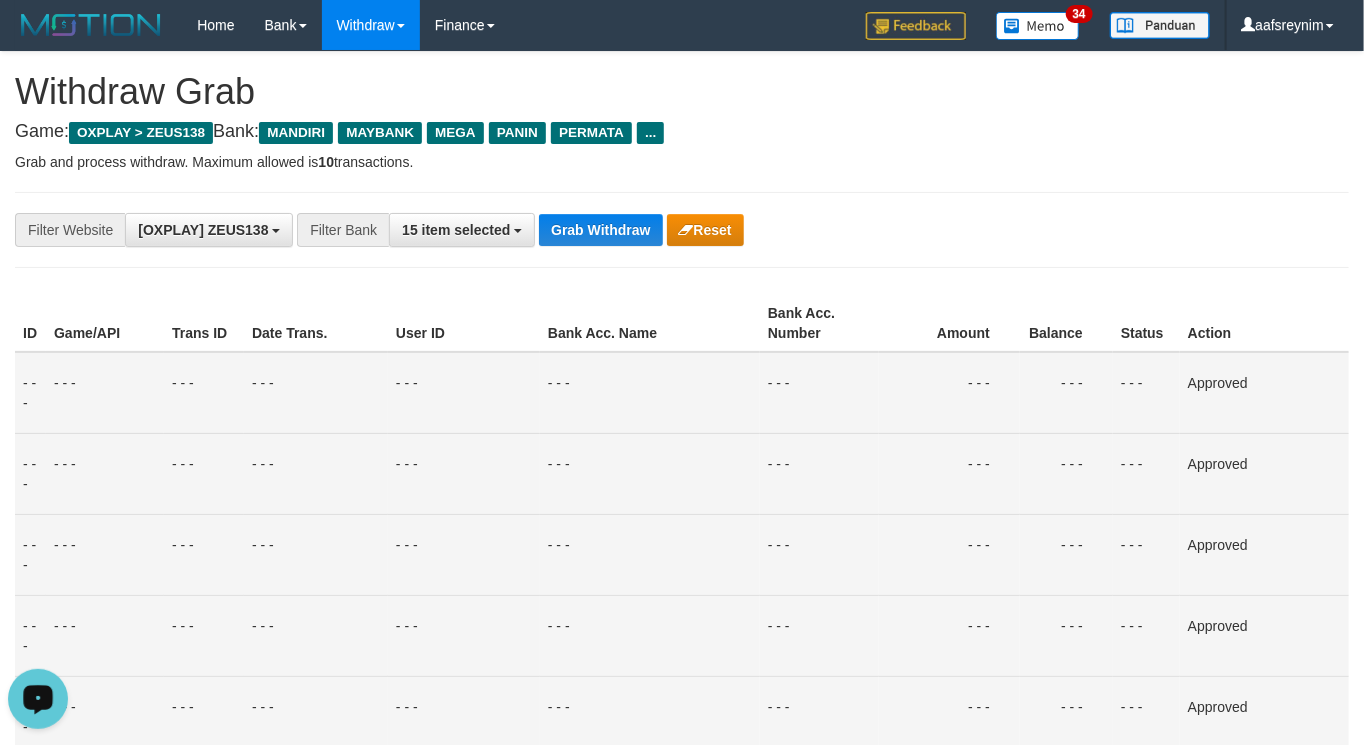 click on "Game:   OXPLAY > ZEUS138    		Bank:   MANDIRI   MAYBANK   MEGA   PANIN   PERMATA   ..." at bounding box center (682, 132) 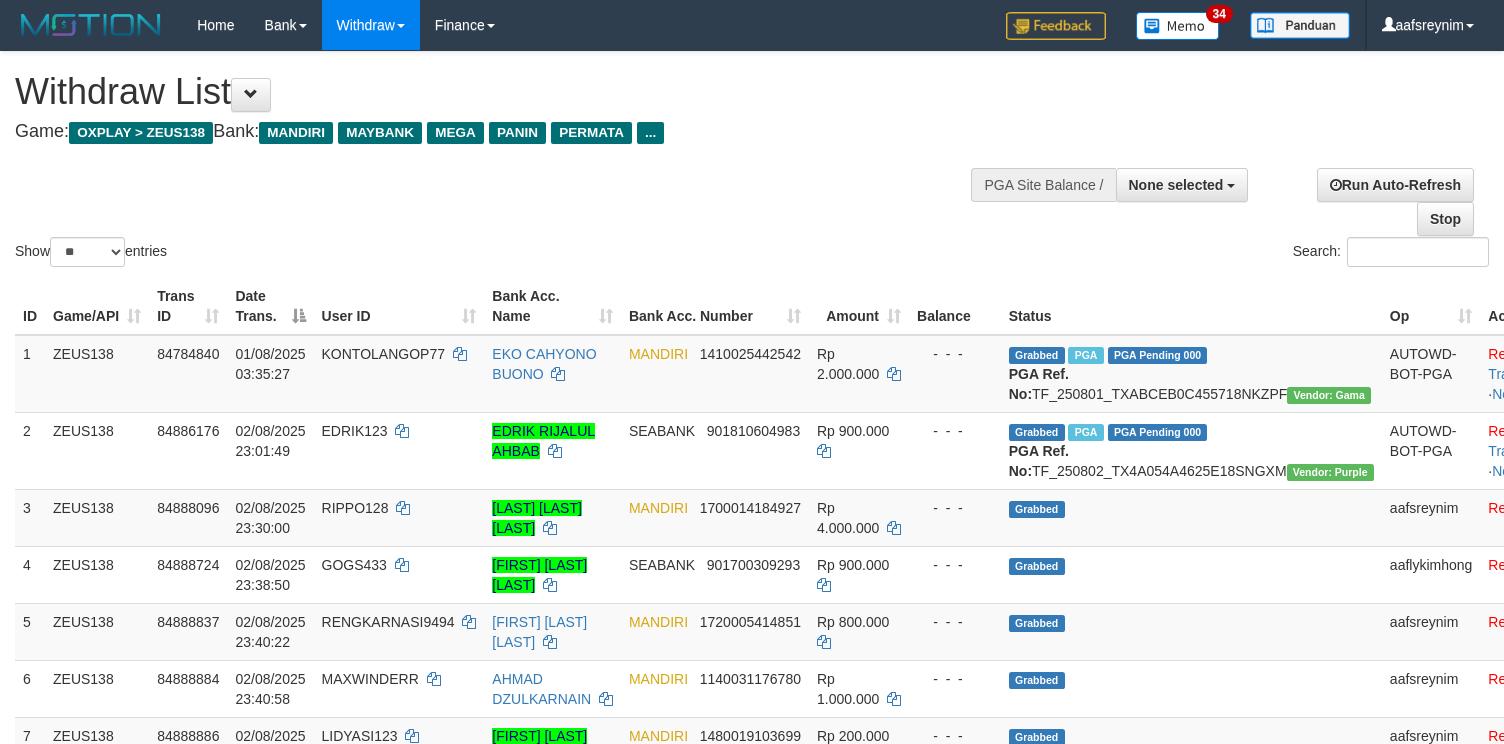 select 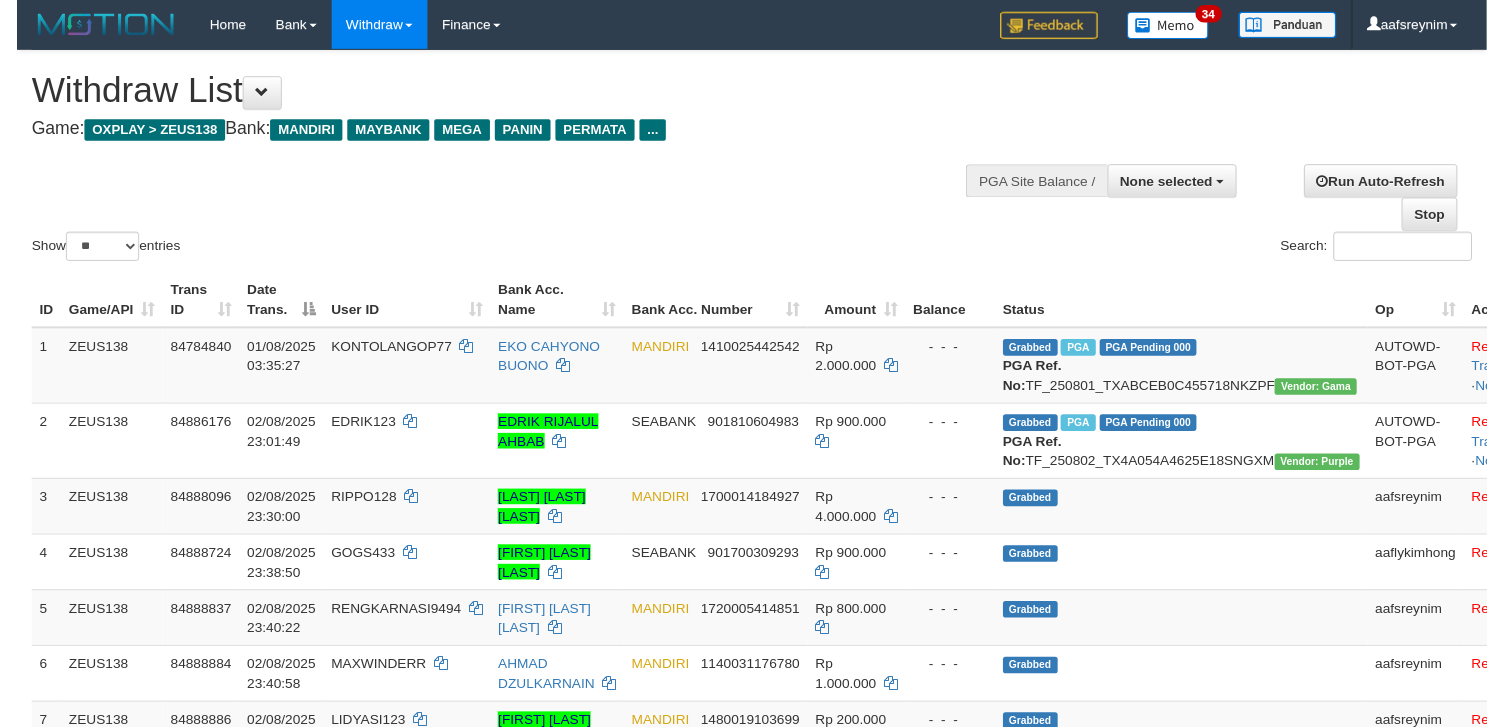 scroll, scrollTop: 354, scrollLeft: 0, axis: vertical 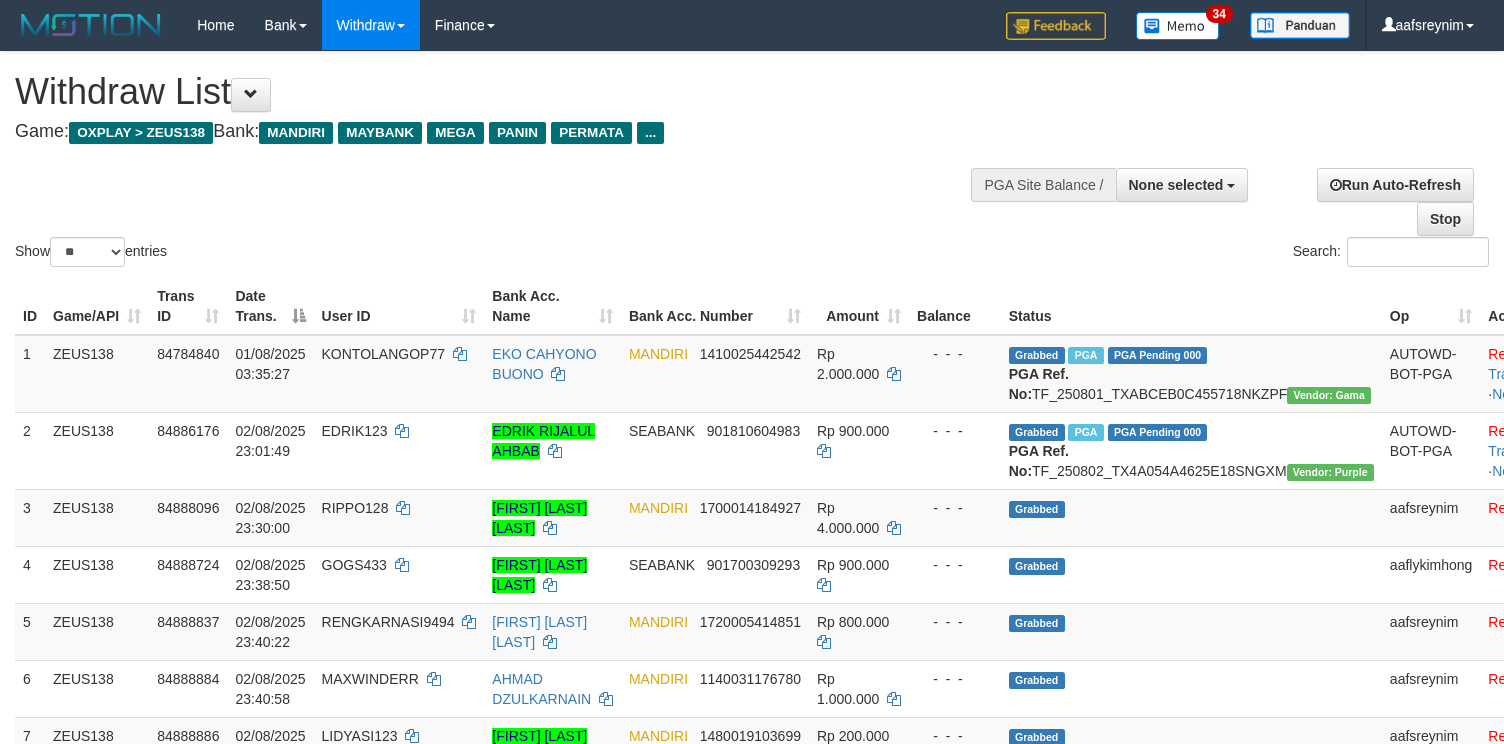 select 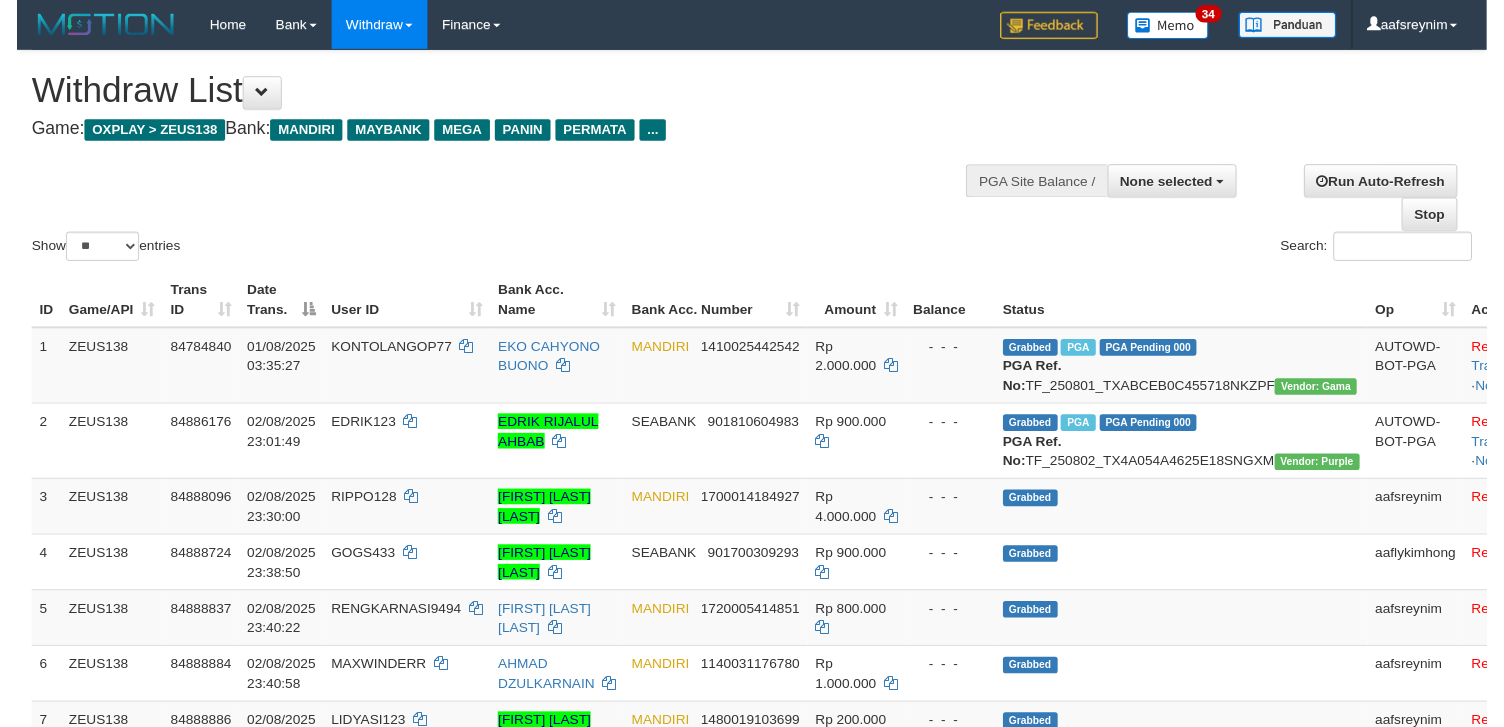 scroll, scrollTop: 354, scrollLeft: 0, axis: vertical 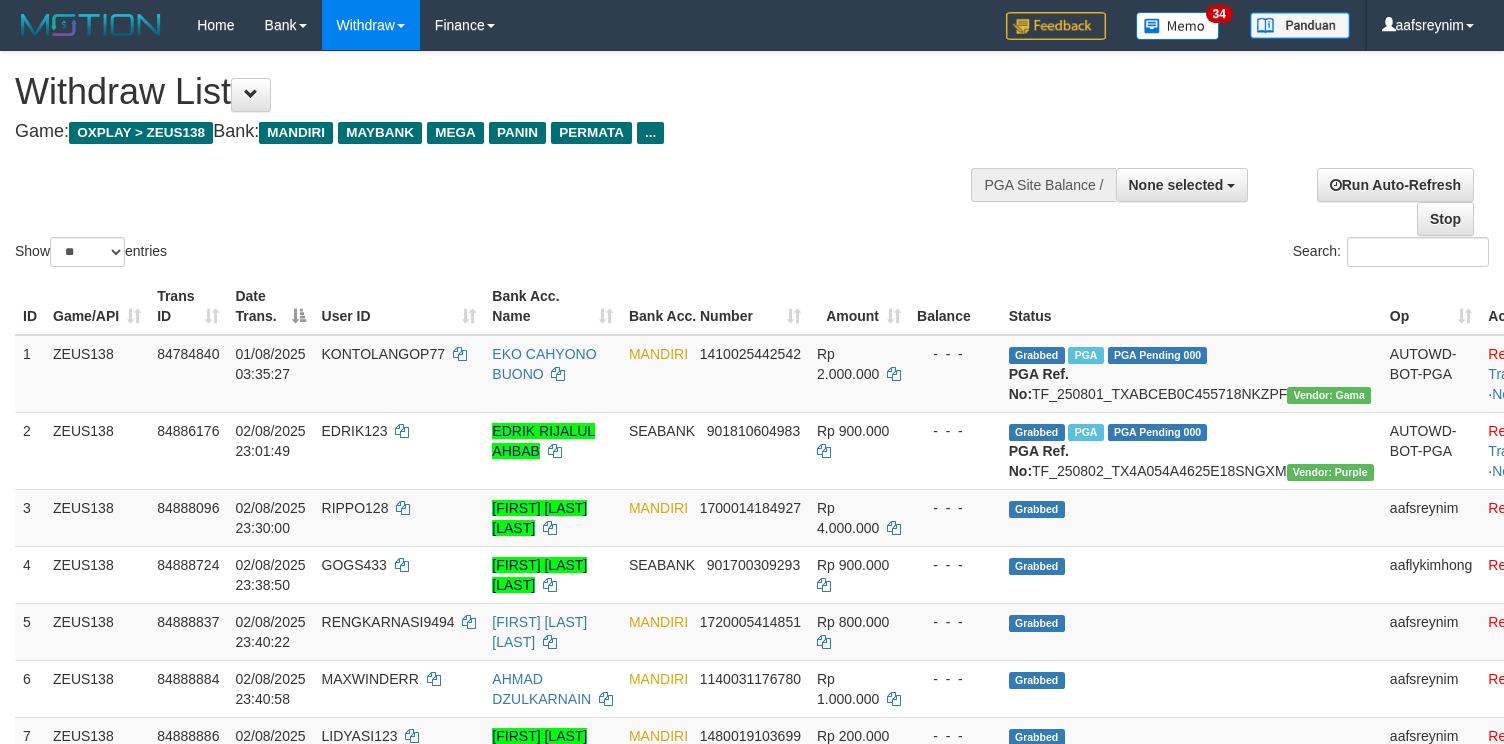 select 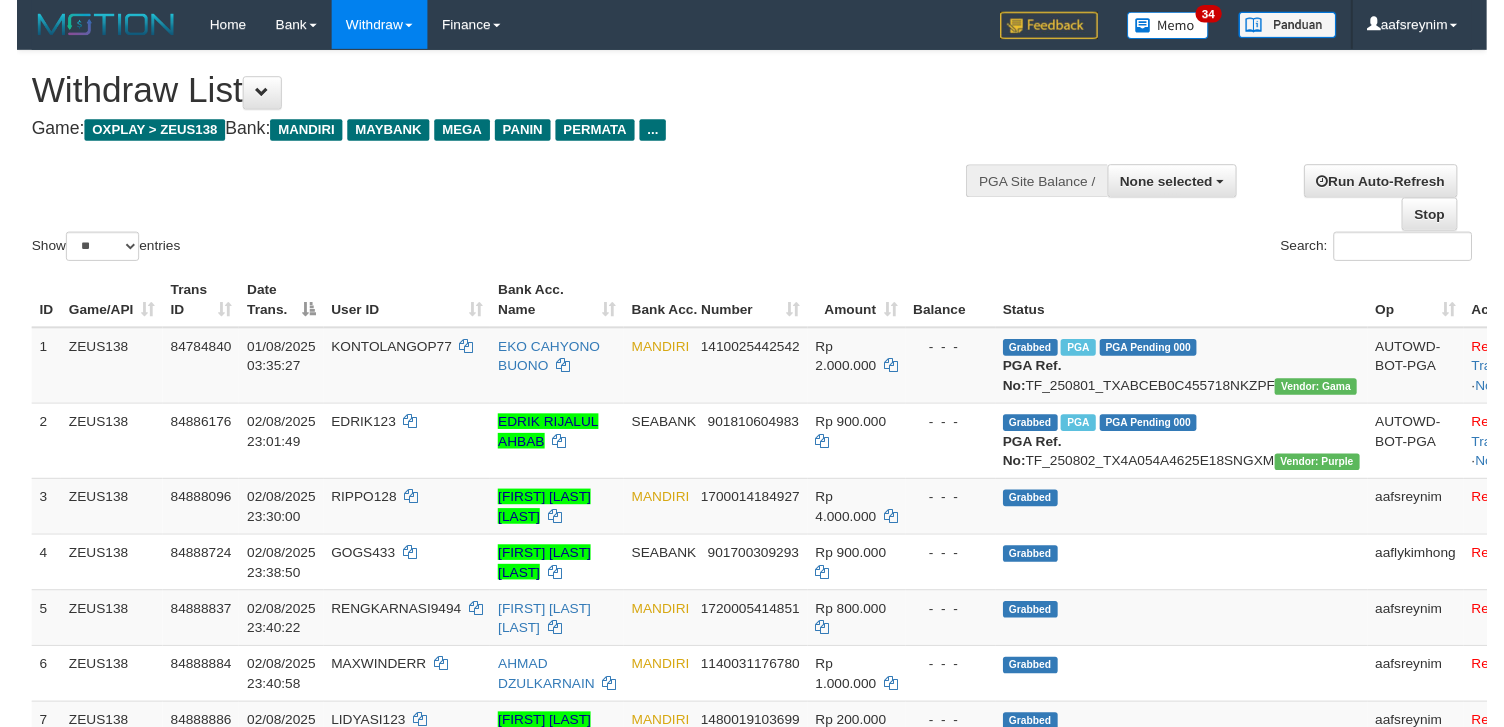 scroll, scrollTop: 354, scrollLeft: 0, axis: vertical 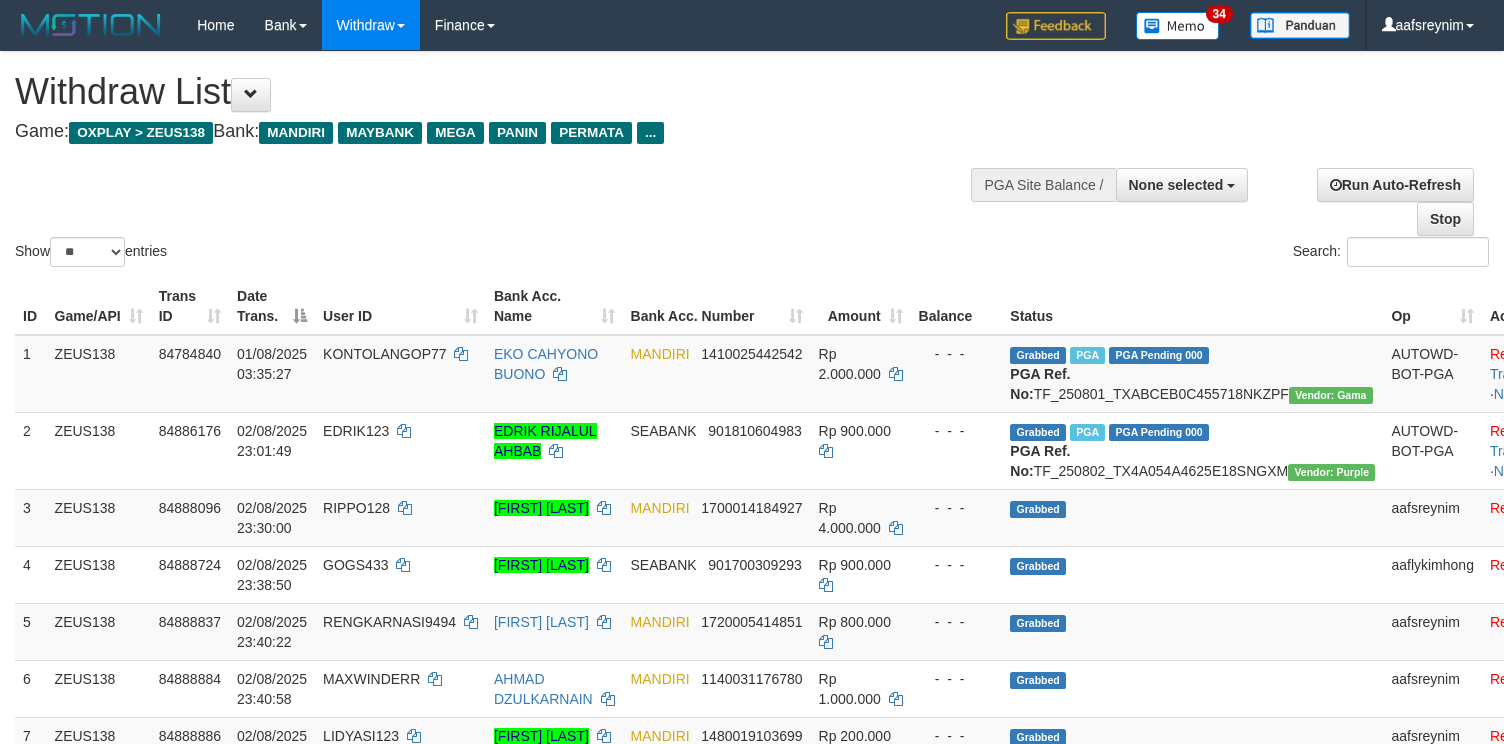select 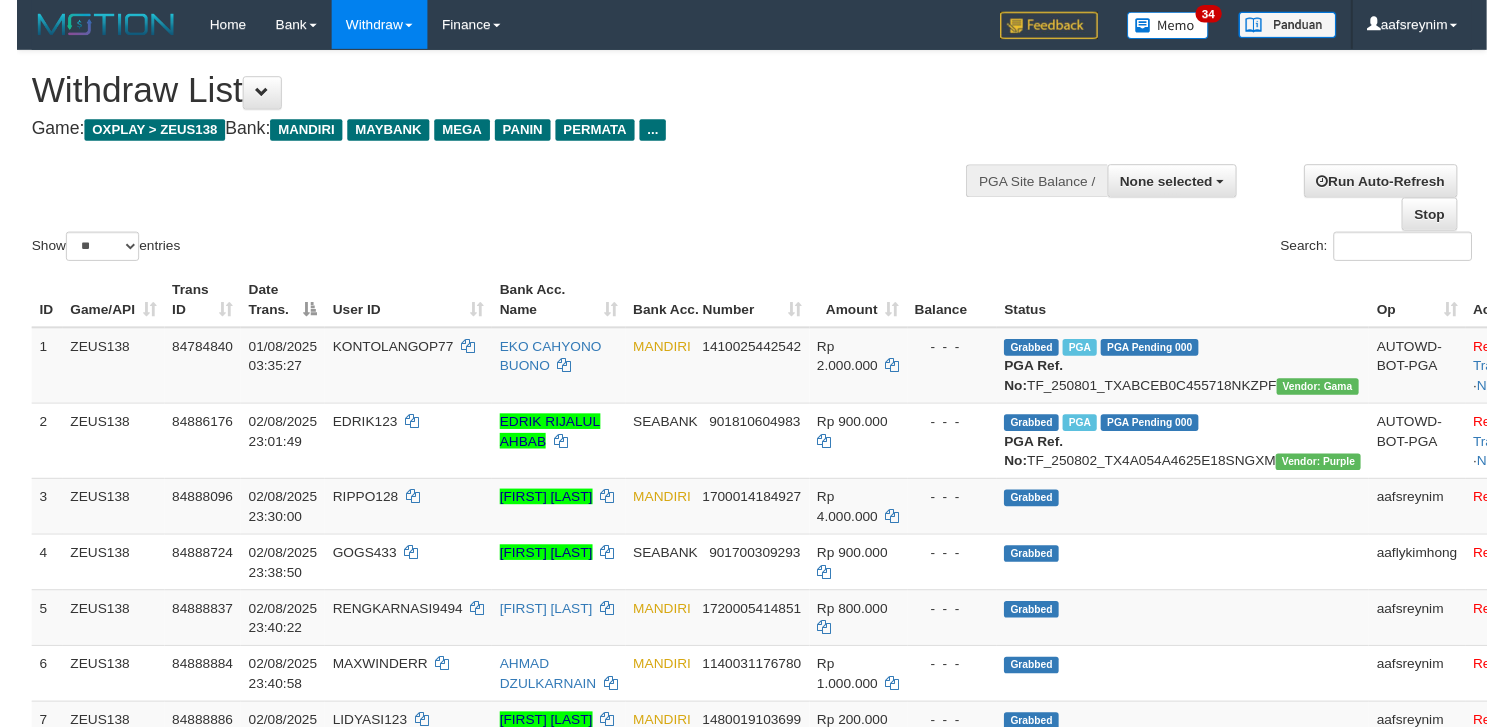 scroll, scrollTop: 354, scrollLeft: 0, axis: vertical 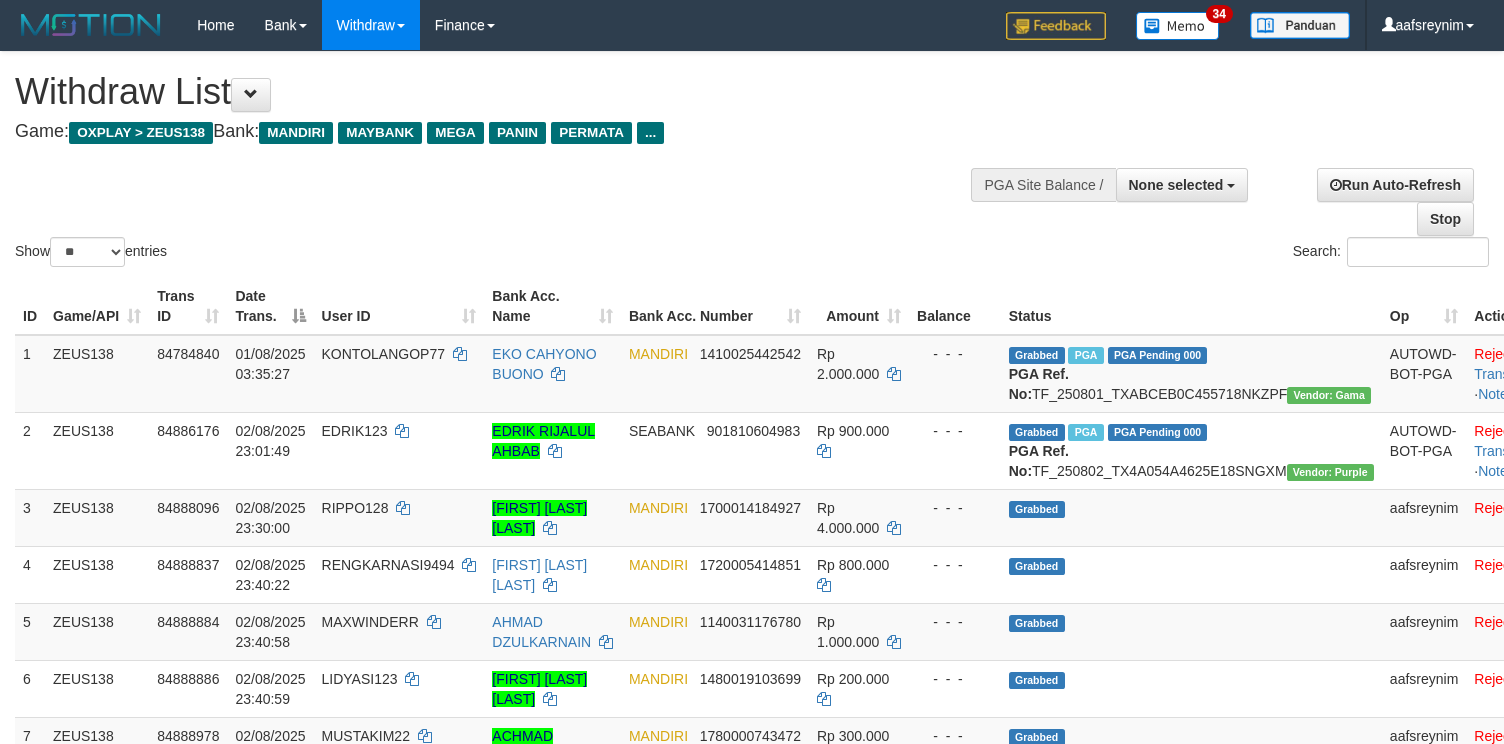 select 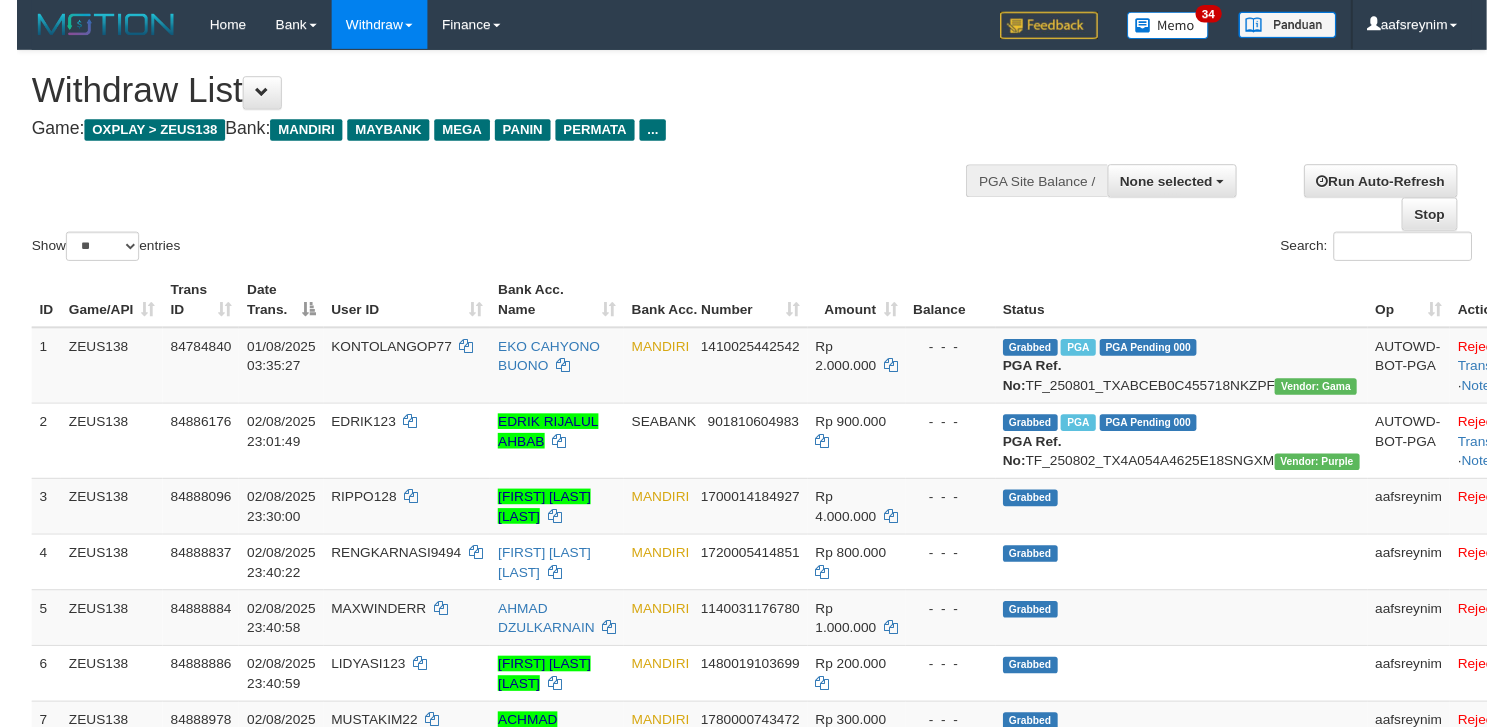 scroll, scrollTop: 354, scrollLeft: 0, axis: vertical 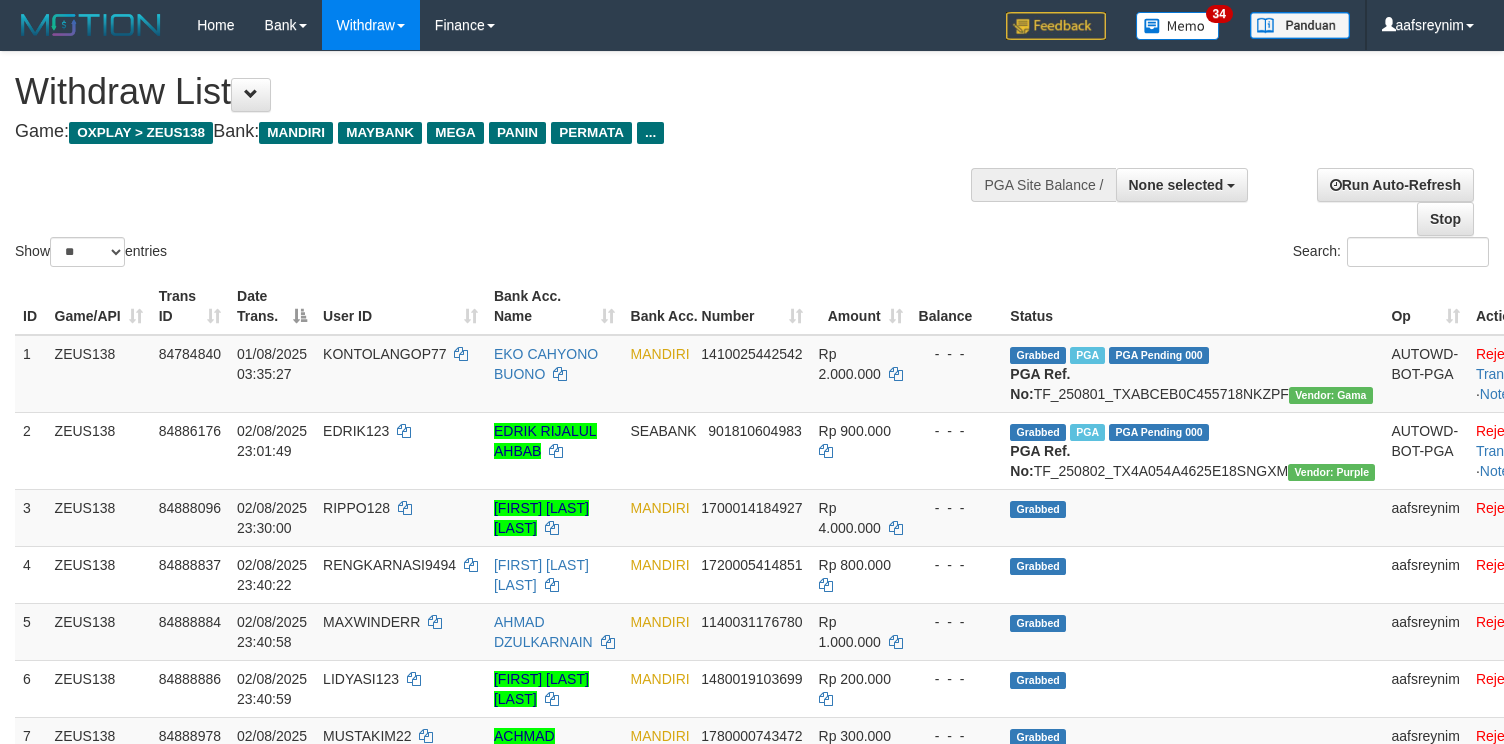 select 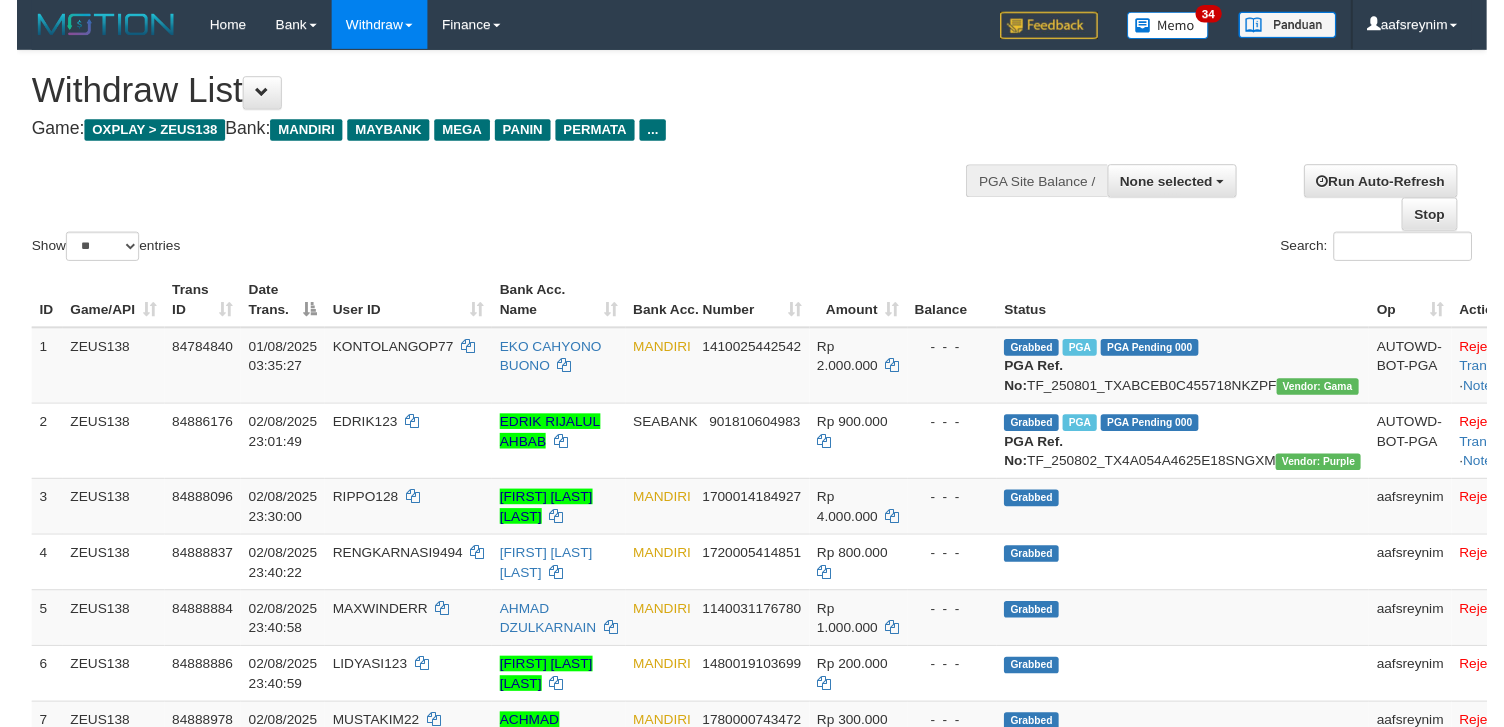 scroll, scrollTop: 354, scrollLeft: 0, axis: vertical 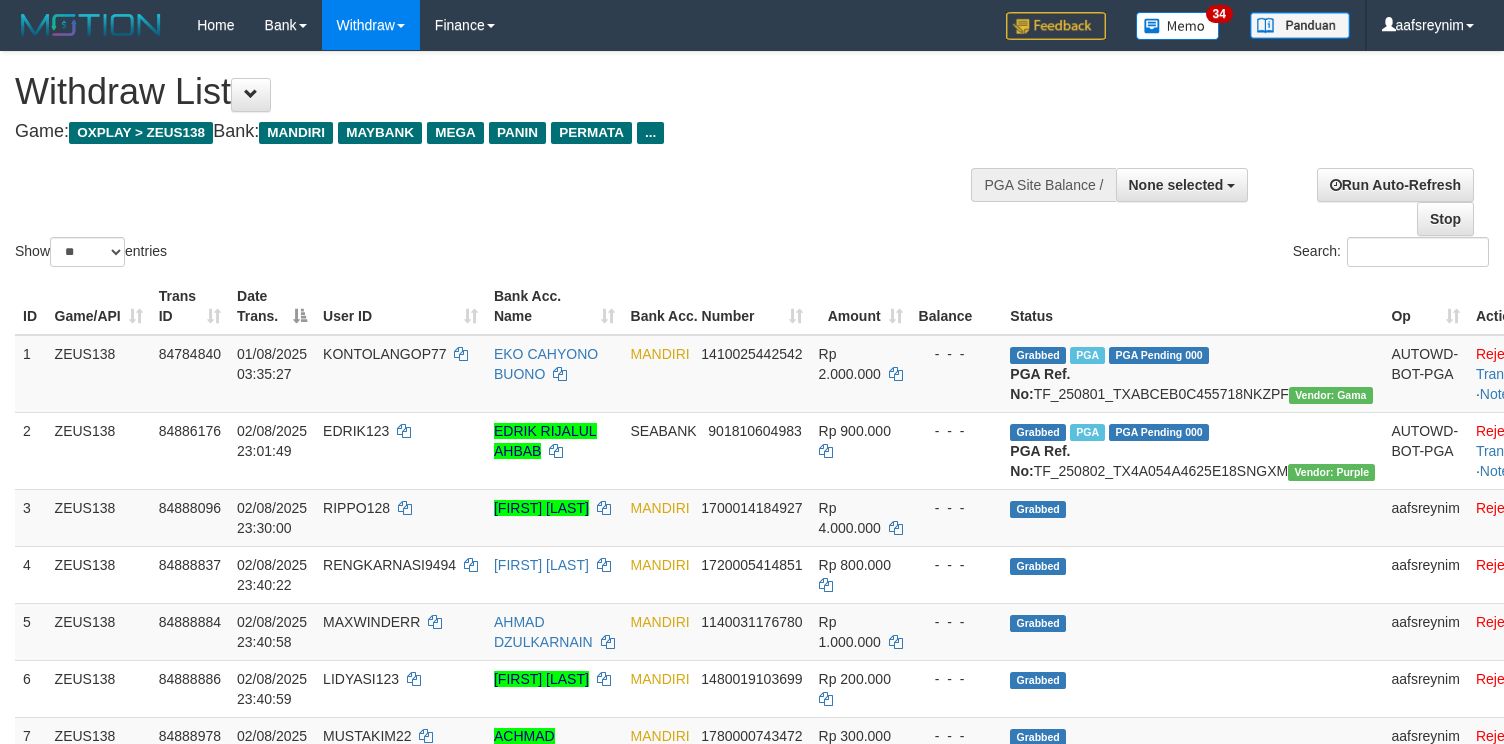 select 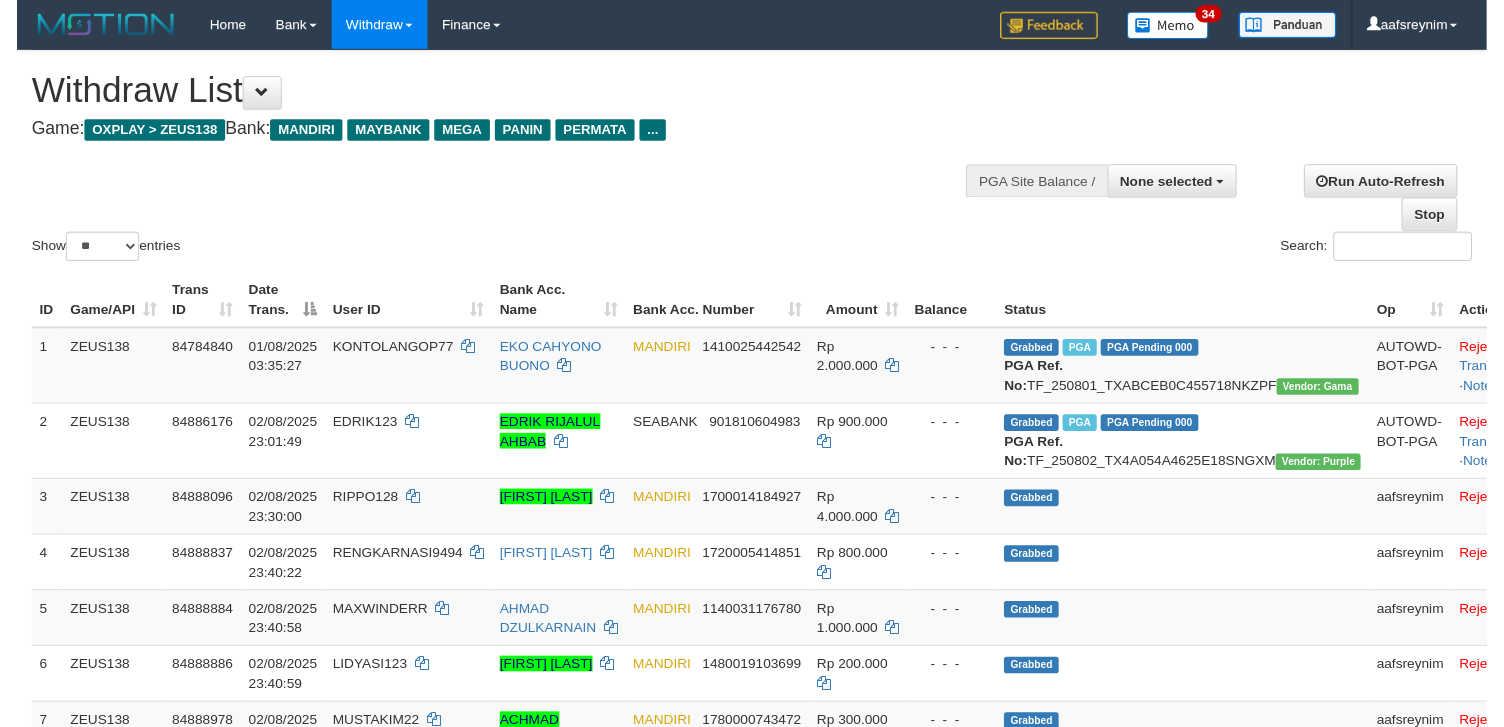 scroll, scrollTop: 354, scrollLeft: 0, axis: vertical 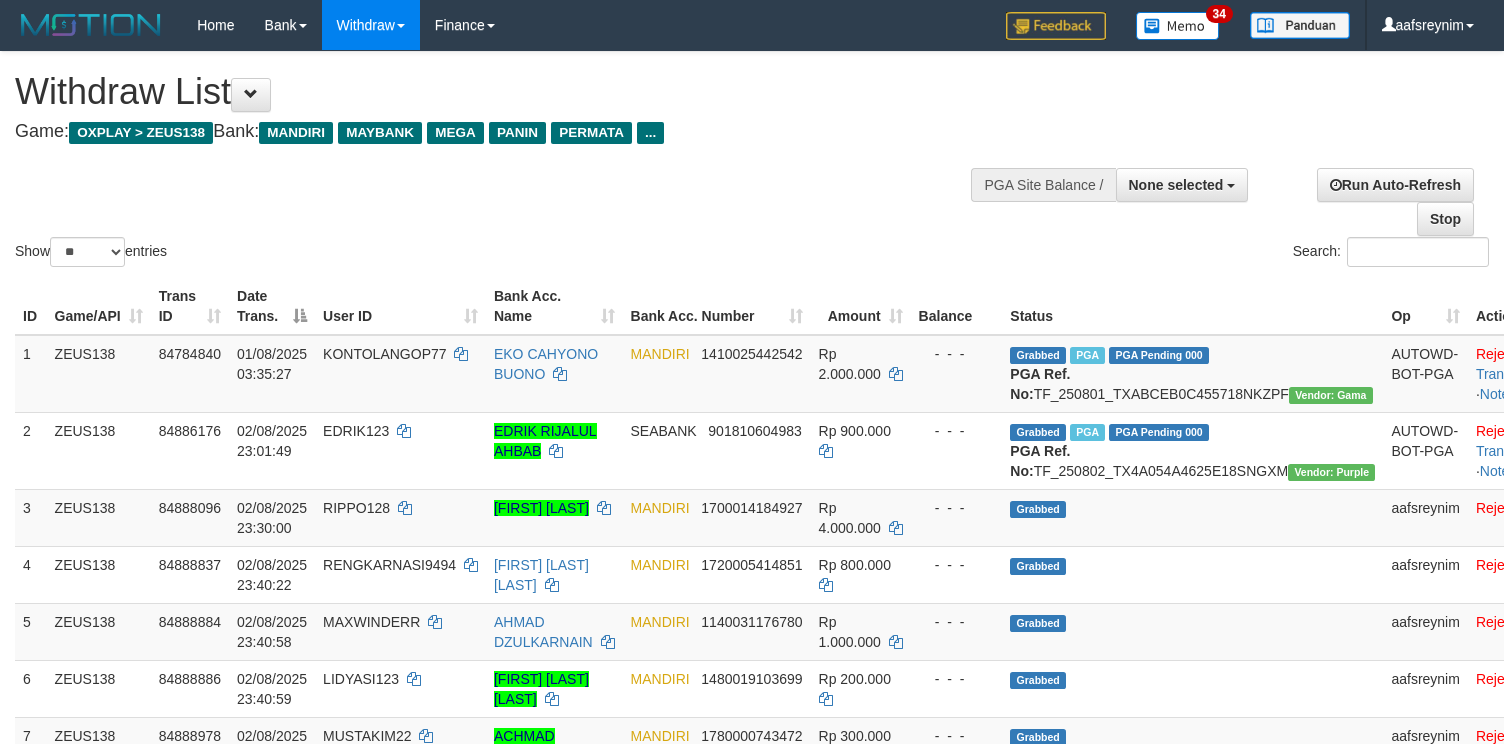 select 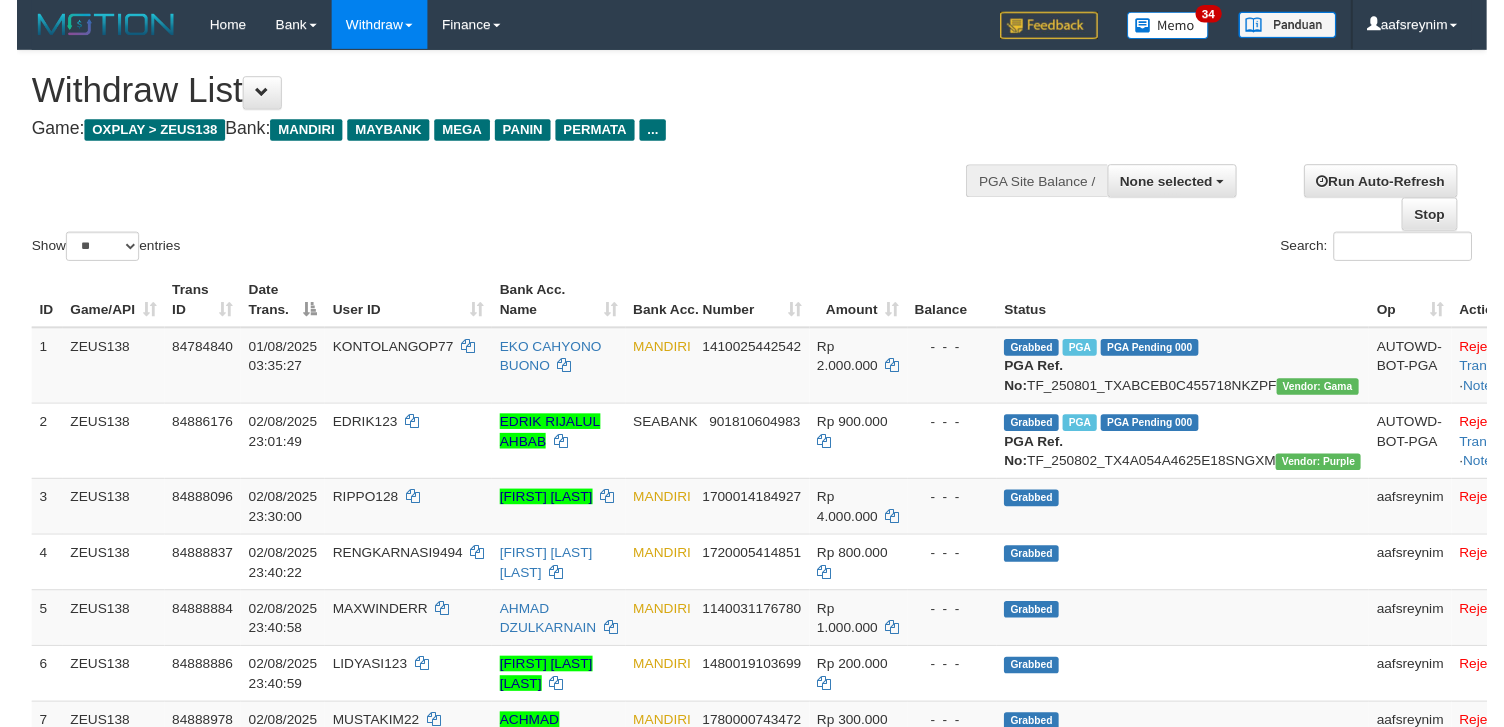 scroll, scrollTop: 354, scrollLeft: 0, axis: vertical 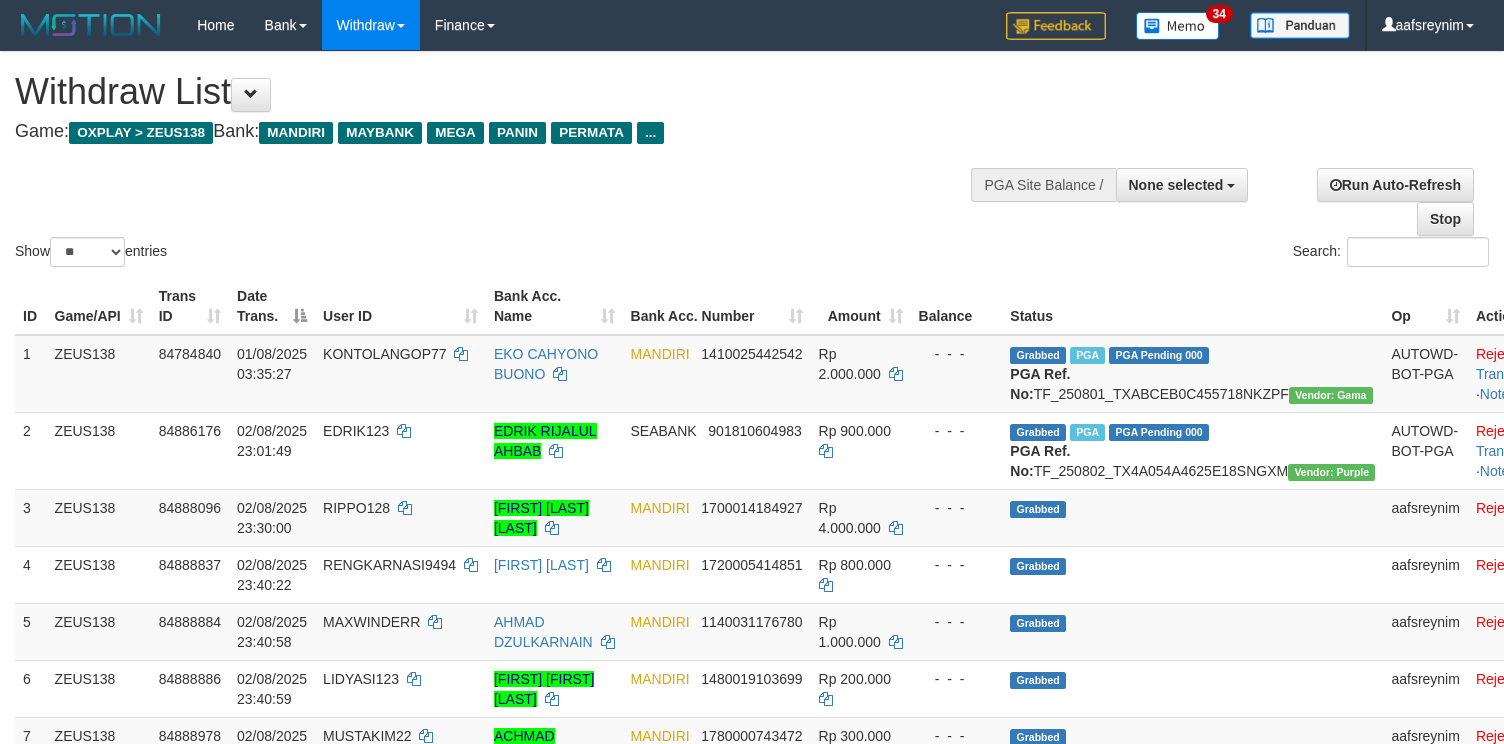 select 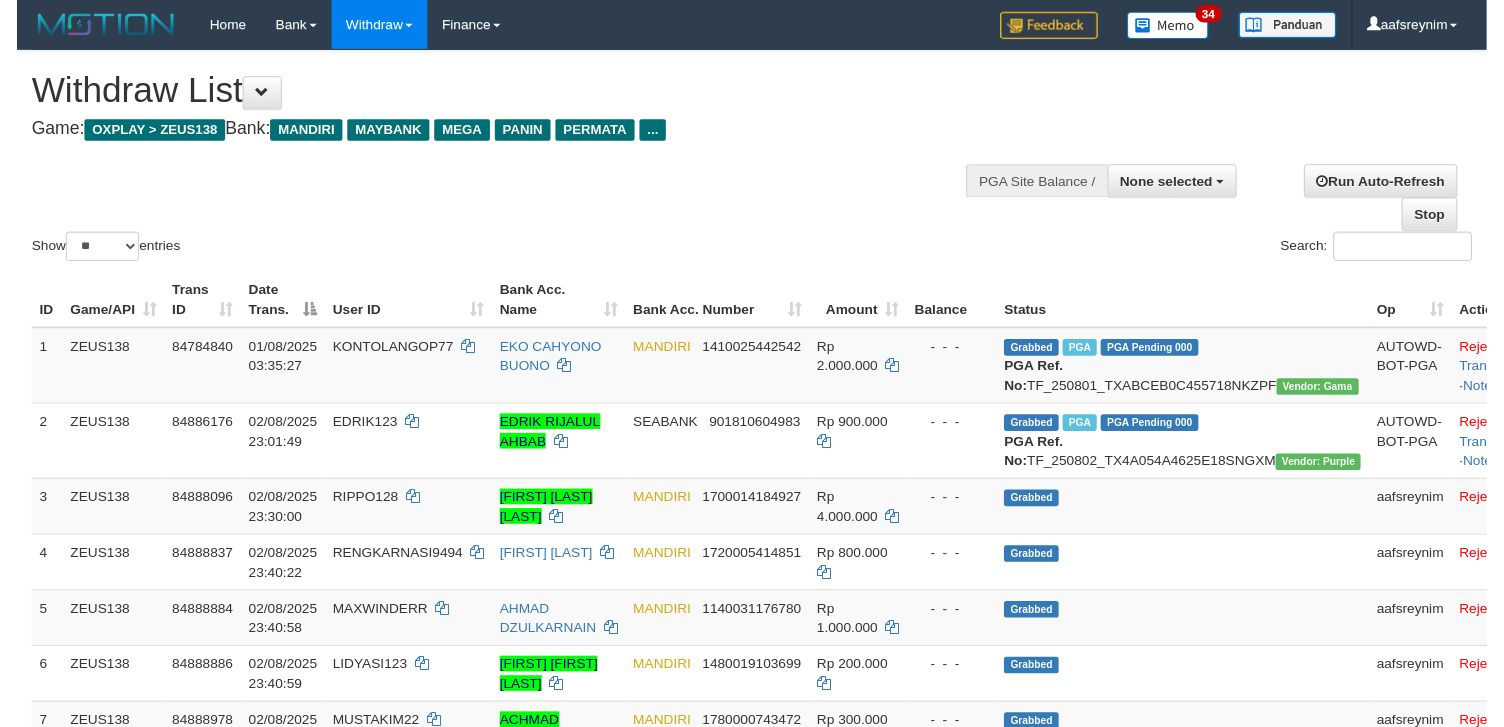 scroll, scrollTop: 354, scrollLeft: 0, axis: vertical 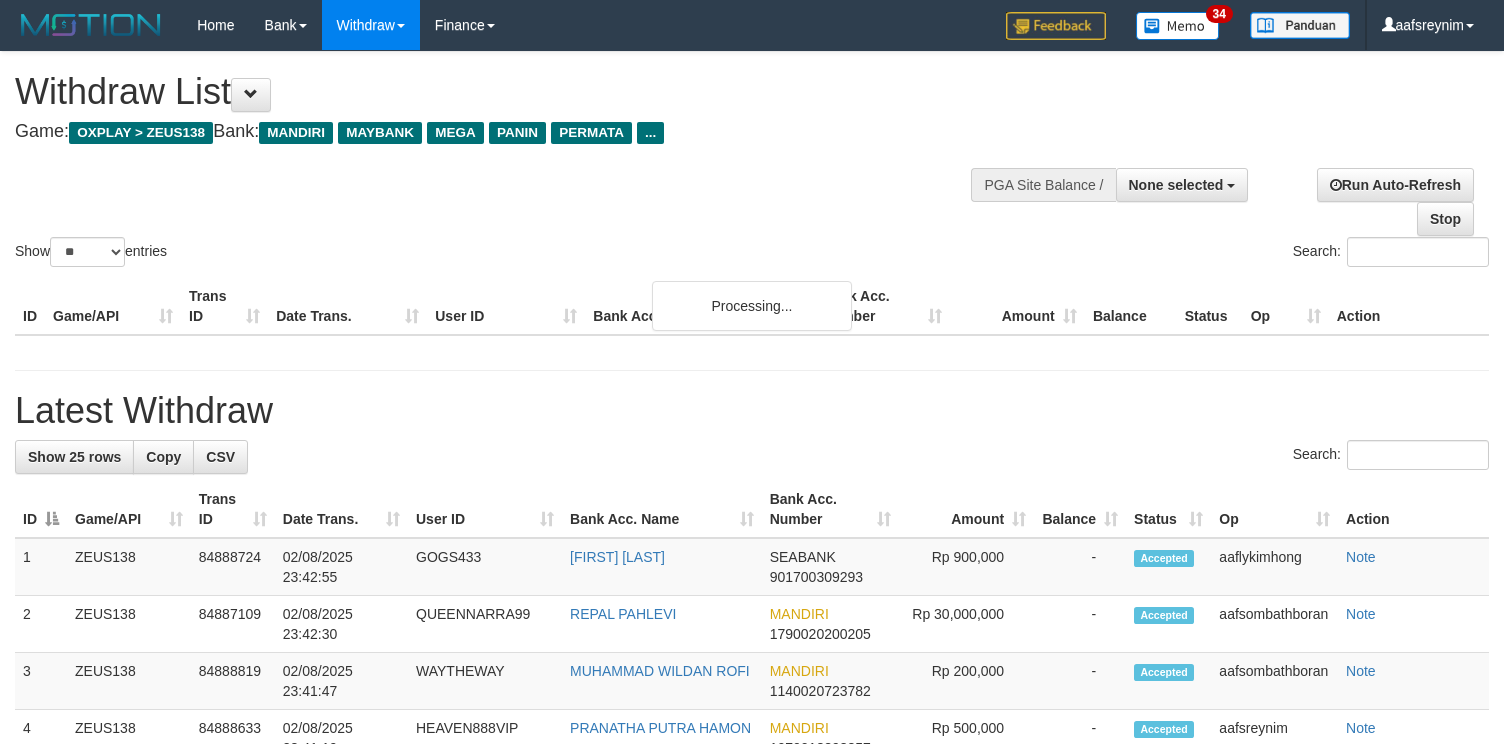 select 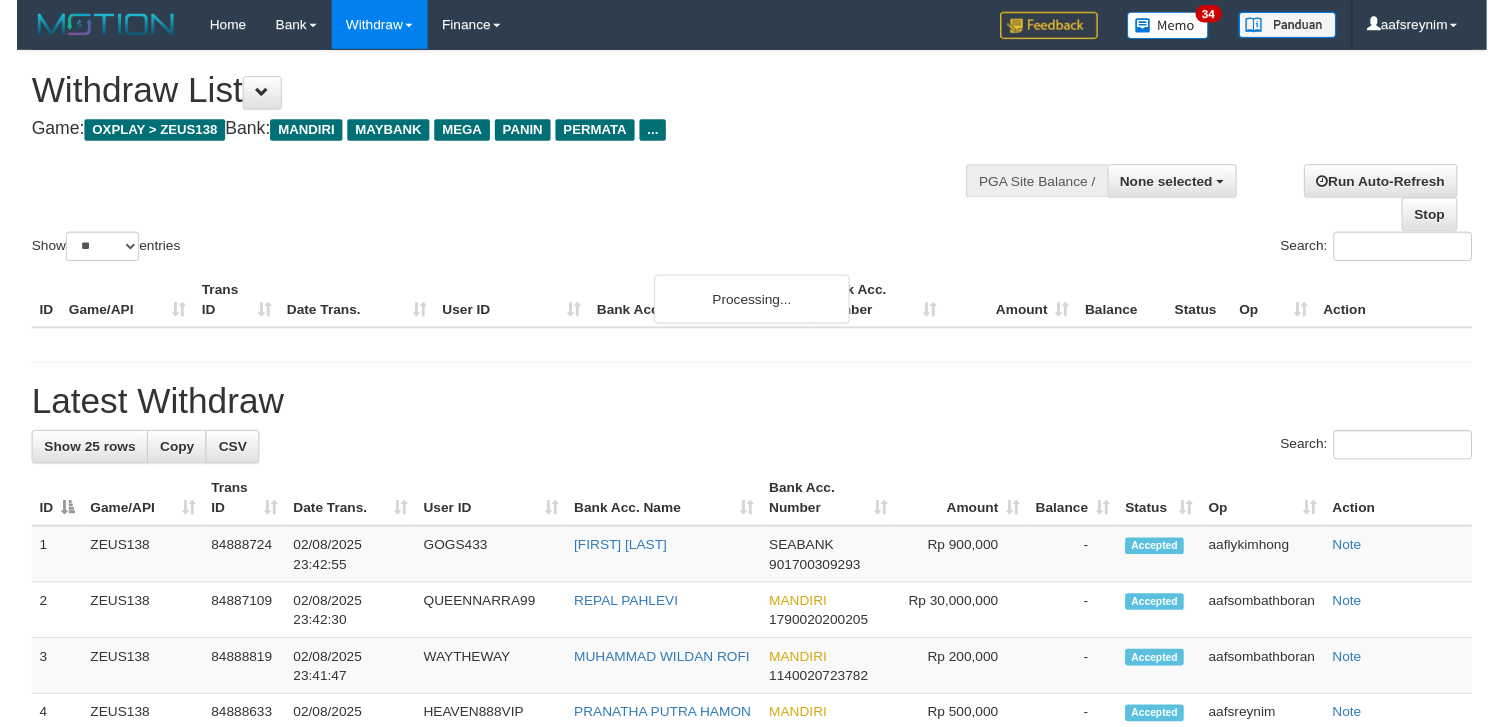 scroll, scrollTop: 354, scrollLeft: 0, axis: vertical 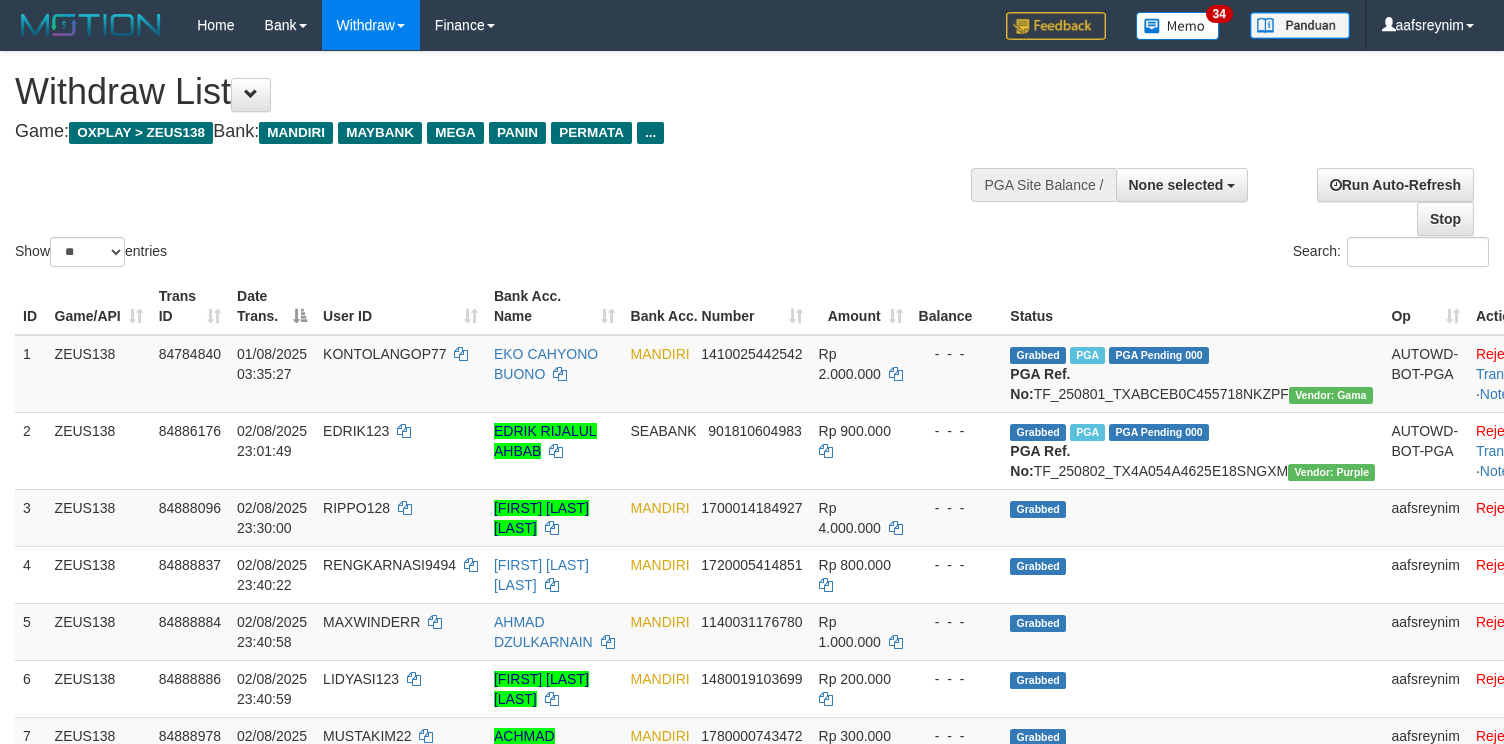select 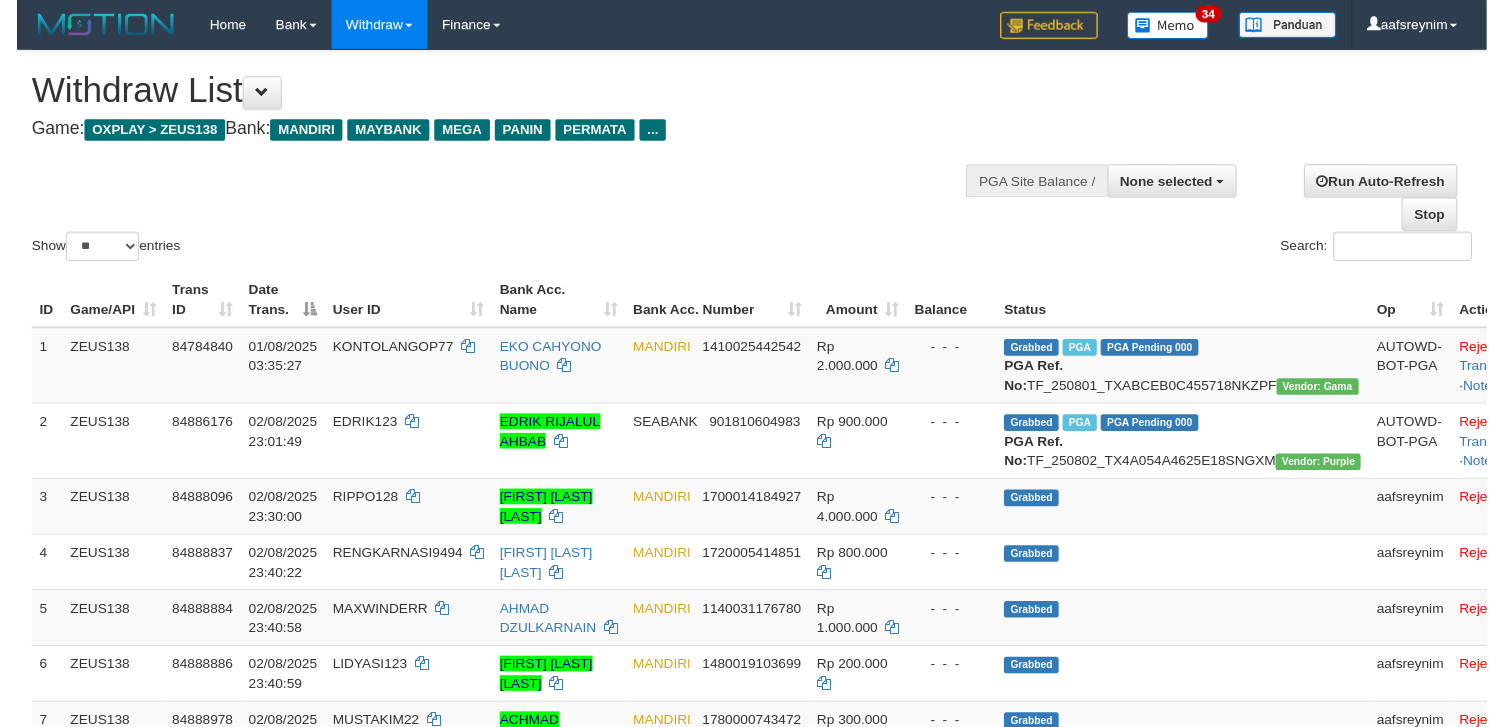 scroll, scrollTop: 354, scrollLeft: 0, axis: vertical 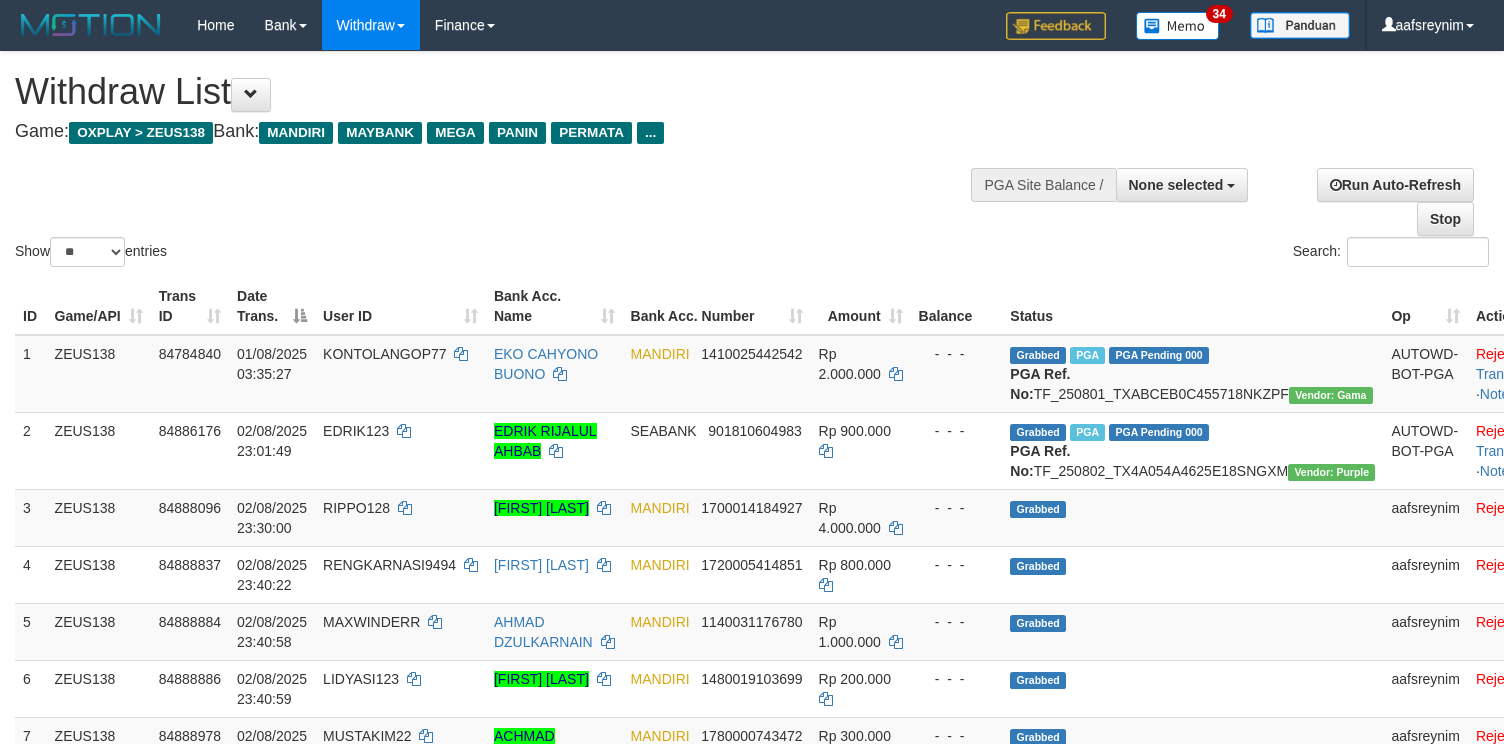 select 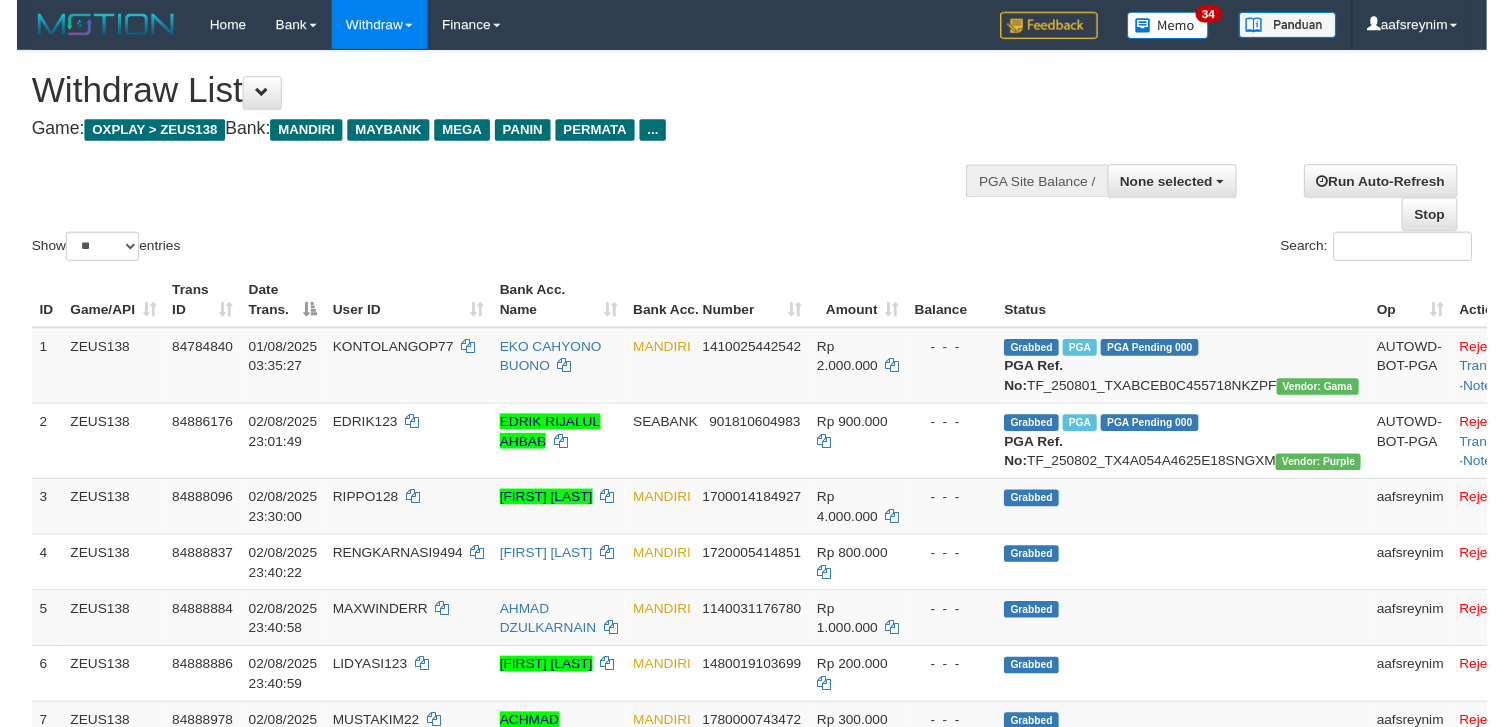 scroll, scrollTop: 354, scrollLeft: 0, axis: vertical 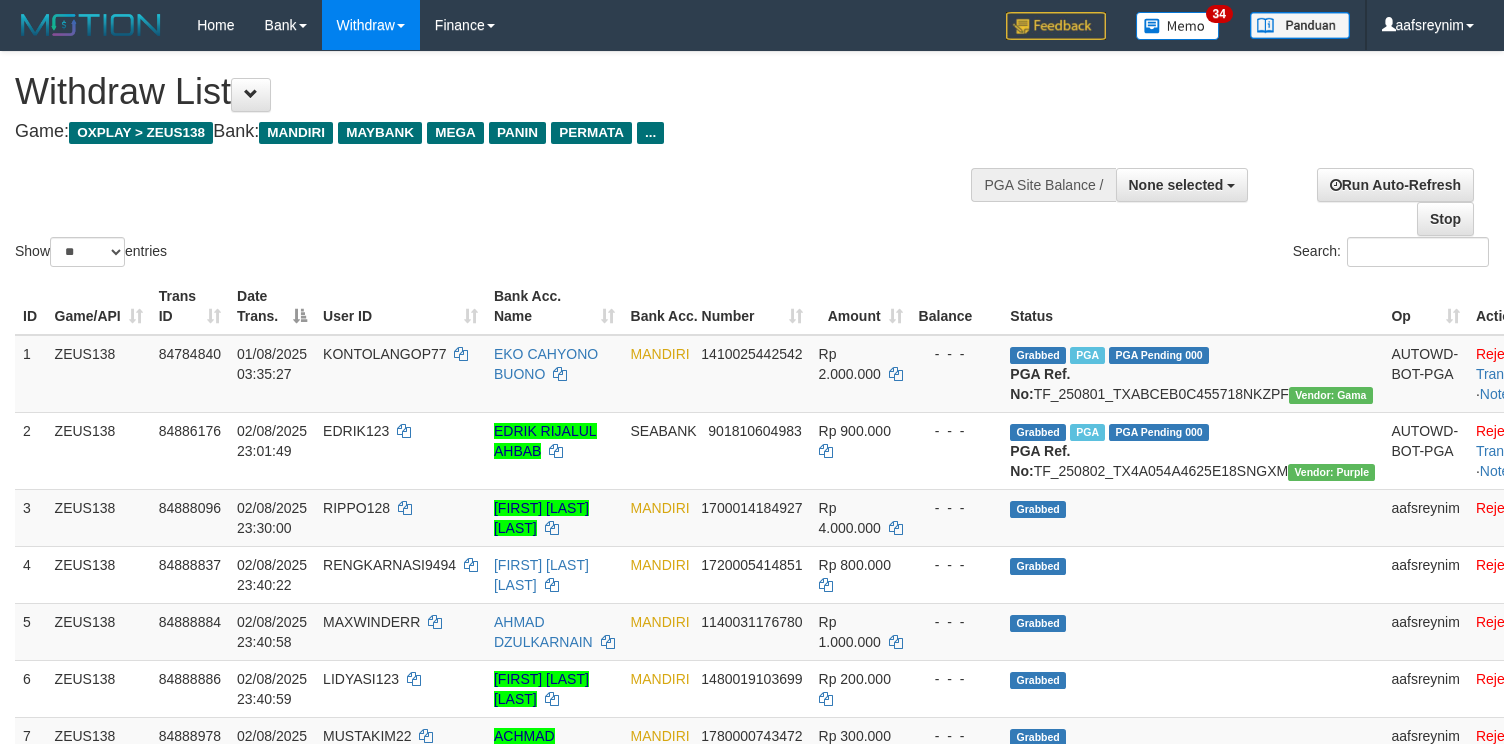 select 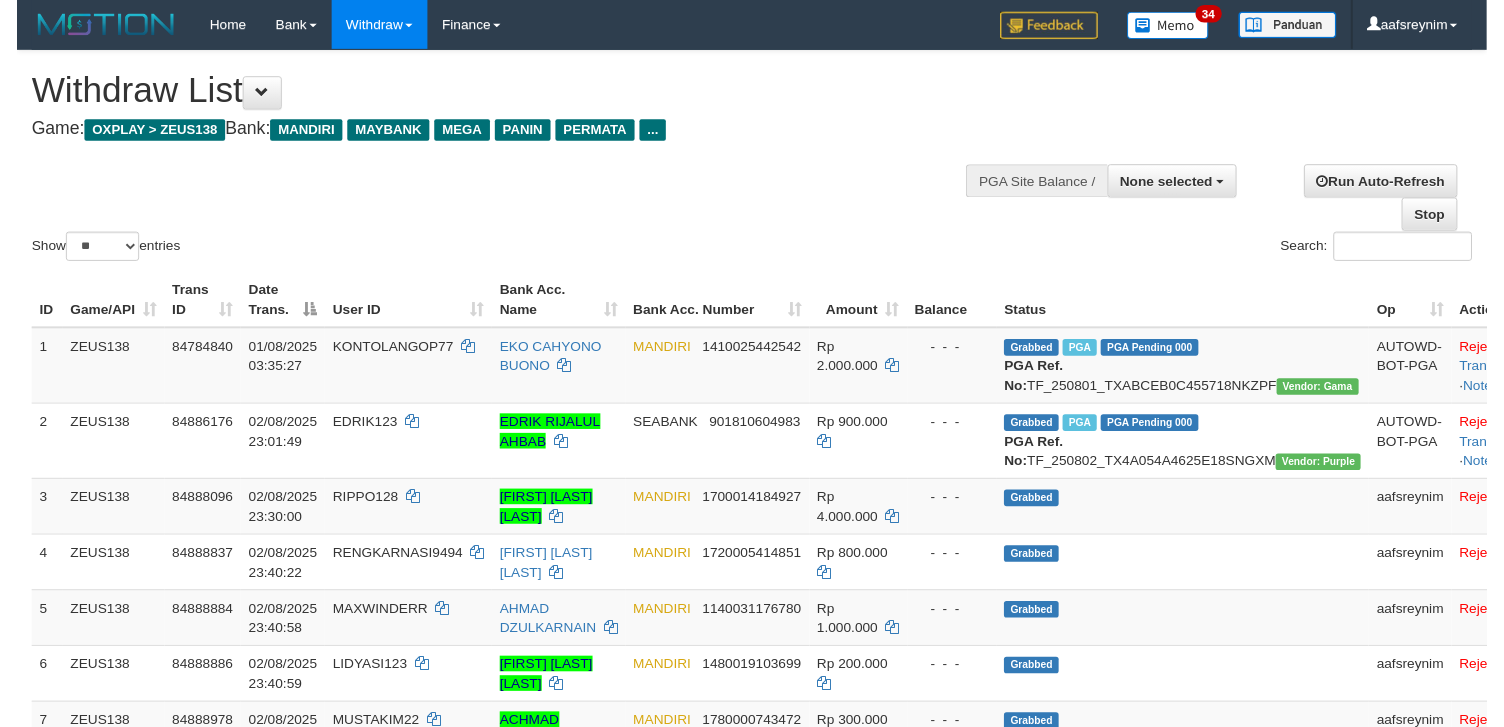 scroll, scrollTop: 354, scrollLeft: 0, axis: vertical 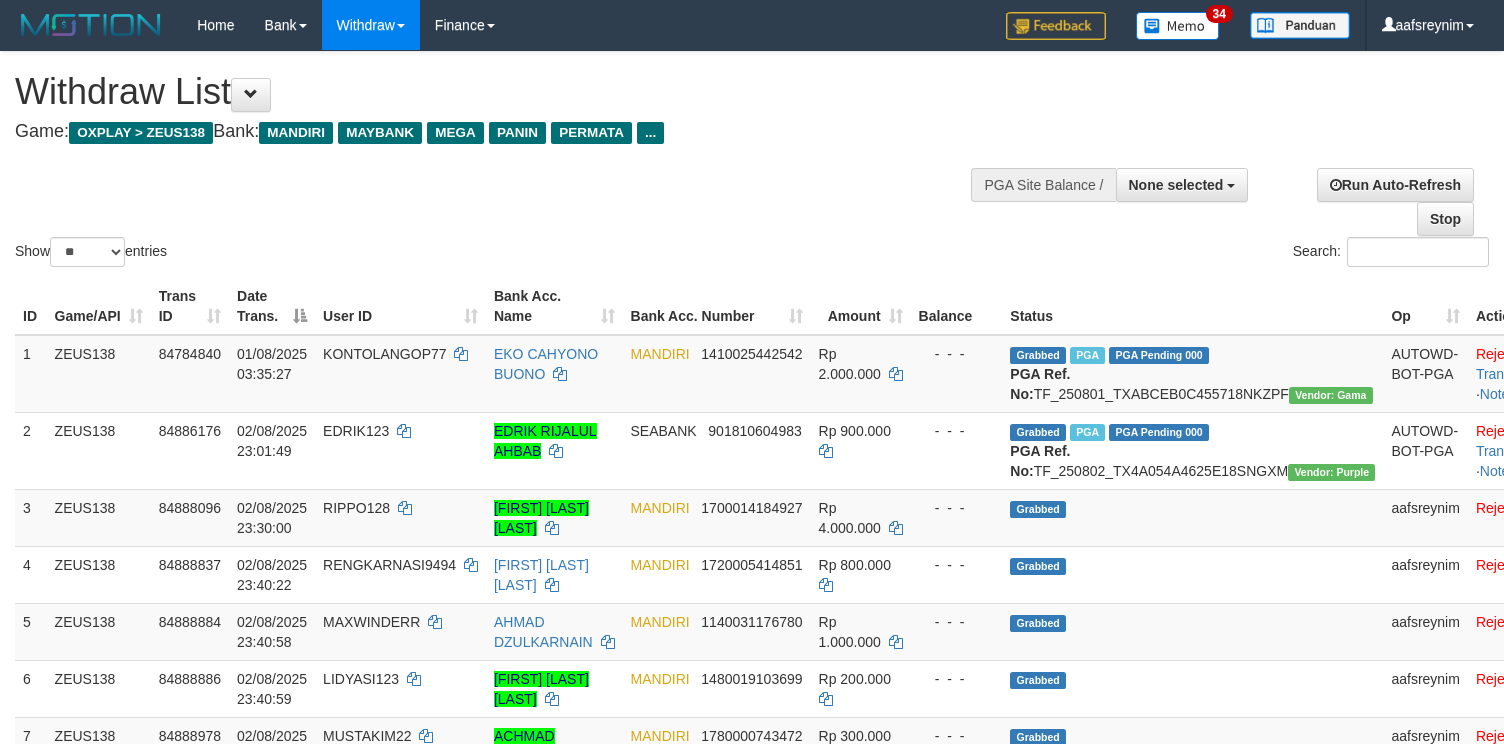 select 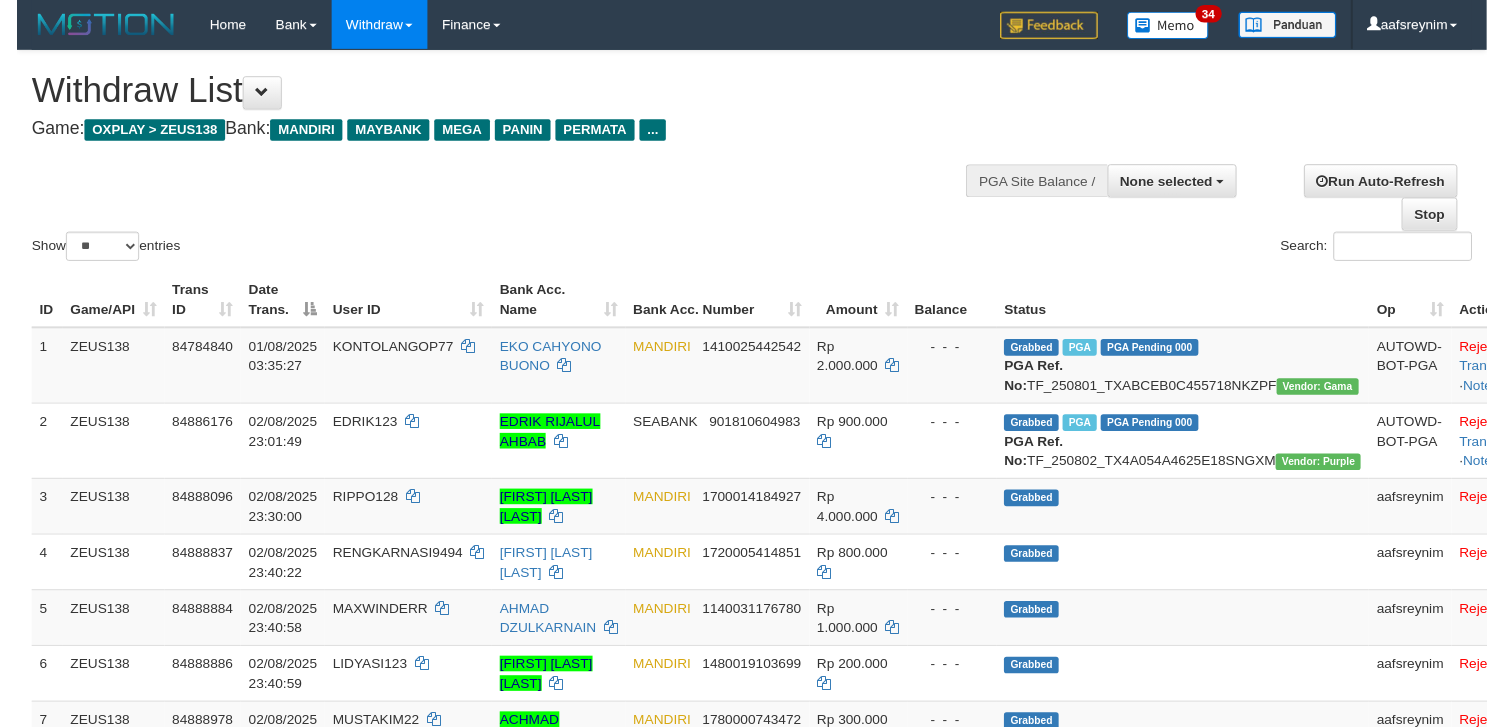 scroll, scrollTop: 354, scrollLeft: 0, axis: vertical 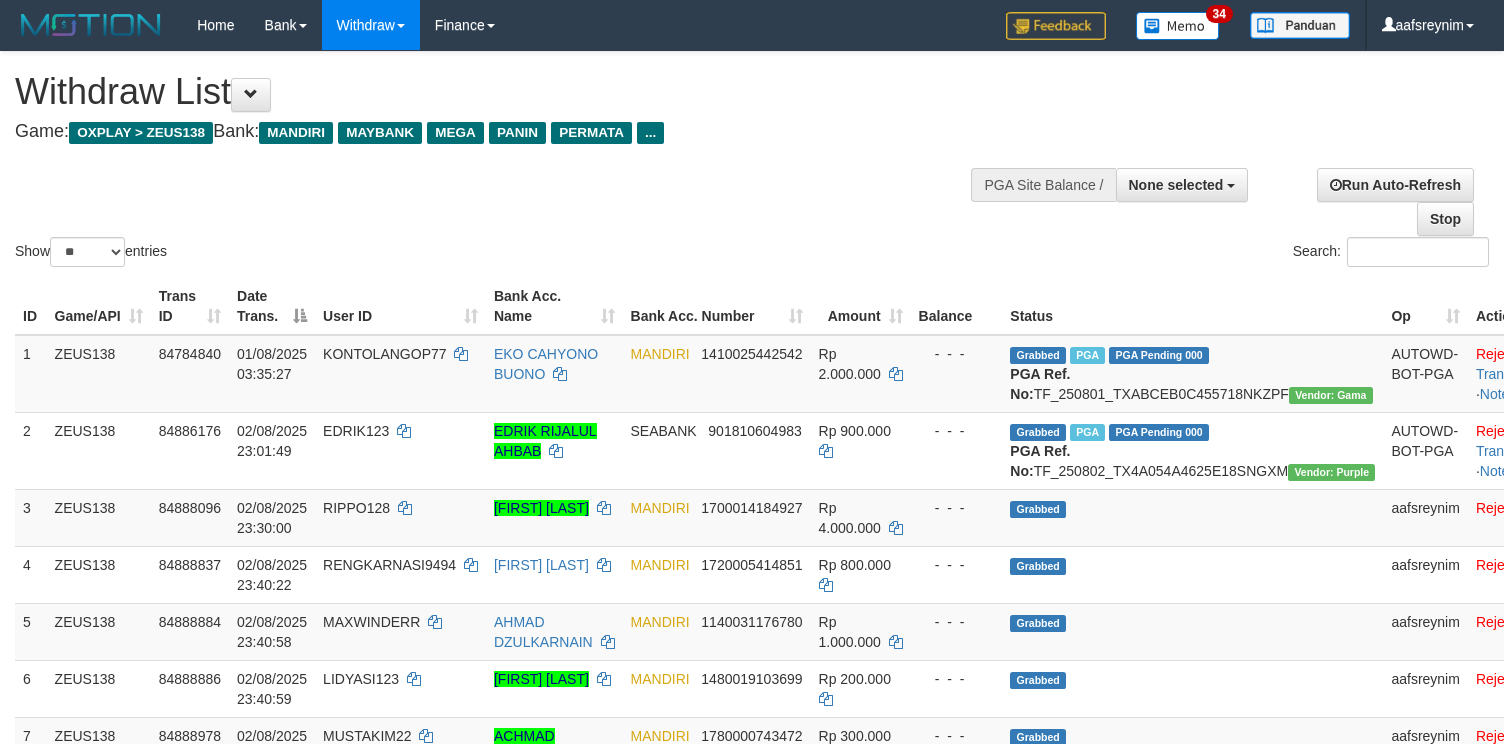 select 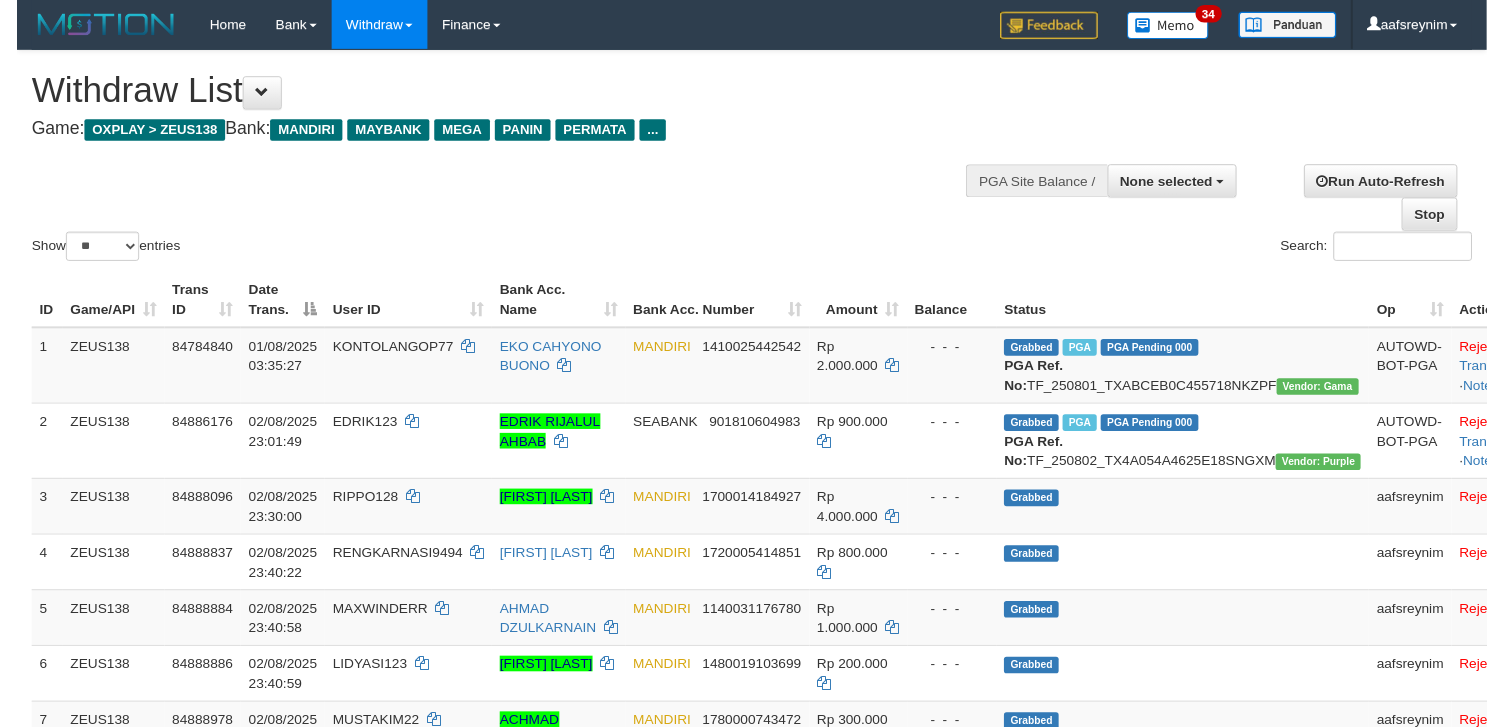 scroll, scrollTop: 354, scrollLeft: 0, axis: vertical 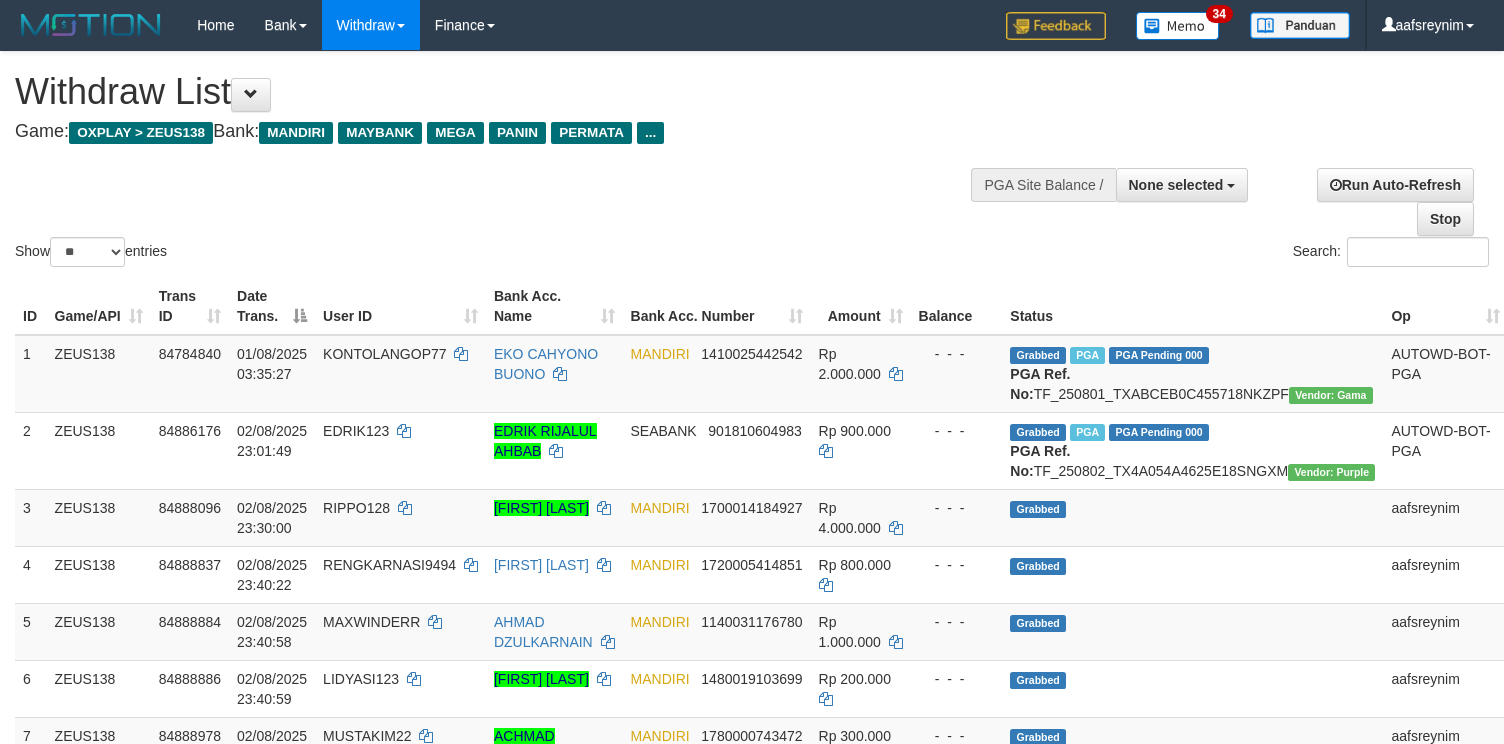 select 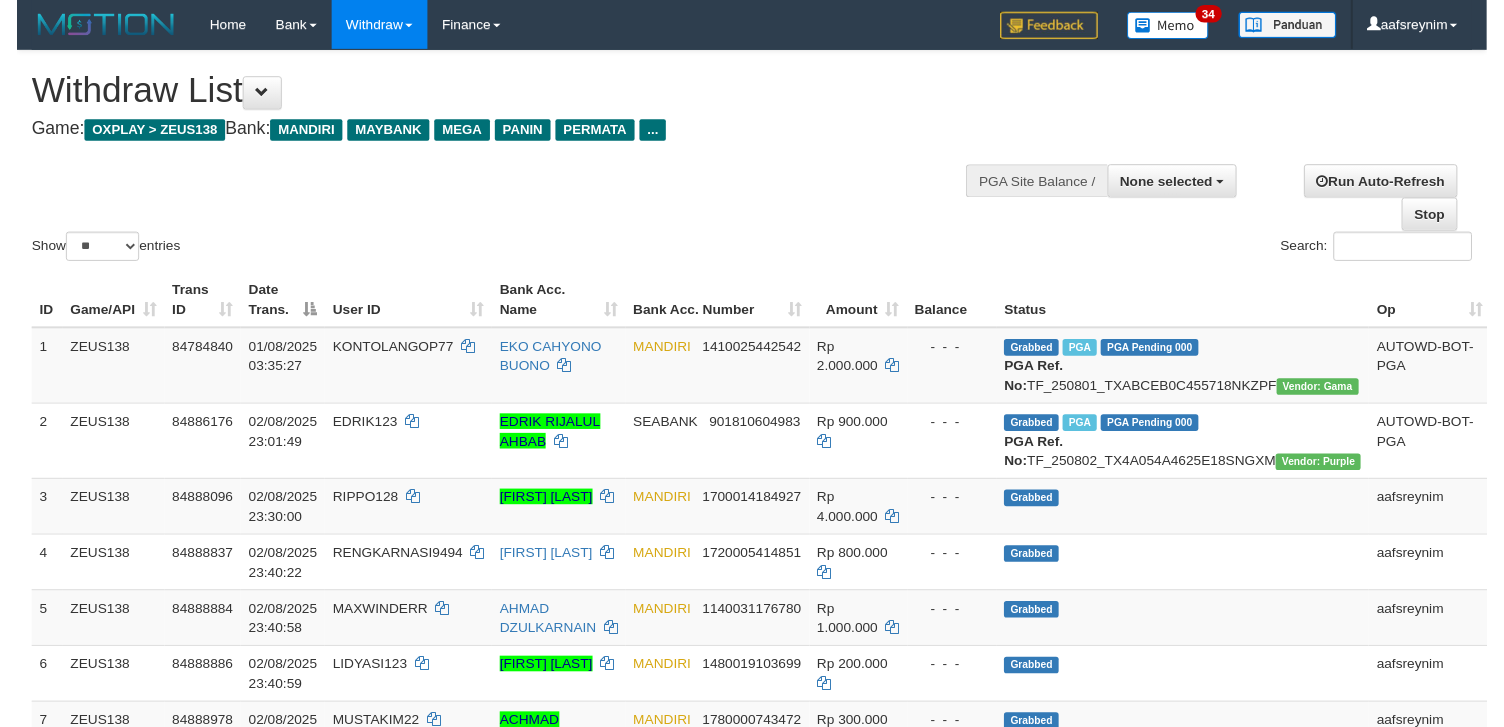 scroll, scrollTop: 354, scrollLeft: 0, axis: vertical 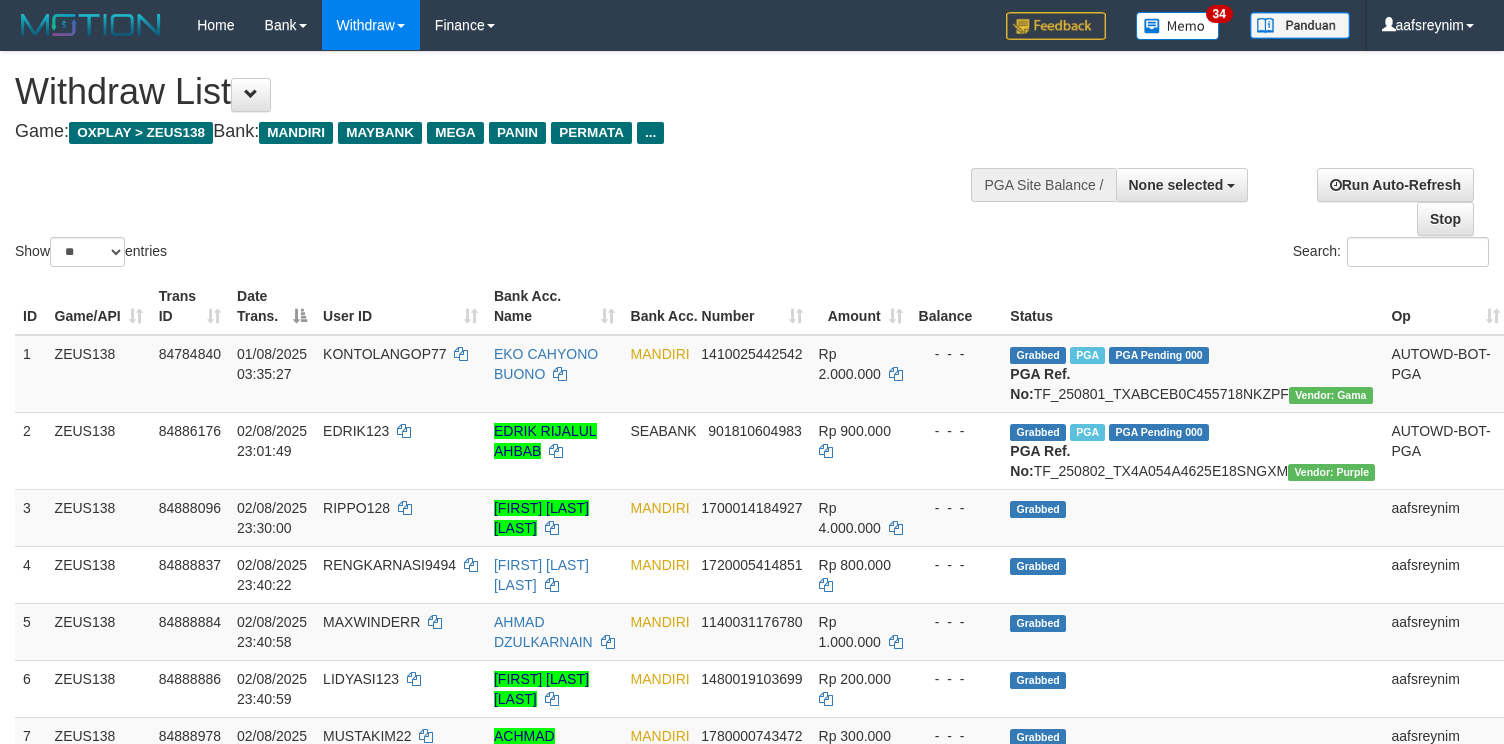 select 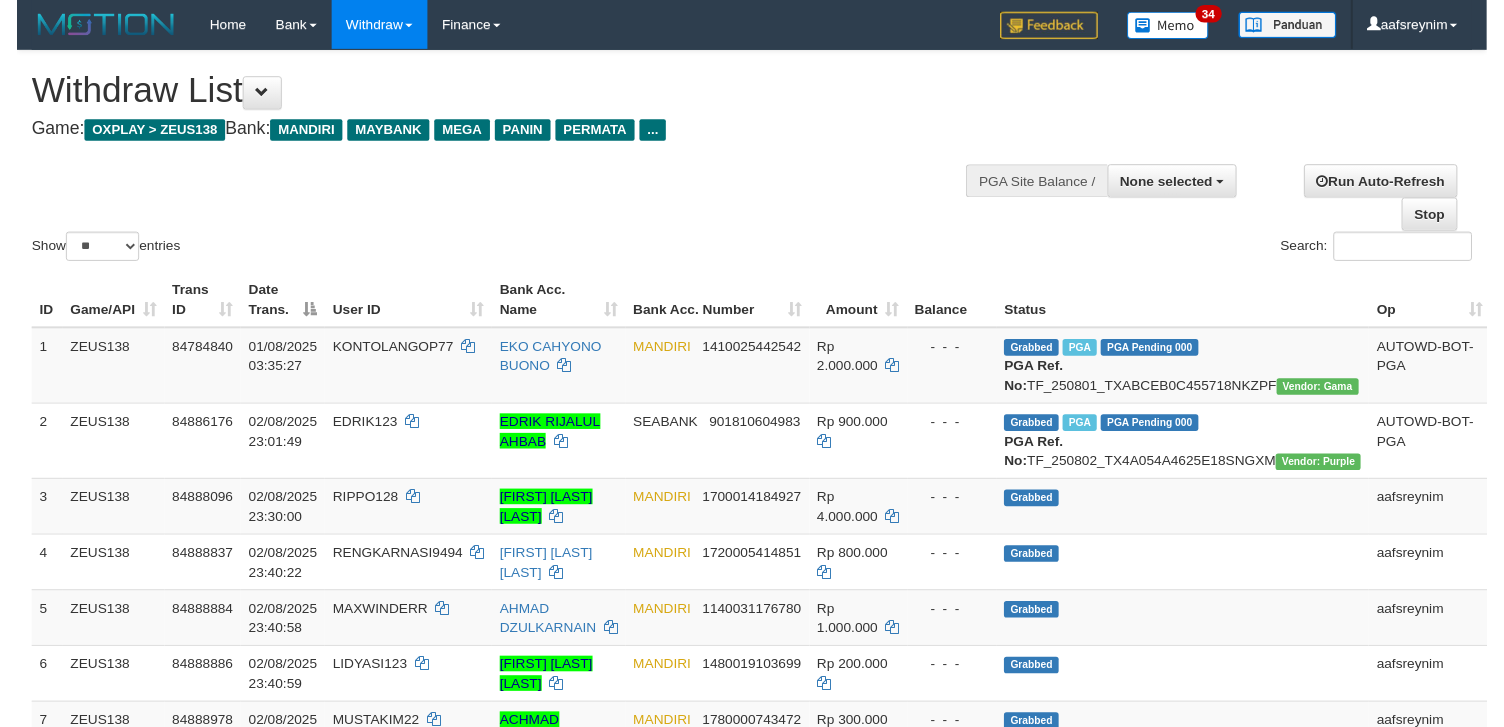 scroll, scrollTop: 354, scrollLeft: 0, axis: vertical 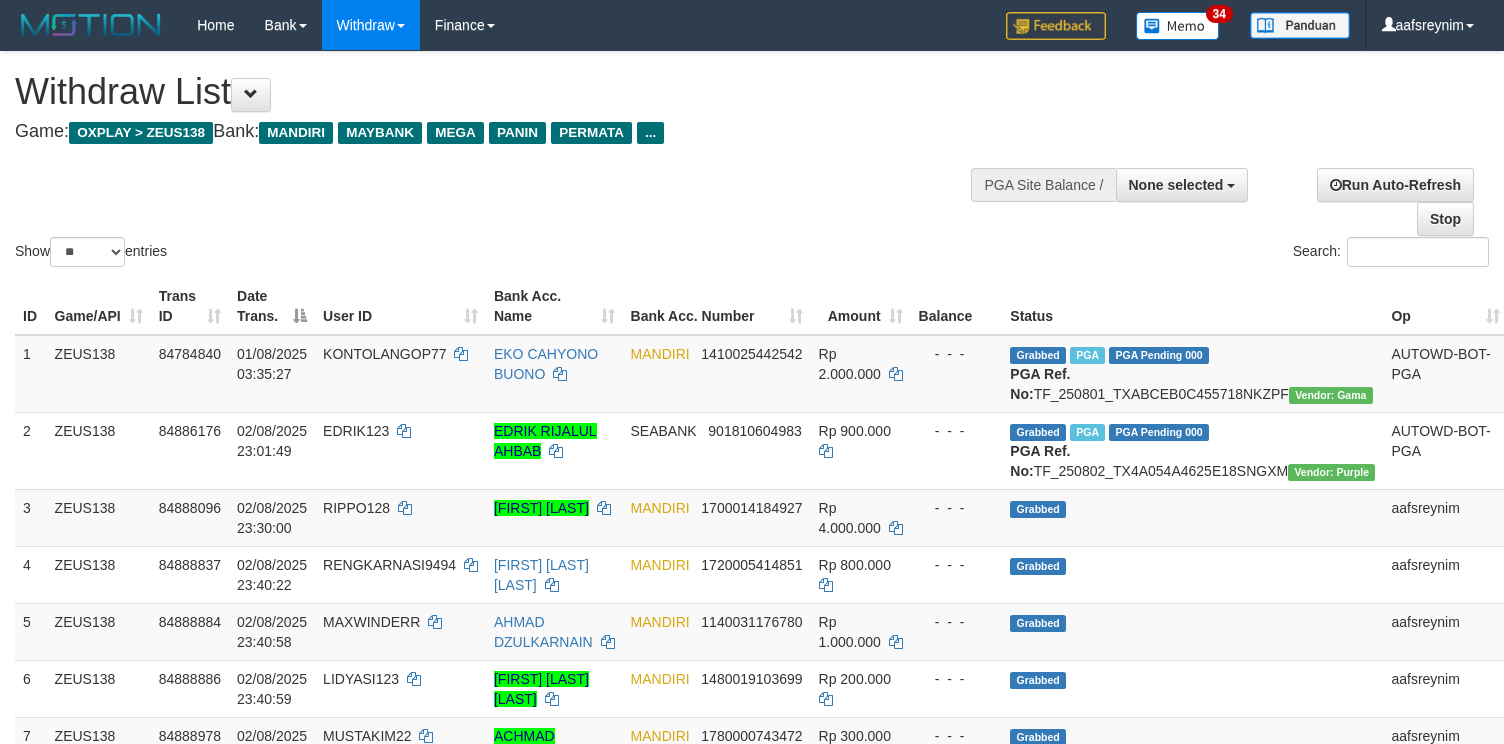 select 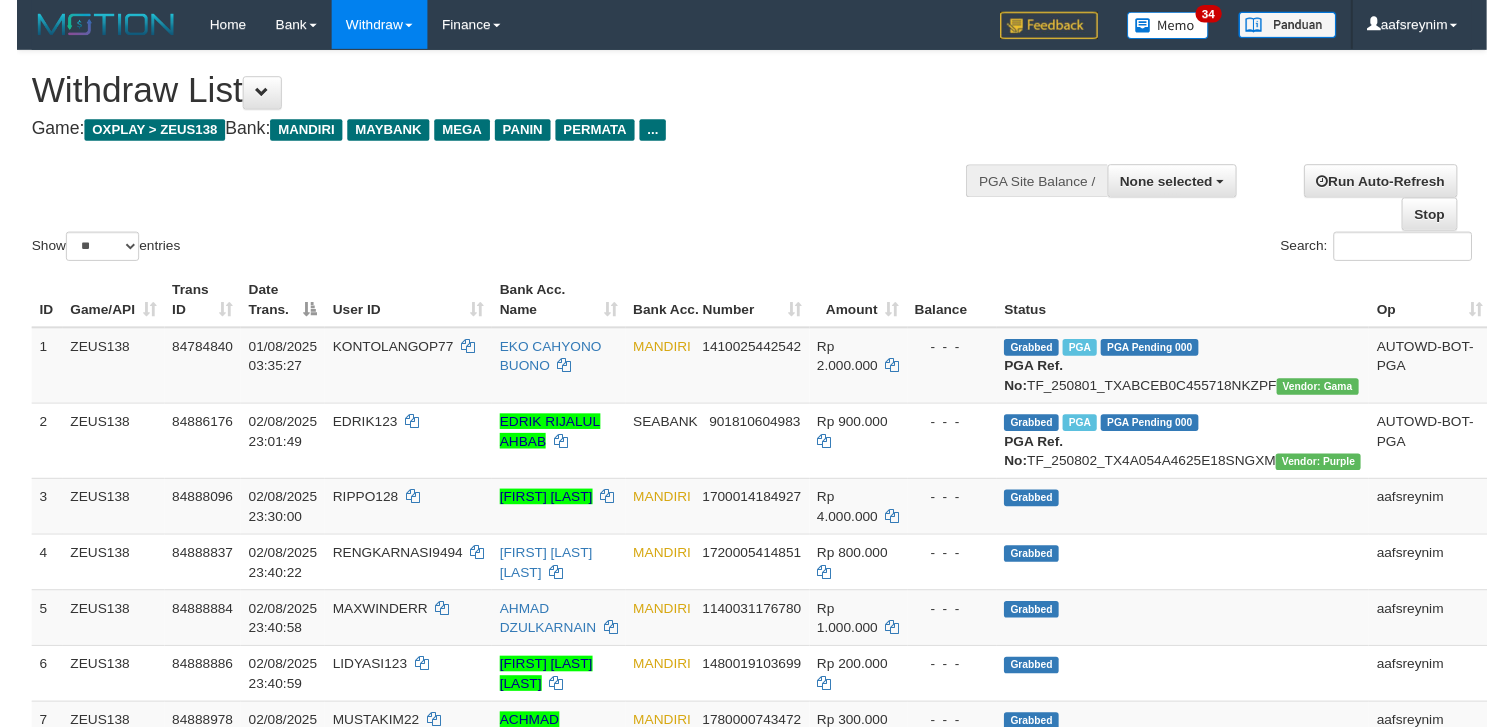 scroll, scrollTop: 354, scrollLeft: 0, axis: vertical 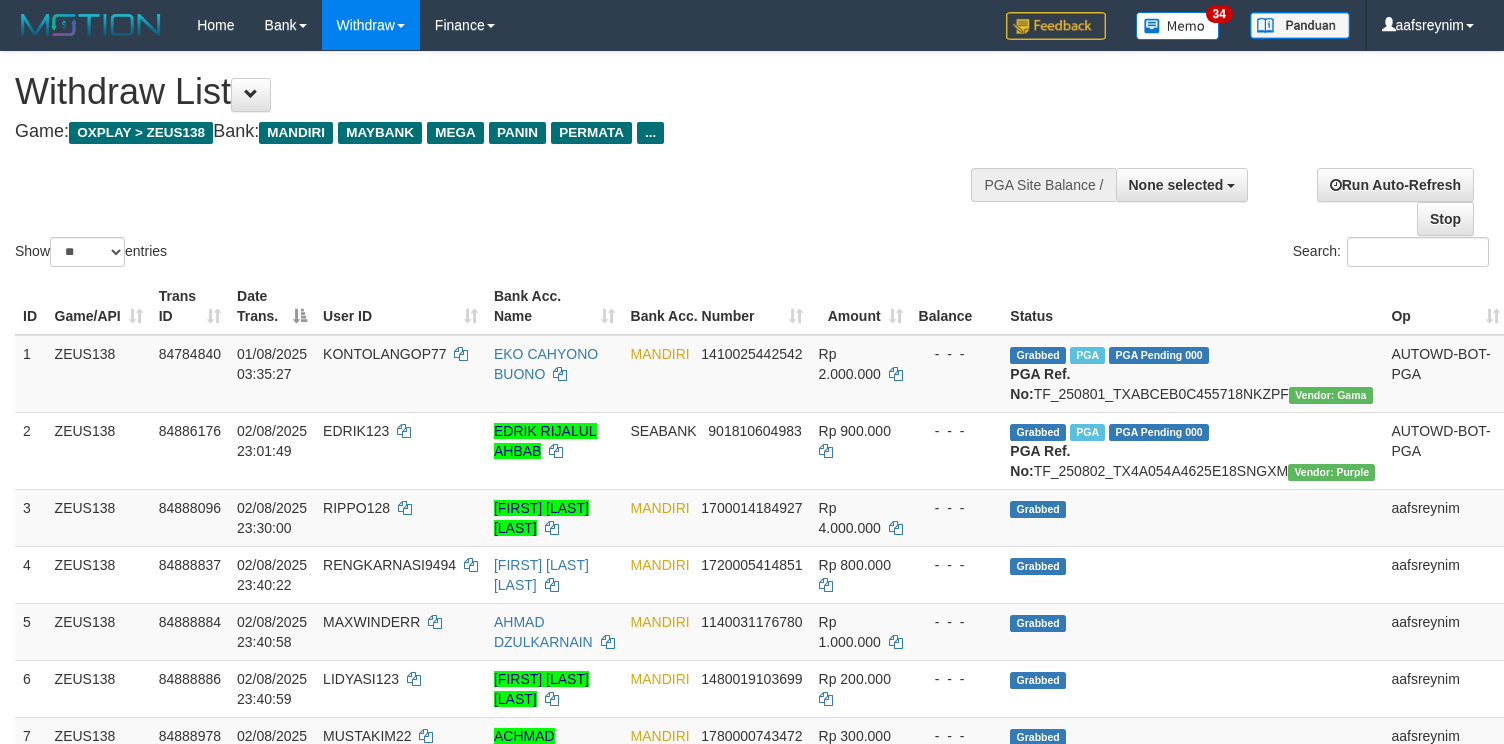 select 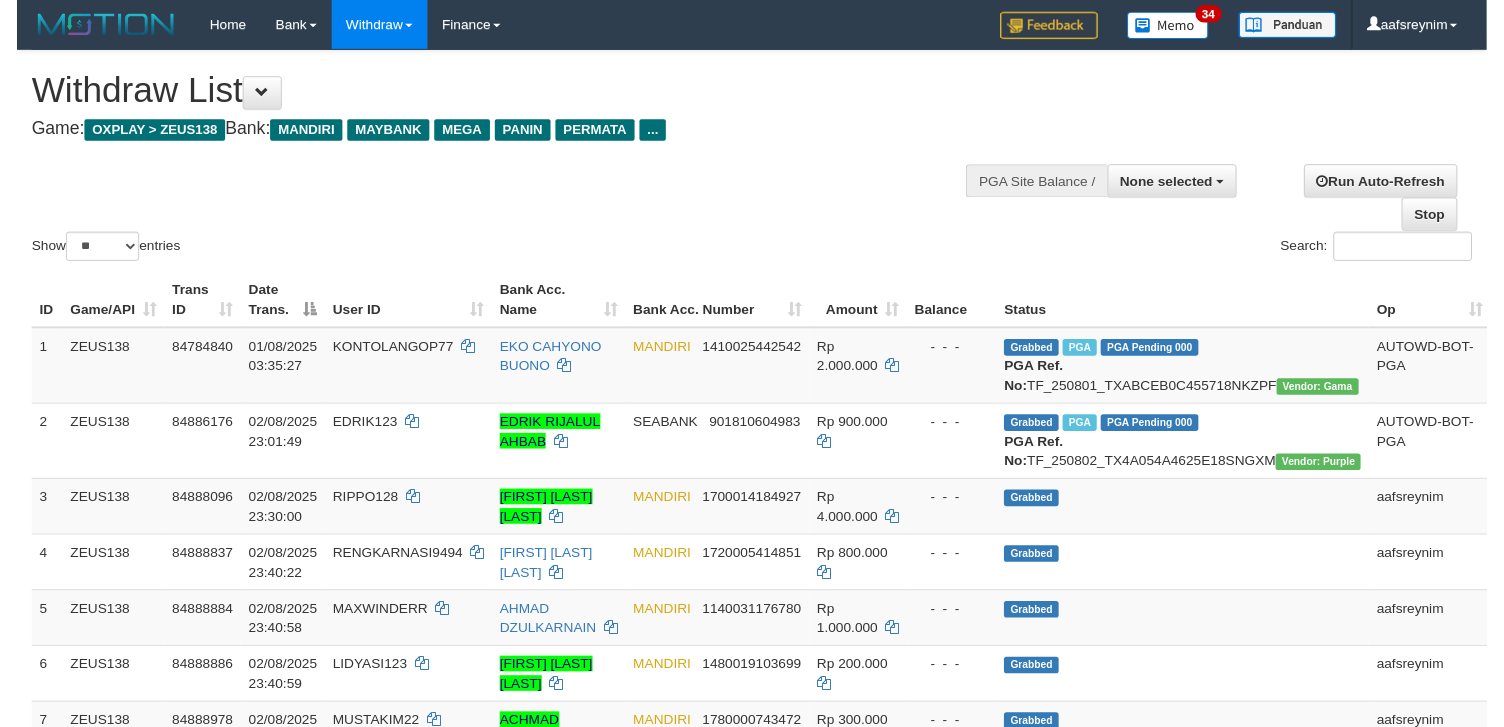 scroll, scrollTop: 354, scrollLeft: 0, axis: vertical 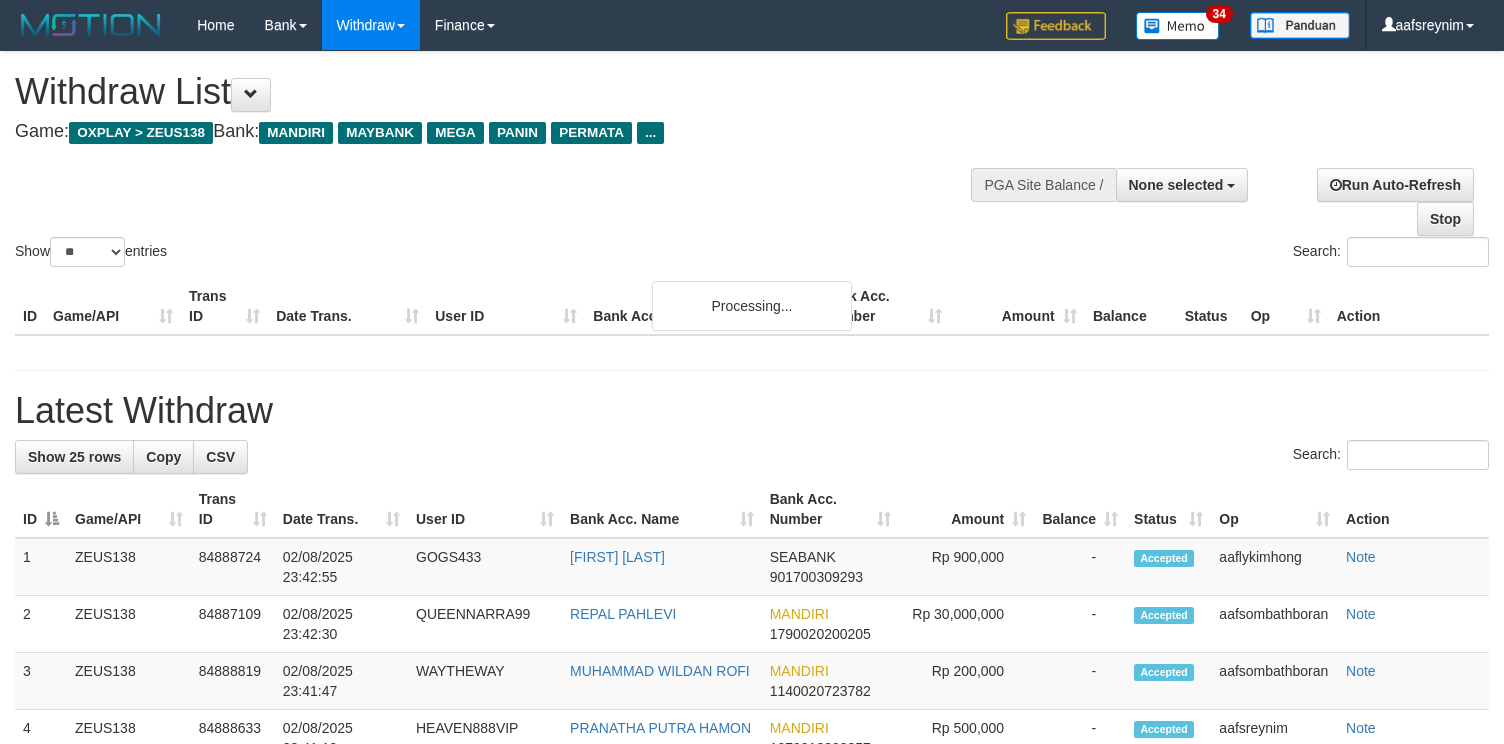 select 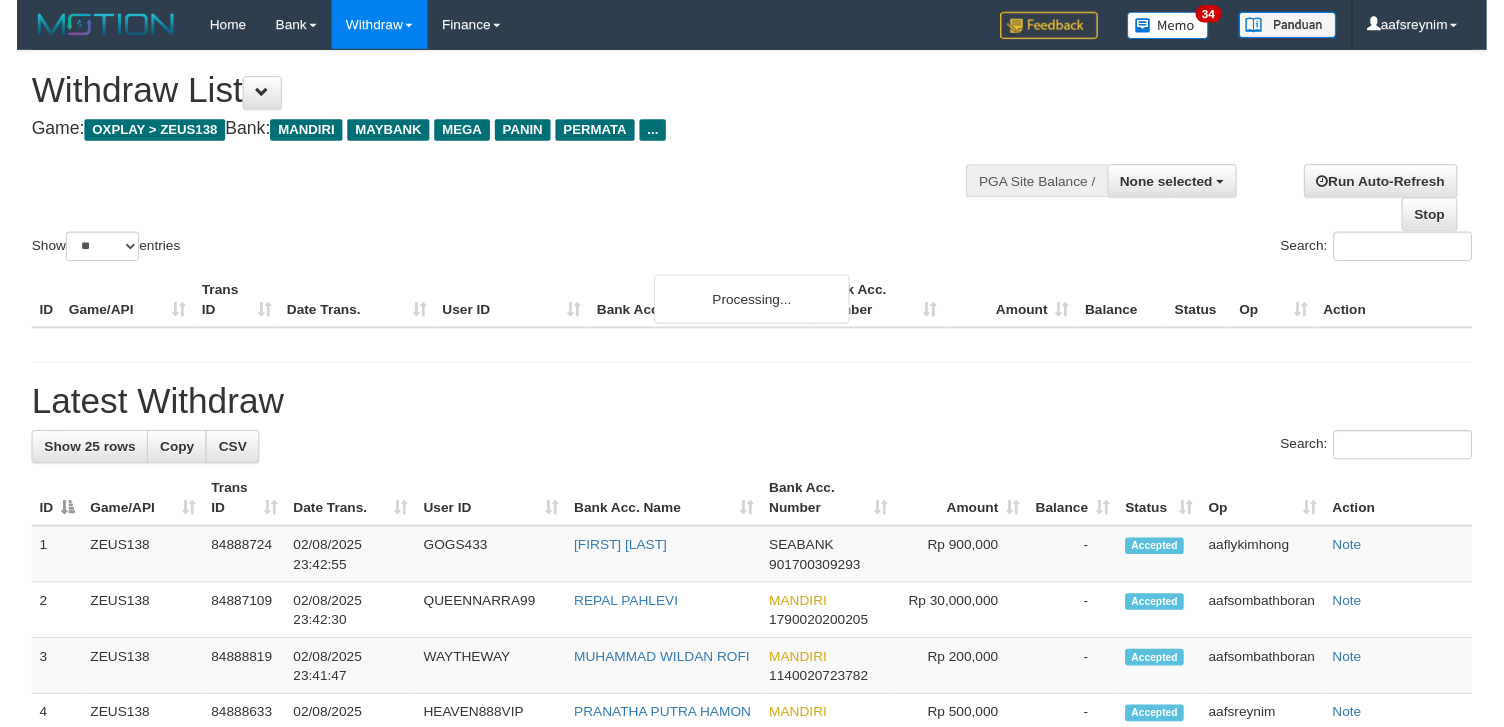 scroll, scrollTop: 354, scrollLeft: 0, axis: vertical 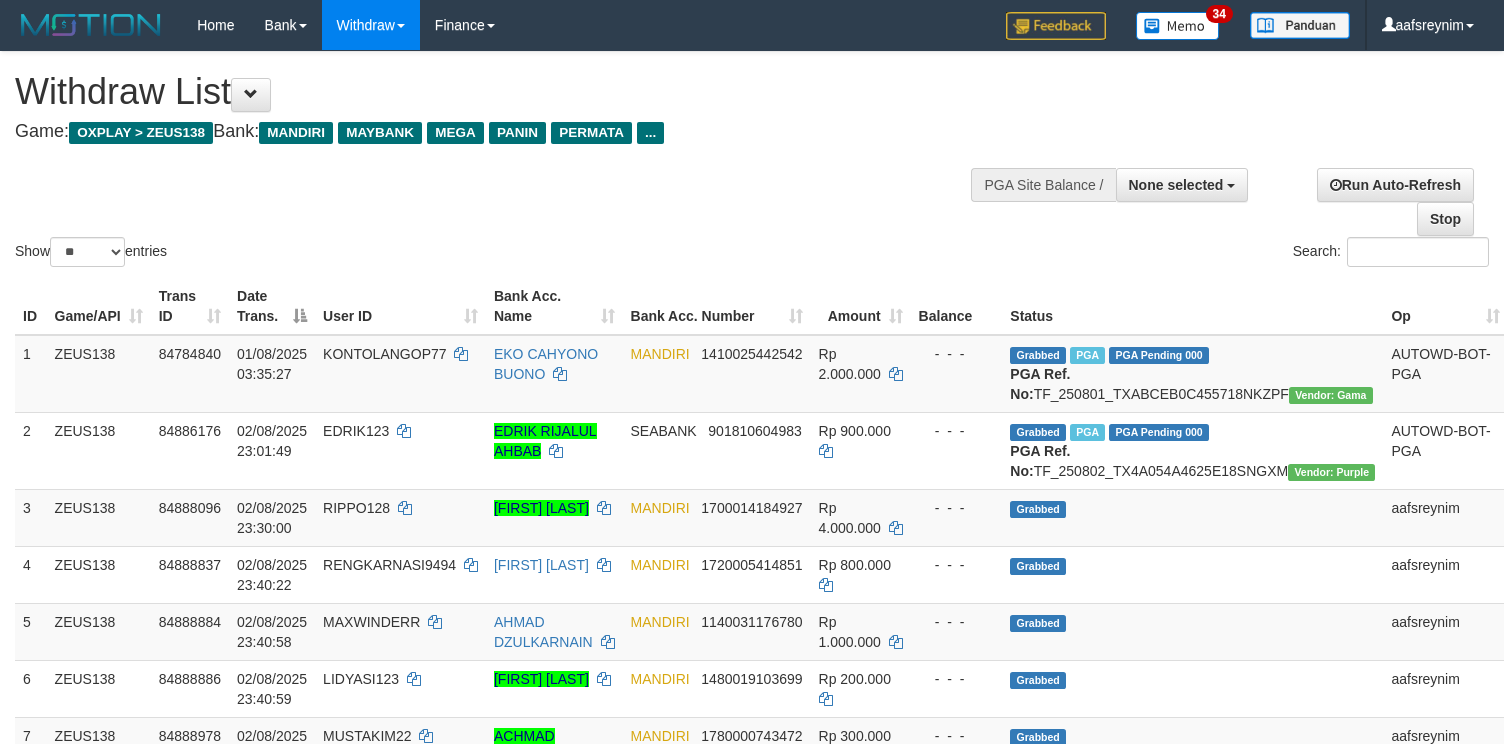 select 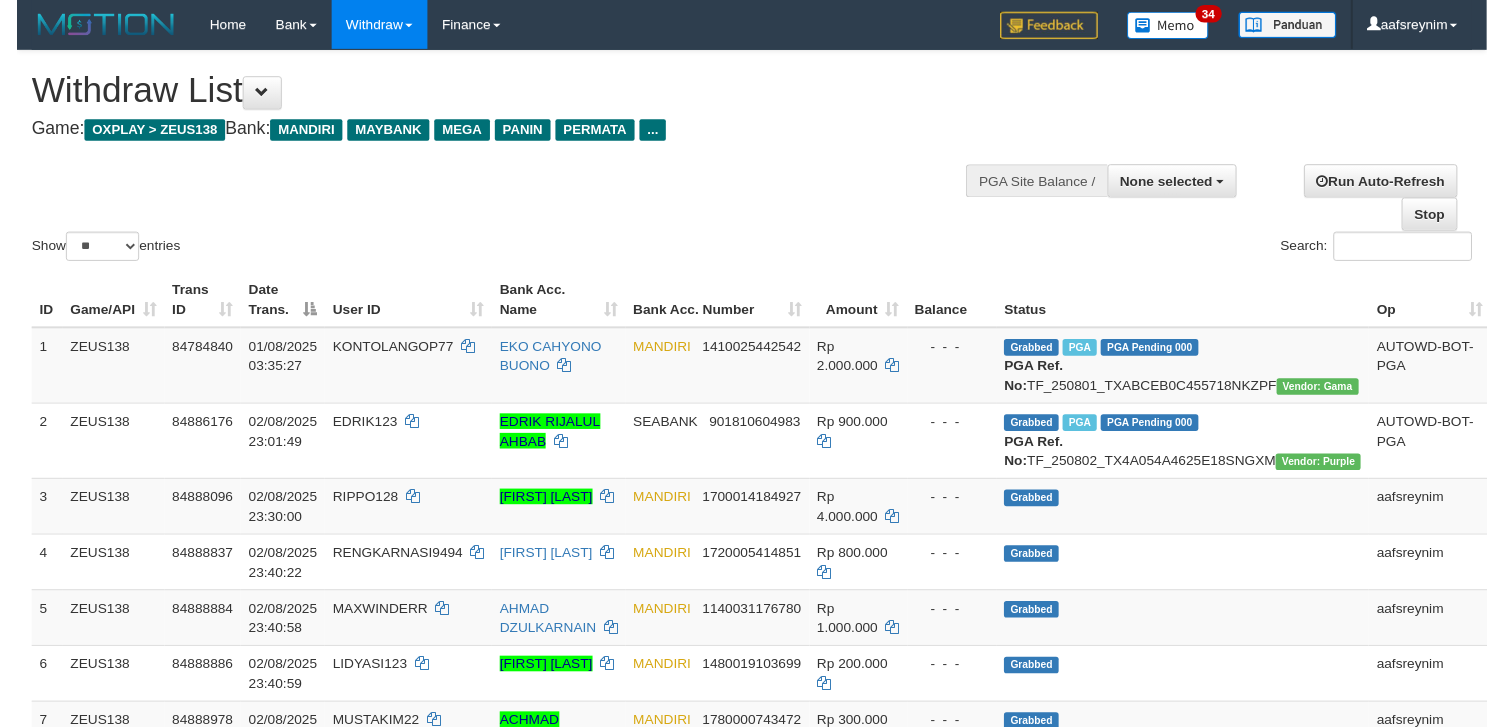 scroll, scrollTop: 354, scrollLeft: 0, axis: vertical 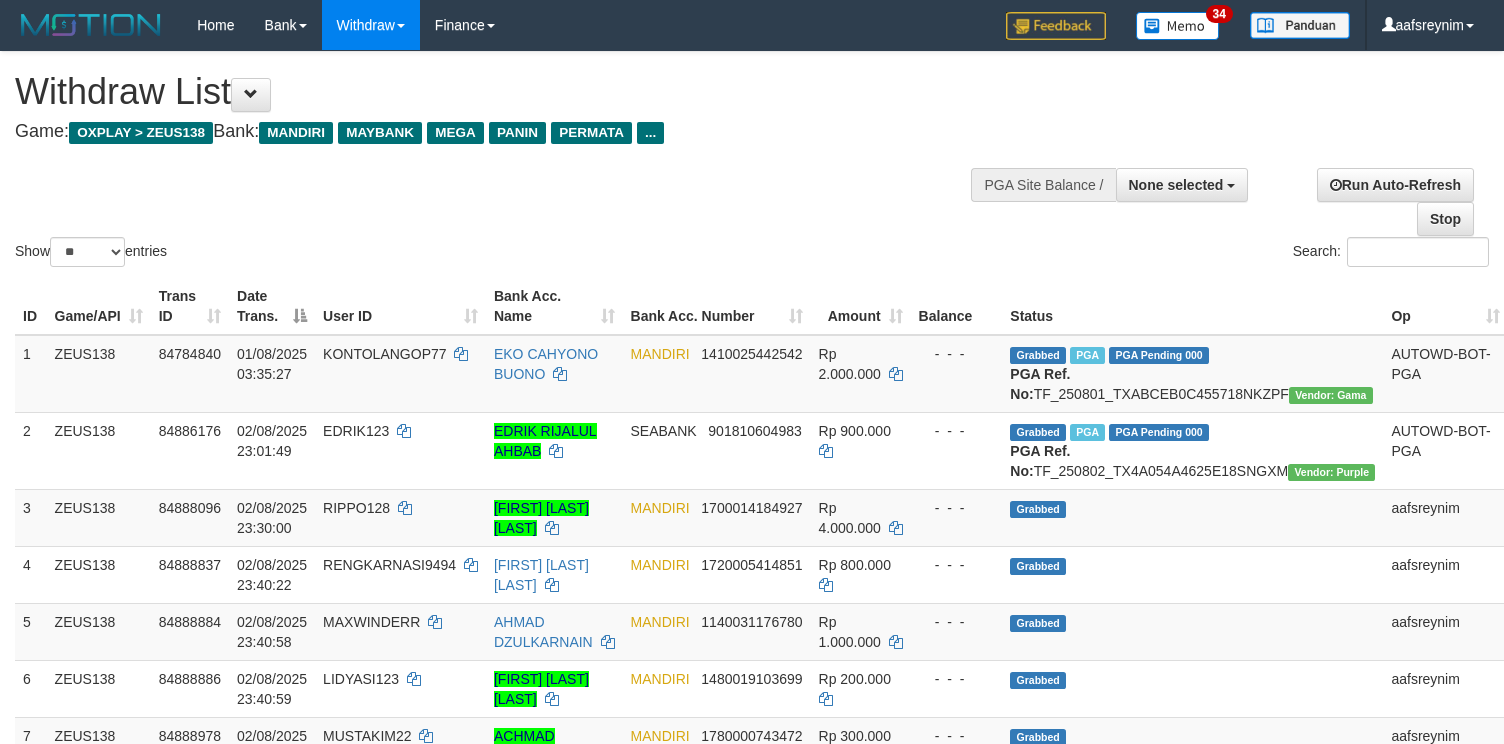 select 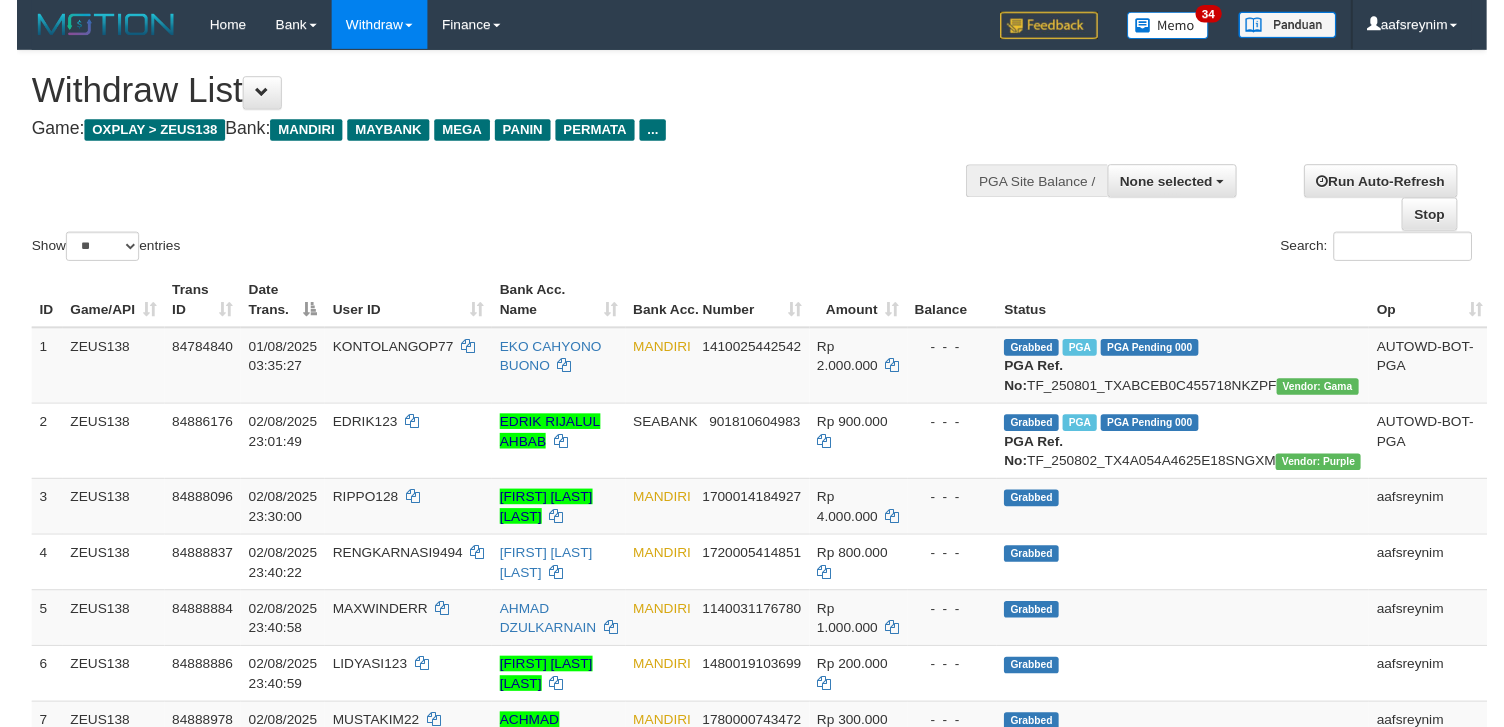 scroll, scrollTop: 354, scrollLeft: 0, axis: vertical 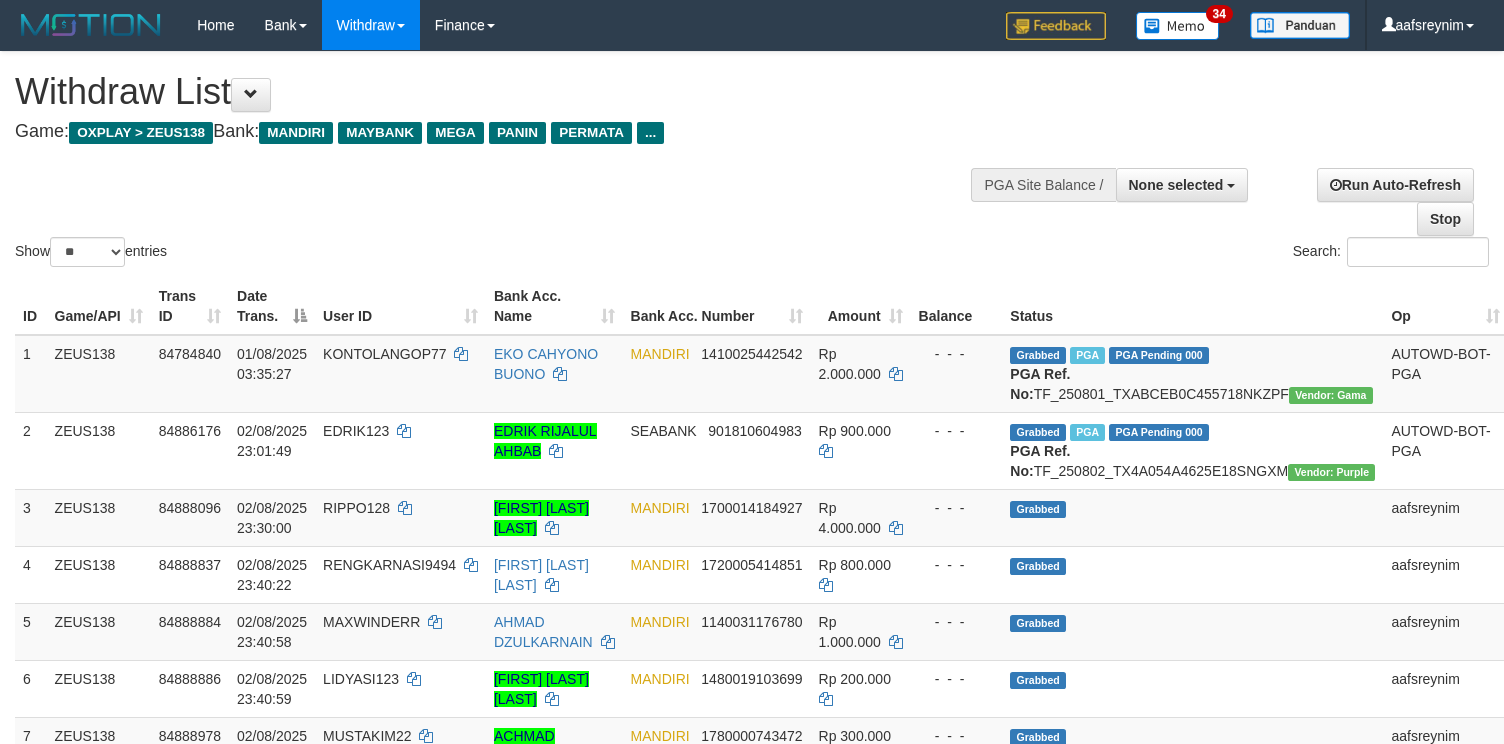 select 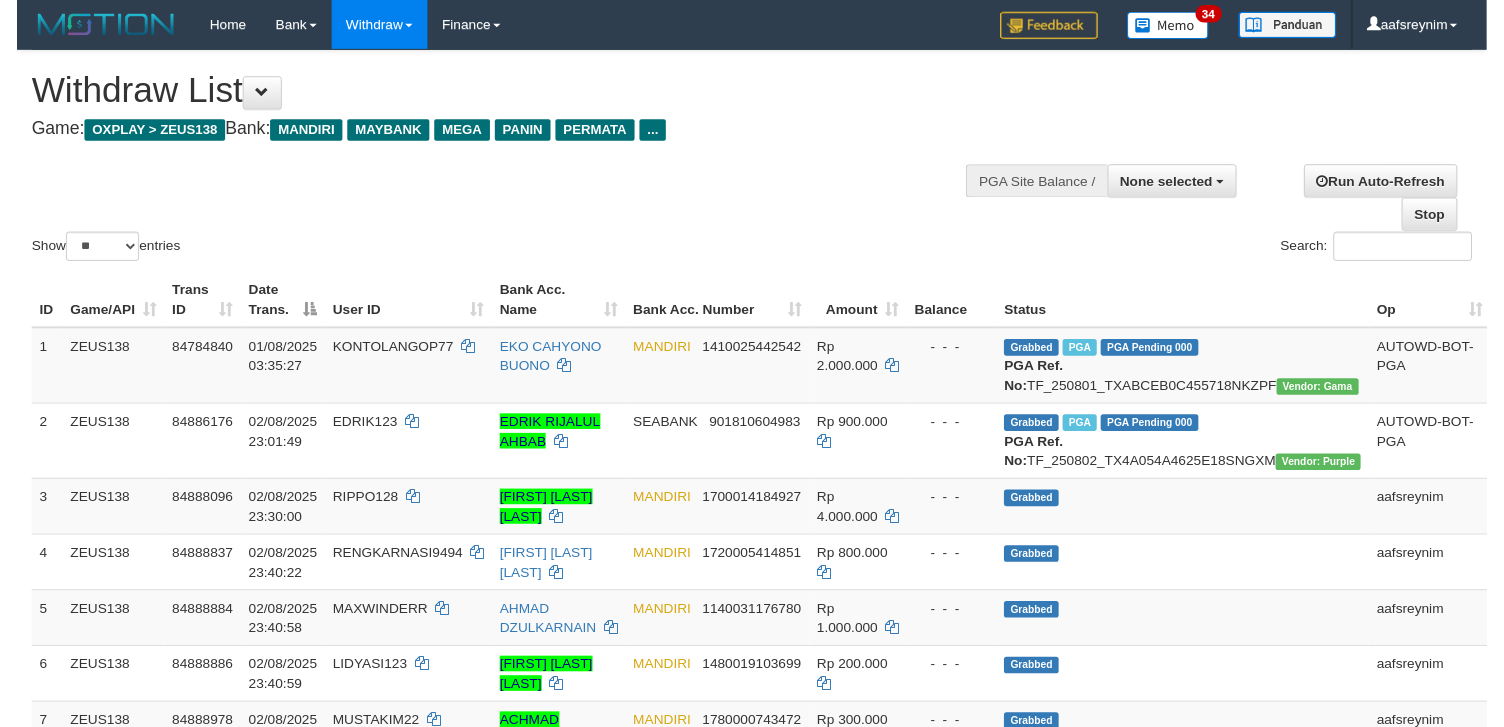 scroll, scrollTop: 354, scrollLeft: 0, axis: vertical 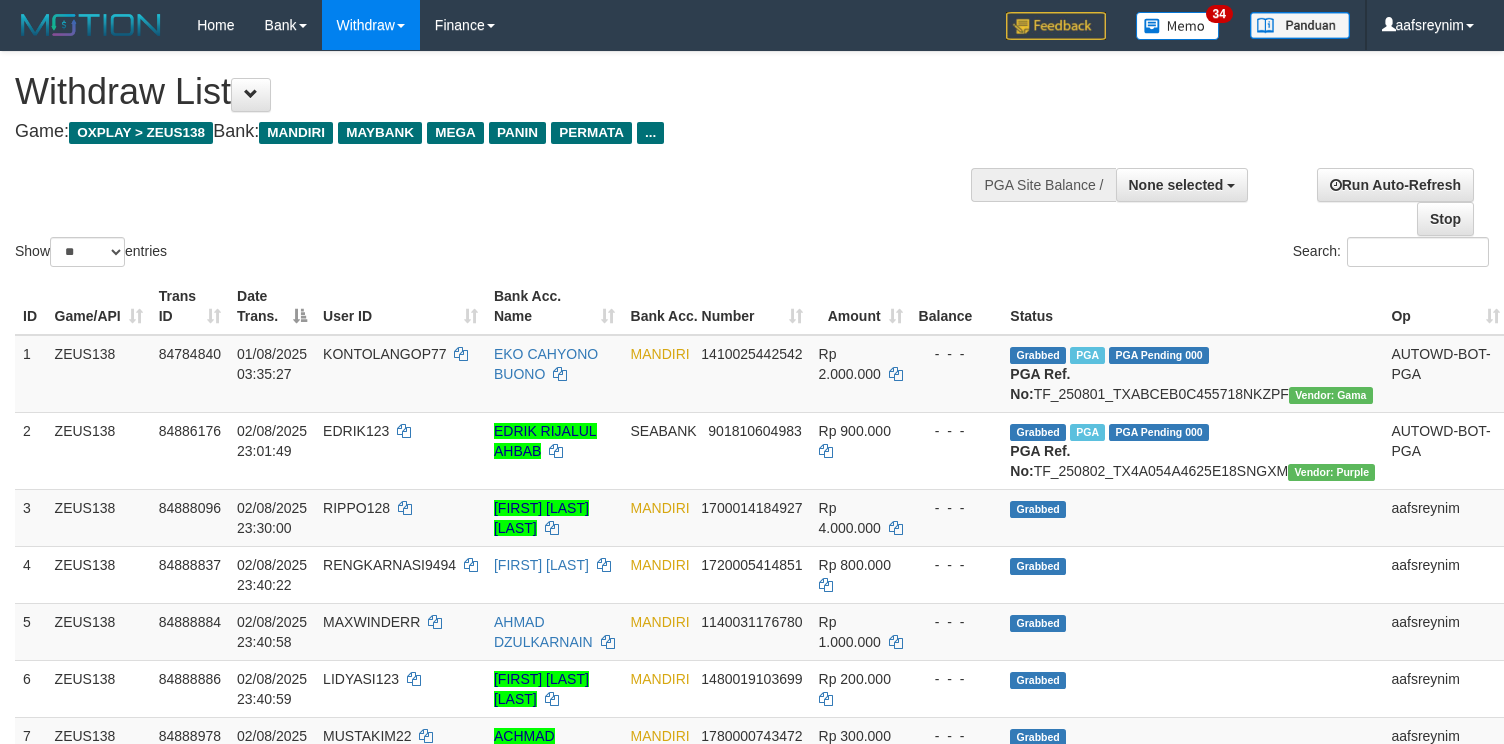 select 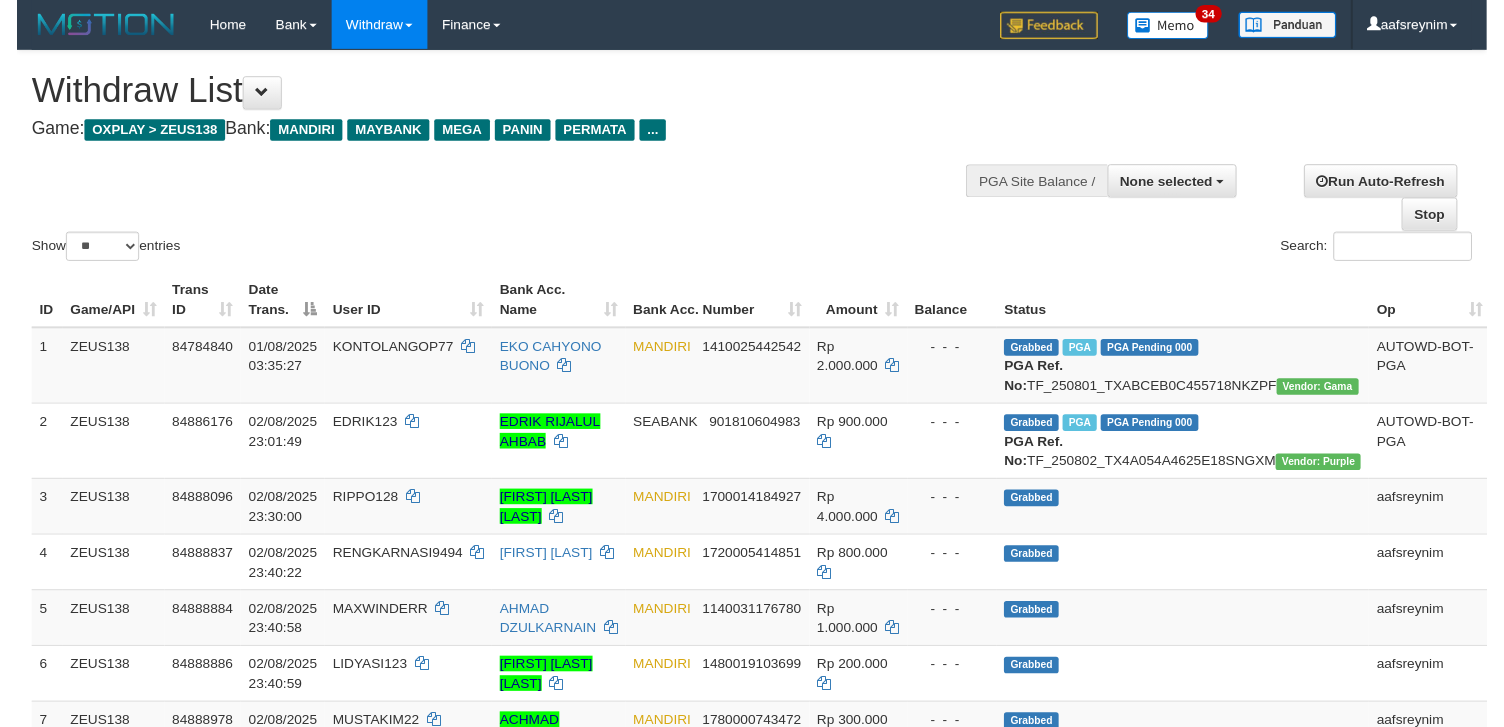 scroll, scrollTop: 354, scrollLeft: 0, axis: vertical 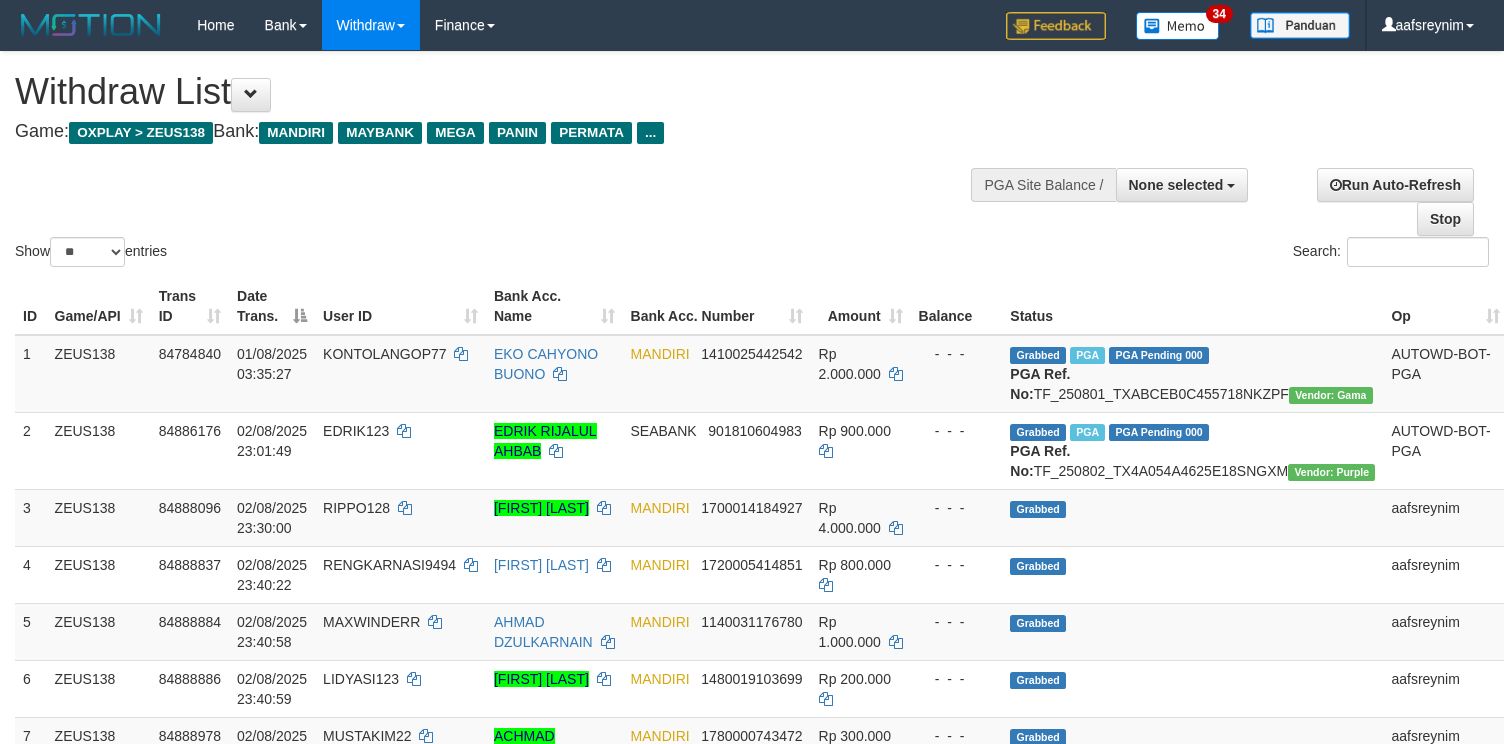 select 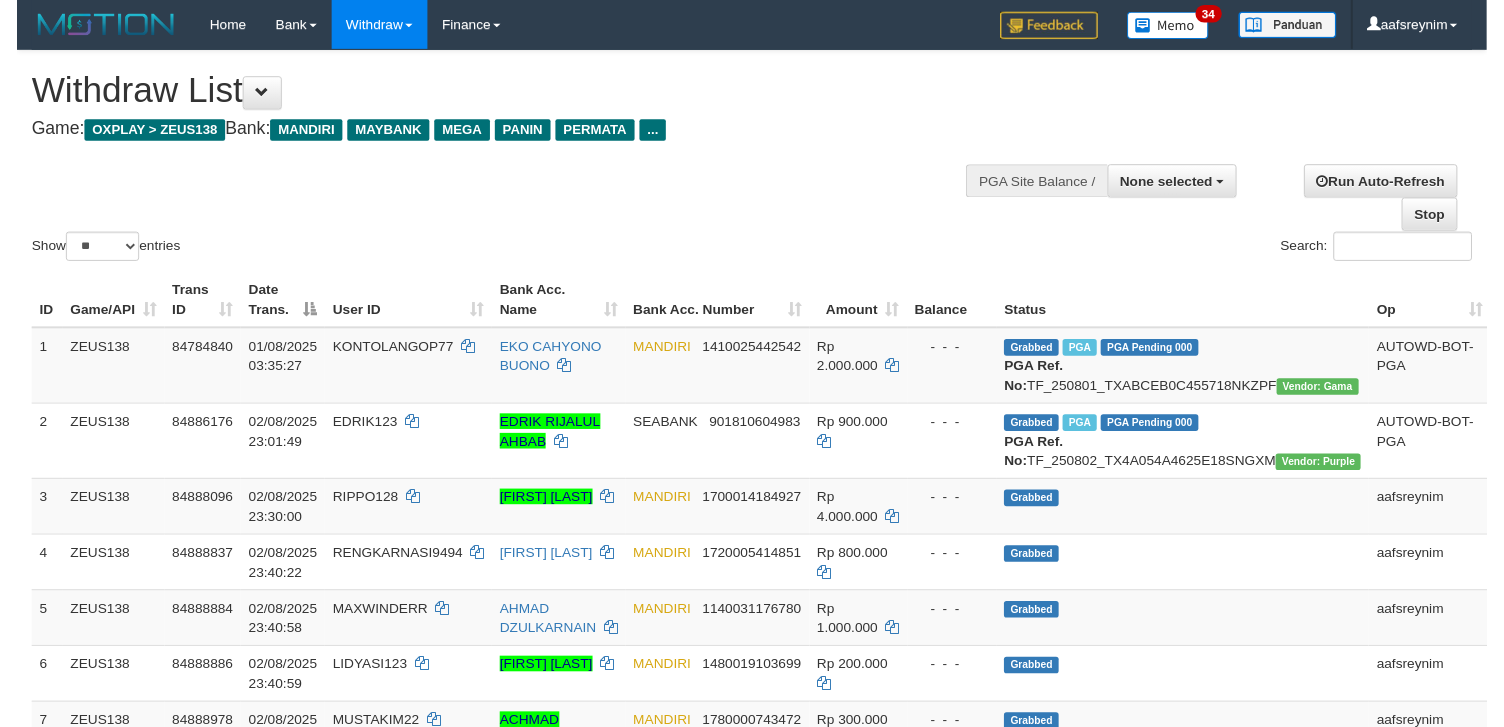 scroll, scrollTop: 354, scrollLeft: 0, axis: vertical 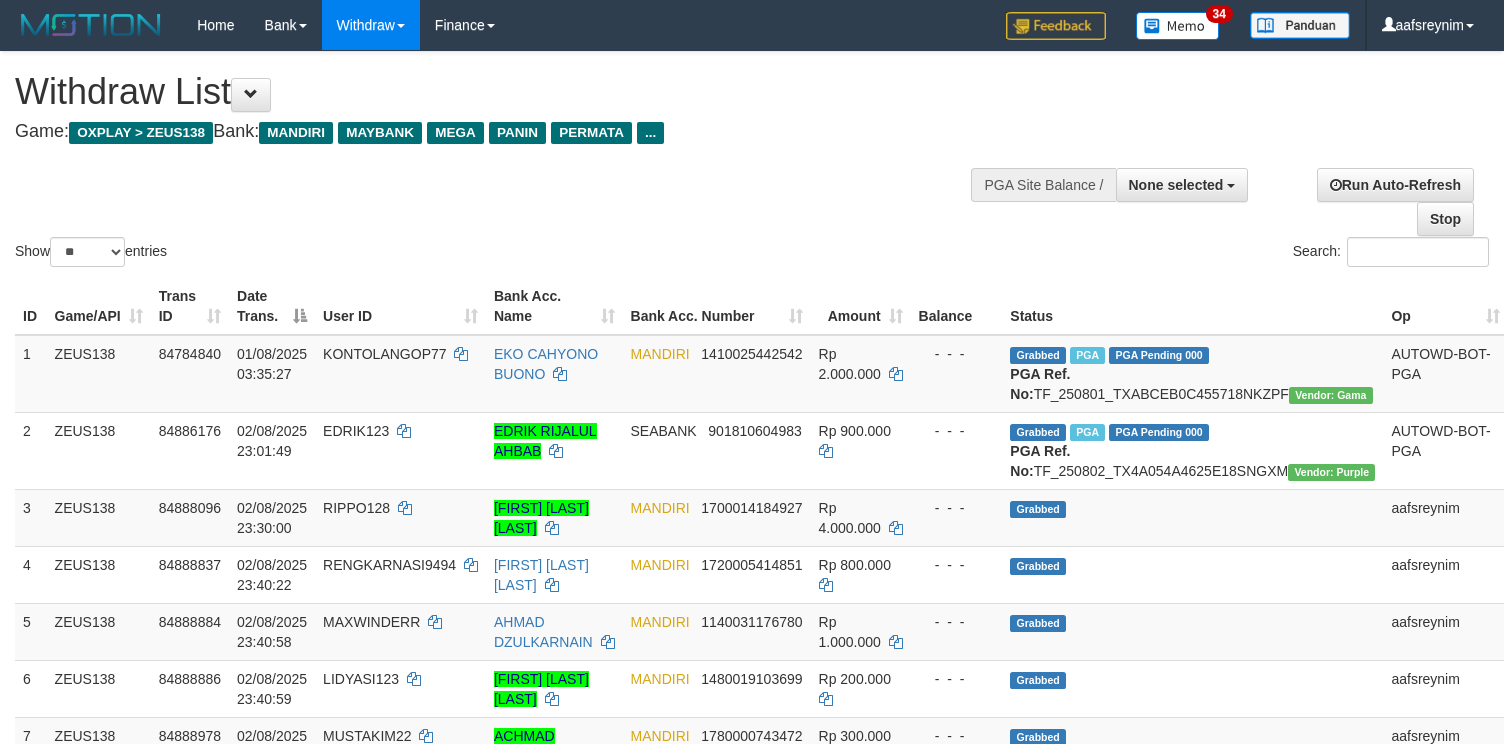 select 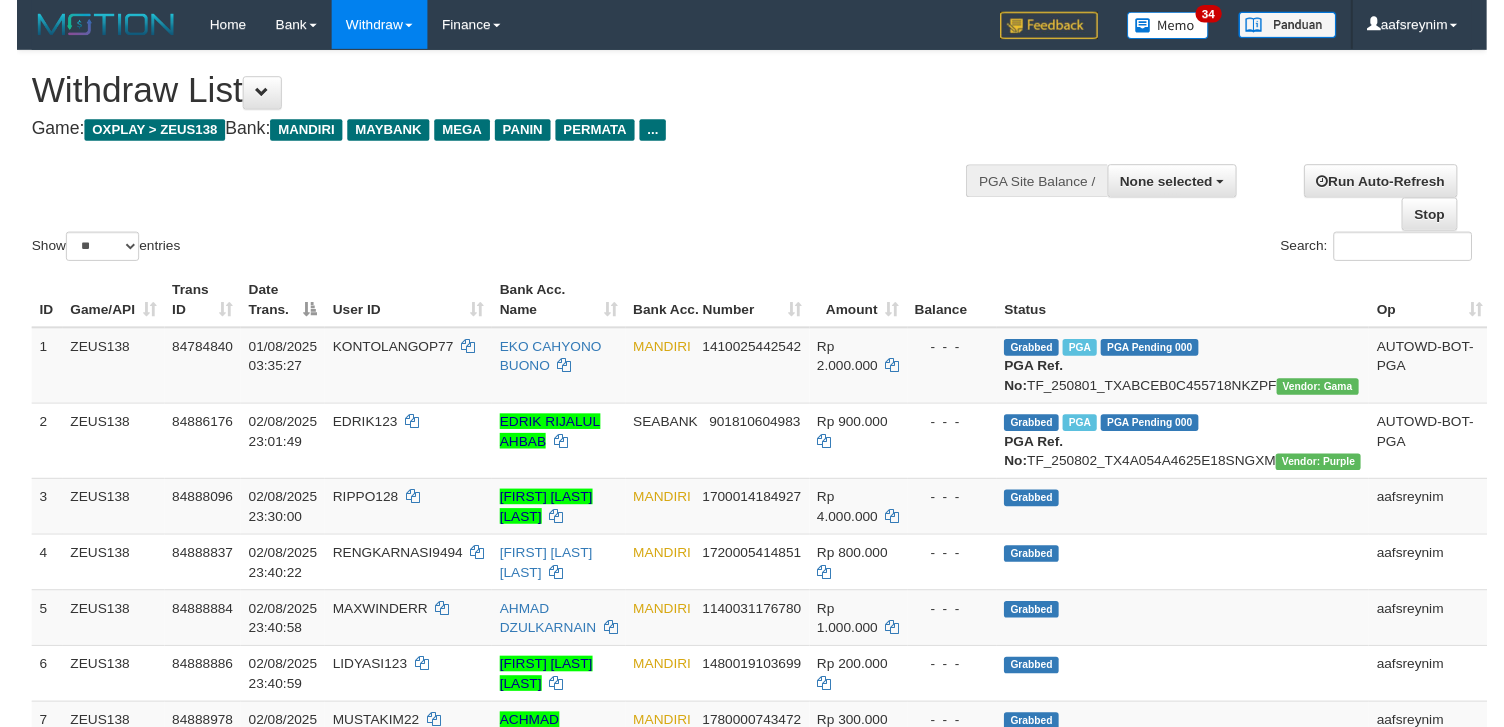scroll, scrollTop: 354, scrollLeft: 0, axis: vertical 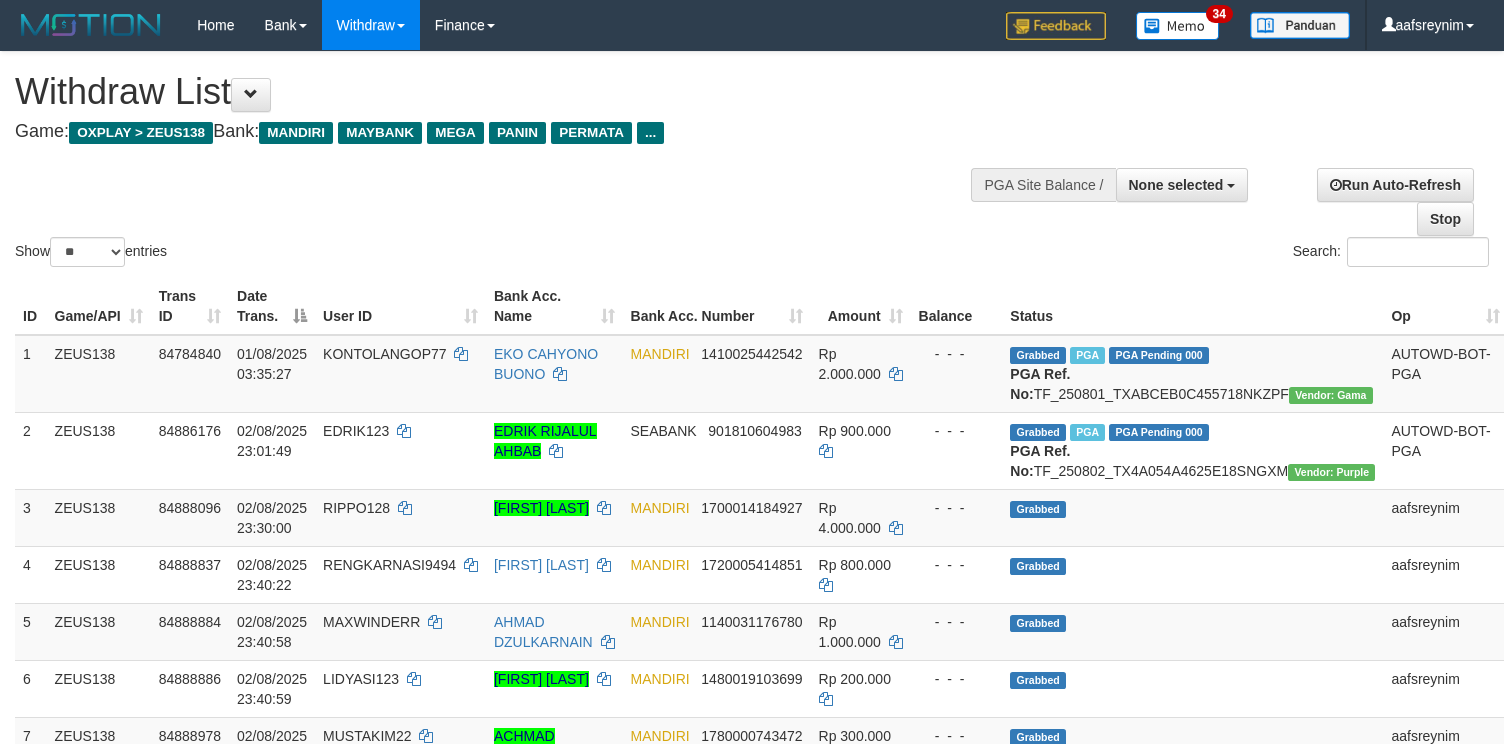 select 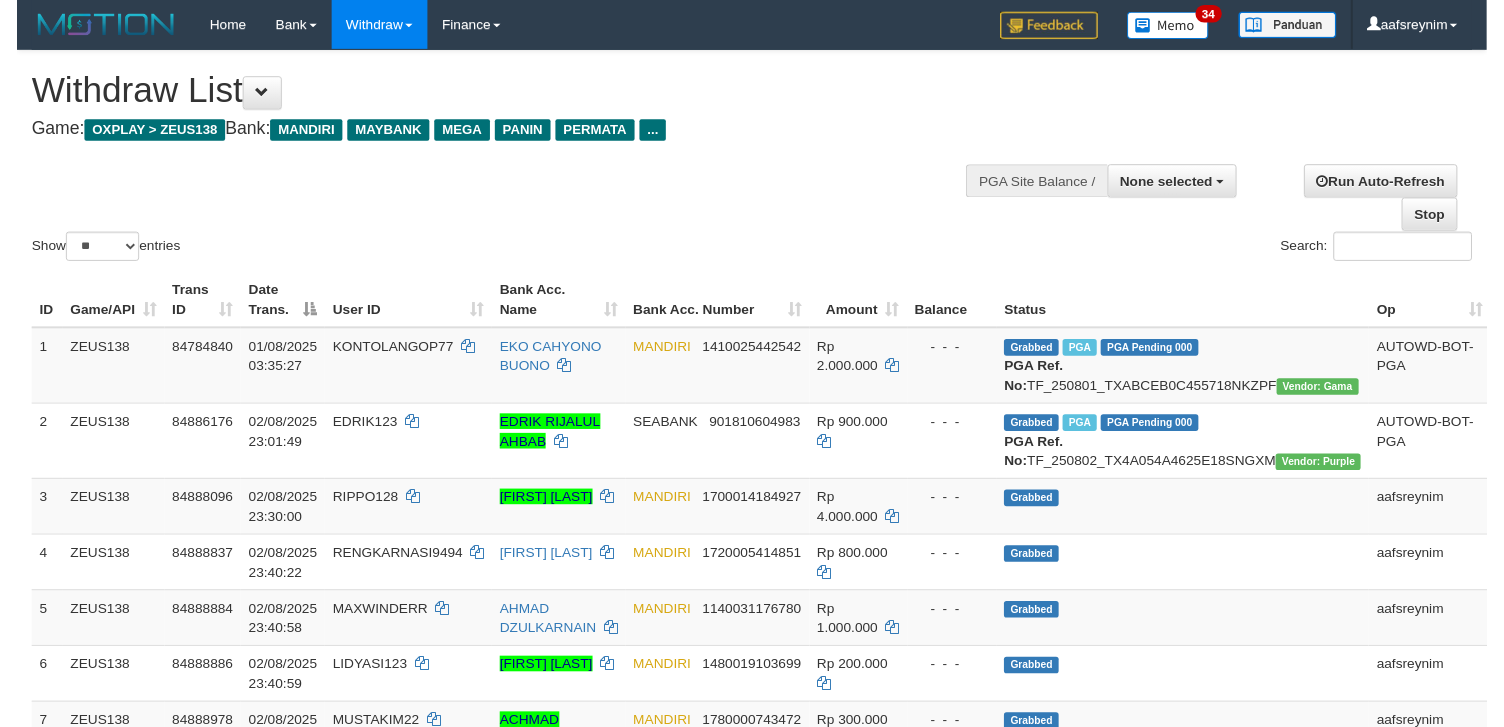 scroll, scrollTop: 354, scrollLeft: 0, axis: vertical 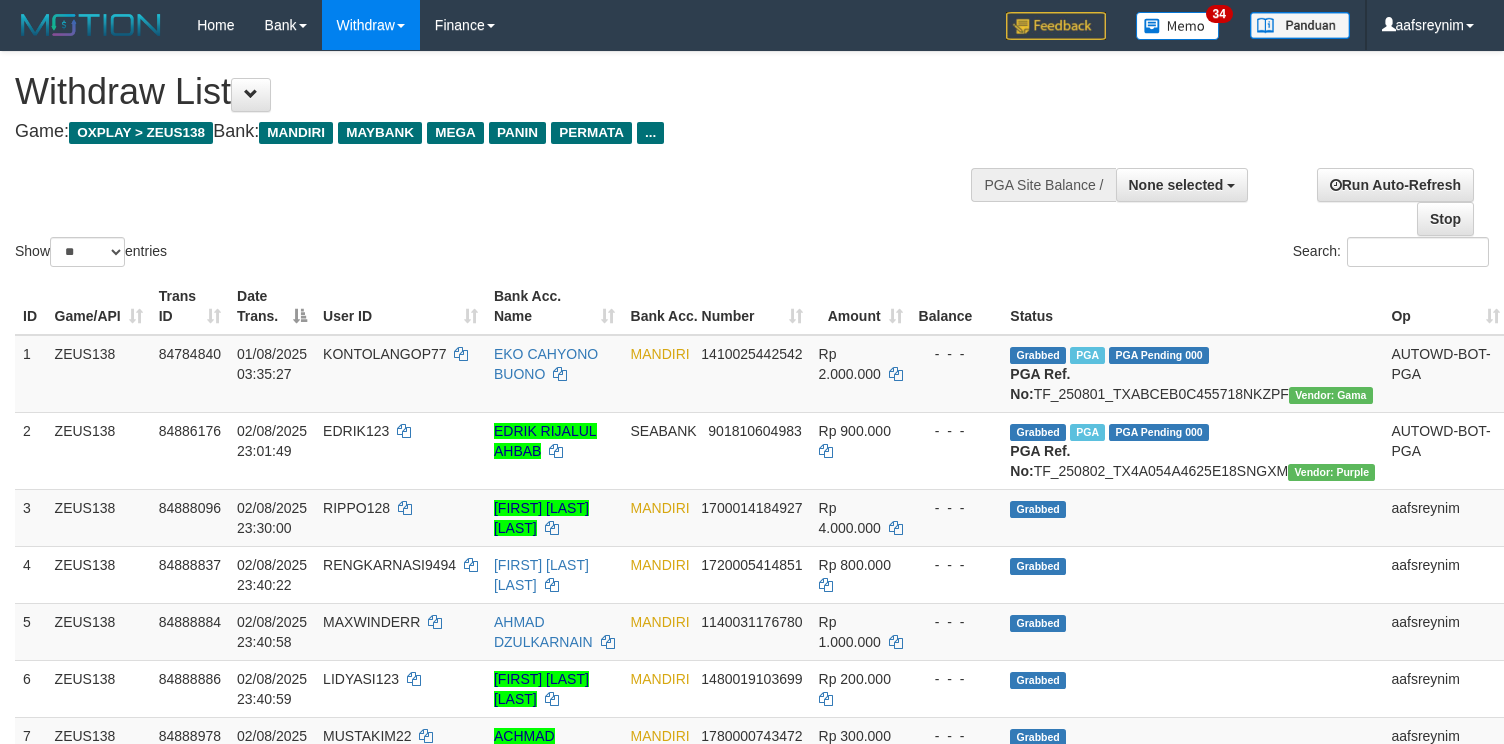 select 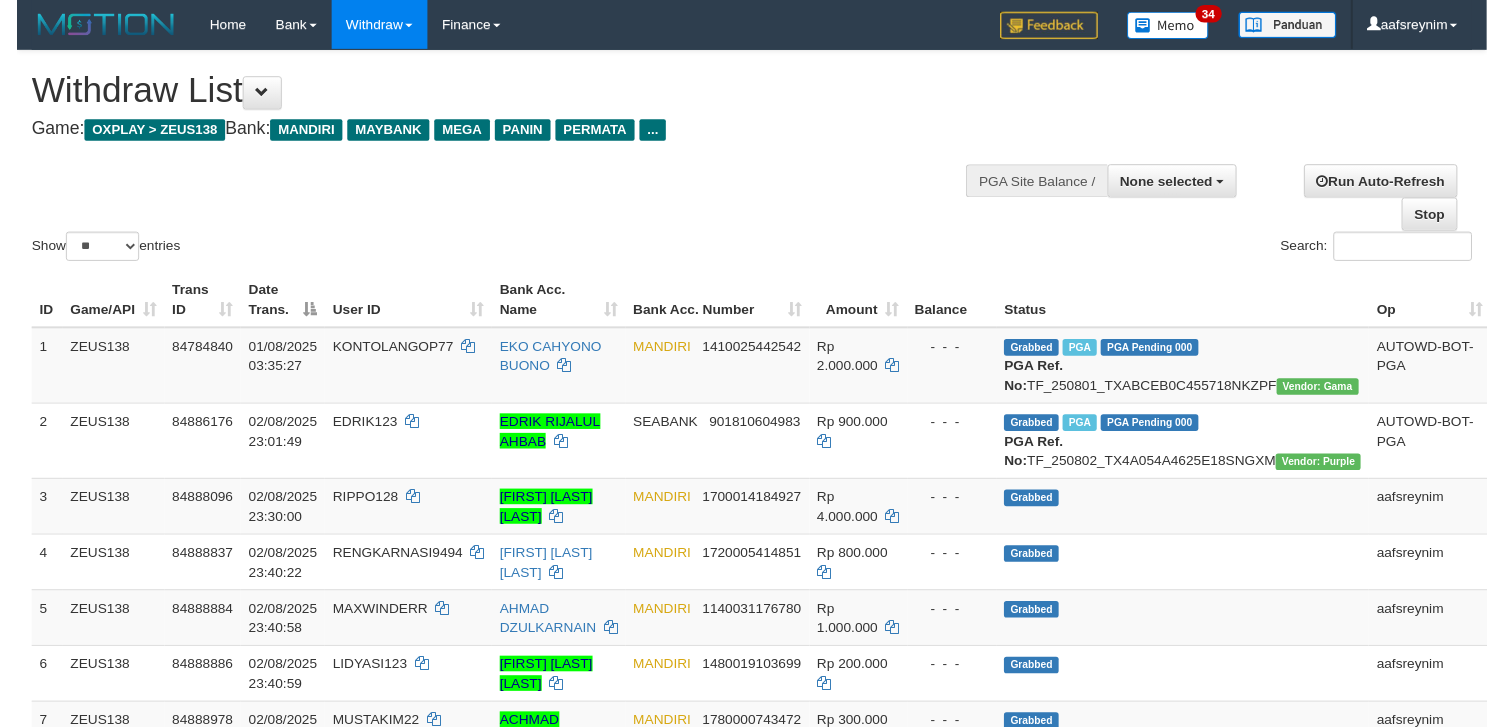 scroll, scrollTop: 354, scrollLeft: 0, axis: vertical 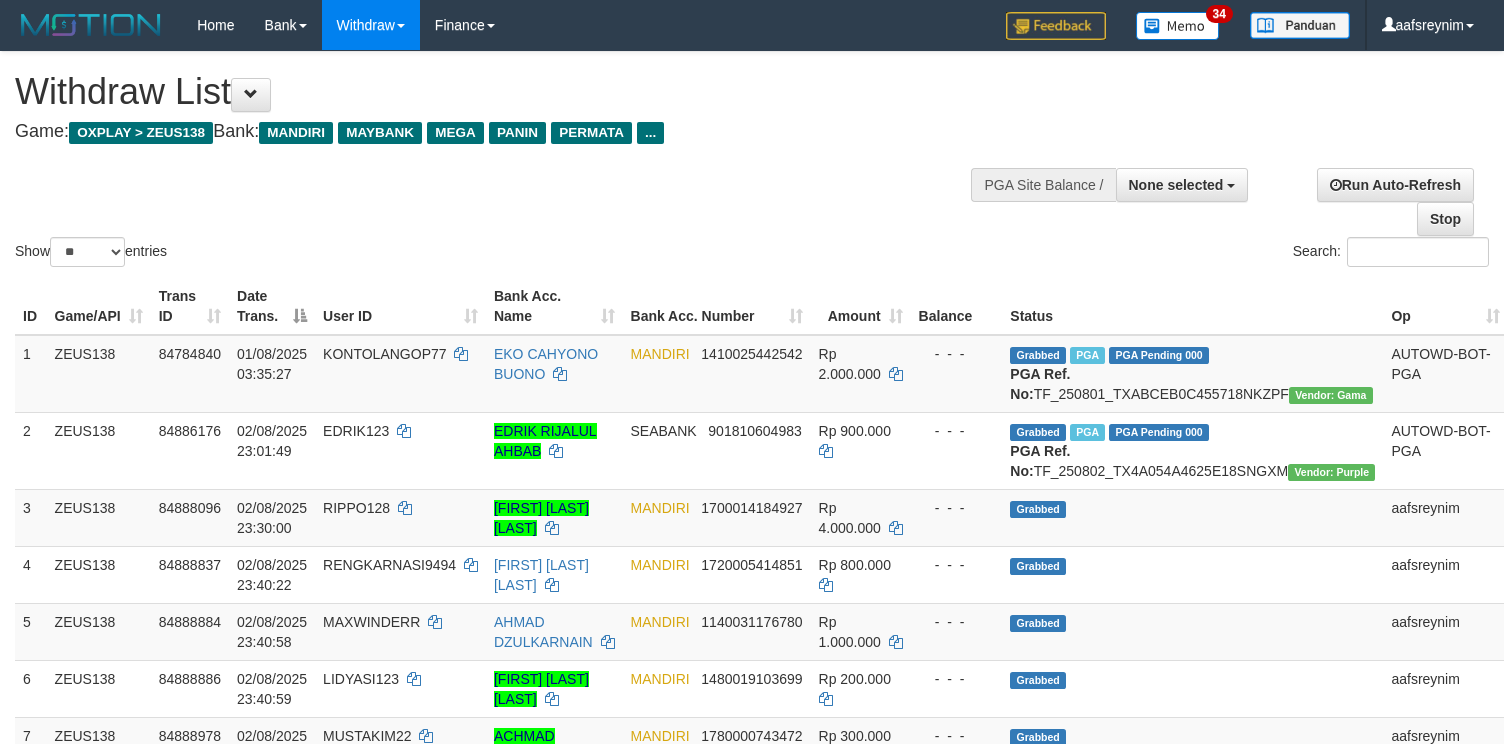 select 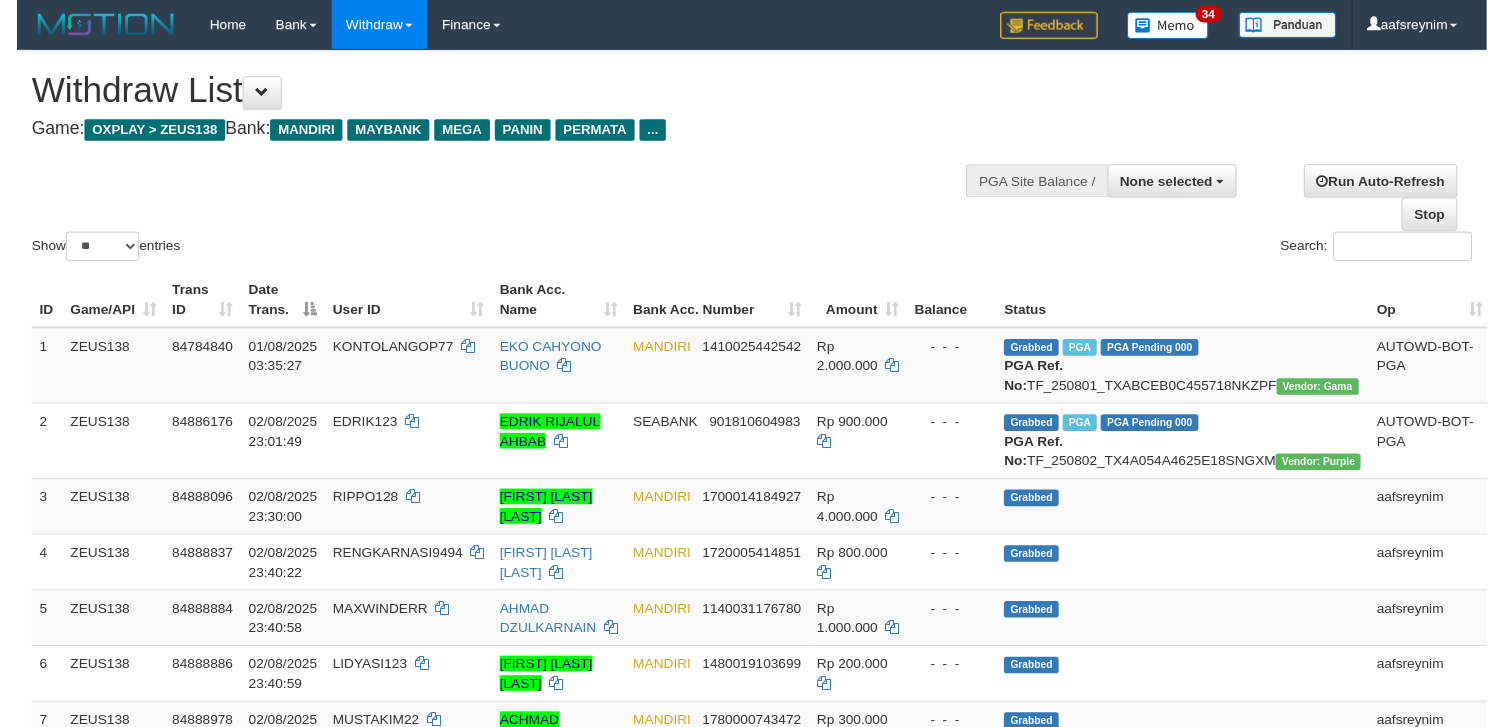 scroll, scrollTop: 354, scrollLeft: 0, axis: vertical 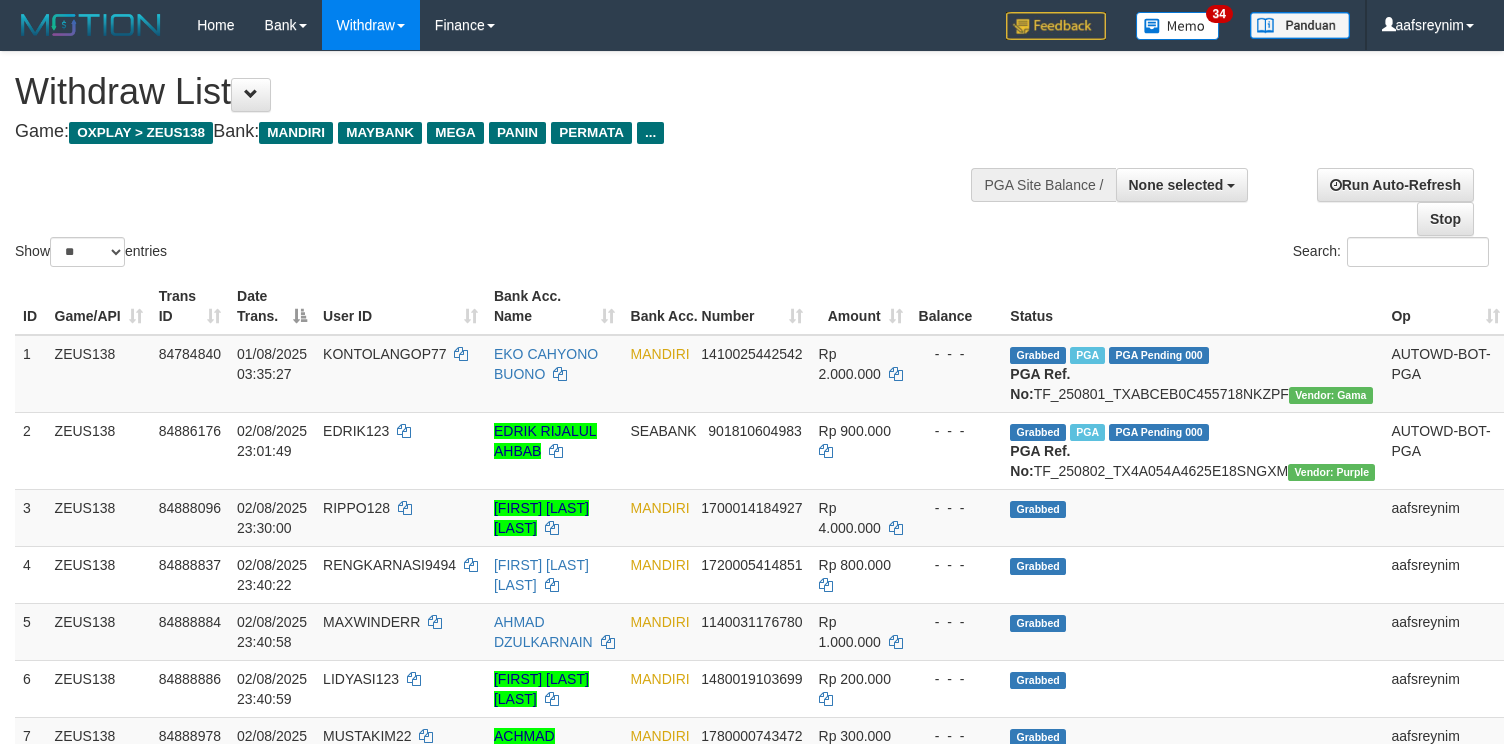 select 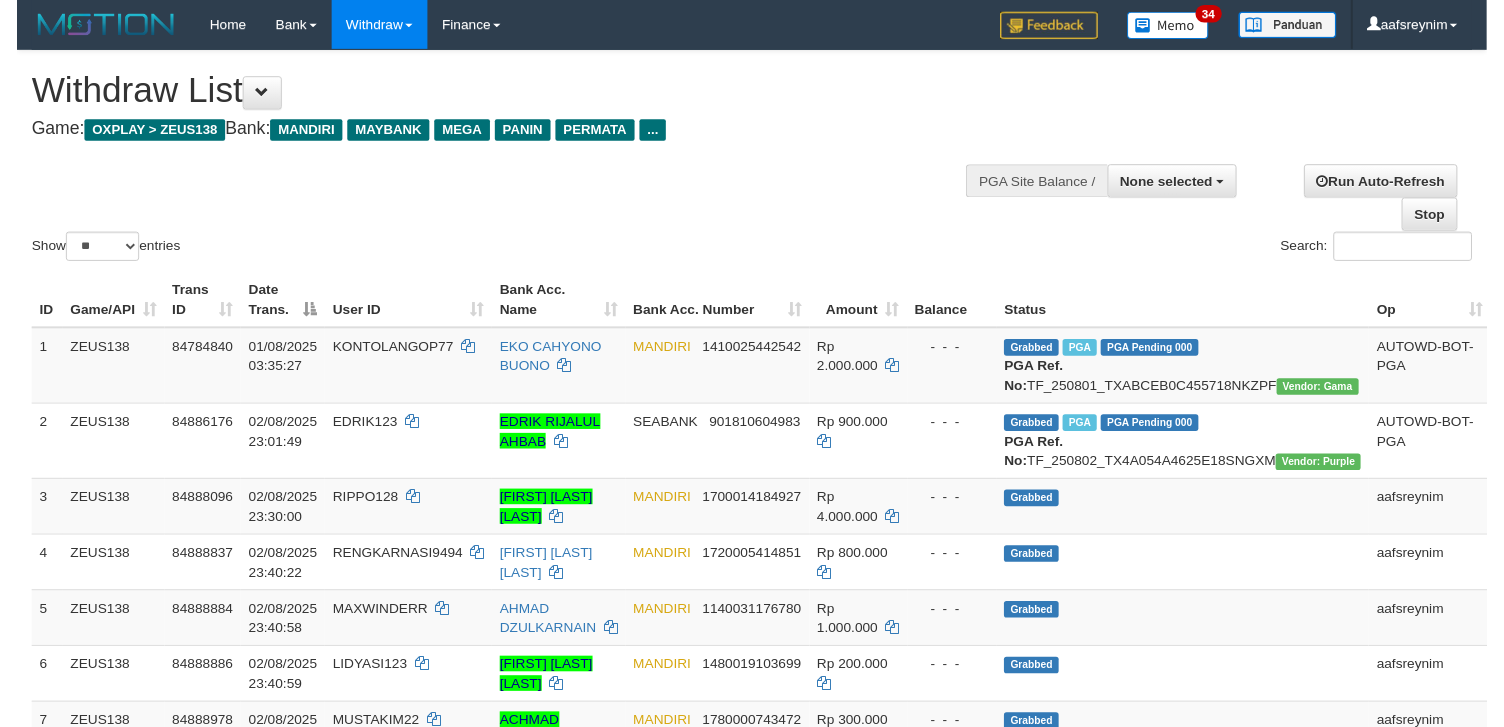 scroll, scrollTop: 354, scrollLeft: 0, axis: vertical 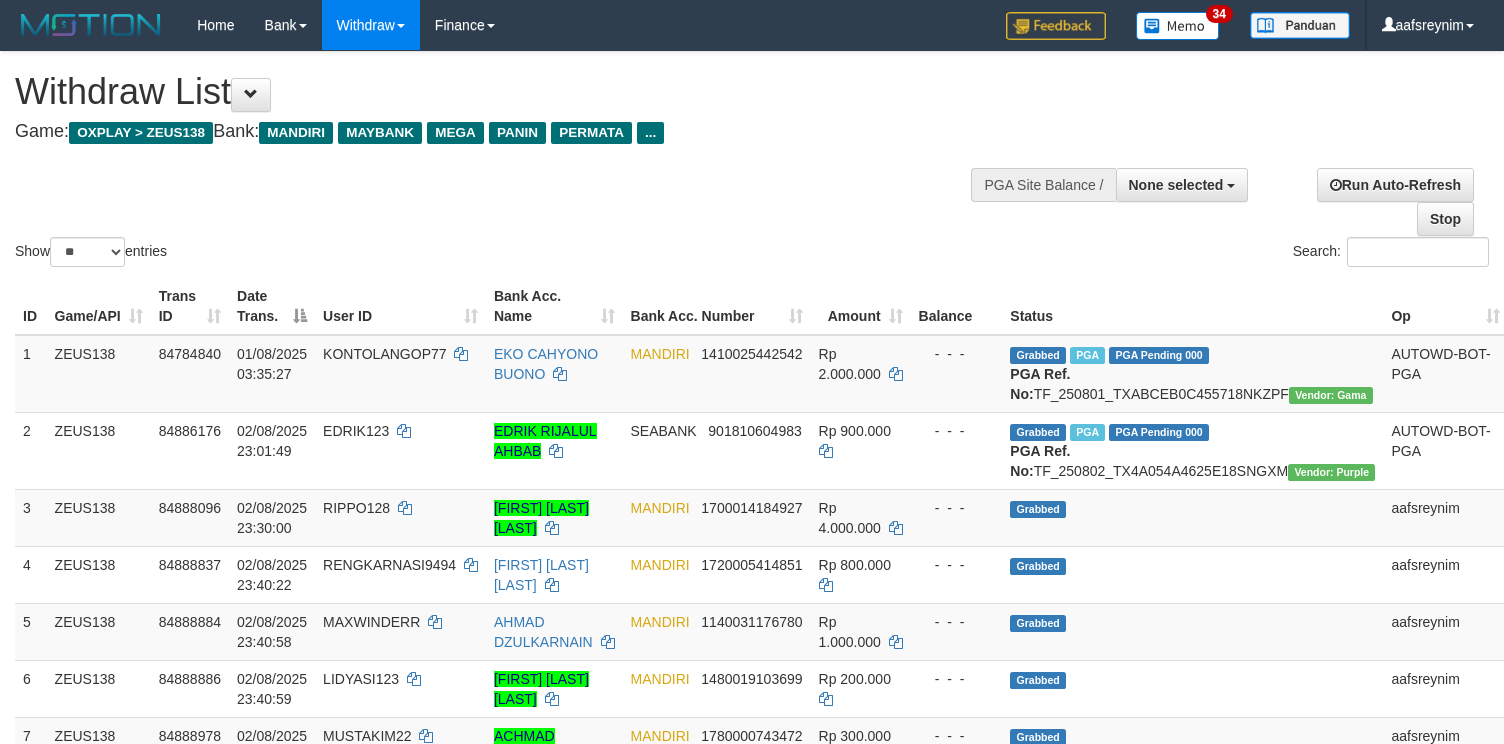 select 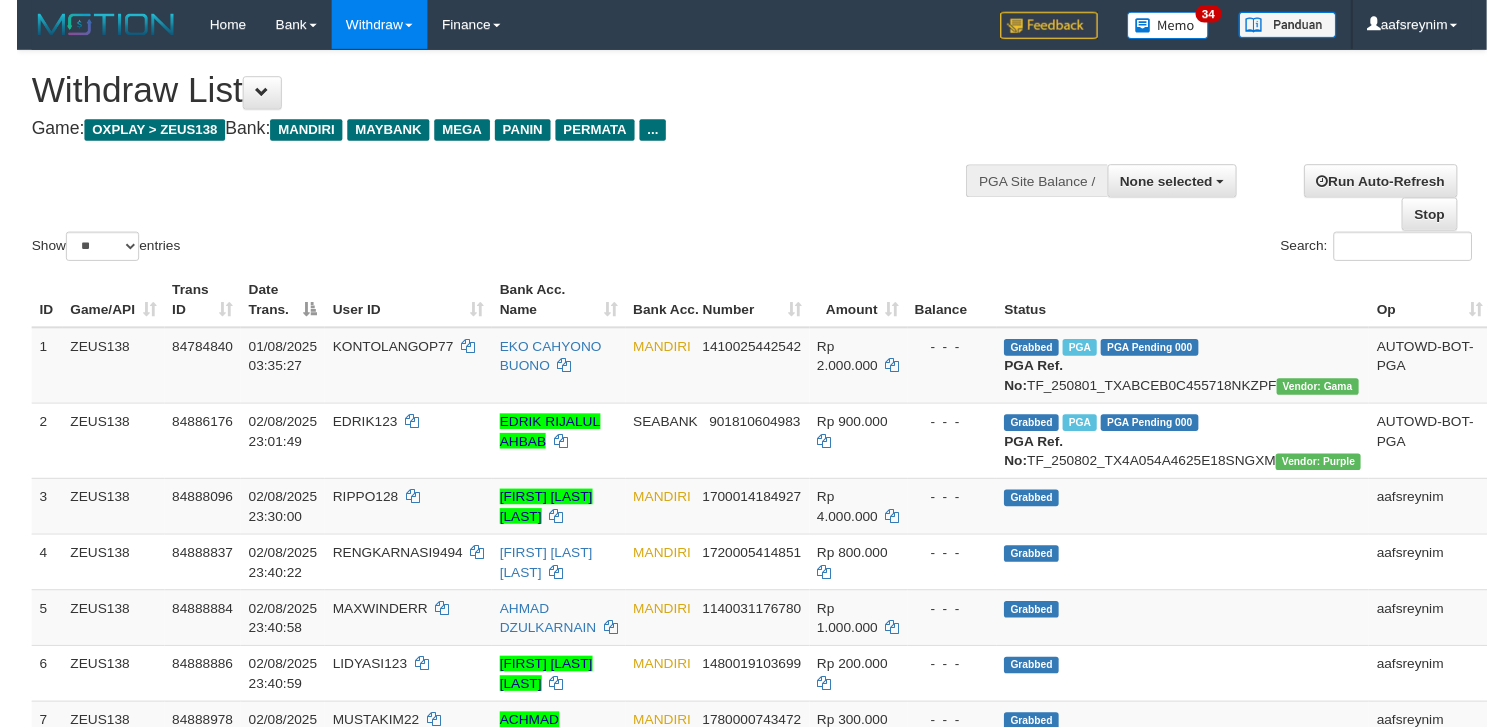 scroll, scrollTop: 354, scrollLeft: 0, axis: vertical 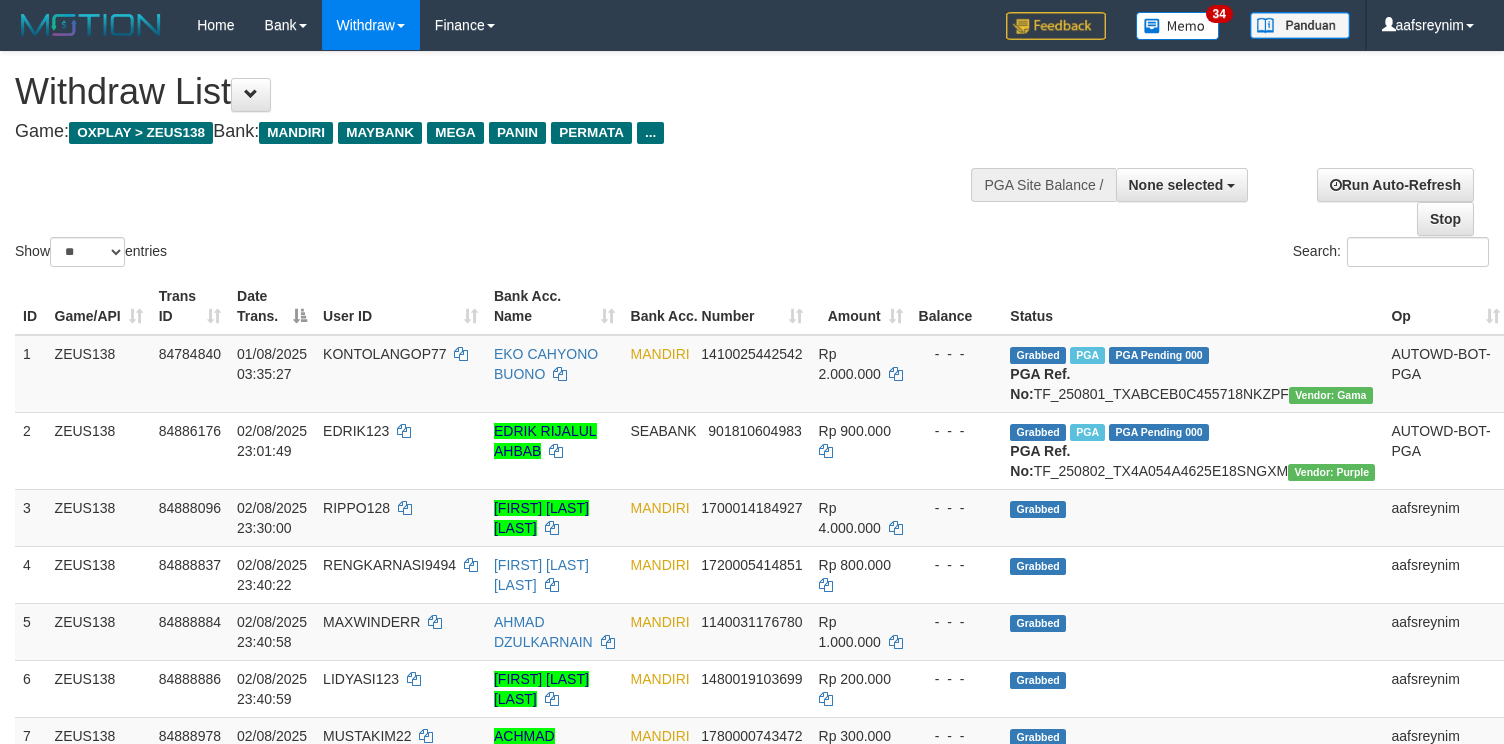 select 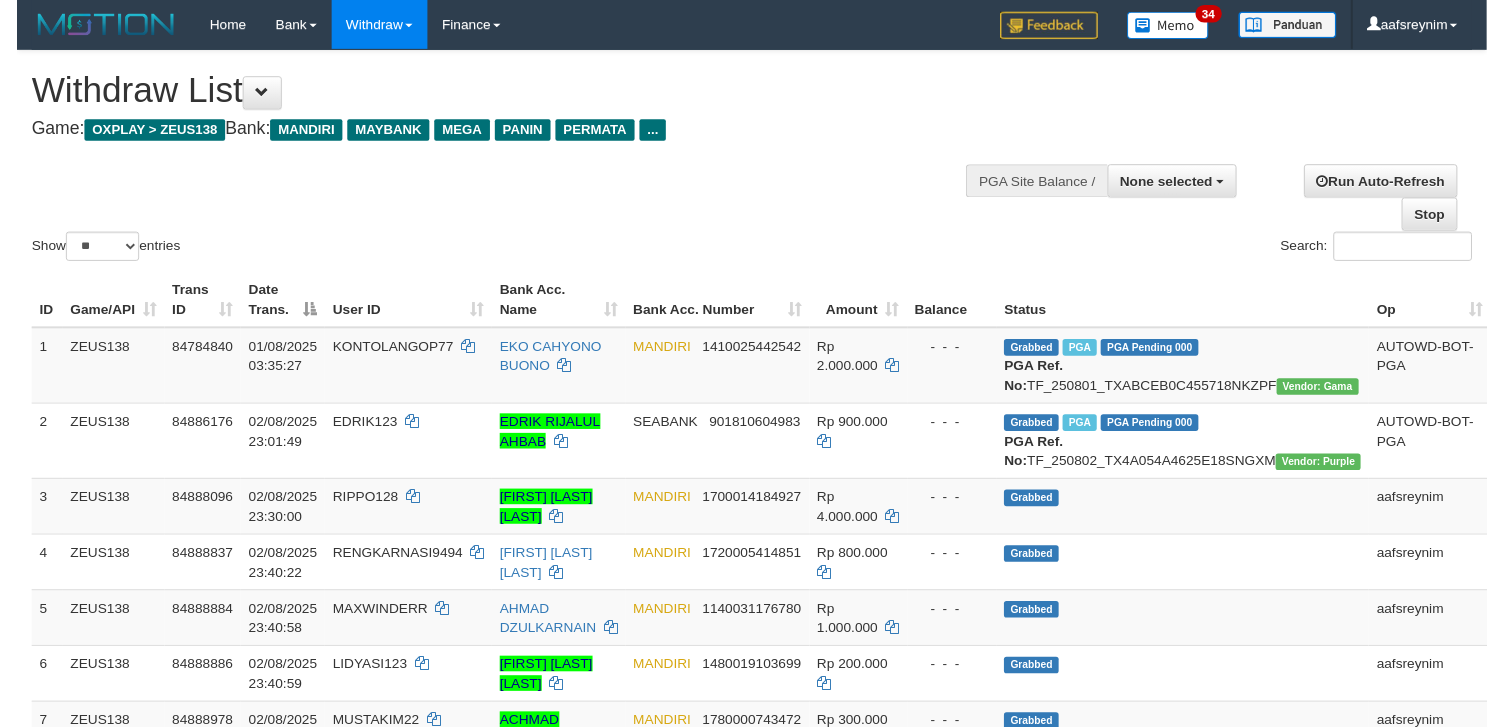 scroll, scrollTop: 354, scrollLeft: 0, axis: vertical 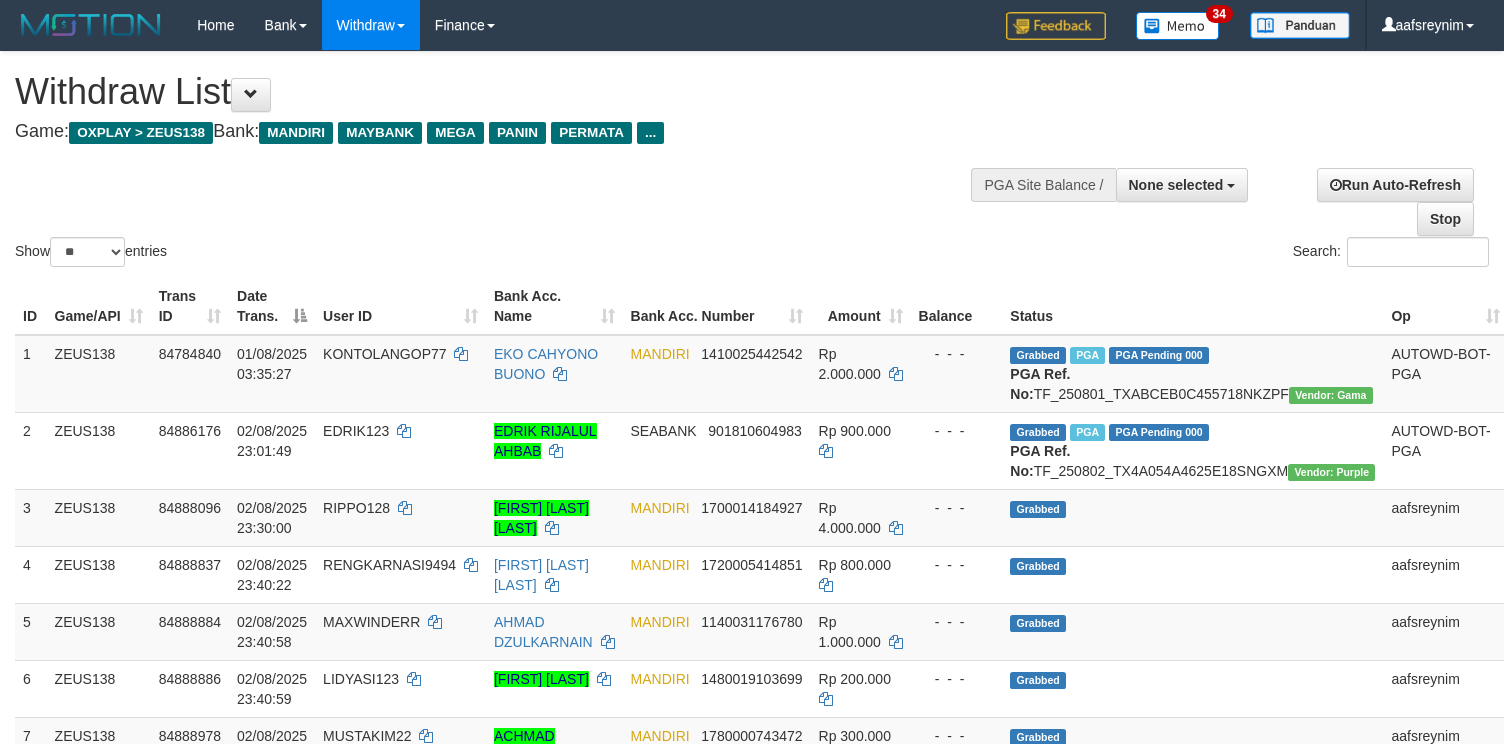 select 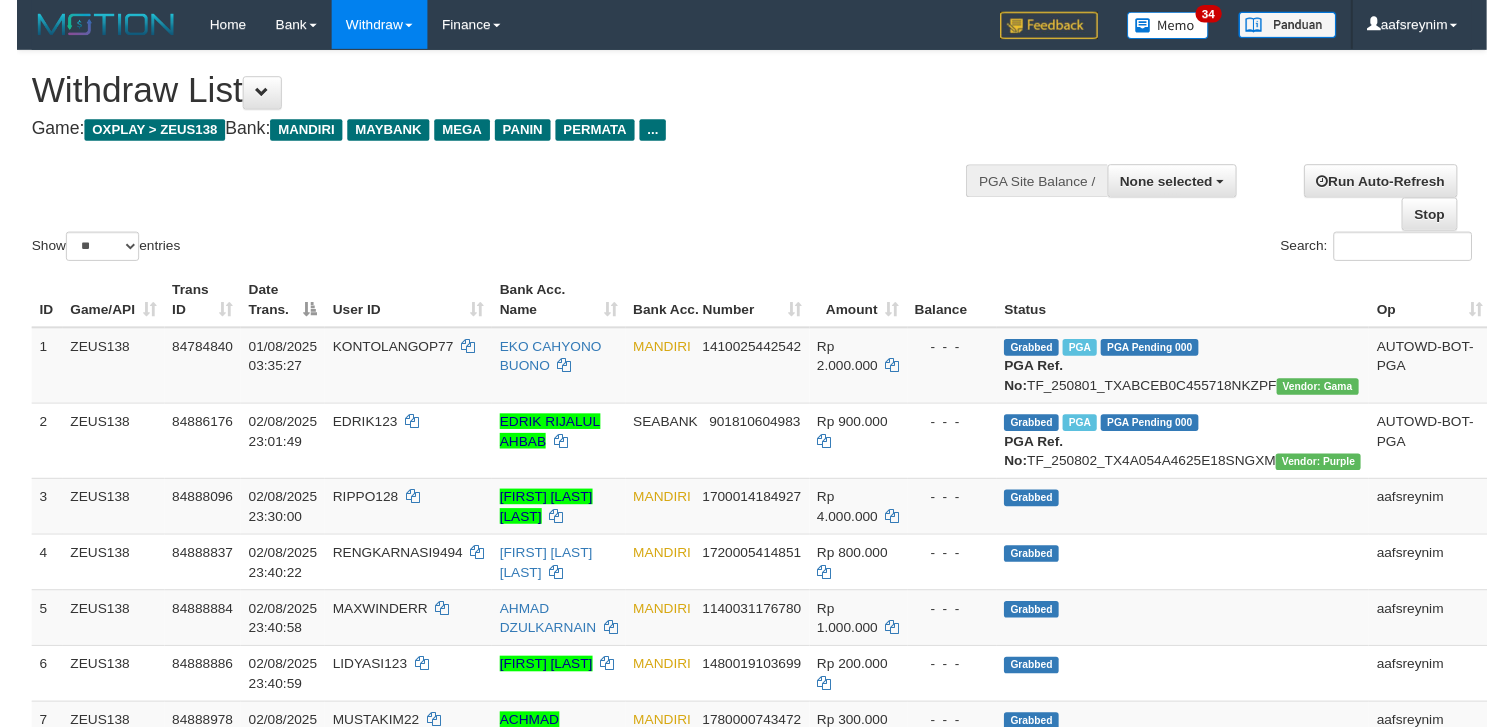 scroll, scrollTop: 354, scrollLeft: 0, axis: vertical 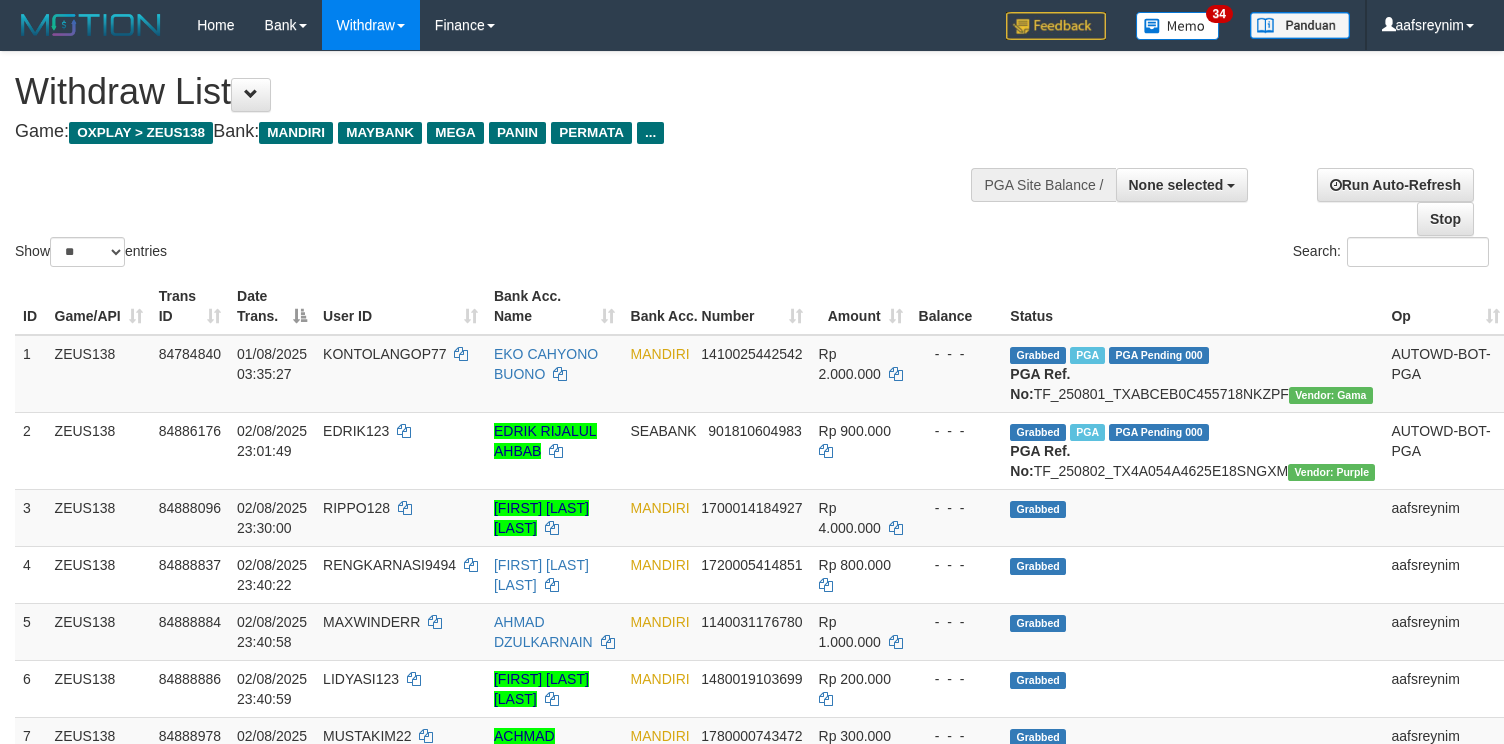 select 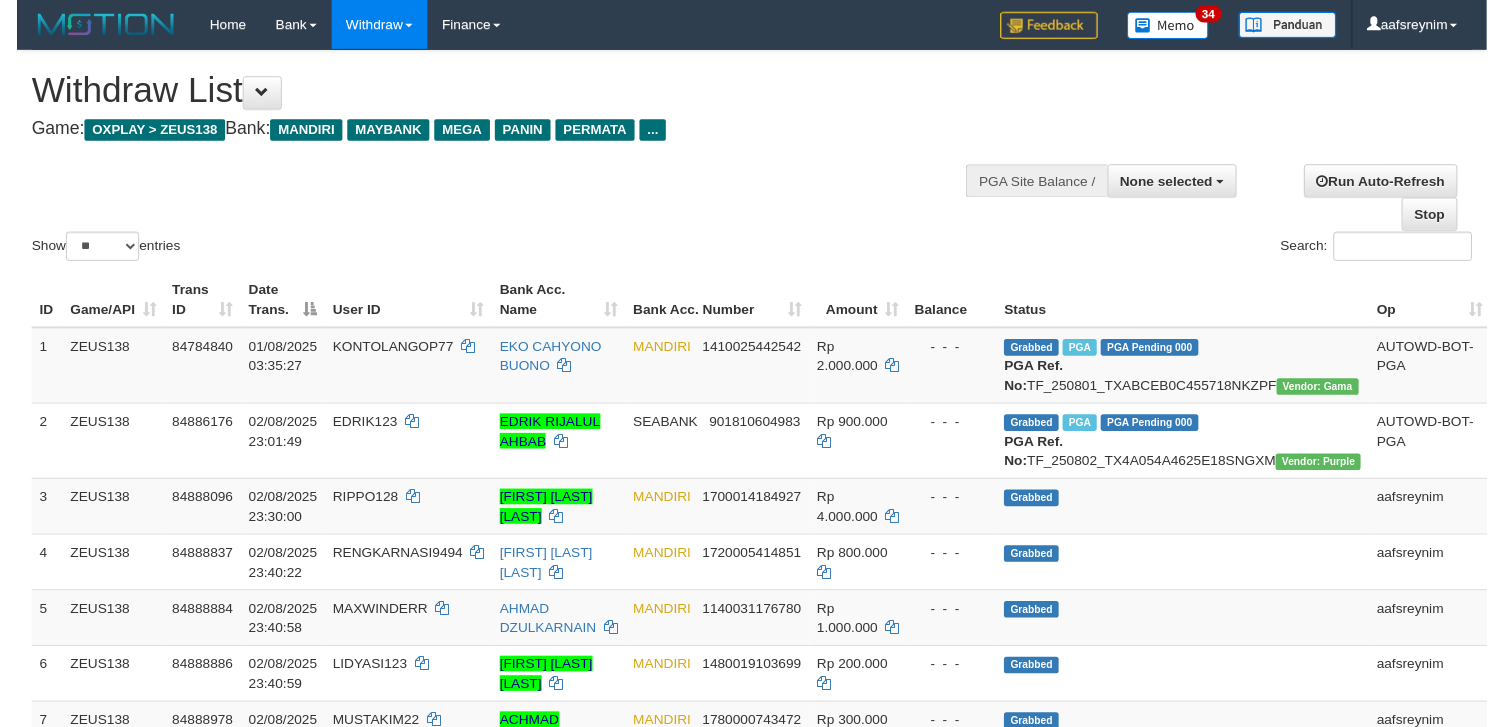 scroll, scrollTop: 354, scrollLeft: 0, axis: vertical 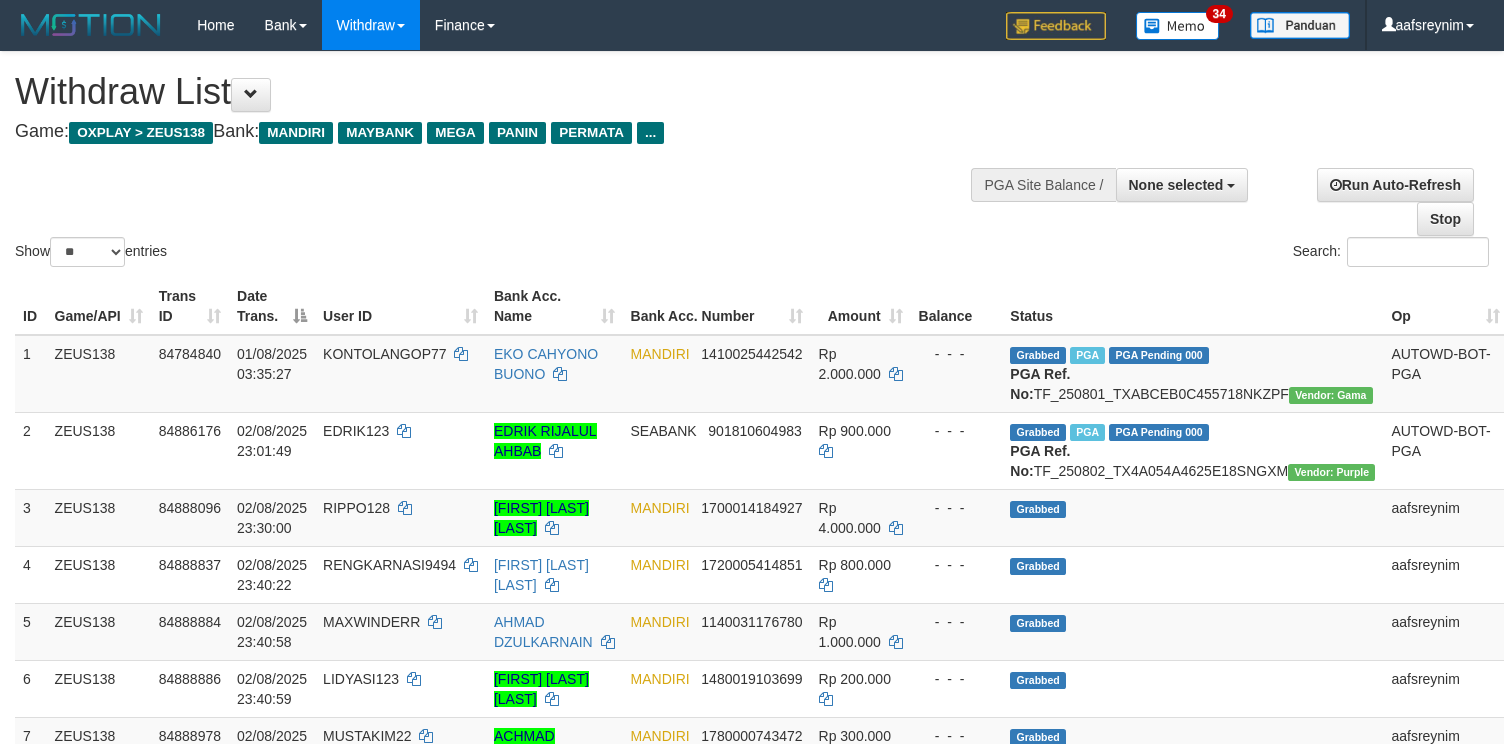 select 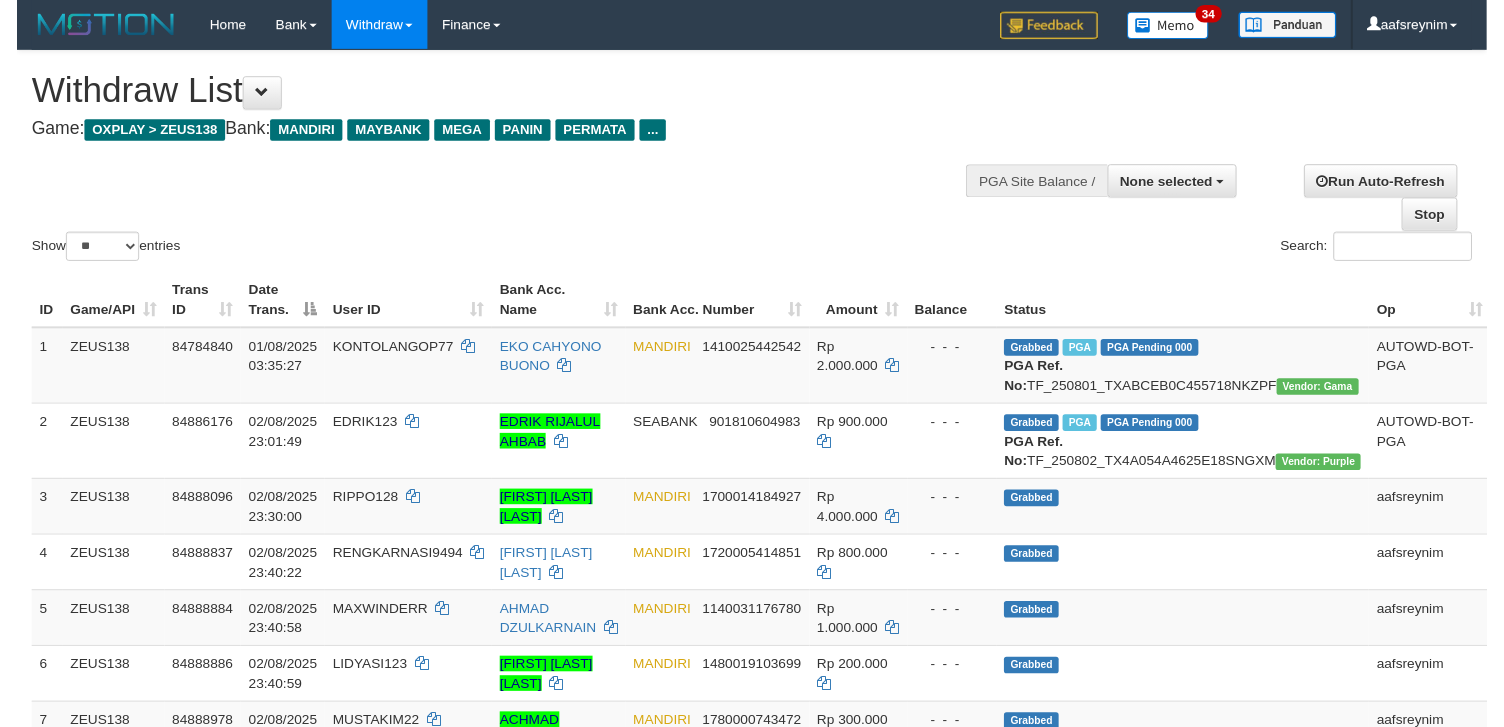 scroll, scrollTop: 354, scrollLeft: 0, axis: vertical 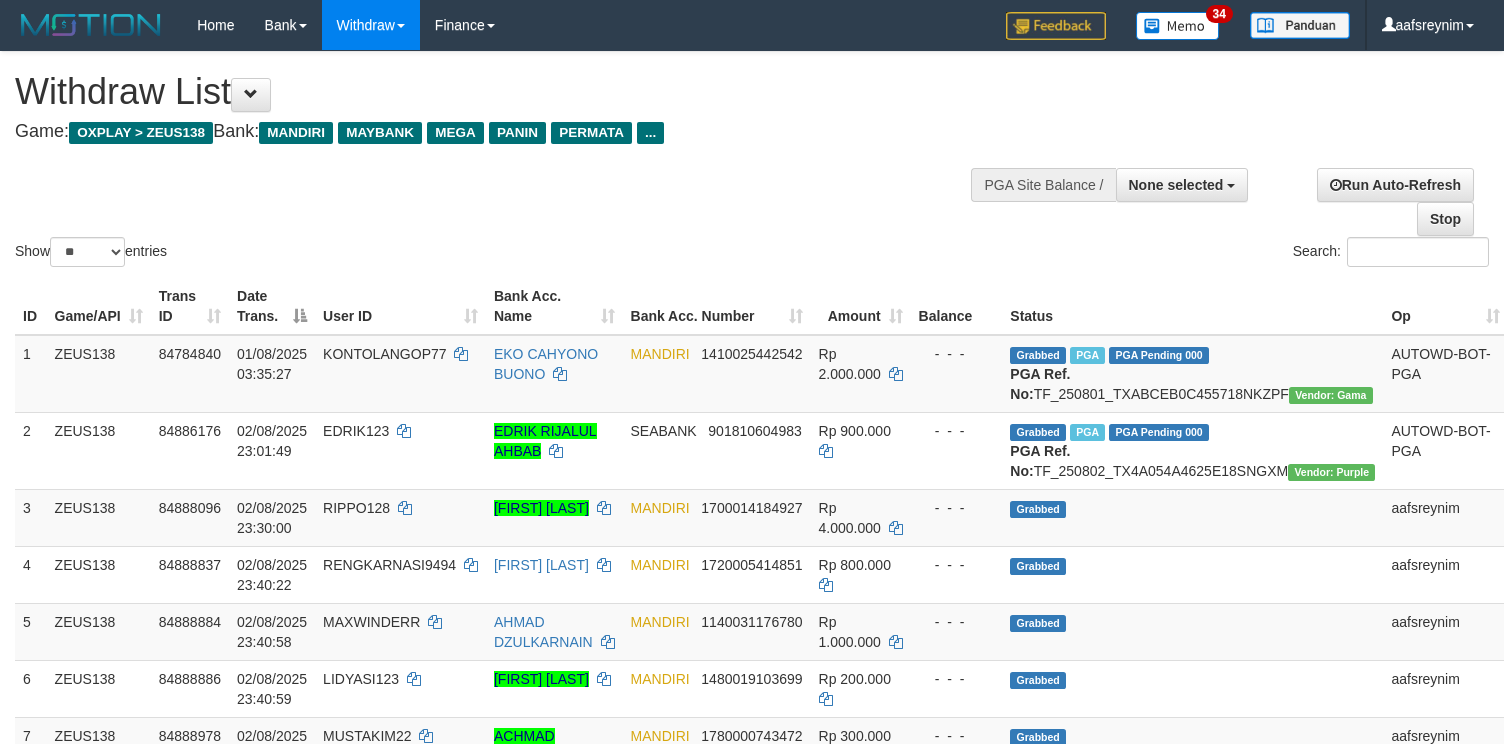 select 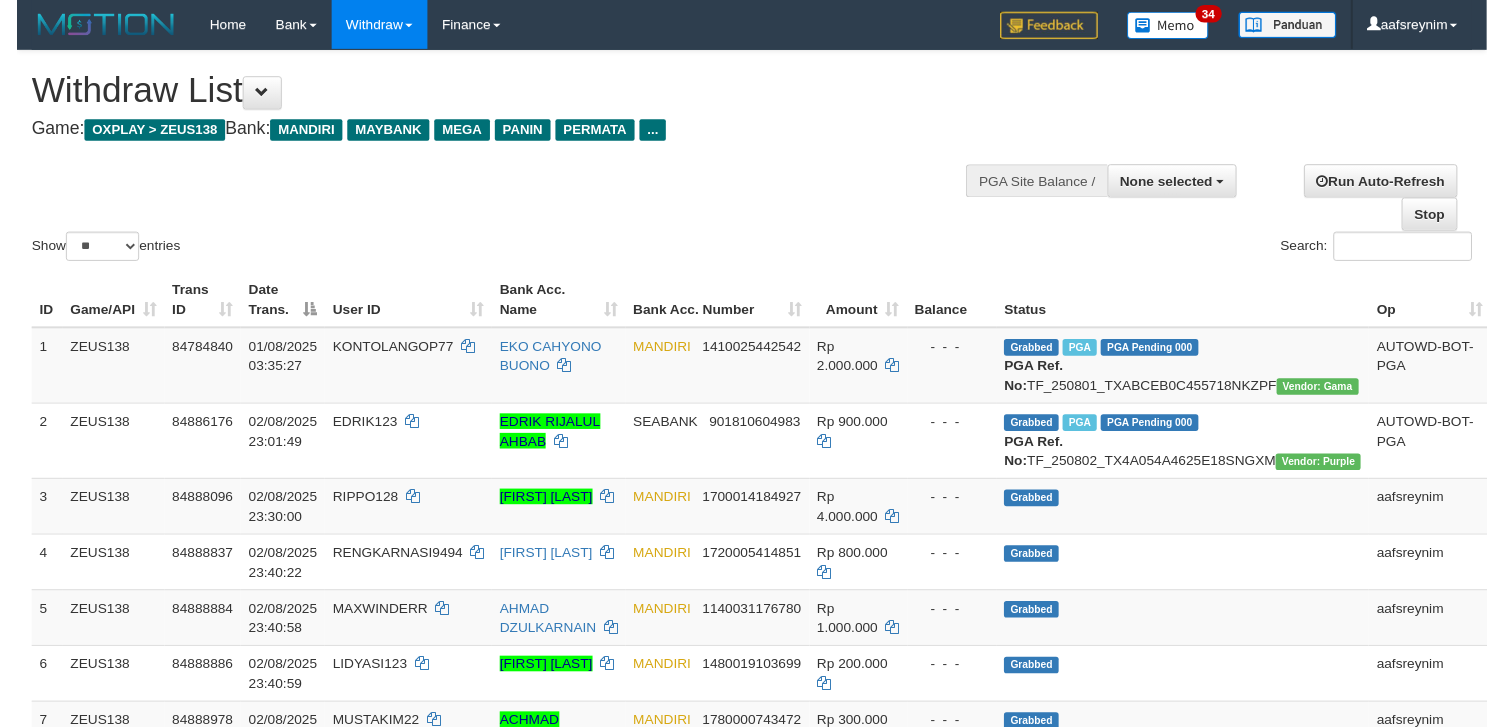 scroll, scrollTop: 354, scrollLeft: 0, axis: vertical 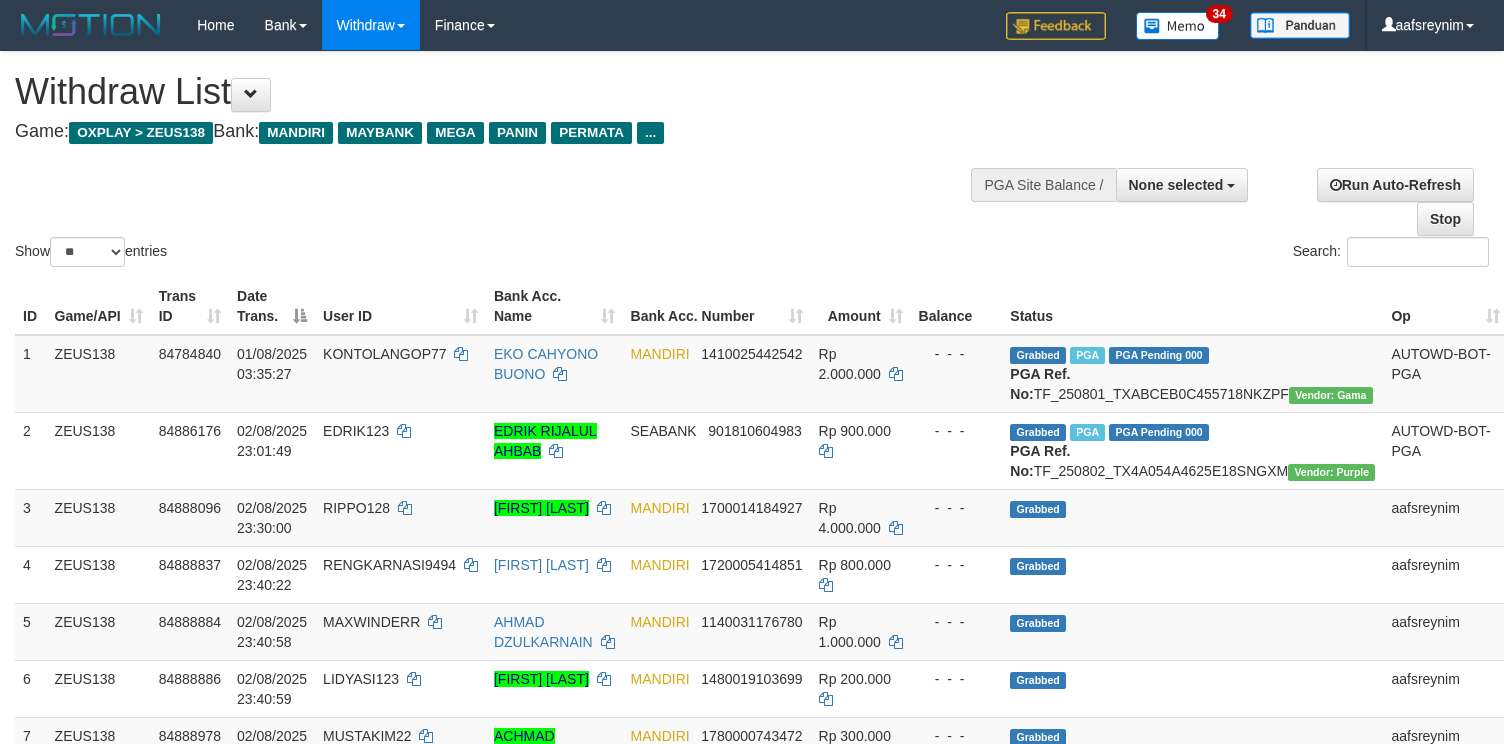 select 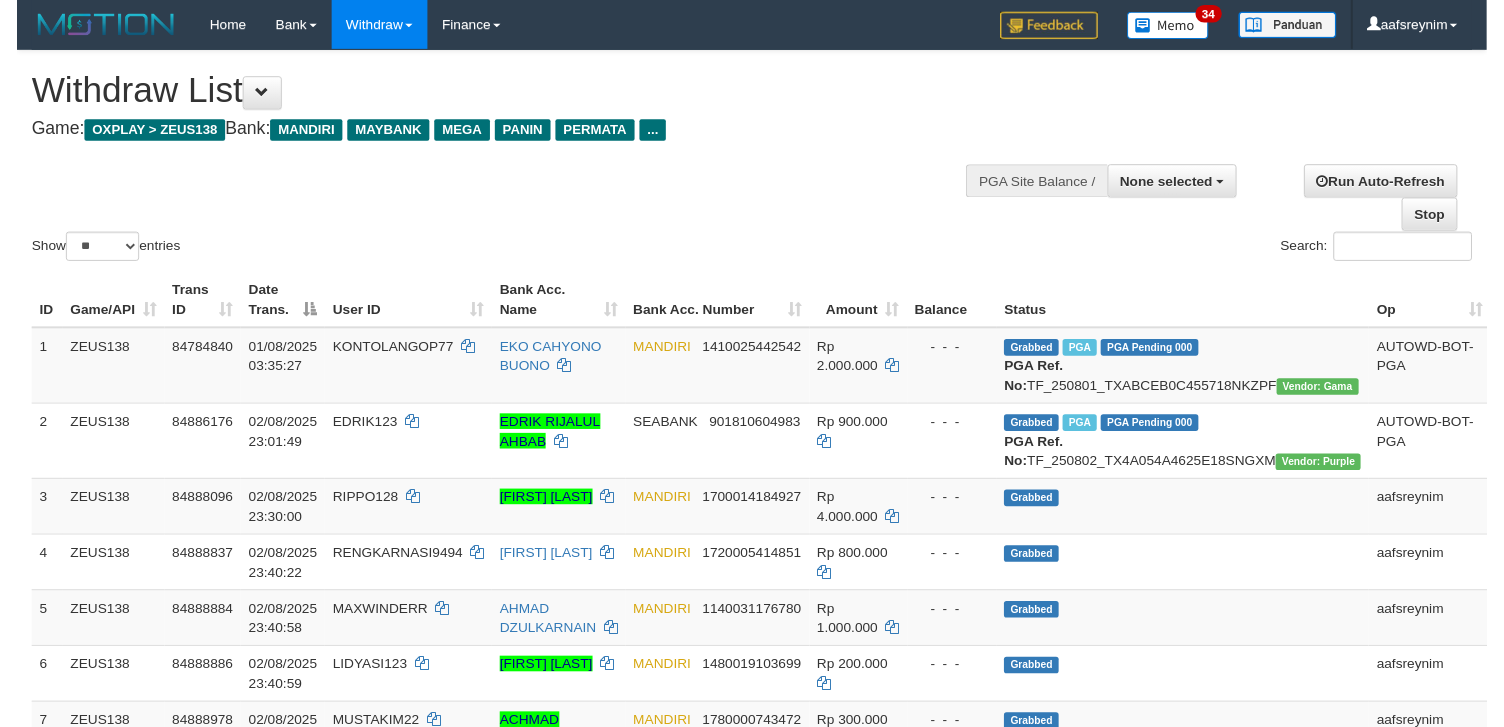 scroll, scrollTop: 354, scrollLeft: 0, axis: vertical 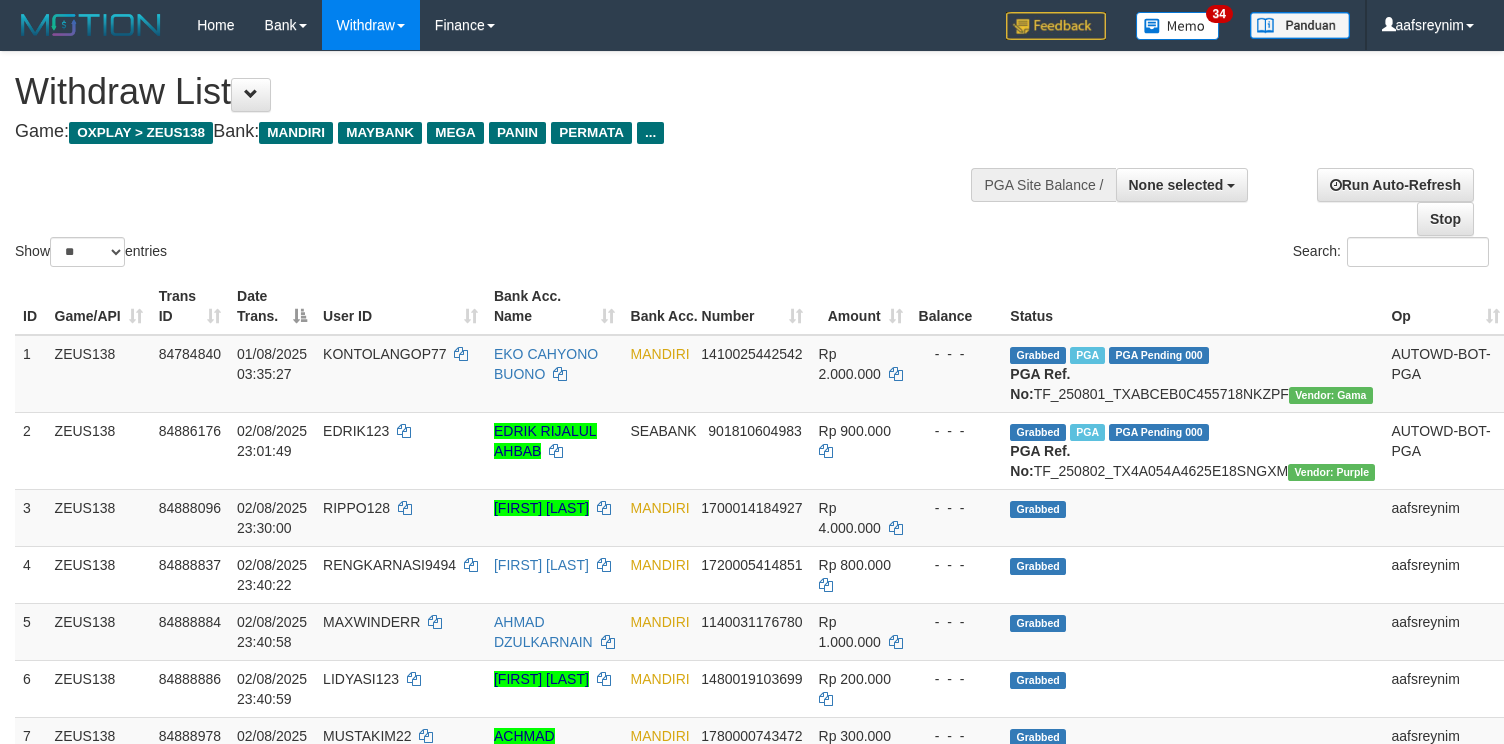 select 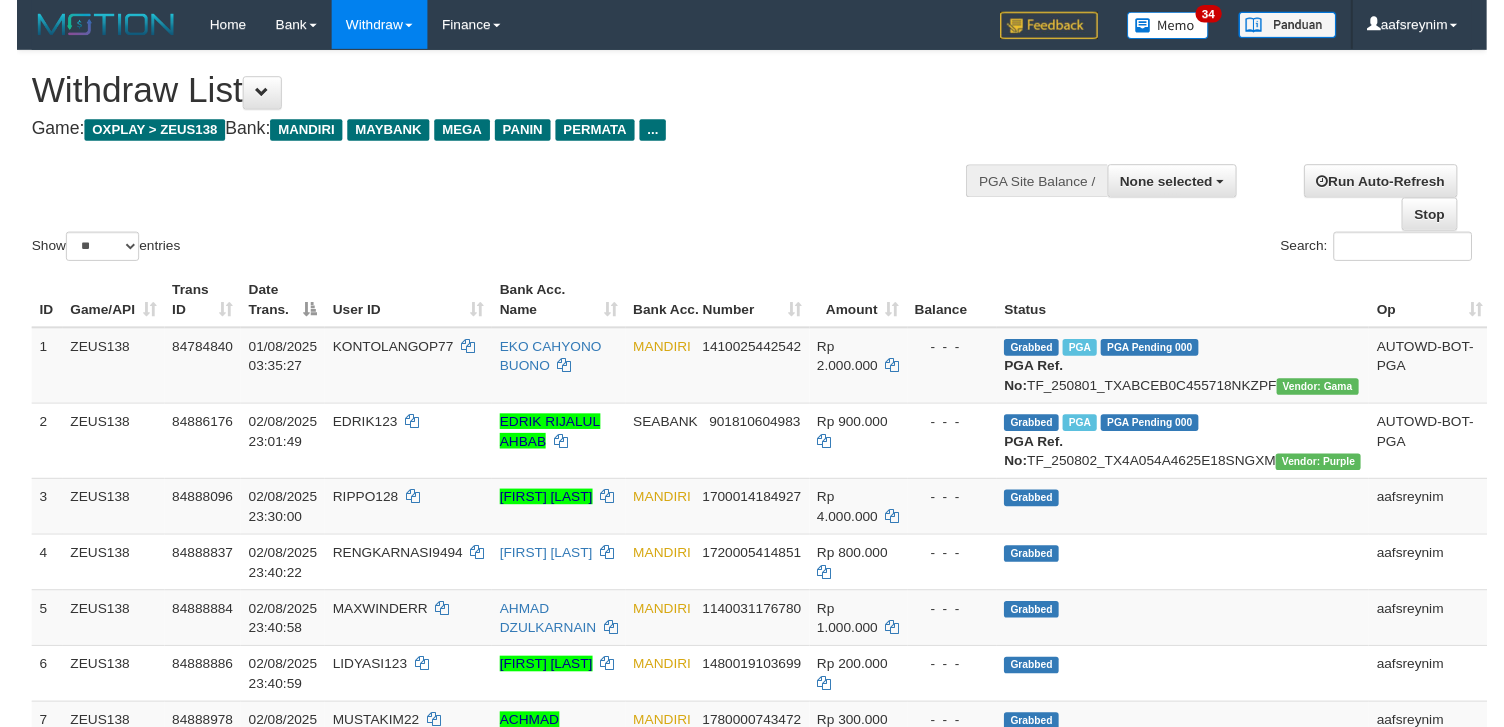 scroll, scrollTop: 354, scrollLeft: 0, axis: vertical 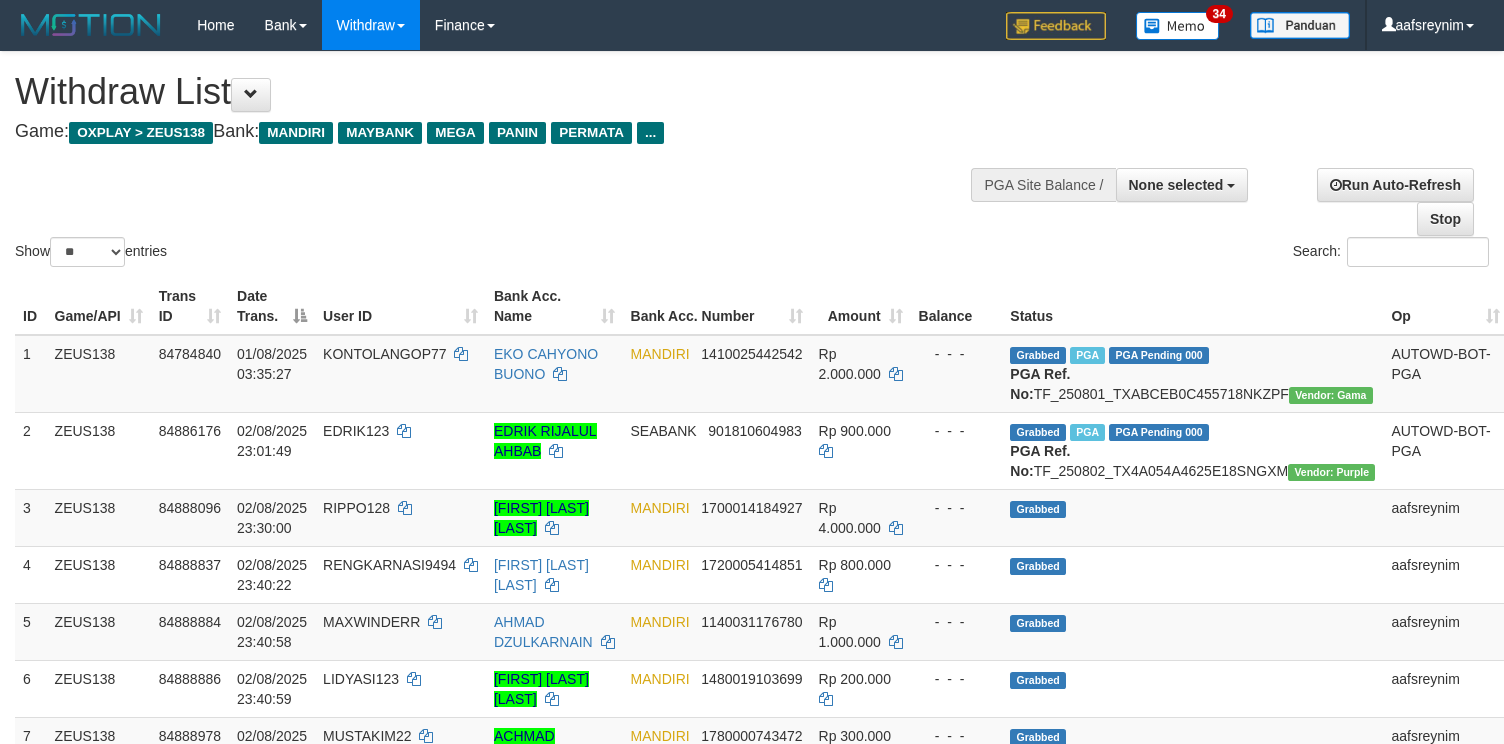 select 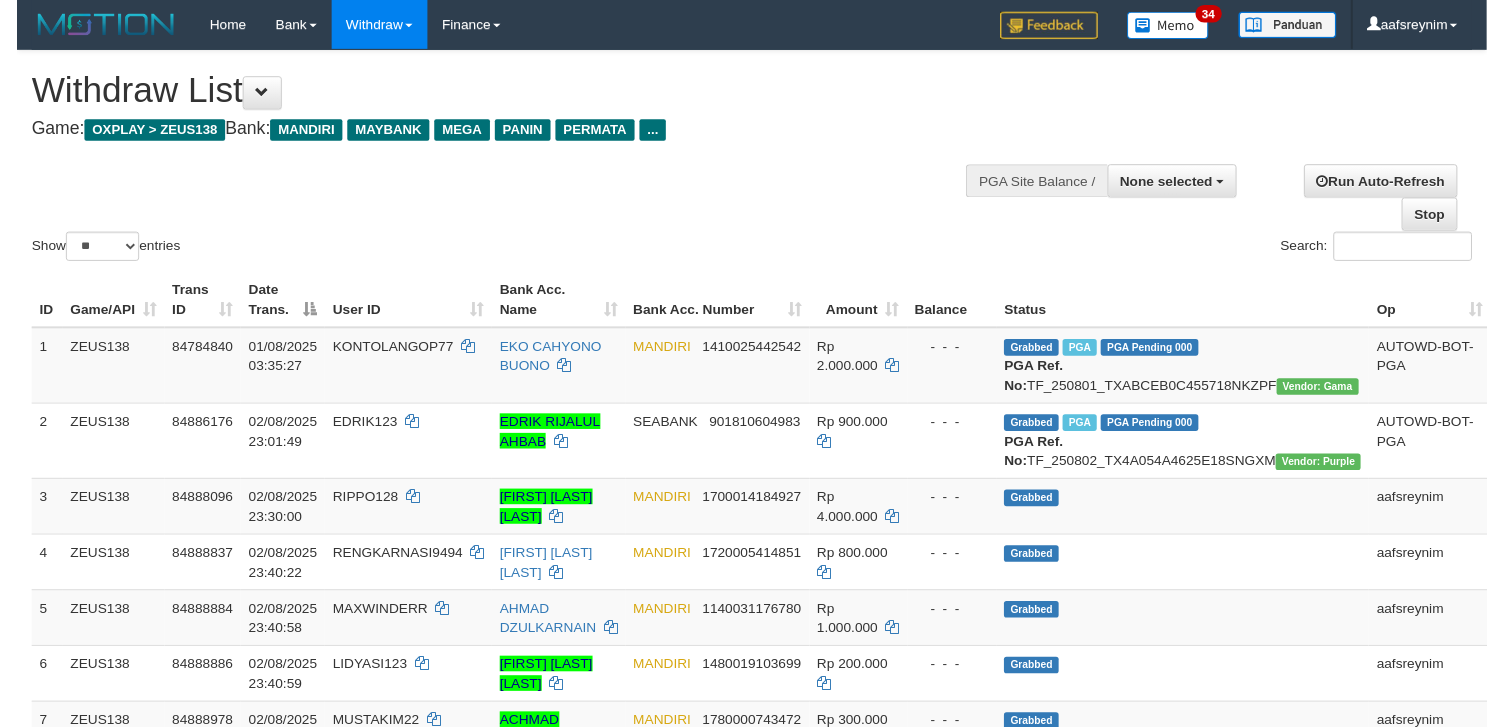 scroll, scrollTop: 354, scrollLeft: 0, axis: vertical 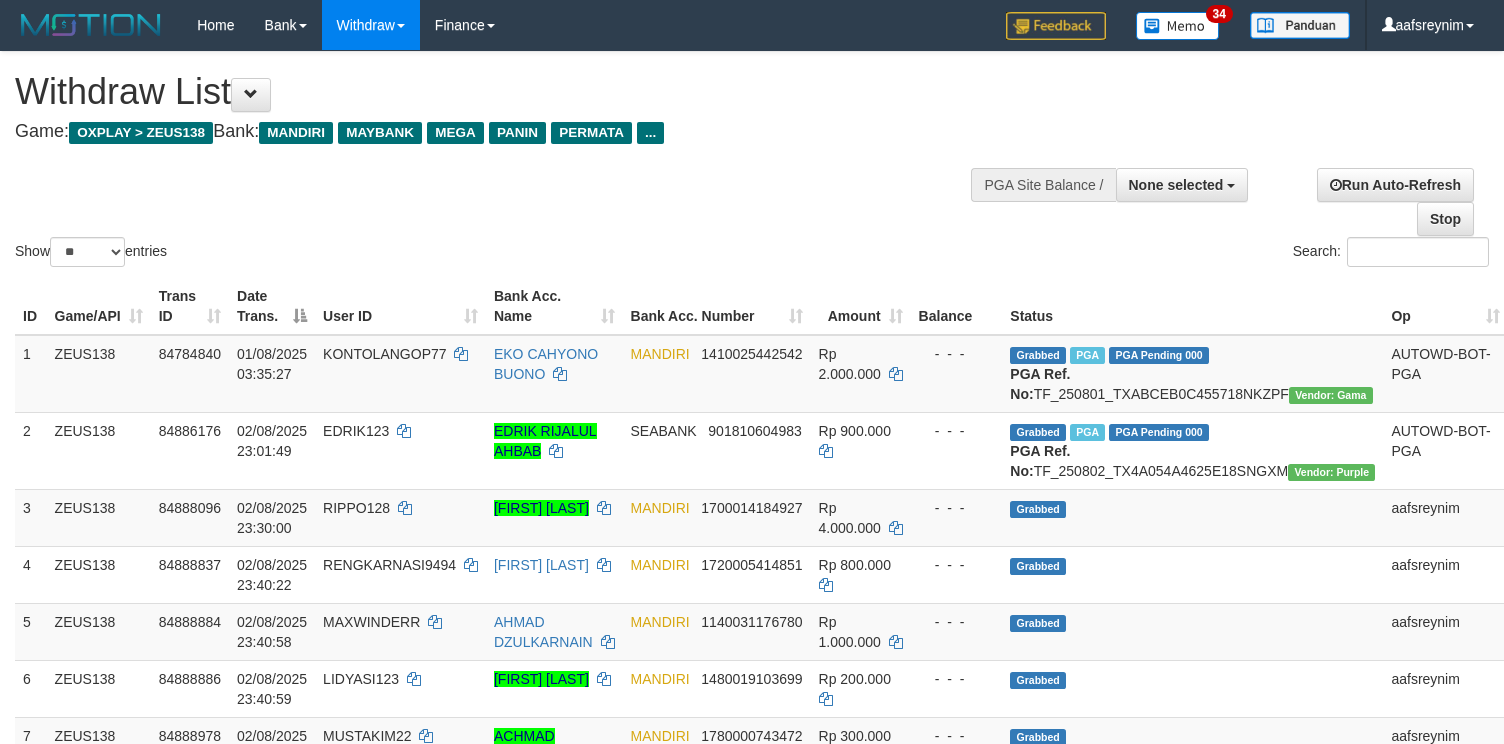 select 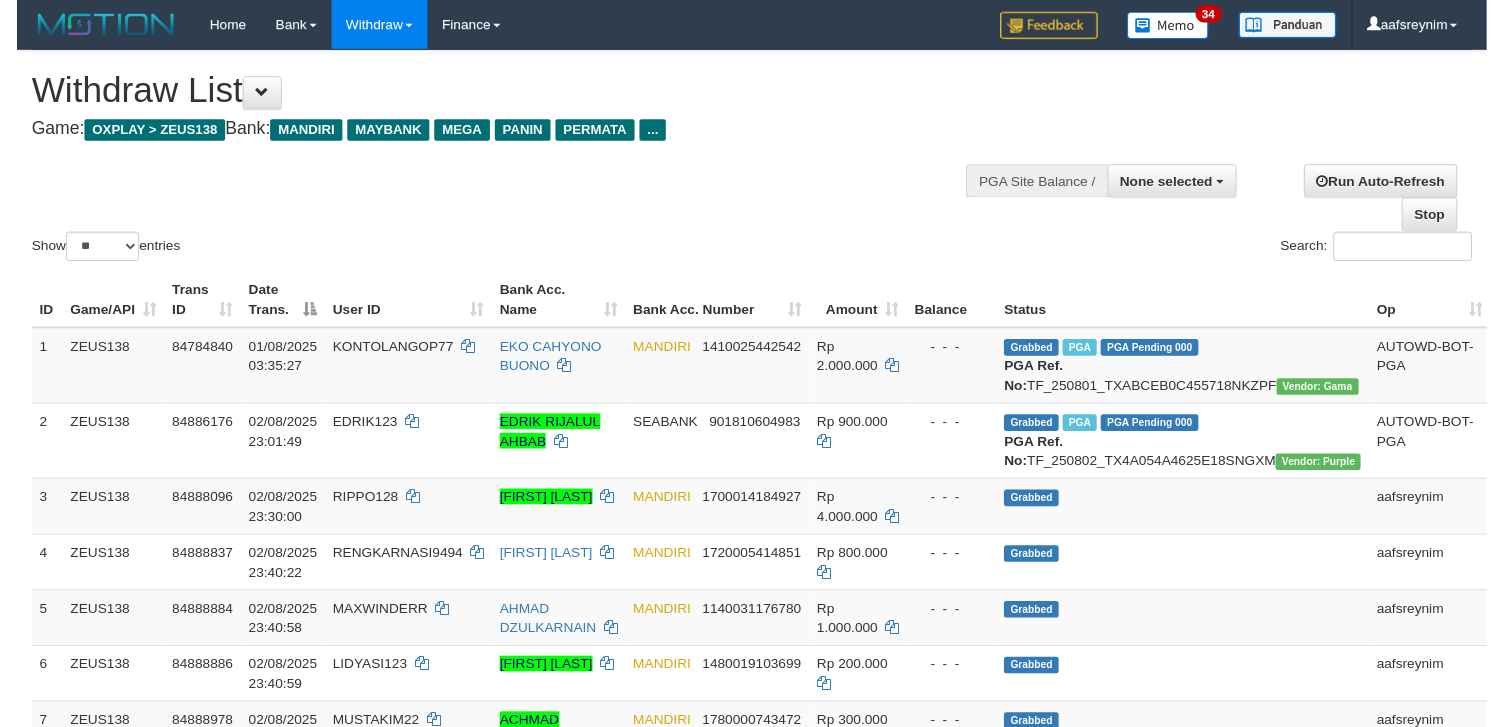 scroll, scrollTop: 354, scrollLeft: 0, axis: vertical 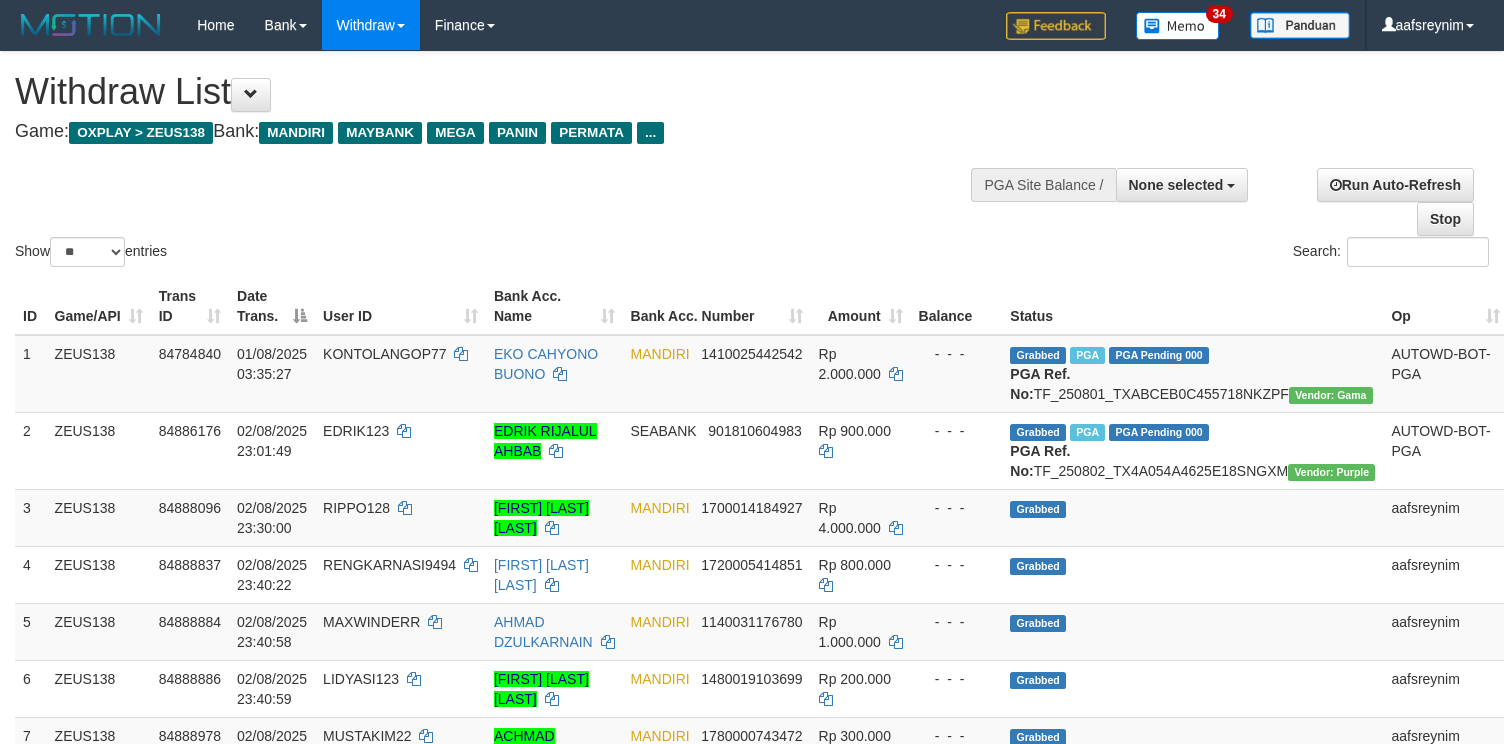 select 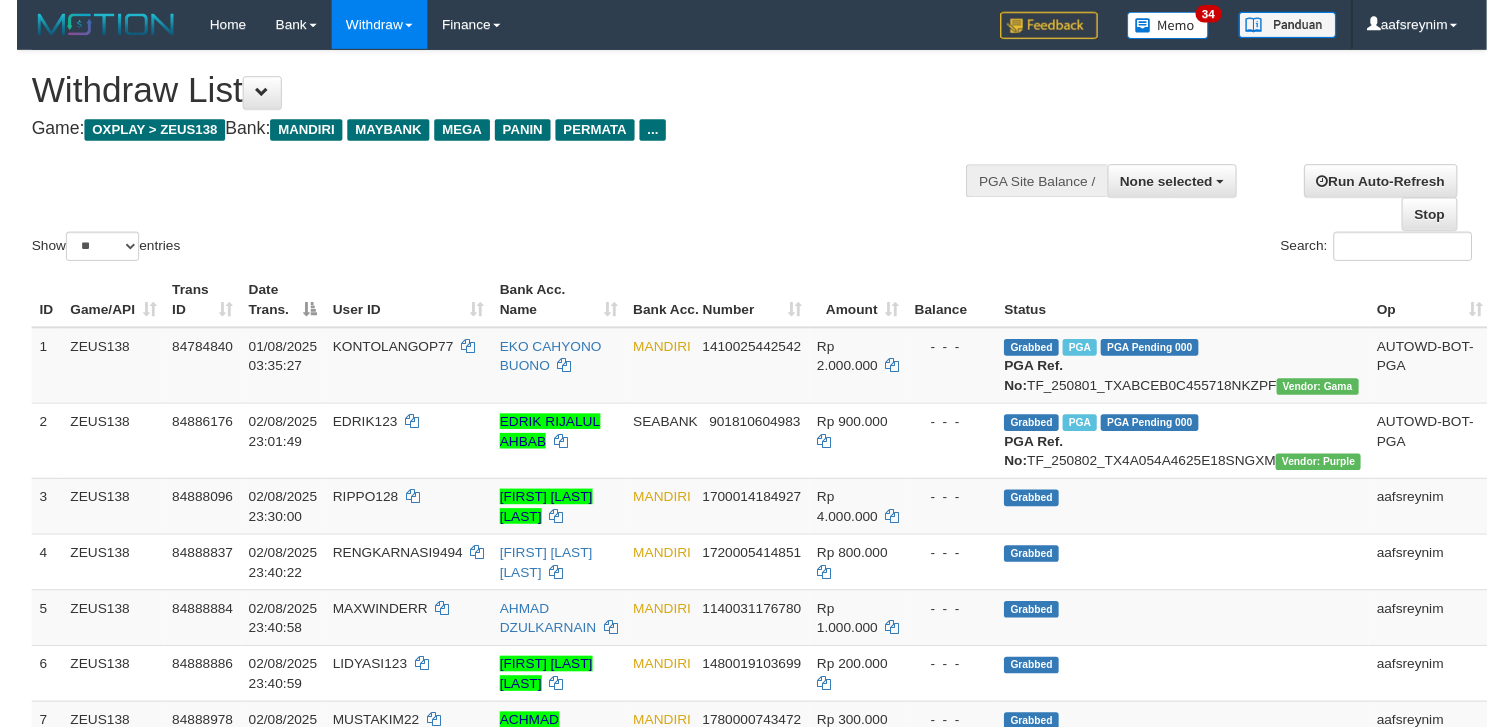 scroll, scrollTop: 354, scrollLeft: 0, axis: vertical 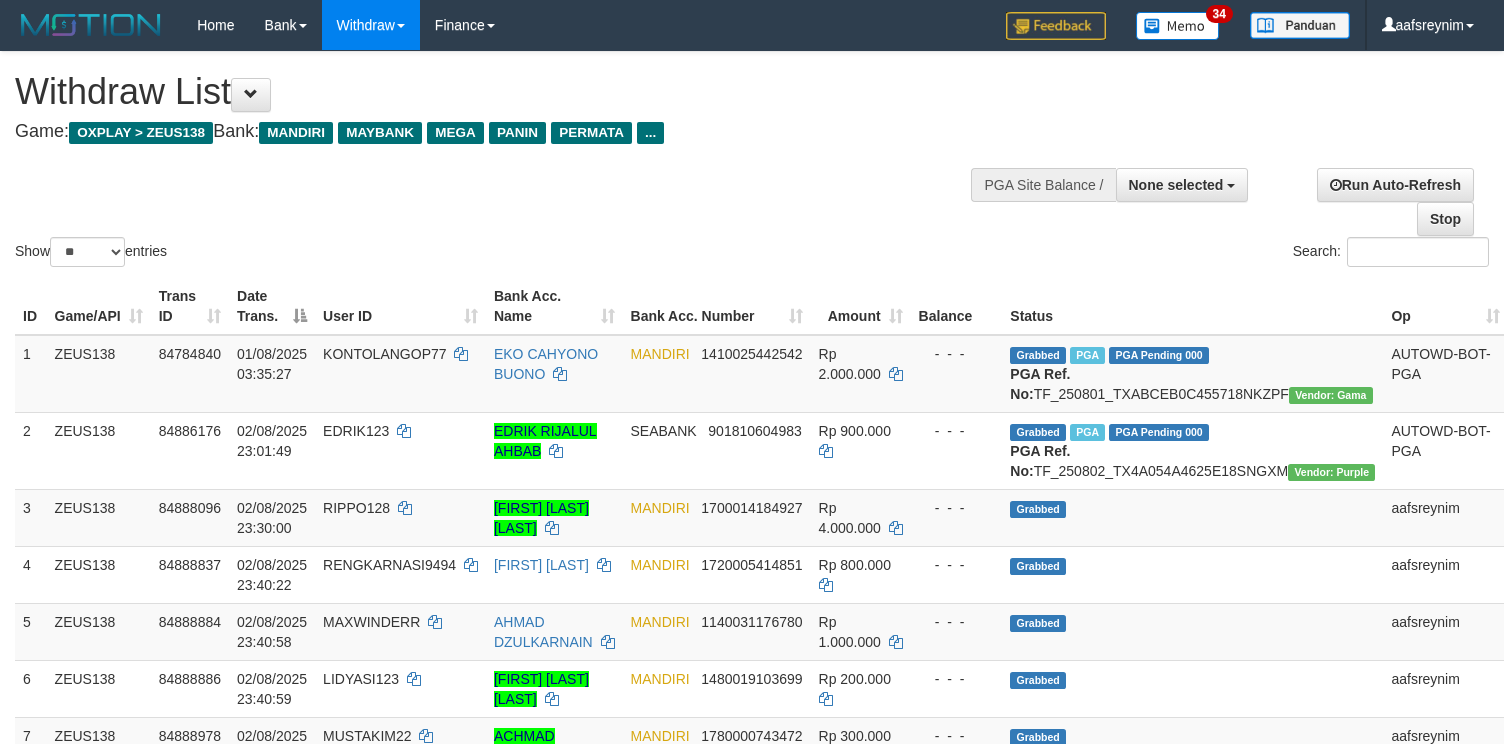 select 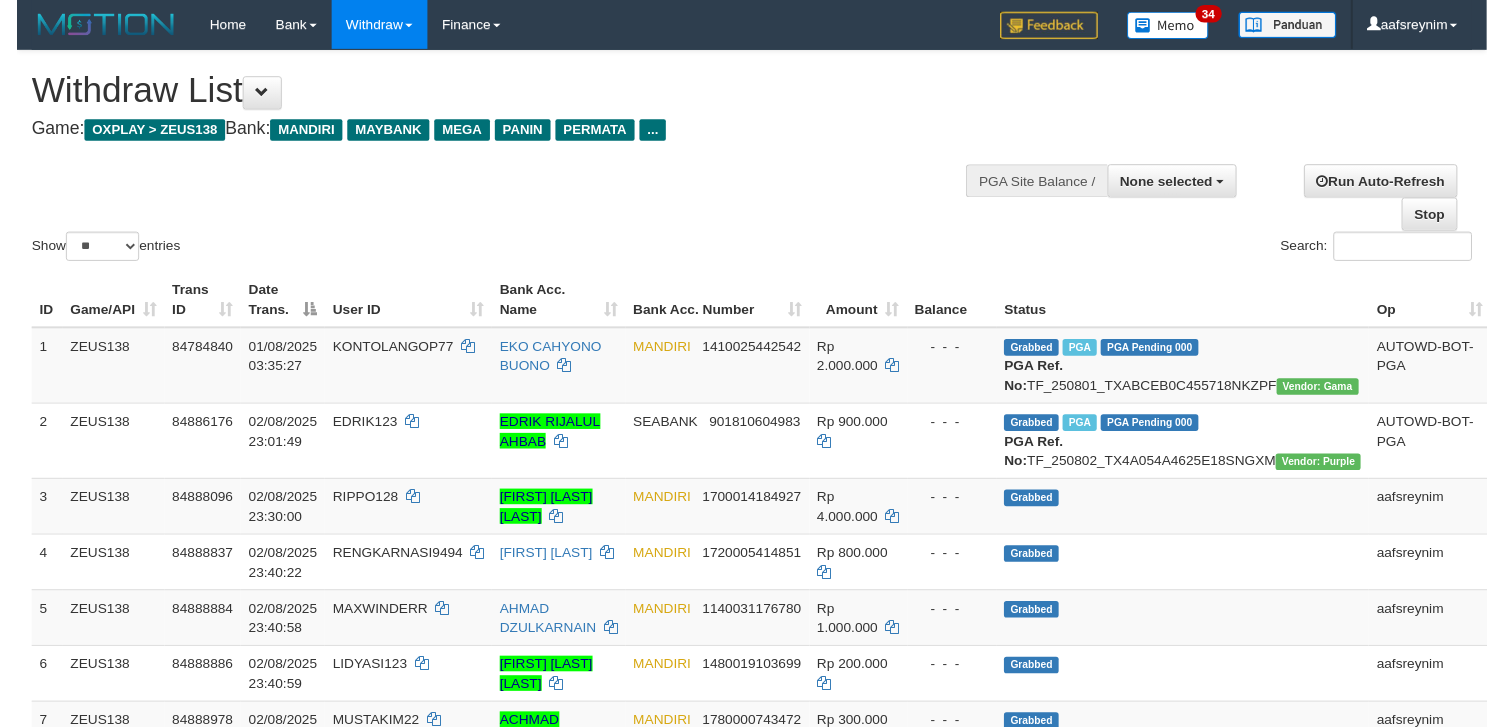 scroll, scrollTop: 354, scrollLeft: 0, axis: vertical 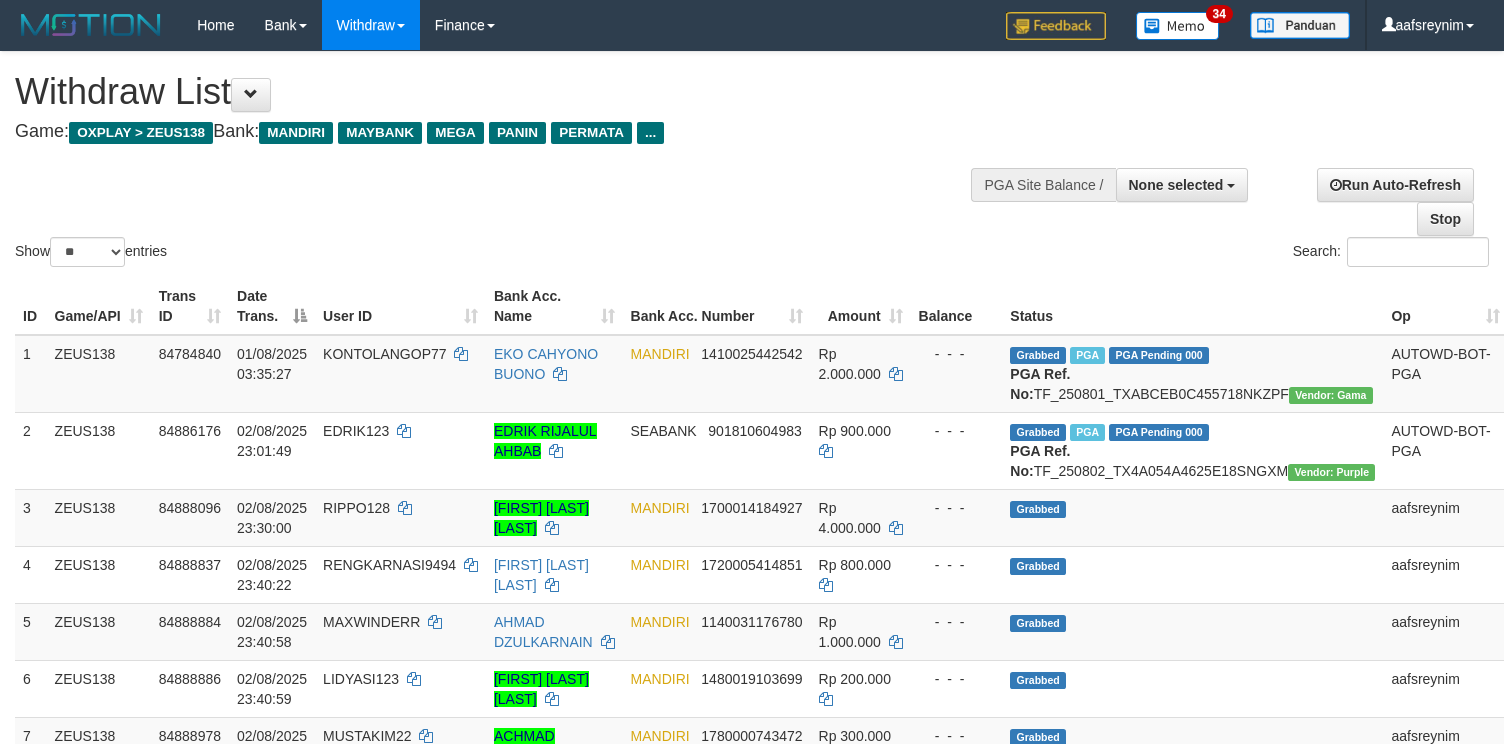 select 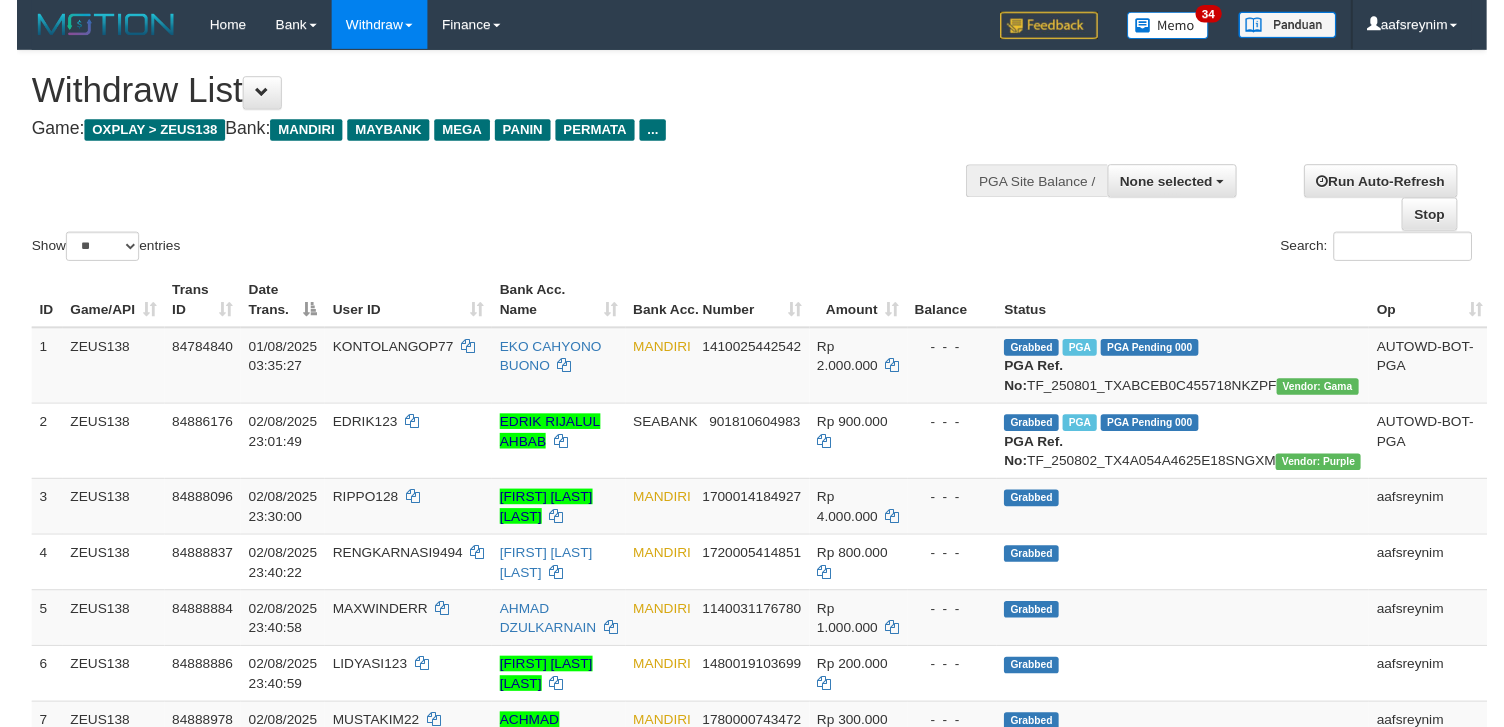 scroll, scrollTop: 354, scrollLeft: 0, axis: vertical 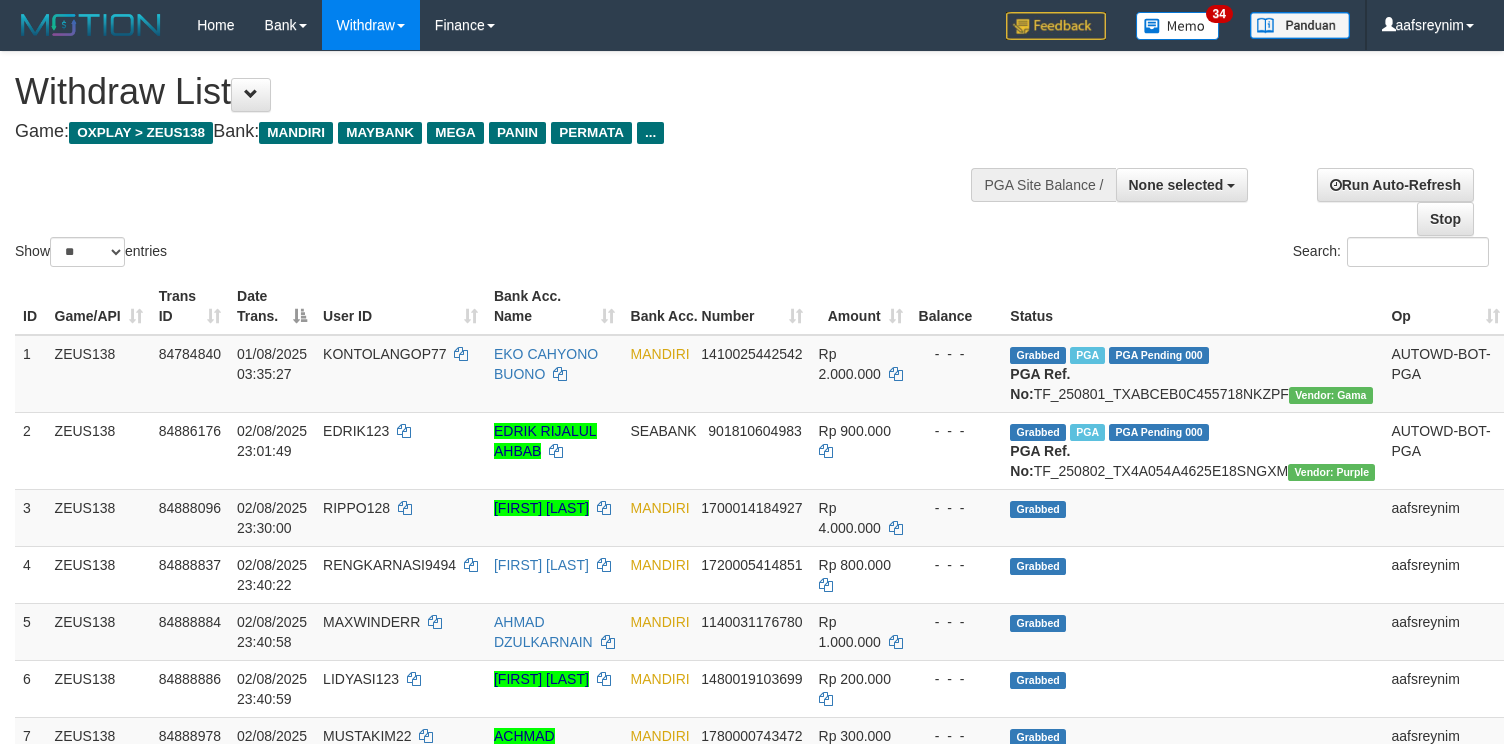 select 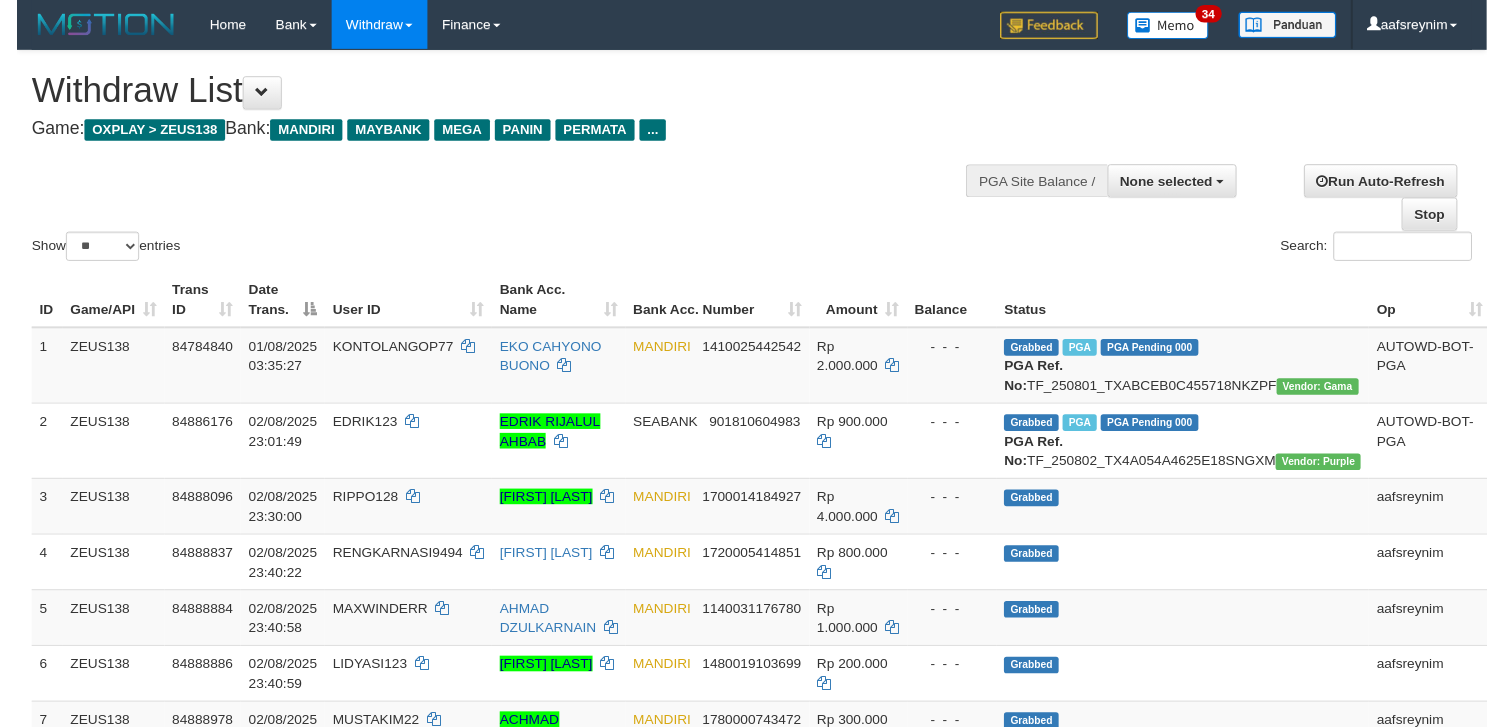 scroll, scrollTop: 354, scrollLeft: 0, axis: vertical 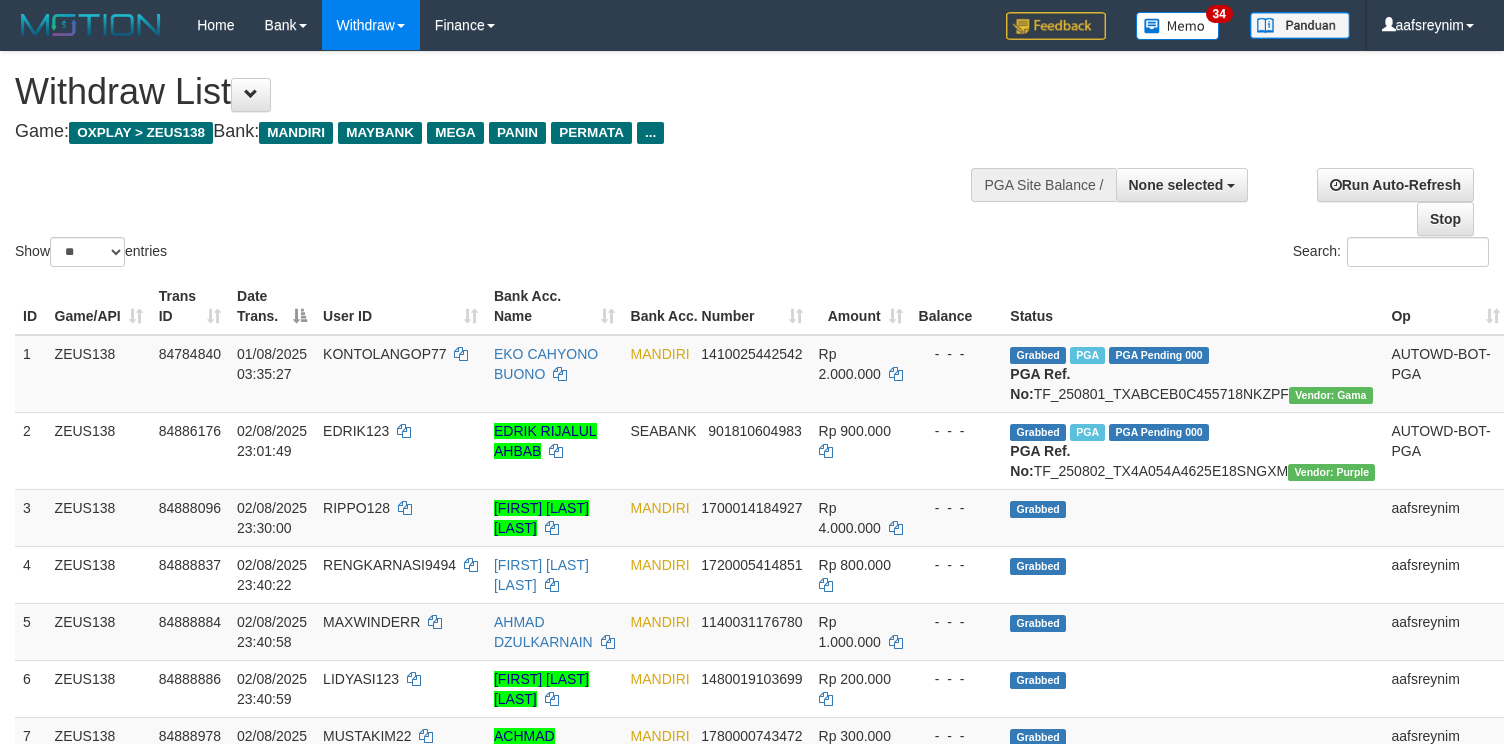 select 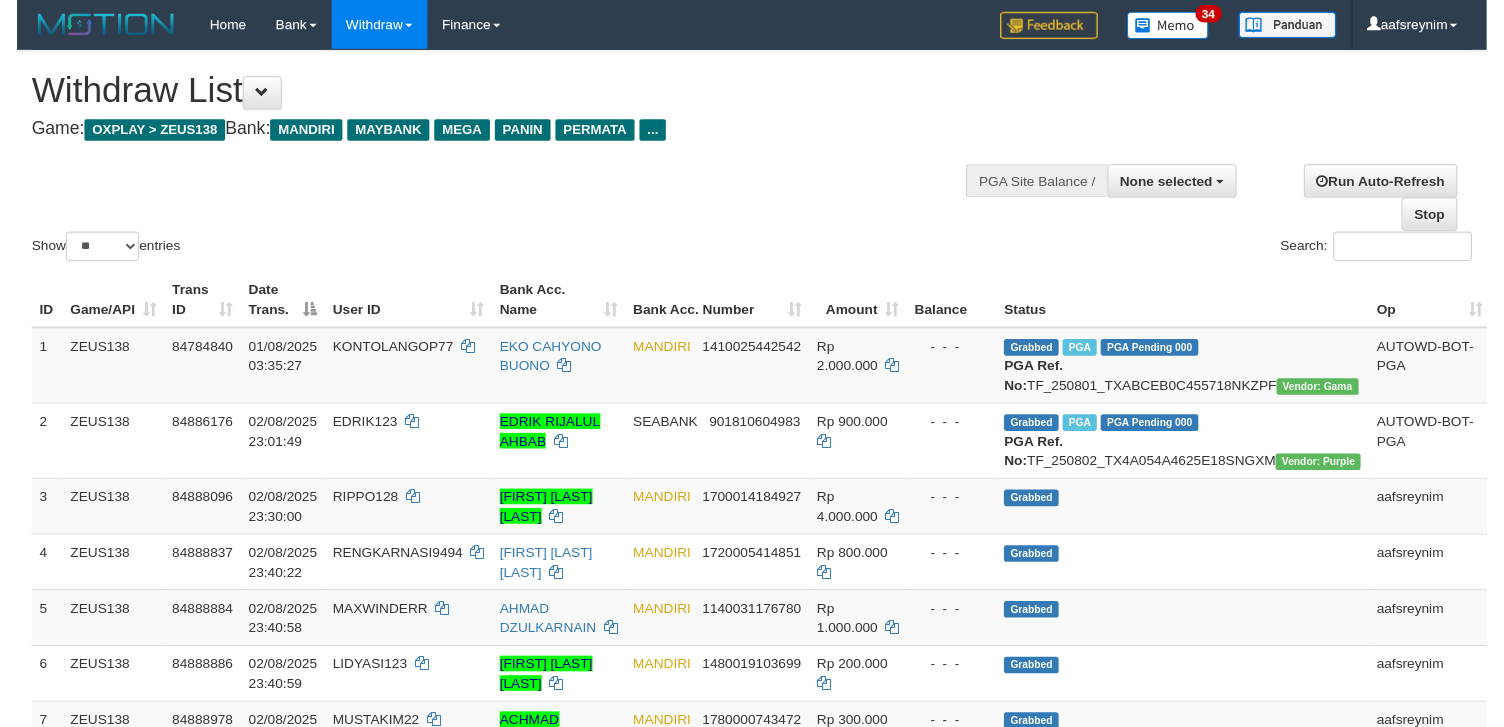 scroll, scrollTop: 354, scrollLeft: 0, axis: vertical 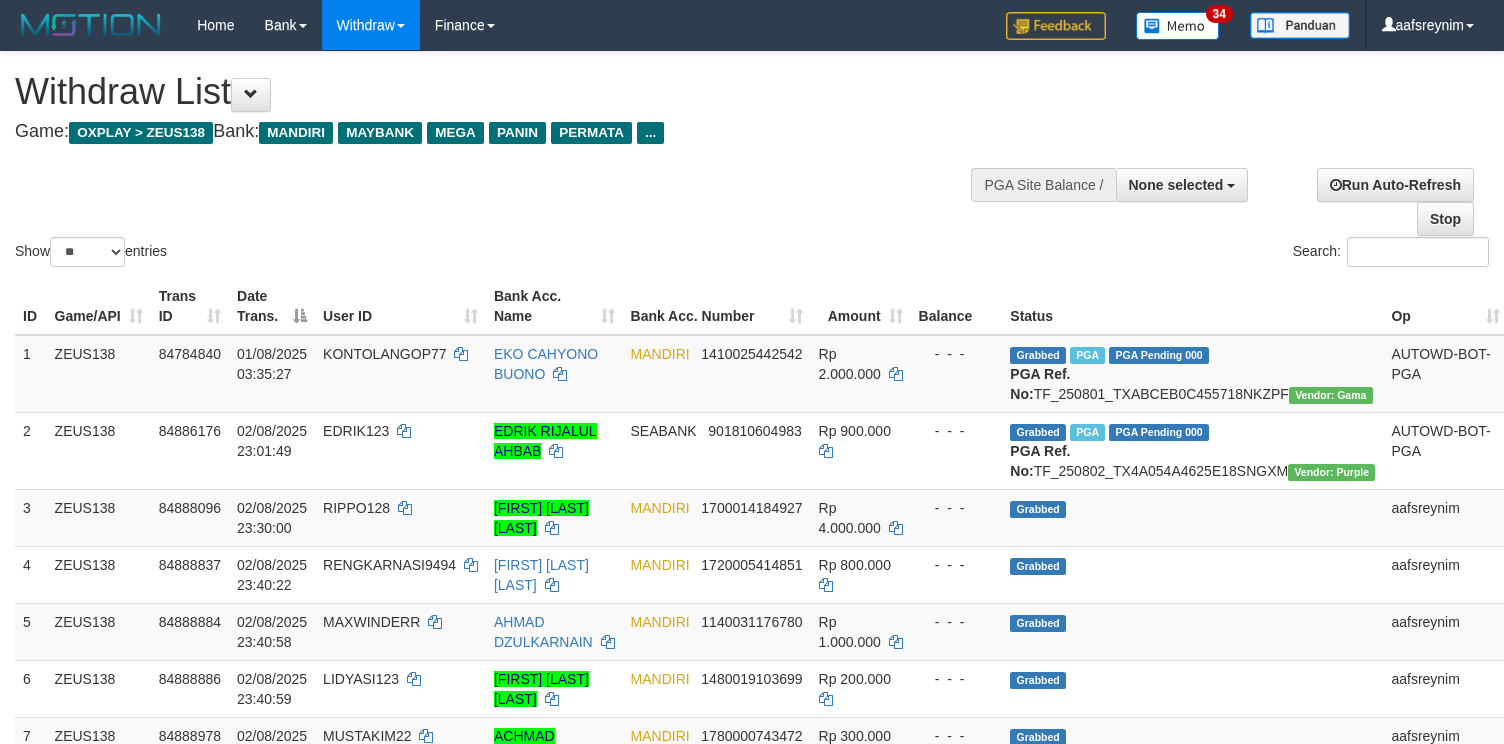 select 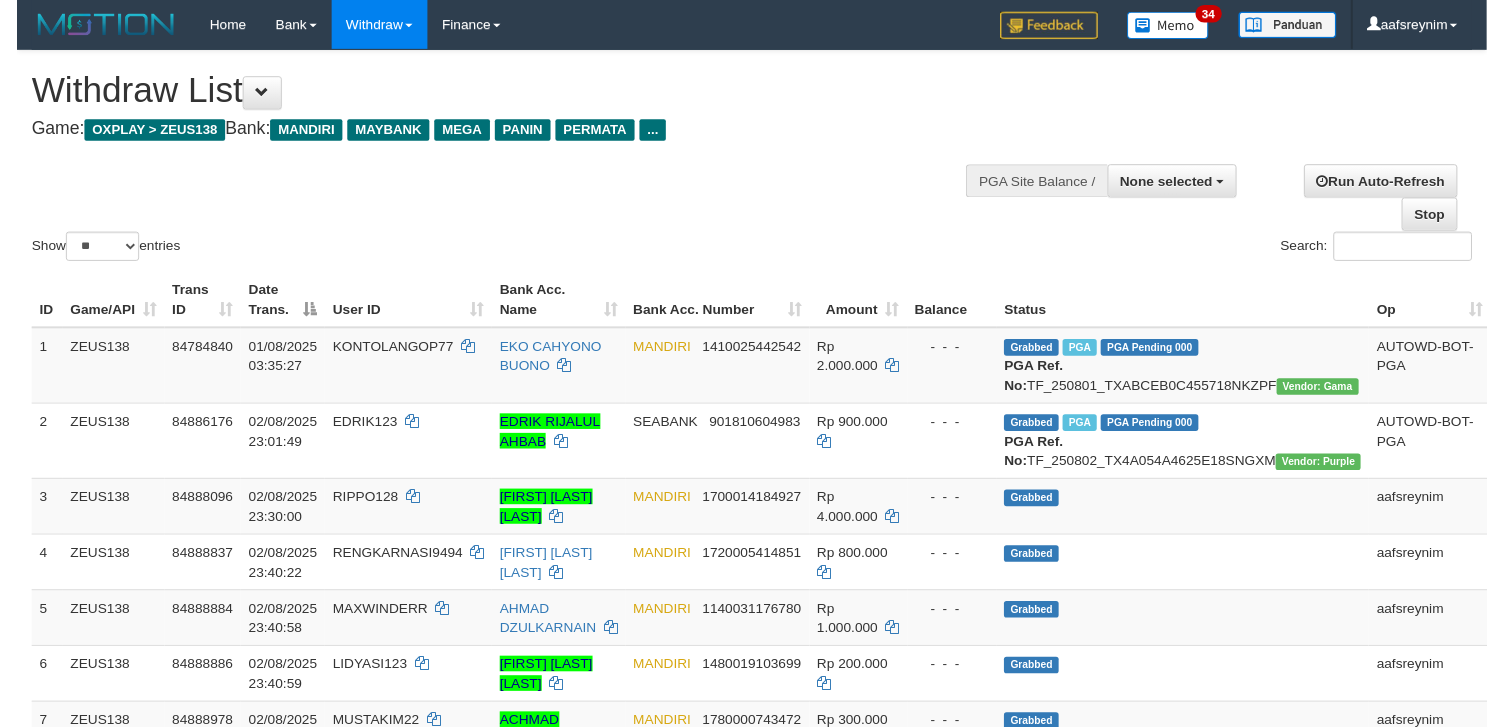scroll, scrollTop: 354, scrollLeft: 0, axis: vertical 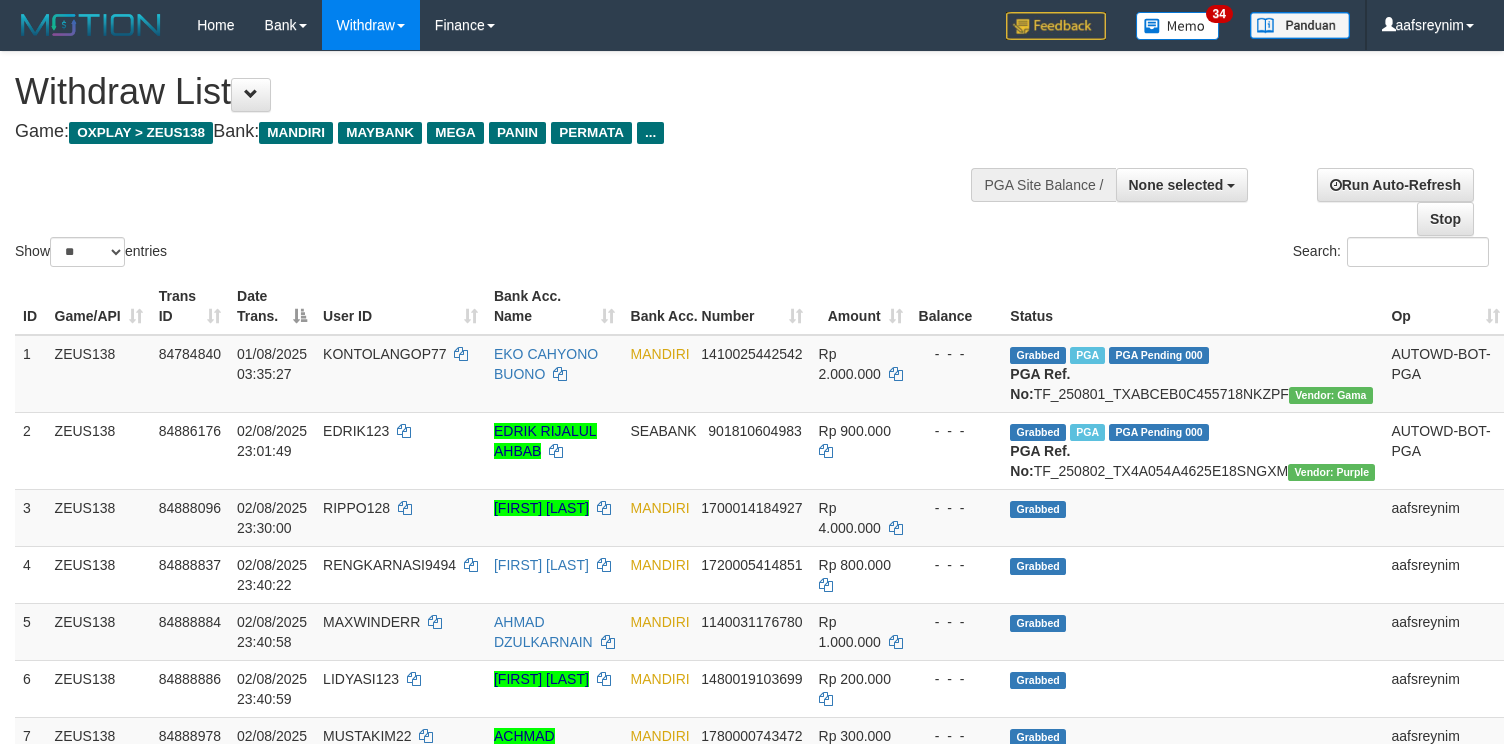 select 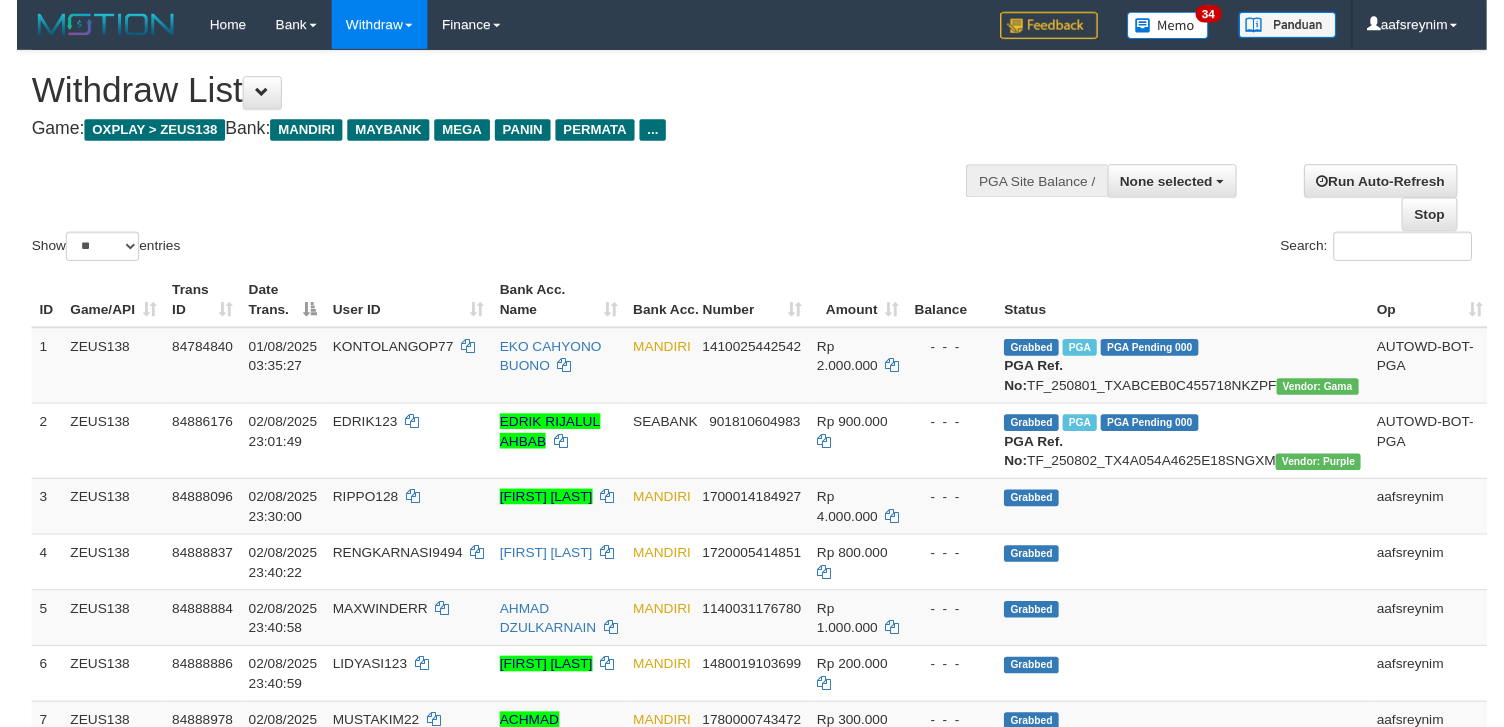 scroll, scrollTop: 354, scrollLeft: 0, axis: vertical 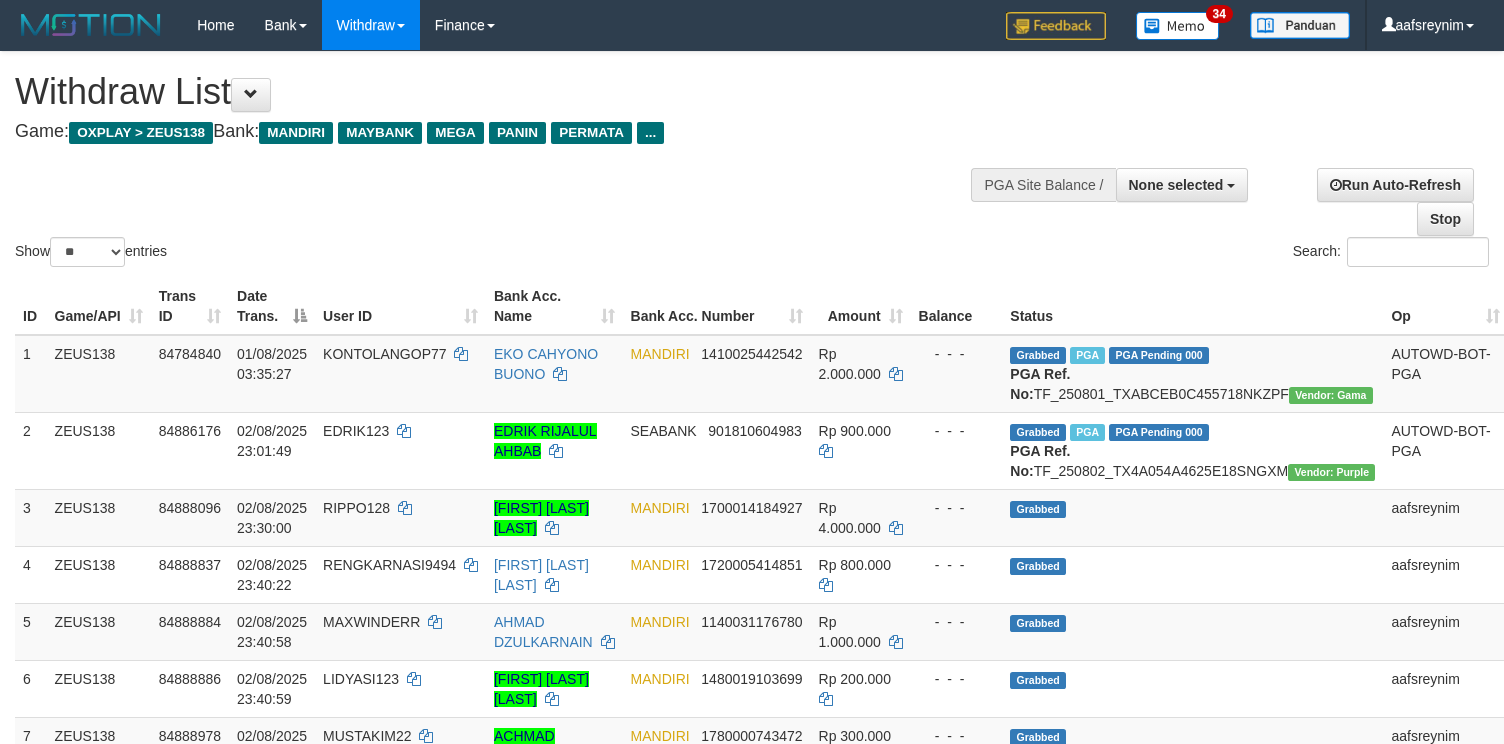 select 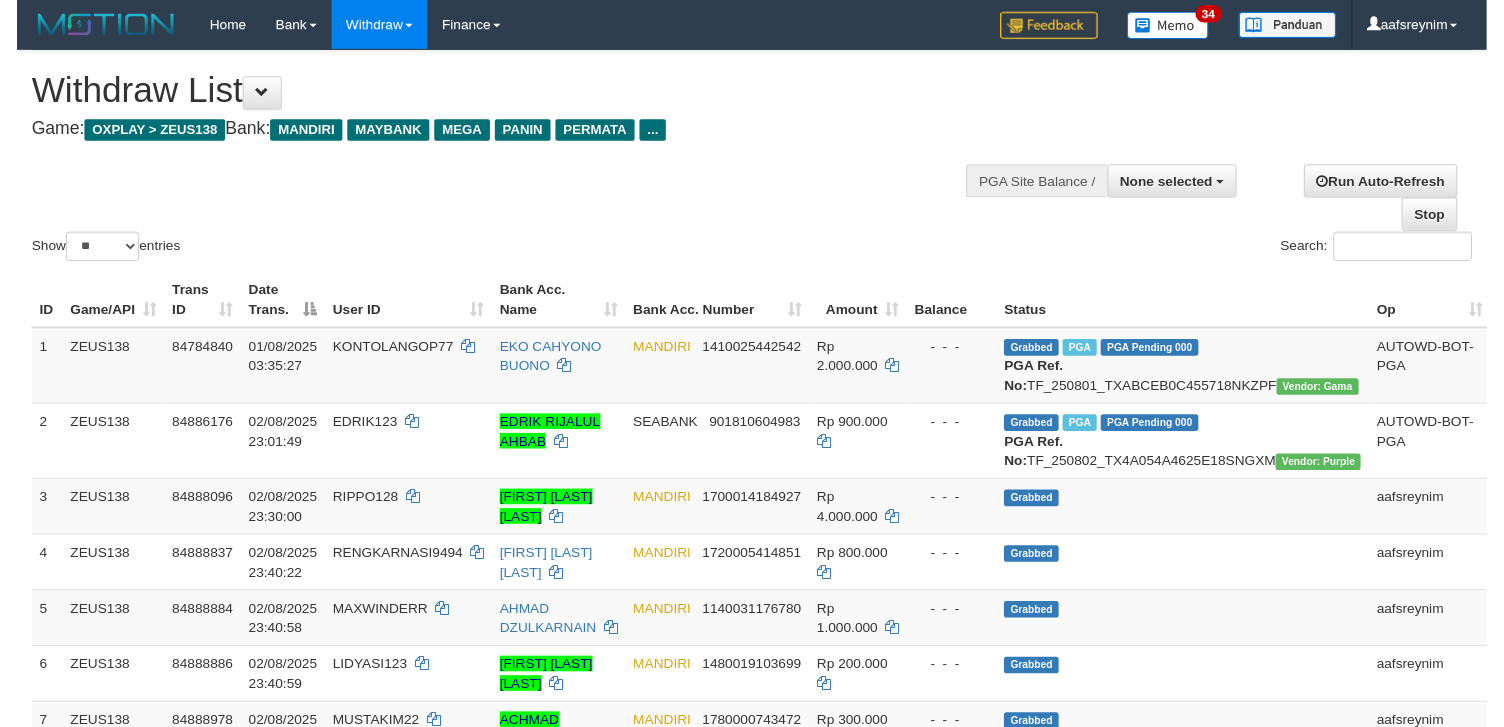scroll, scrollTop: 354, scrollLeft: 0, axis: vertical 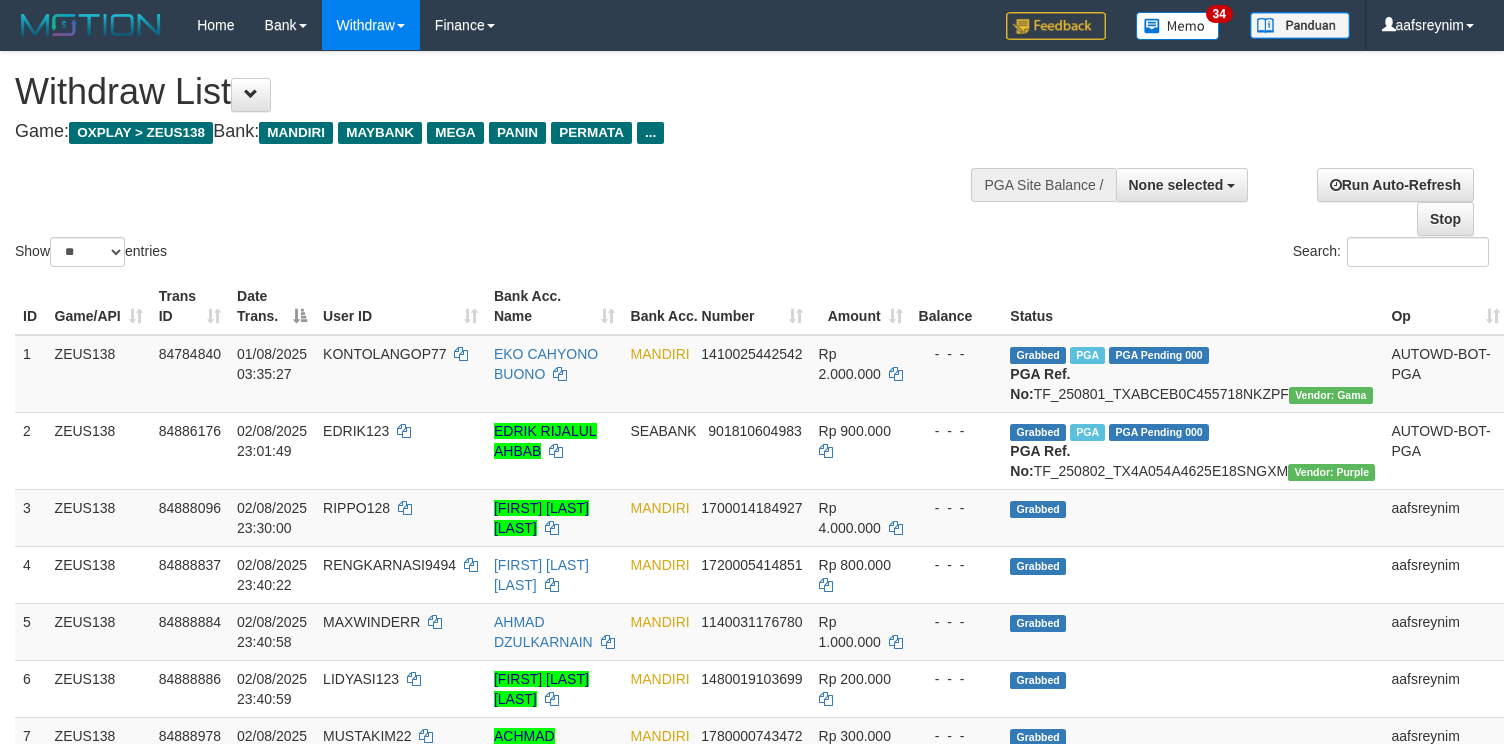 select 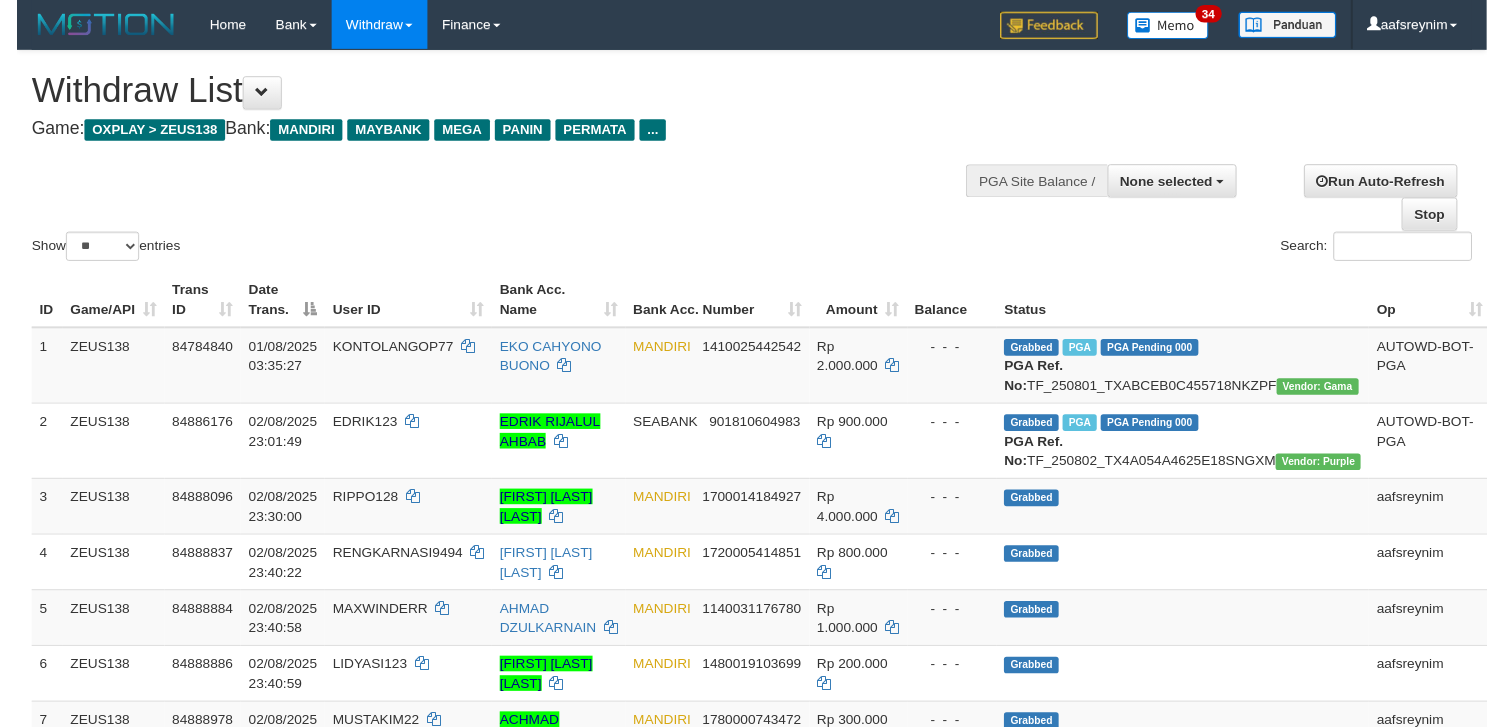 scroll, scrollTop: 354, scrollLeft: 0, axis: vertical 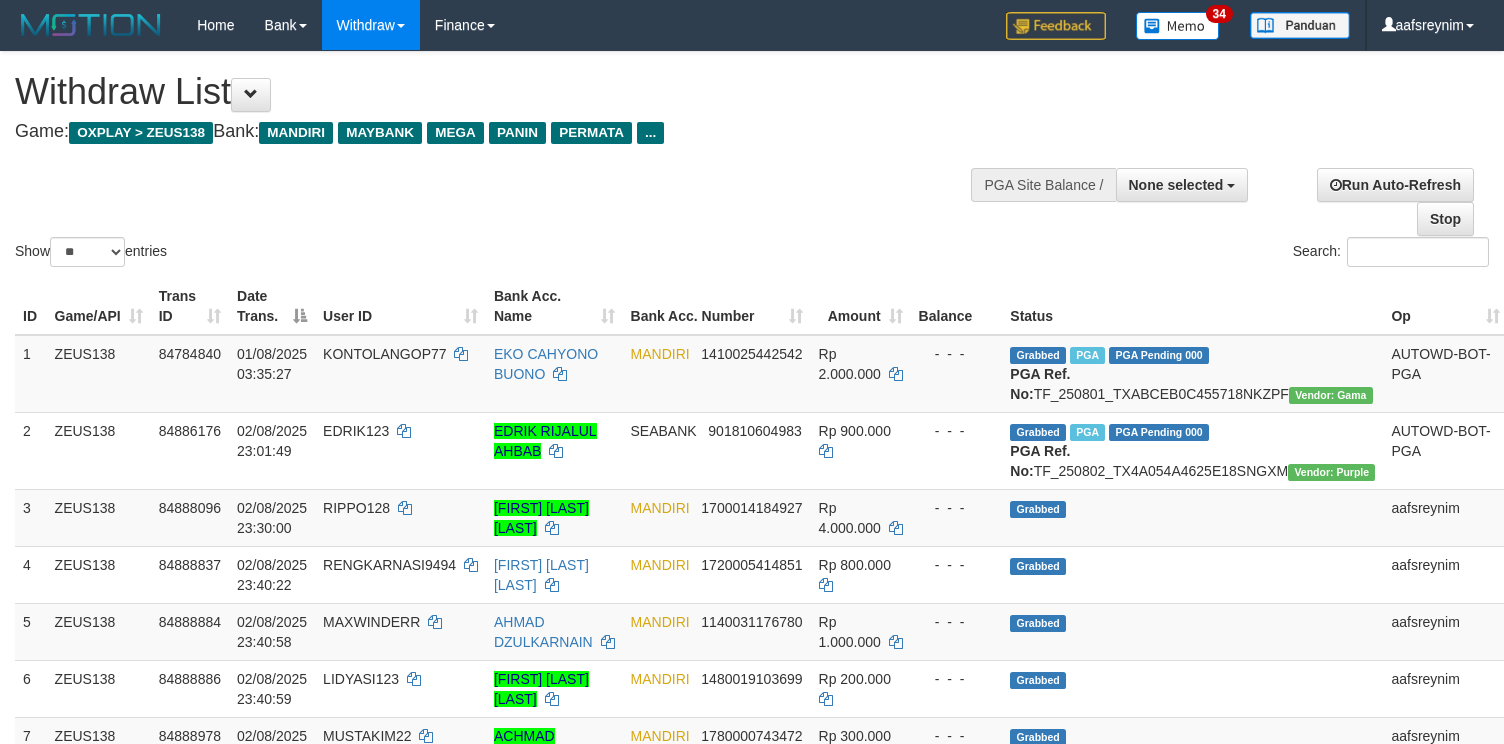 select 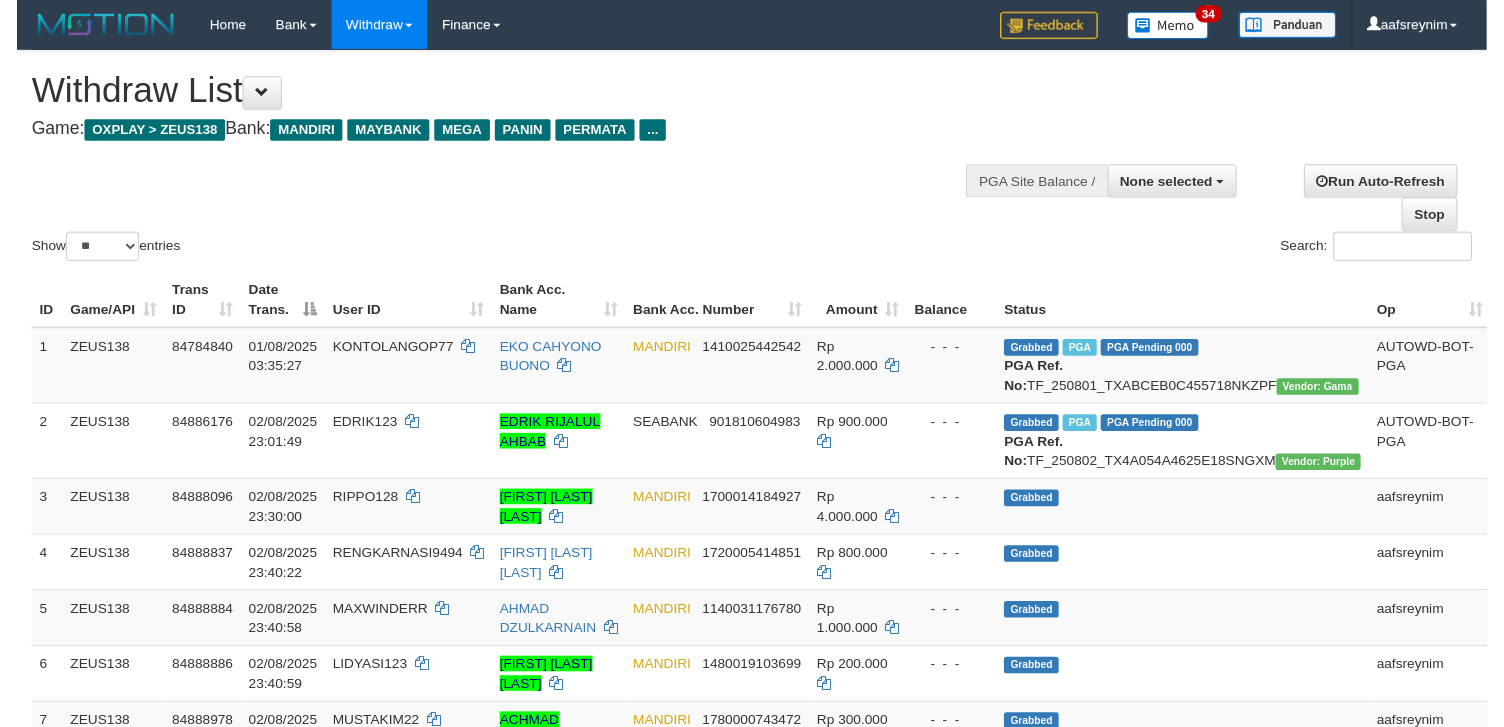 scroll, scrollTop: 354, scrollLeft: 0, axis: vertical 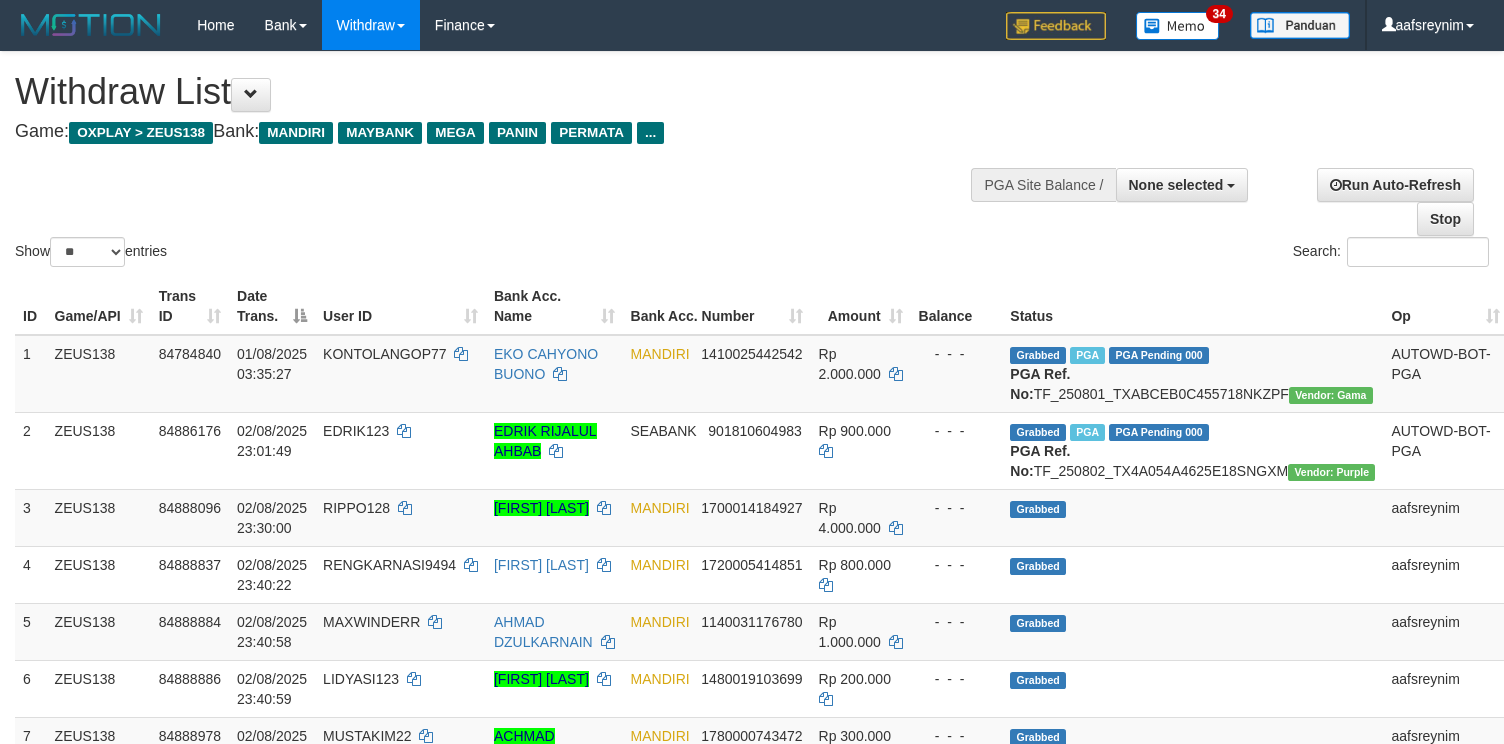 select 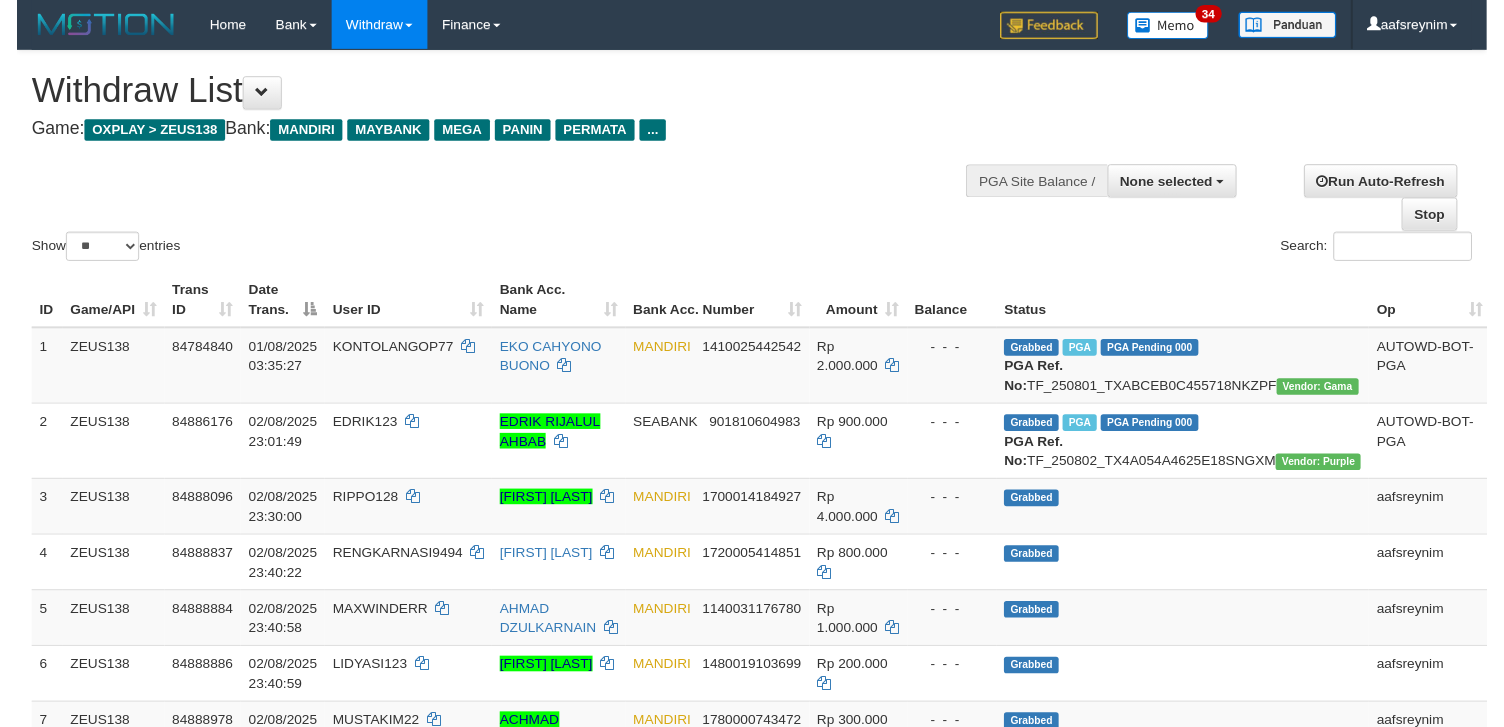 scroll, scrollTop: 354, scrollLeft: 0, axis: vertical 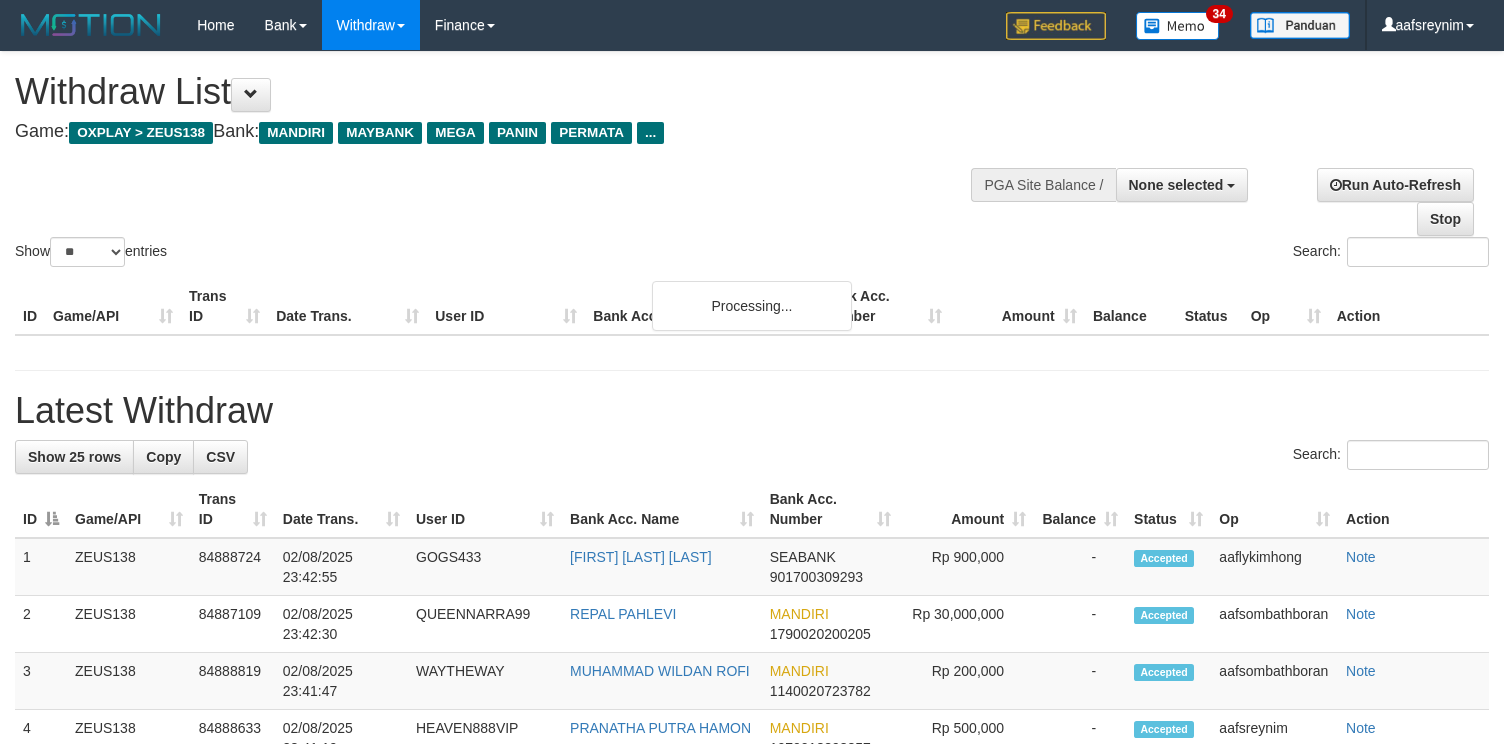 select 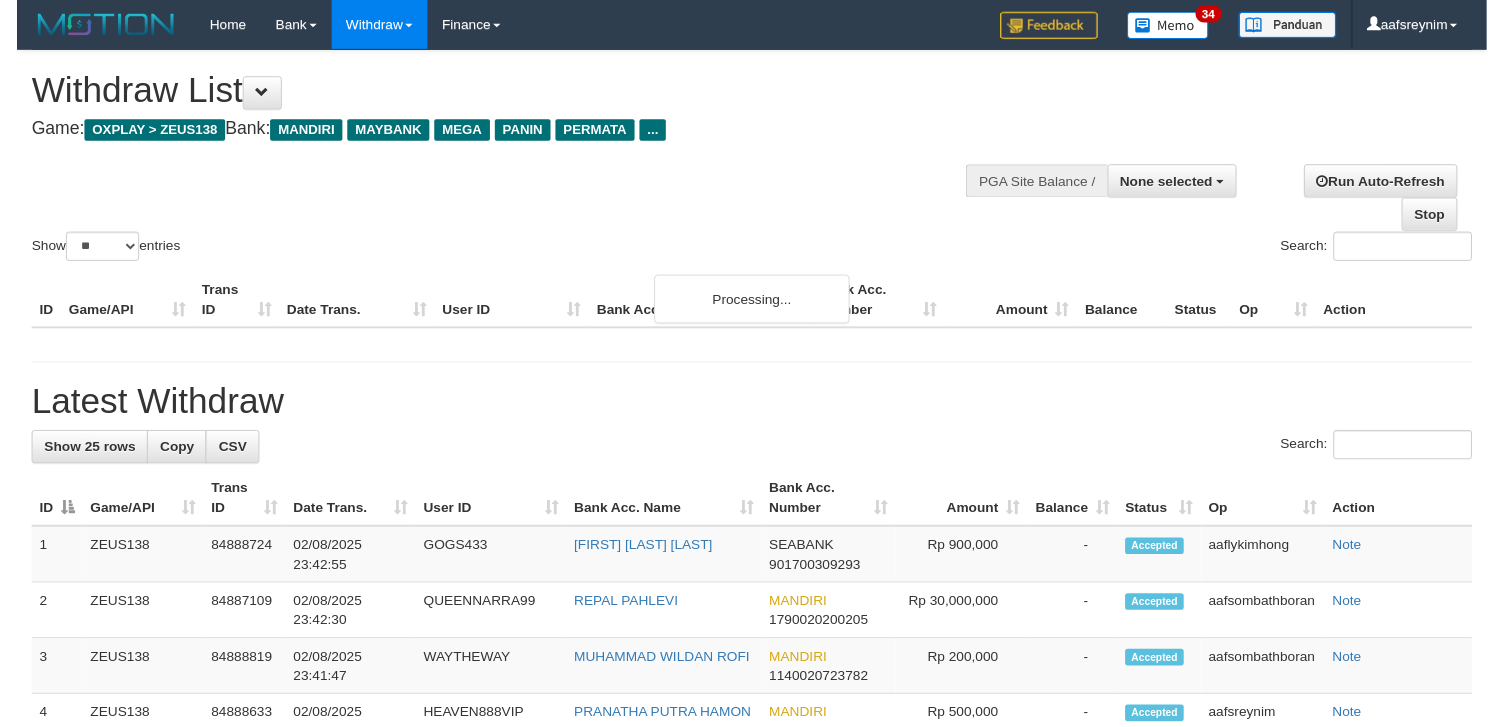 scroll, scrollTop: 354, scrollLeft: 0, axis: vertical 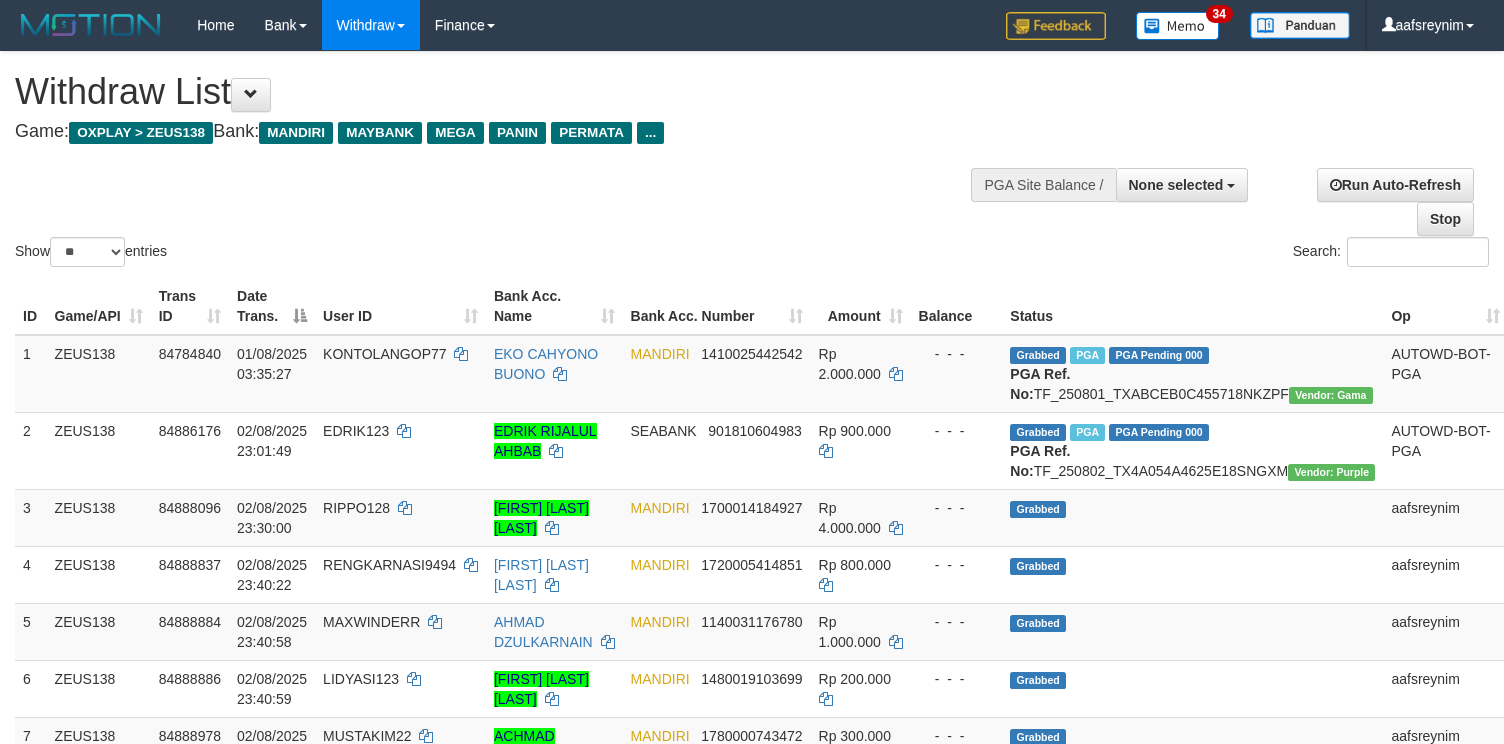 select 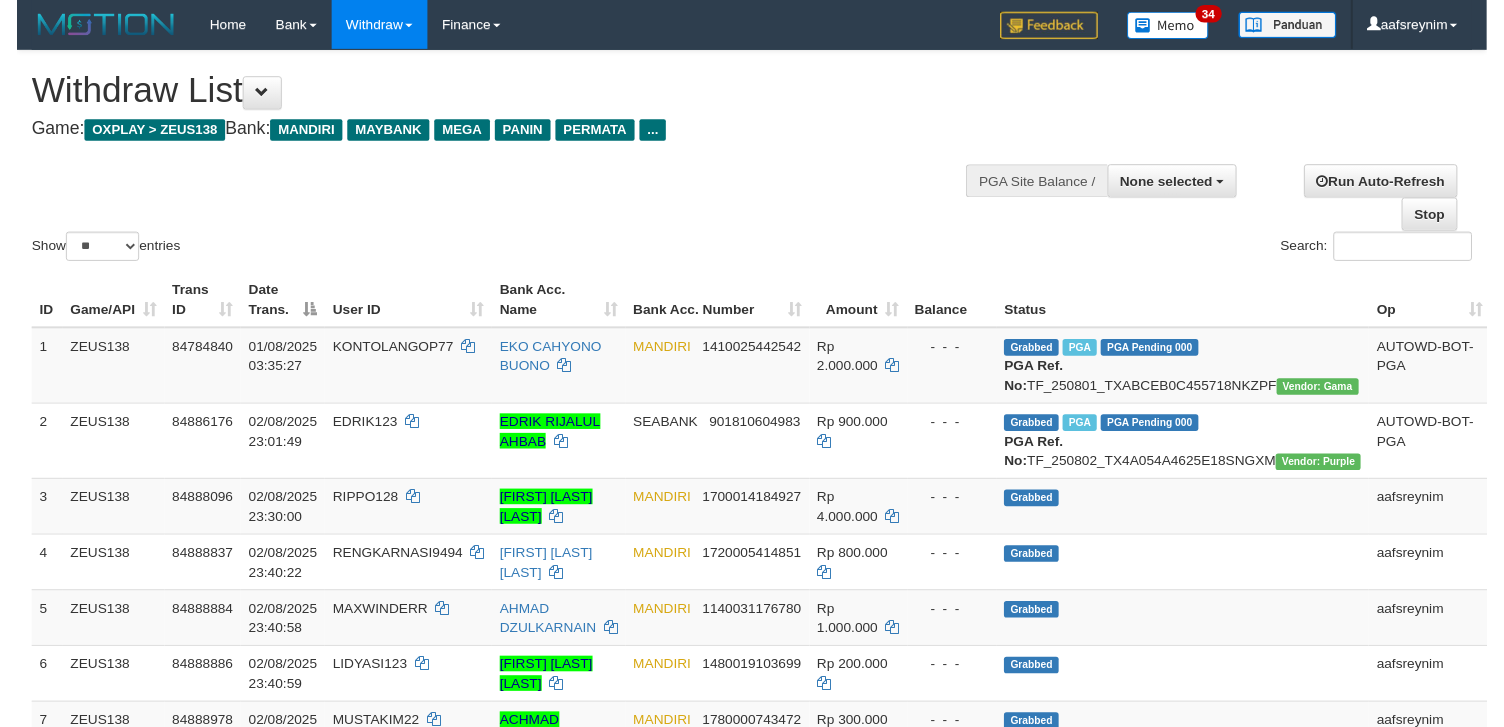 scroll, scrollTop: 354, scrollLeft: 0, axis: vertical 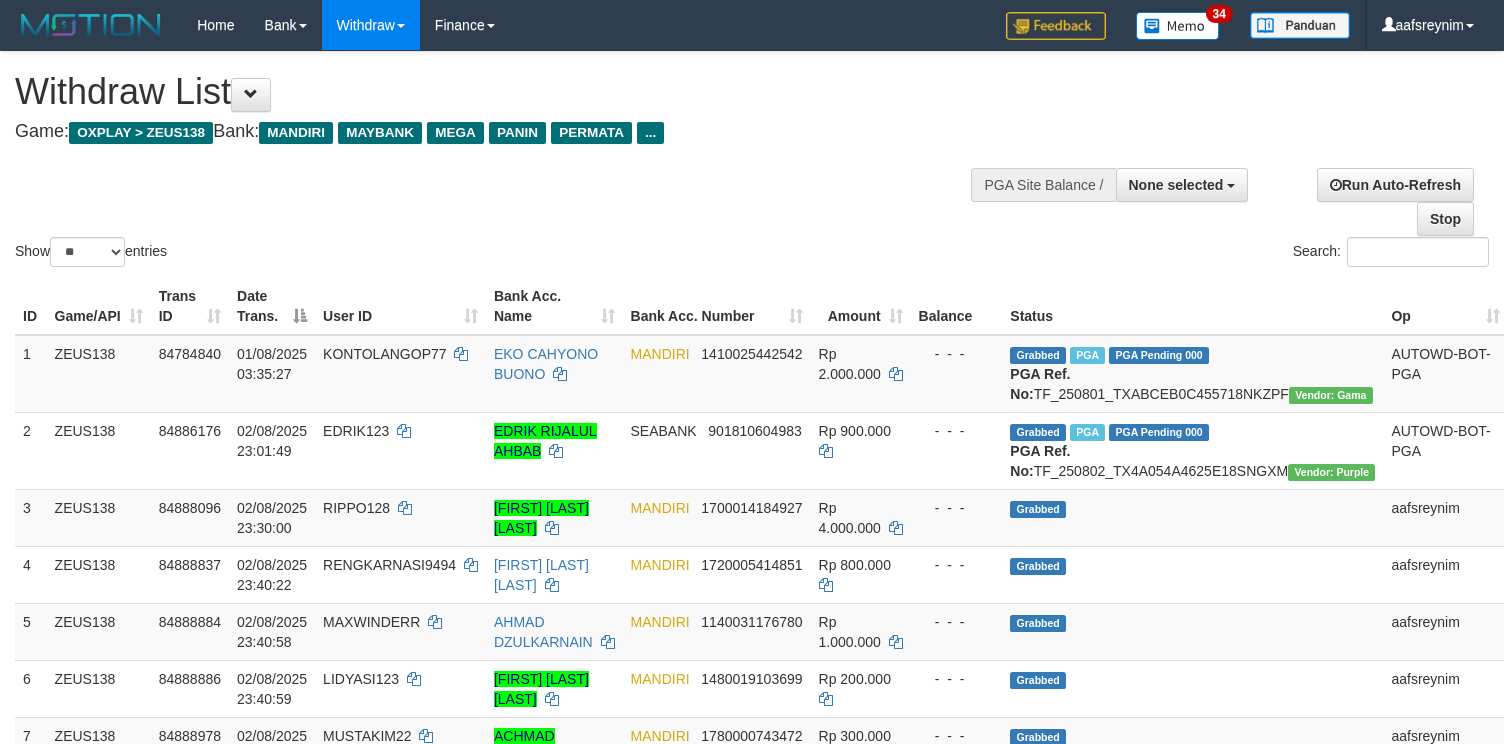select 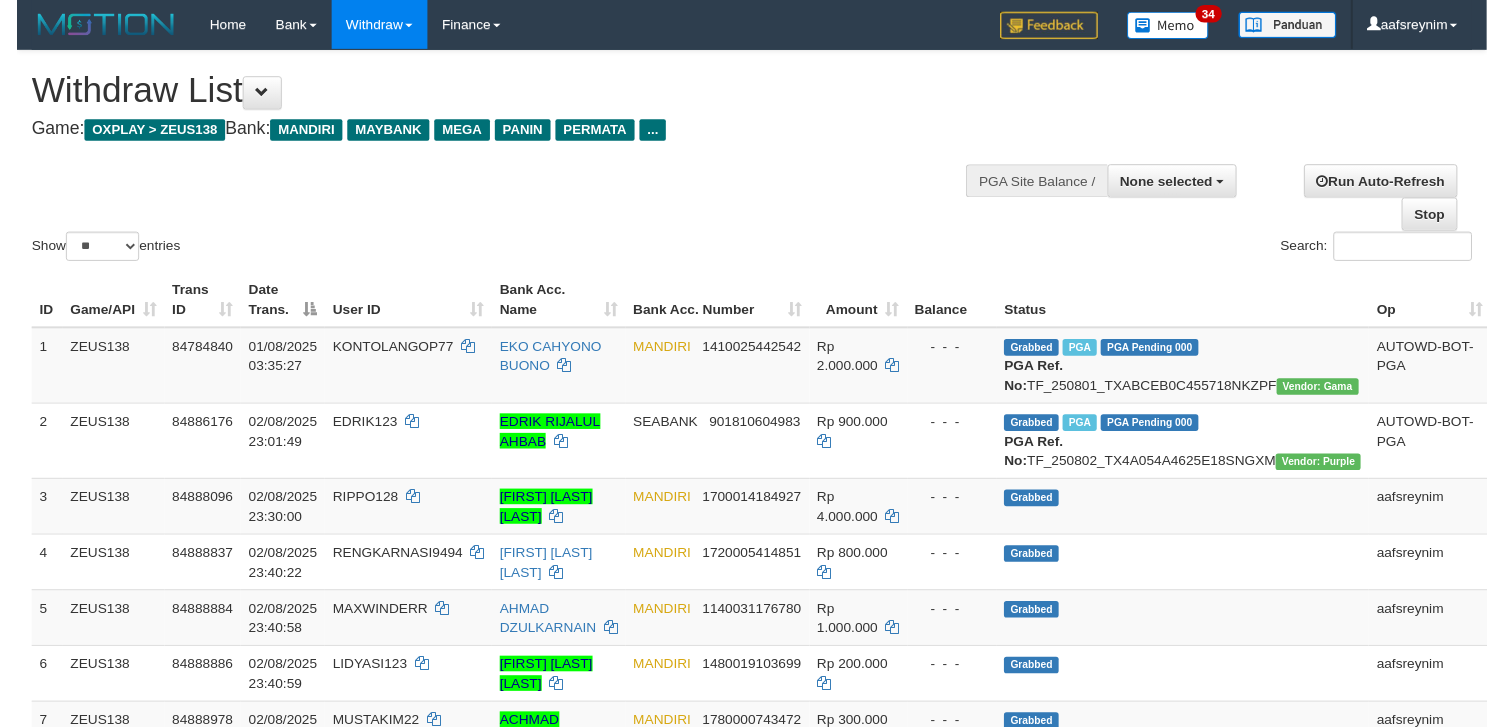 scroll, scrollTop: 354, scrollLeft: 0, axis: vertical 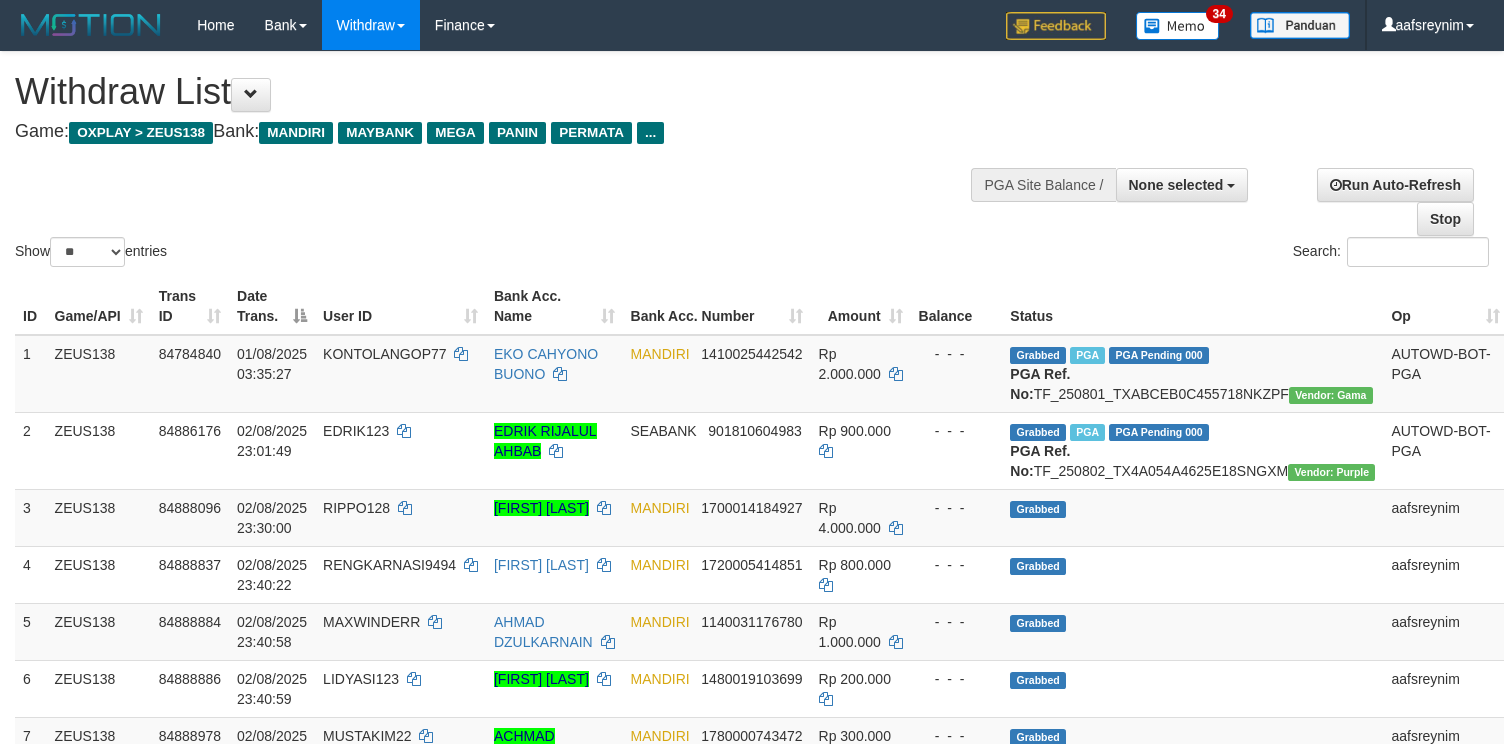 select 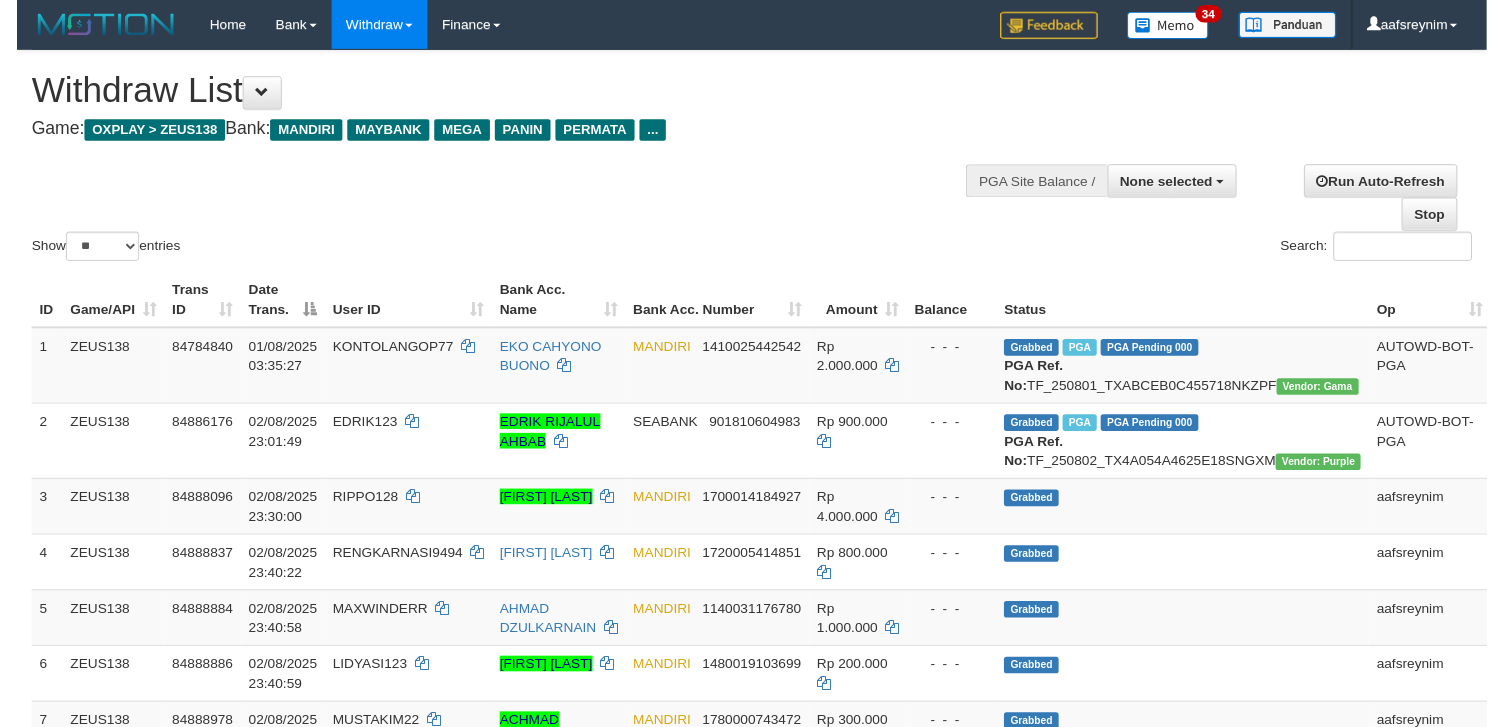 scroll, scrollTop: 354, scrollLeft: 0, axis: vertical 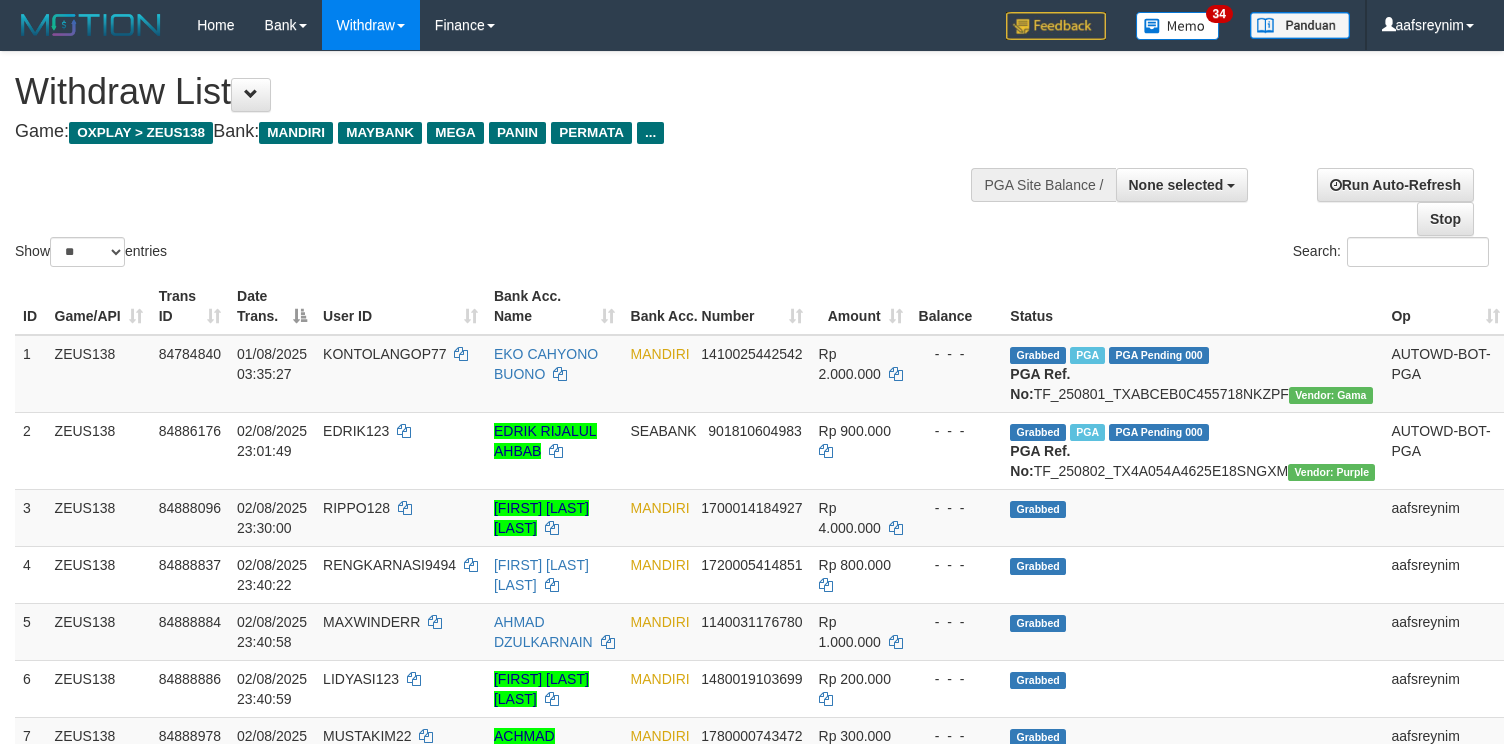 select 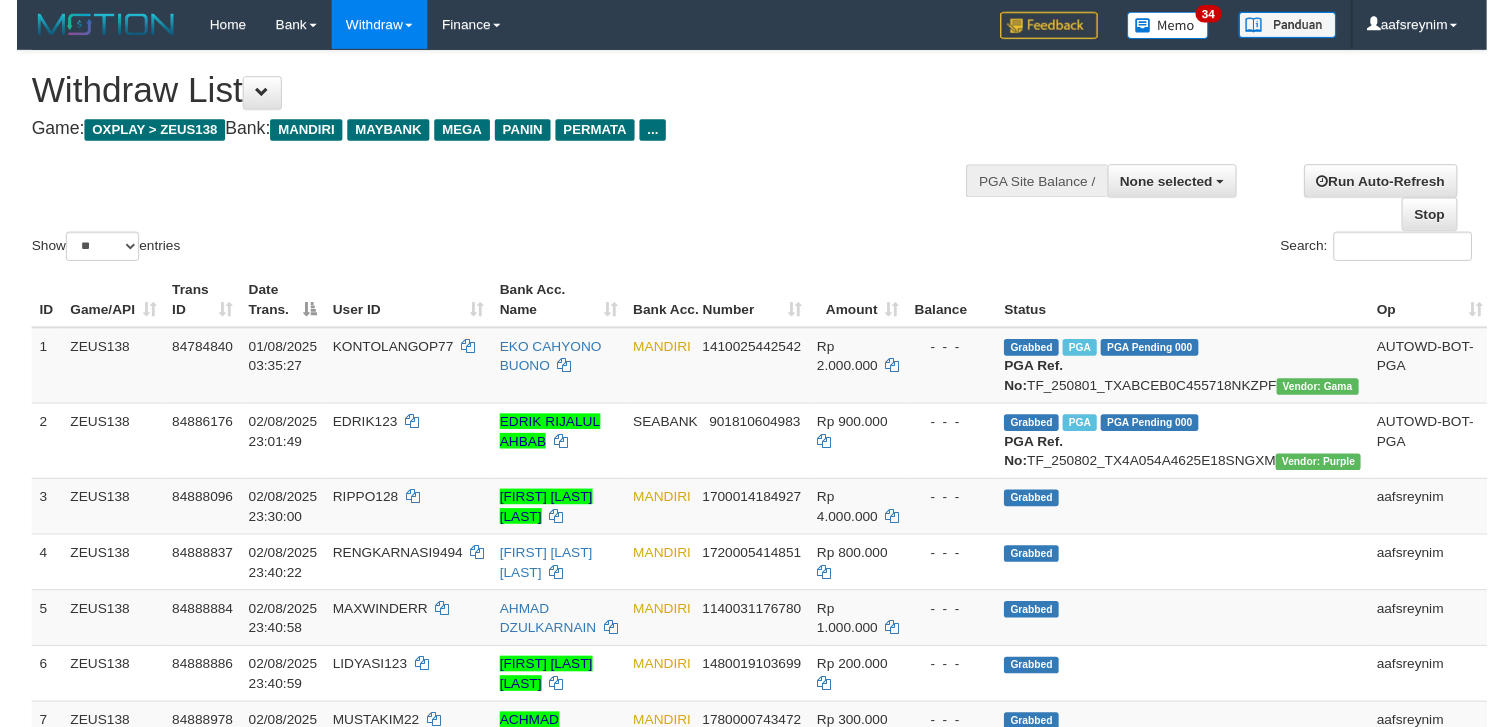 scroll, scrollTop: 354, scrollLeft: 0, axis: vertical 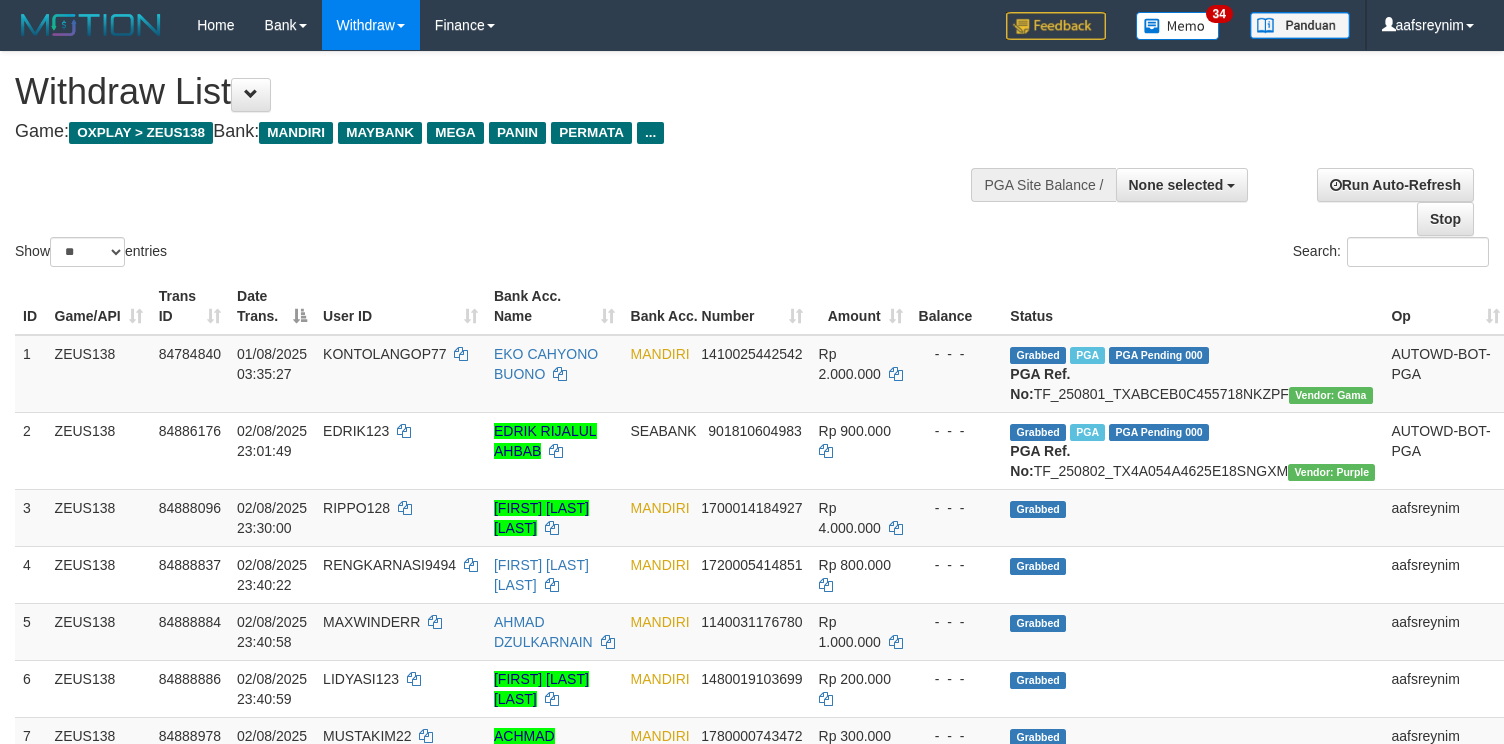 select 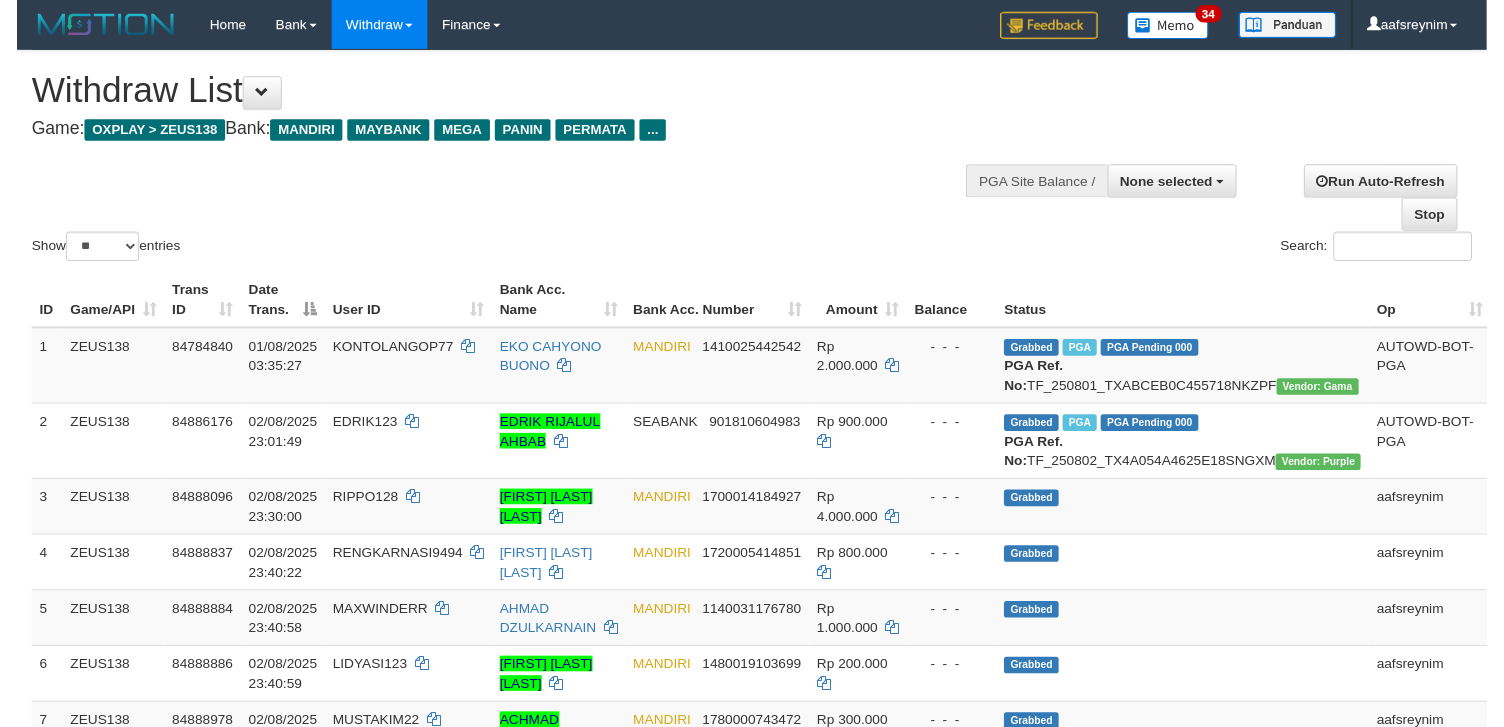 scroll, scrollTop: 354, scrollLeft: 0, axis: vertical 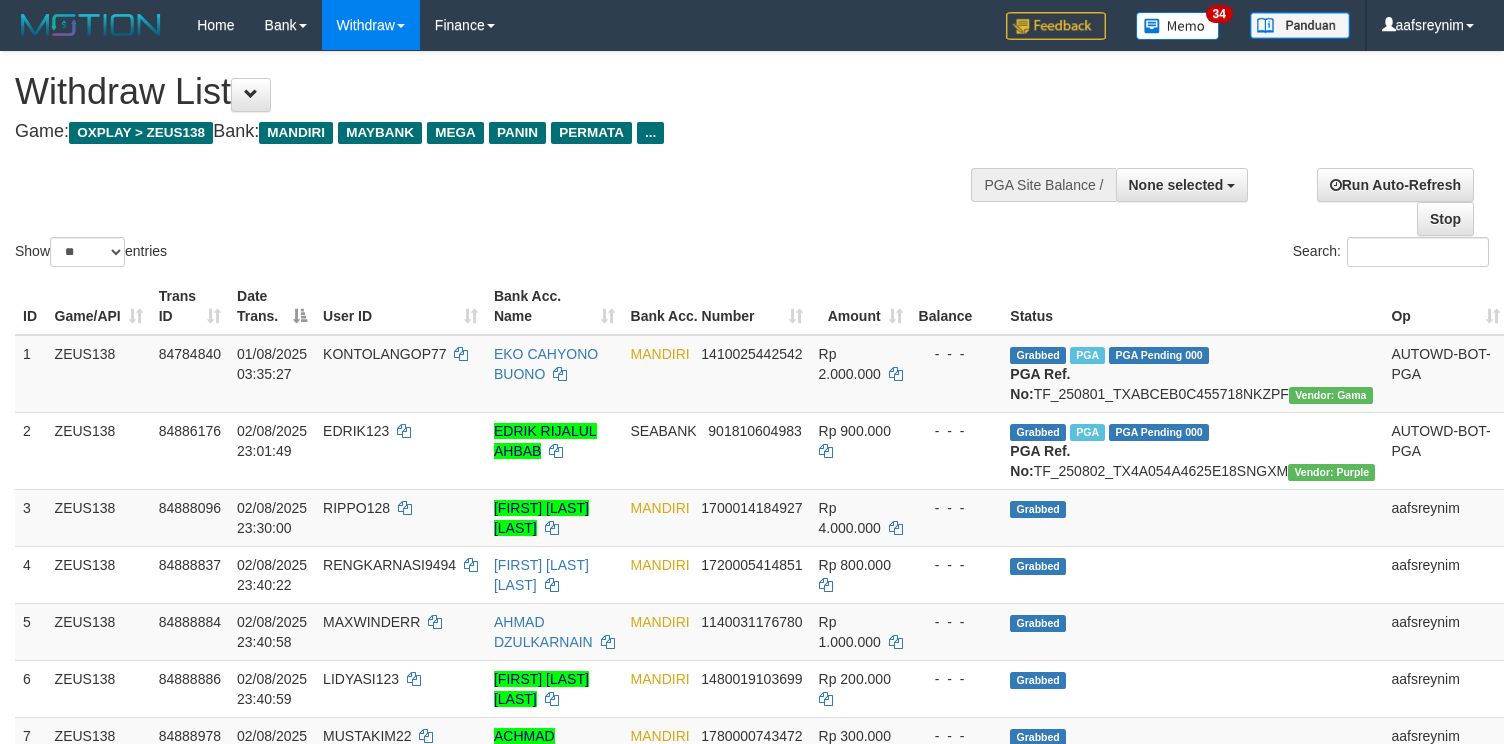 select 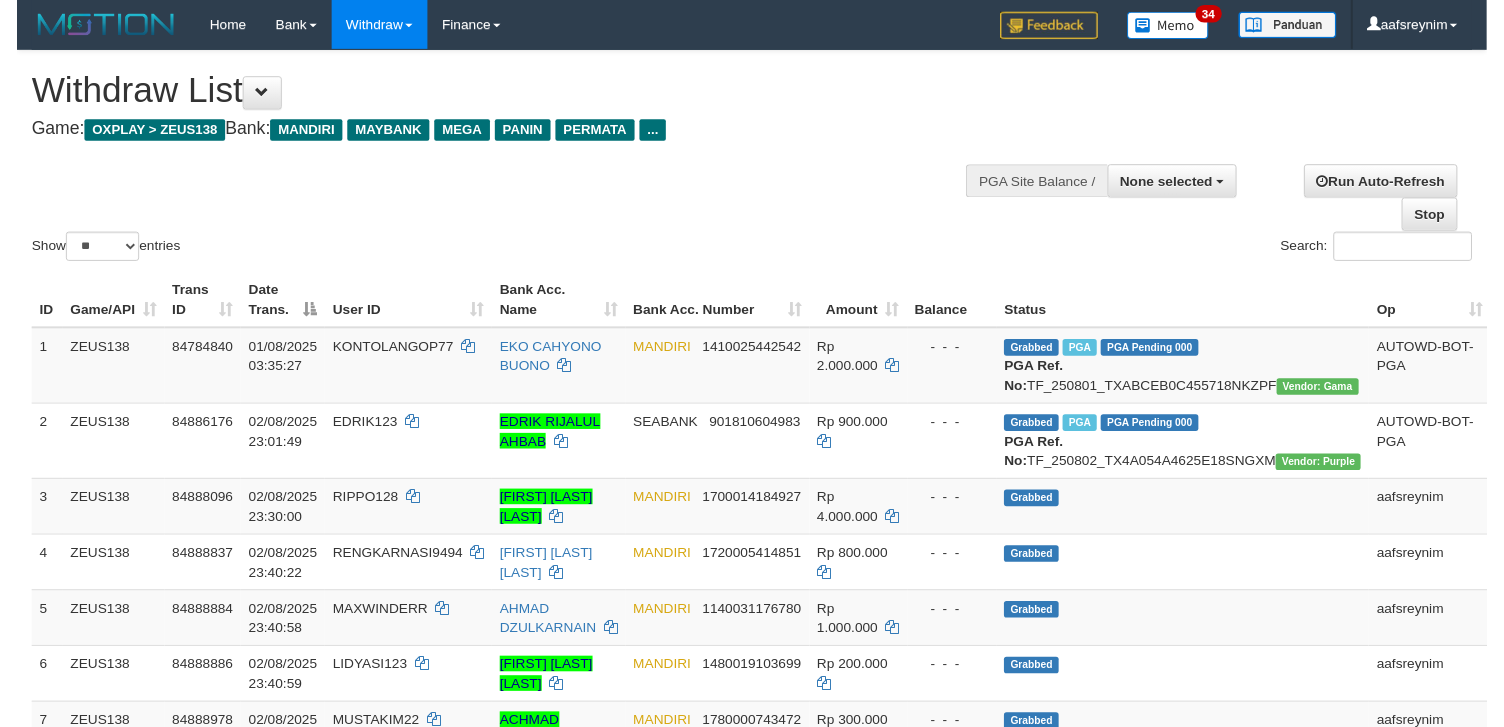 scroll, scrollTop: 354, scrollLeft: 0, axis: vertical 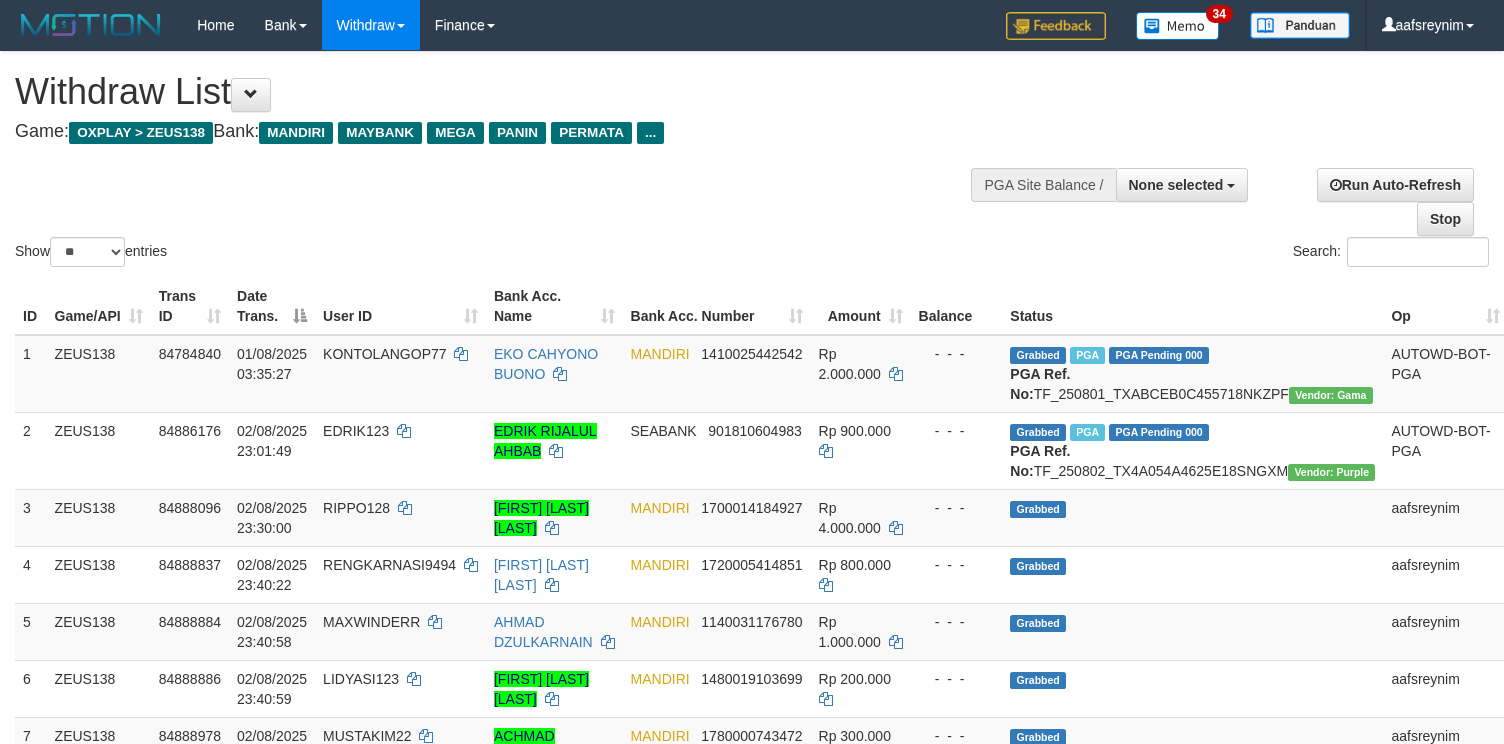 select 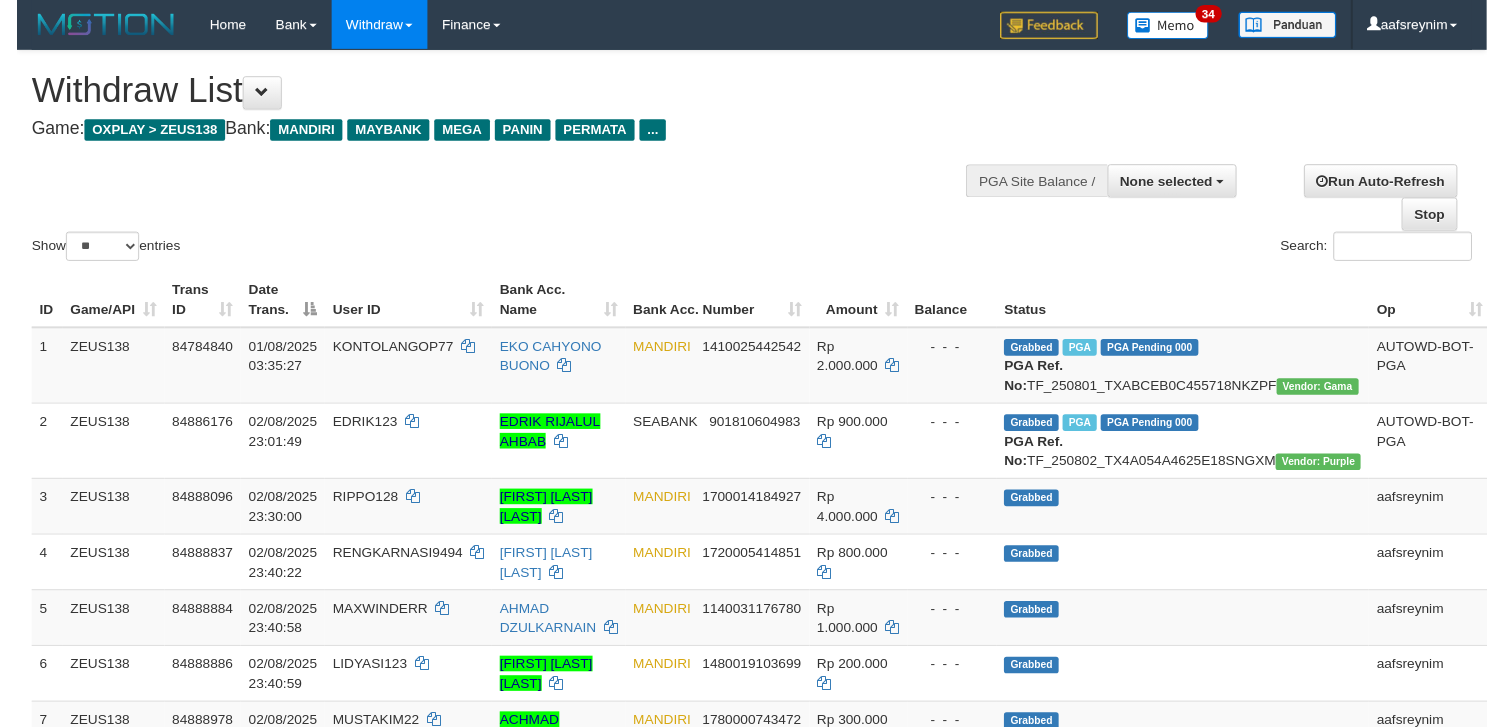 scroll, scrollTop: 354, scrollLeft: 0, axis: vertical 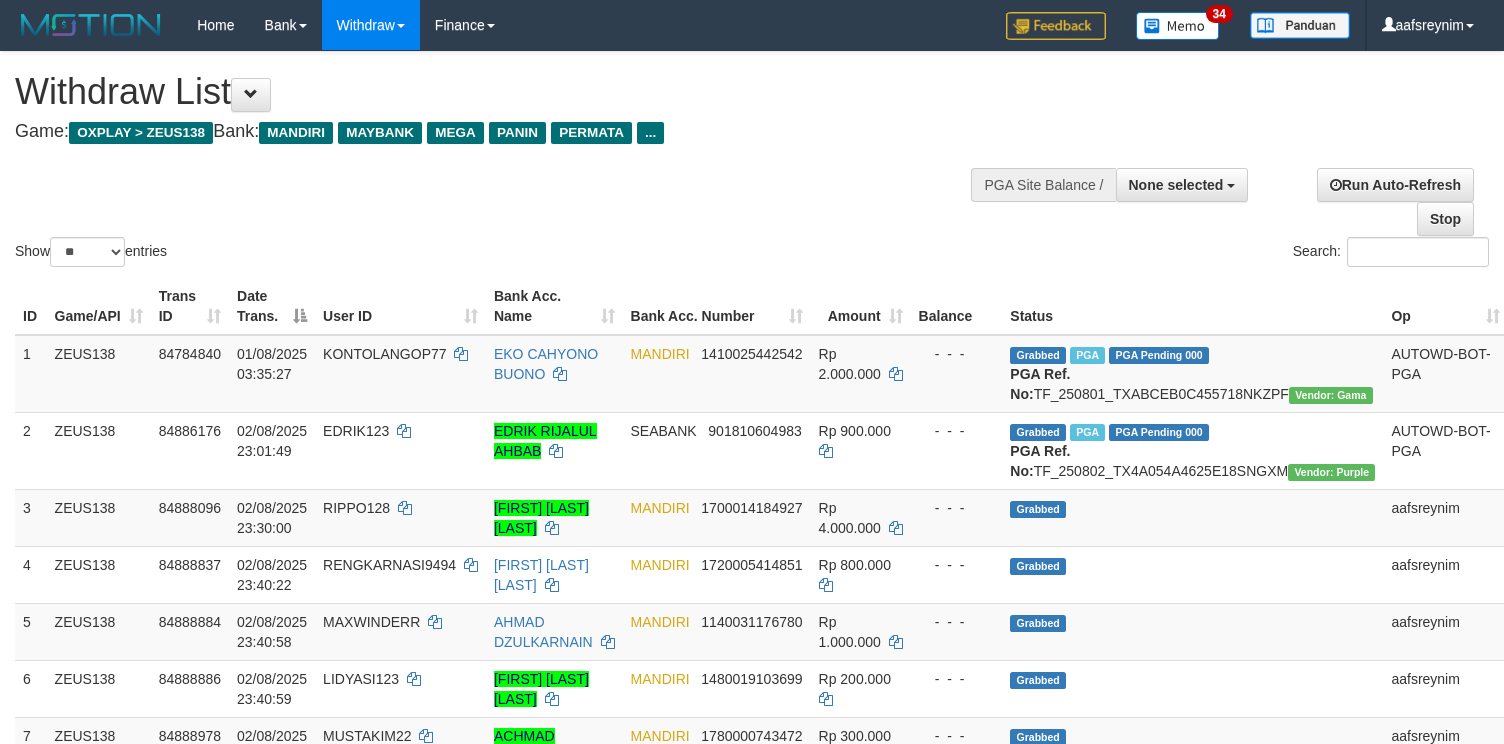 select 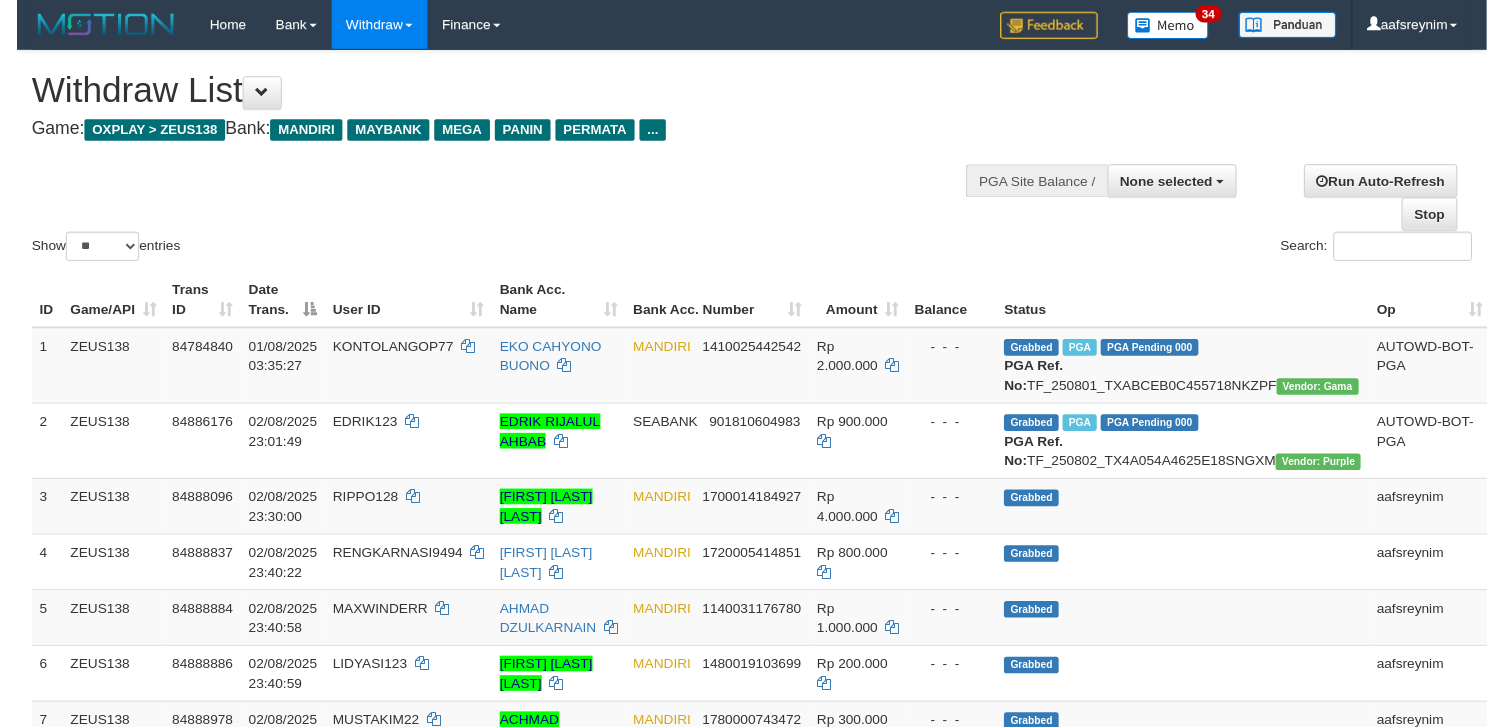 scroll, scrollTop: 354, scrollLeft: 0, axis: vertical 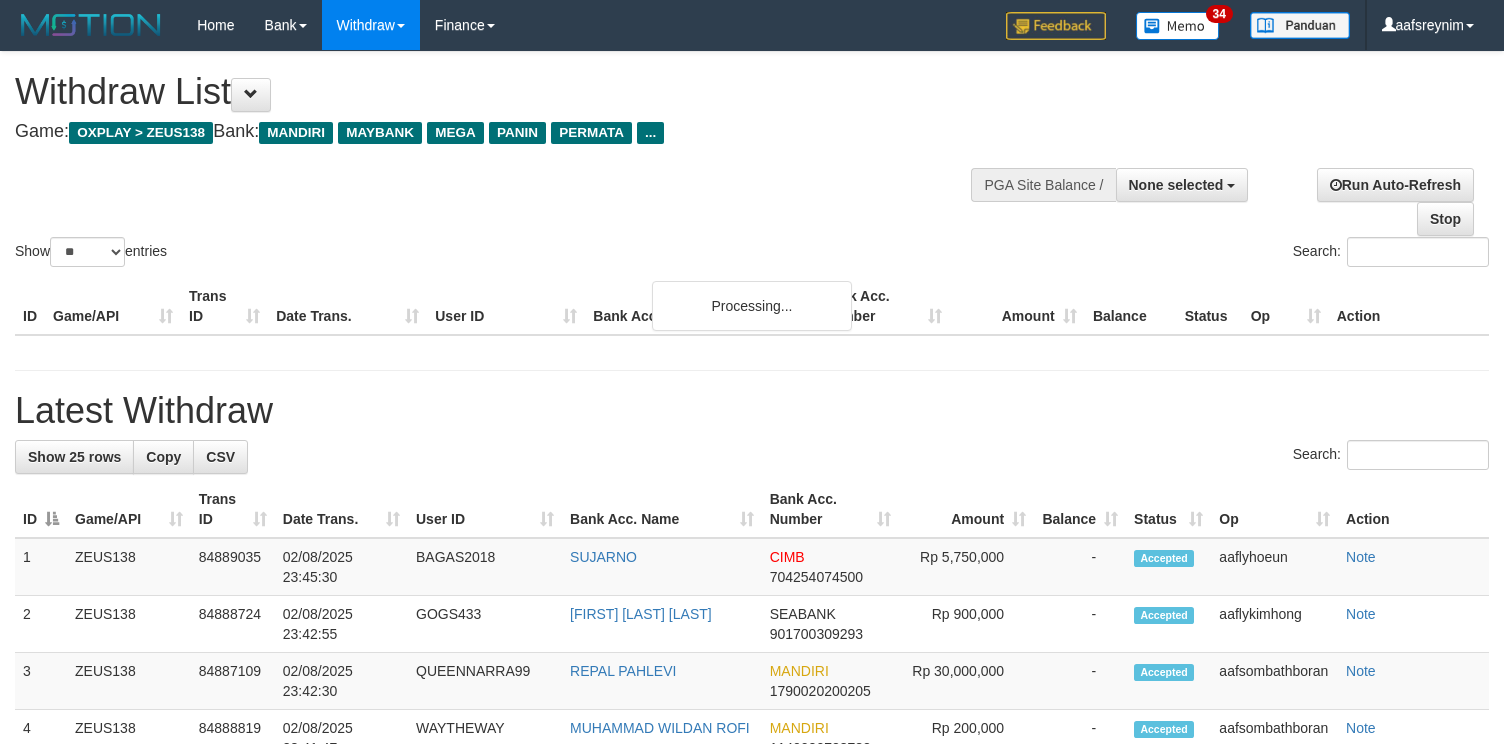select 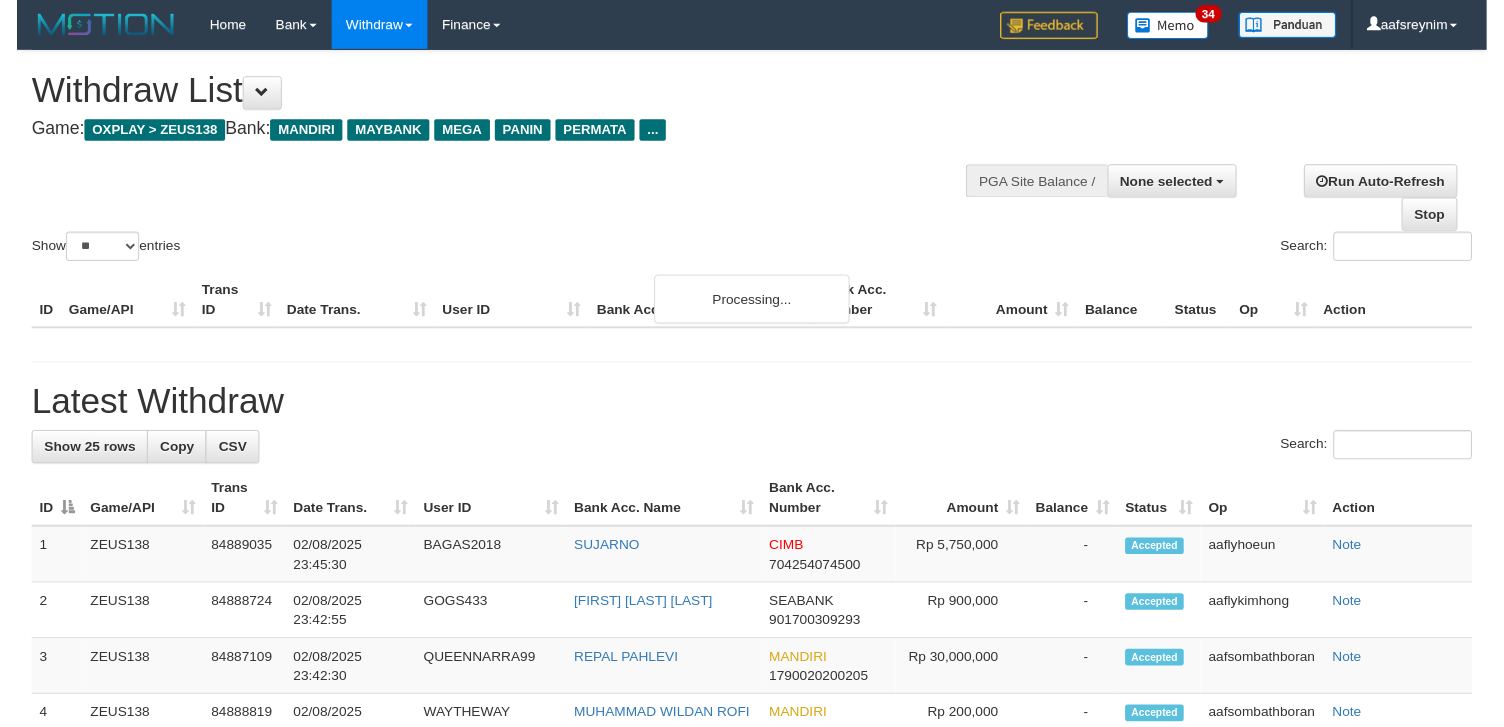 scroll, scrollTop: 354, scrollLeft: 0, axis: vertical 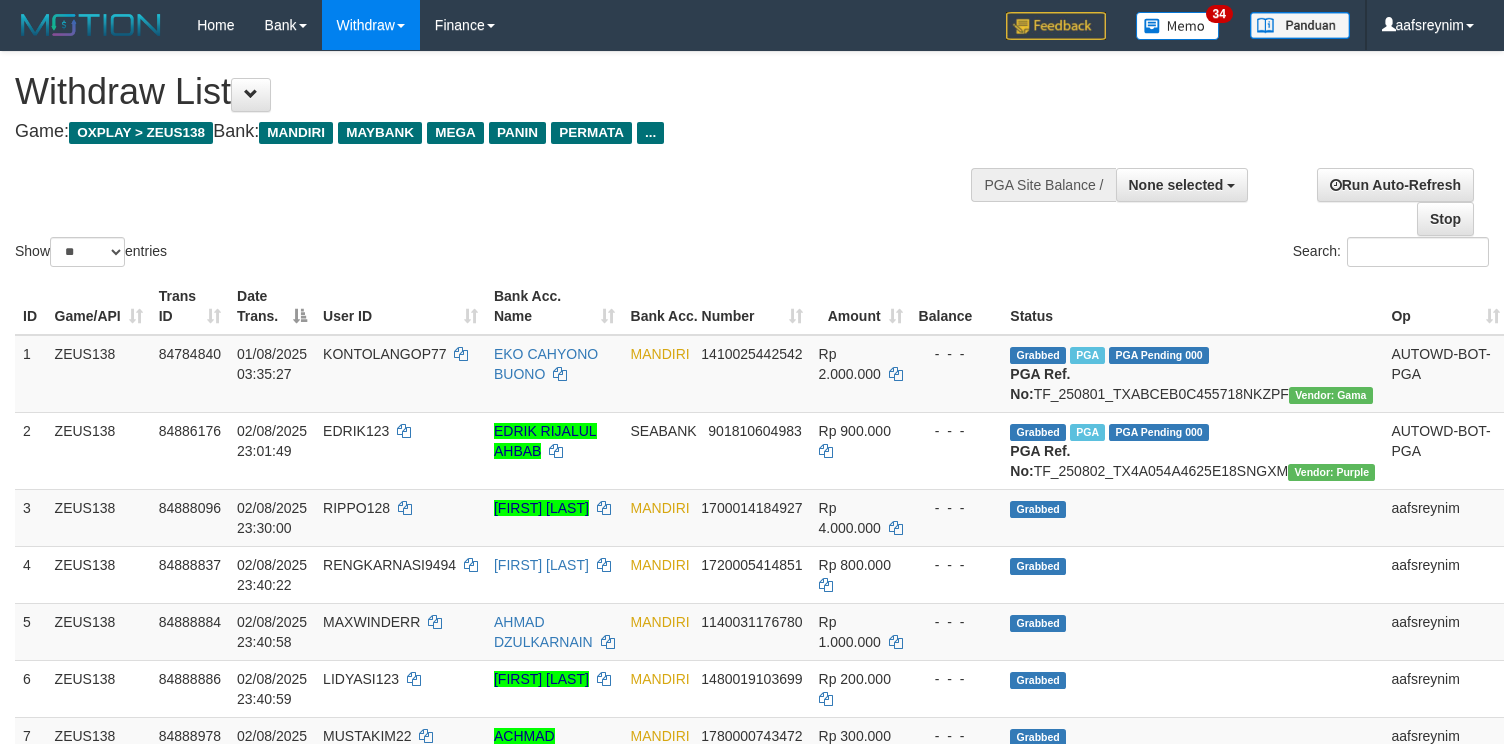 select 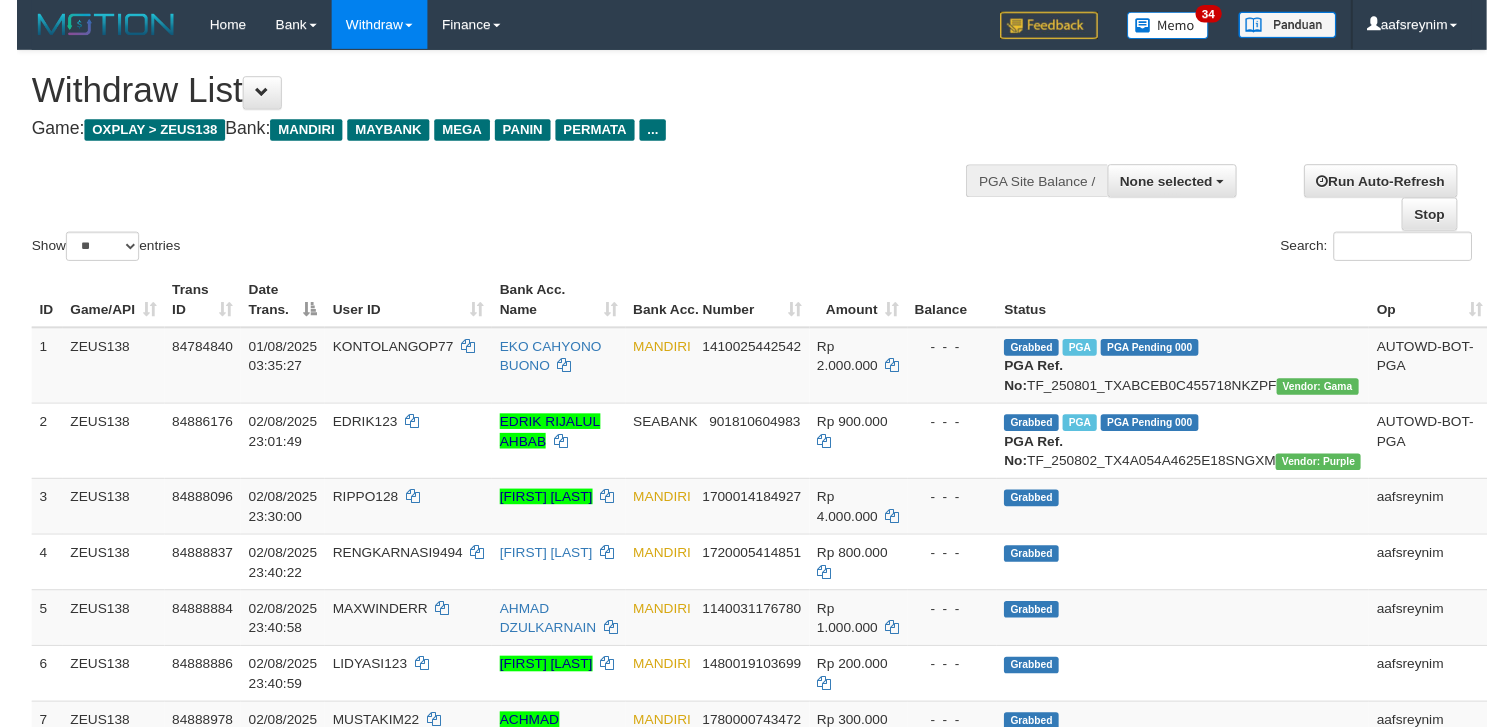 scroll, scrollTop: 354, scrollLeft: 0, axis: vertical 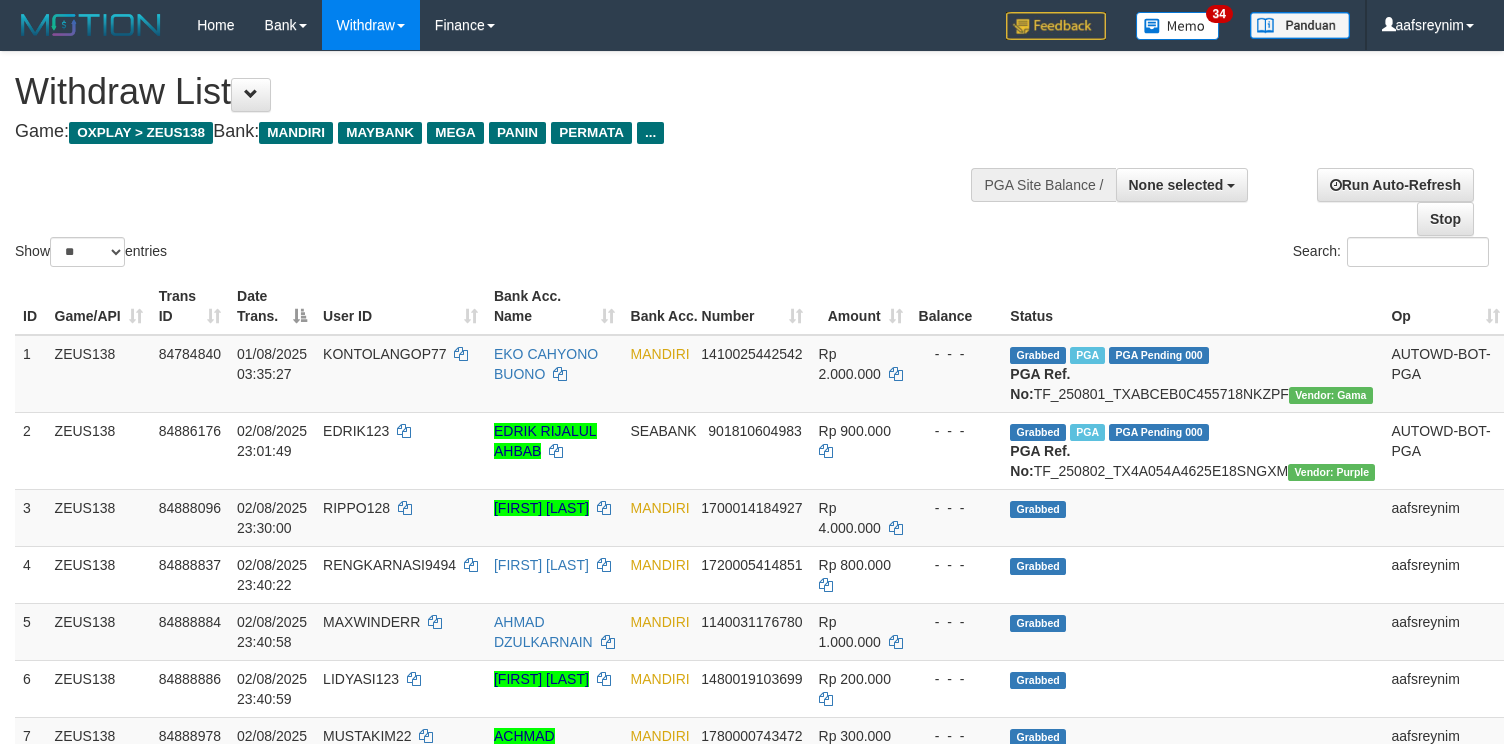 select 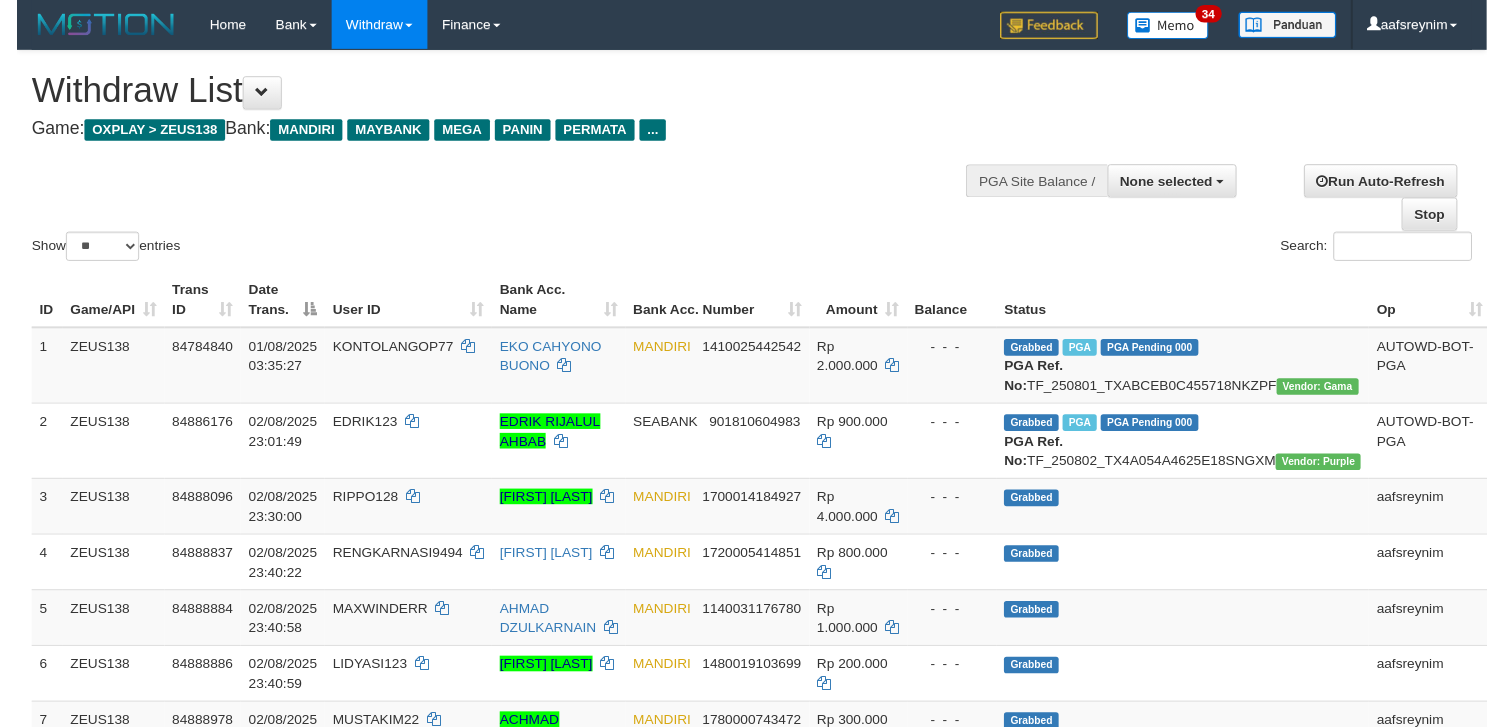 scroll, scrollTop: 354, scrollLeft: 0, axis: vertical 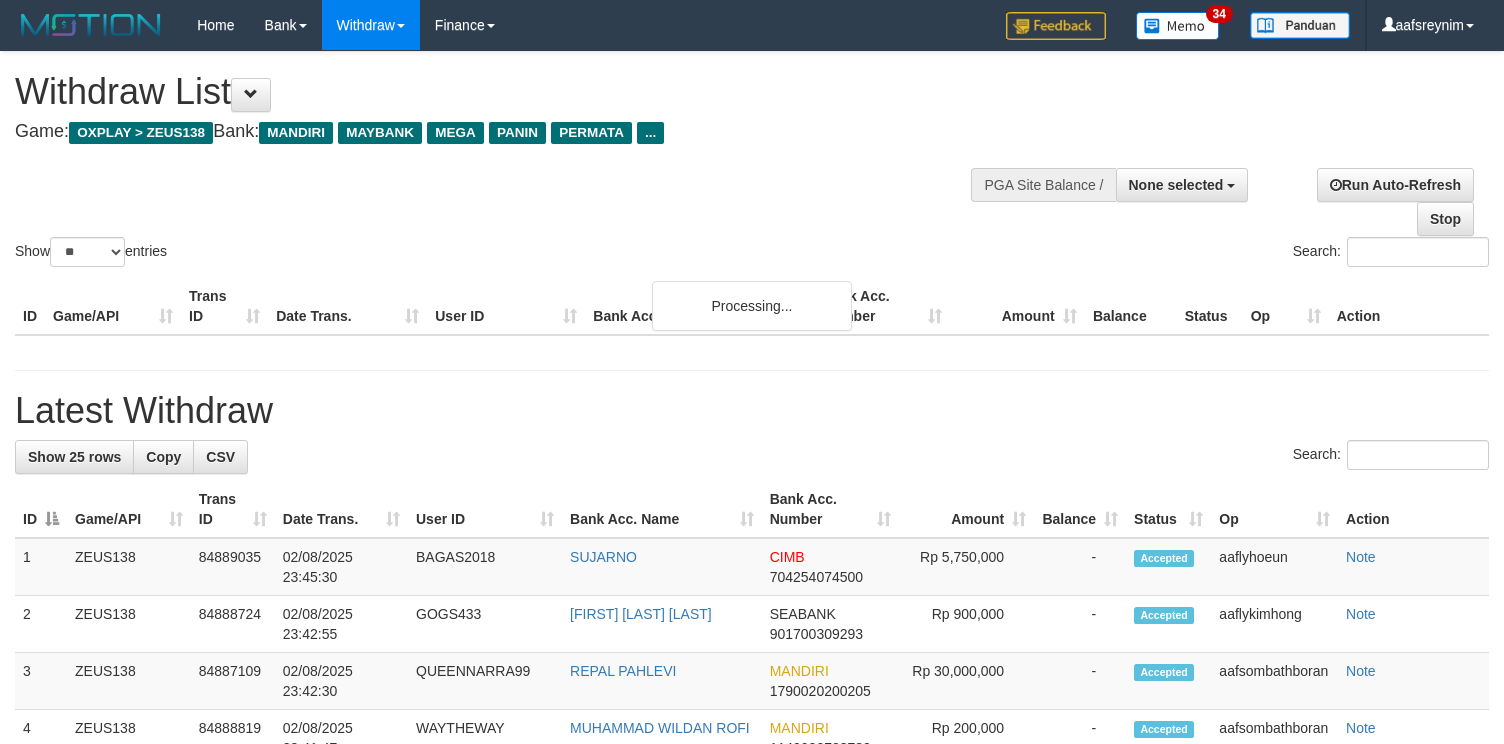 select 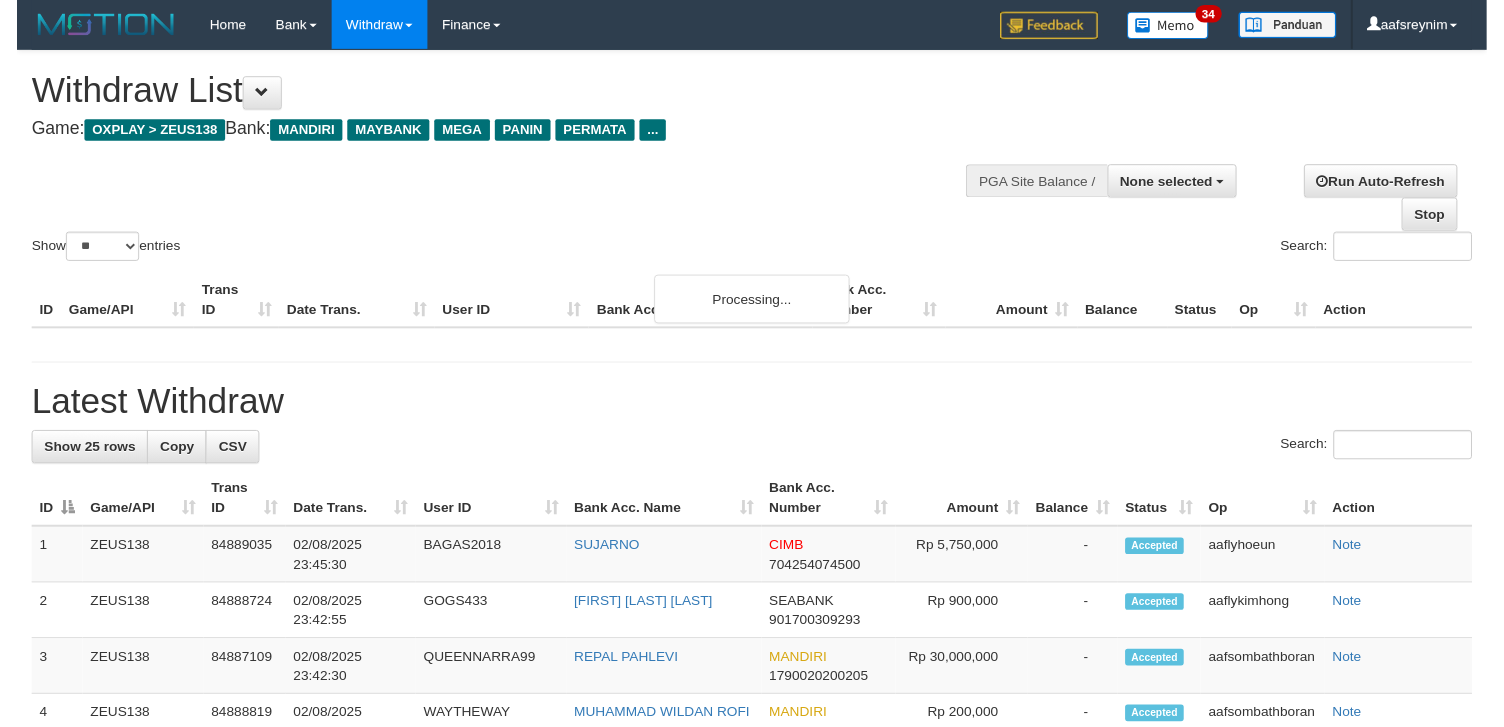 scroll, scrollTop: 354, scrollLeft: 0, axis: vertical 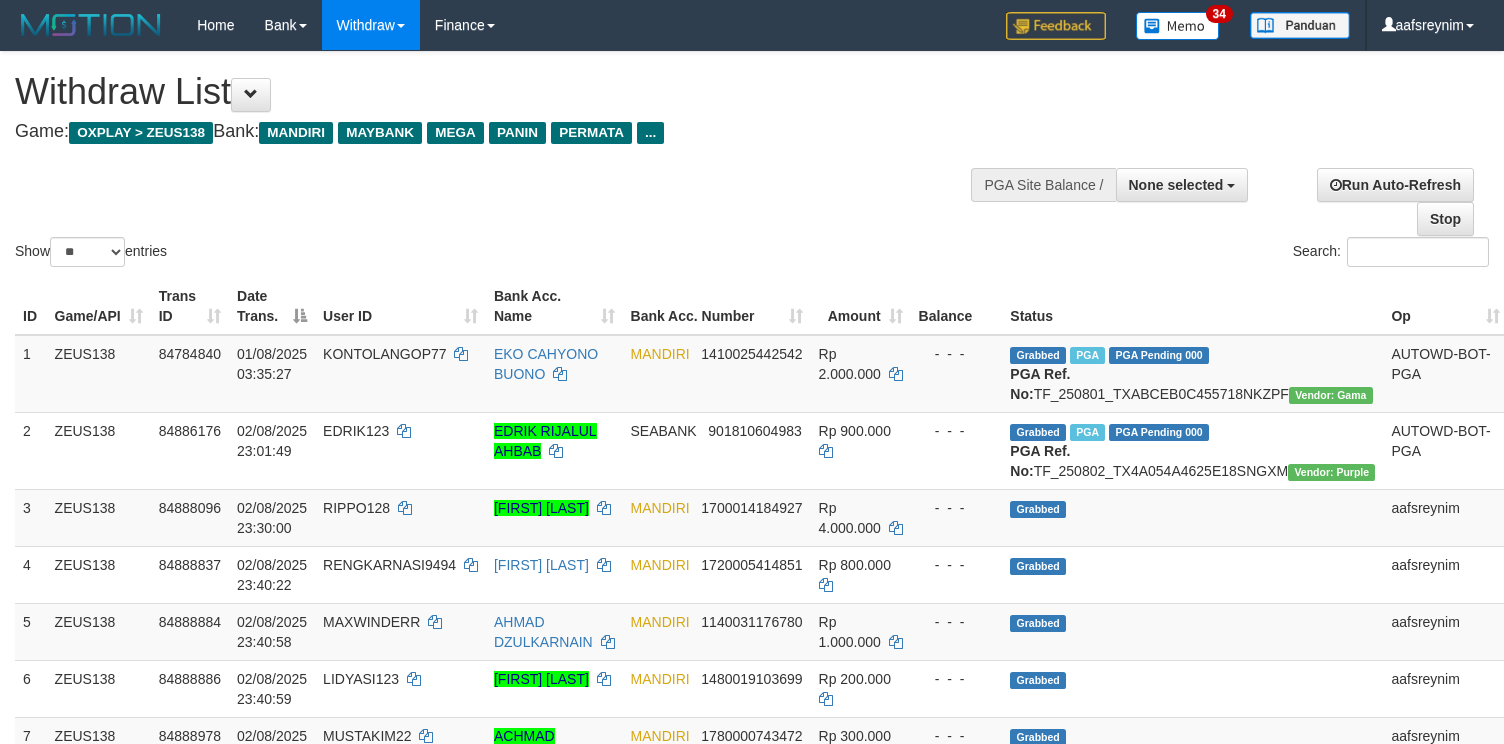 select 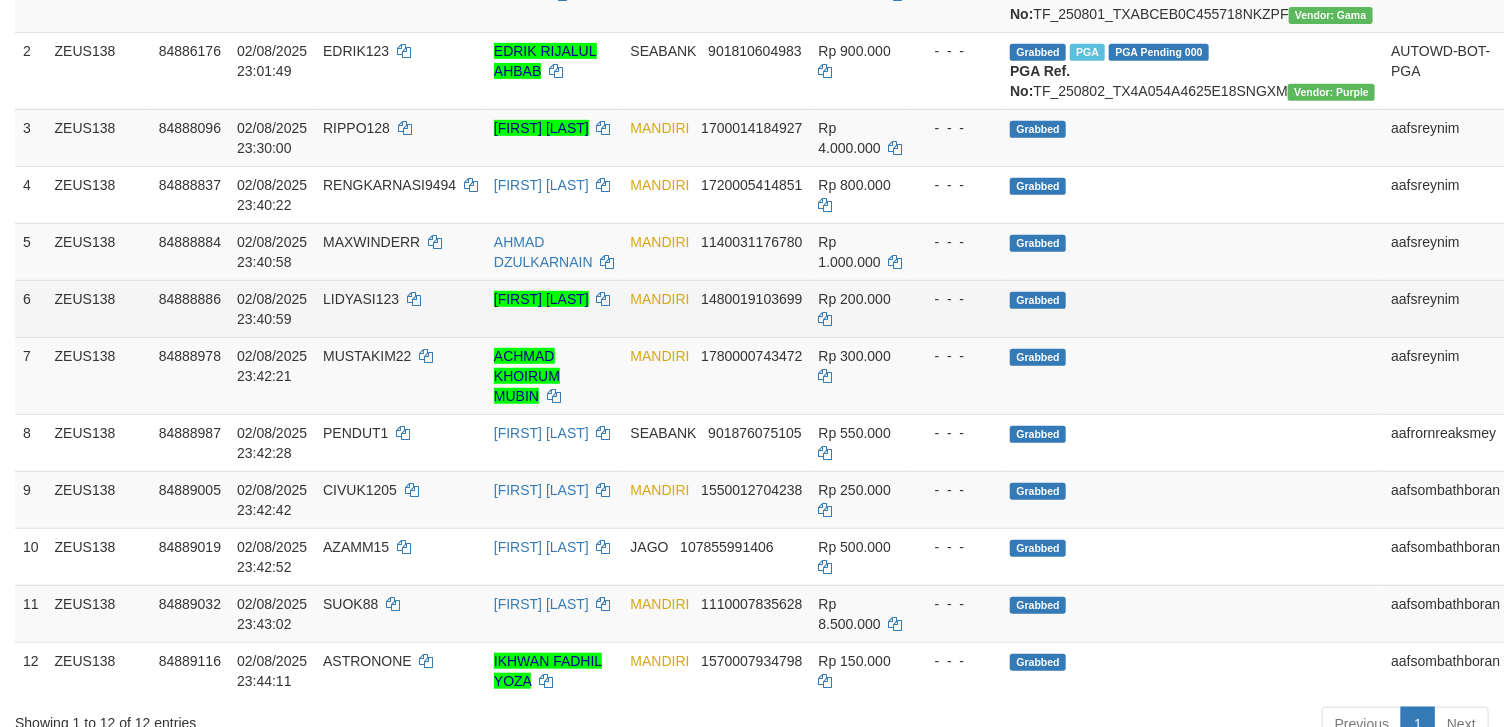 scroll, scrollTop: 354, scrollLeft: 0, axis: vertical 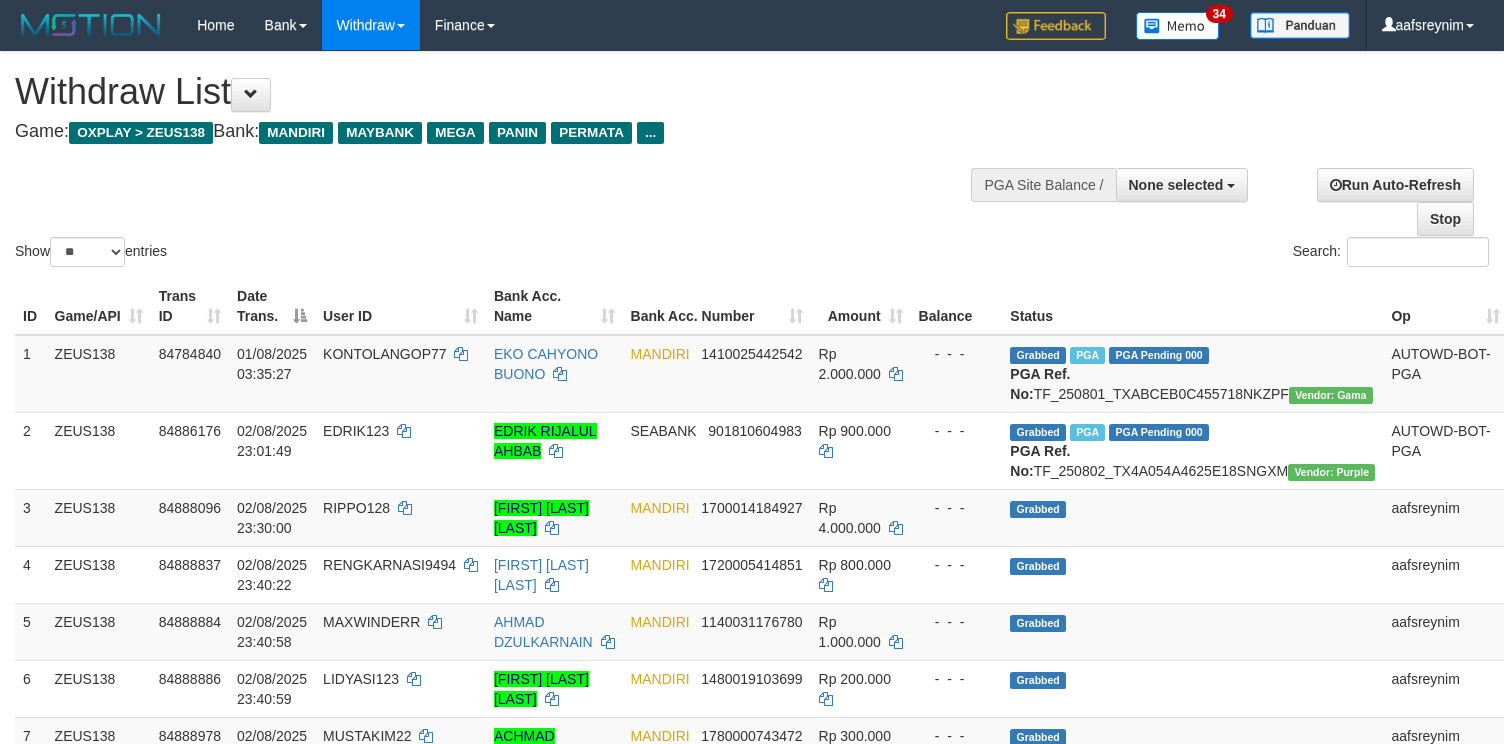 select 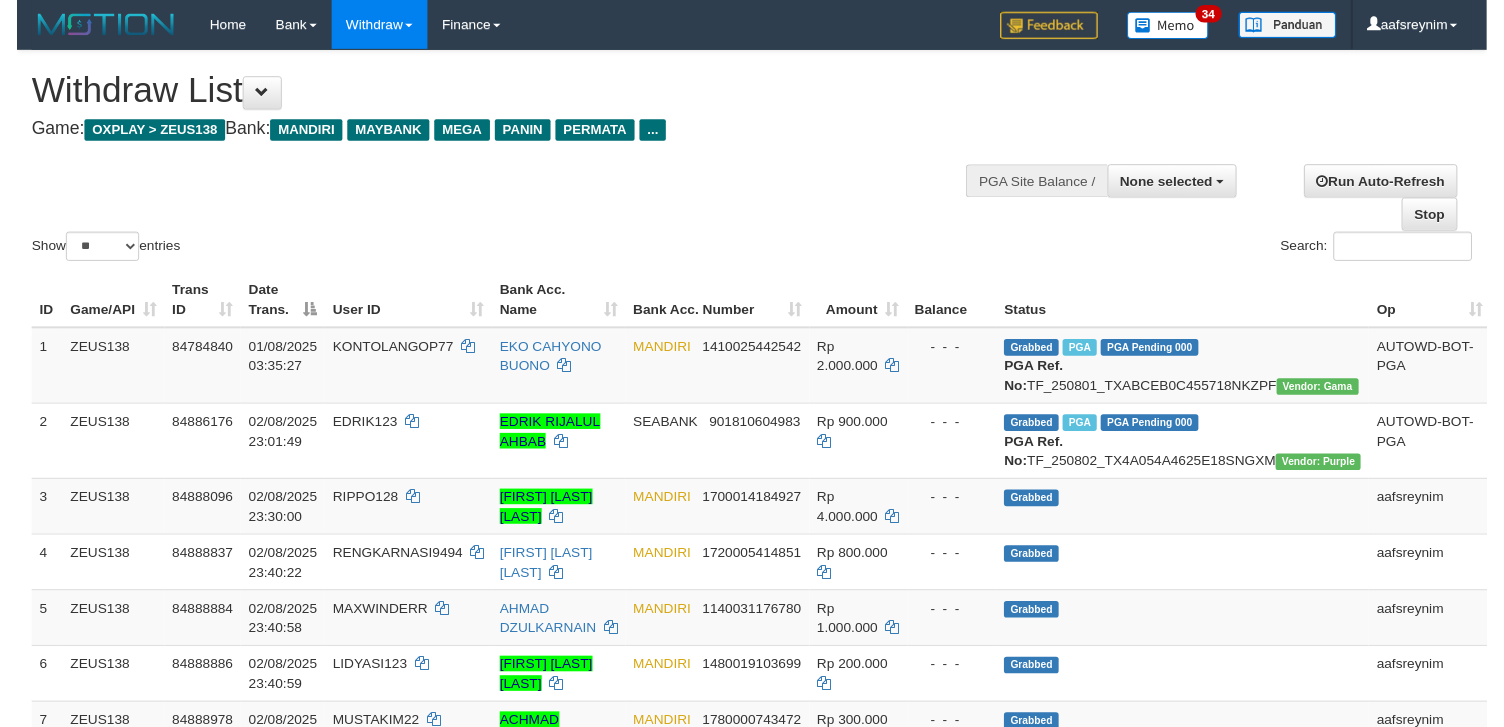 scroll, scrollTop: 0, scrollLeft: 0, axis: both 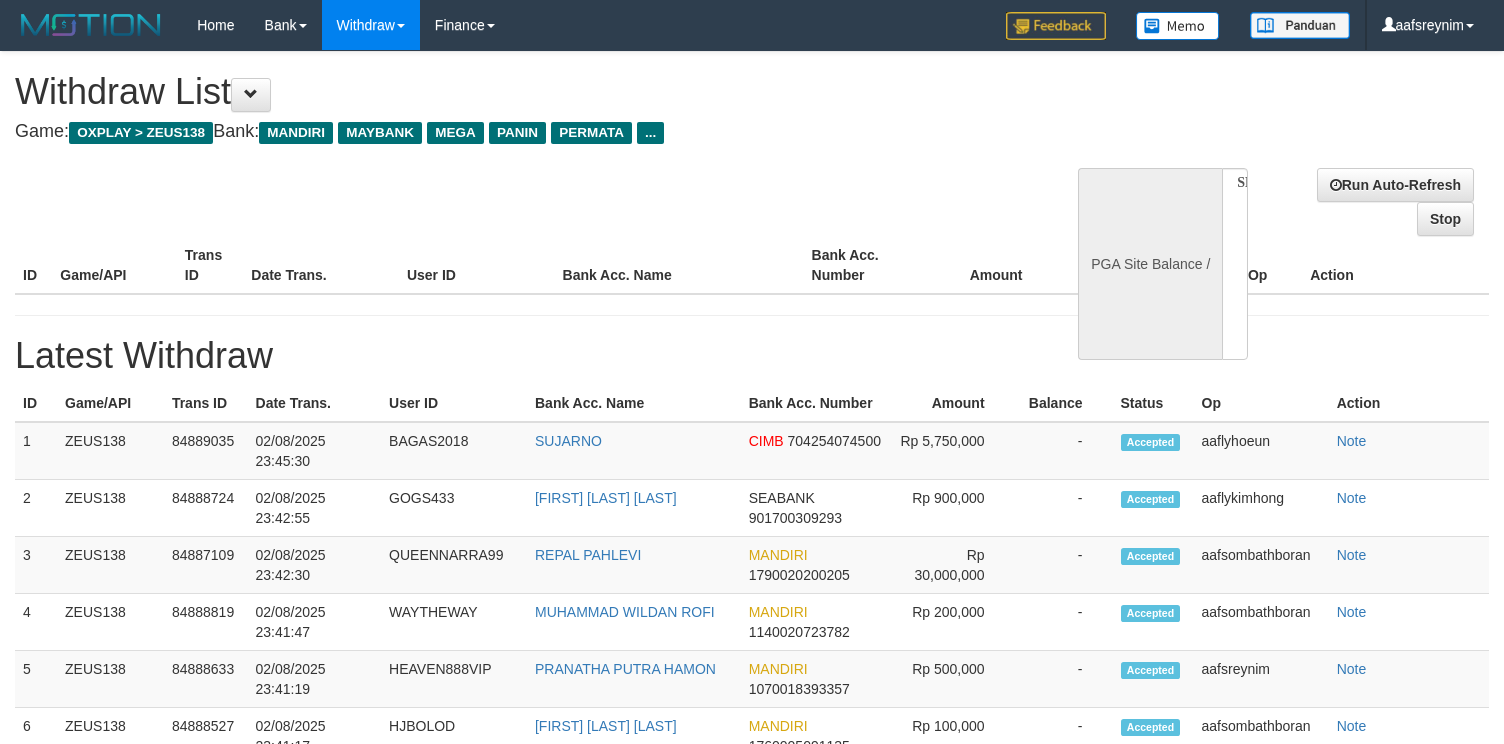 select 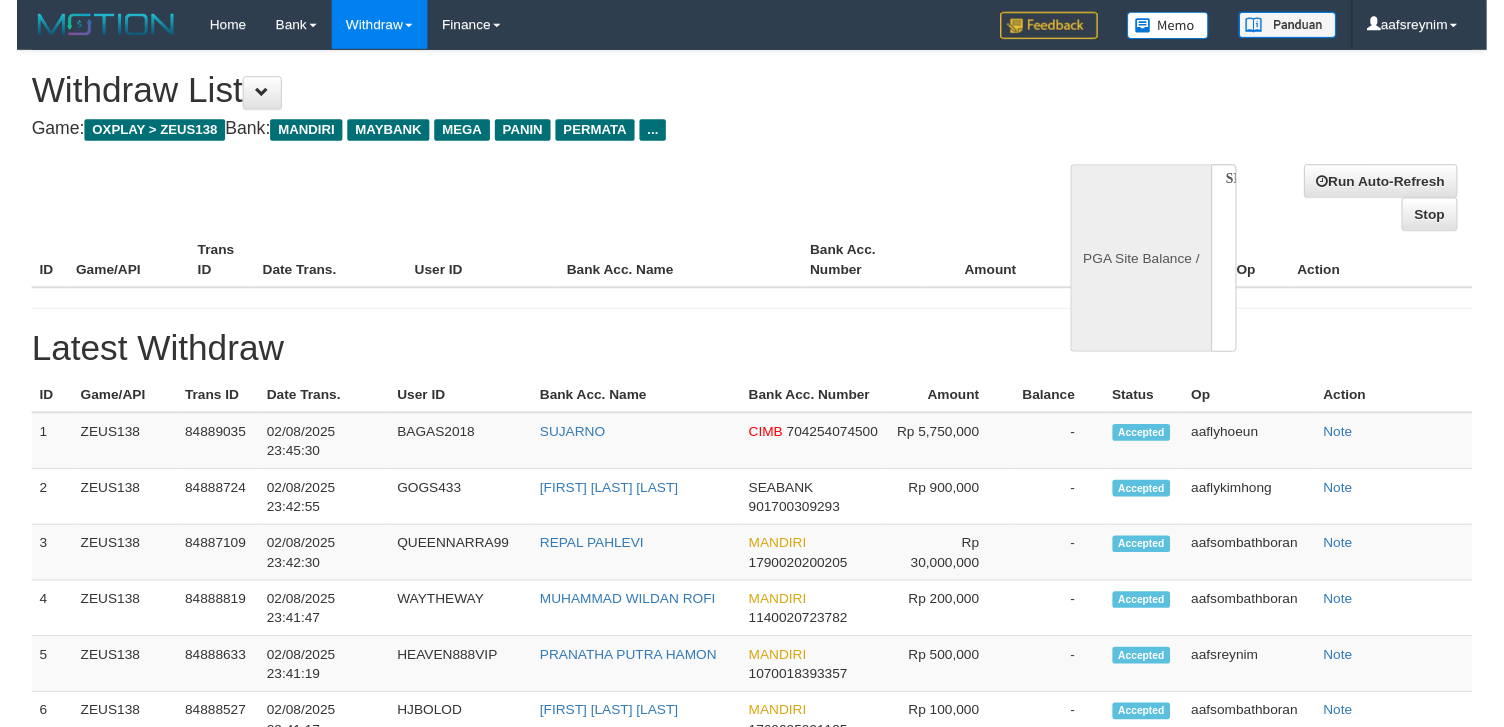 scroll, scrollTop: 0, scrollLeft: 0, axis: both 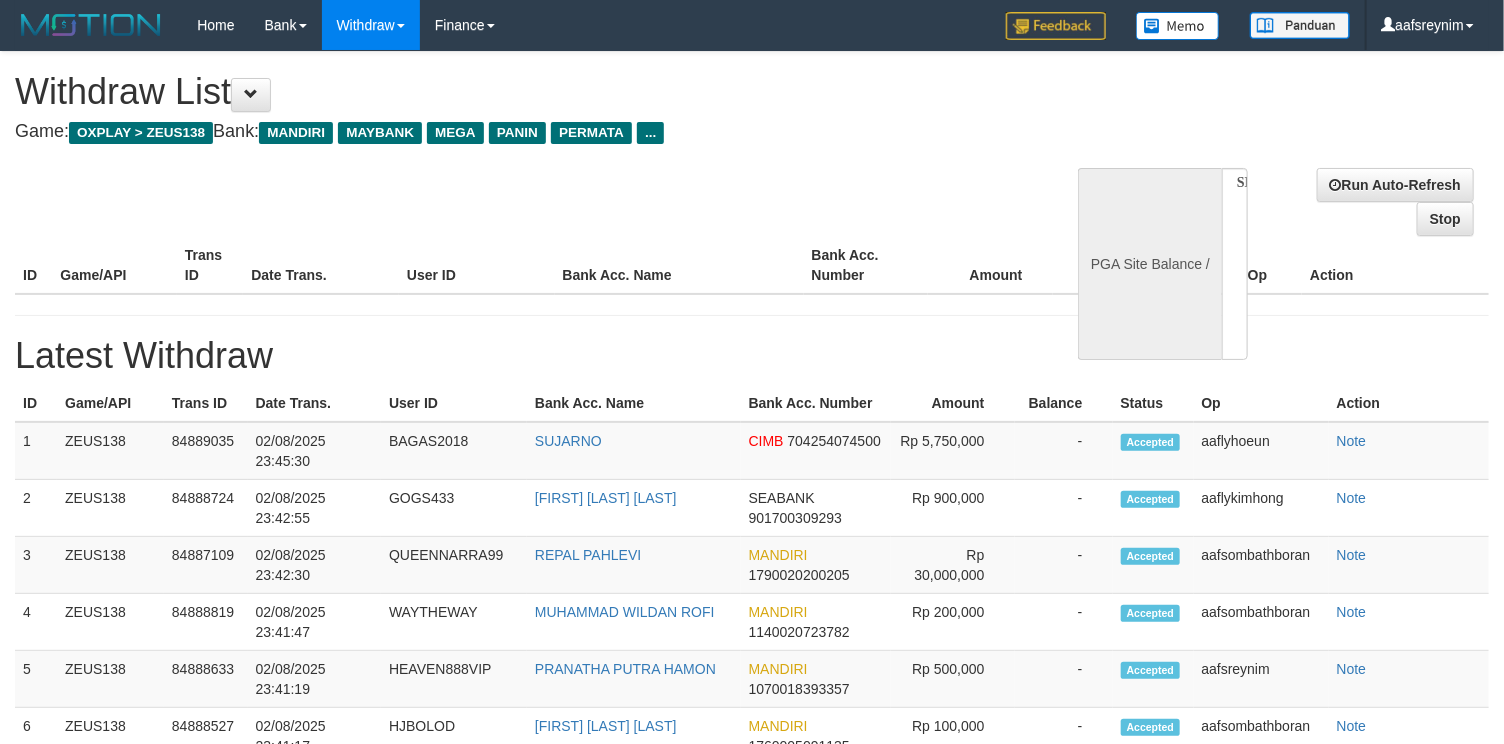 select on "**" 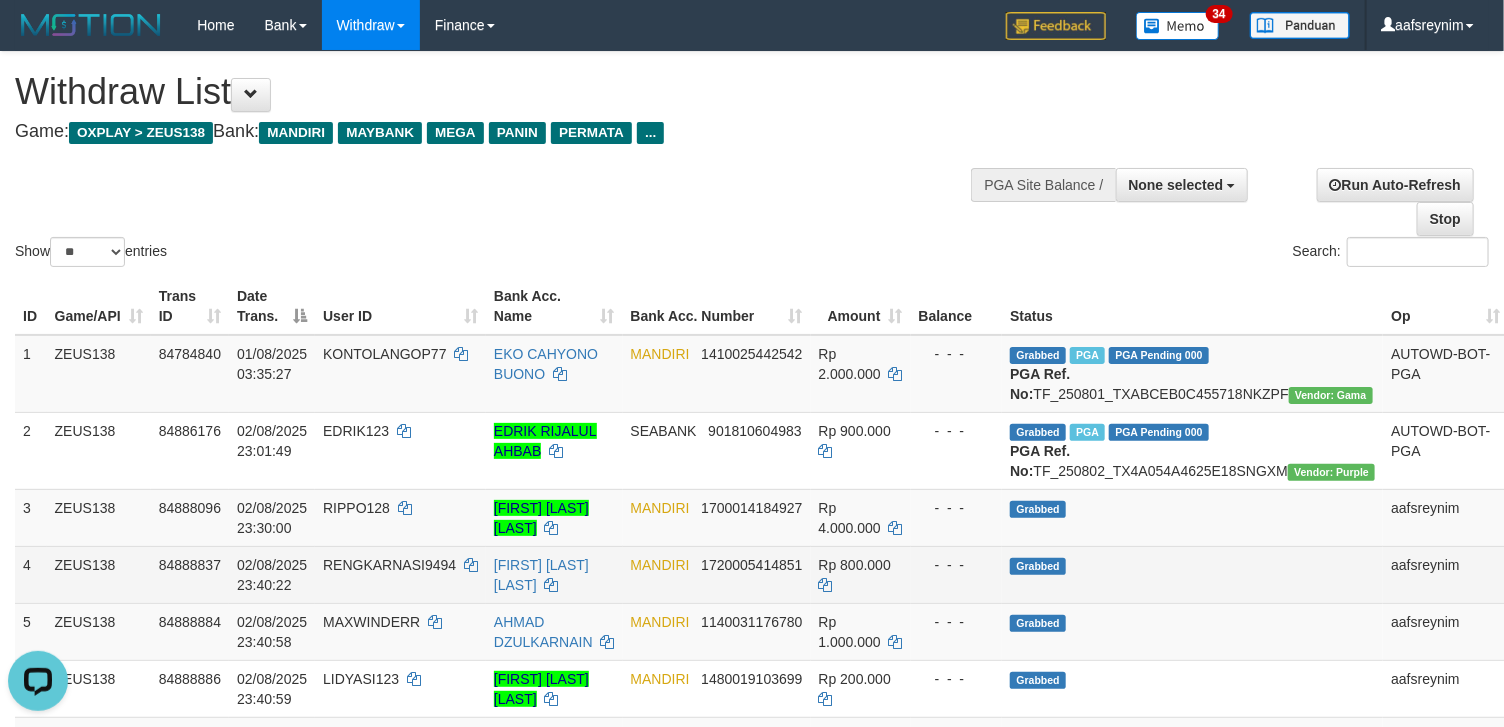 scroll, scrollTop: 0, scrollLeft: 0, axis: both 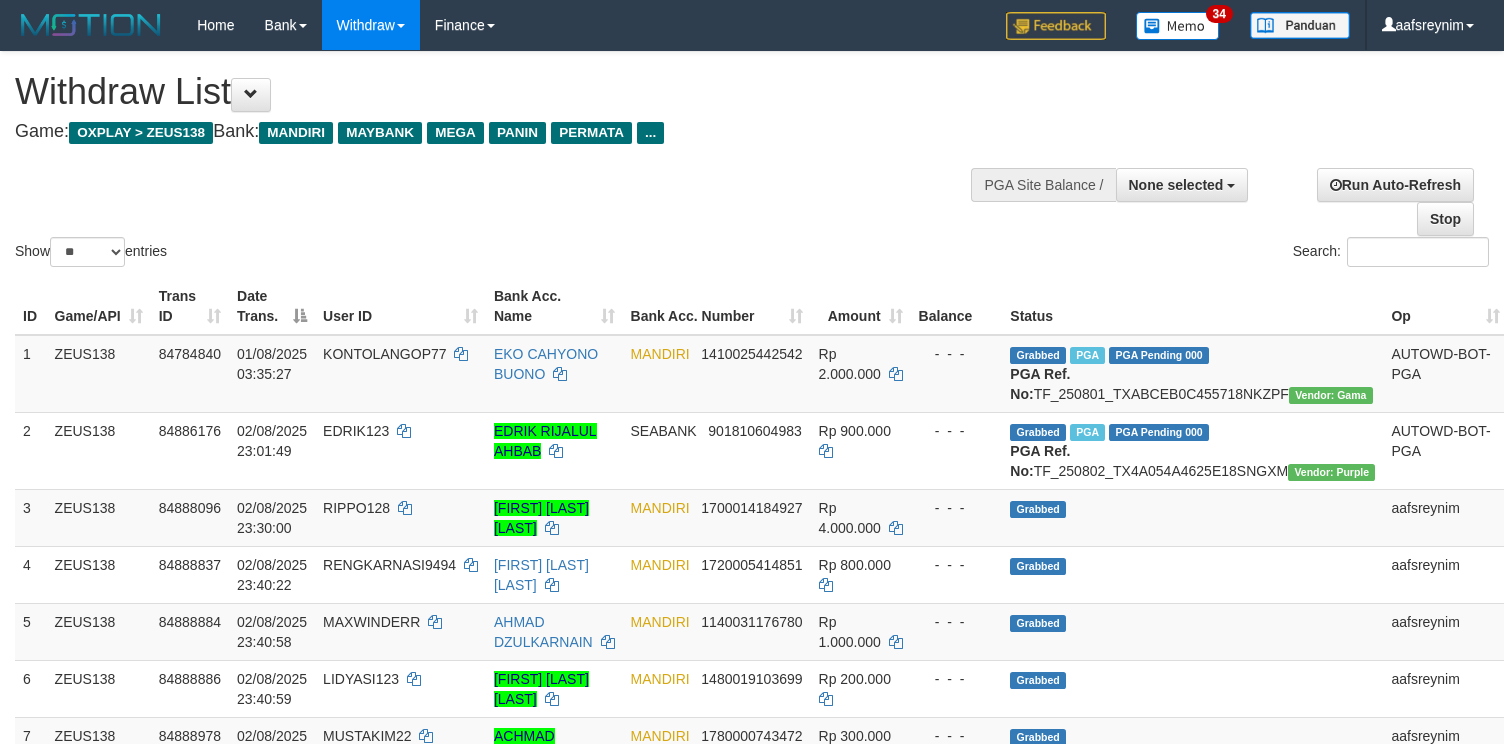 select 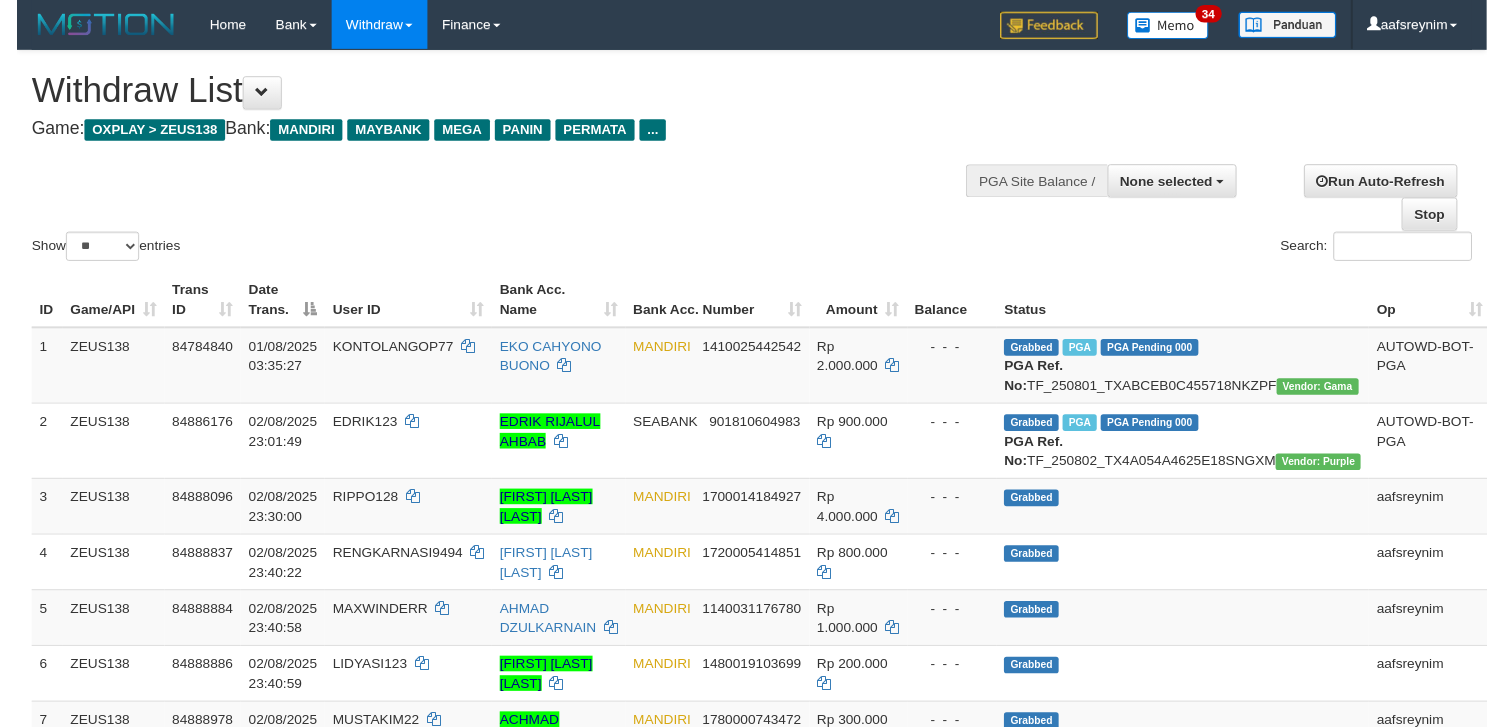 scroll, scrollTop: 0, scrollLeft: 0, axis: both 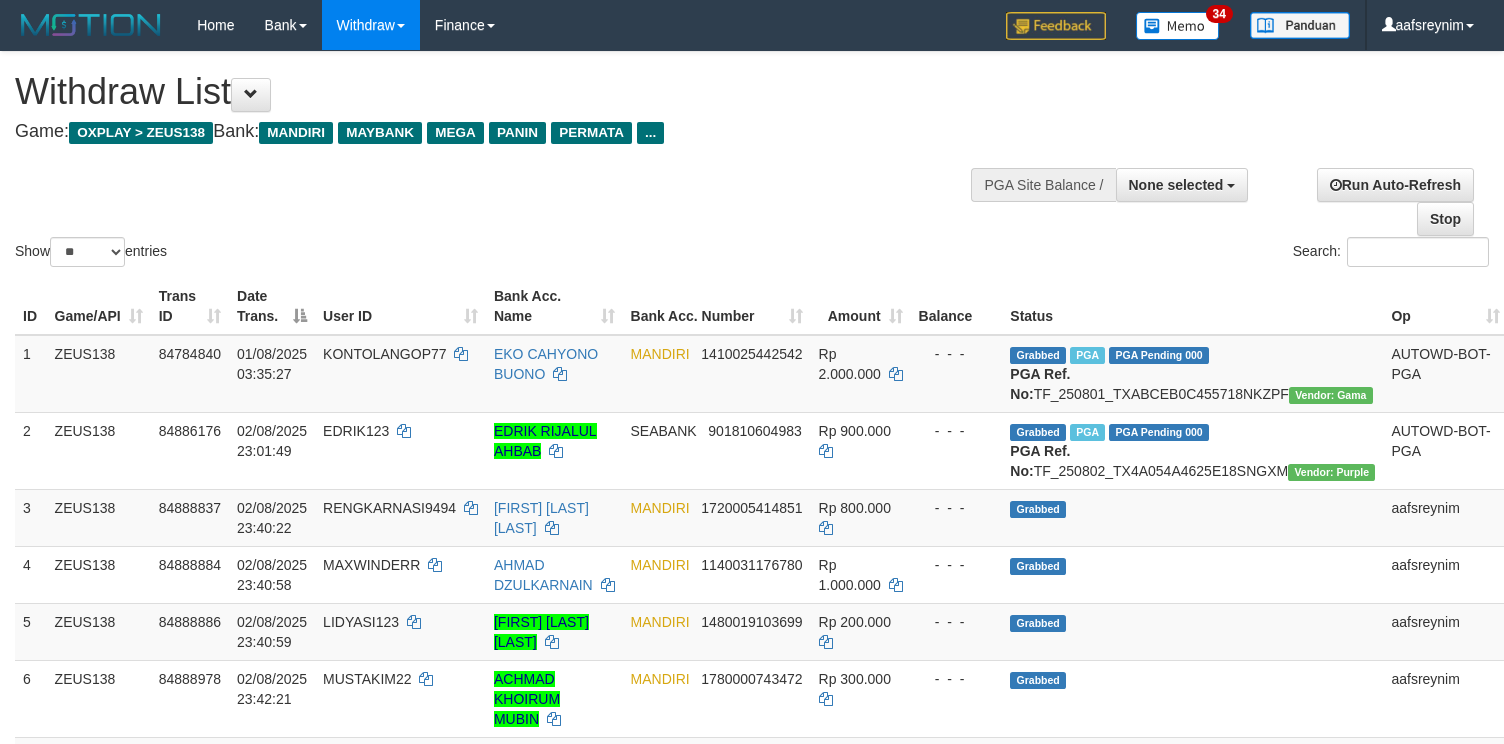 select 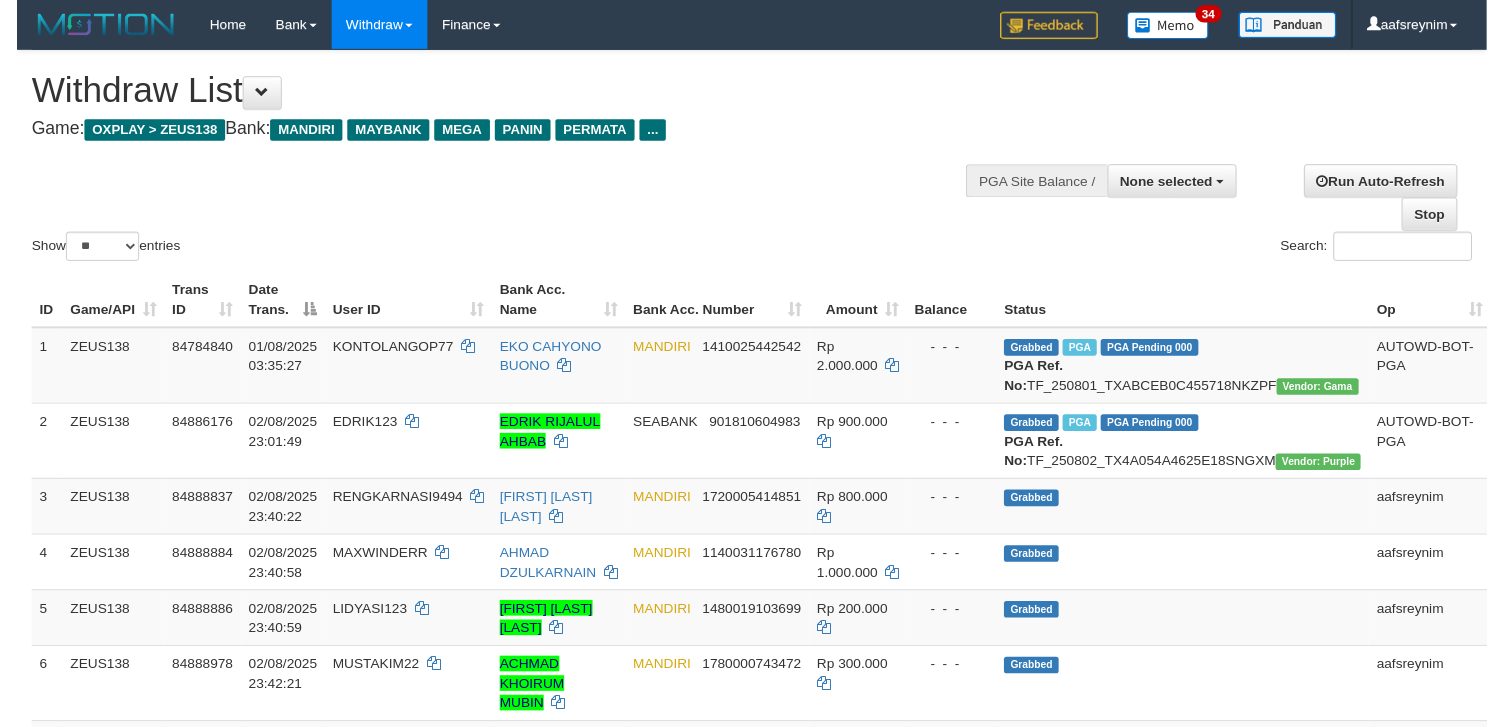 scroll, scrollTop: 0, scrollLeft: 0, axis: both 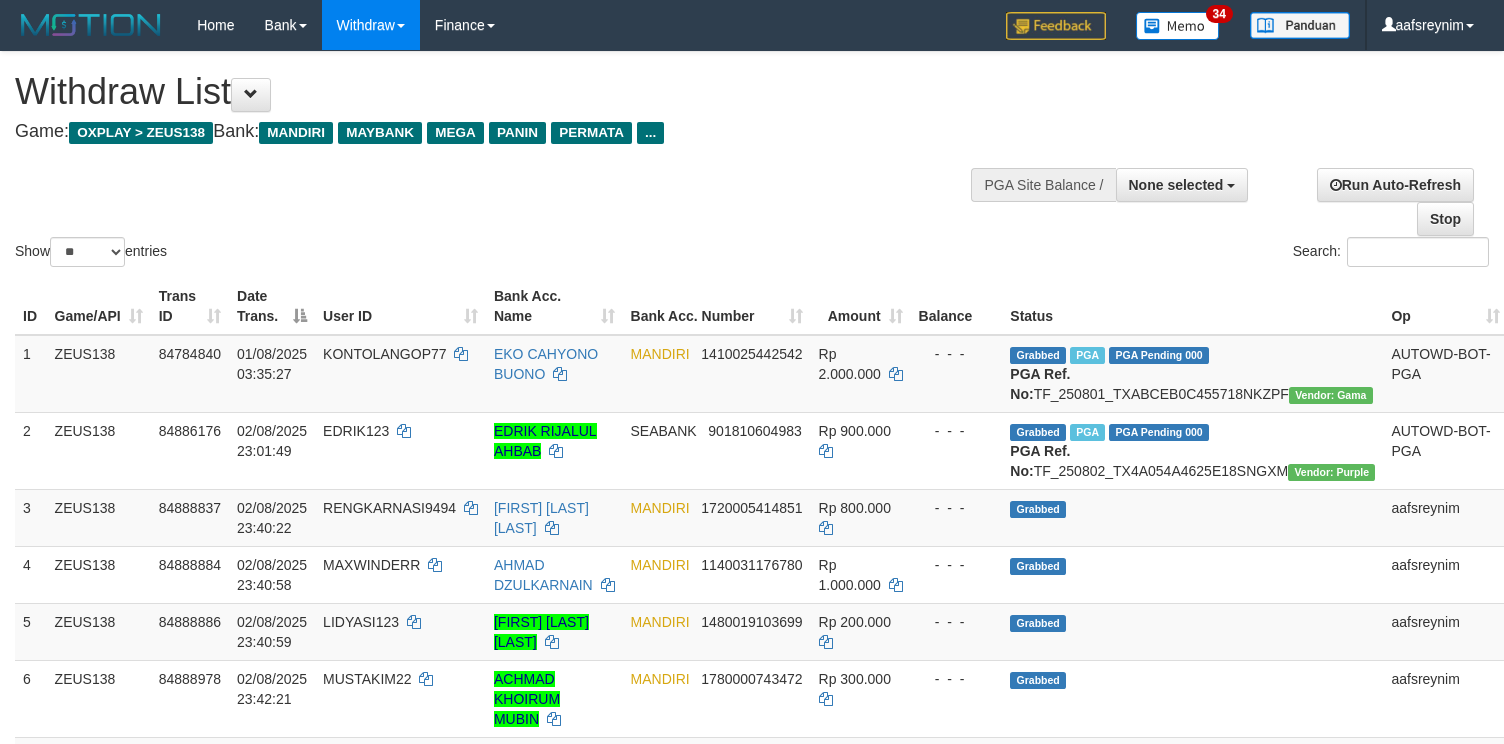 select 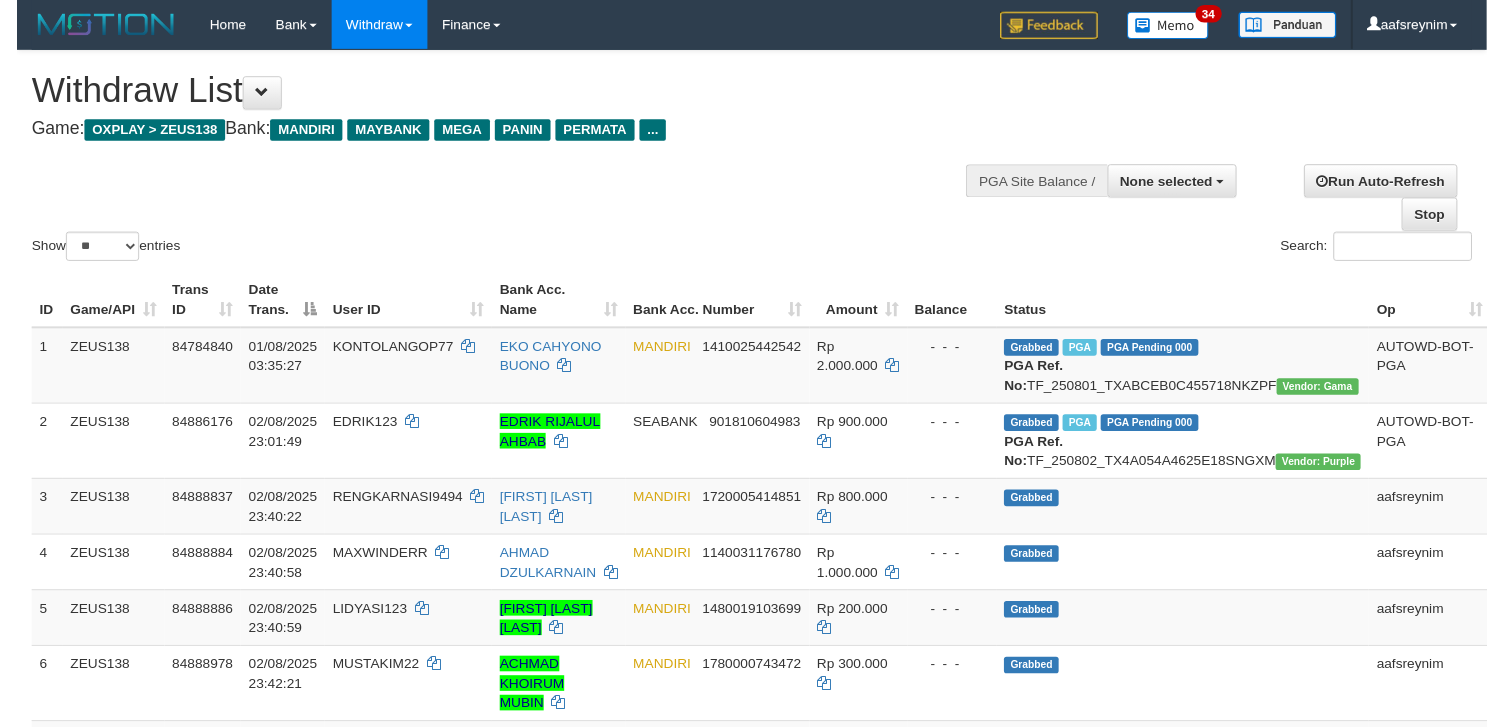 scroll, scrollTop: 0, scrollLeft: 0, axis: both 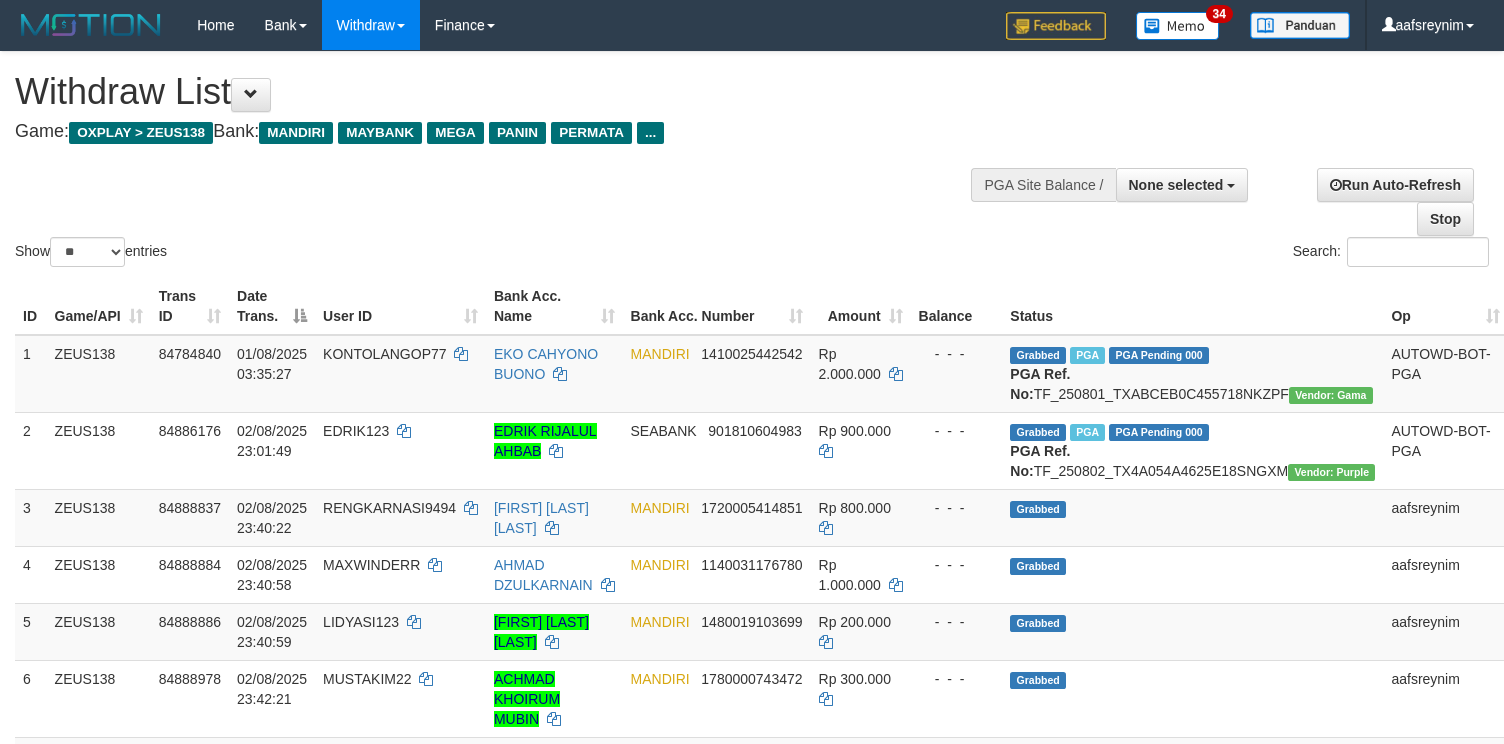 select 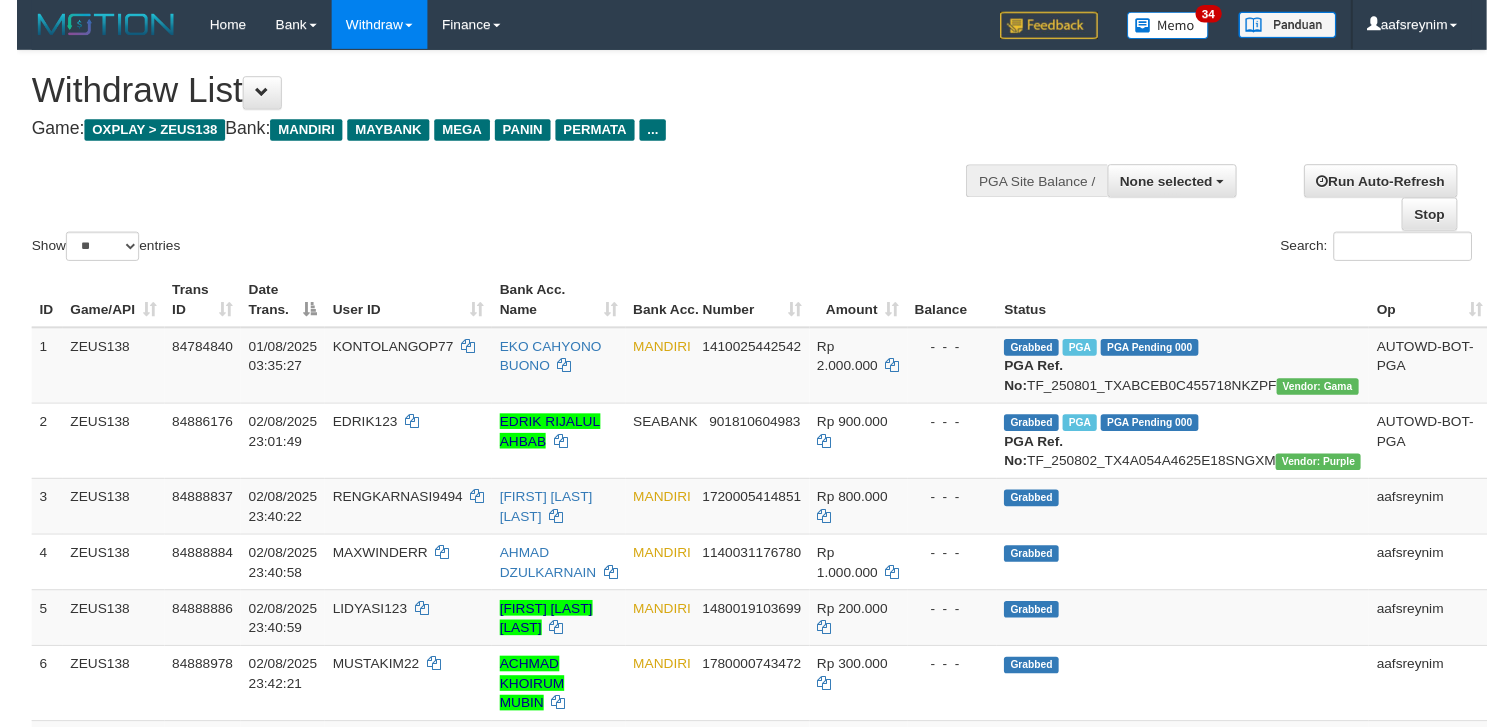scroll, scrollTop: 0, scrollLeft: 0, axis: both 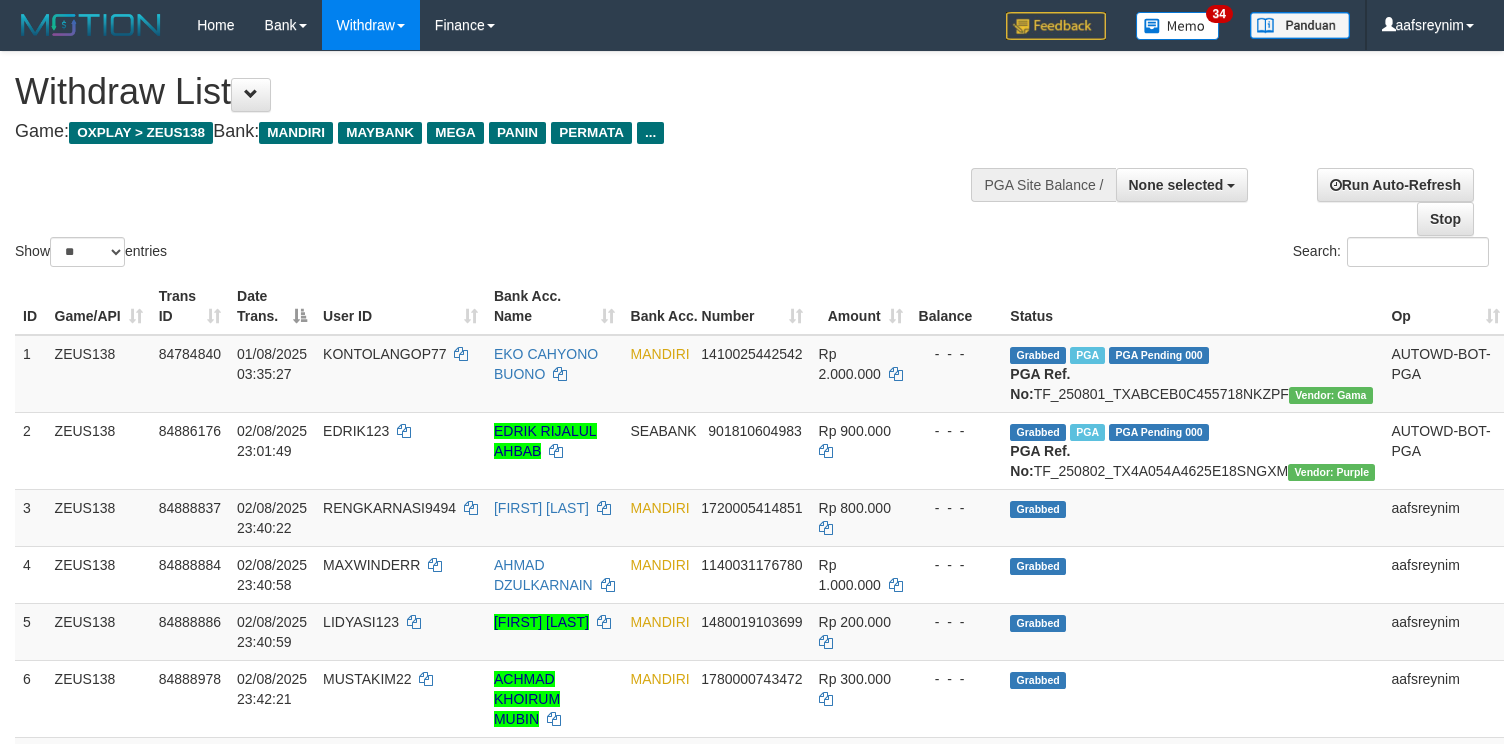 select 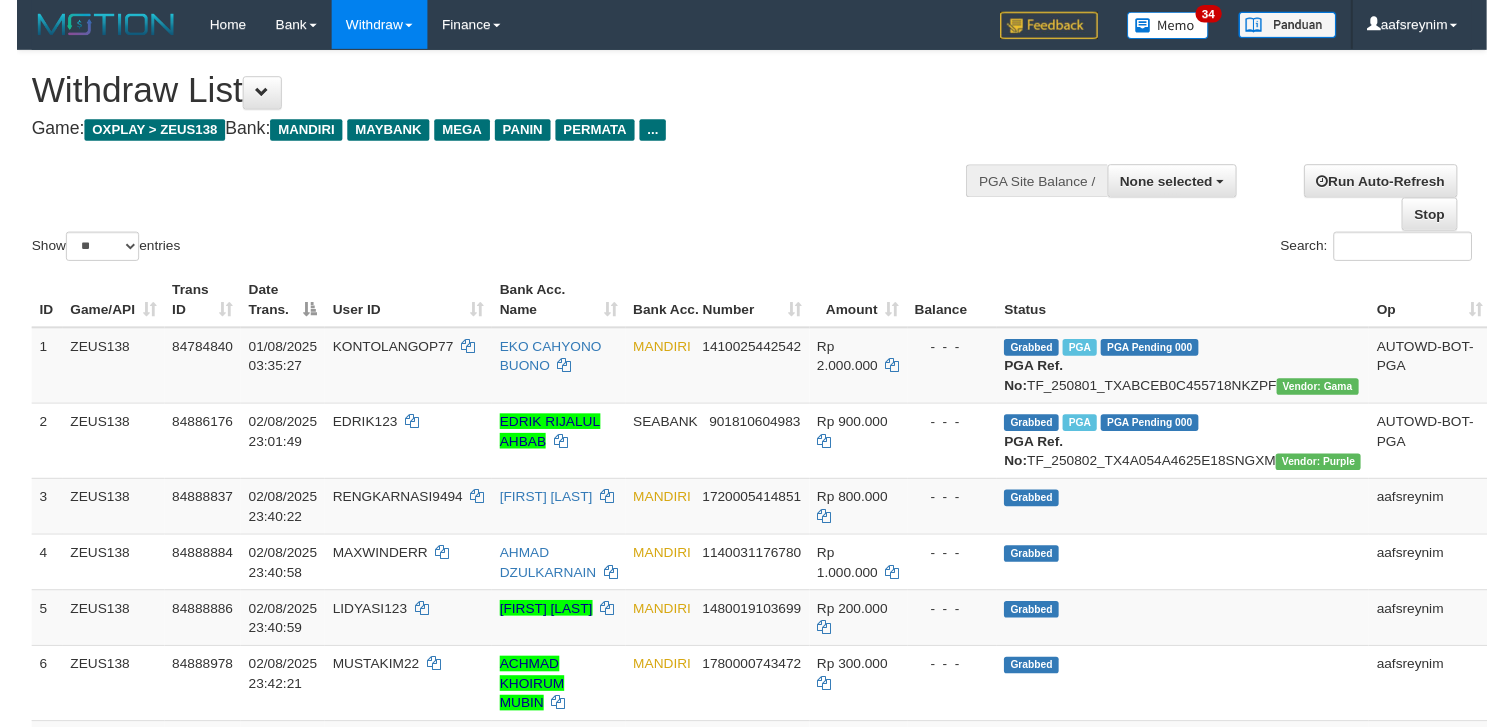 scroll, scrollTop: 0, scrollLeft: 0, axis: both 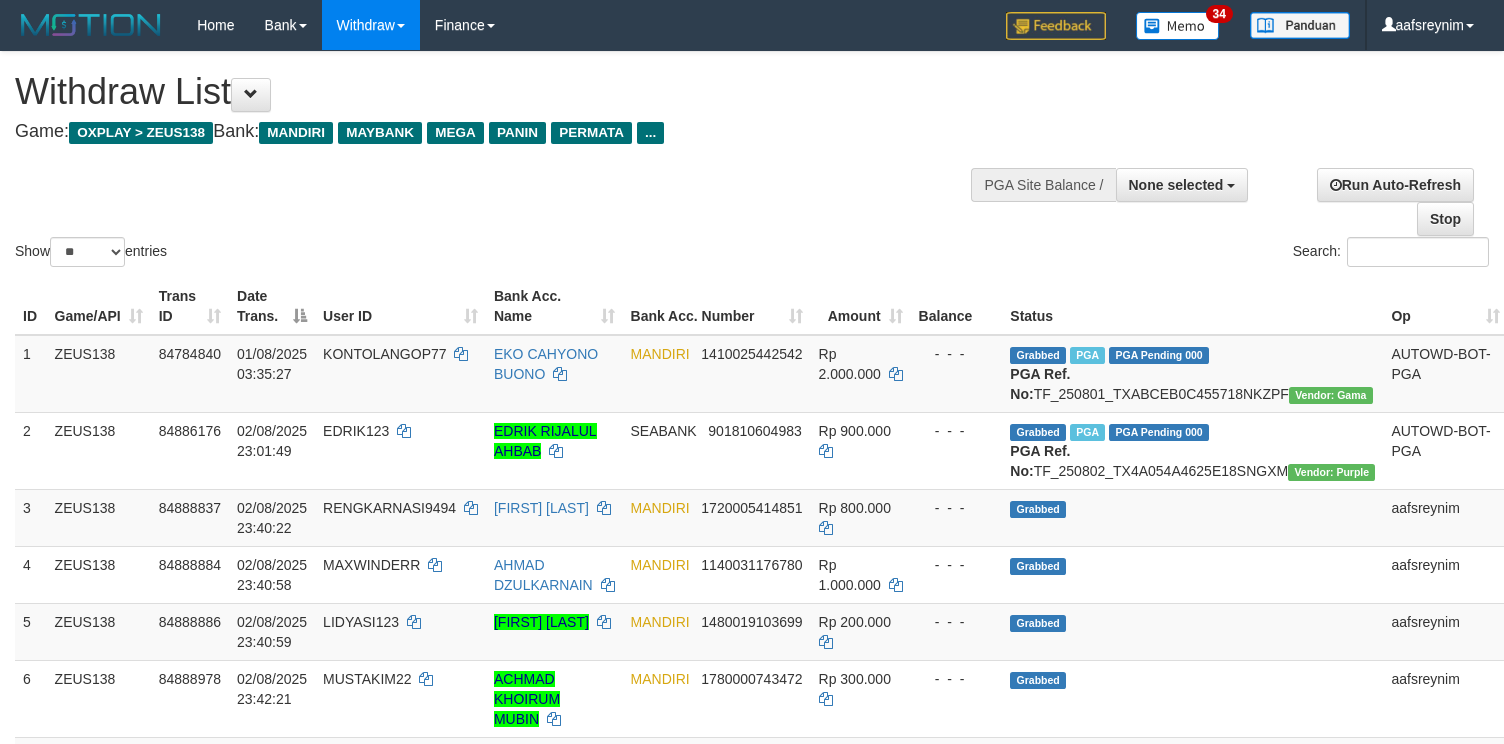 select 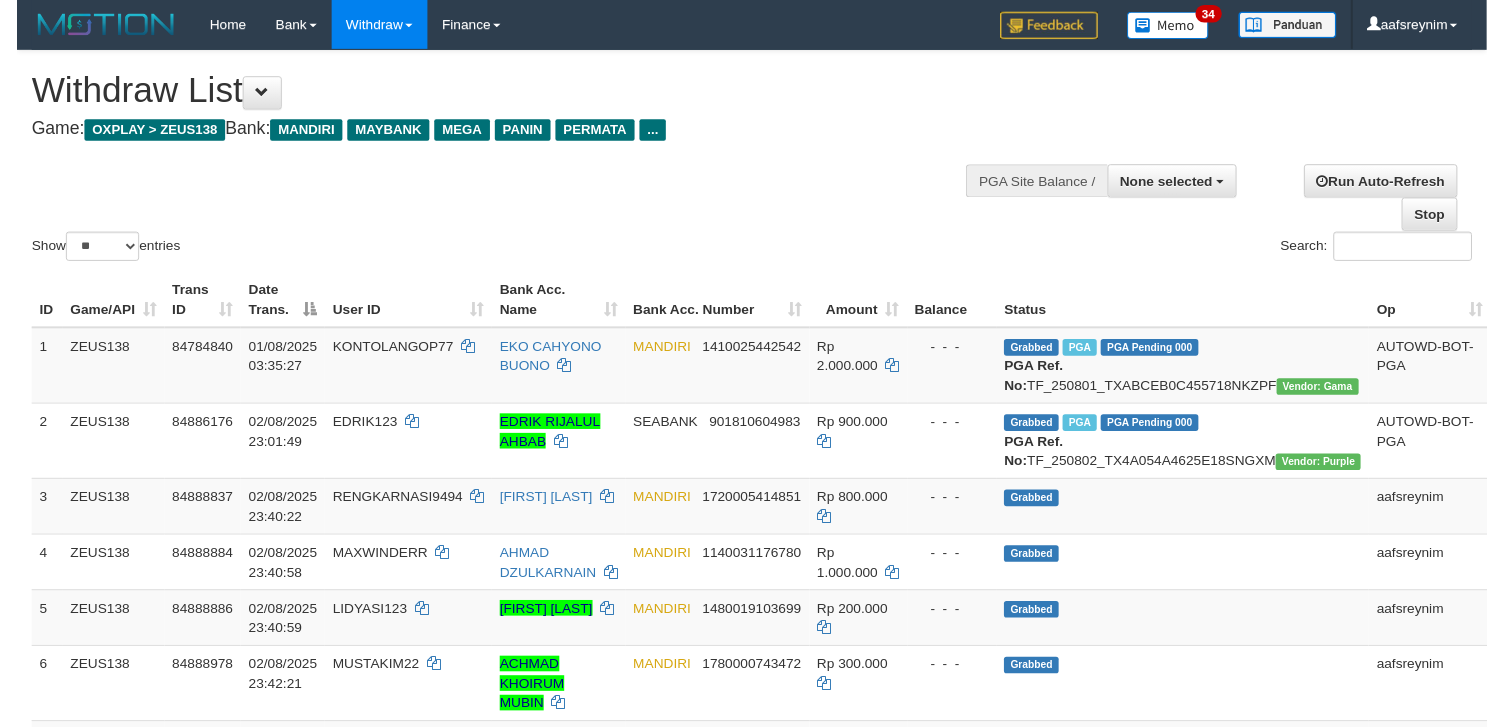 scroll, scrollTop: 0, scrollLeft: 0, axis: both 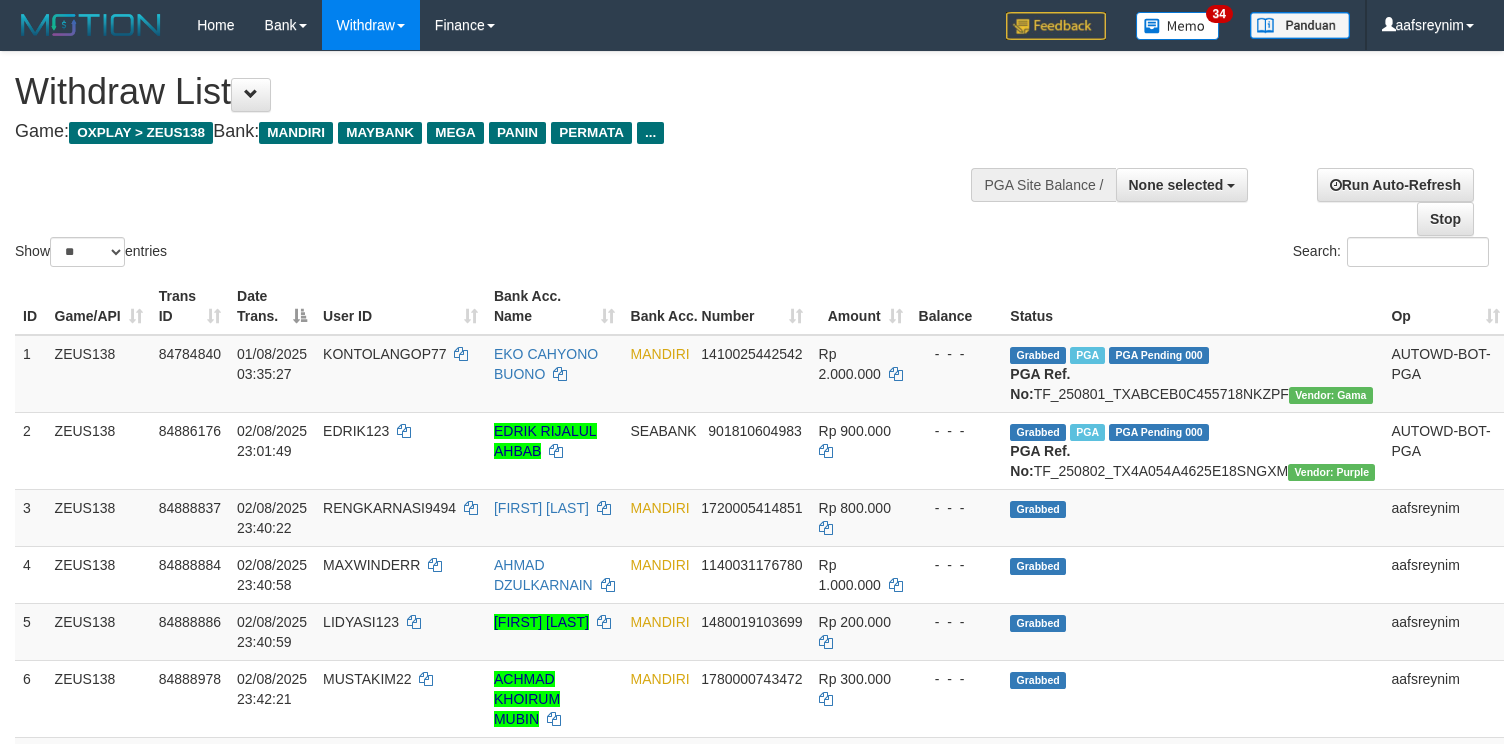 select 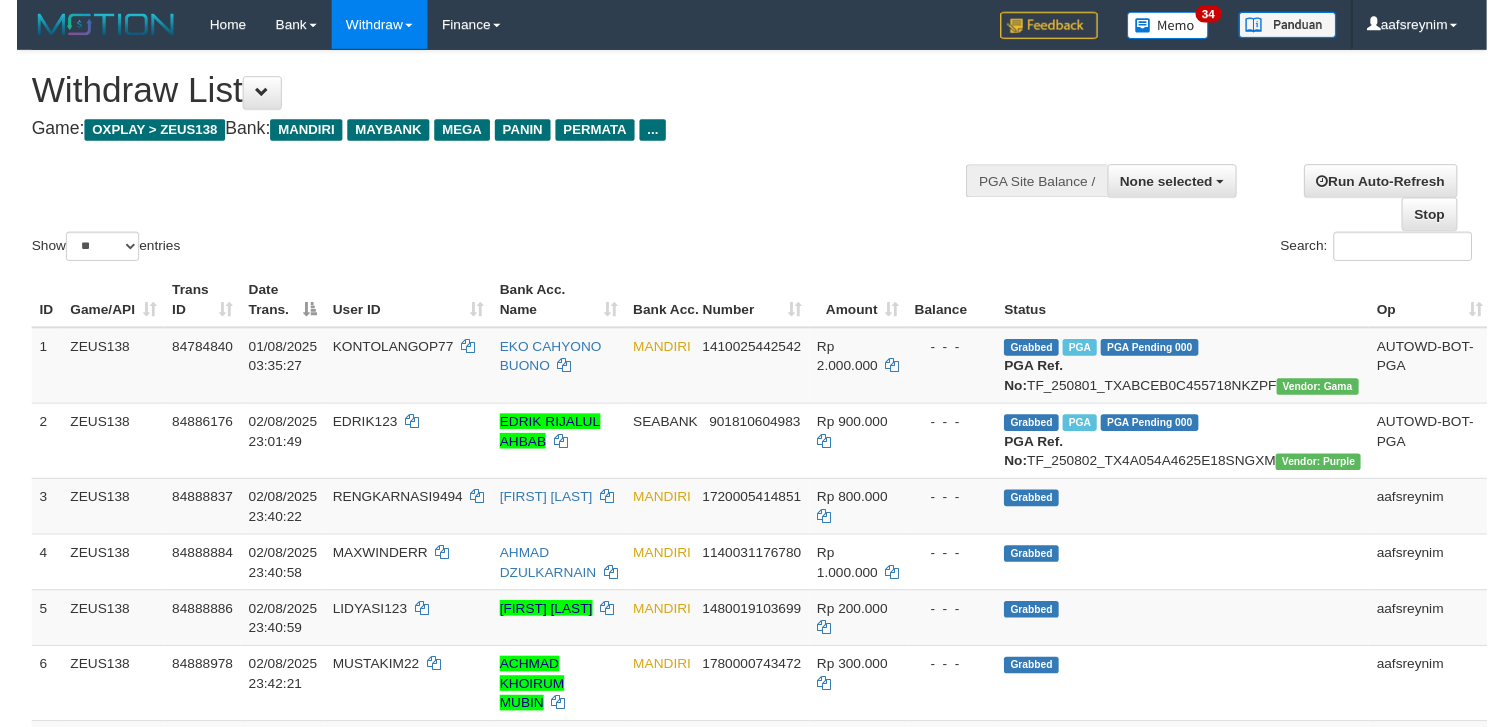 scroll, scrollTop: 0, scrollLeft: 0, axis: both 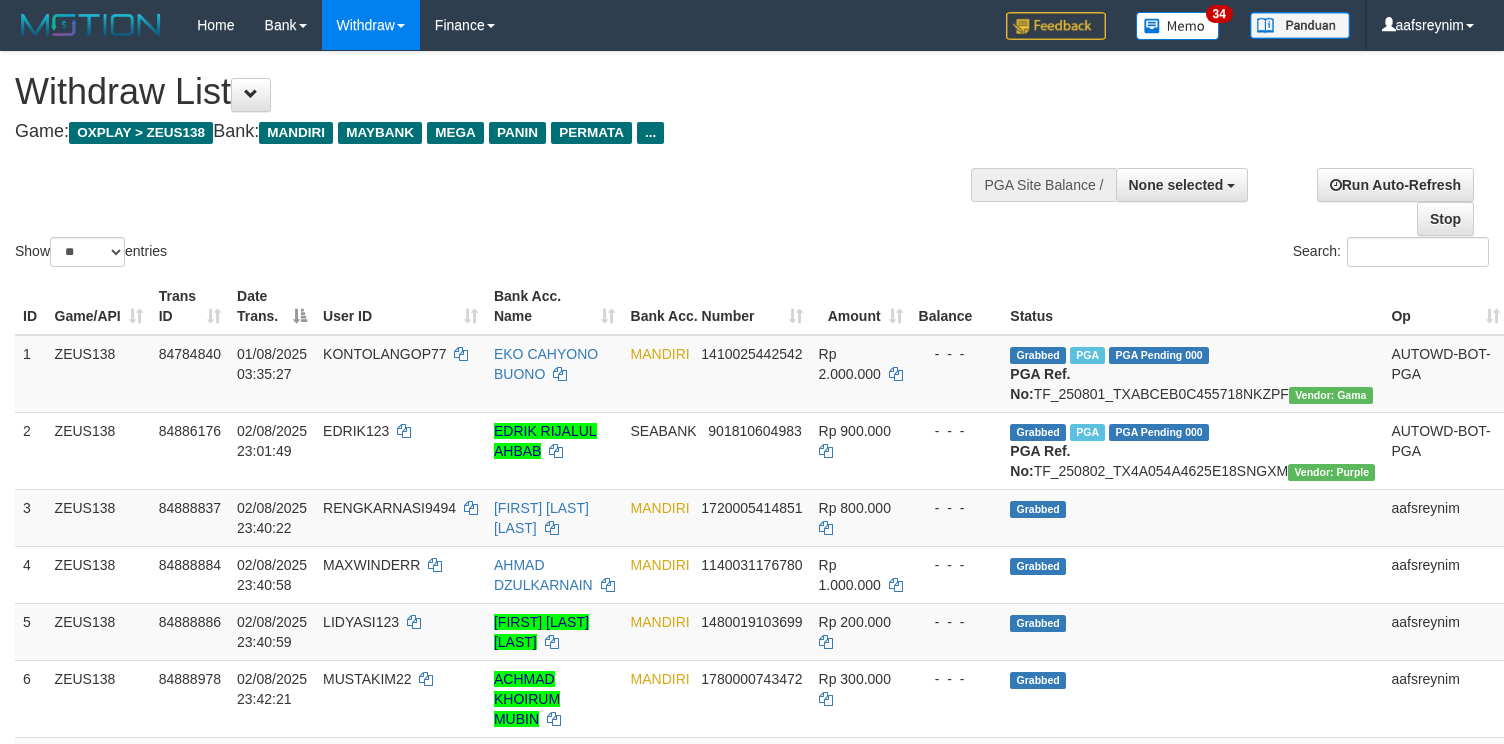 select 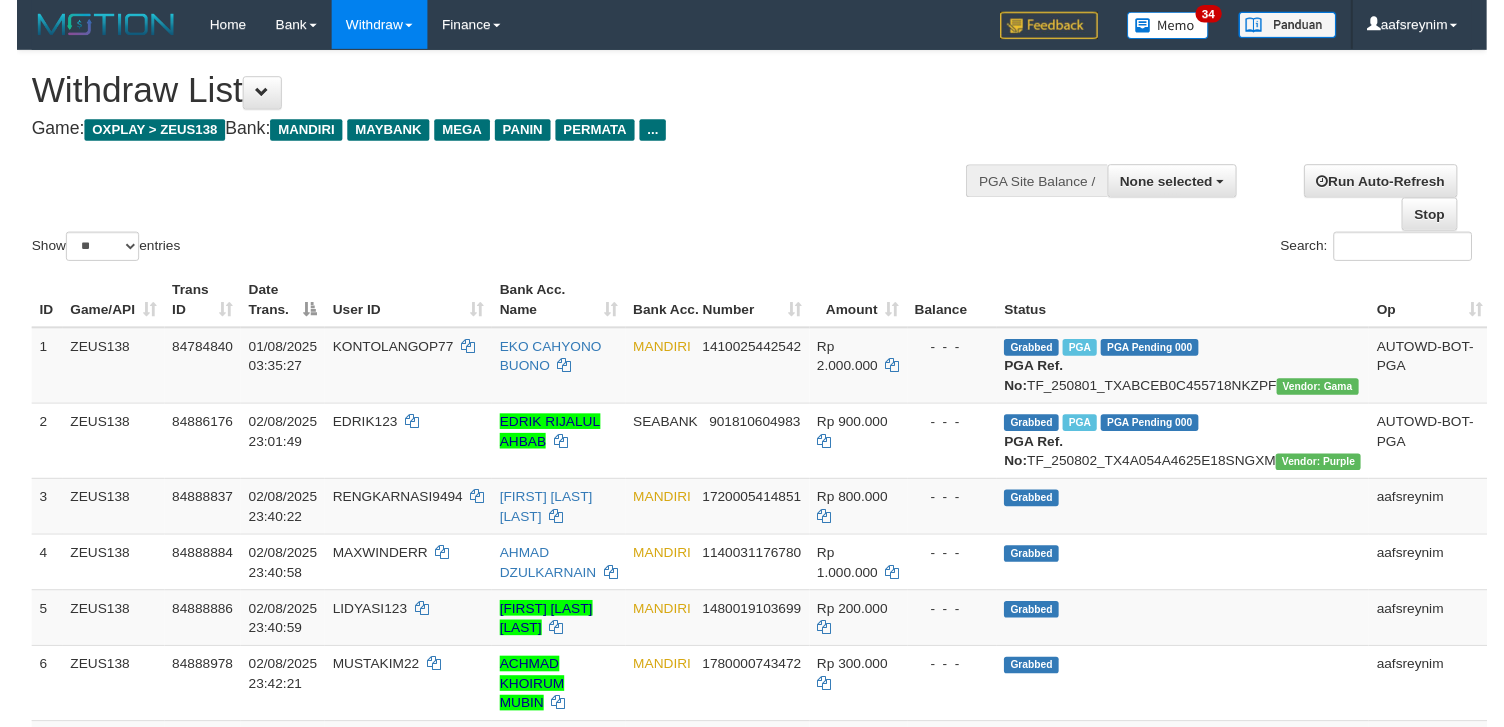 scroll, scrollTop: 0, scrollLeft: 0, axis: both 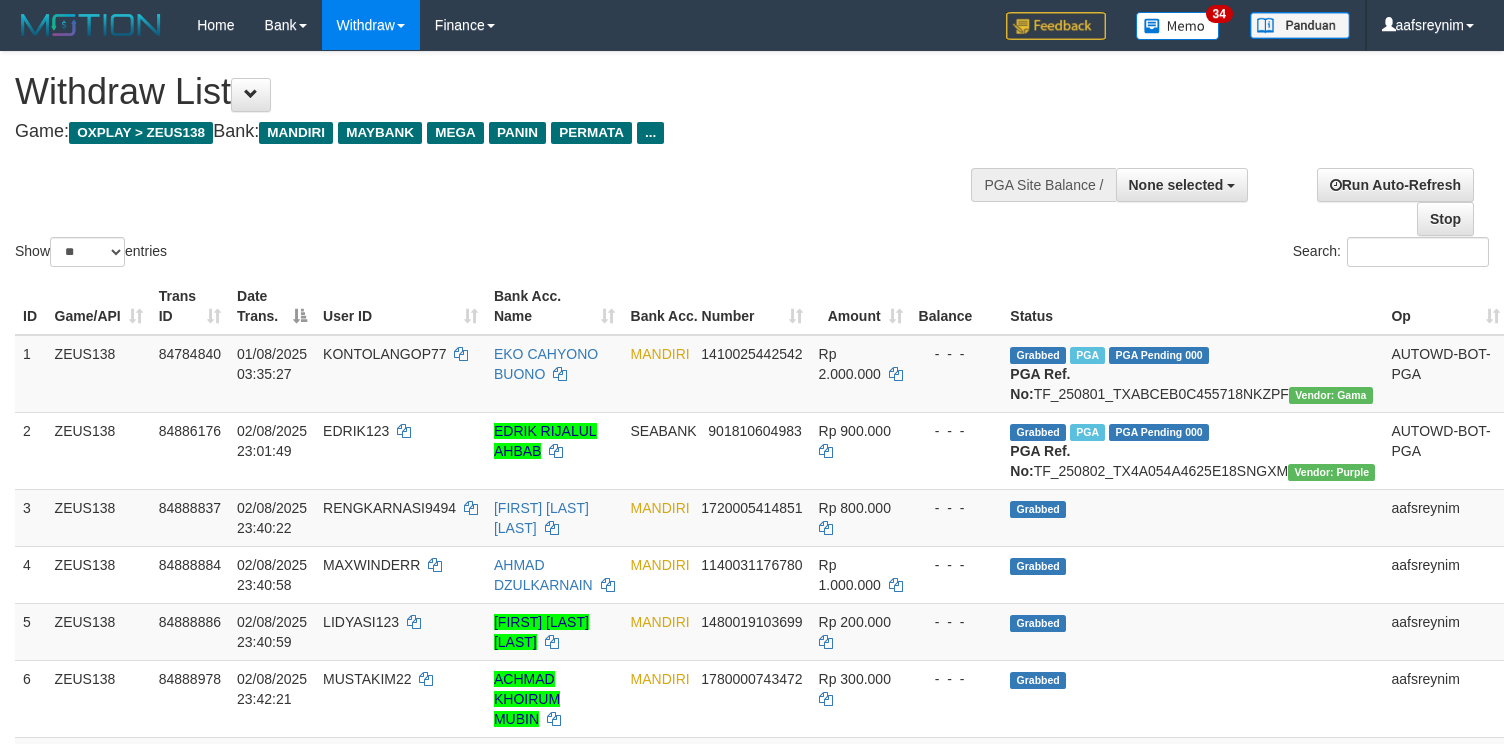 select 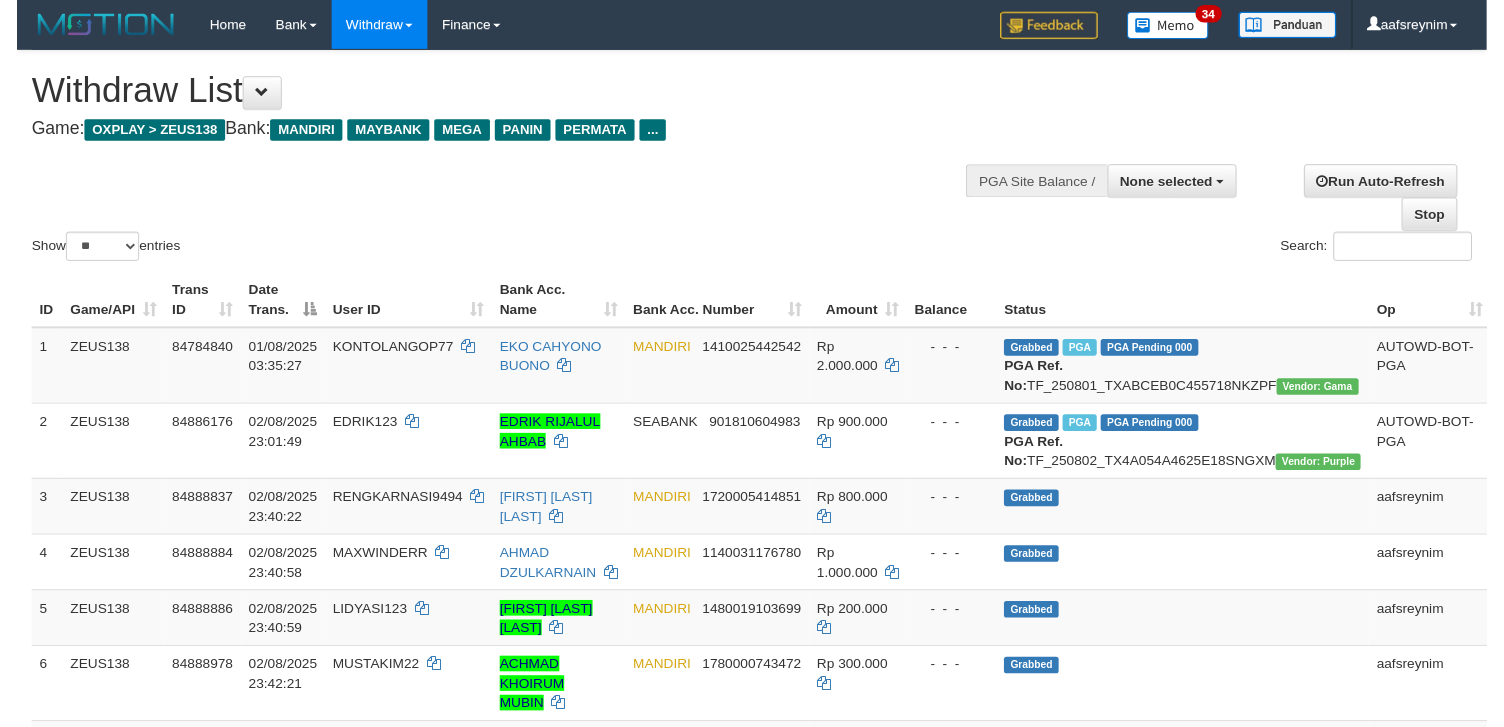 scroll, scrollTop: 0, scrollLeft: 0, axis: both 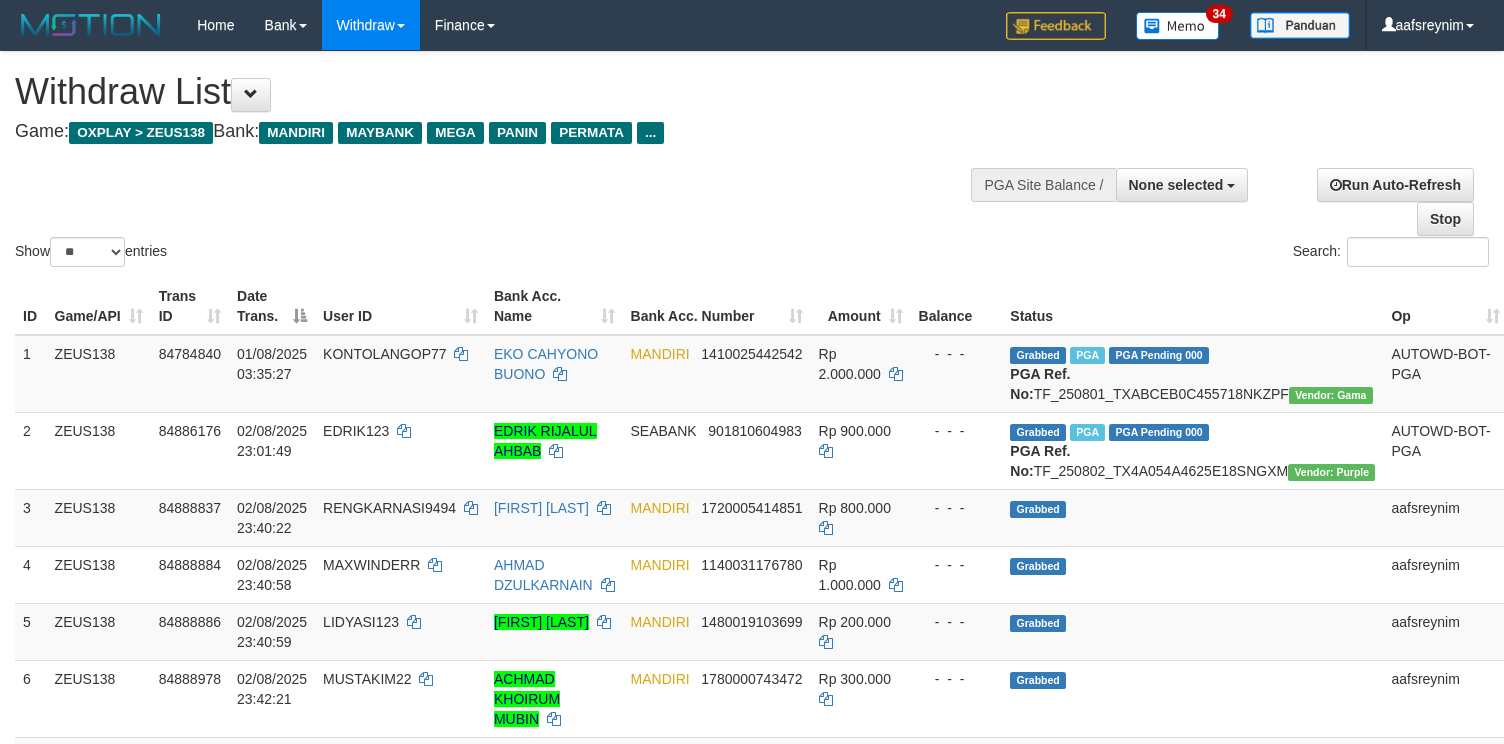 select 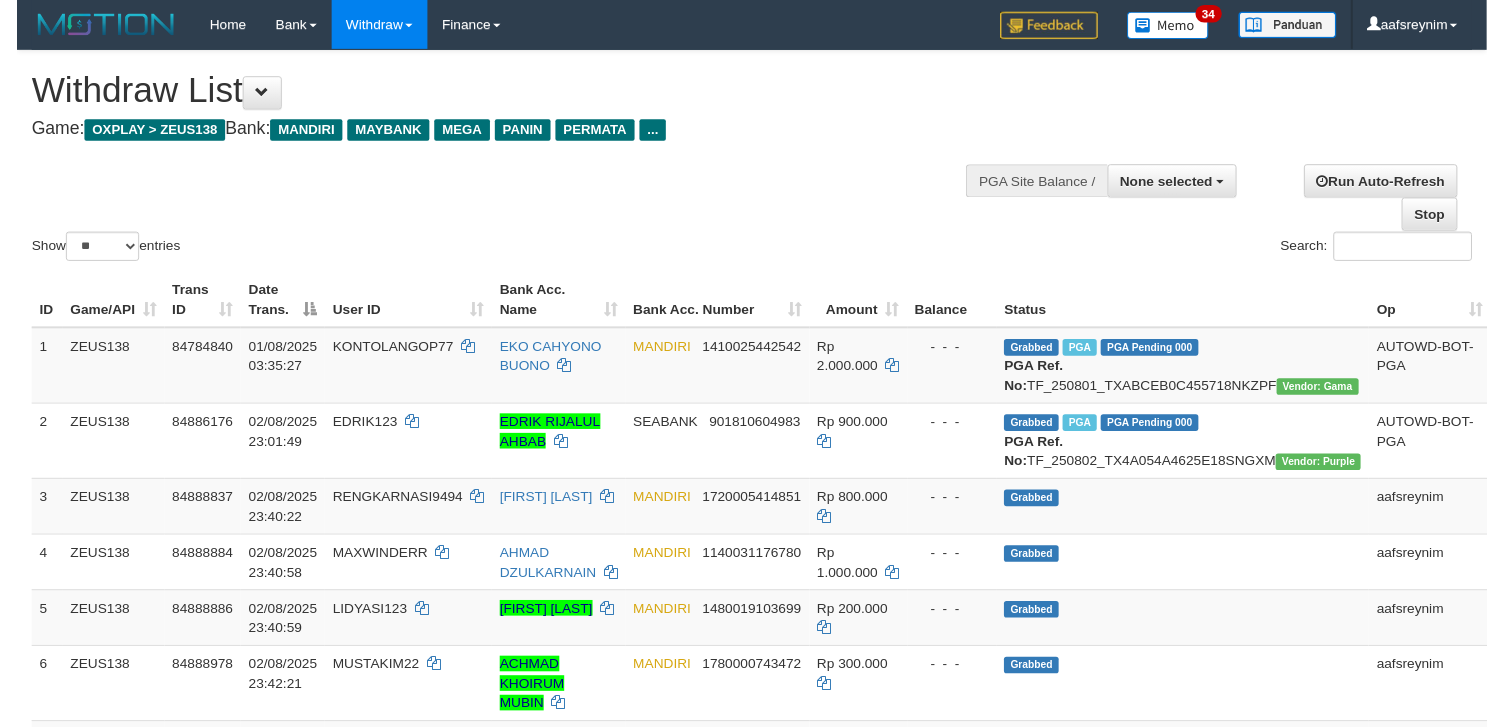scroll, scrollTop: 0, scrollLeft: 0, axis: both 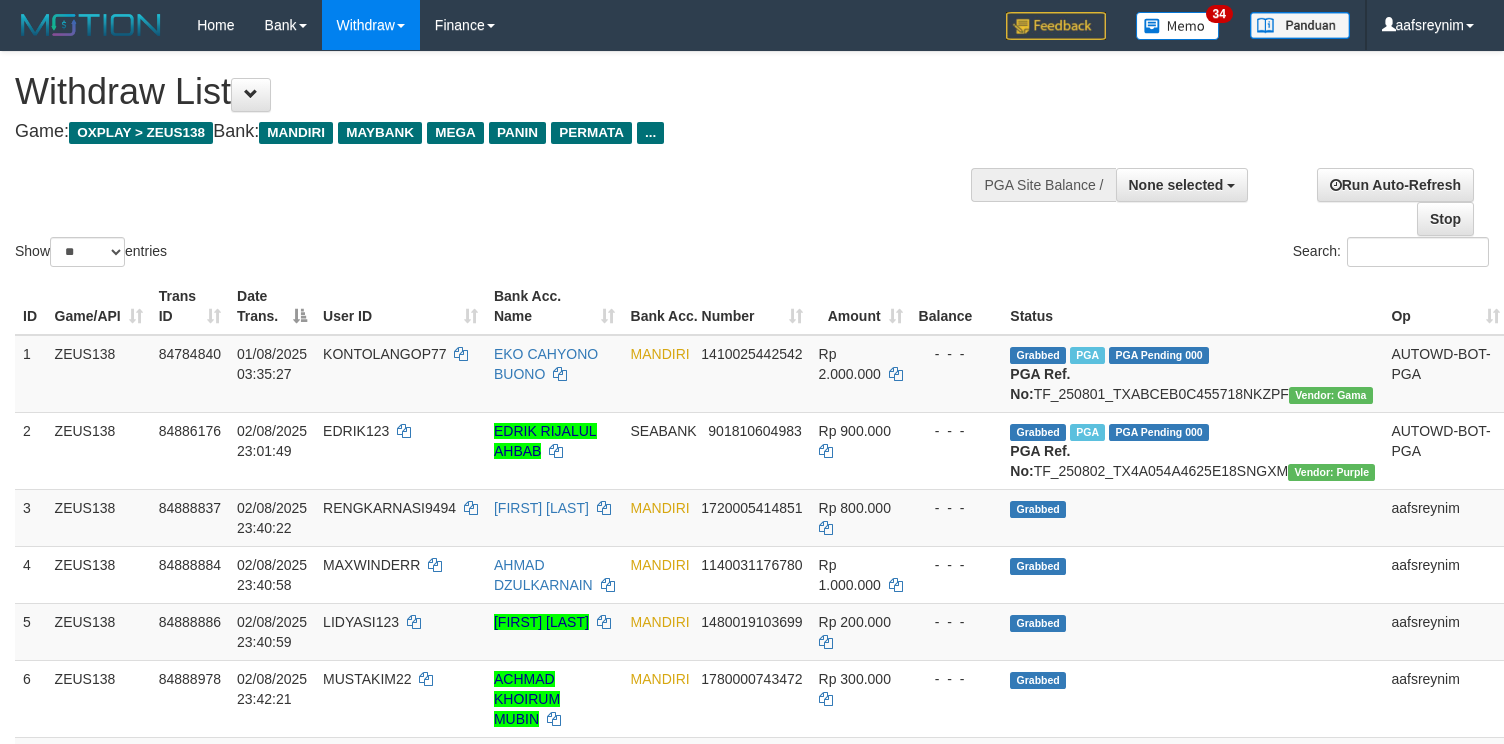 select 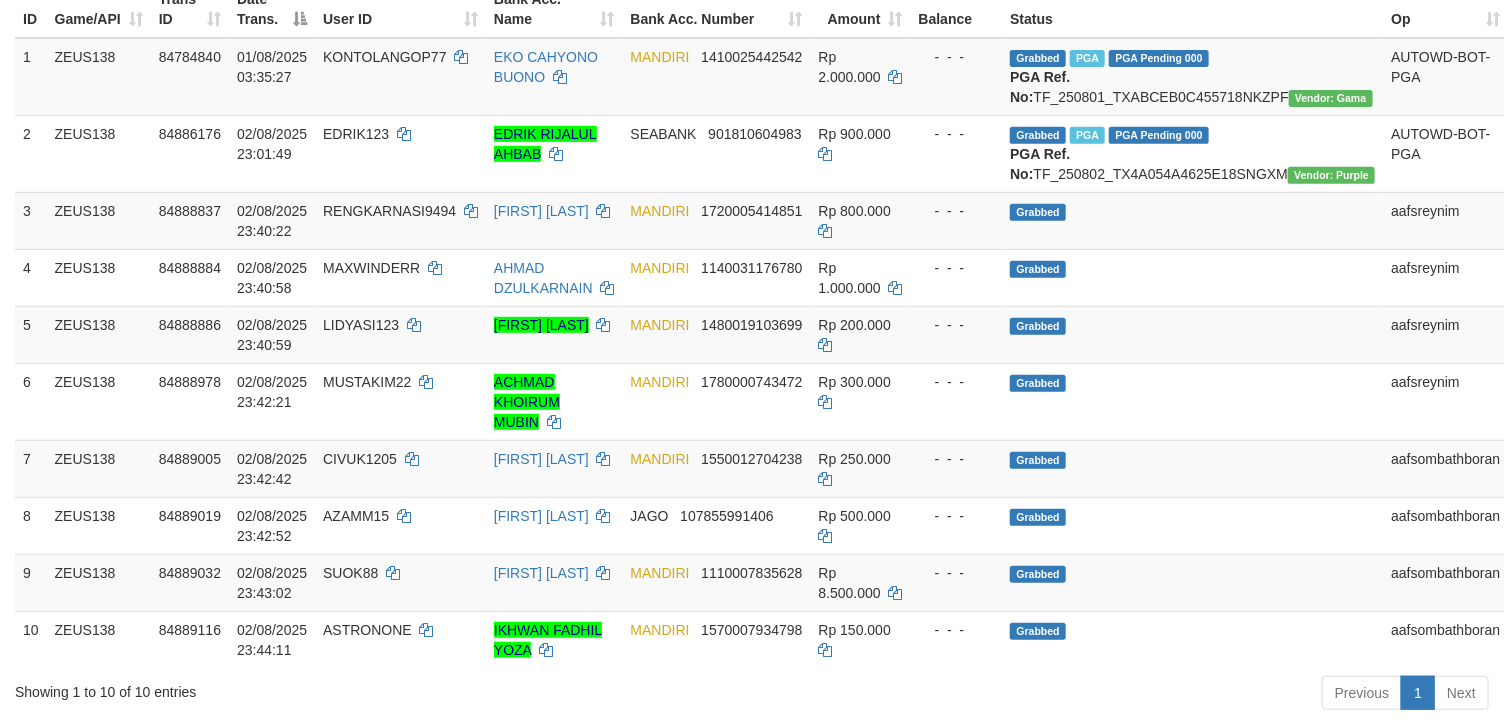 scroll, scrollTop: 296, scrollLeft: 0, axis: vertical 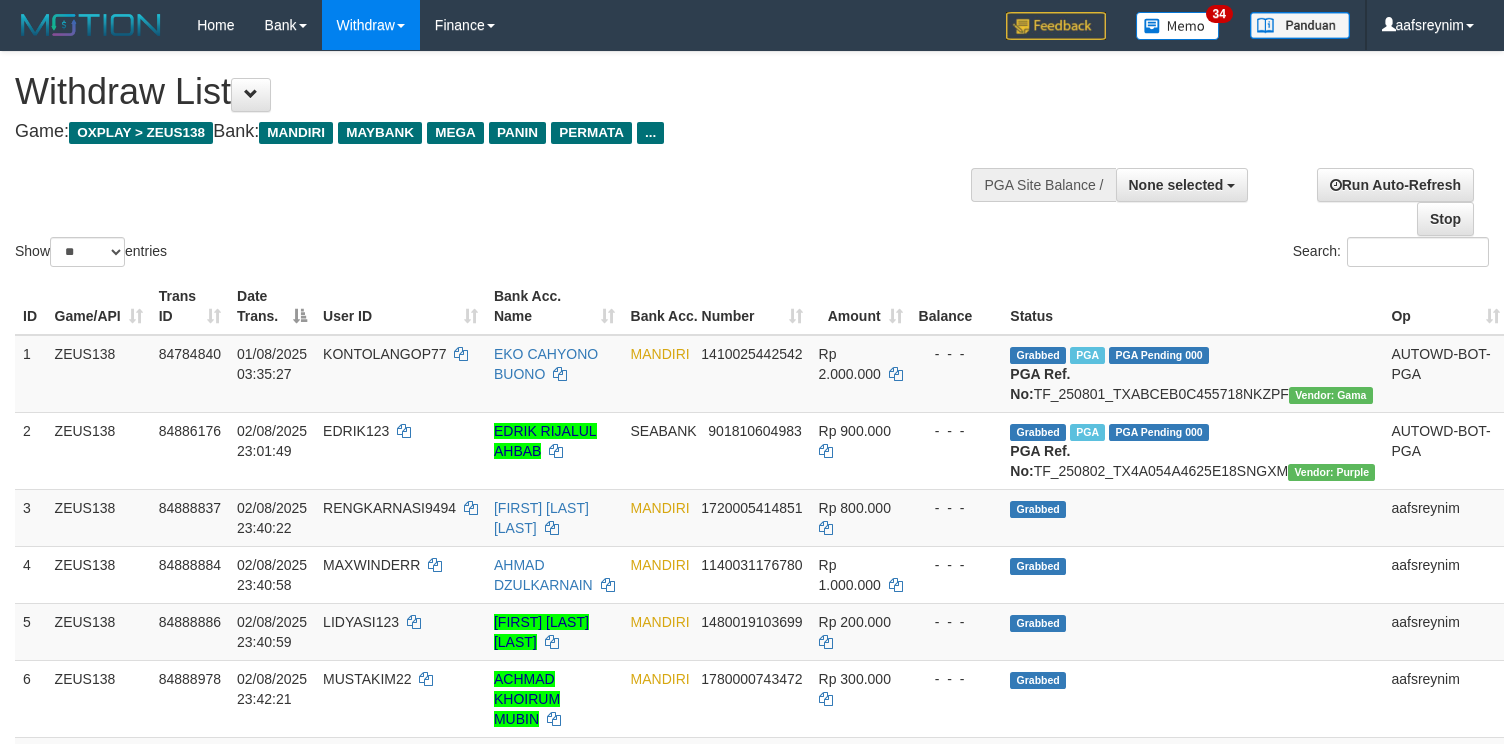 select 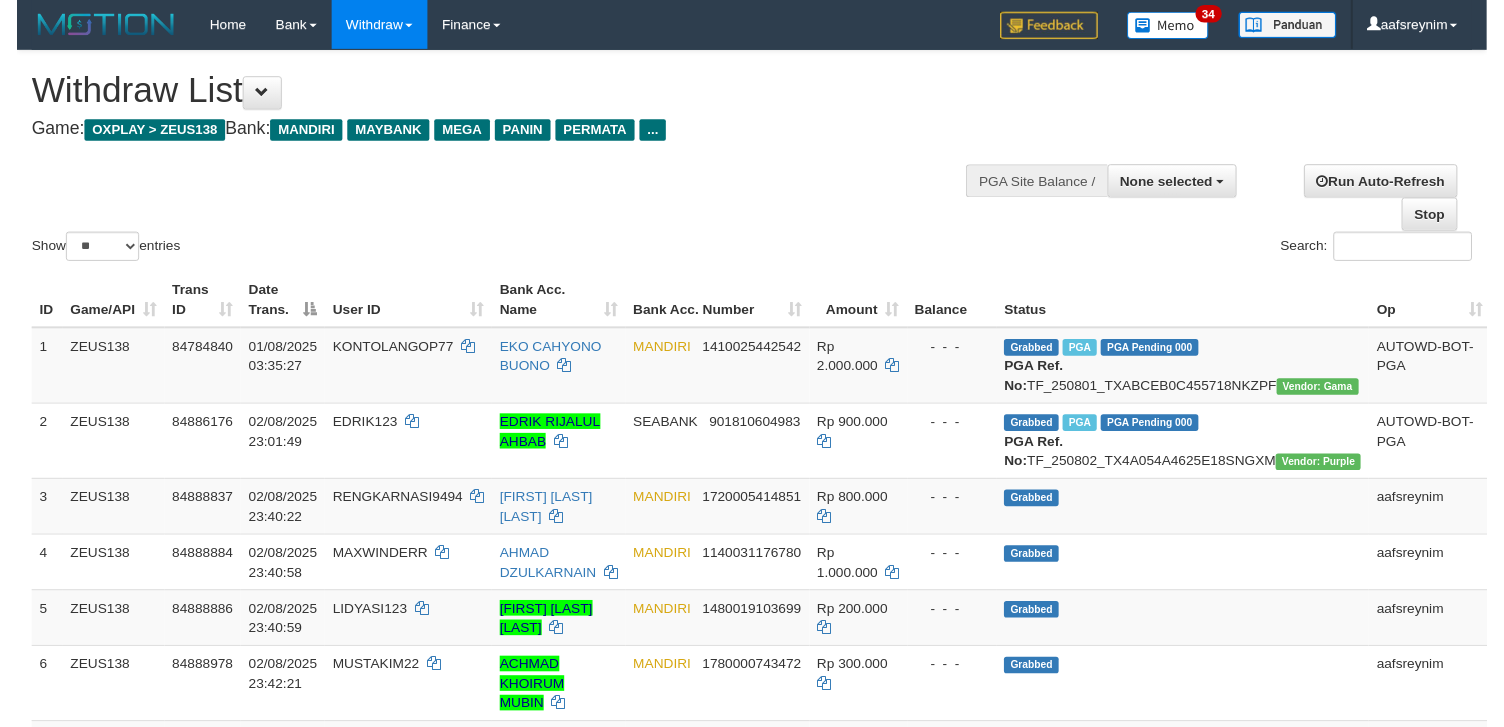 scroll, scrollTop: 225, scrollLeft: 0, axis: vertical 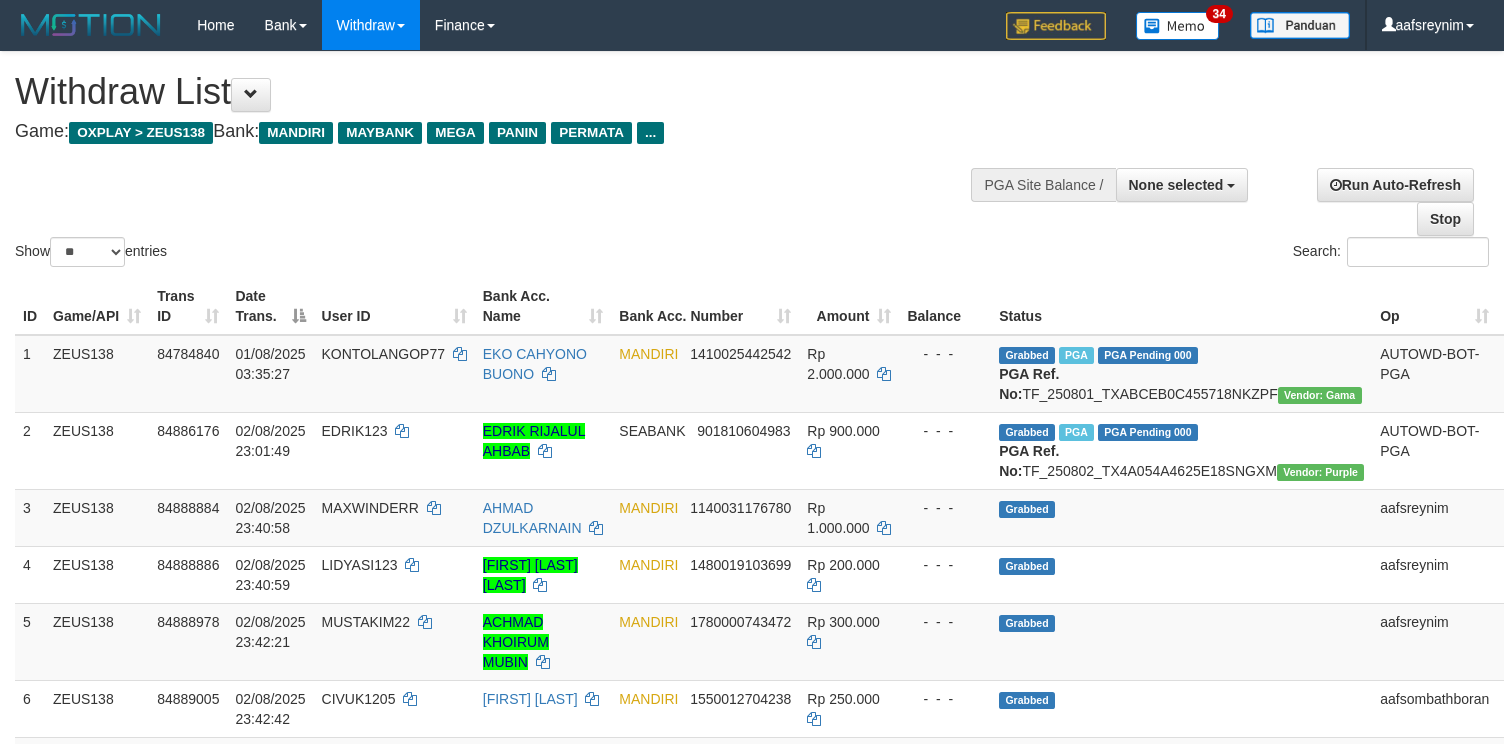 select 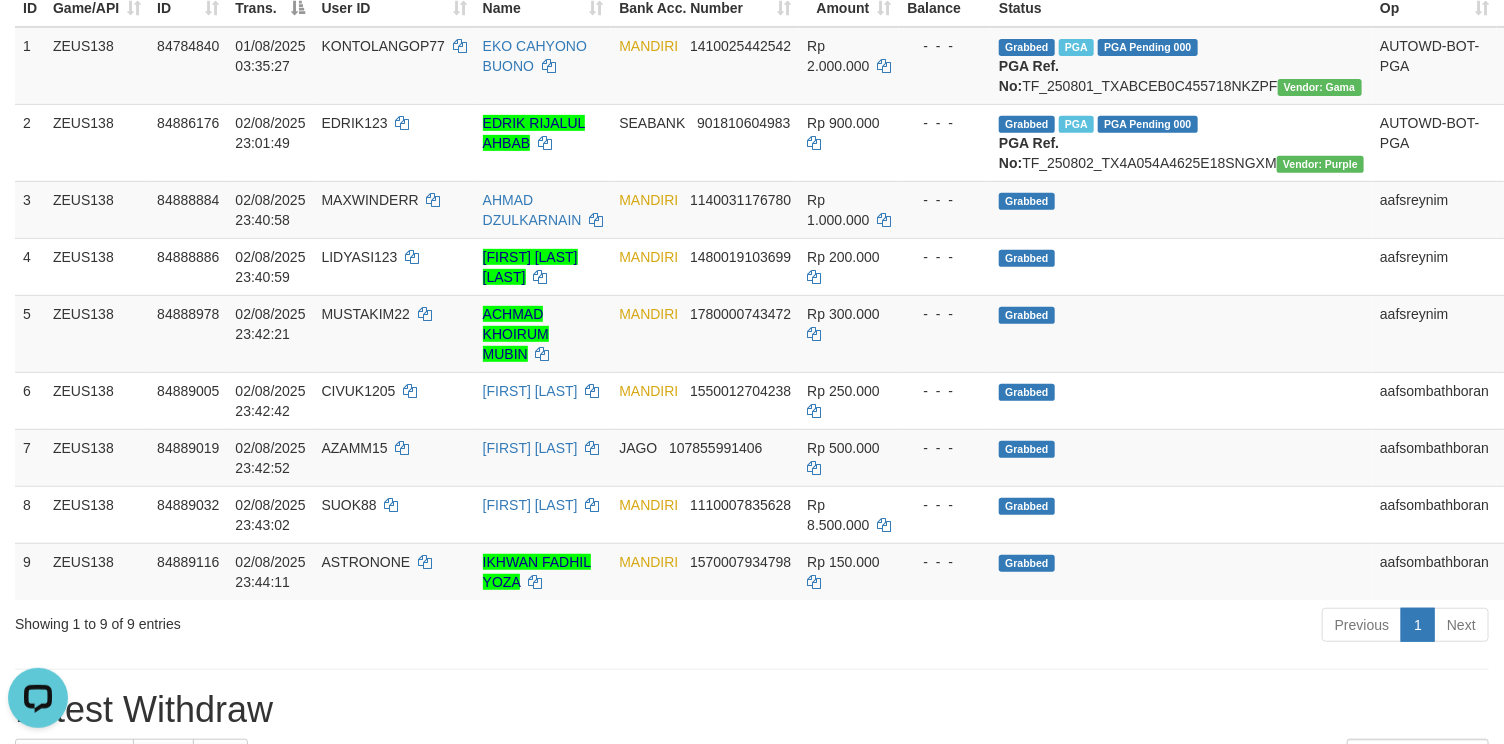 scroll, scrollTop: 0, scrollLeft: 0, axis: both 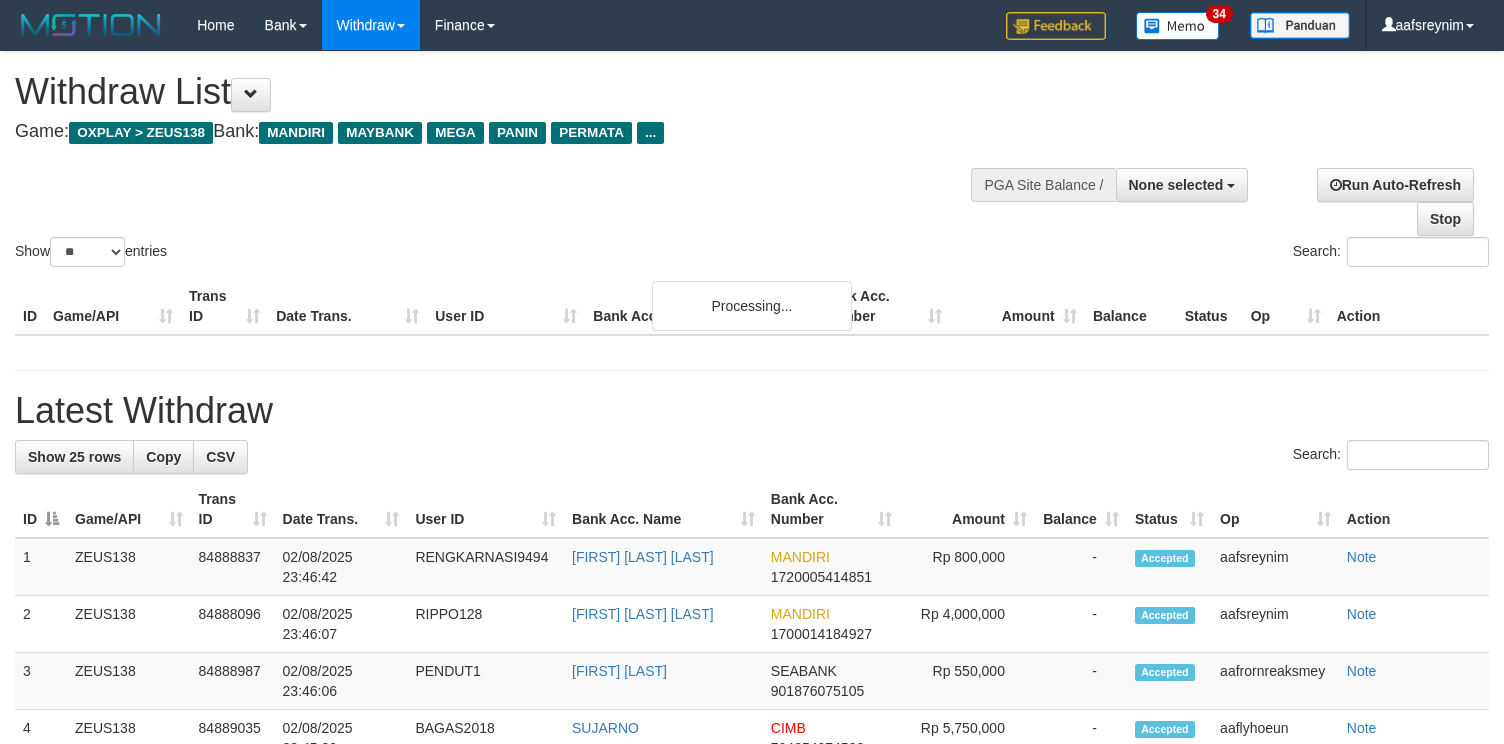 select 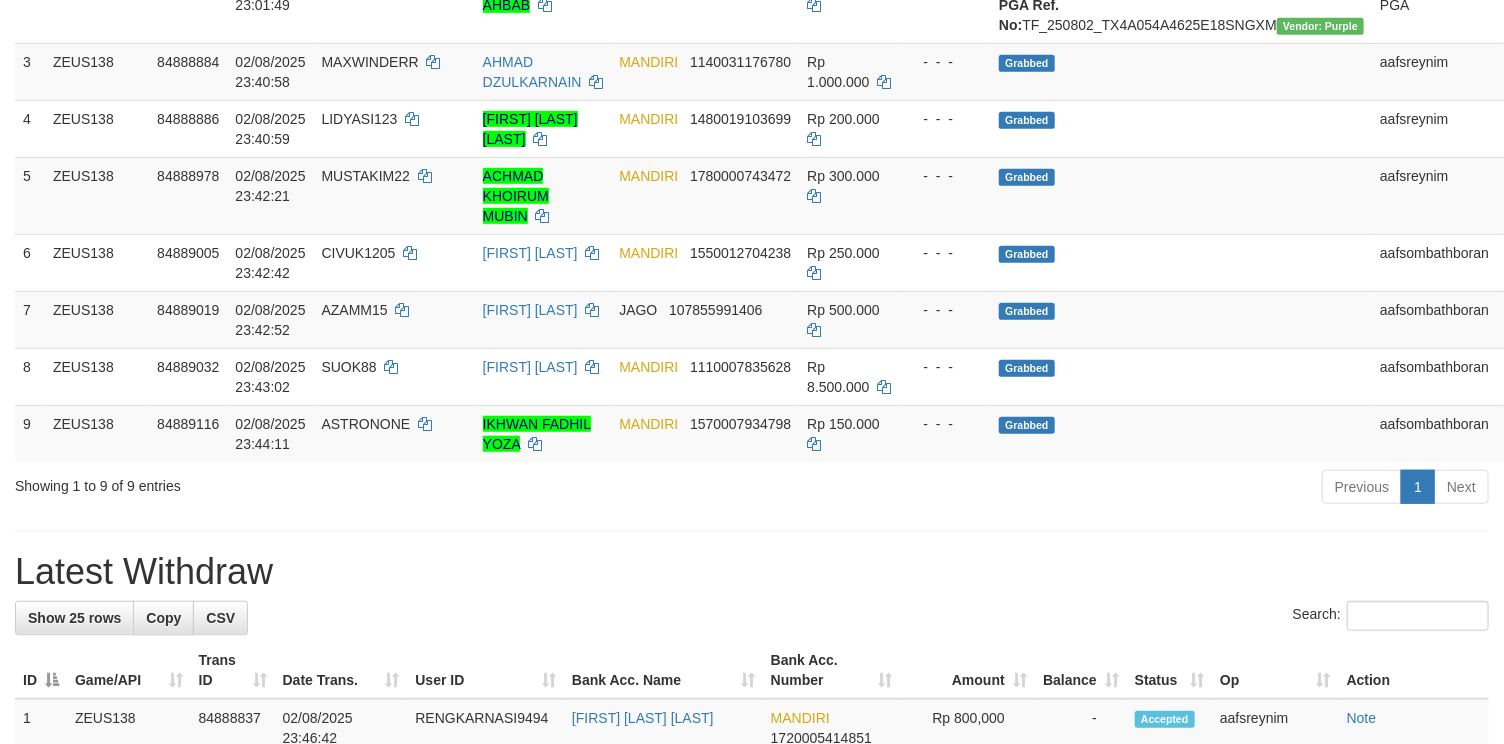 scroll, scrollTop: 308, scrollLeft: 0, axis: vertical 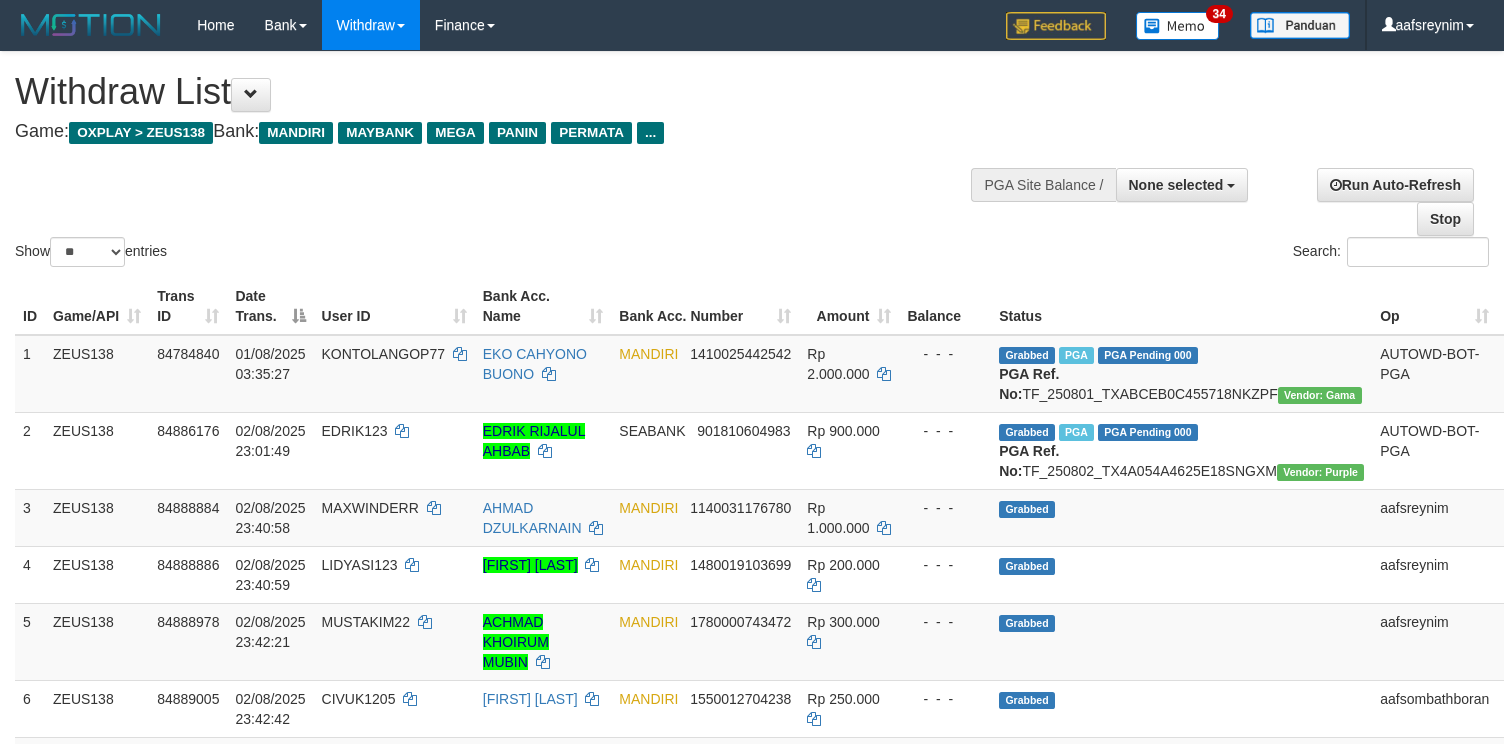 select 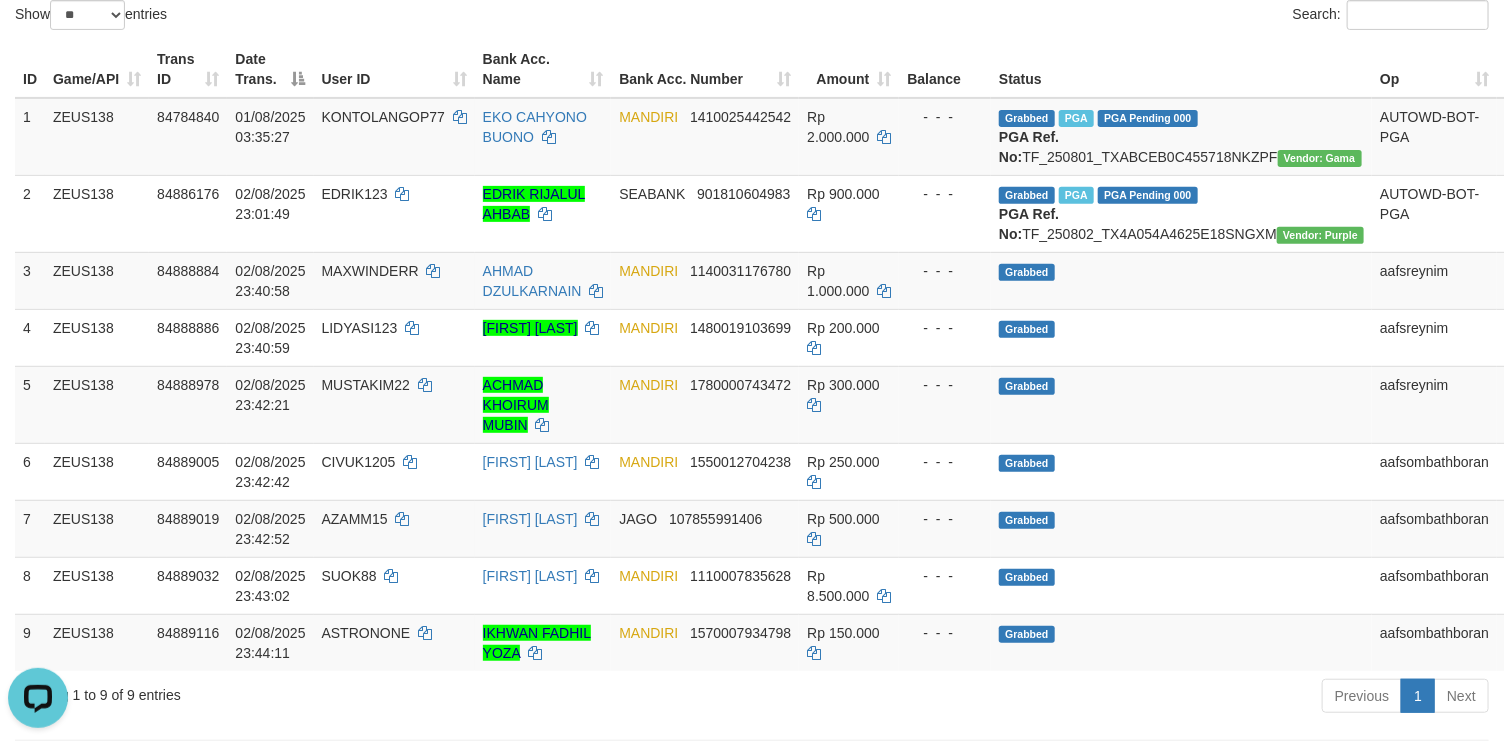 scroll, scrollTop: 0, scrollLeft: 0, axis: both 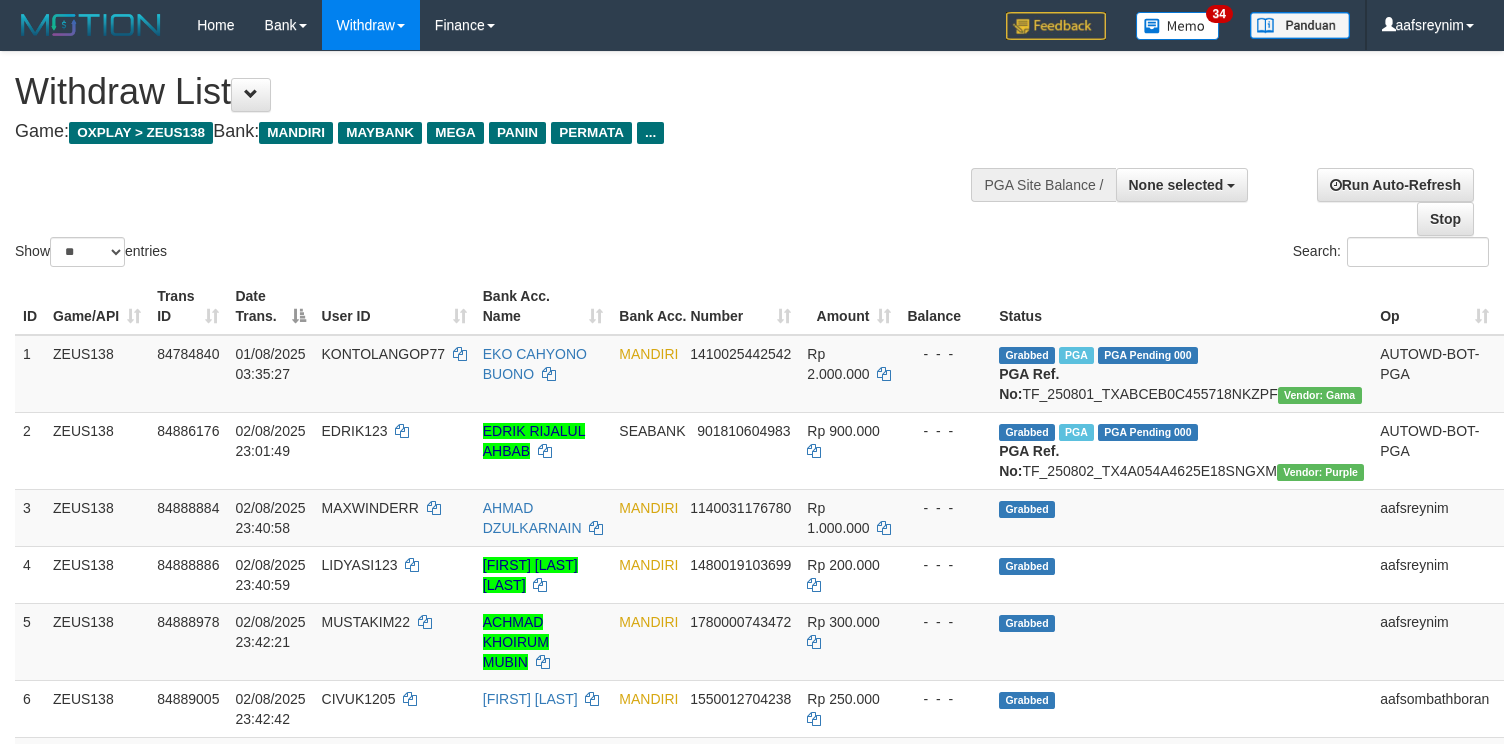 select 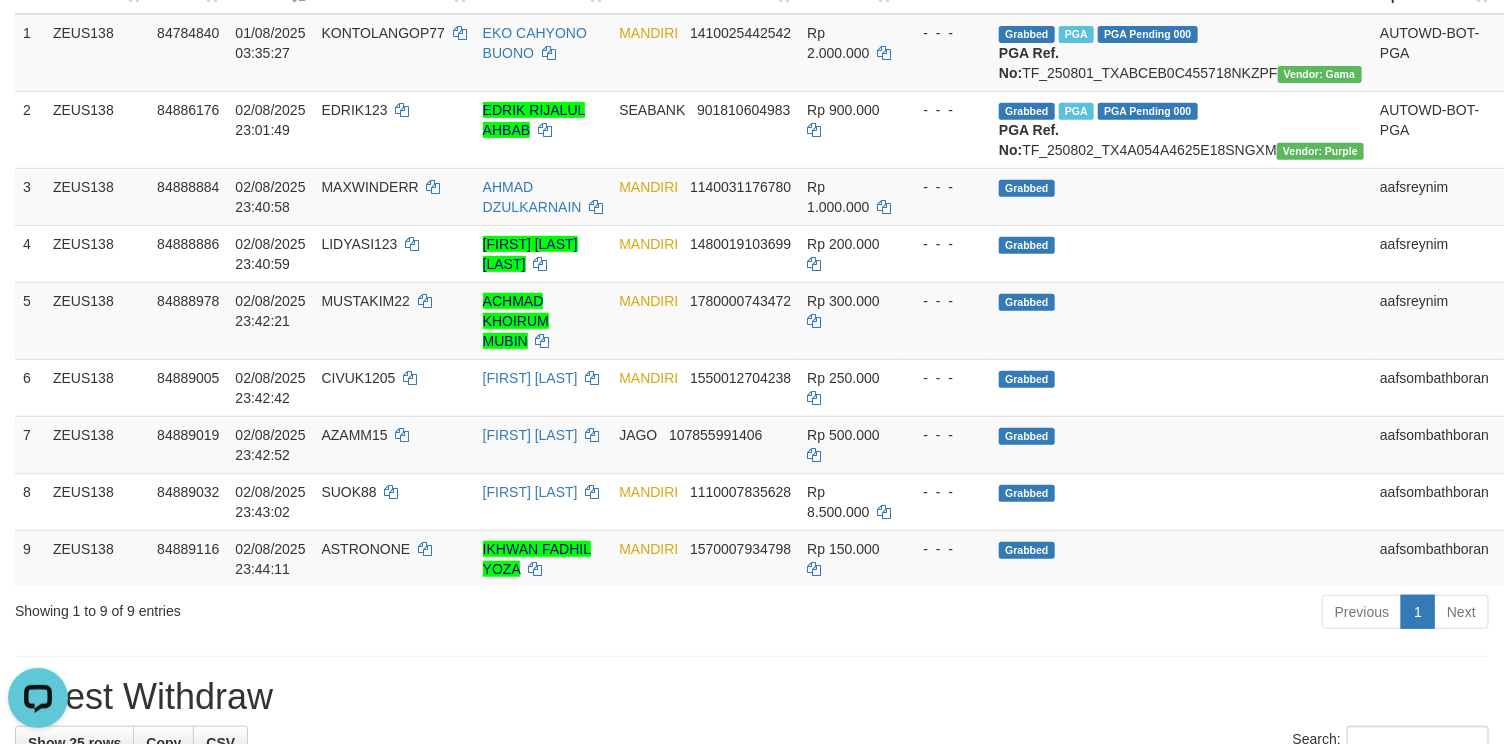scroll, scrollTop: 0, scrollLeft: 0, axis: both 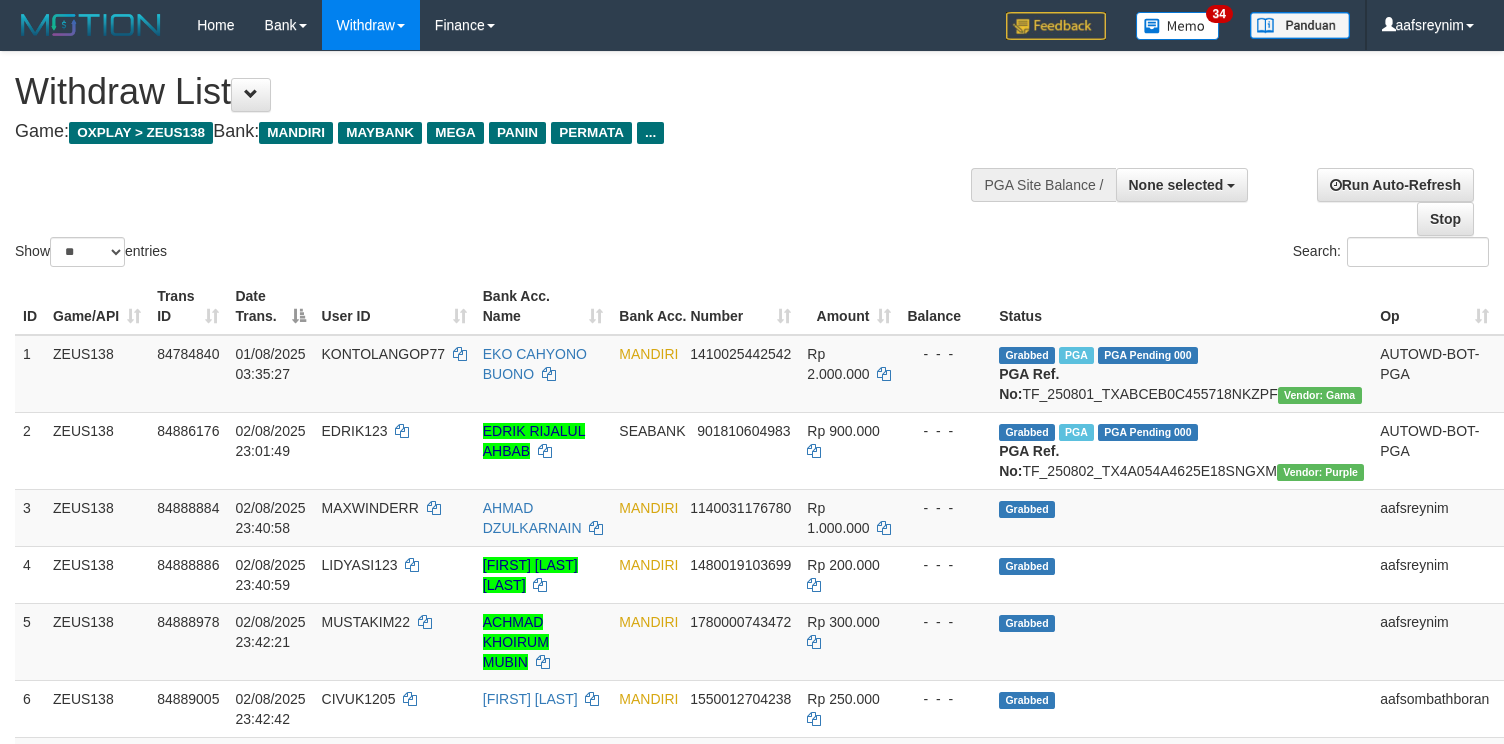 select 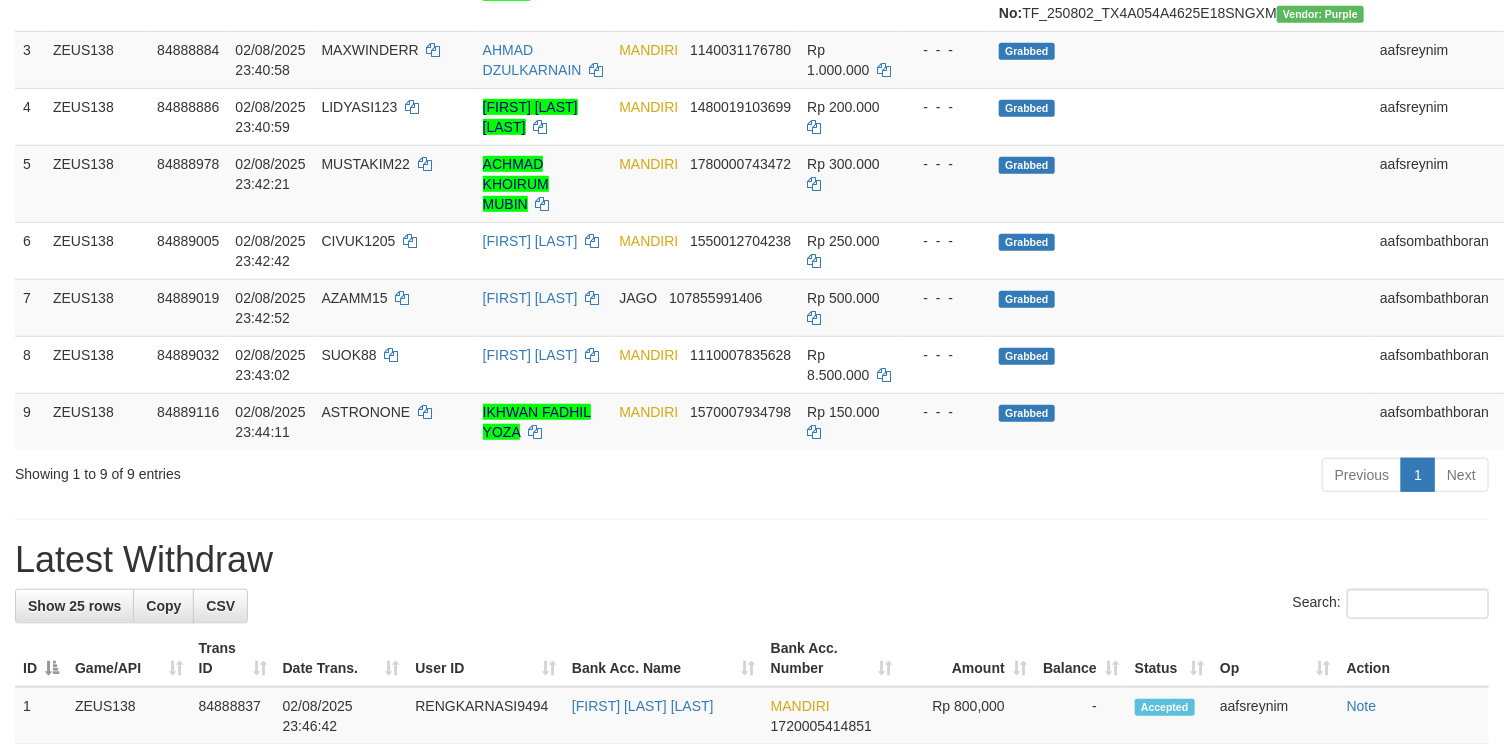 scroll, scrollTop: 321, scrollLeft: 0, axis: vertical 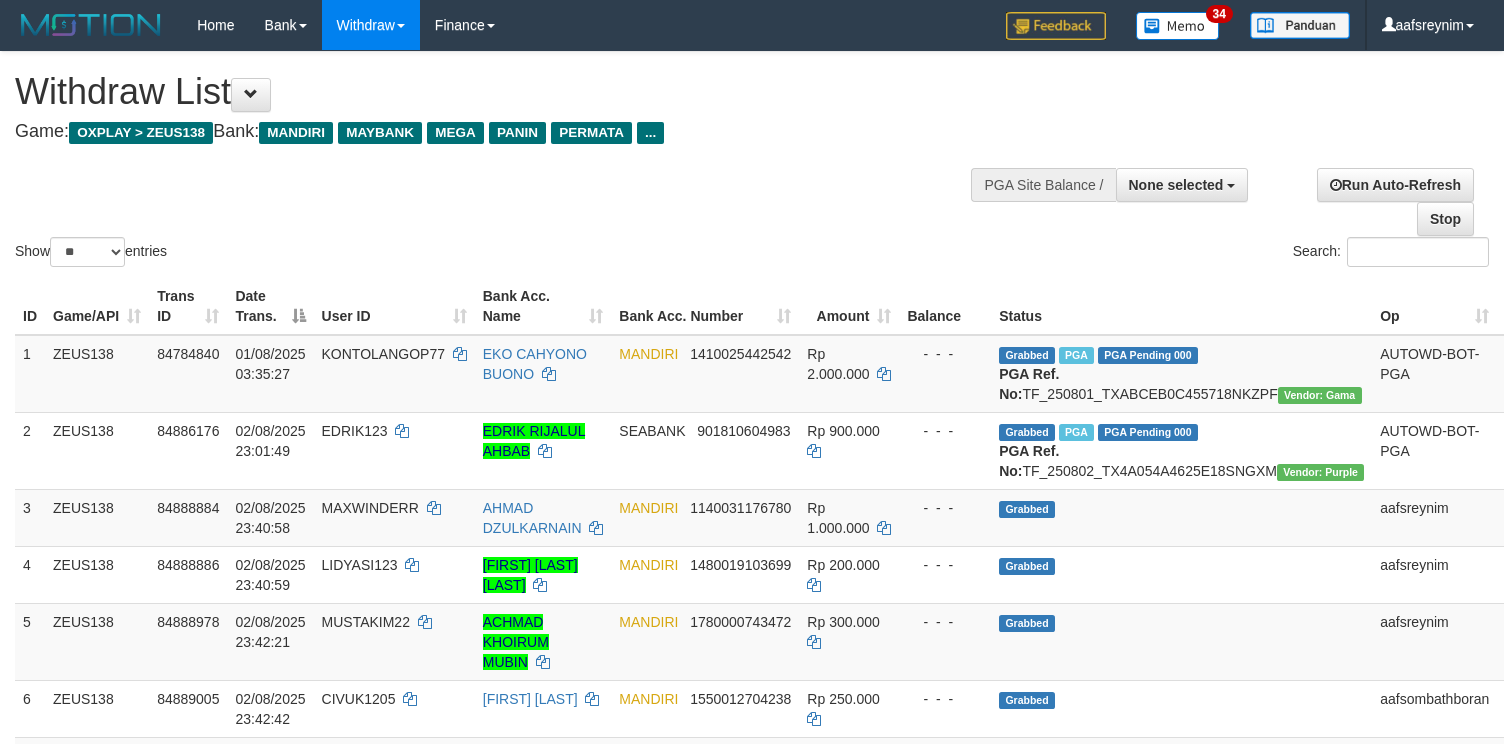 select 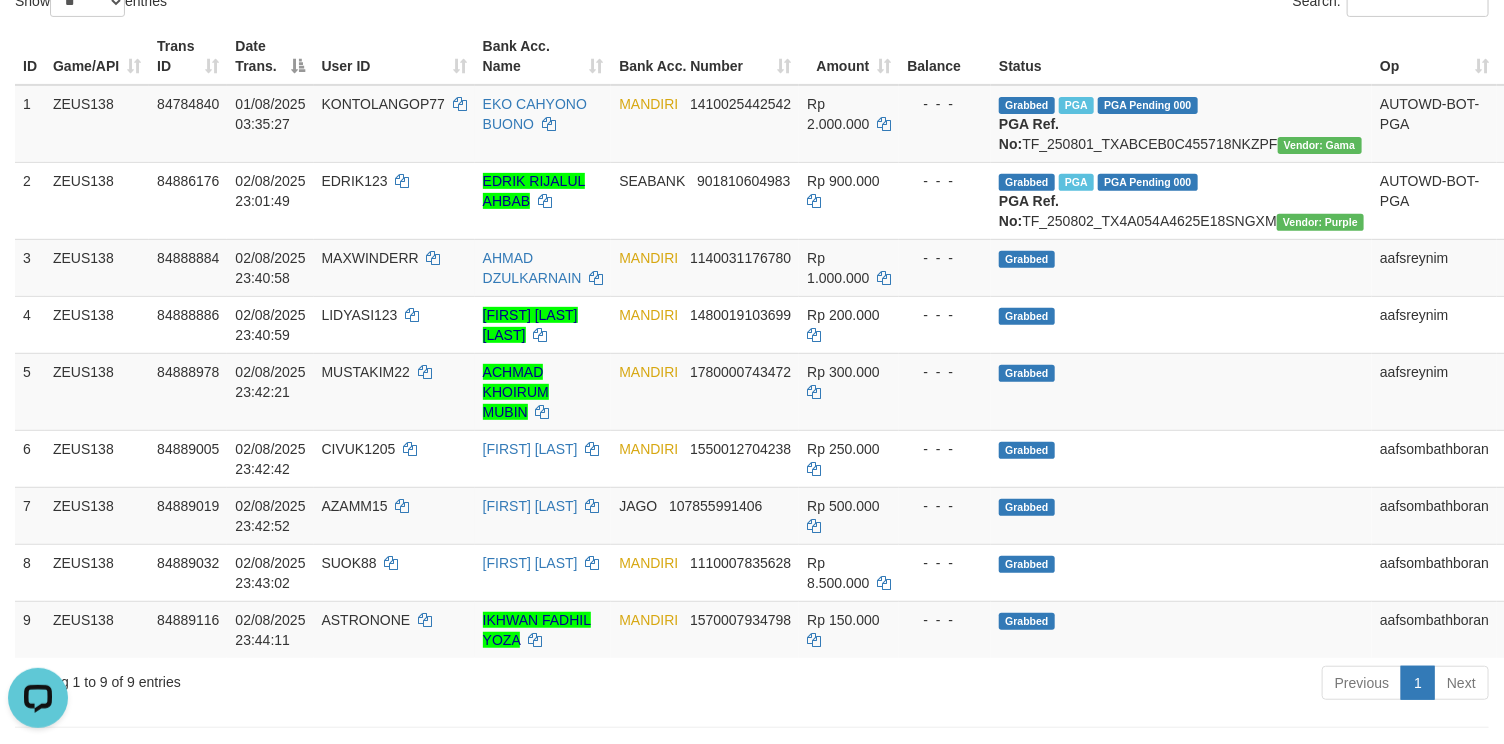 scroll, scrollTop: 0, scrollLeft: 0, axis: both 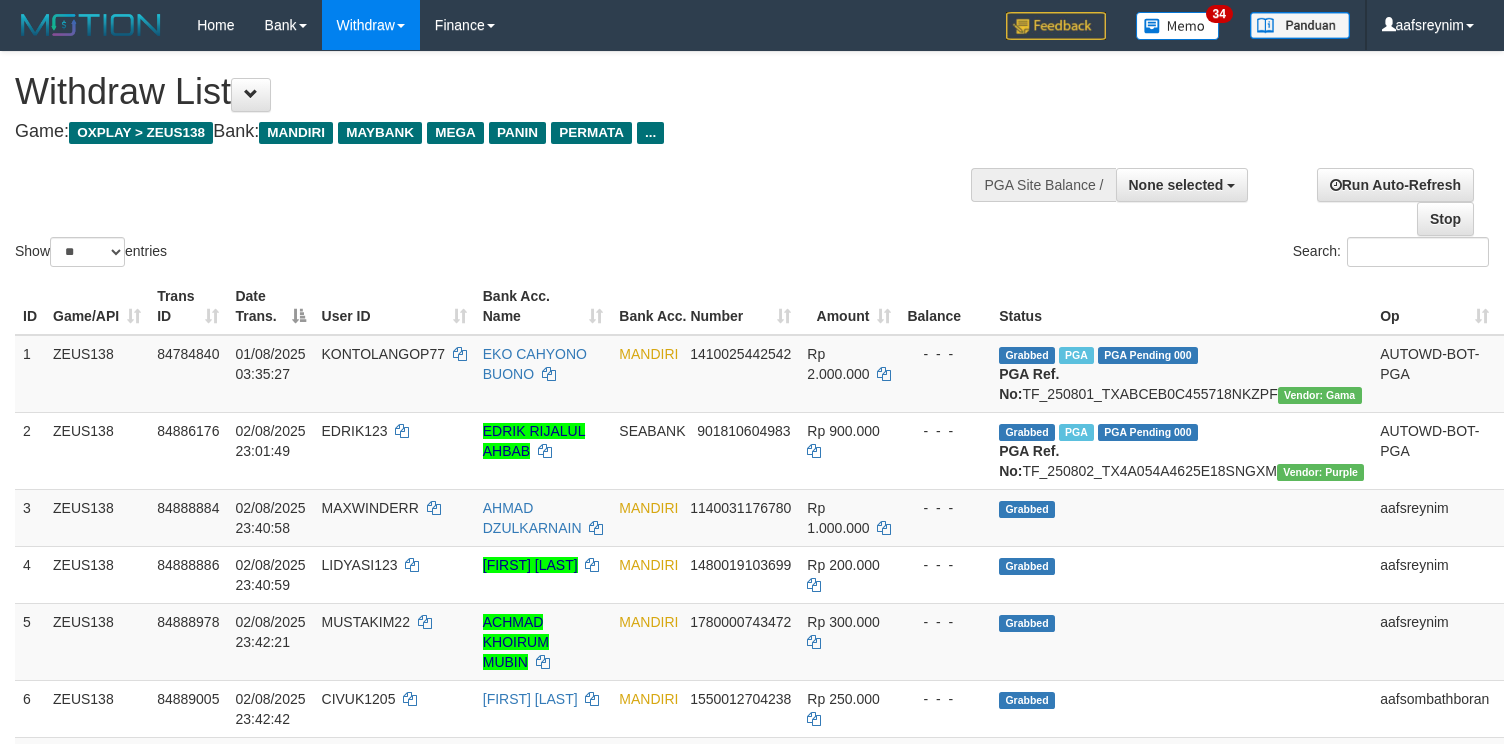 select 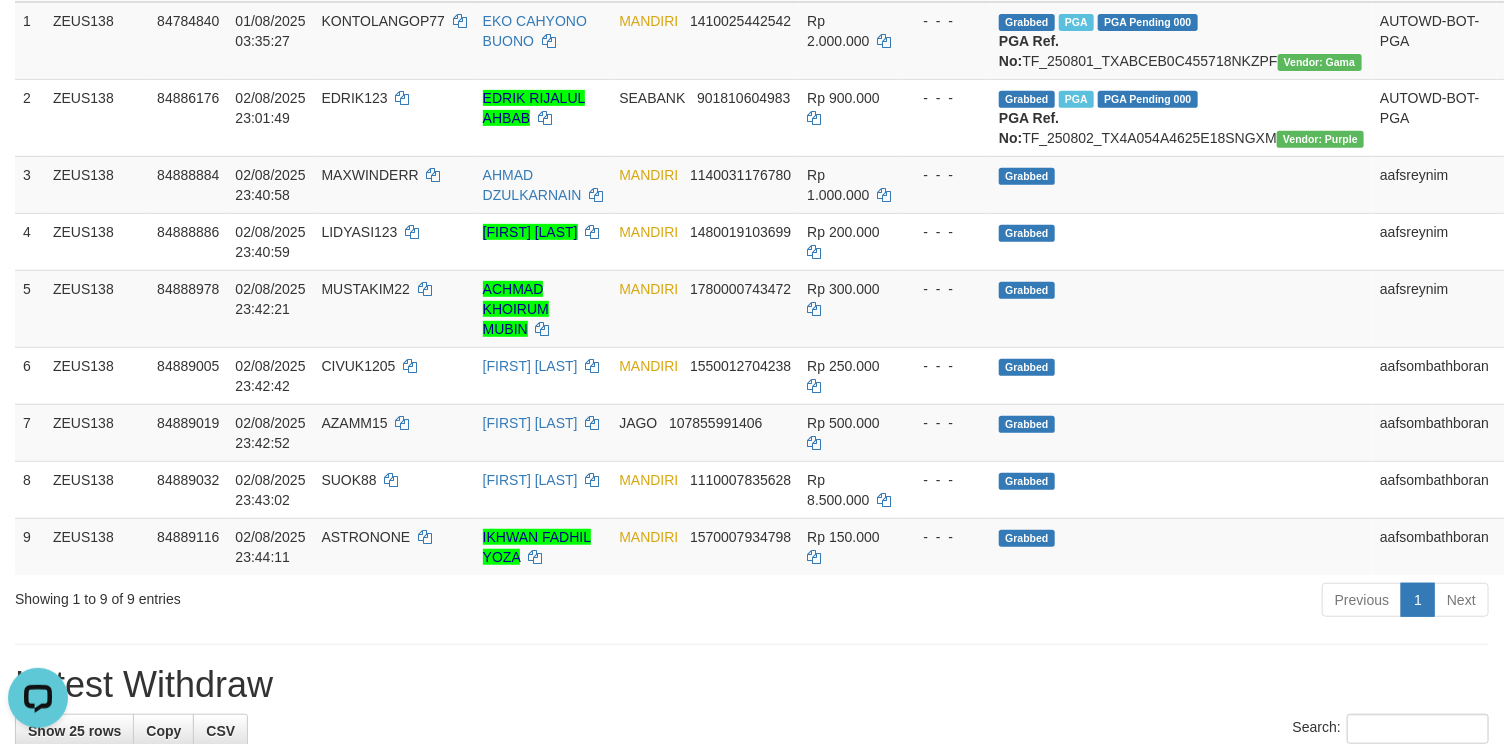 scroll, scrollTop: 0, scrollLeft: 0, axis: both 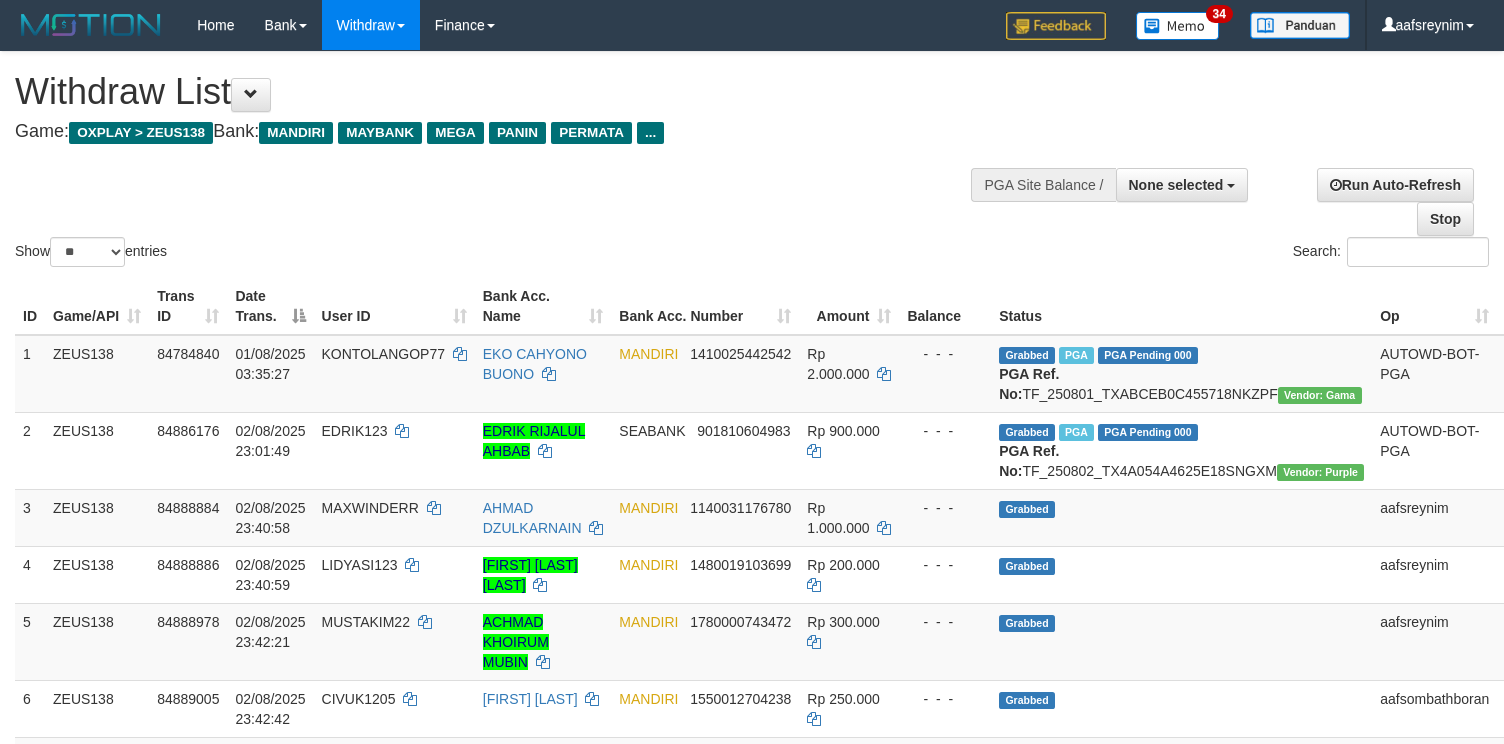select 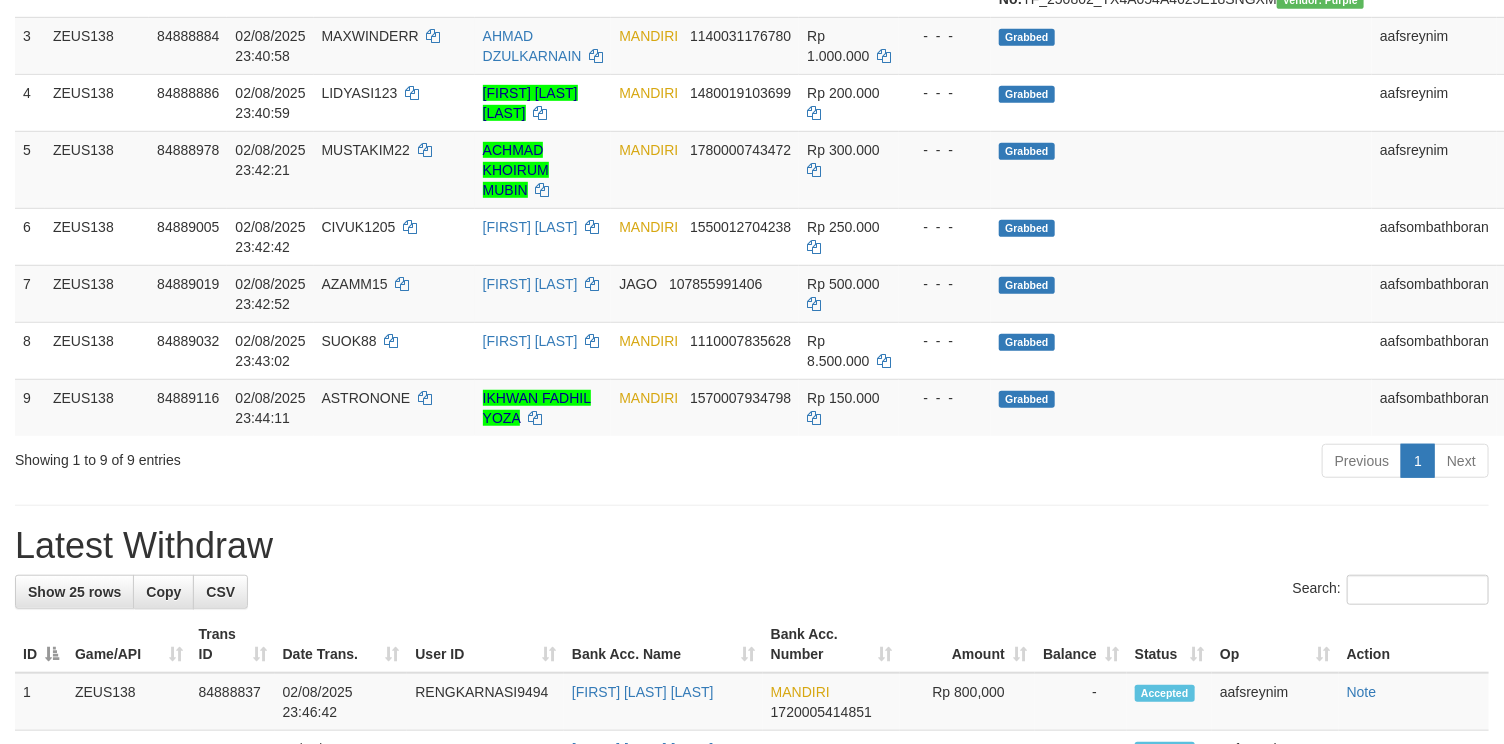 scroll, scrollTop: 333, scrollLeft: 0, axis: vertical 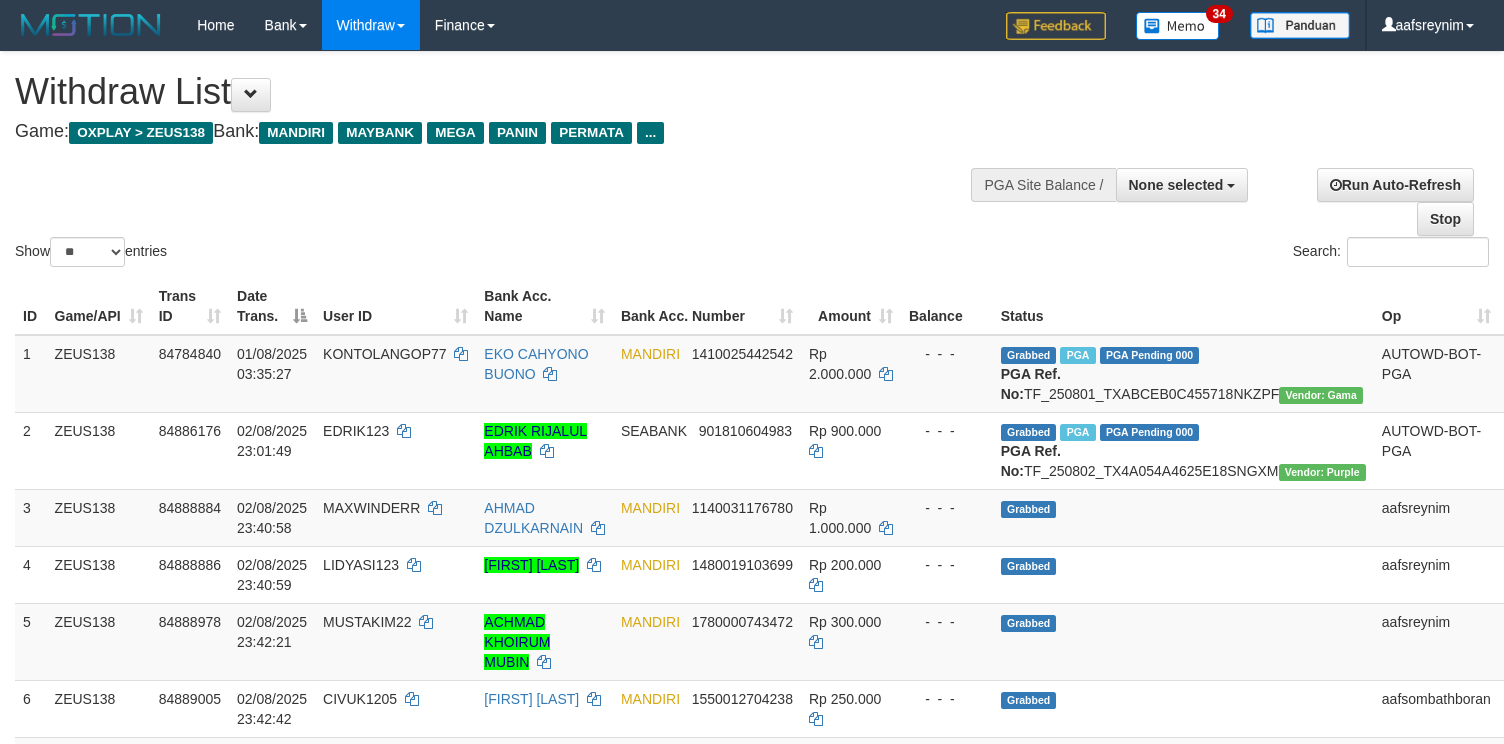 select 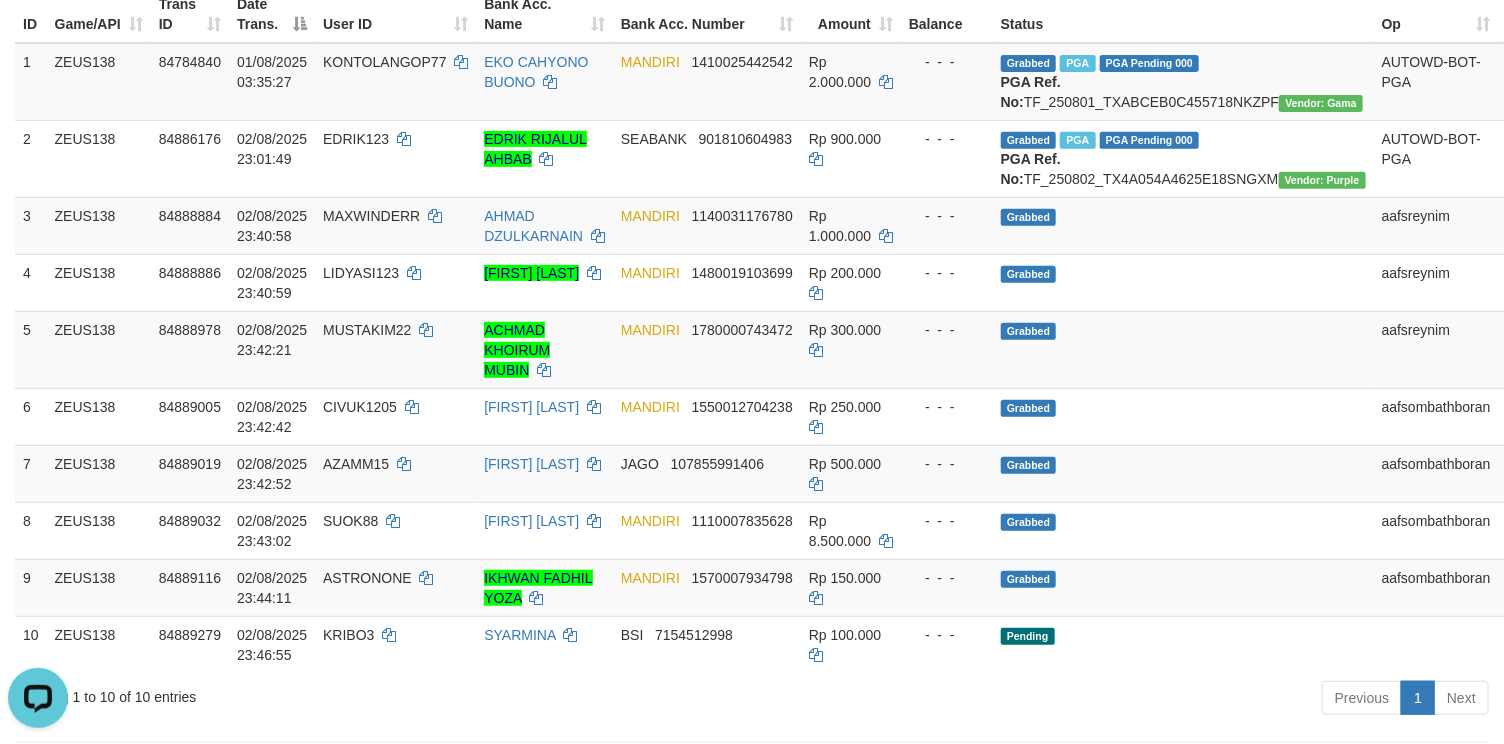 scroll, scrollTop: 0, scrollLeft: 0, axis: both 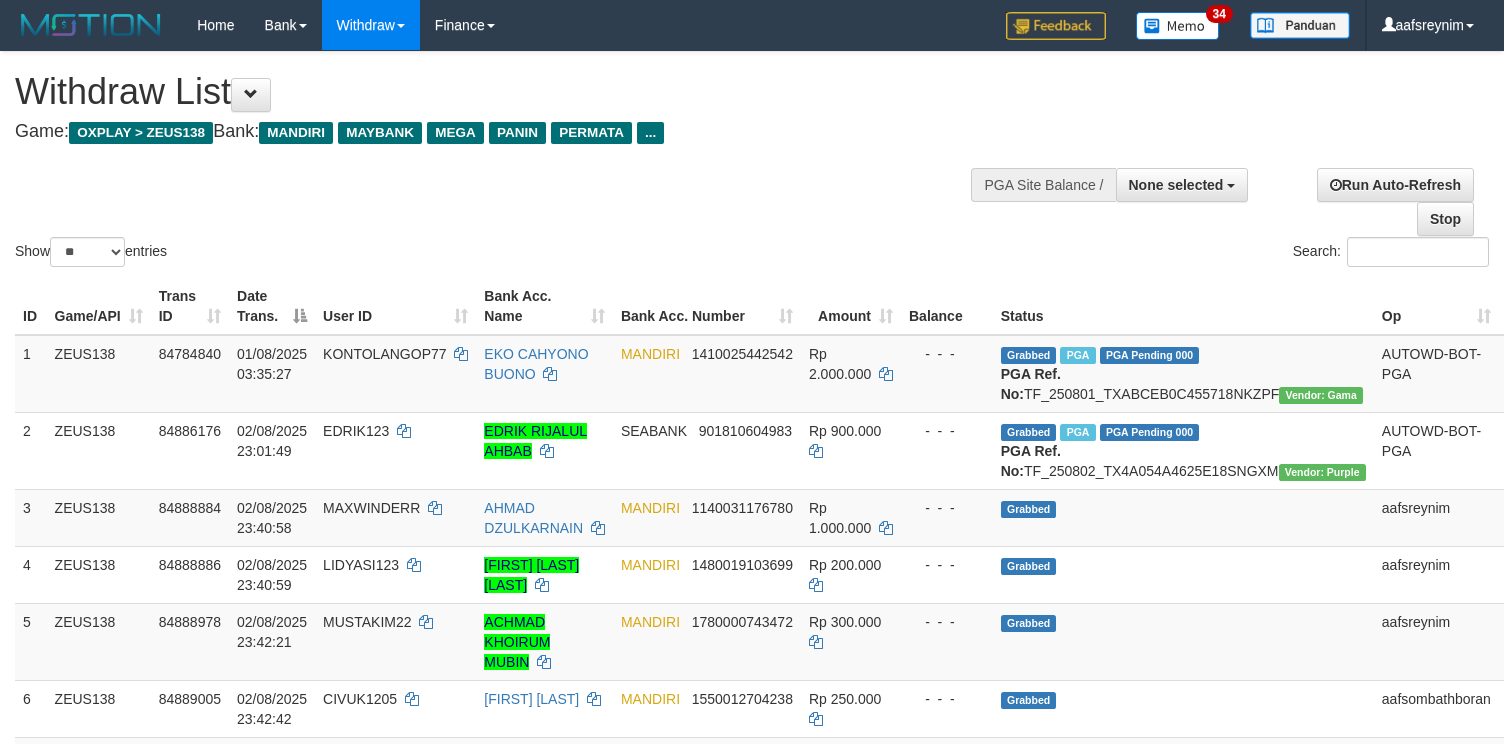 select 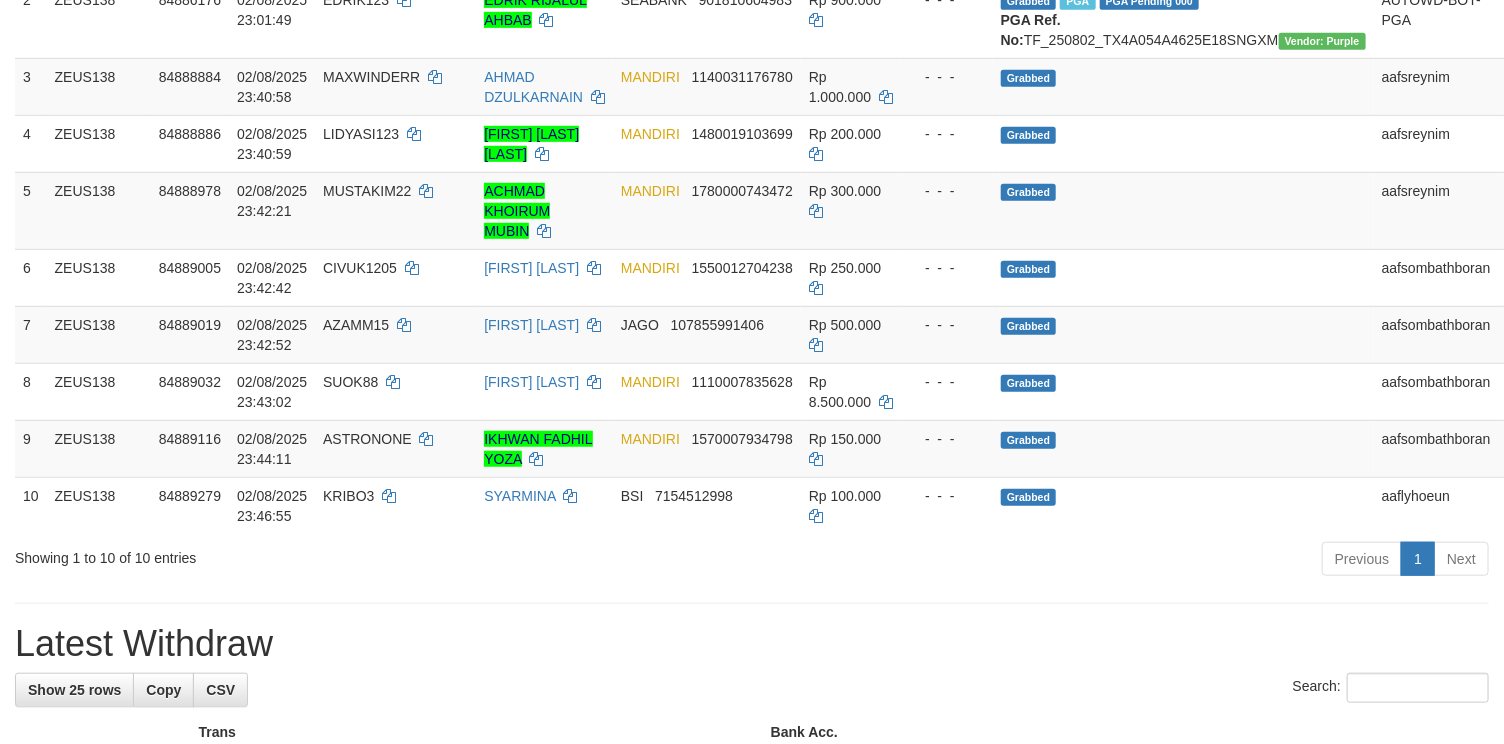scroll, scrollTop: 292, scrollLeft: 0, axis: vertical 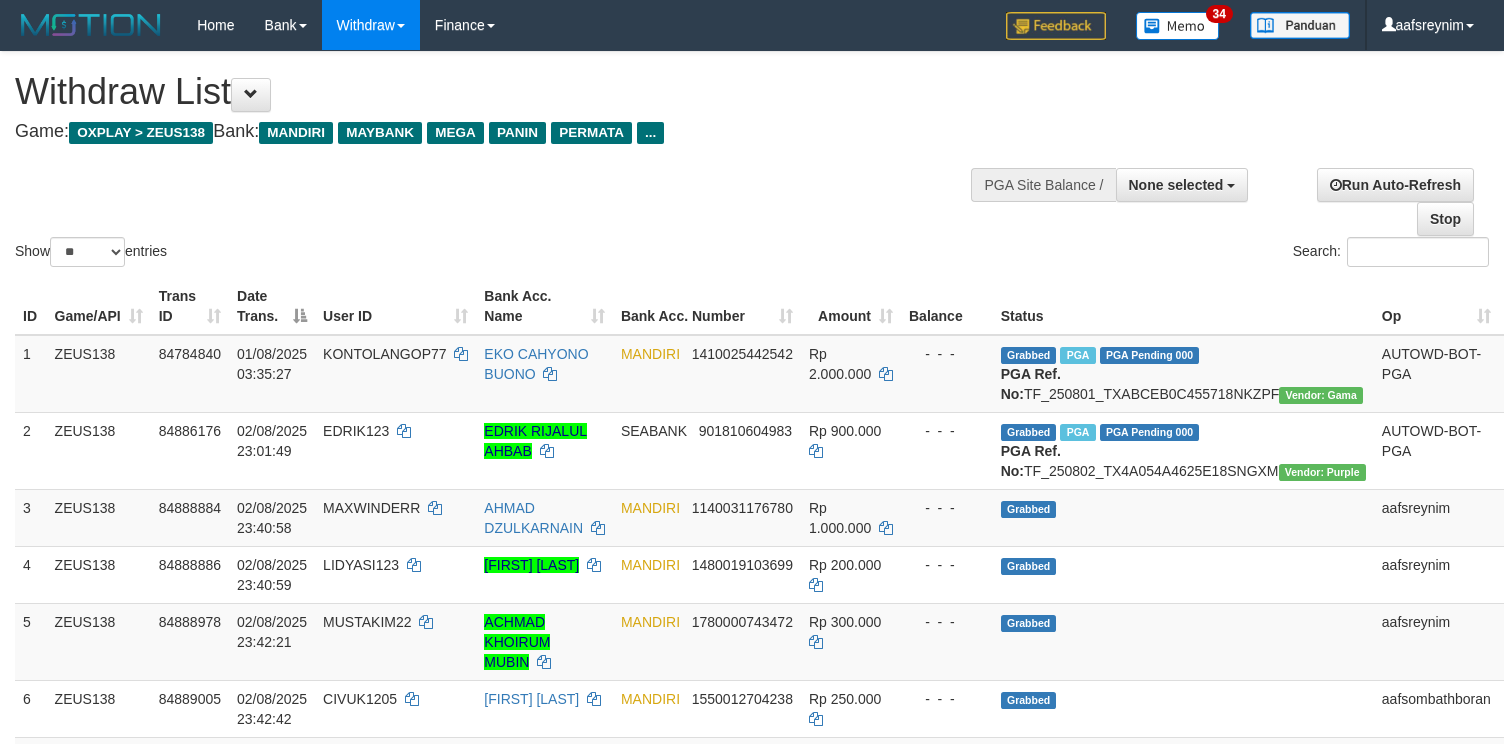 select 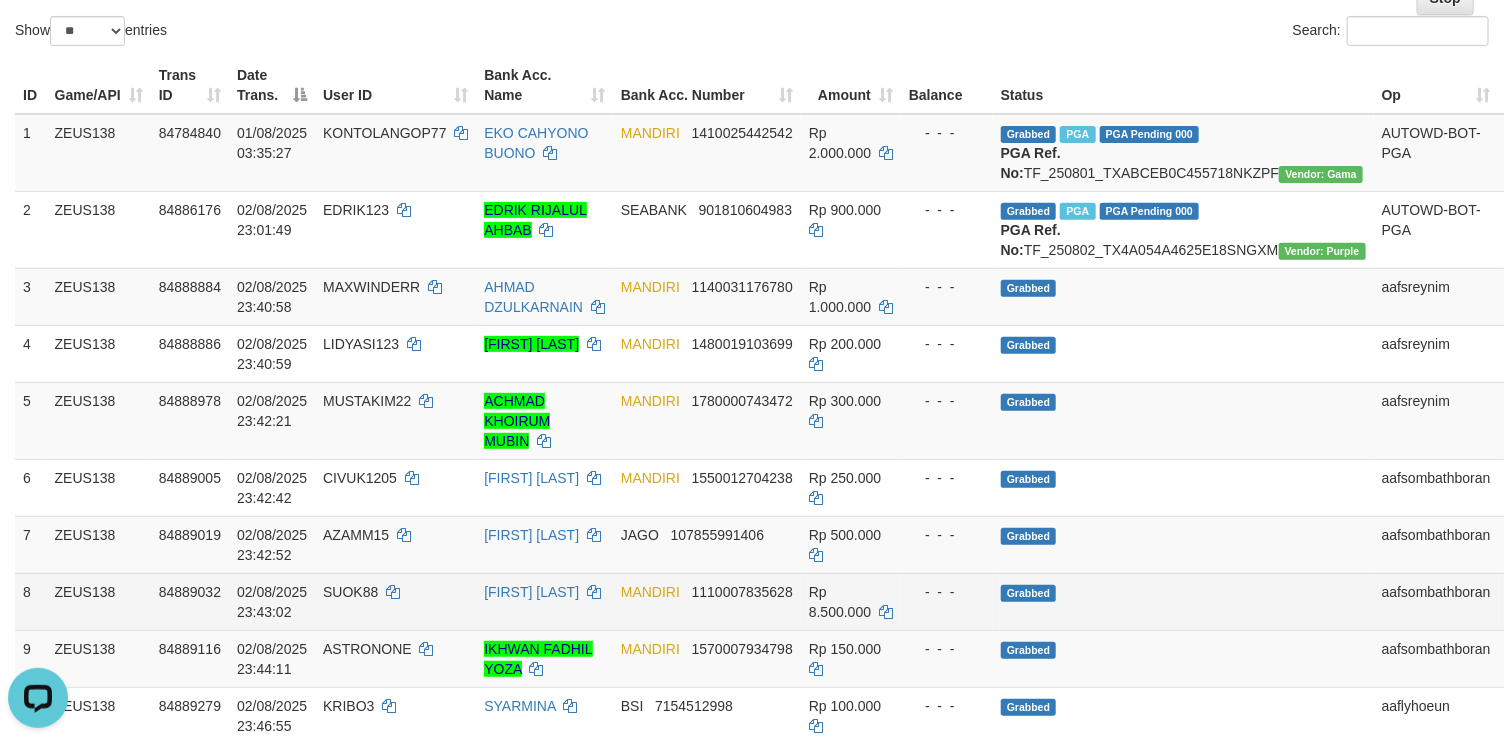 scroll, scrollTop: 0, scrollLeft: 0, axis: both 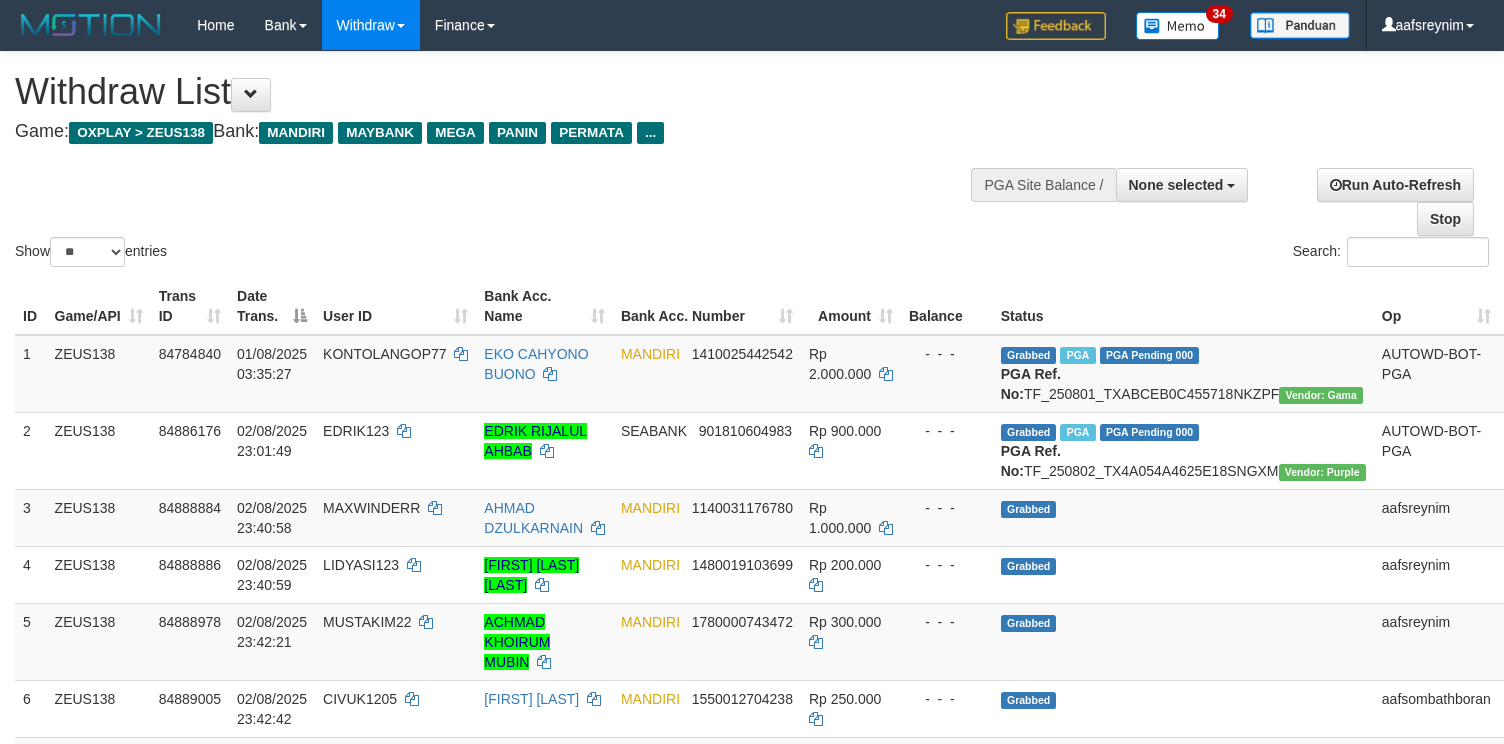 select 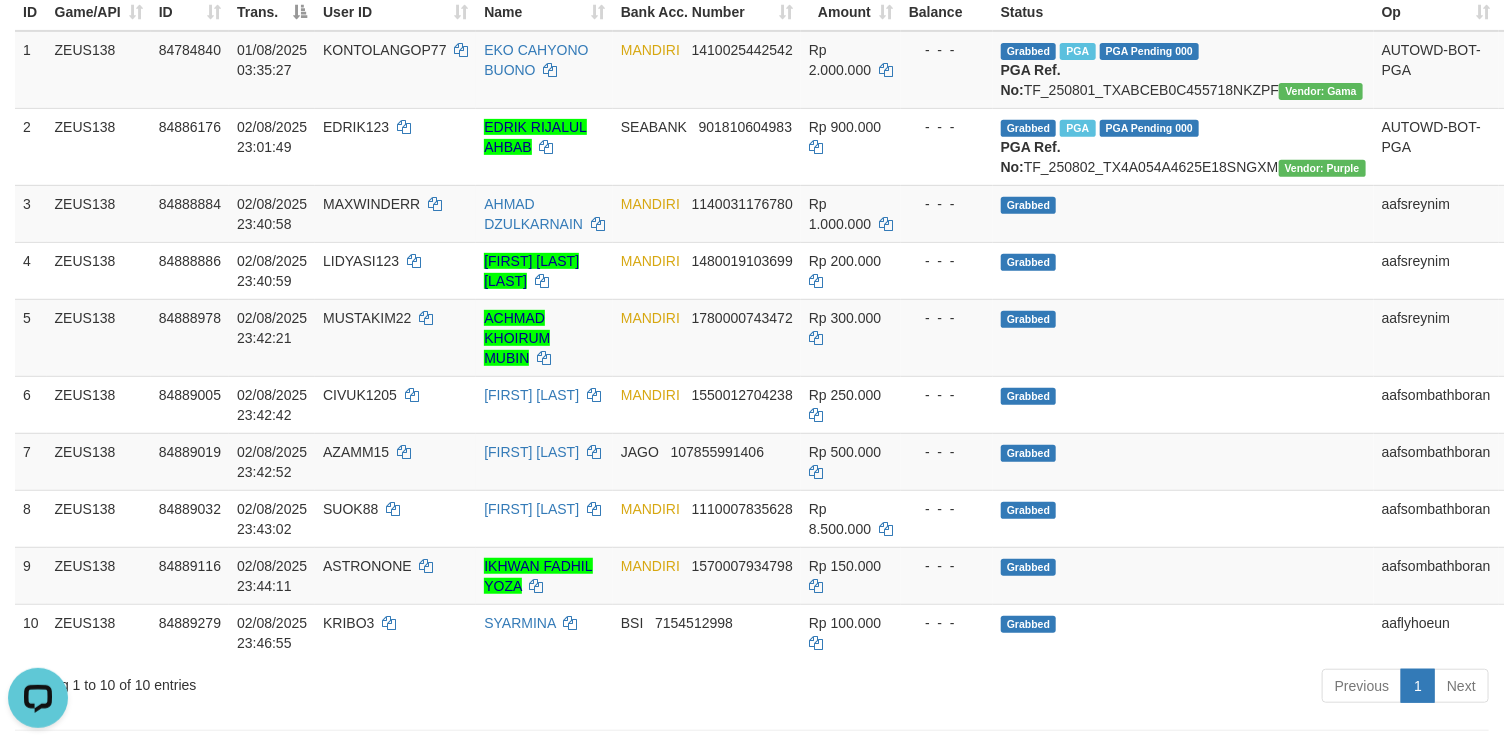 scroll, scrollTop: 0, scrollLeft: 0, axis: both 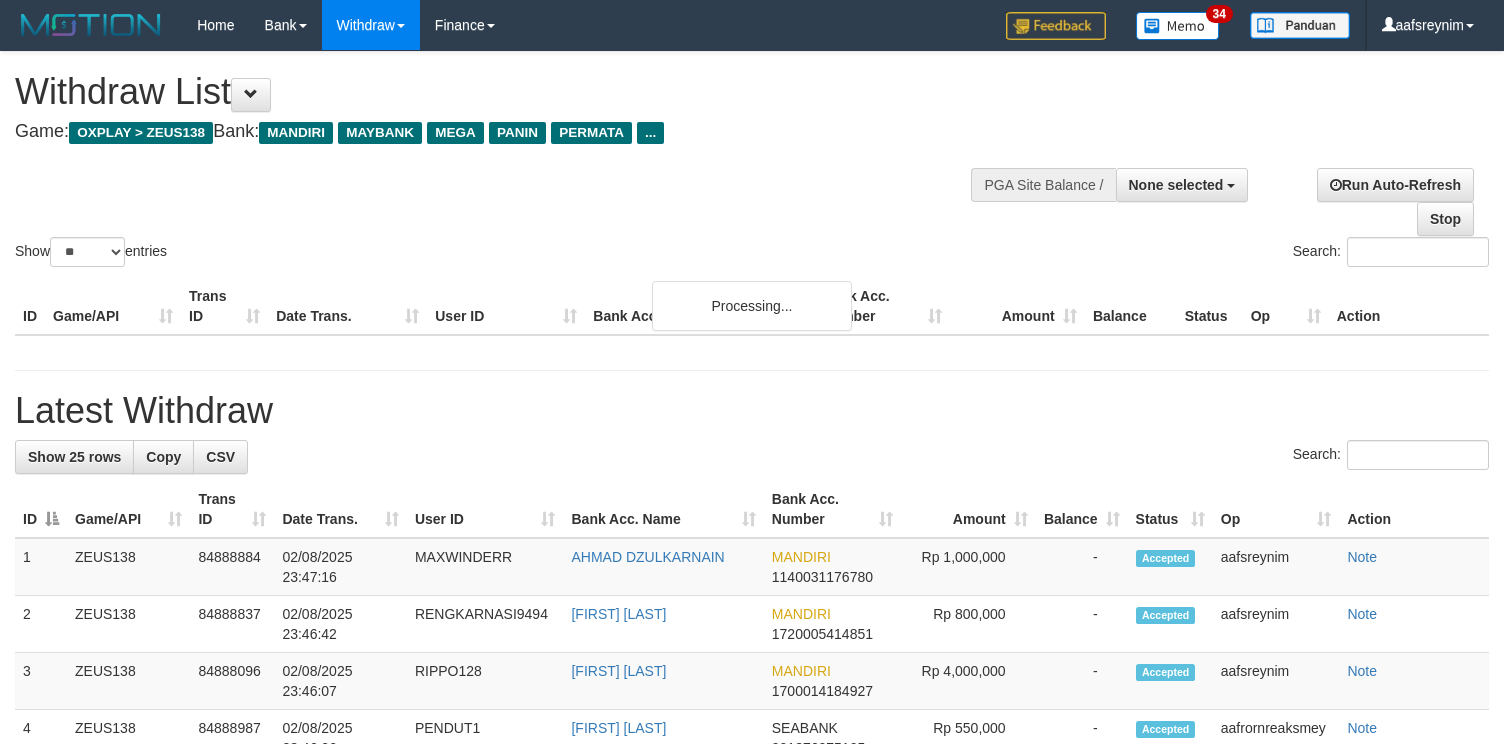 select 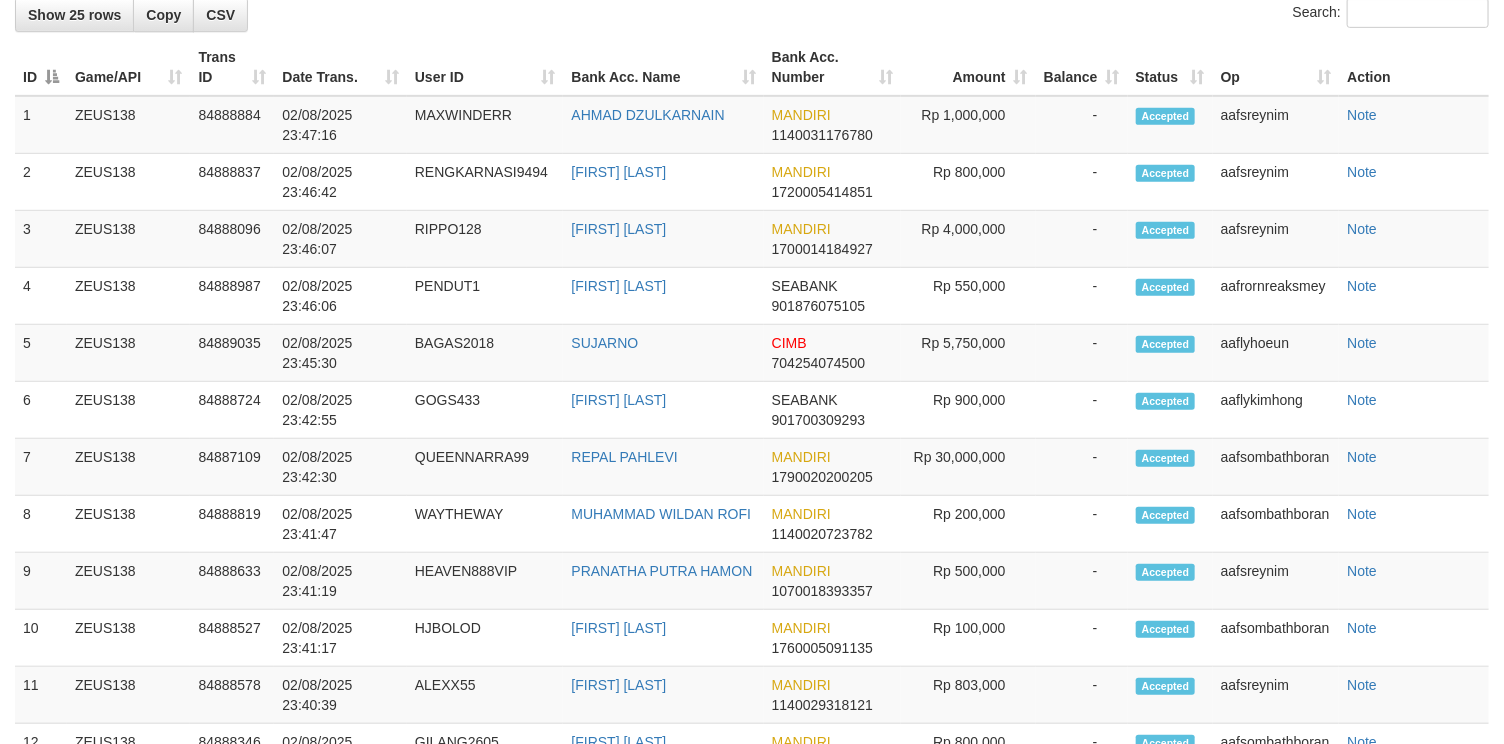scroll, scrollTop: 304, scrollLeft: 0, axis: vertical 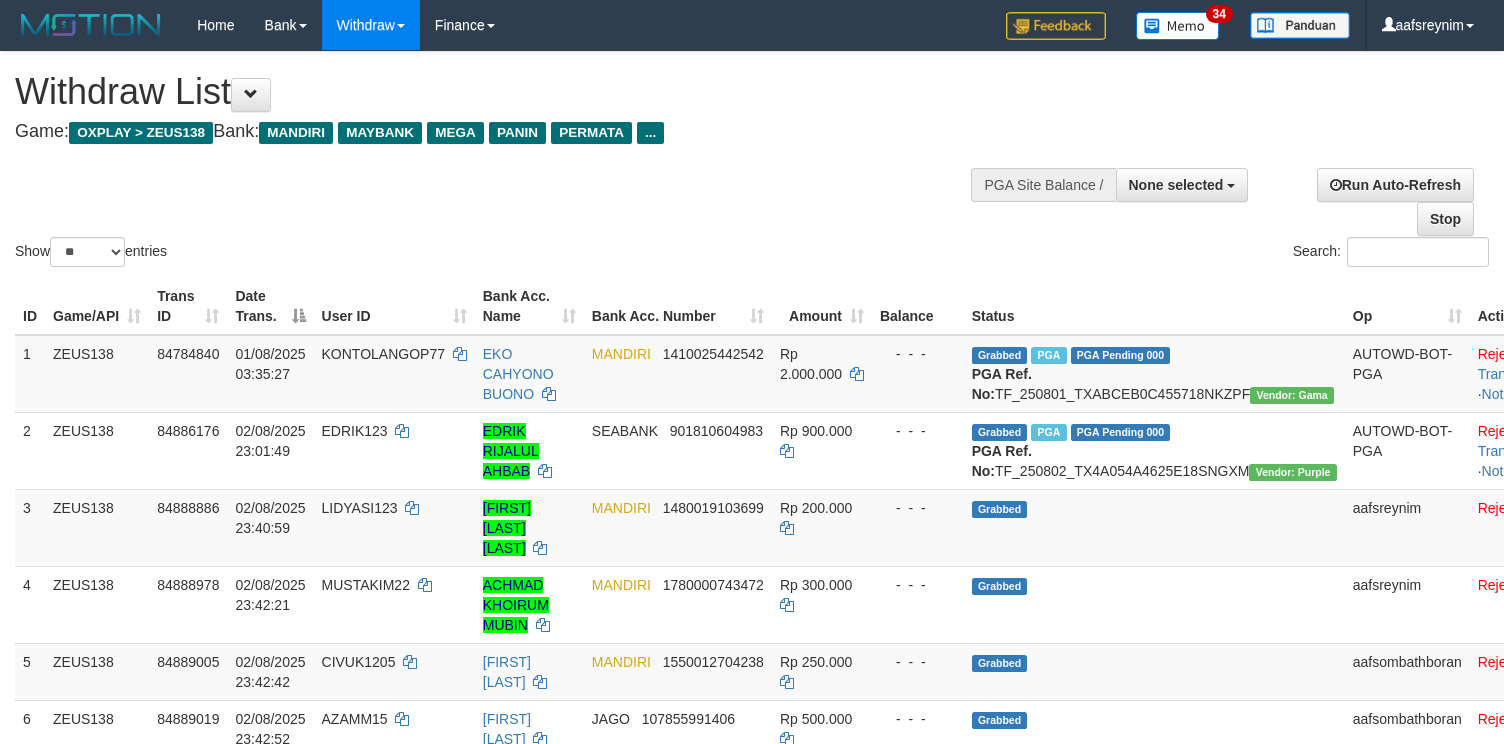 select 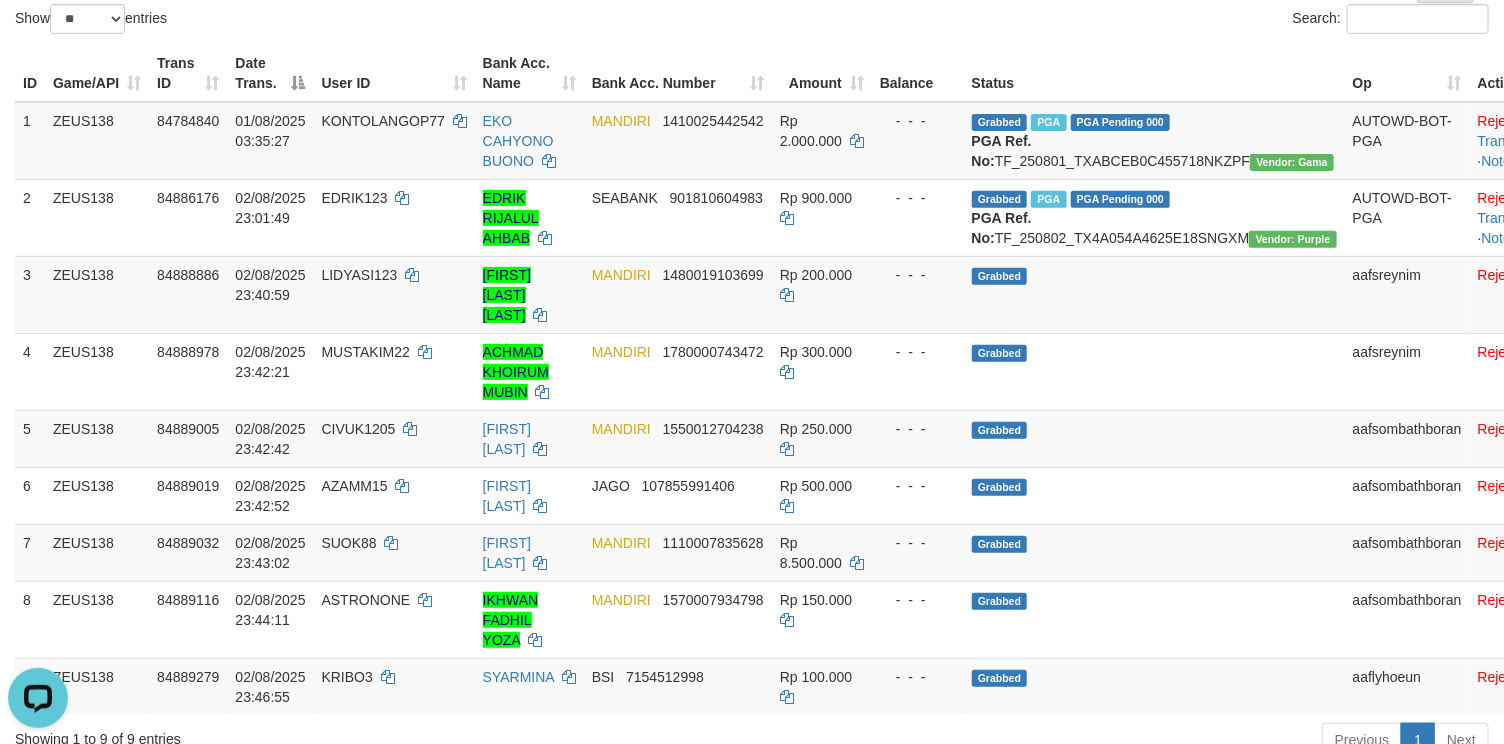 scroll, scrollTop: 0, scrollLeft: 0, axis: both 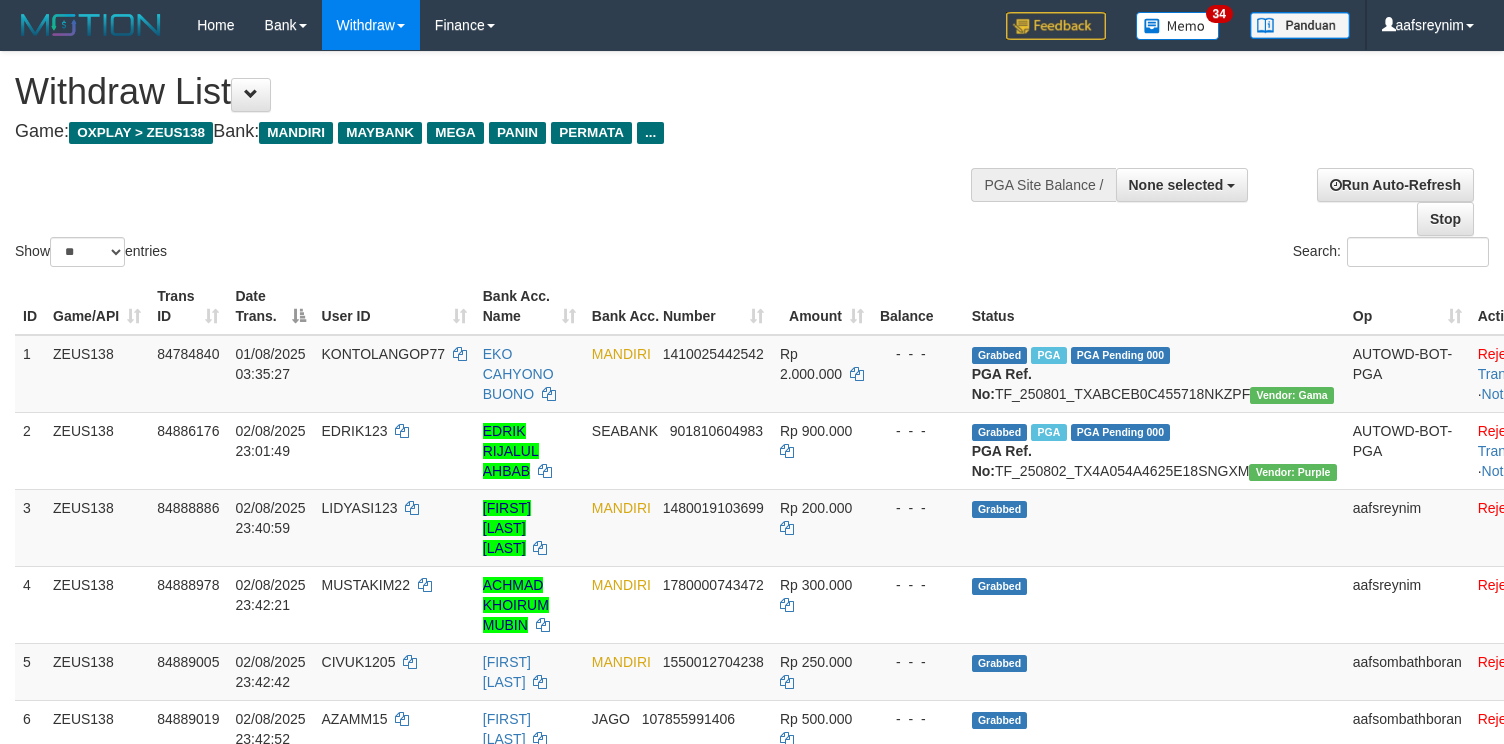select 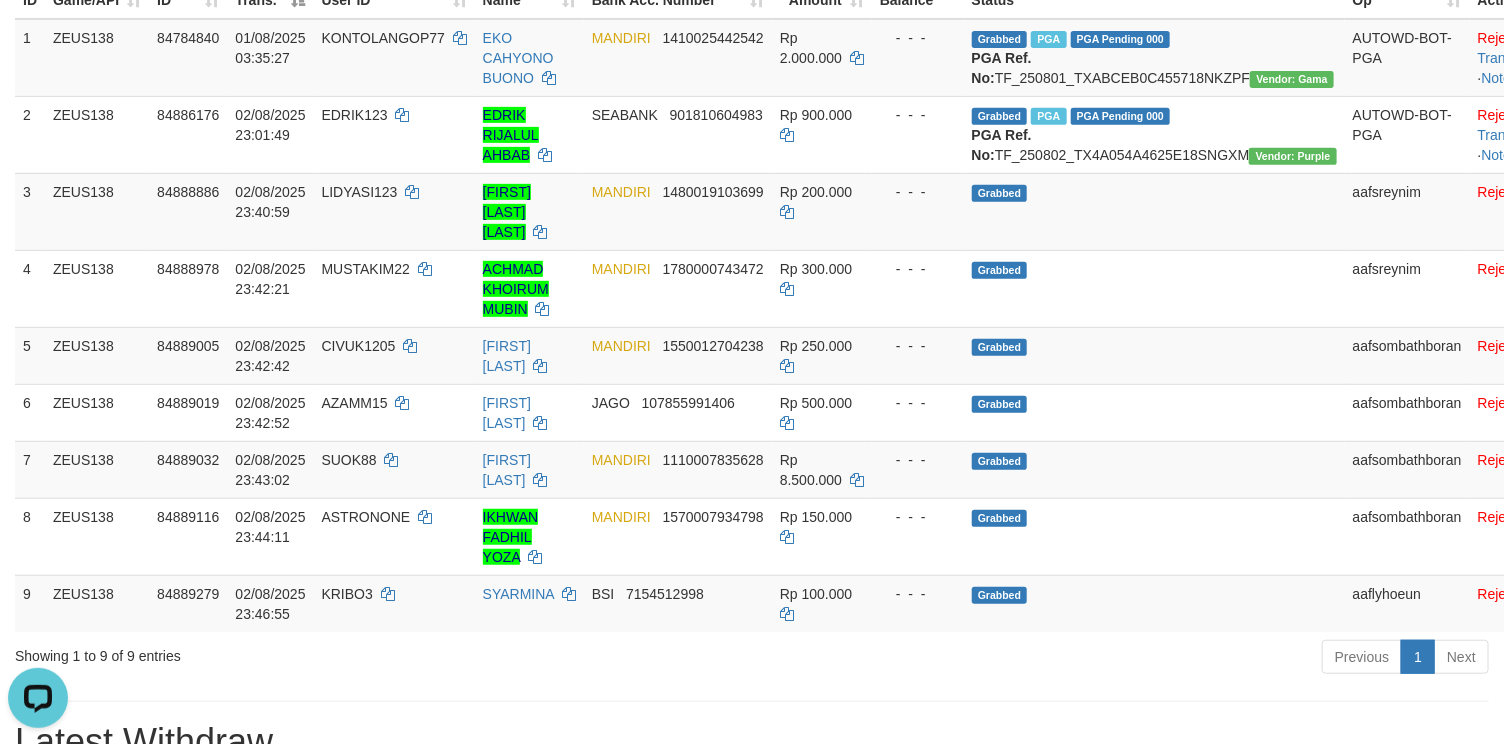scroll, scrollTop: 0, scrollLeft: 0, axis: both 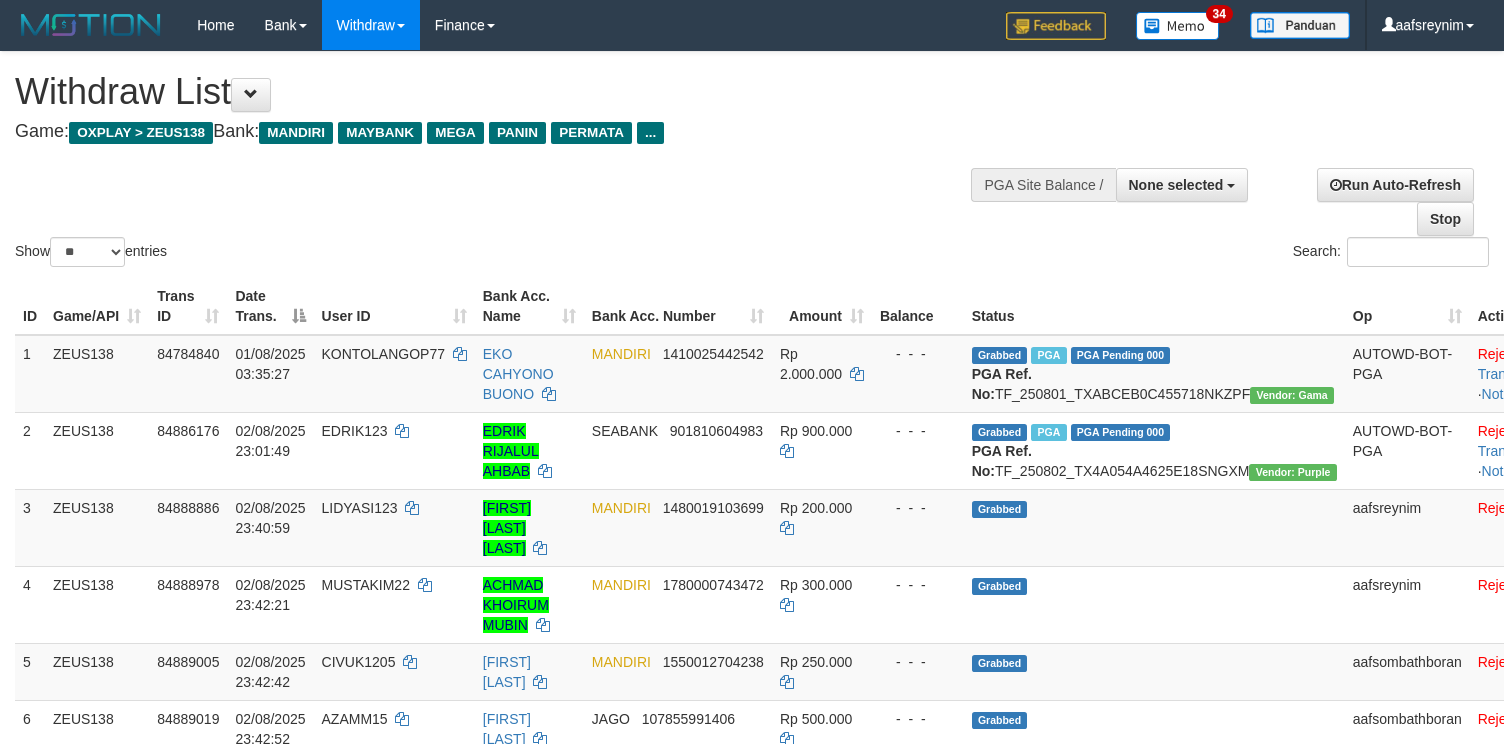 select 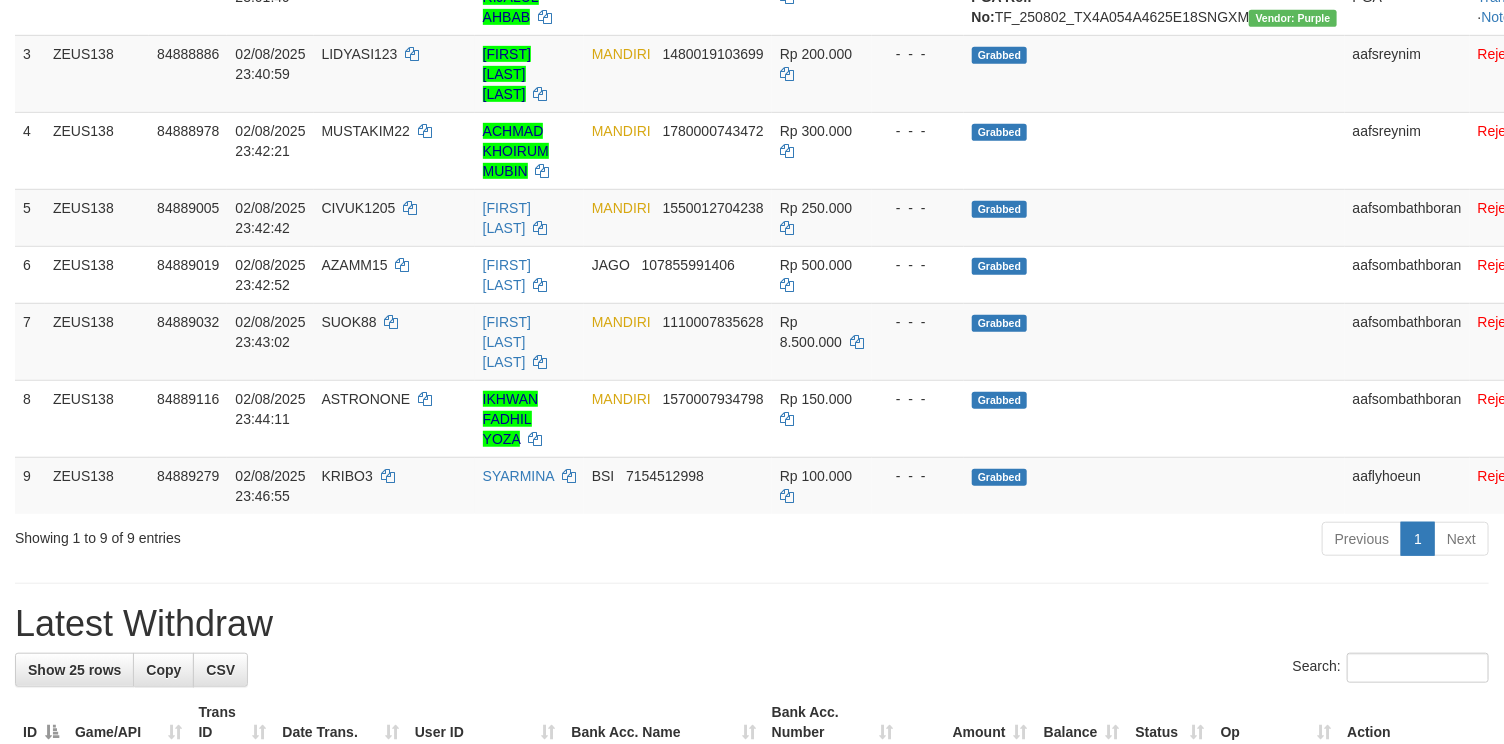 scroll, scrollTop: 316, scrollLeft: 0, axis: vertical 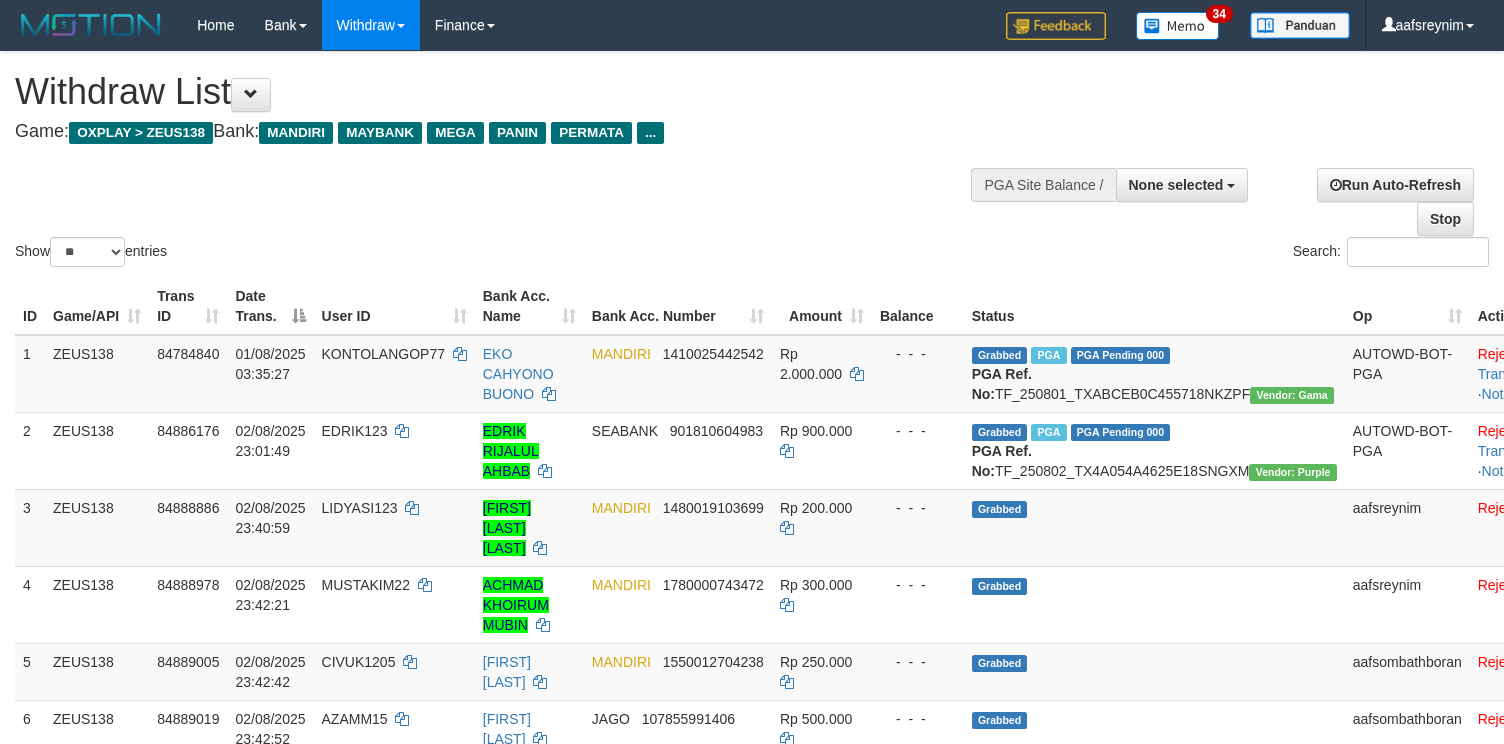 select 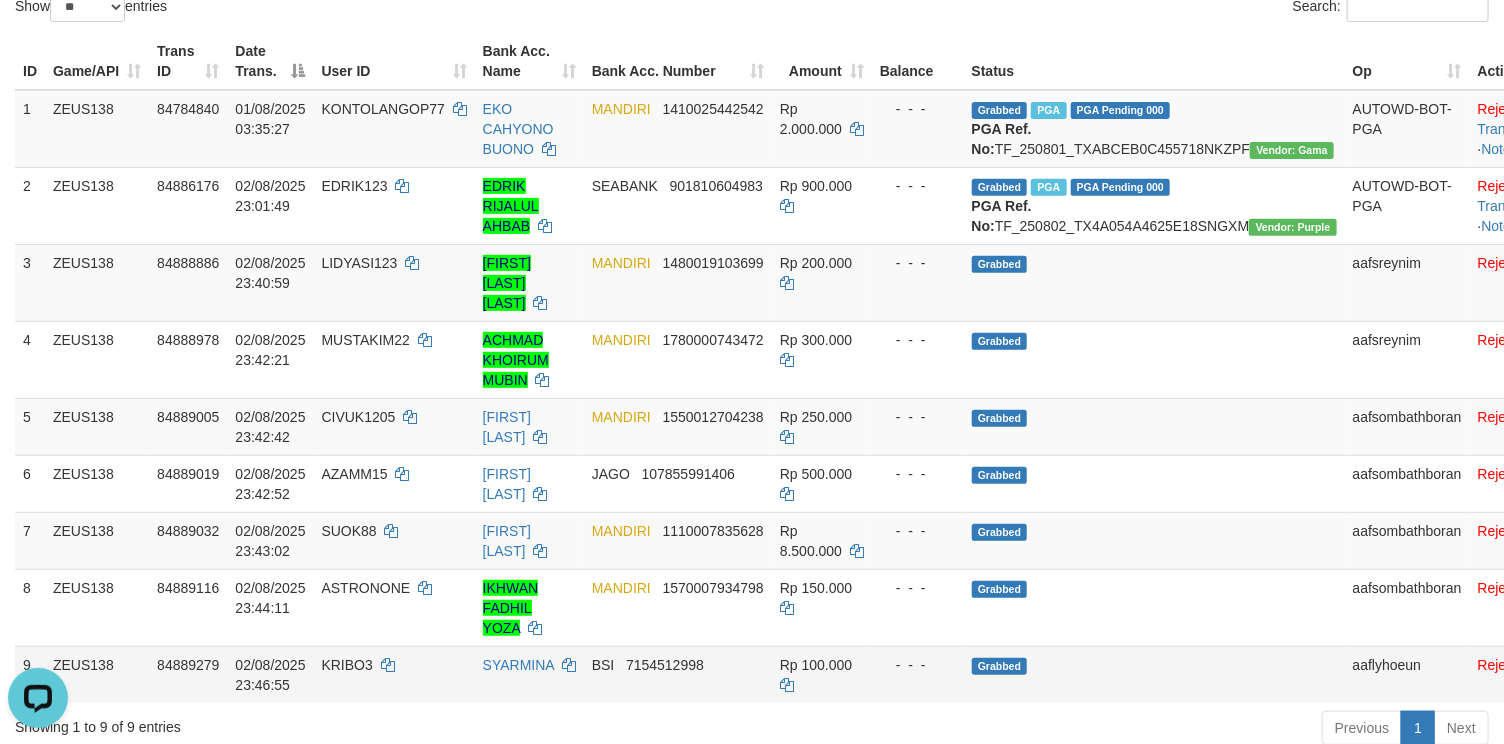 scroll, scrollTop: 0, scrollLeft: 0, axis: both 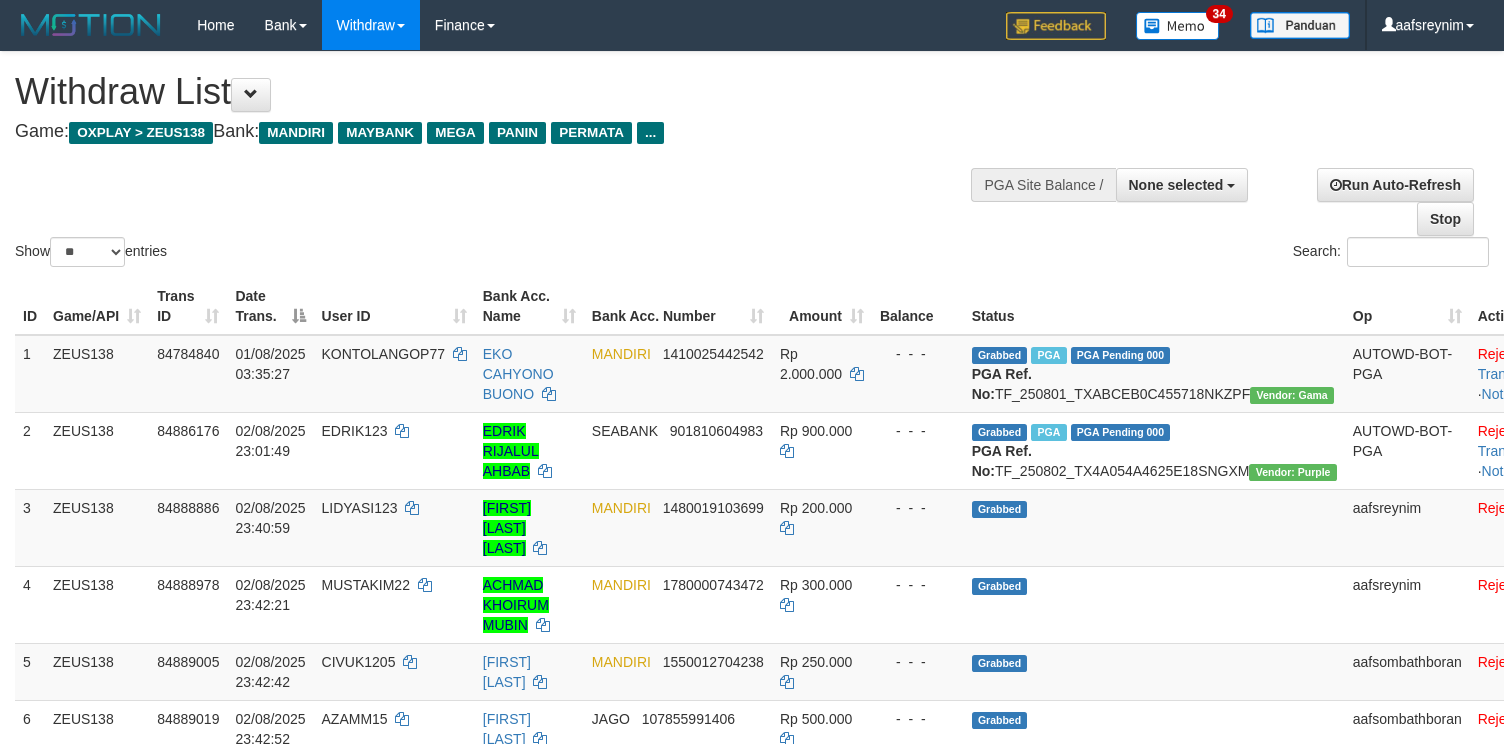 select 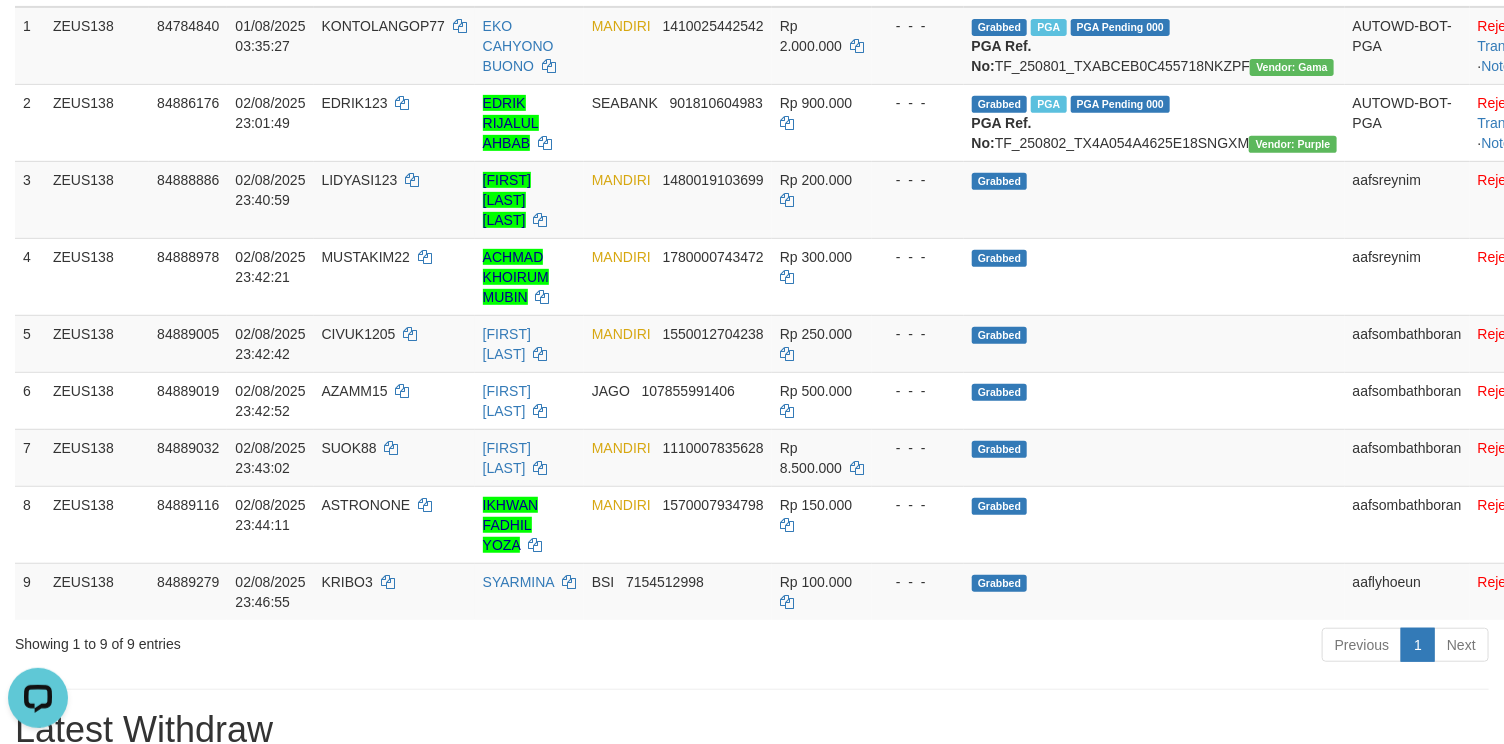 scroll, scrollTop: 0, scrollLeft: 0, axis: both 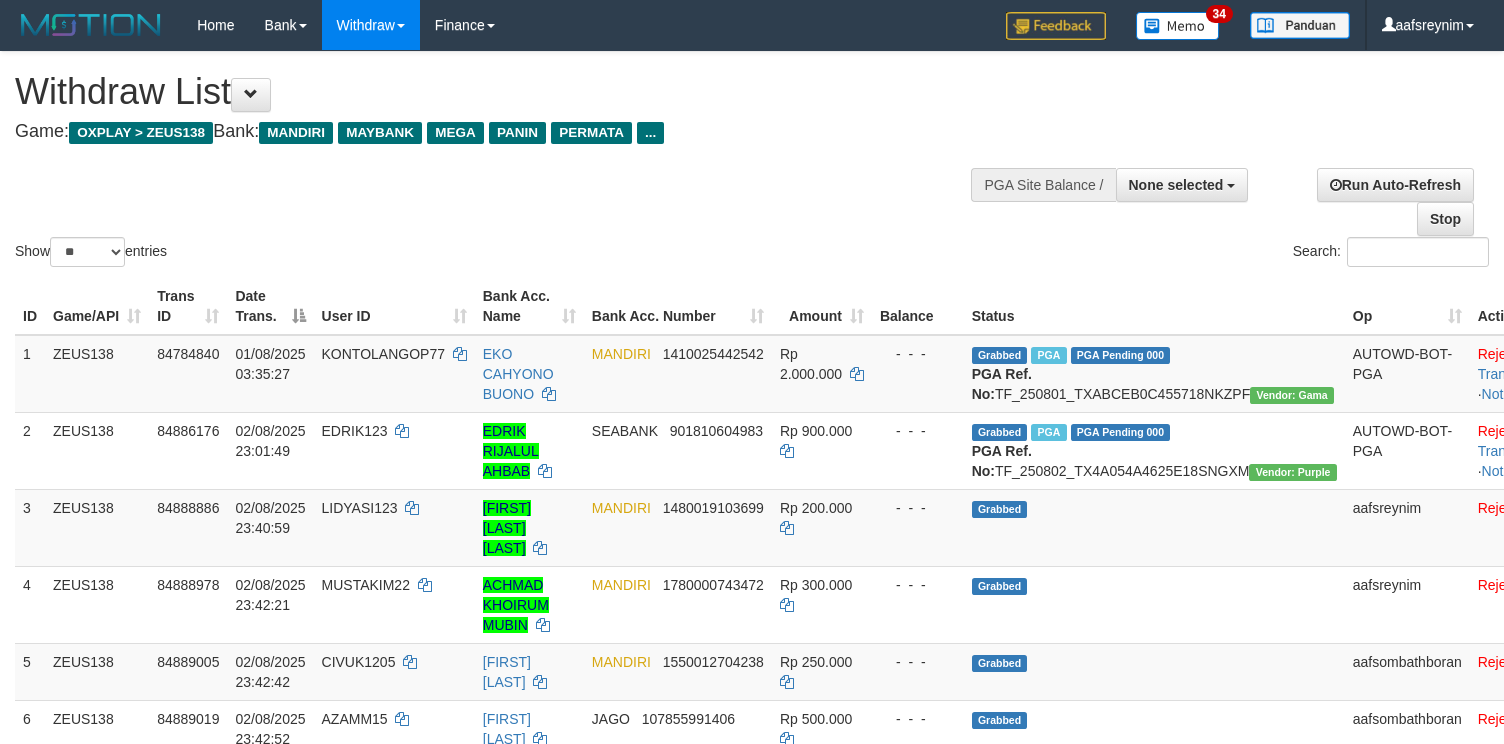 select 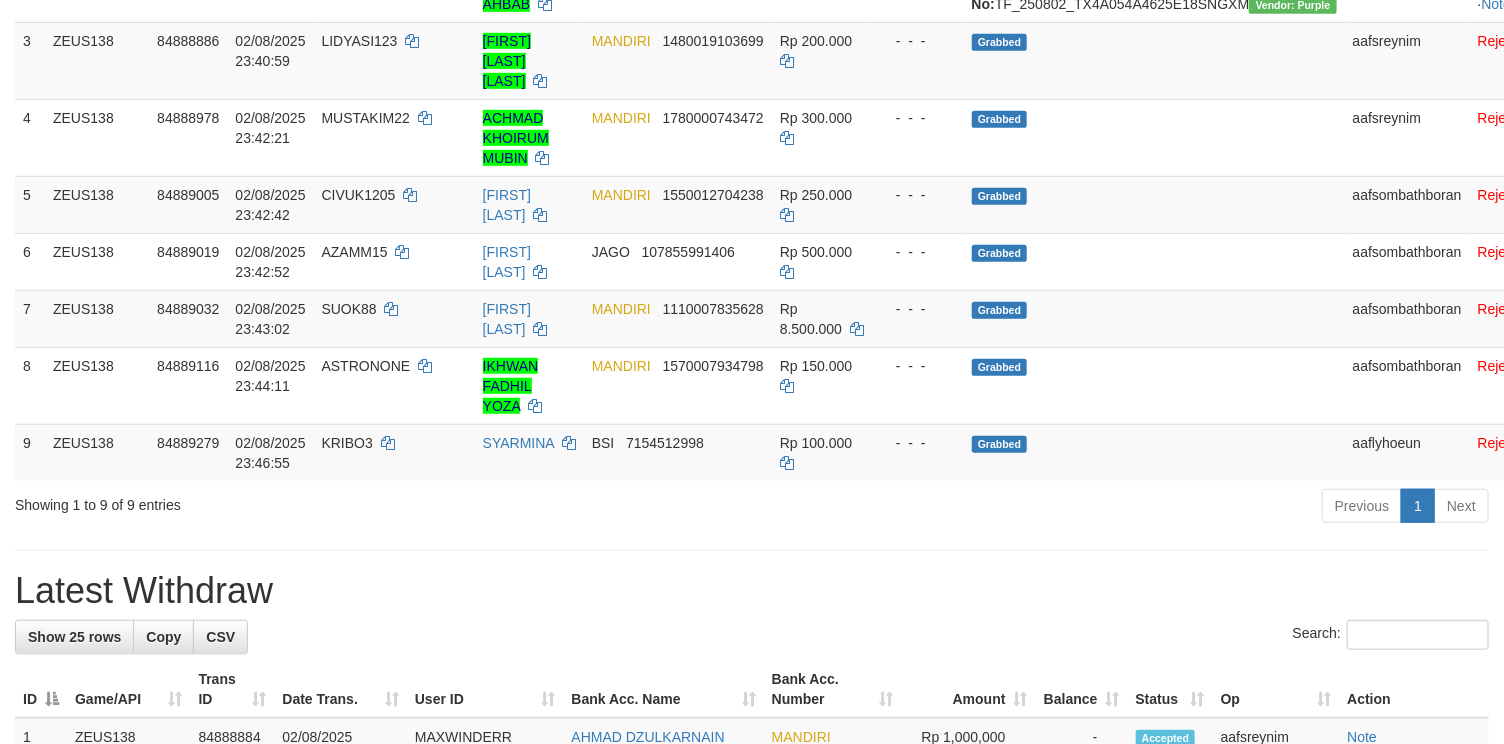 scroll, scrollTop: 328, scrollLeft: 0, axis: vertical 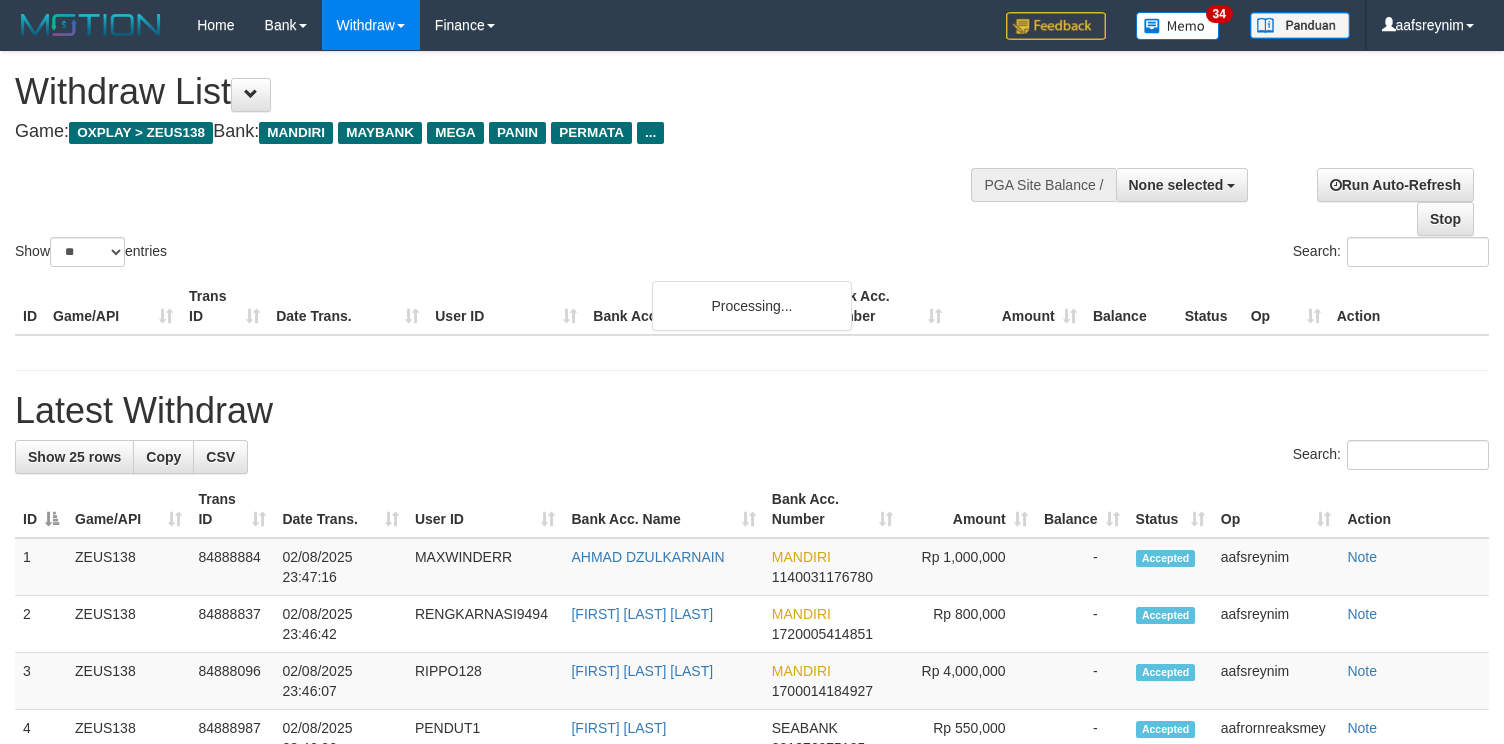 select 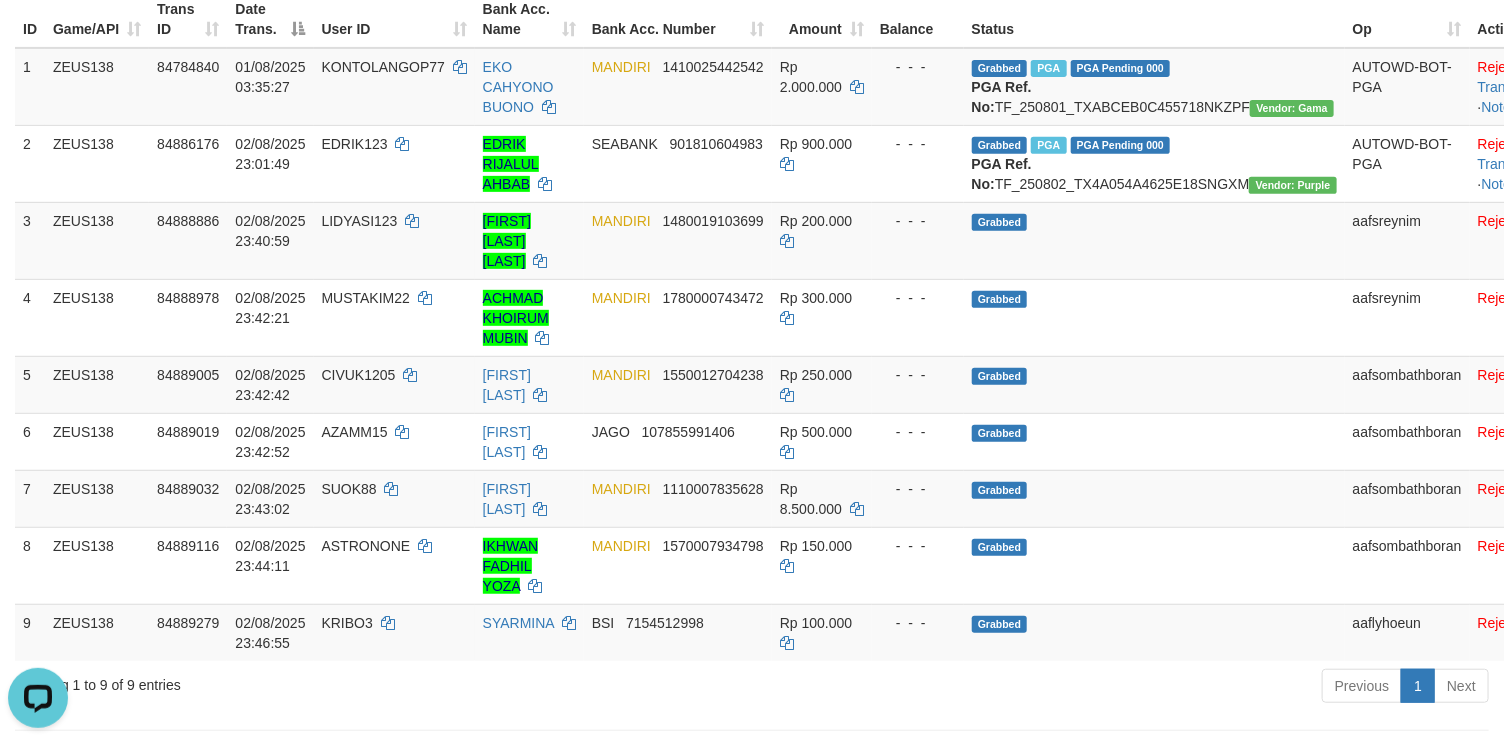 scroll, scrollTop: 0, scrollLeft: 0, axis: both 